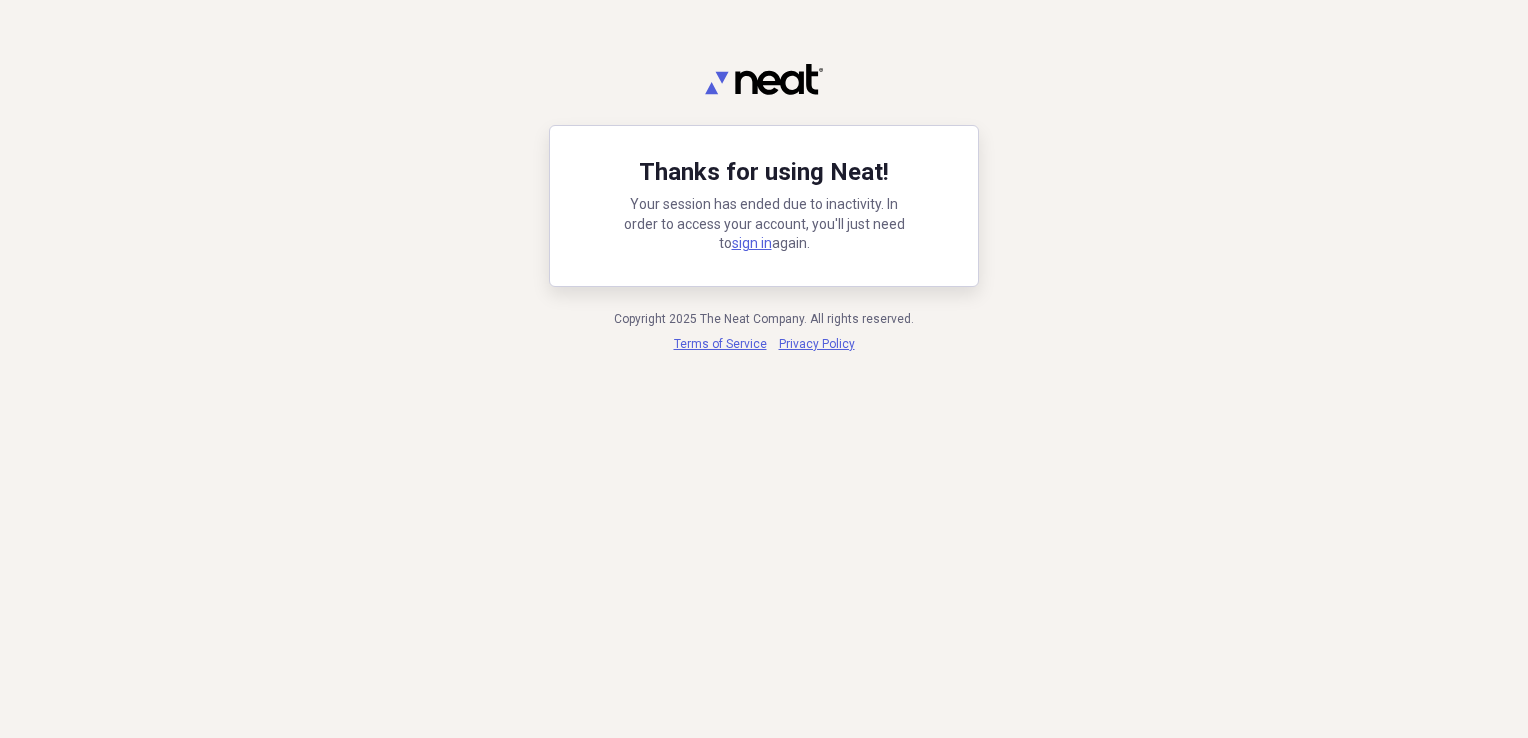 scroll, scrollTop: 0, scrollLeft: 0, axis: both 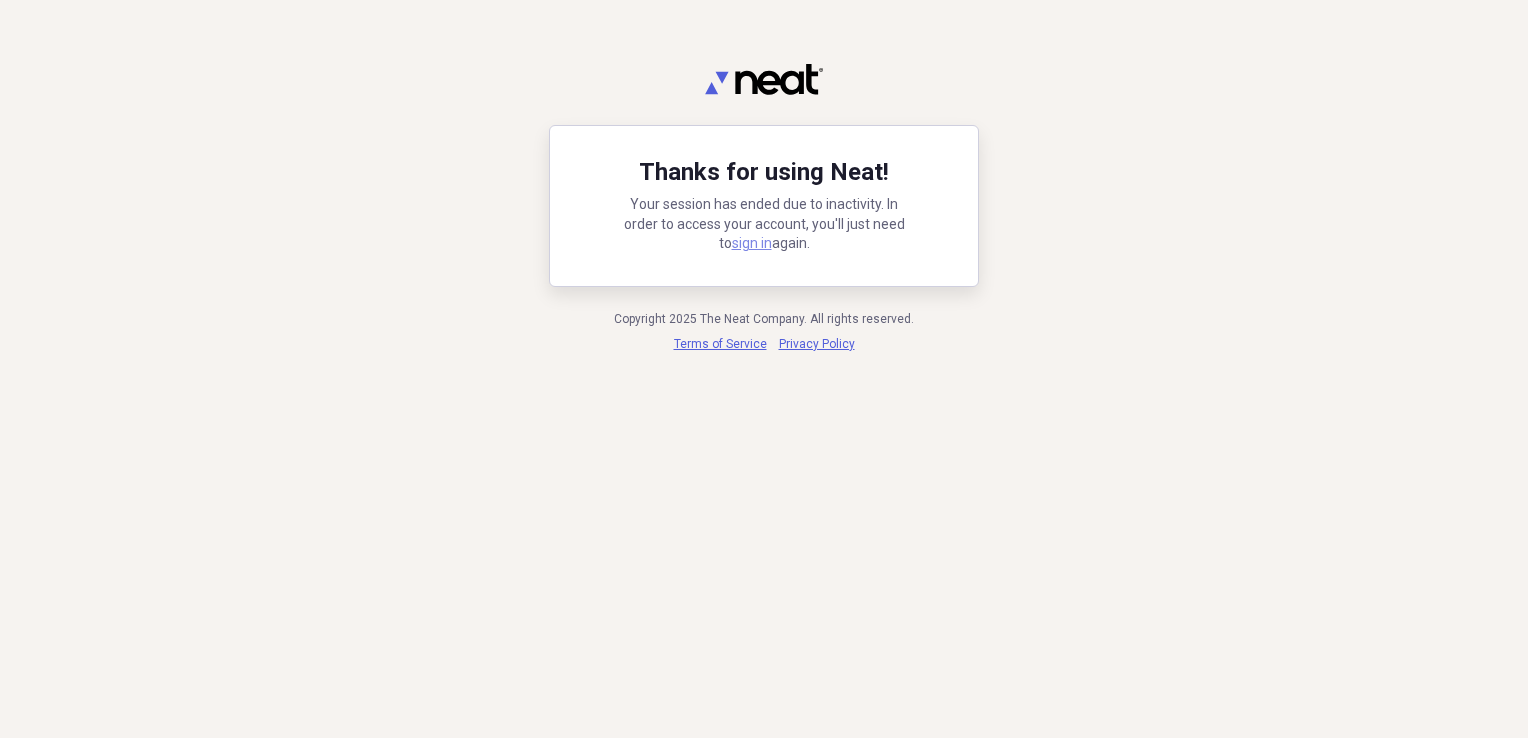 click on "sign in" at bounding box center (752, 243) 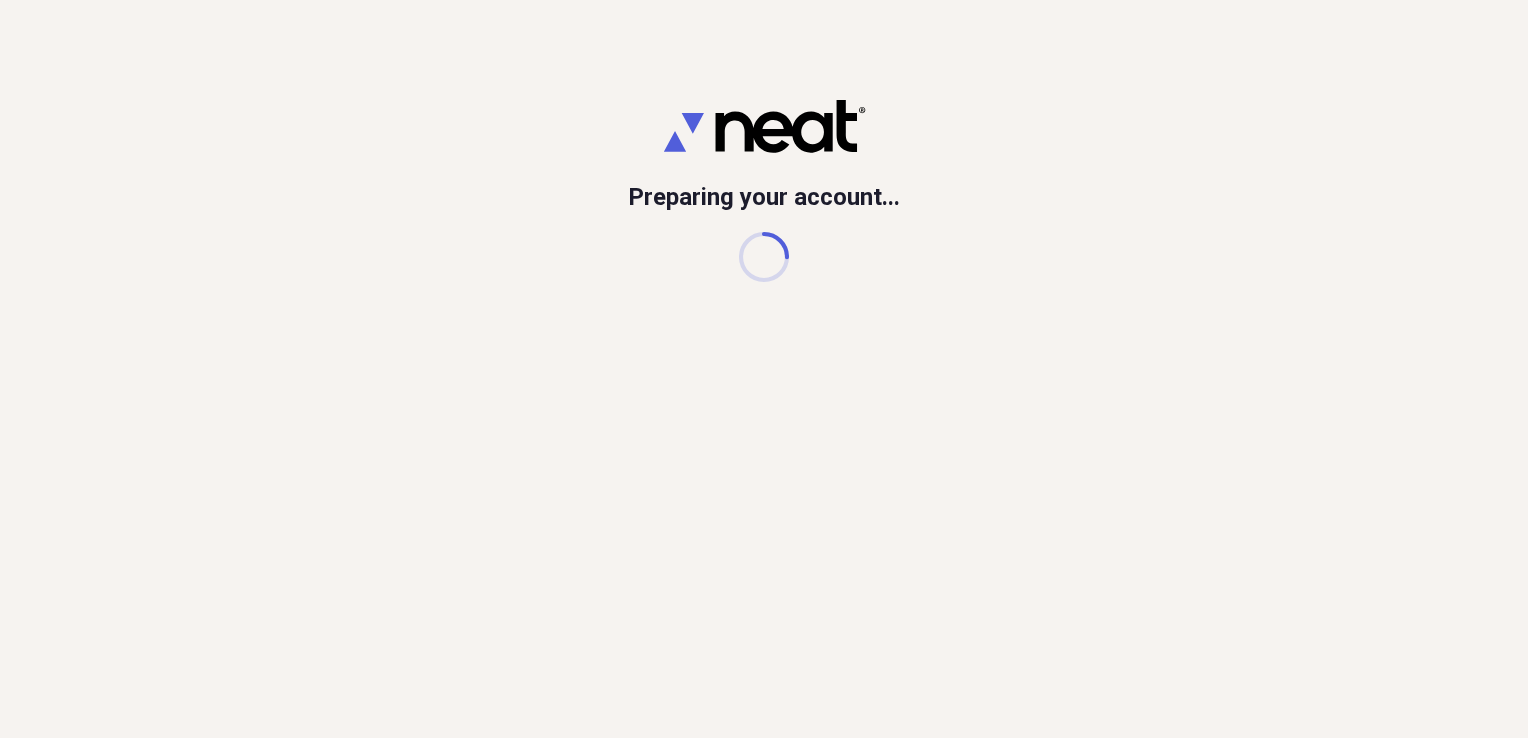 scroll, scrollTop: 0, scrollLeft: 0, axis: both 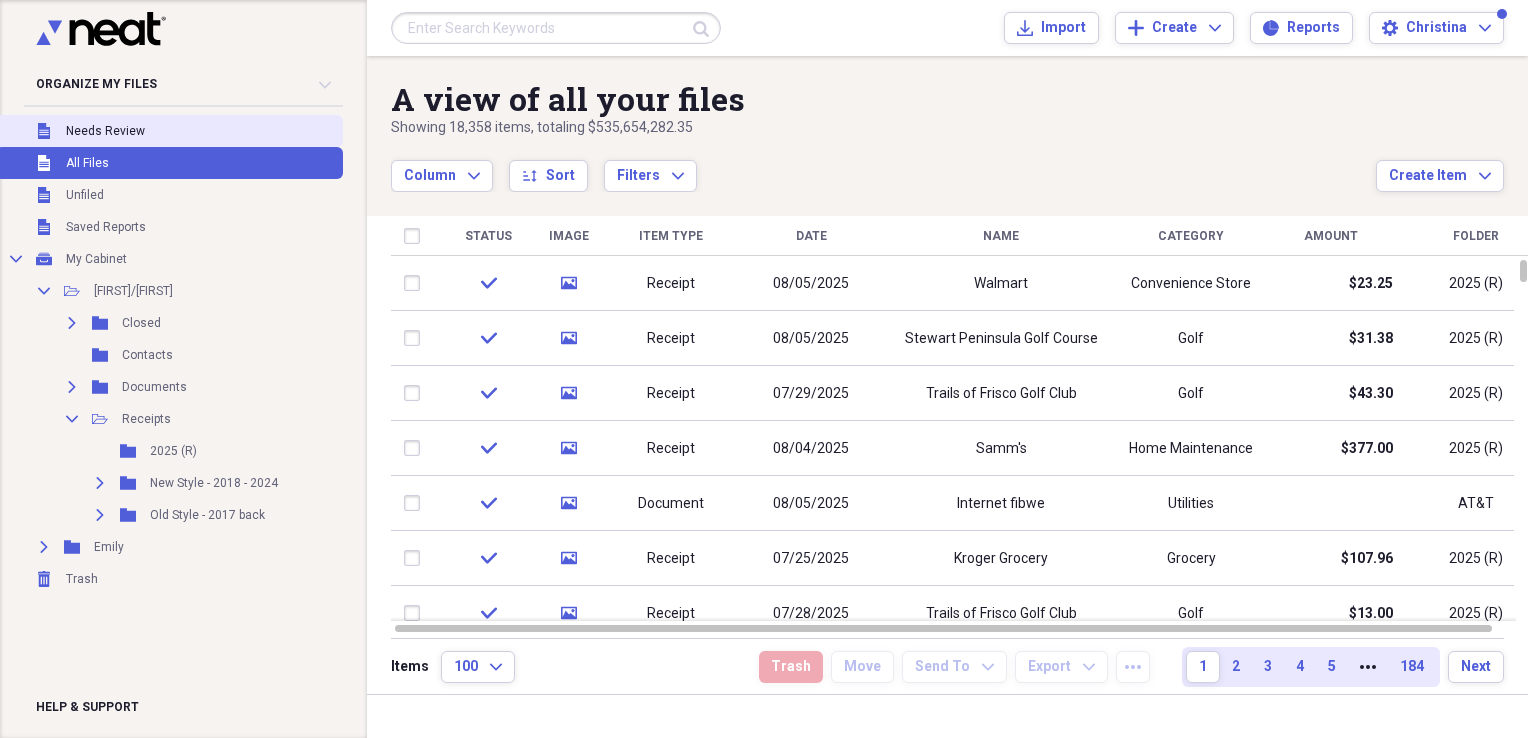 click on "Needs Review" at bounding box center [105, 131] 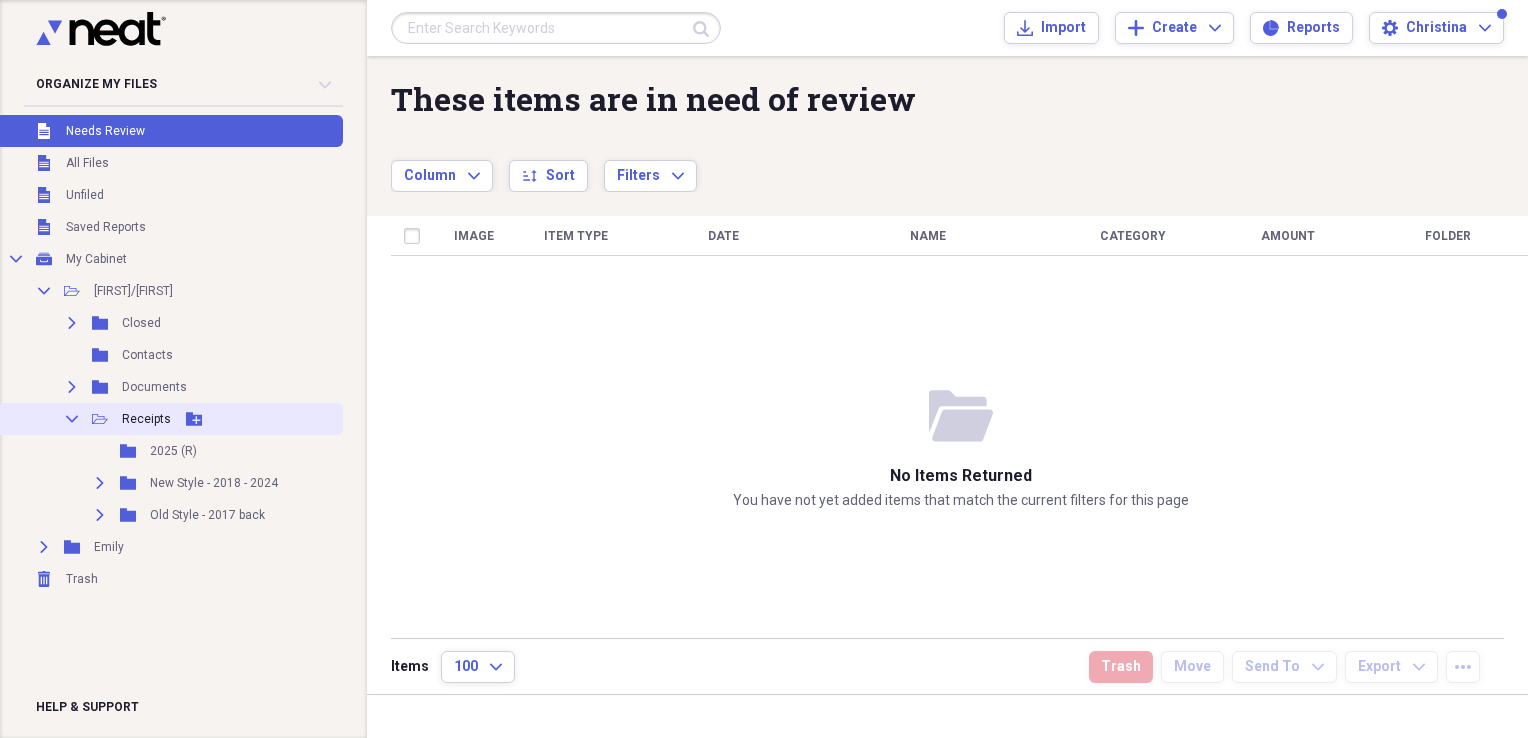 click on "Receipts" at bounding box center [146, 419] 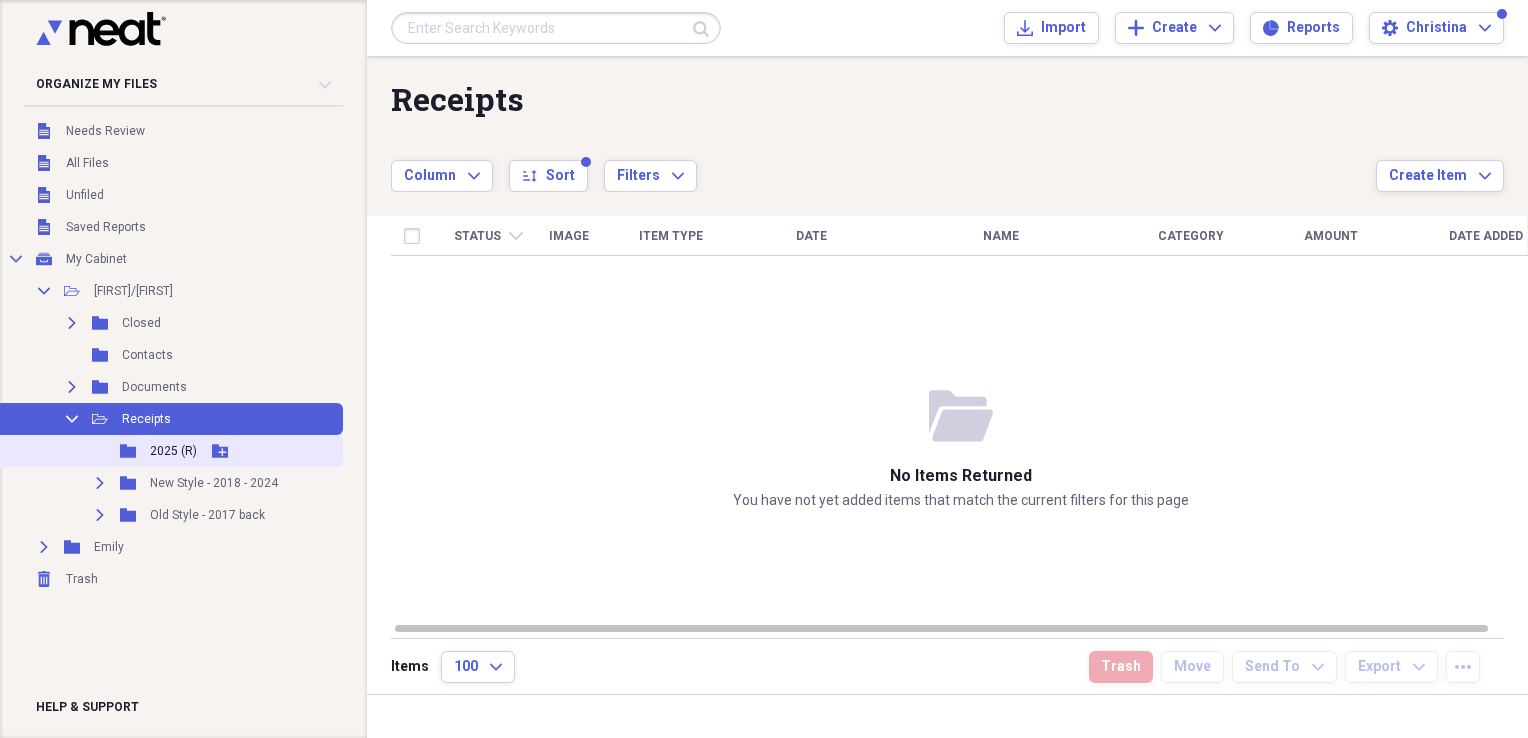 click on "2025 (R)" at bounding box center (173, 451) 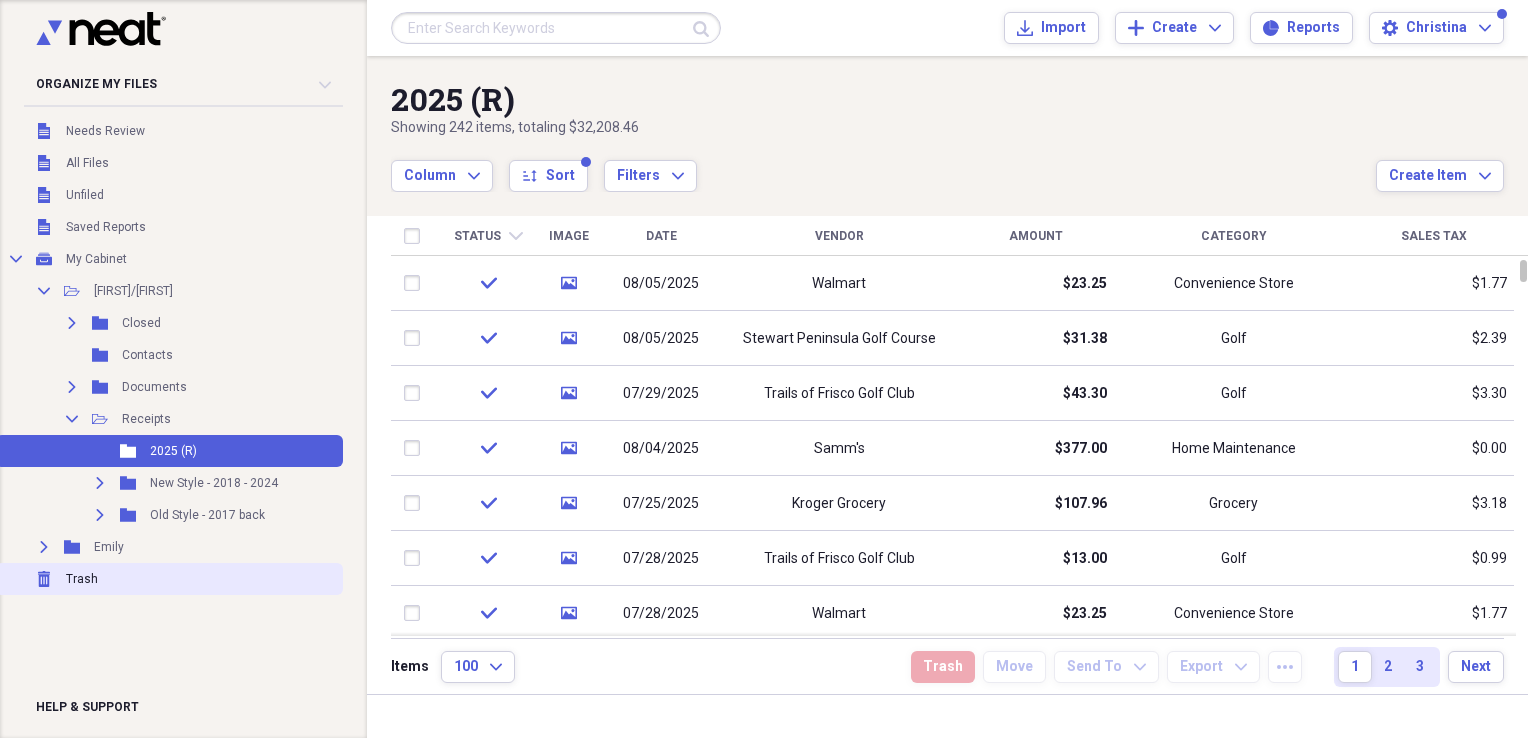 click on "Trash" at bounding box center [82, 579] 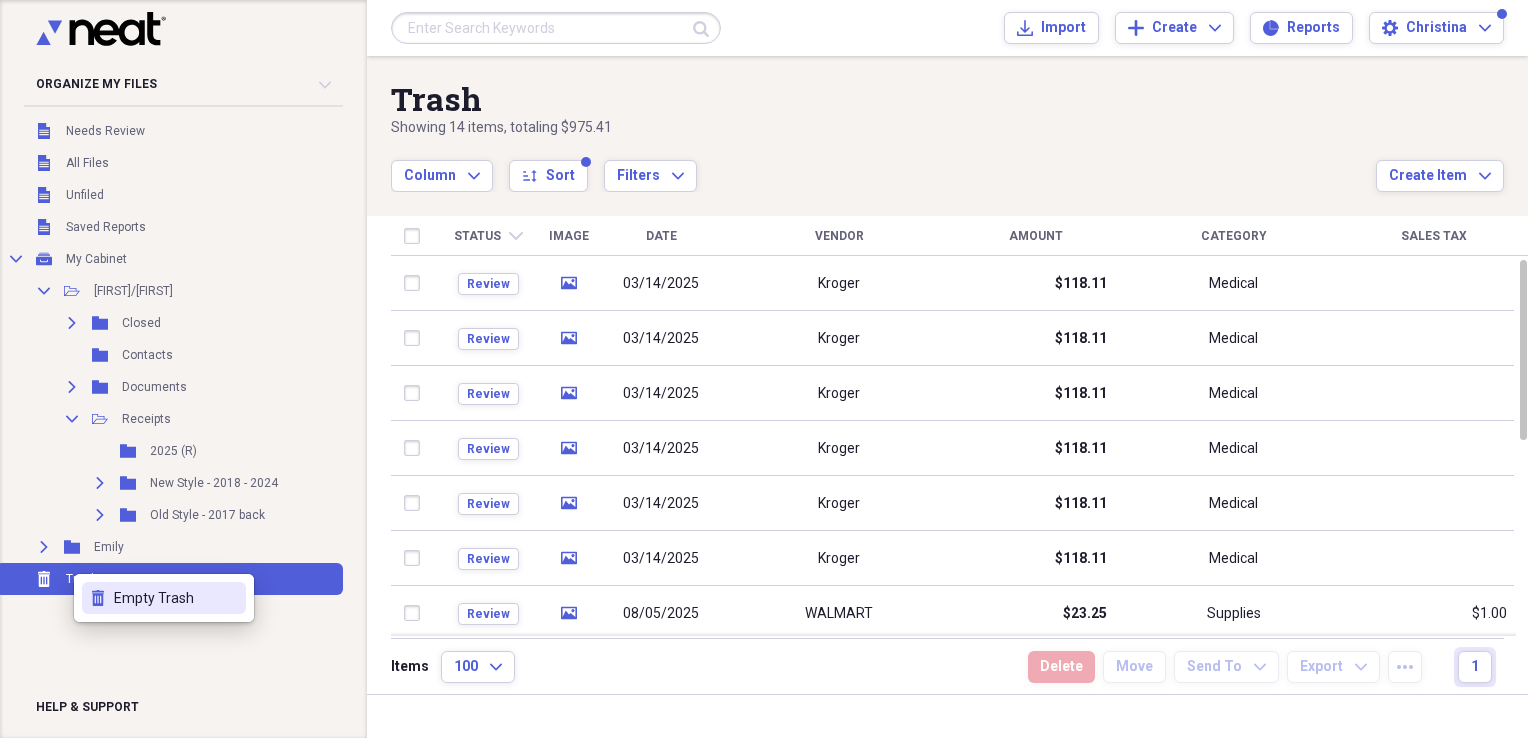 click on "Empty Trash" at bounding box center [176, 598] 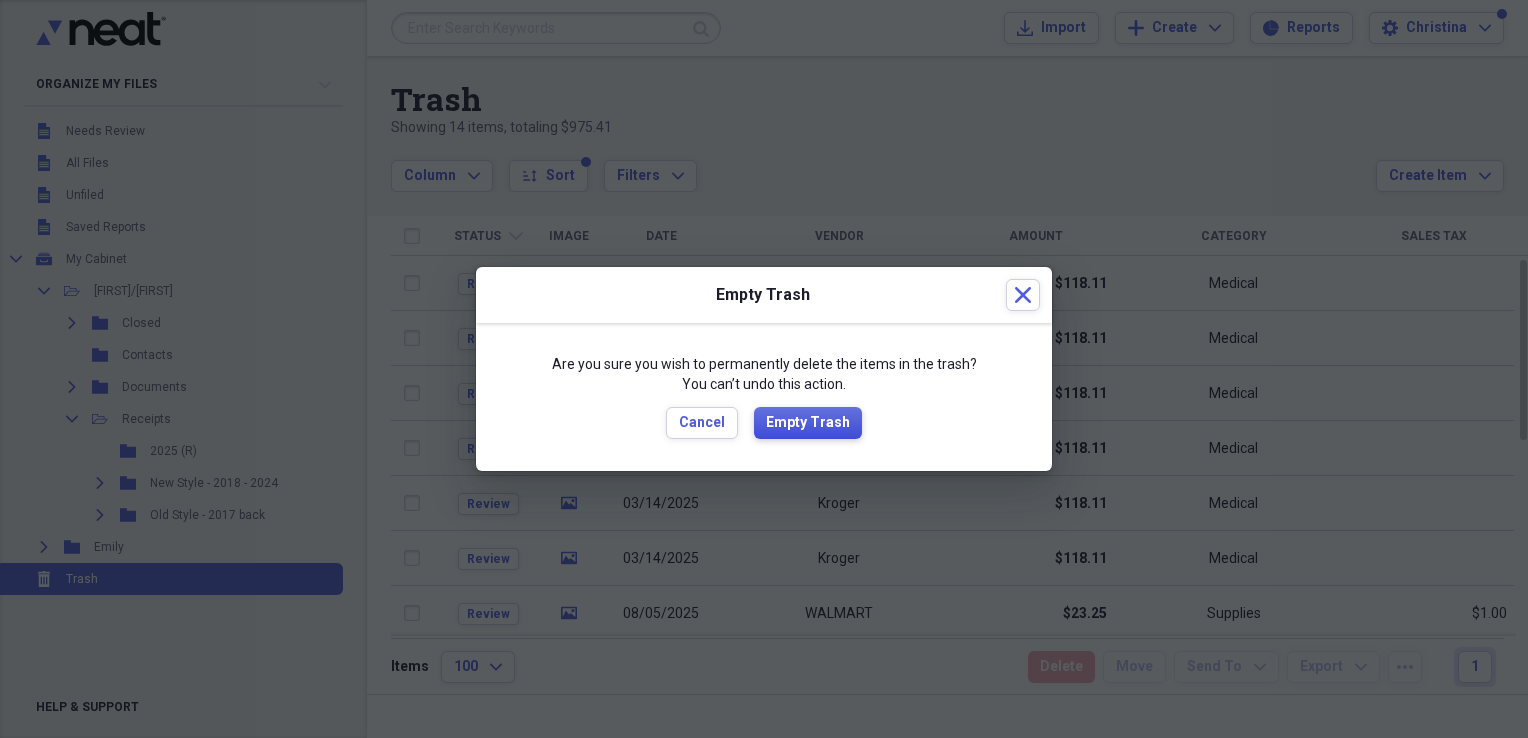 click on "Empty Trash" at bounding box center [808, 423] 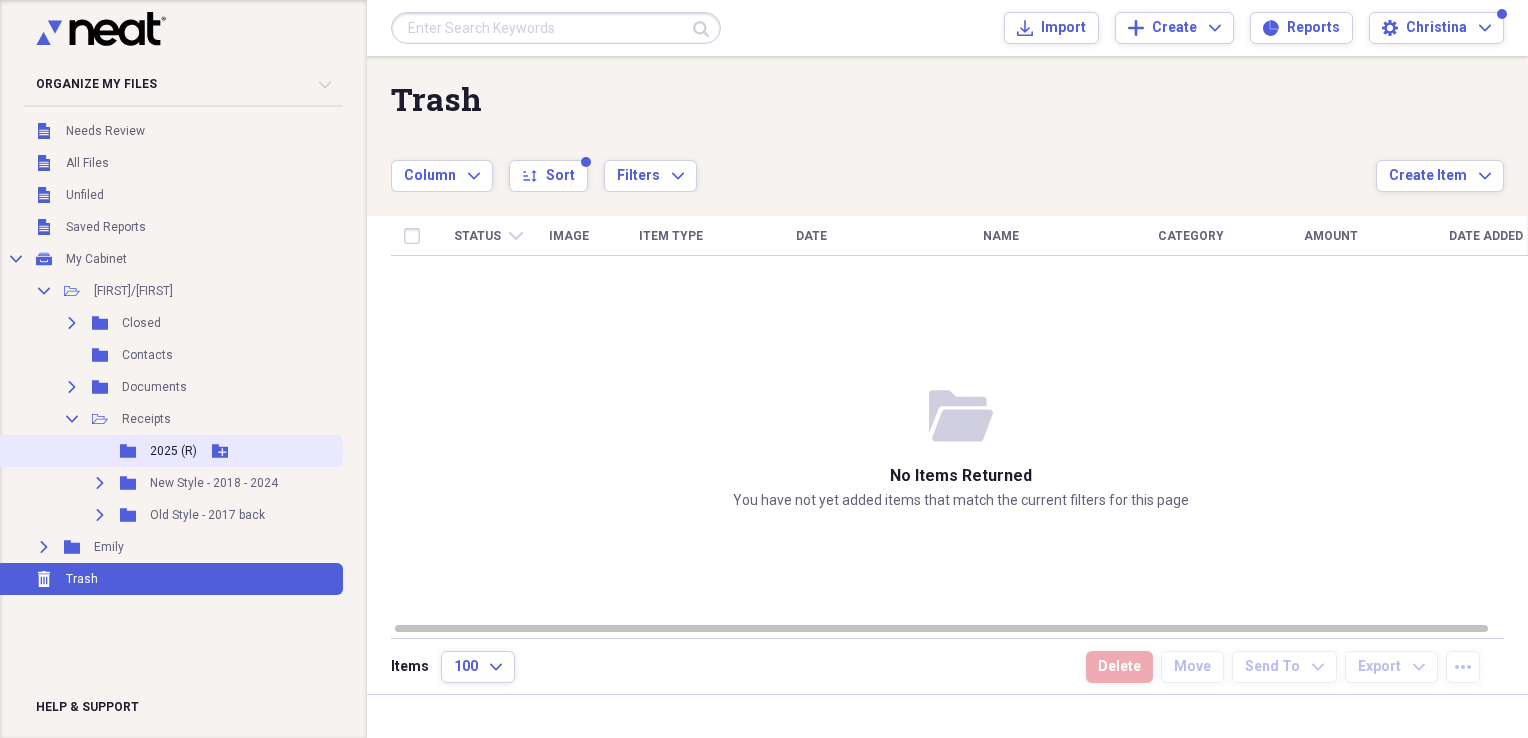 click on "2025 (R)" at bounding box center (173, 451) 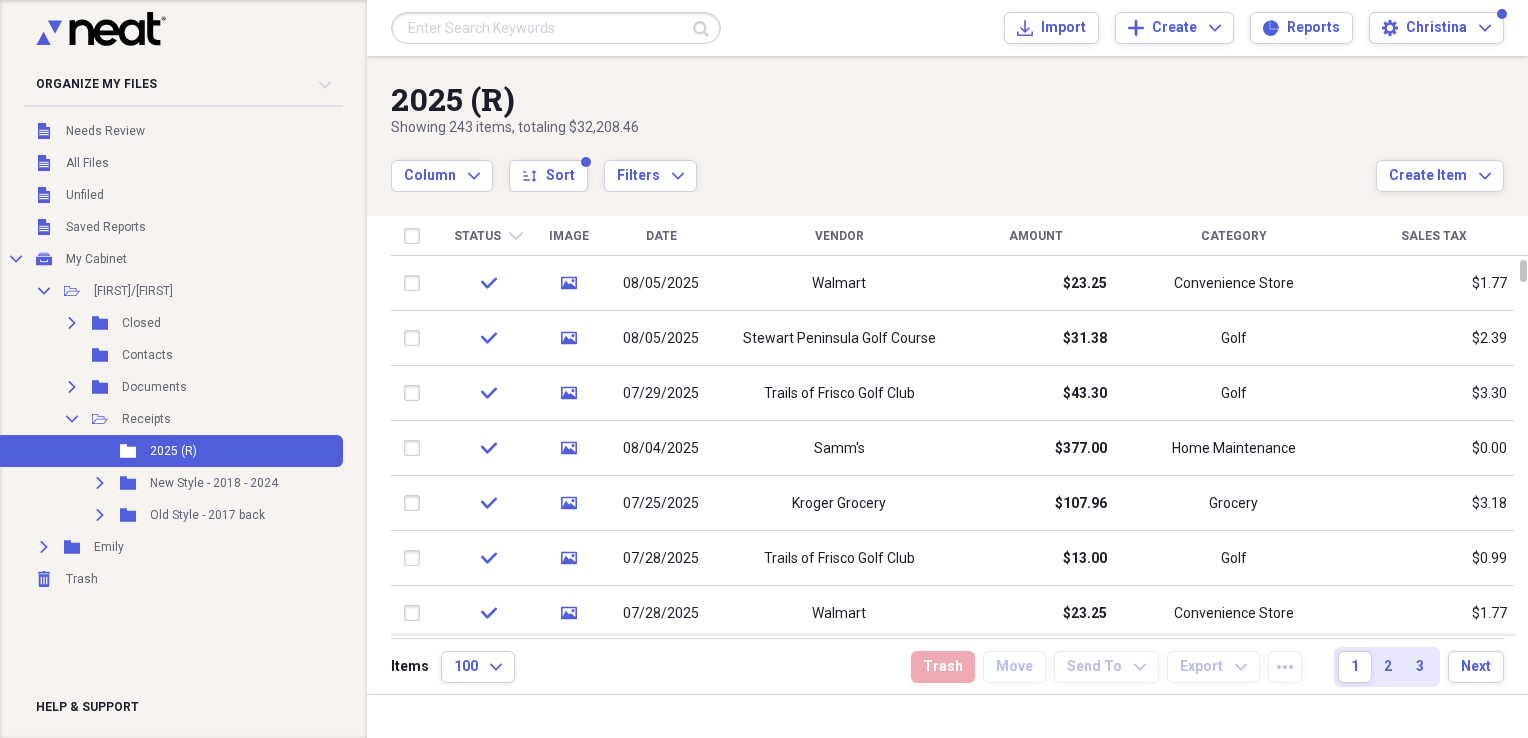 click on "Status" at bounding box center [477, 236] 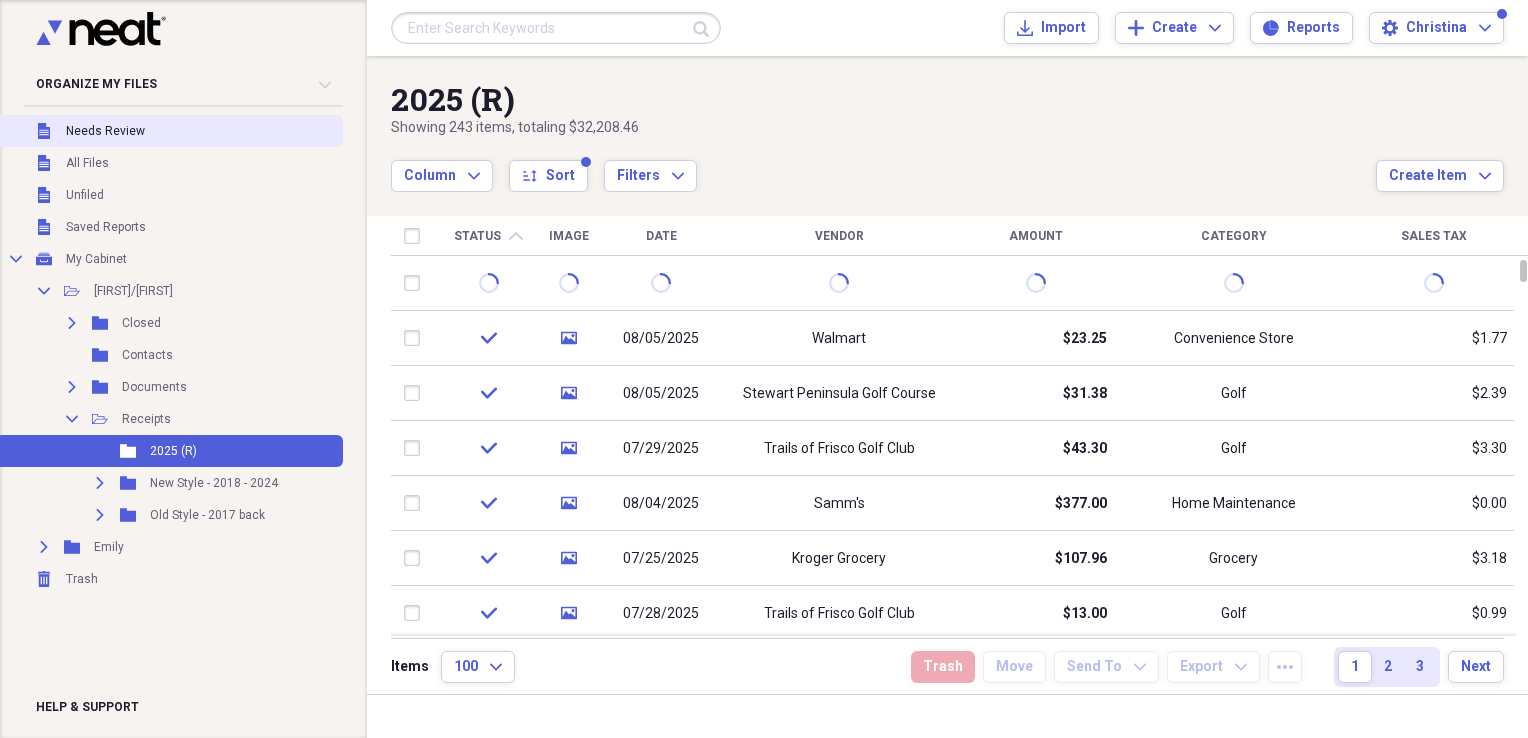 click on "Needs Review" at bounding box center (105, 131) 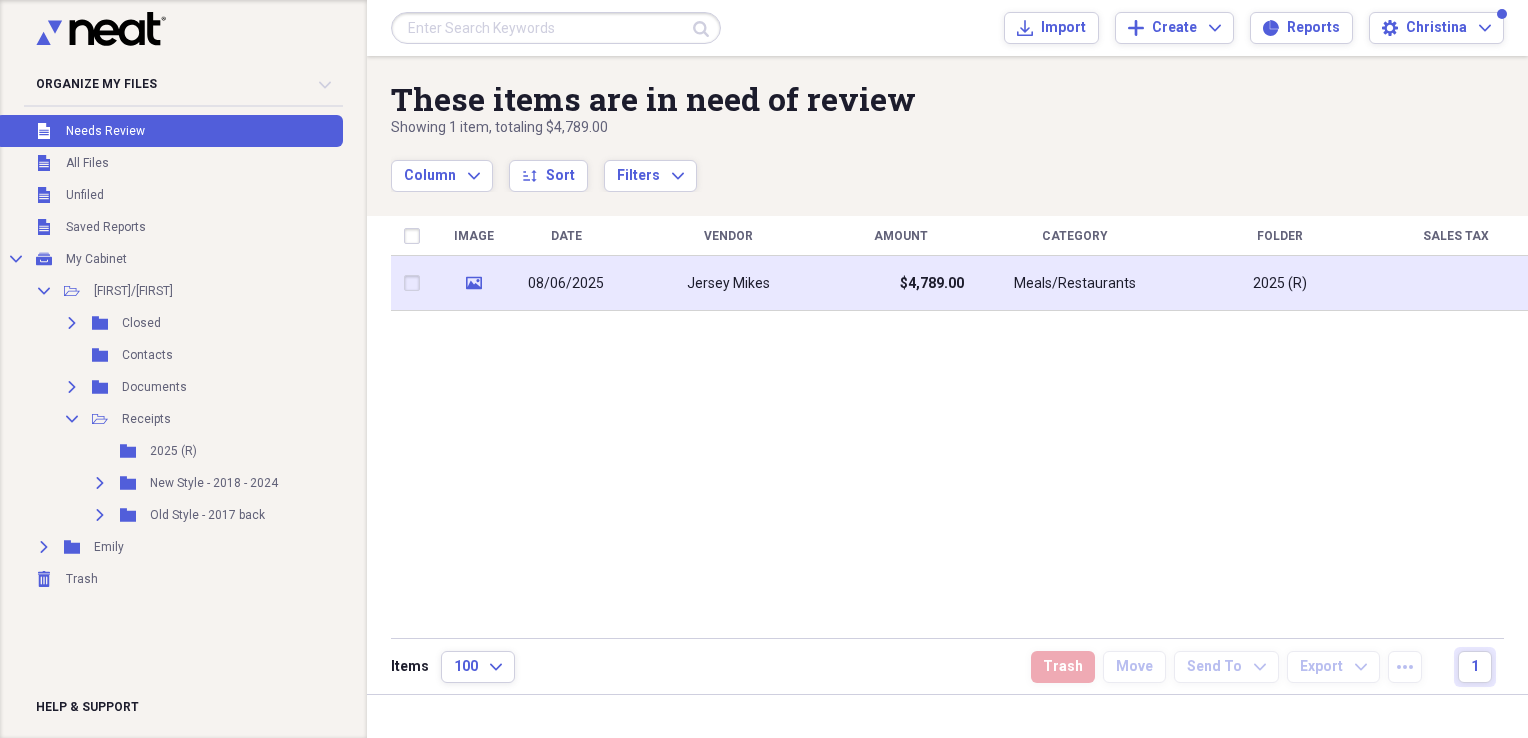 click on "media" 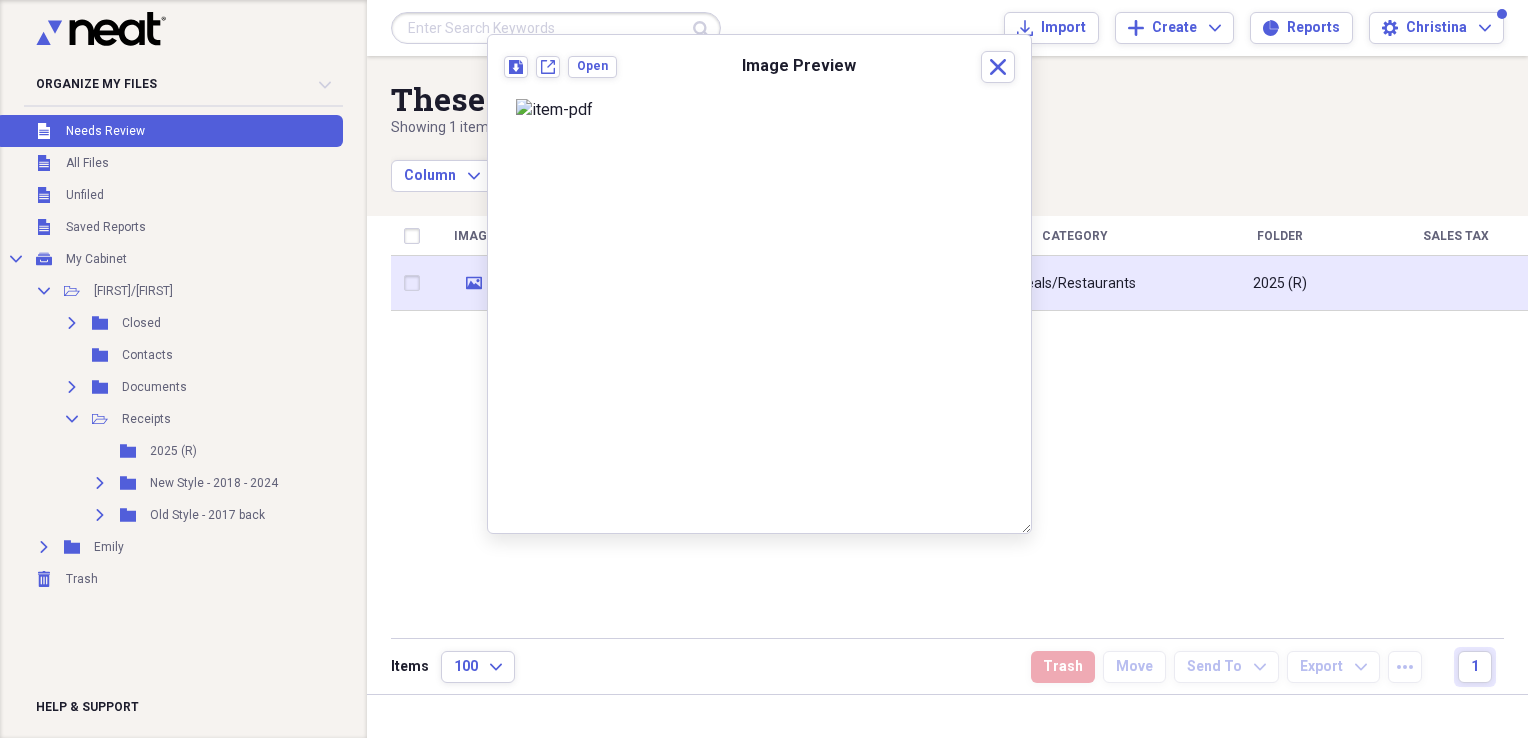 click at bounding box center (416, 283) 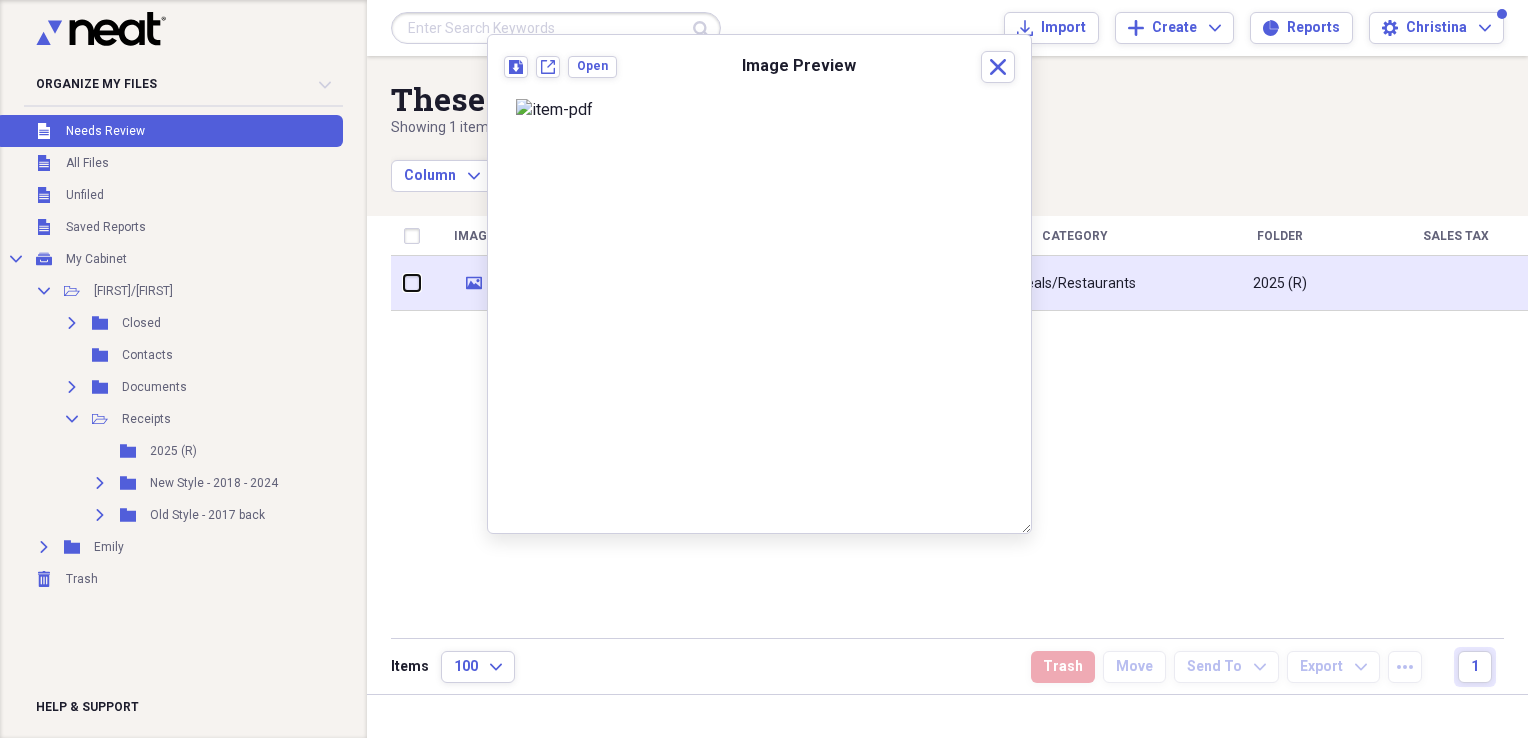 click at bounding box center [404, 283] 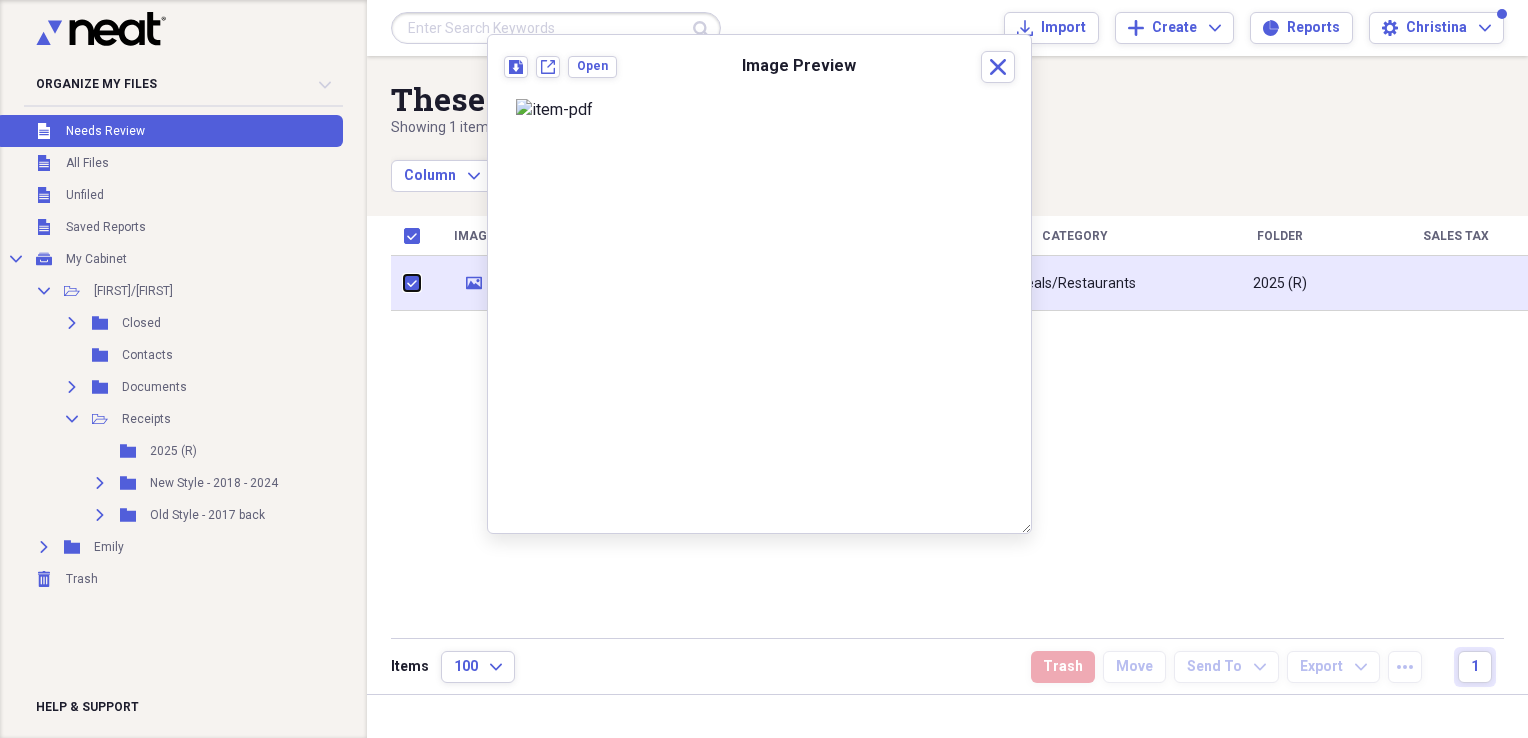 checkbox on "true" 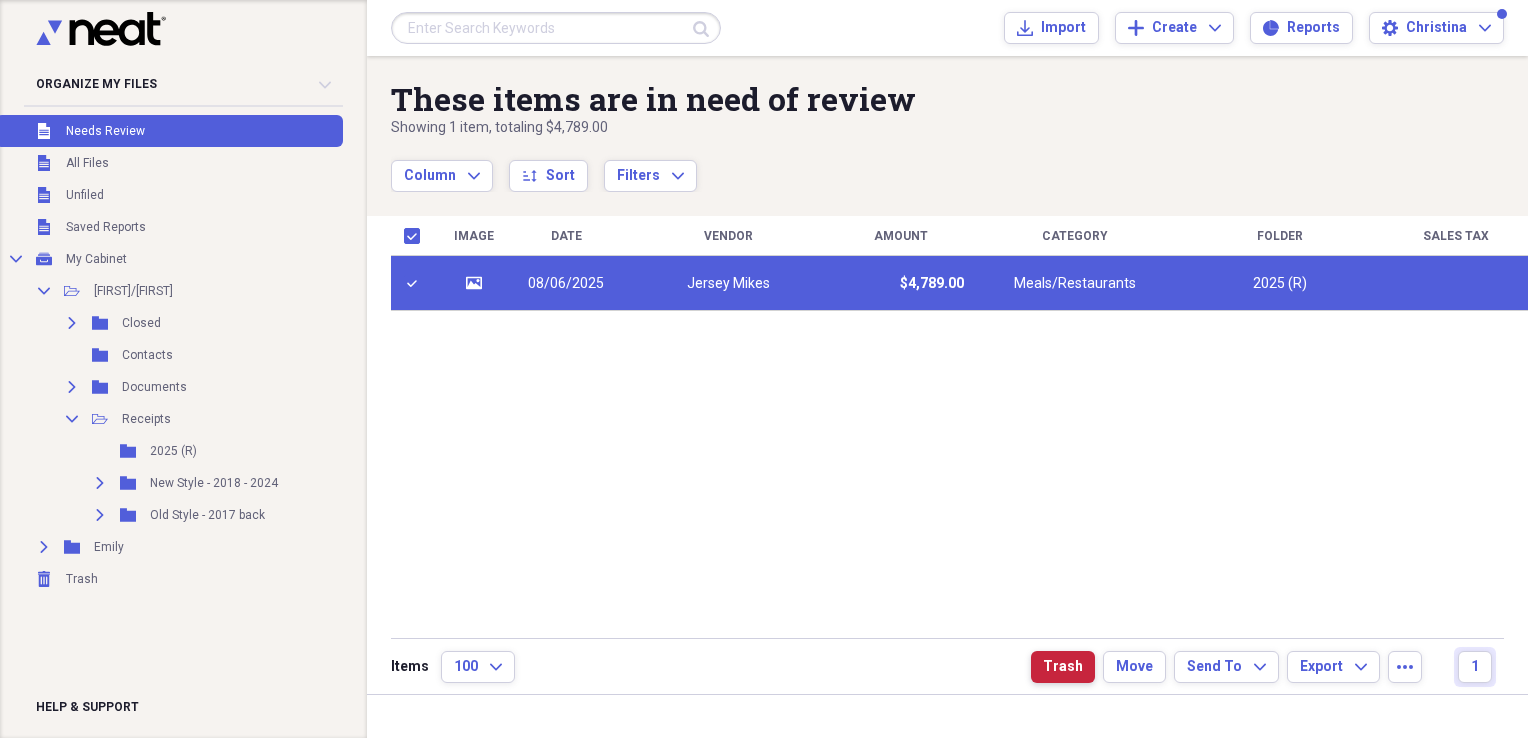click on "Trash" at bounding box center [1063, 667] 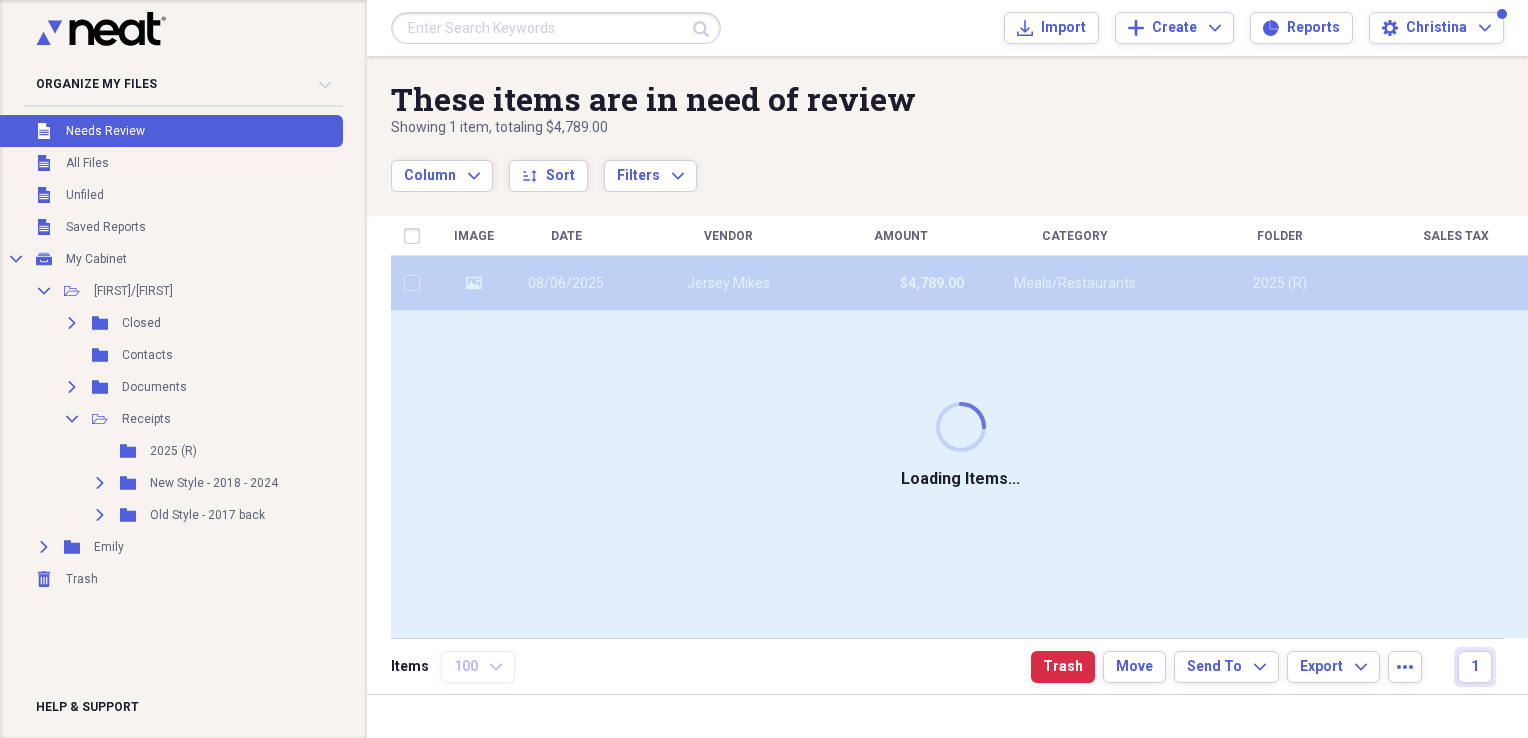 checkbox on "false" 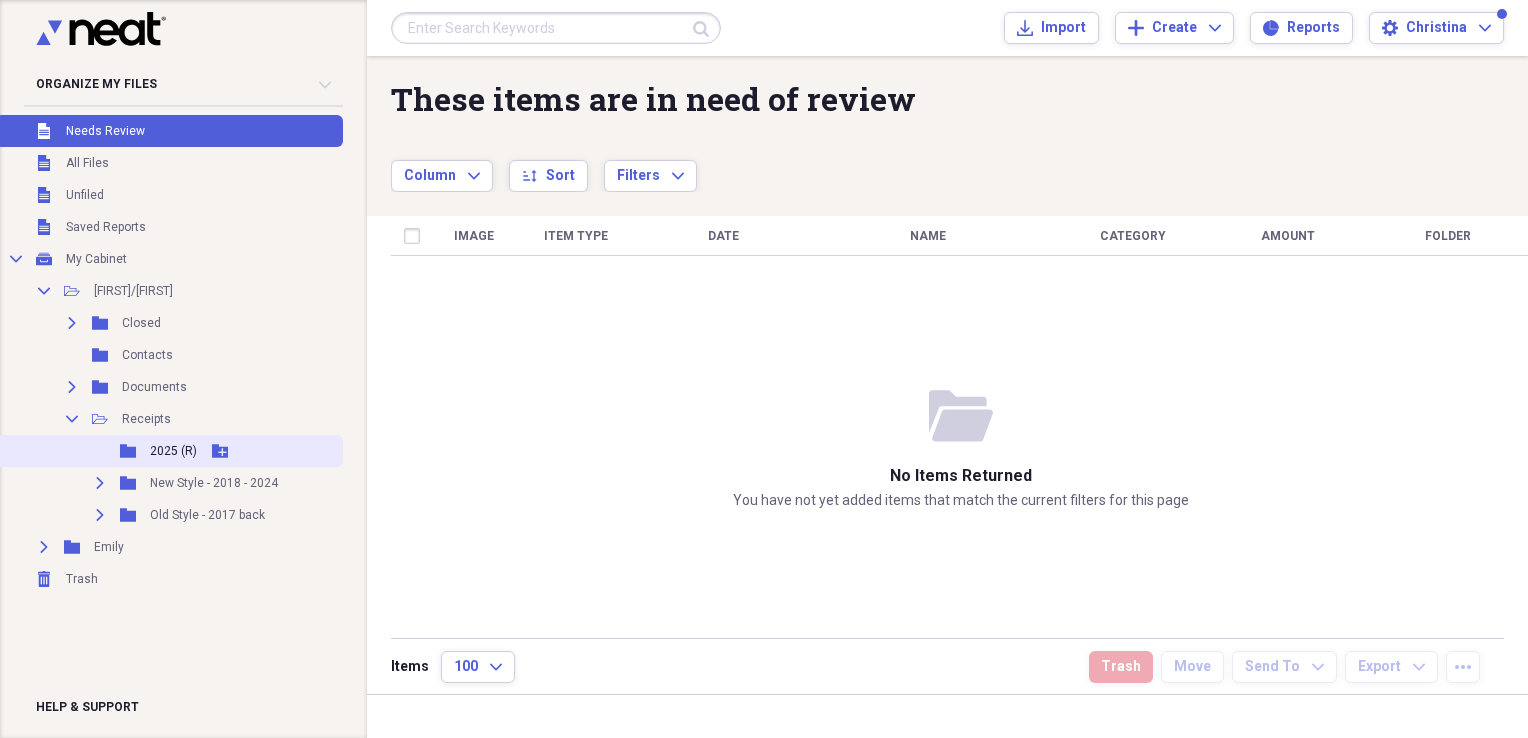 click on "2025 (R)" at bounding box center (173, 451) 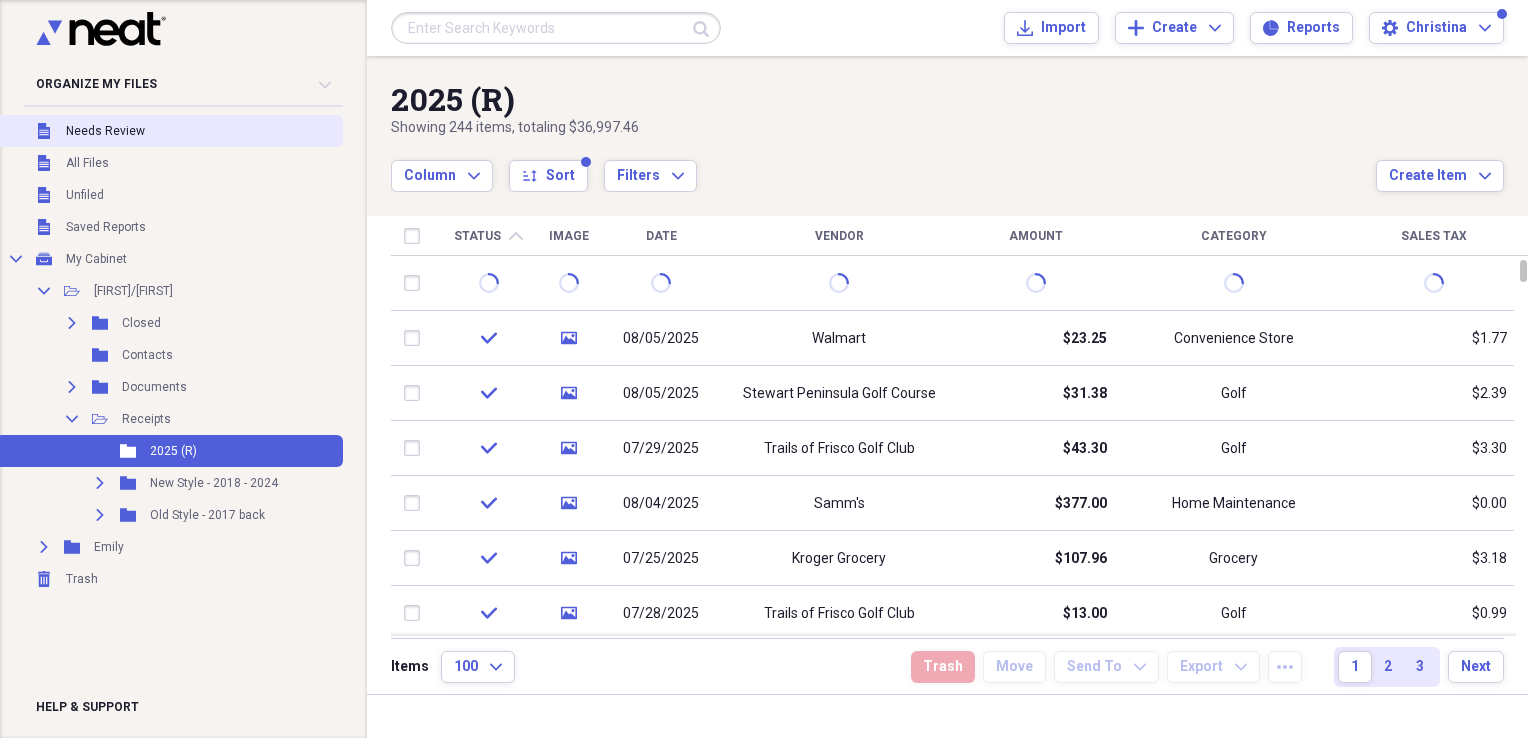 click on "Needs Review" at bounding box center [105, 131] 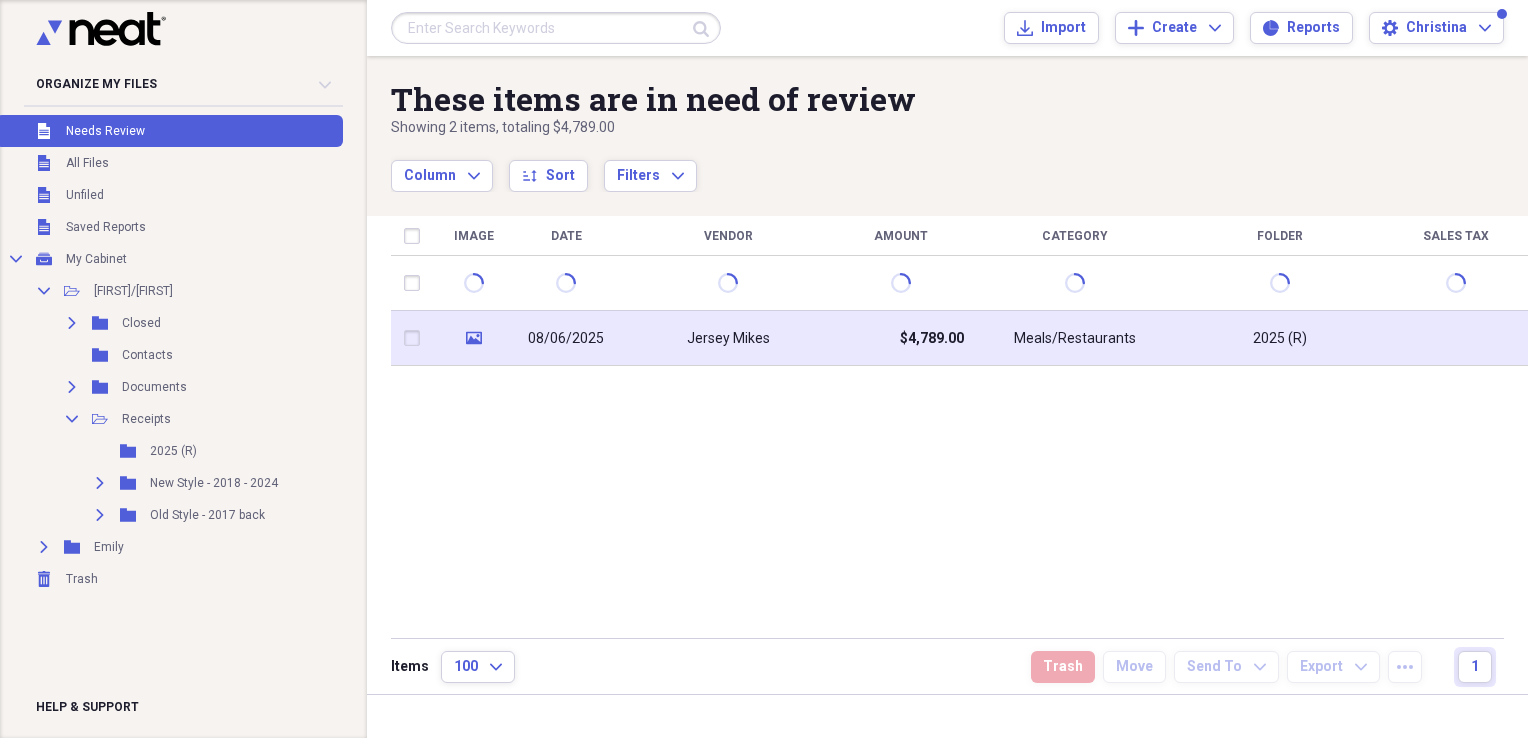 click on "media" 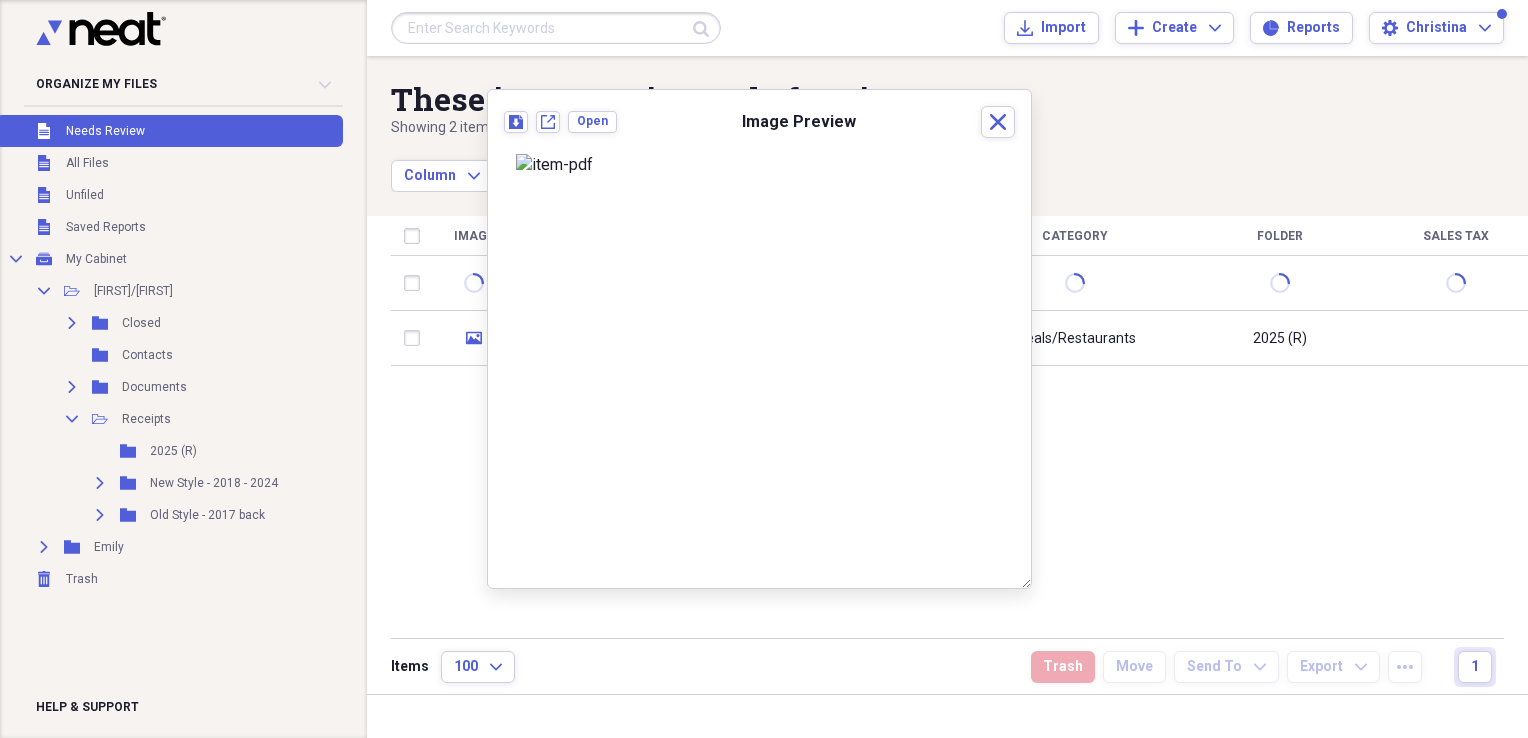 scroll, scrollTop: 0, scrollLeft: 0, axis: both 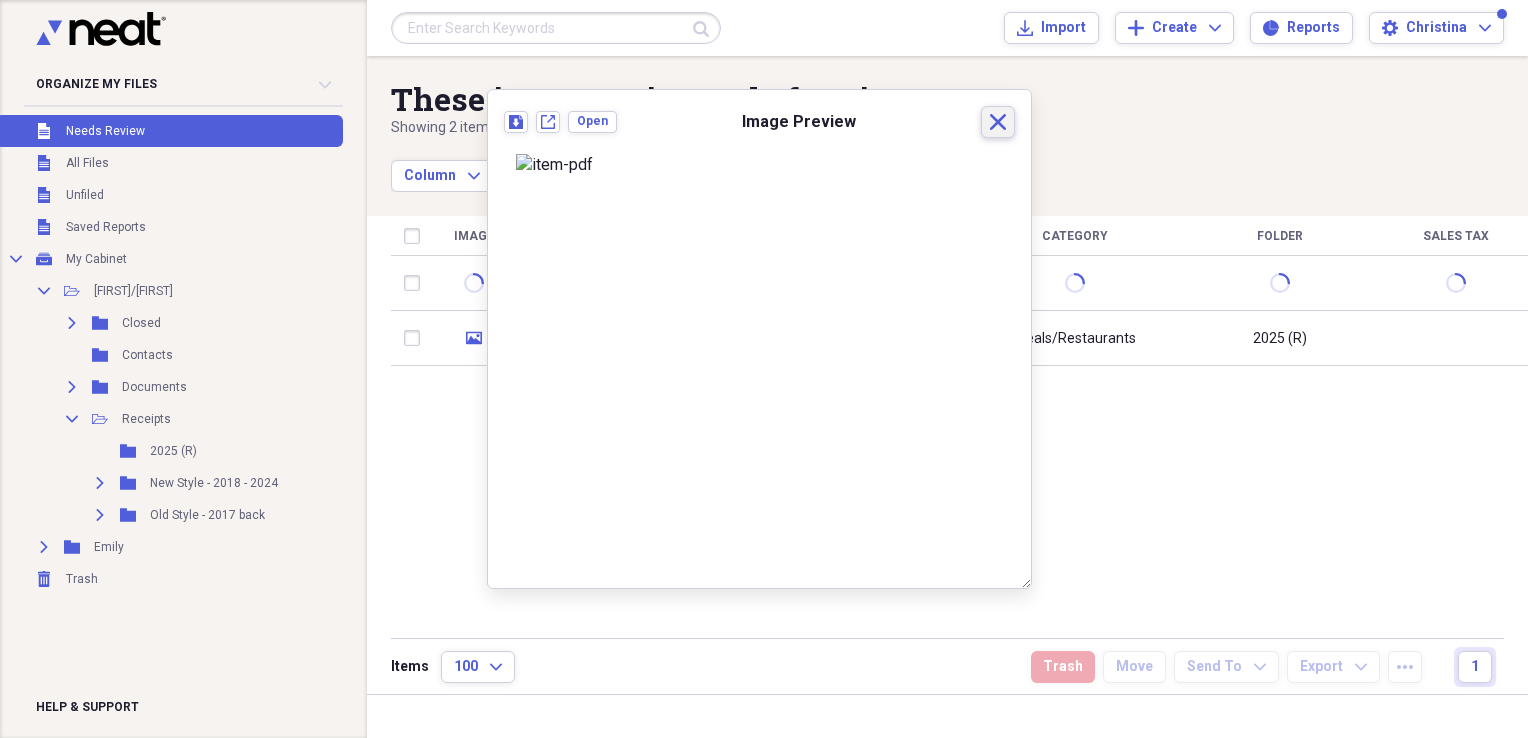 click on "Close" 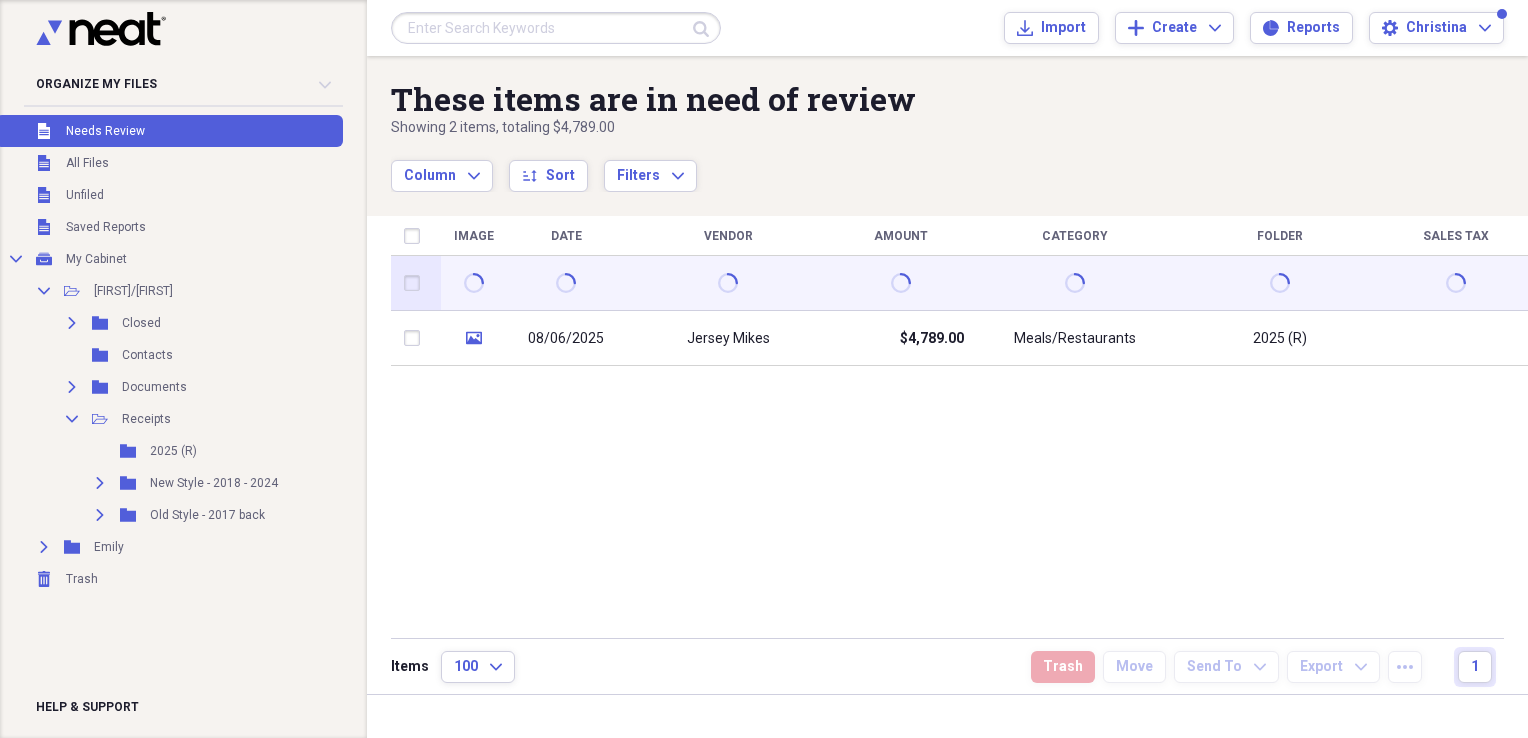 drag, startPoint x: 619, startPoint y: 274, endPoint x: 415, endPoint y: 284, distance: 204.24495 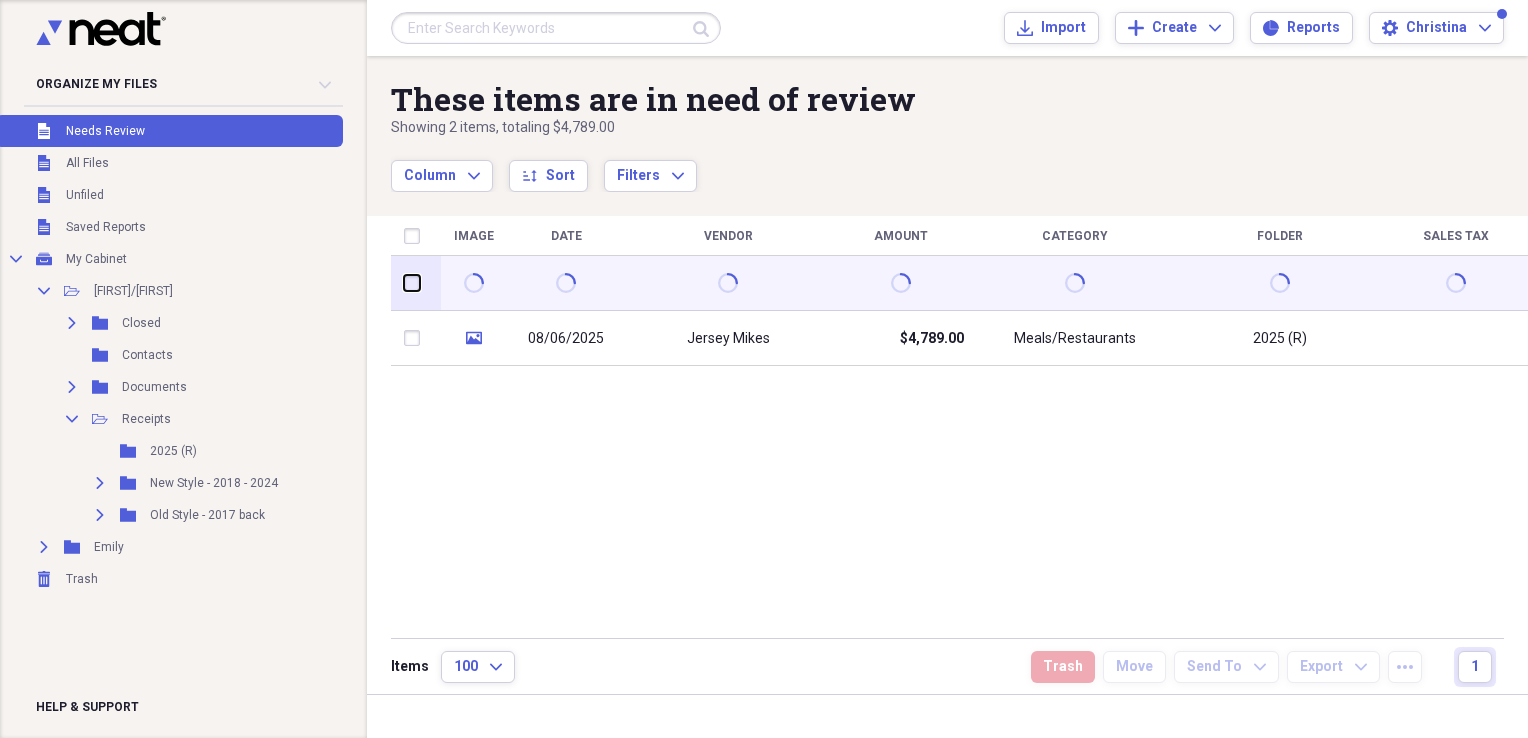 click at bounding box center [404, 283] 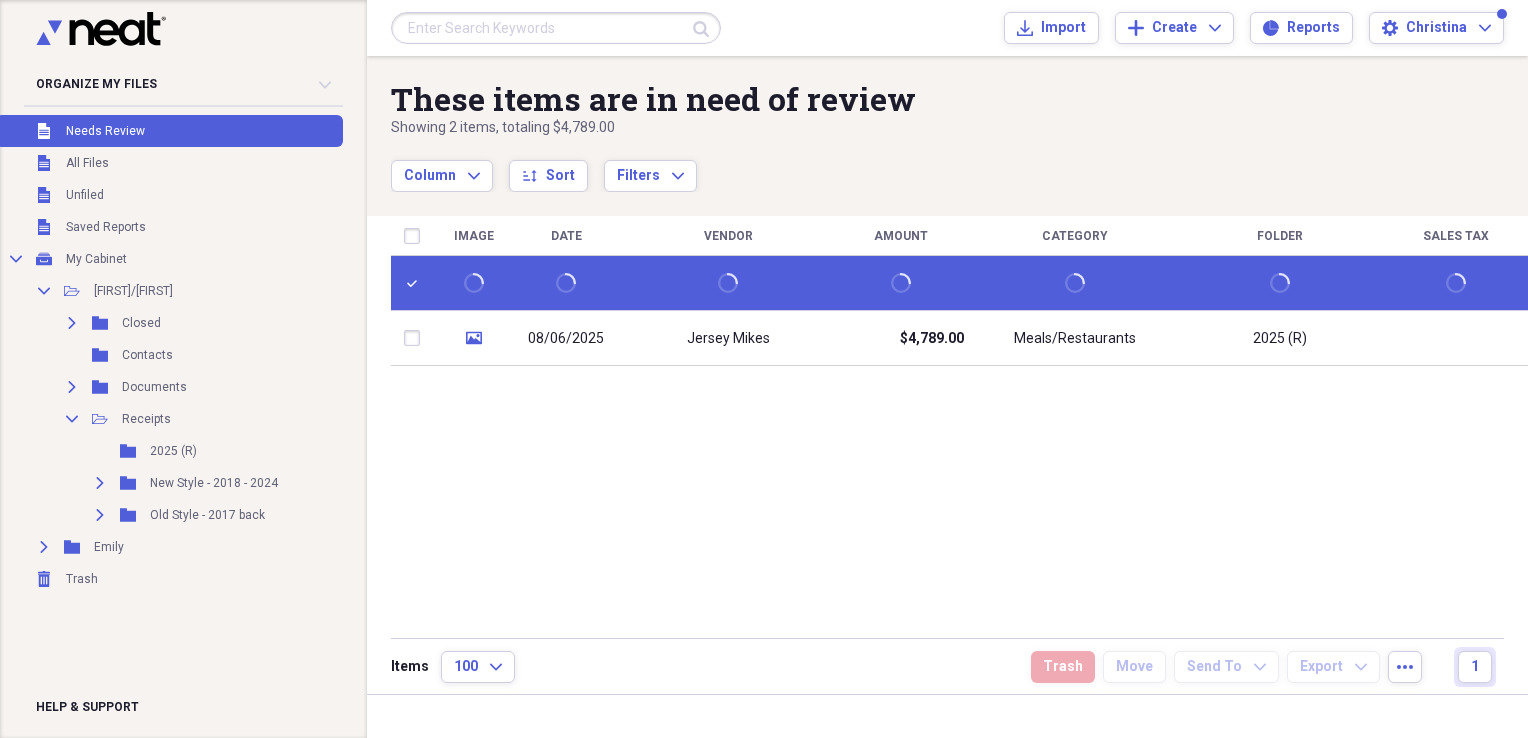 drag, startPoint x: 605, startPoint y: 292, endPoint x: 483, endPoint y: 540, distance: 276.3838 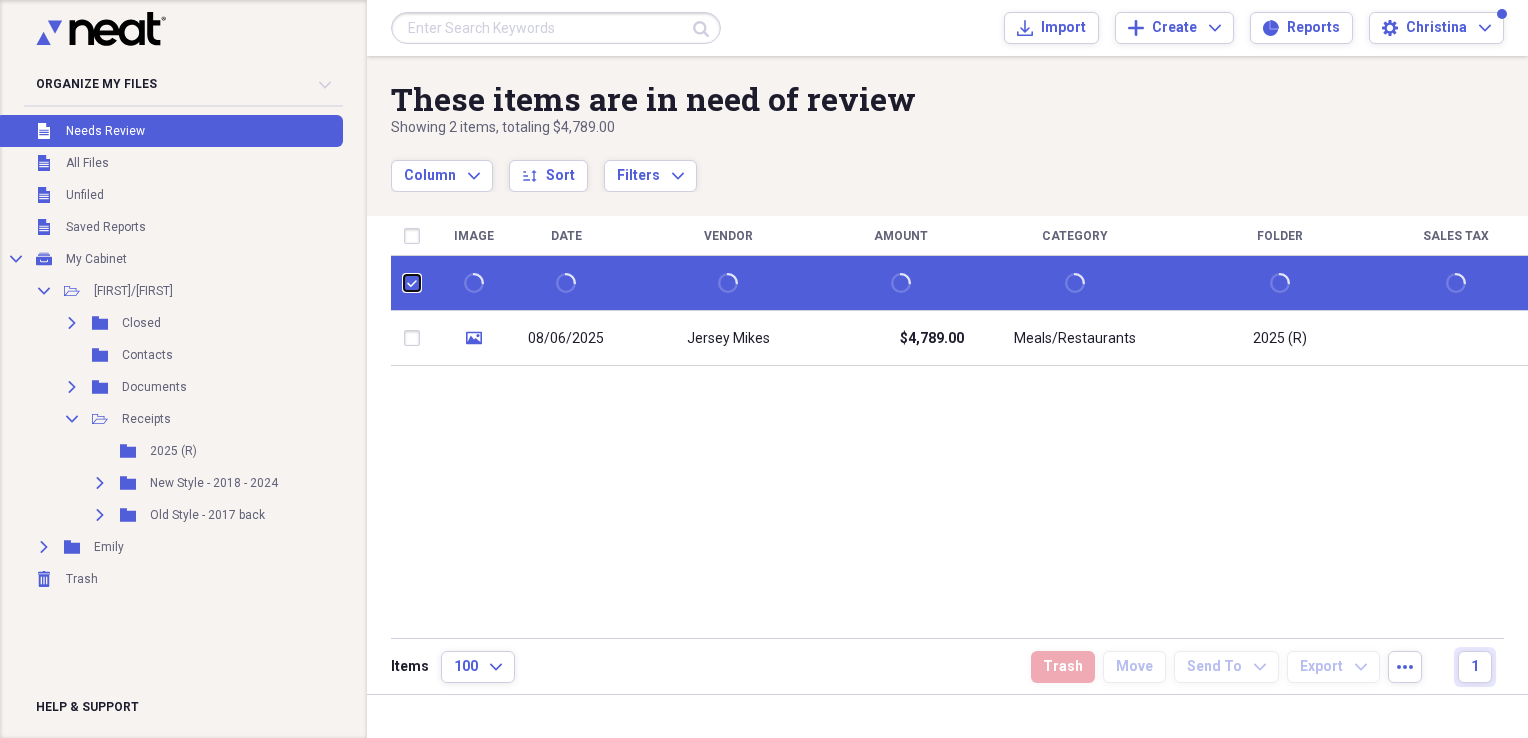 click at bounding box center (404, 283) 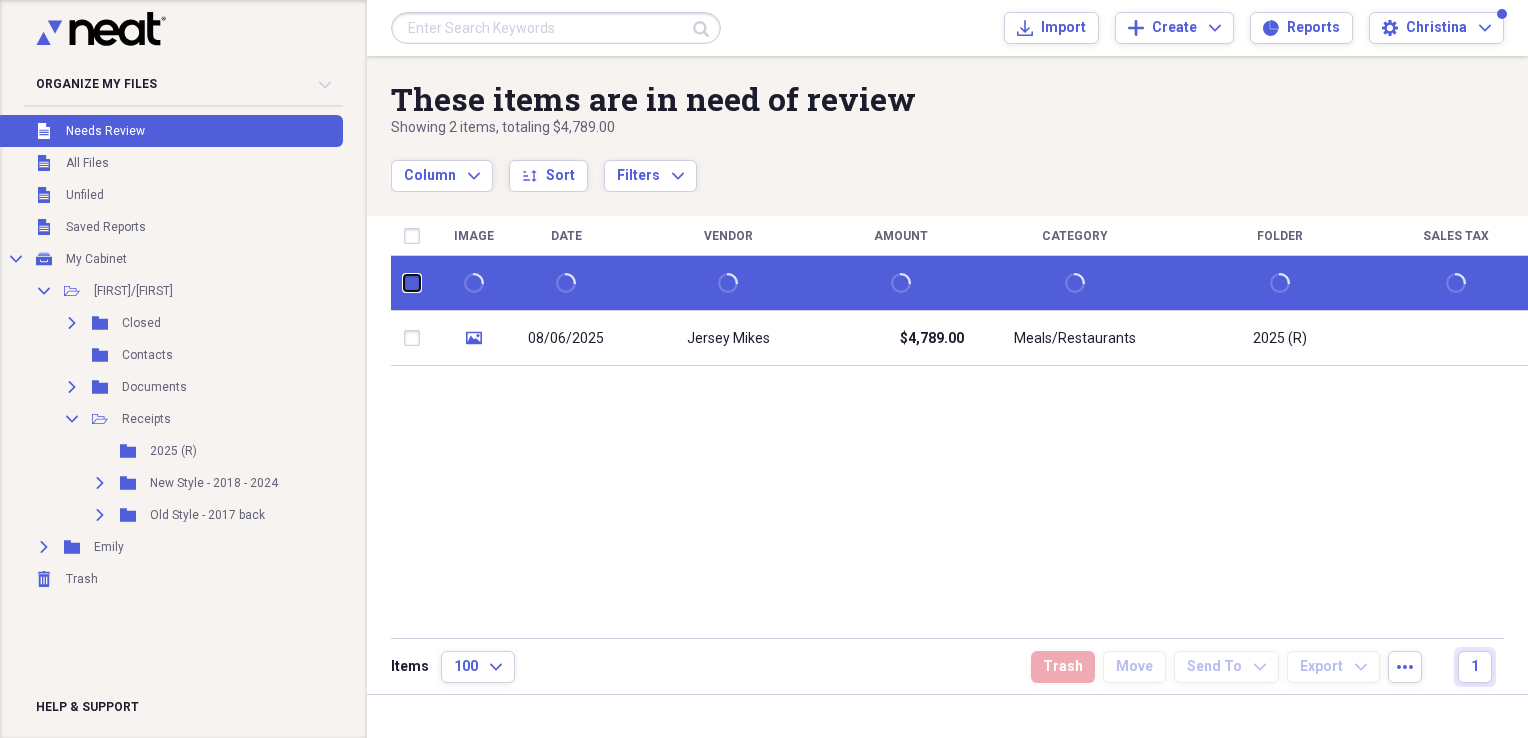 checkbox on "false" 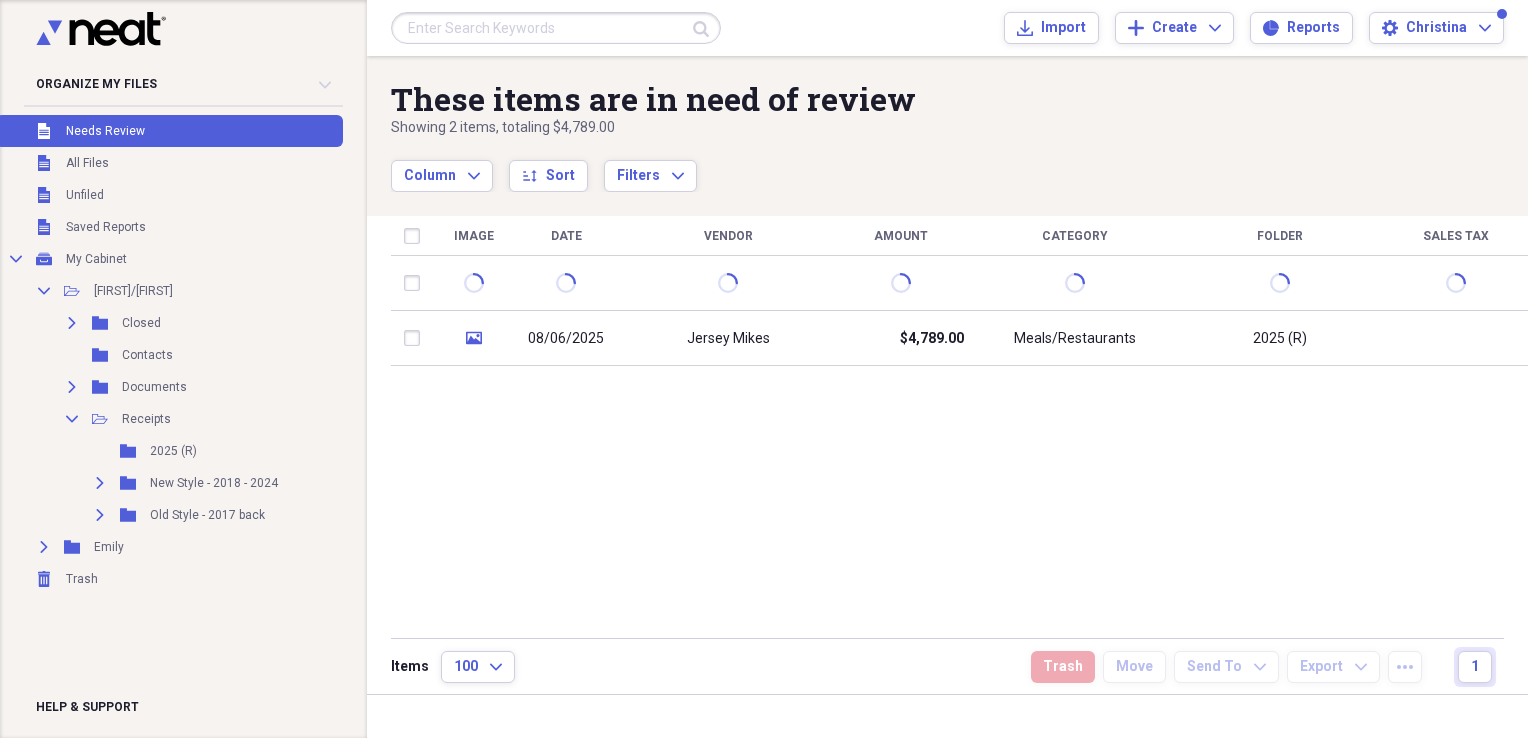 drag, startPoint x: 626, startPoint y: 280, endPoint x: 523, endPoint y: 481, distance: 225.85393 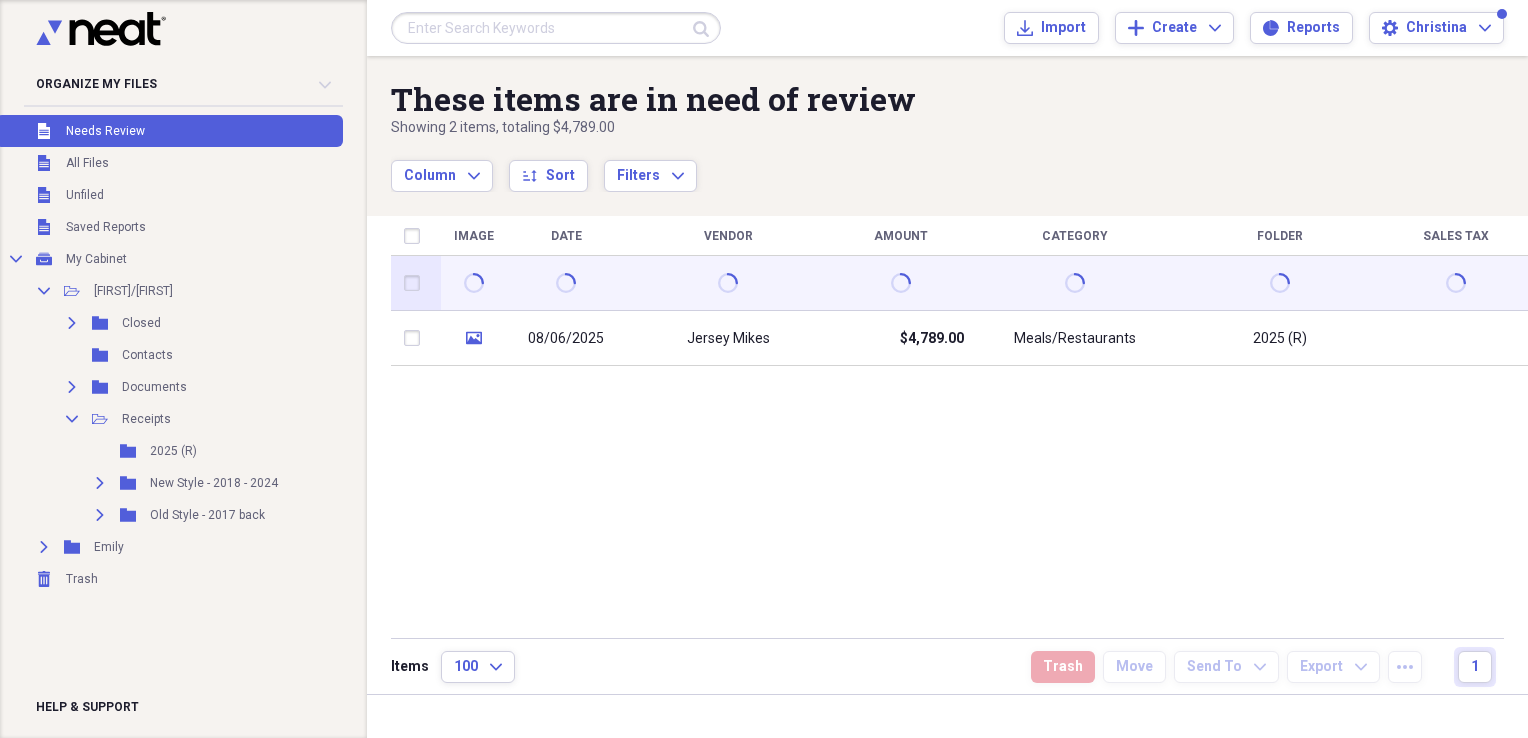 click at bounding box center (473, 283) 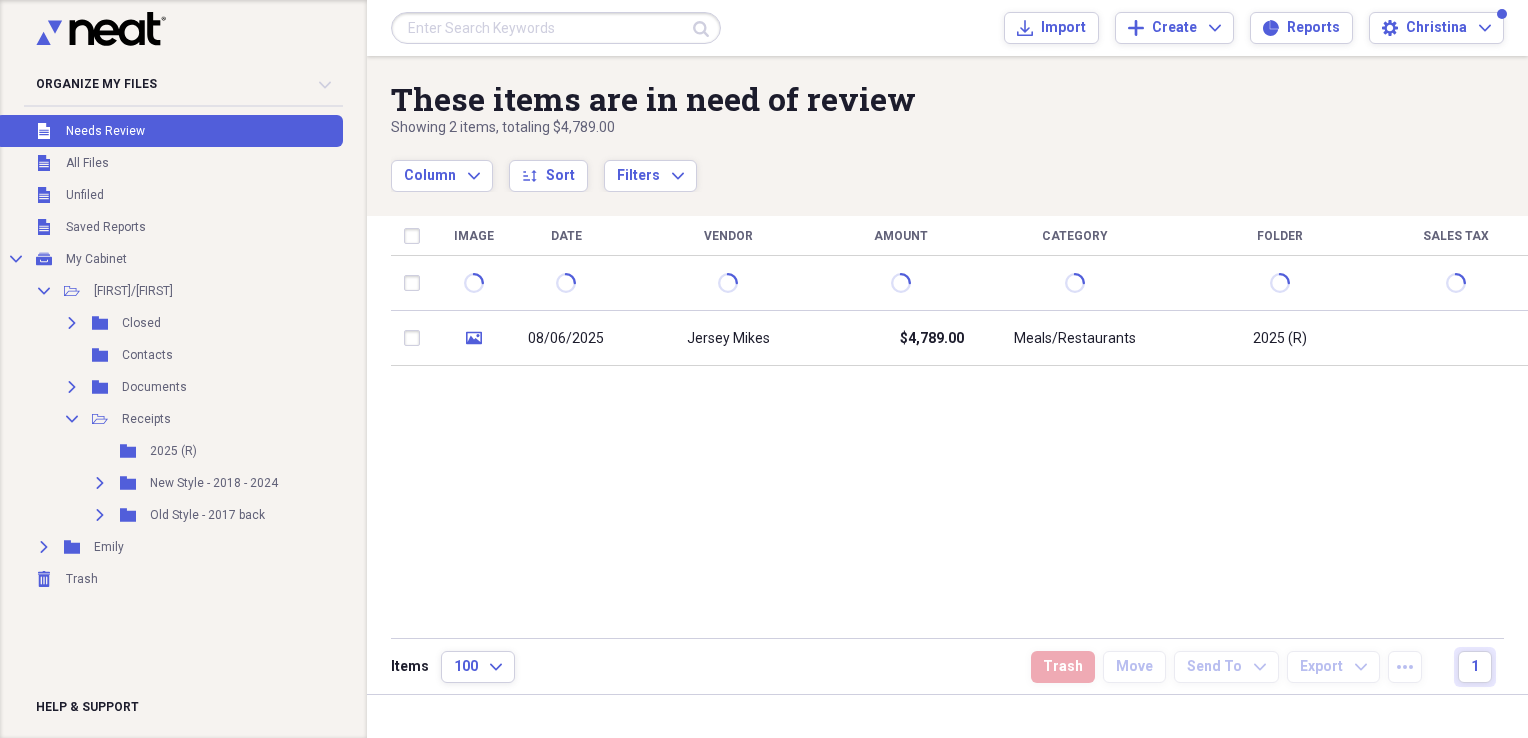 drag, startPoint x: 504, startPoint y: 289, endPoint x: 442, endPoint y: 522, distance: 241.10786 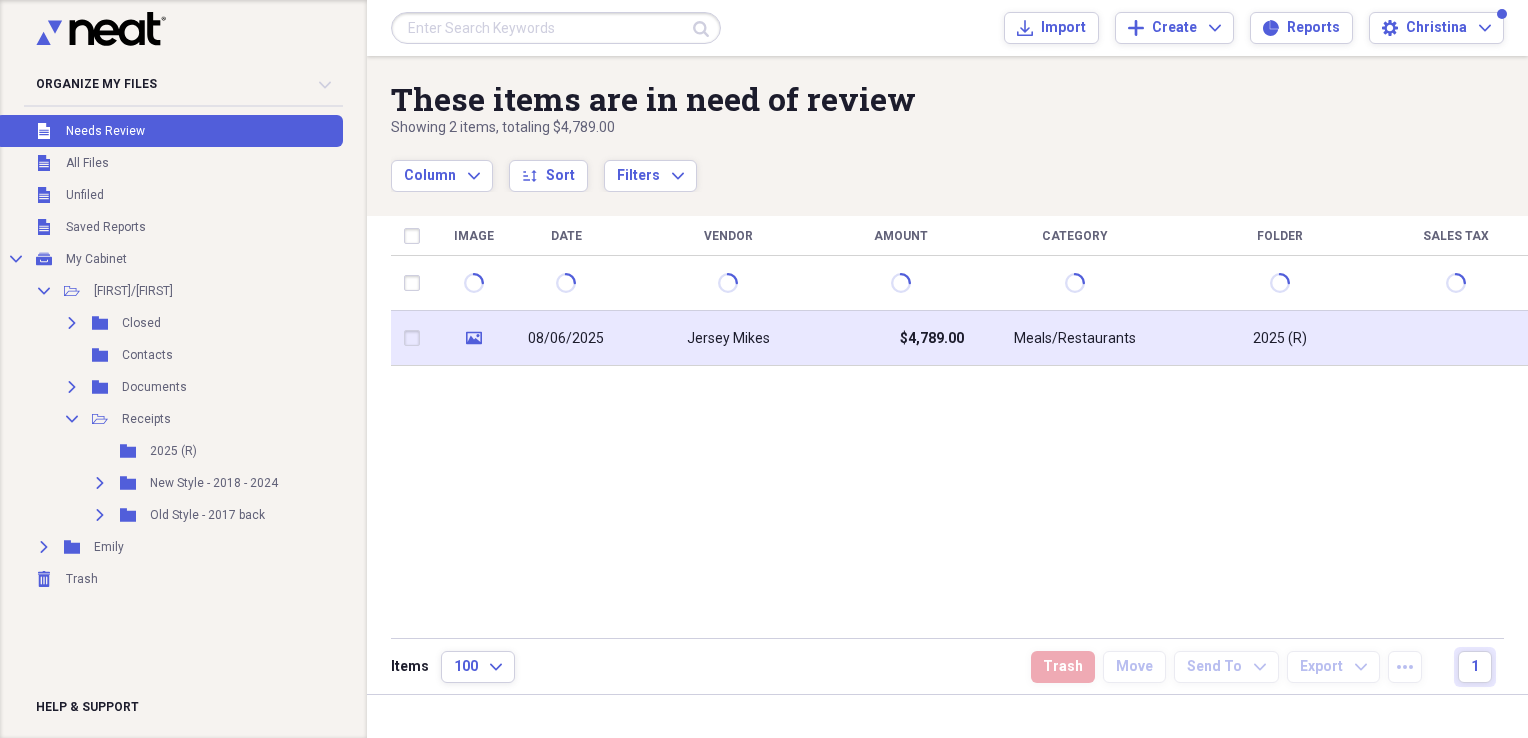 click 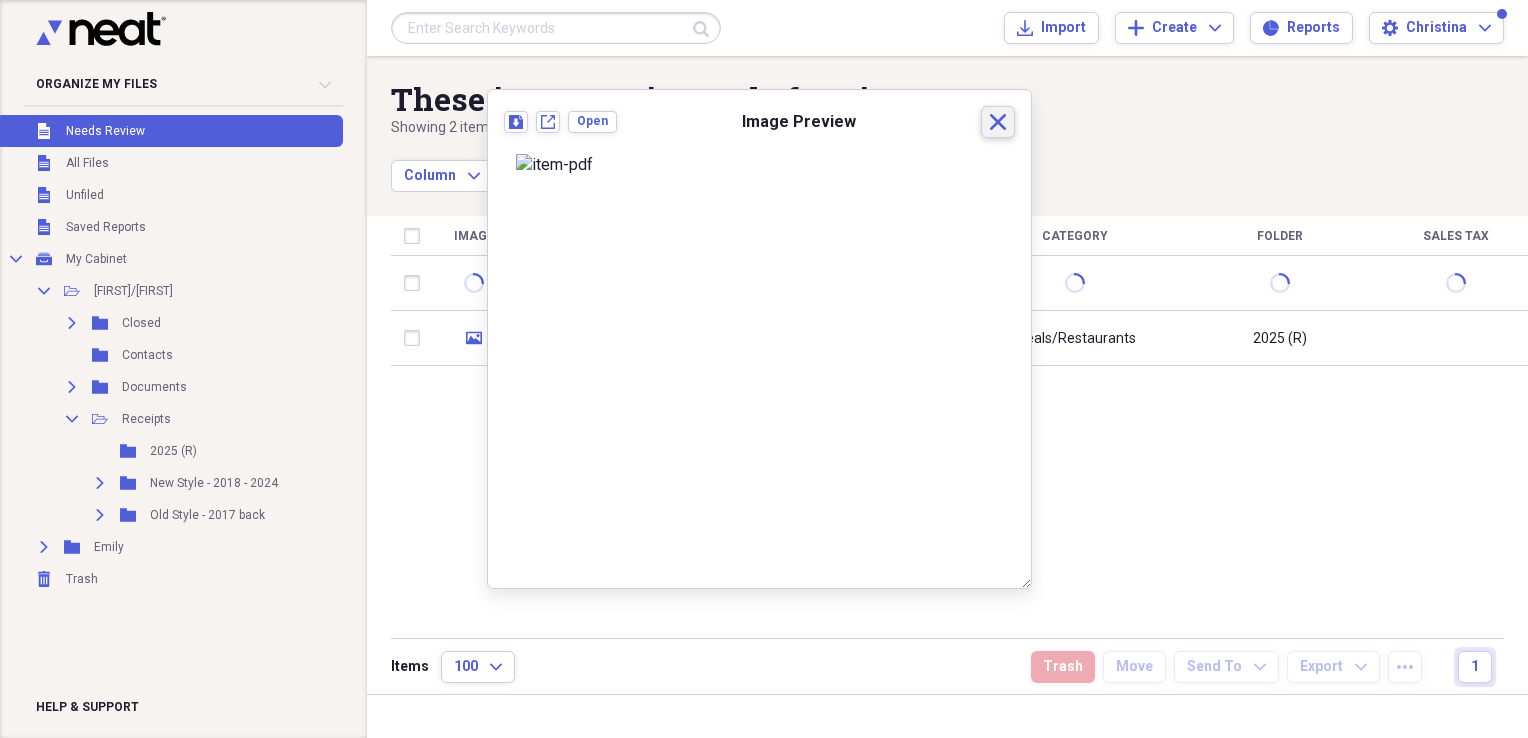 click 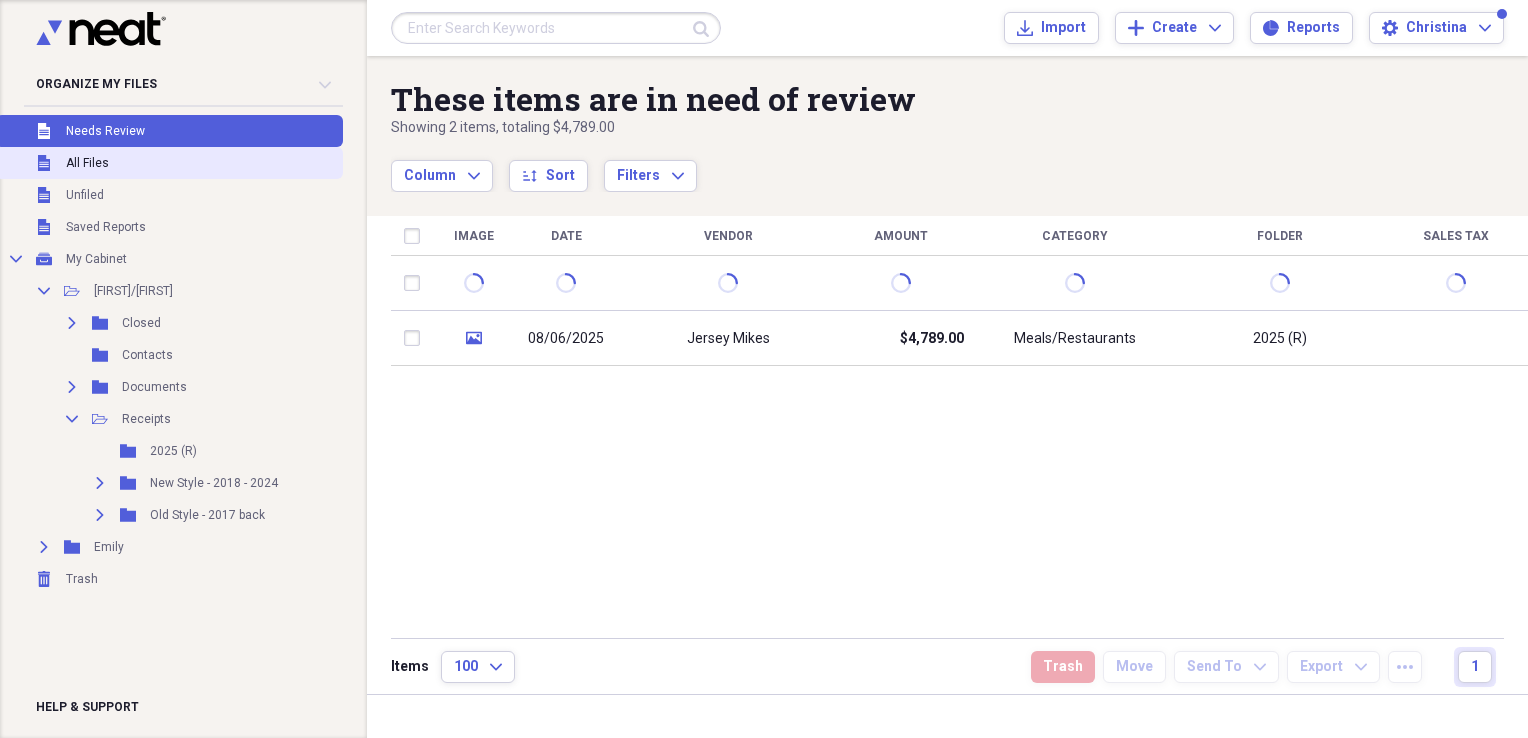 click on "All Files" at bounding box center (87, 163) 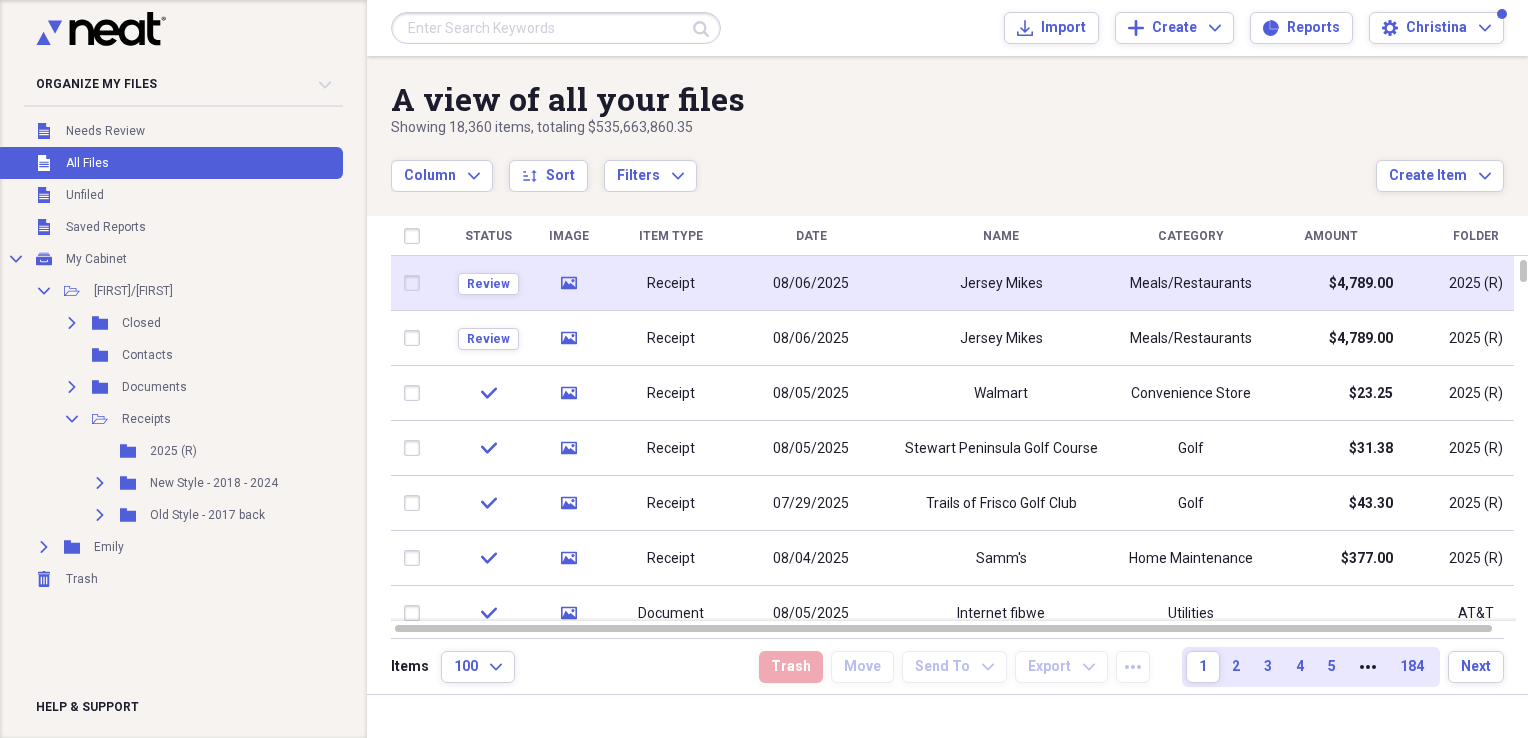 click on "media" 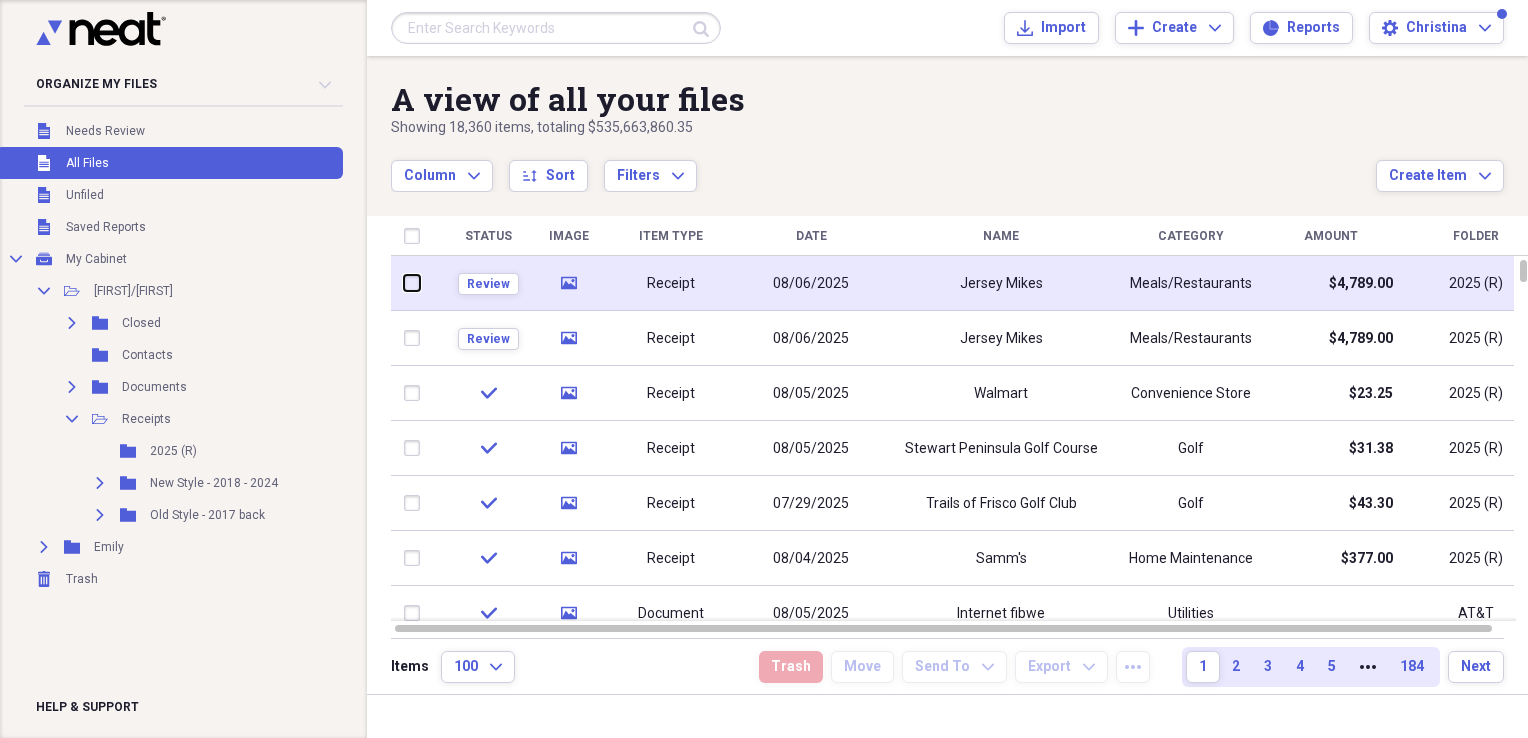 click at bounding box center (404, 283) 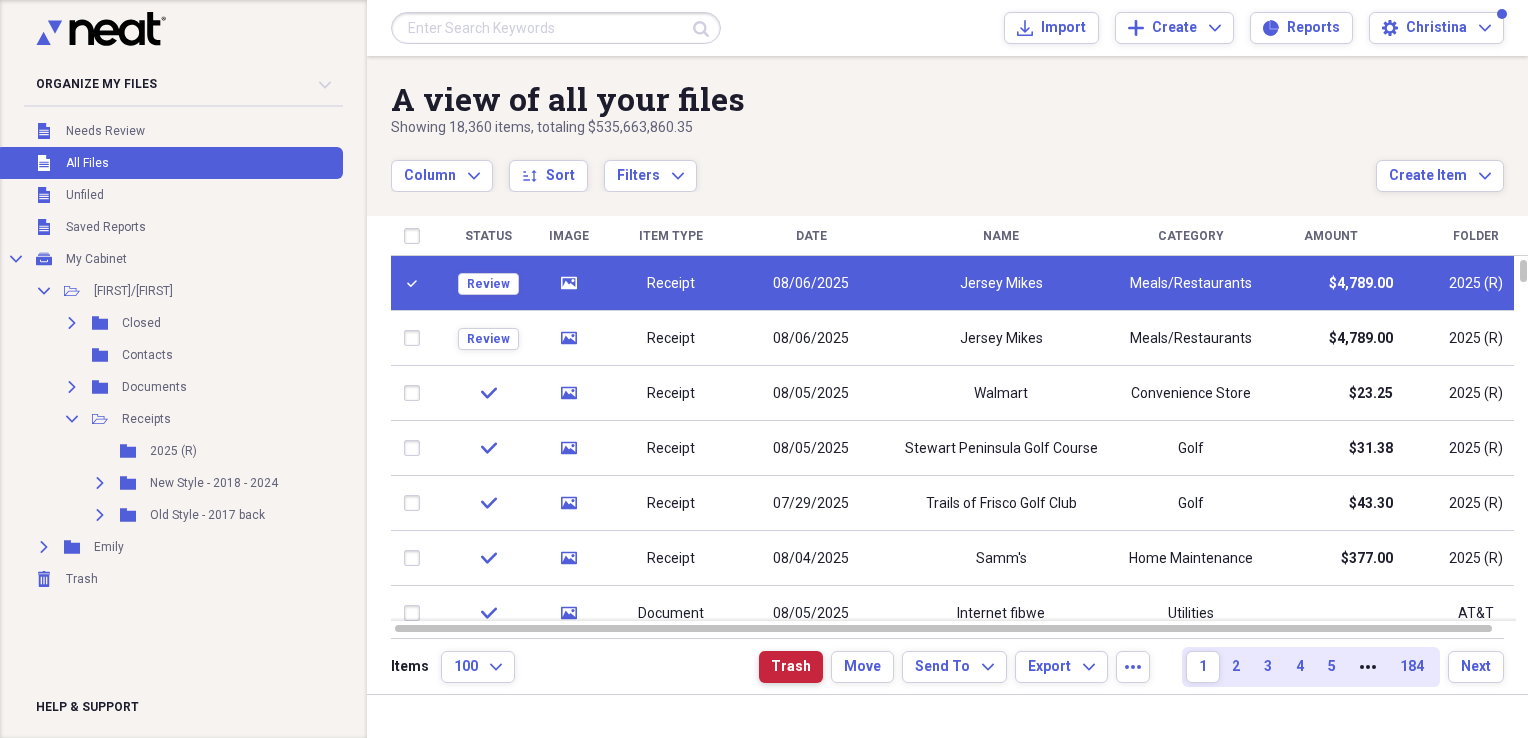 click on "Trash" at bounding box center [791, 667] 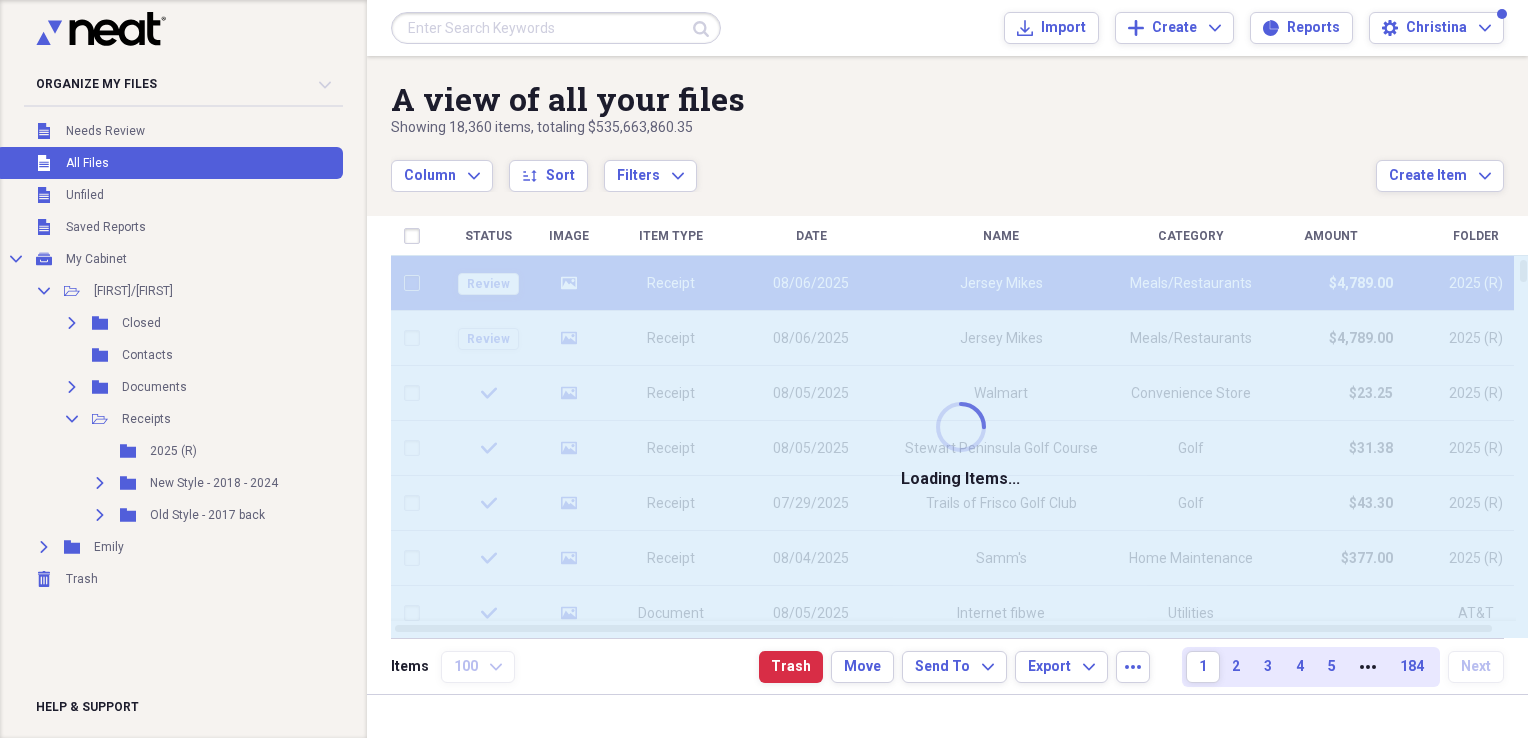 checkbox on "false" 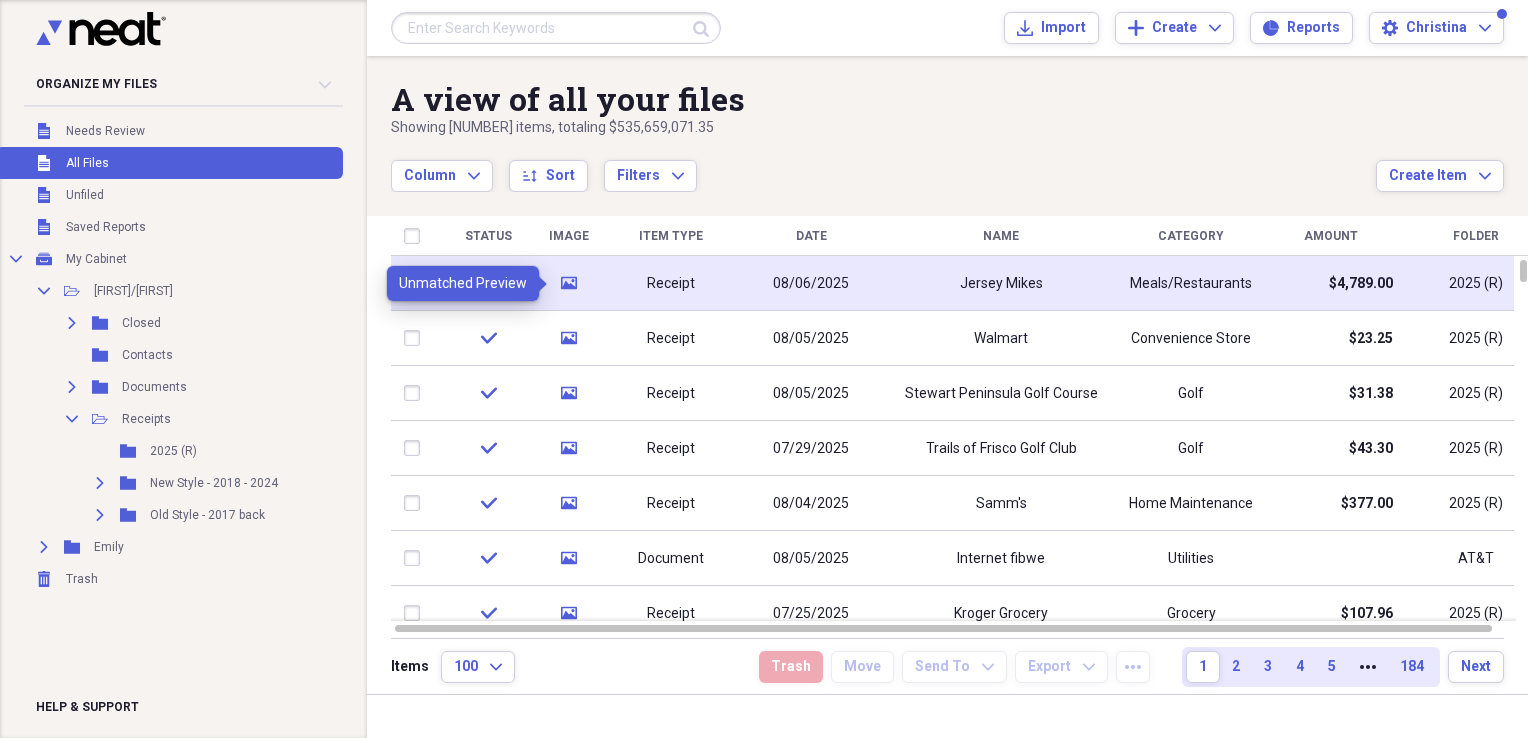 click 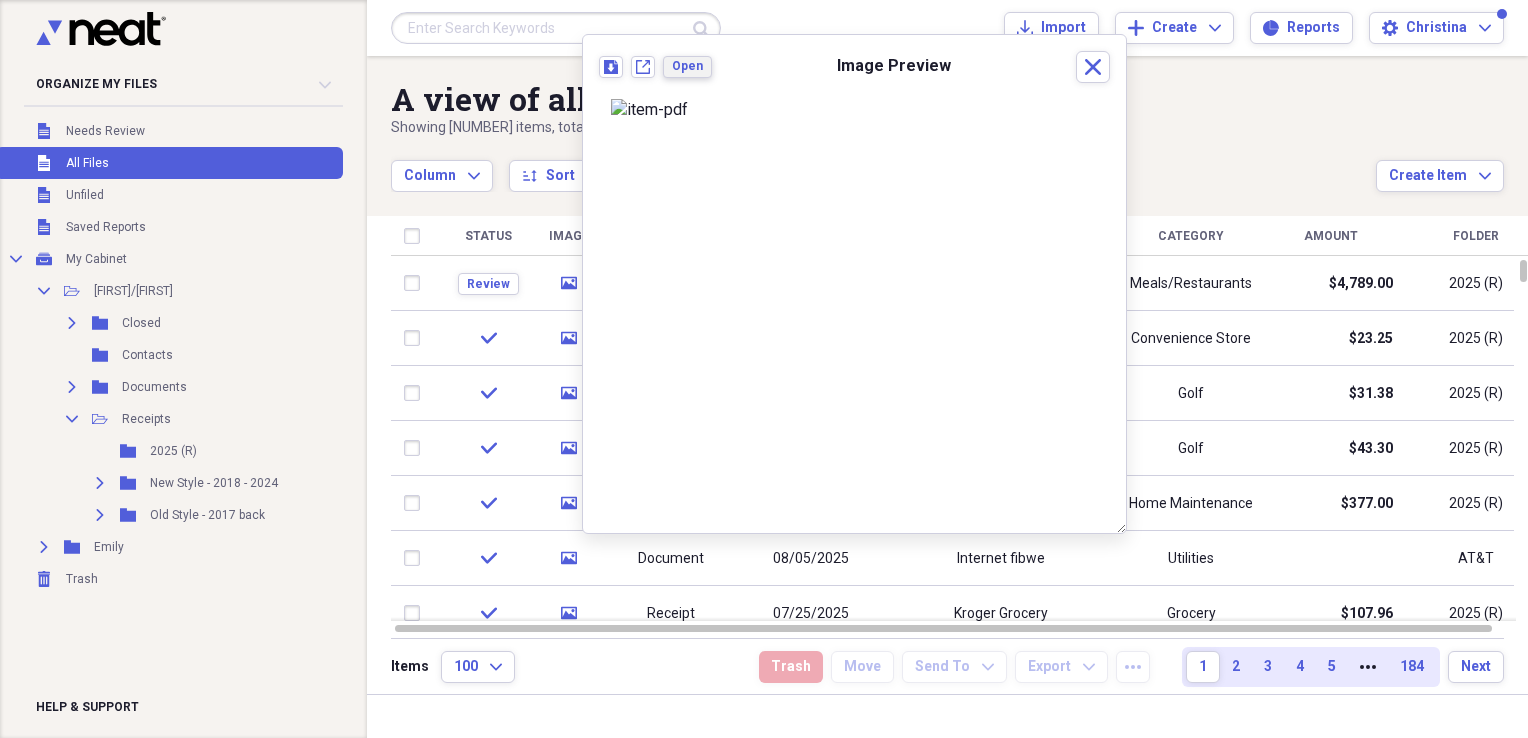 click on "Open" at bounding box center (687, 66) 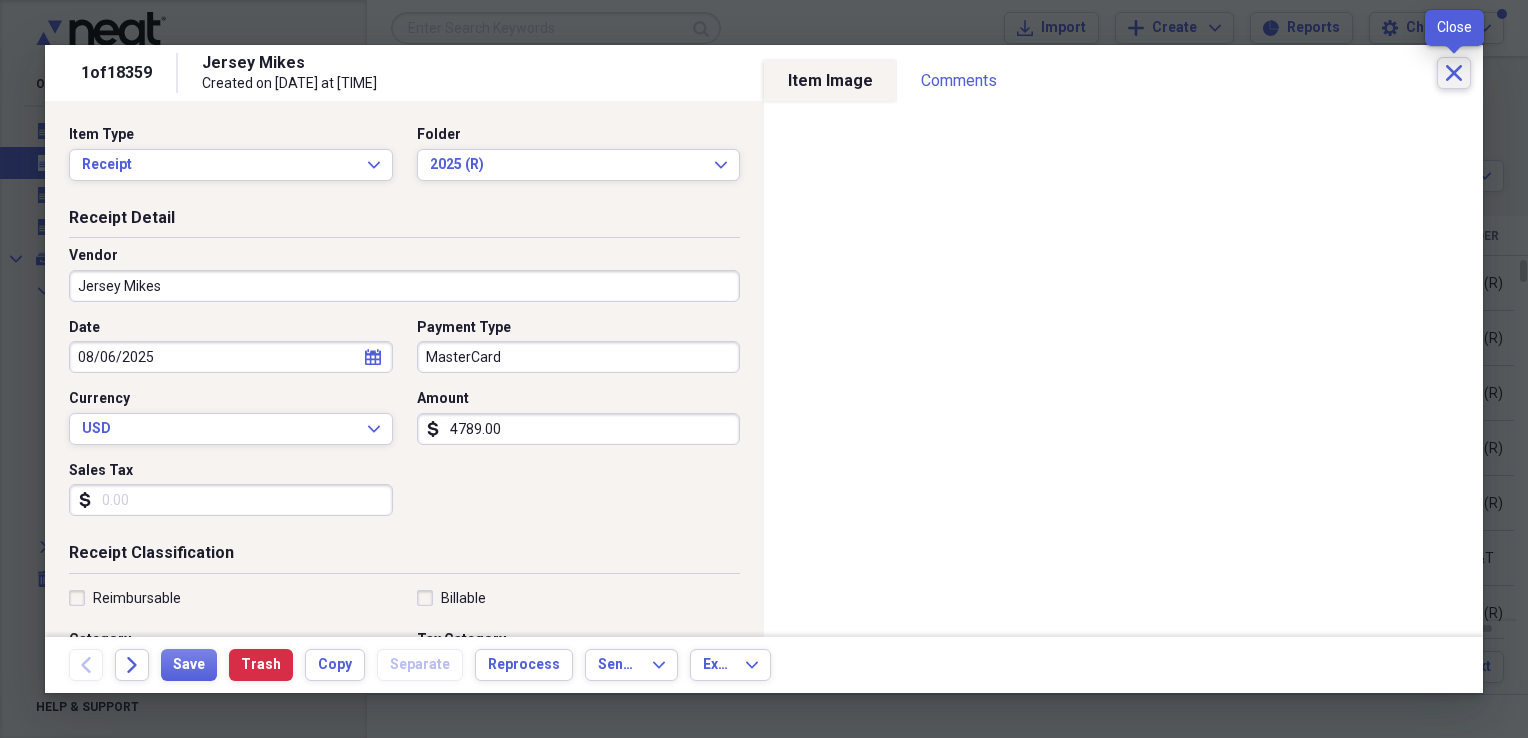 click 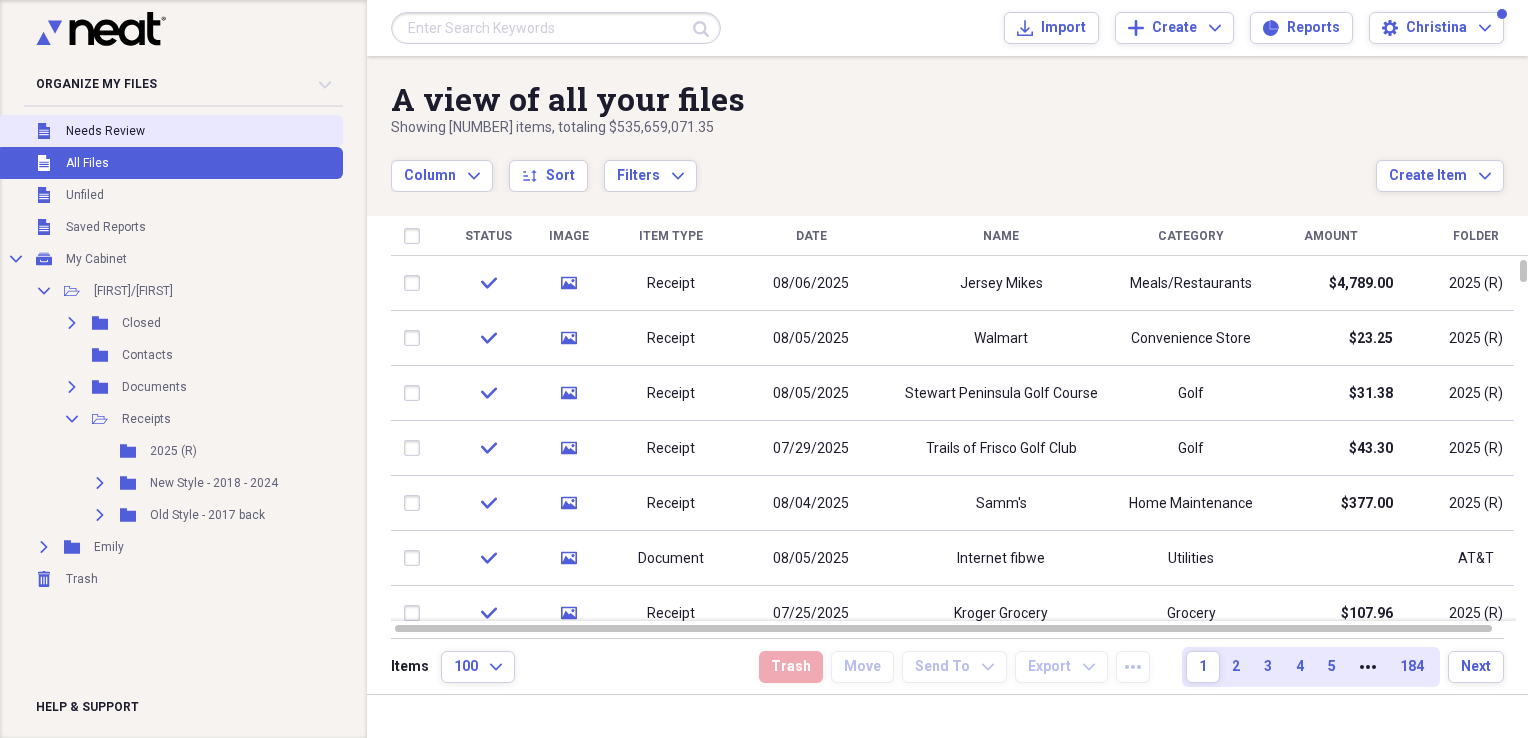 click on "Needs Review" at bounding box center [105, 131] 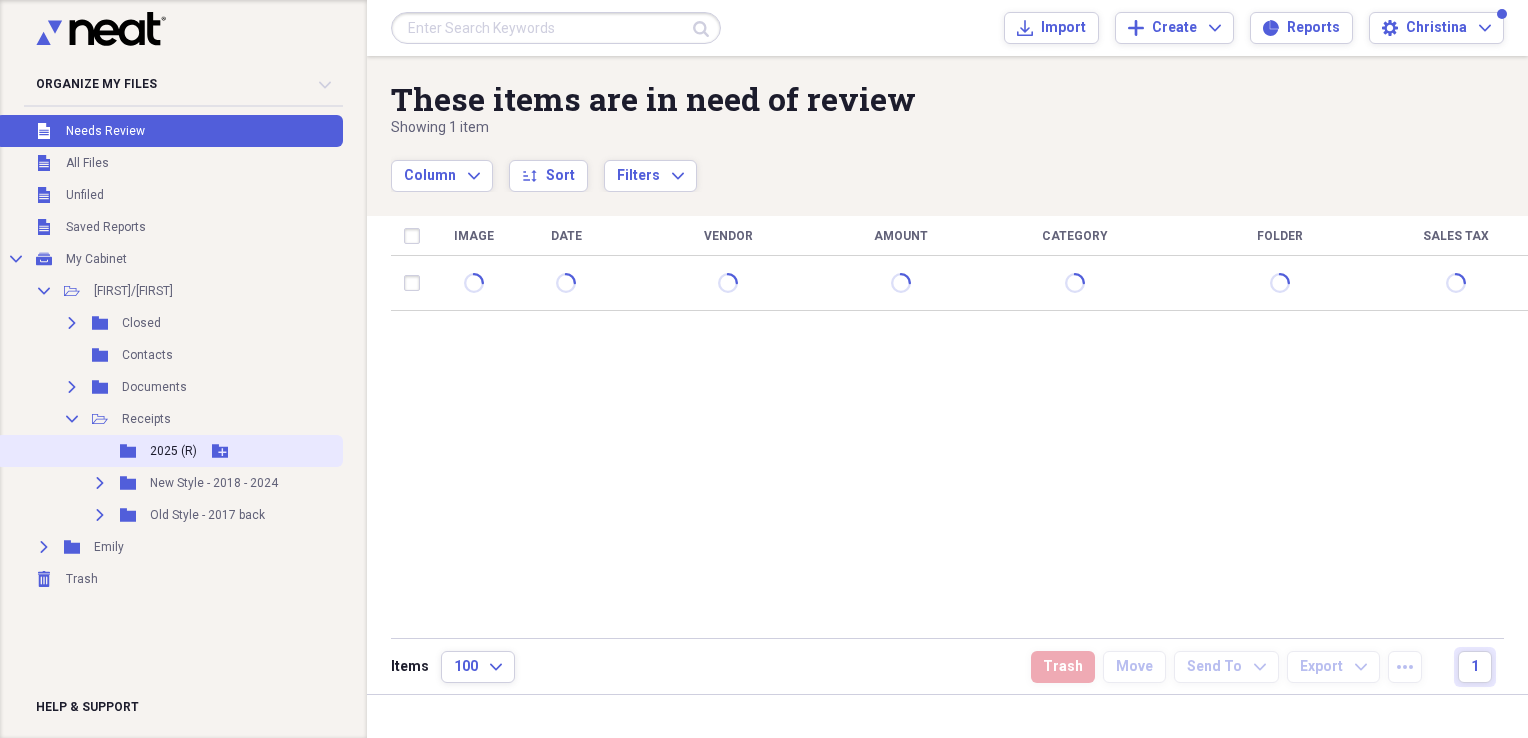 click on "2025 (R)" at bounding box center (173, 451) 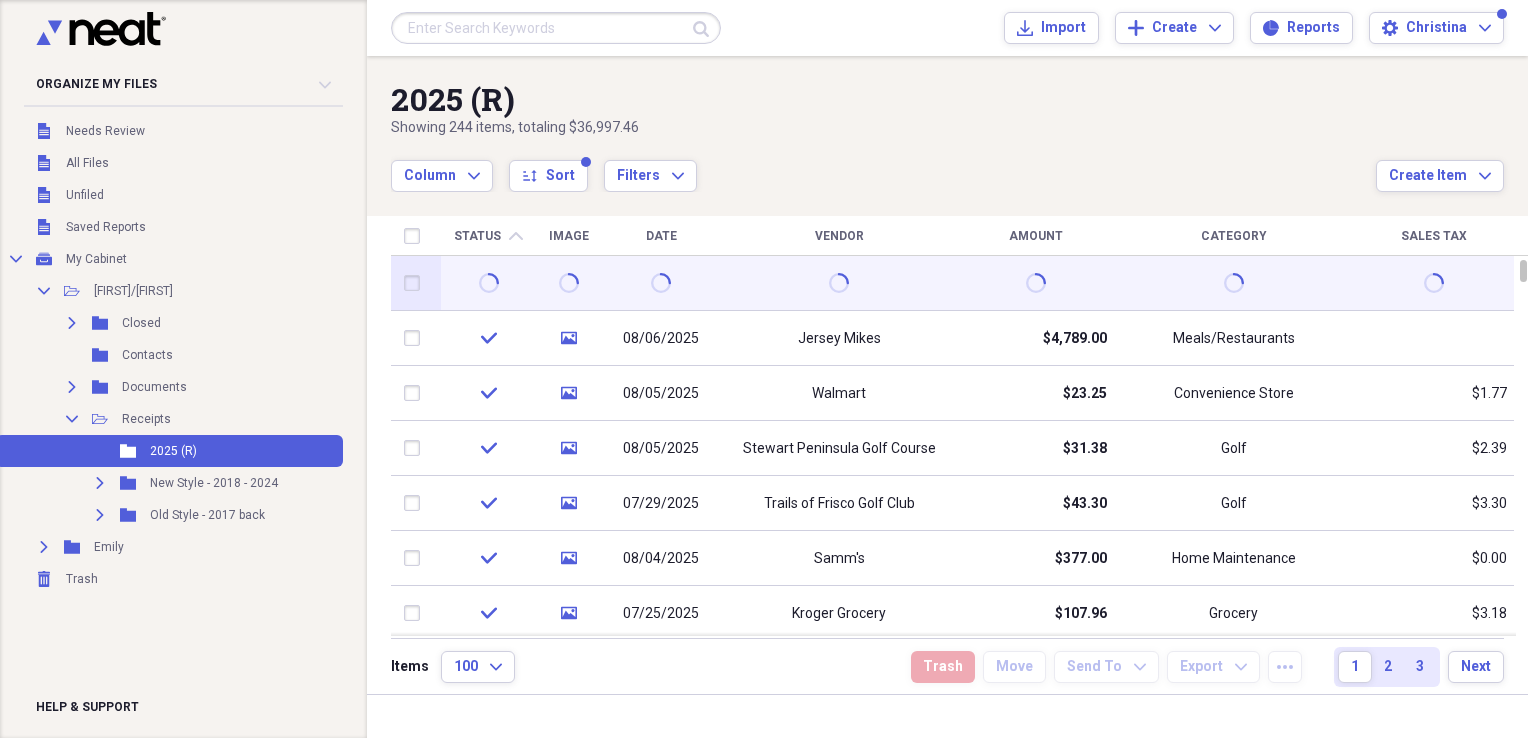 drag, startPoint x: 737, startPoint y: 287, endPoint x: 708, endPoint y: 286, distance: 29.017237 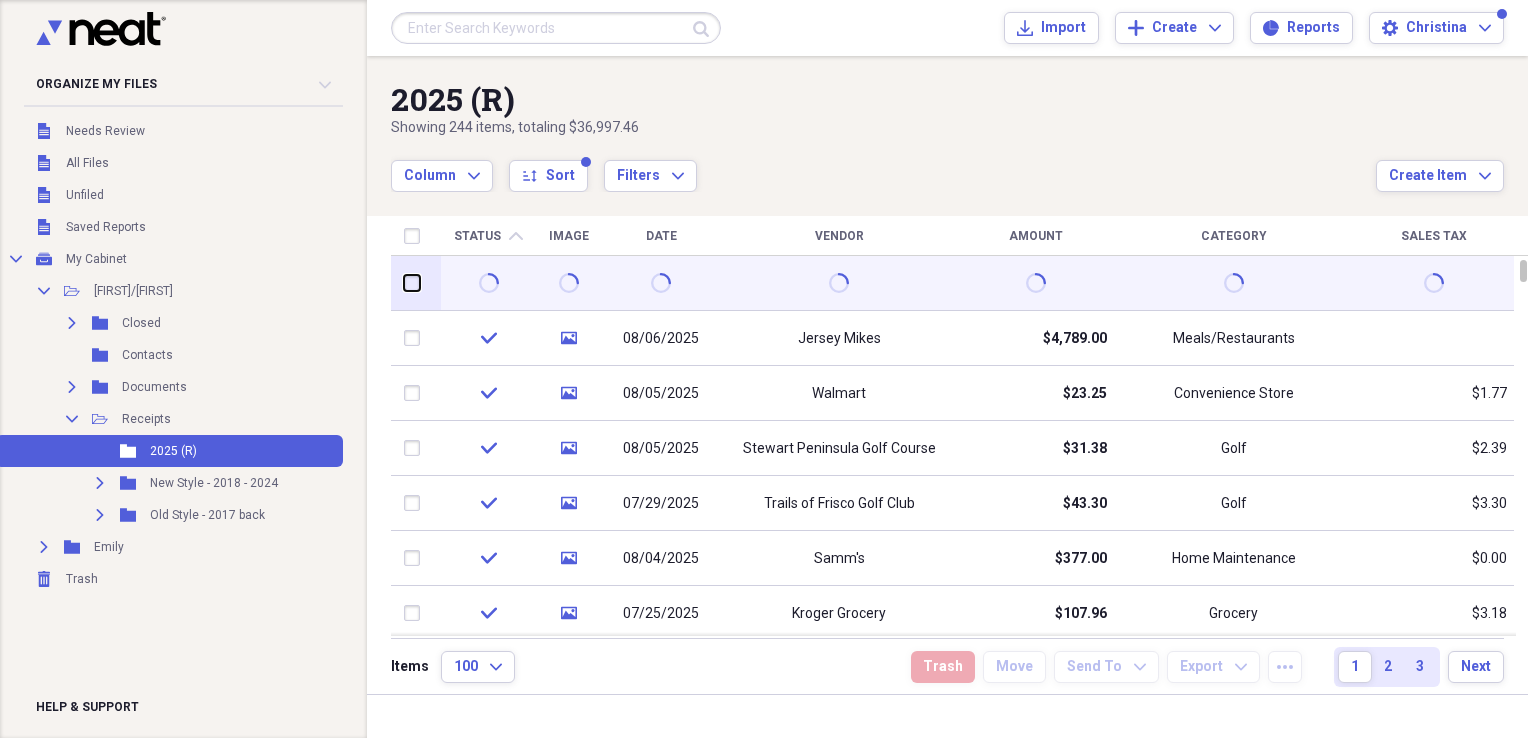 click at bounding box center (404, 283) 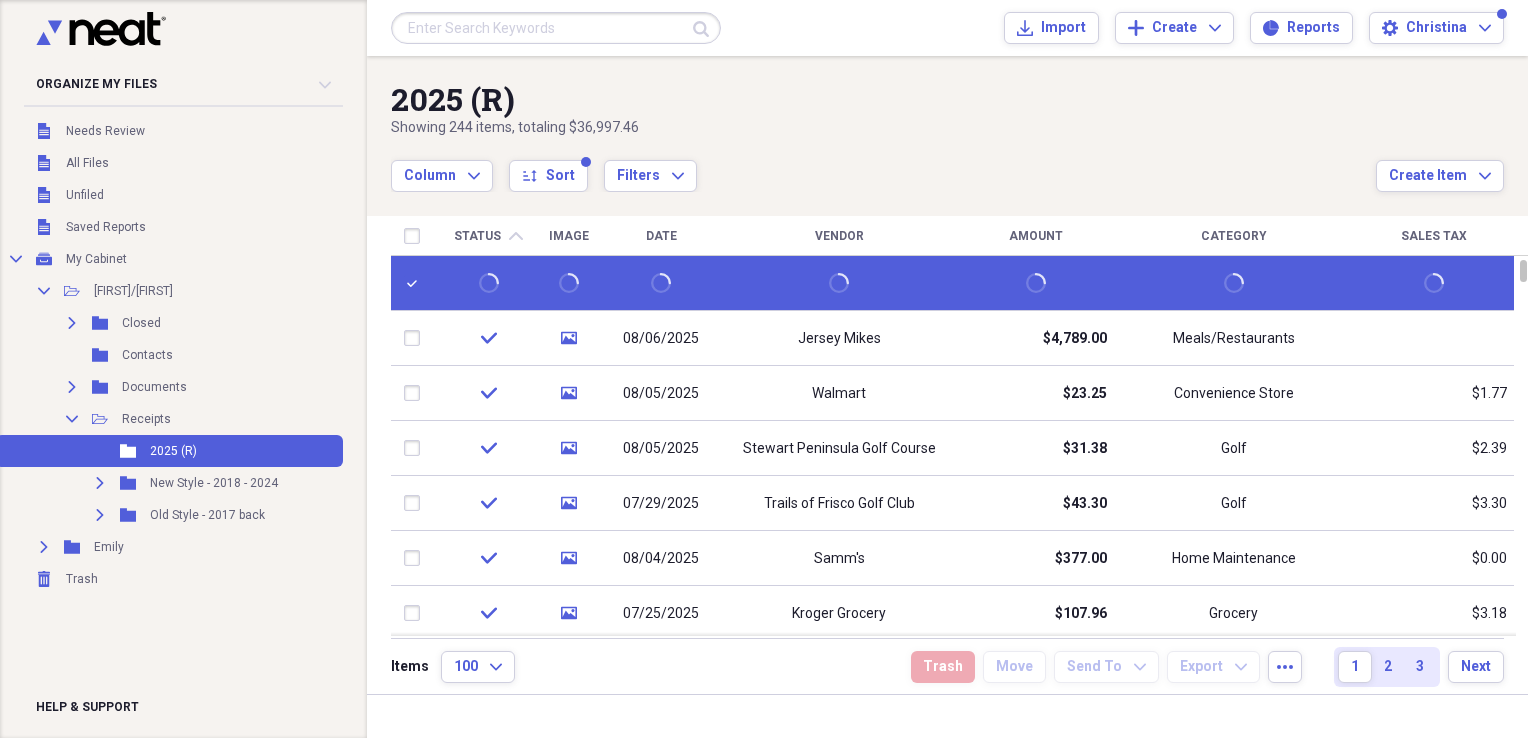 drag, startPoint x: 740, startPoint y: 286, endPoint x: 724, endPoint y: 288, distance: 16.124516 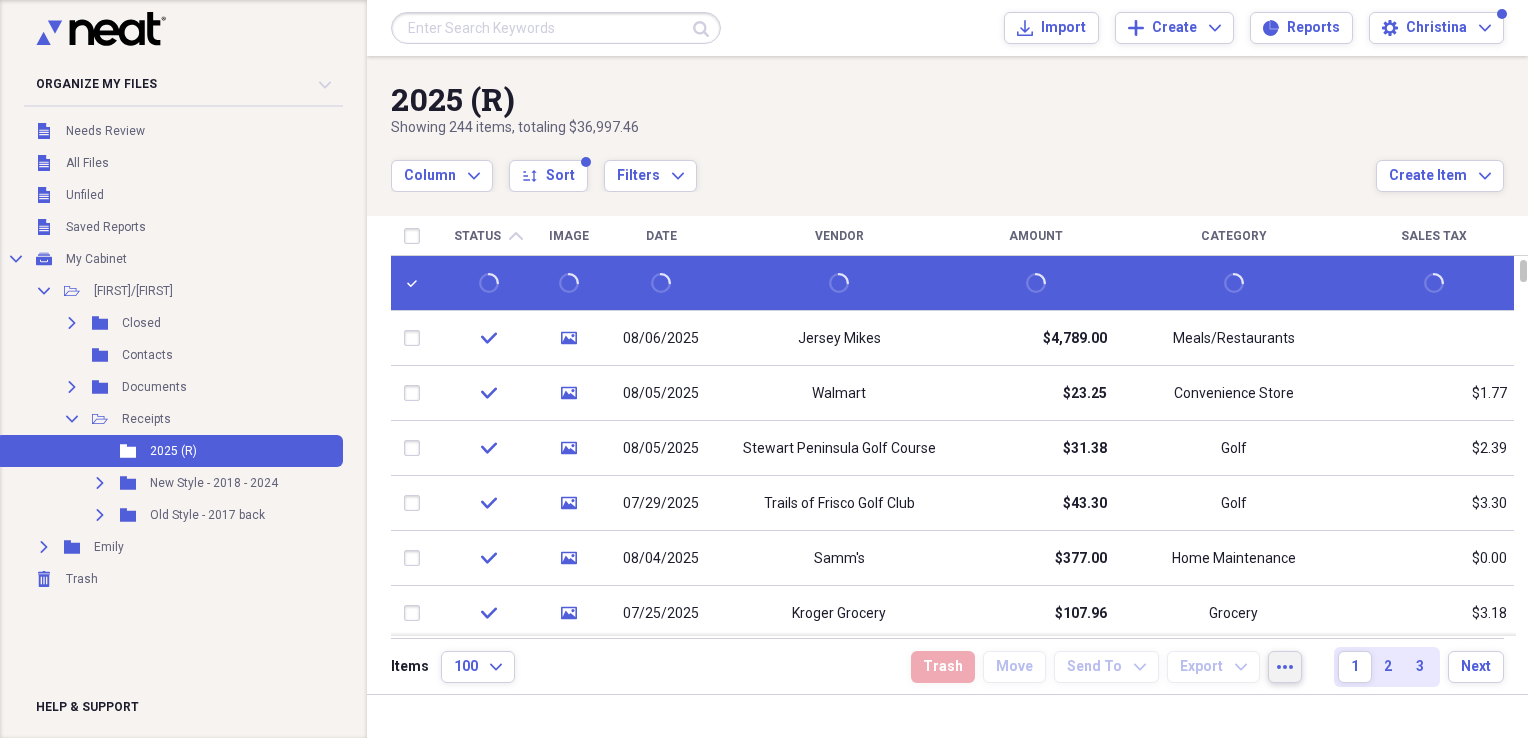 click on "more" 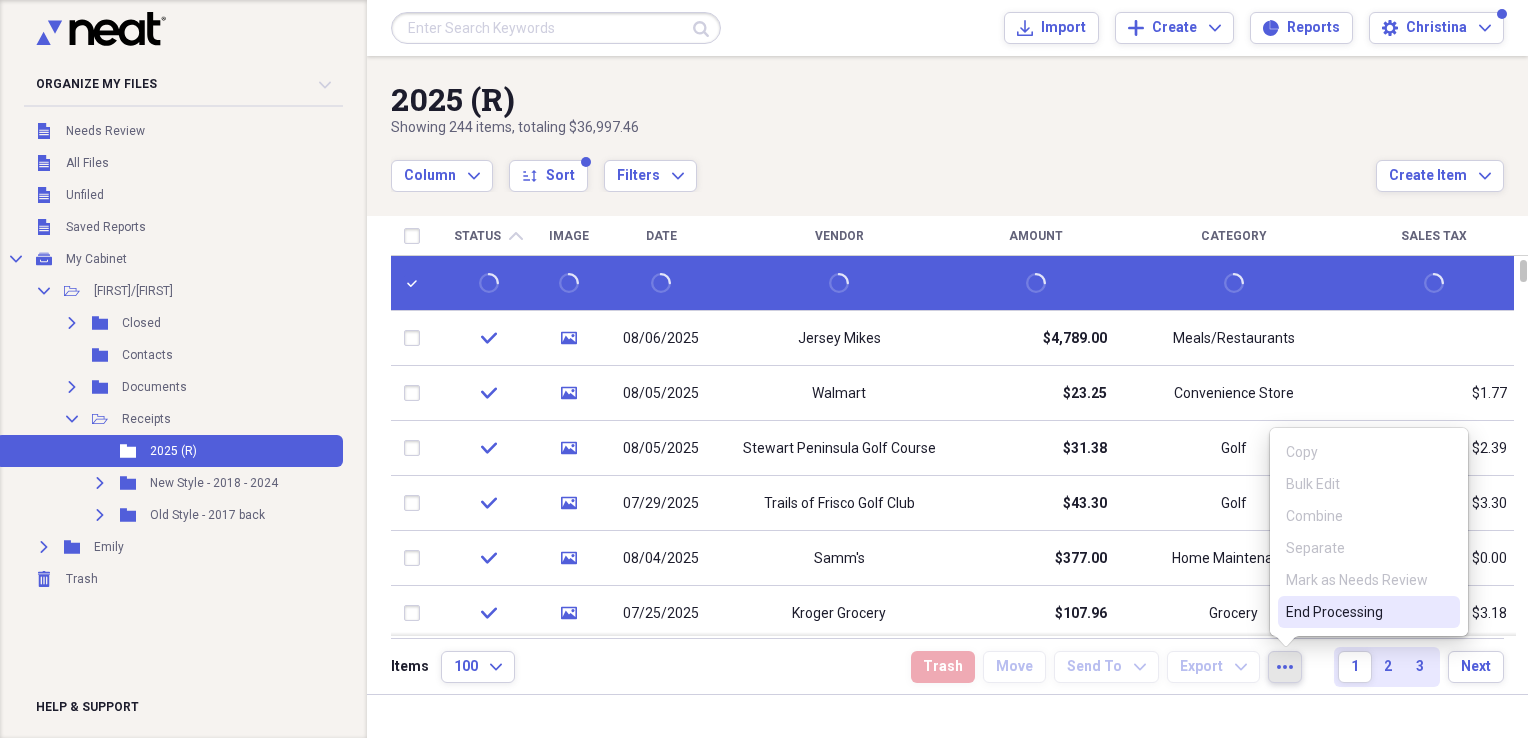 click on "End Processing" at bounding box center [1357, 612] 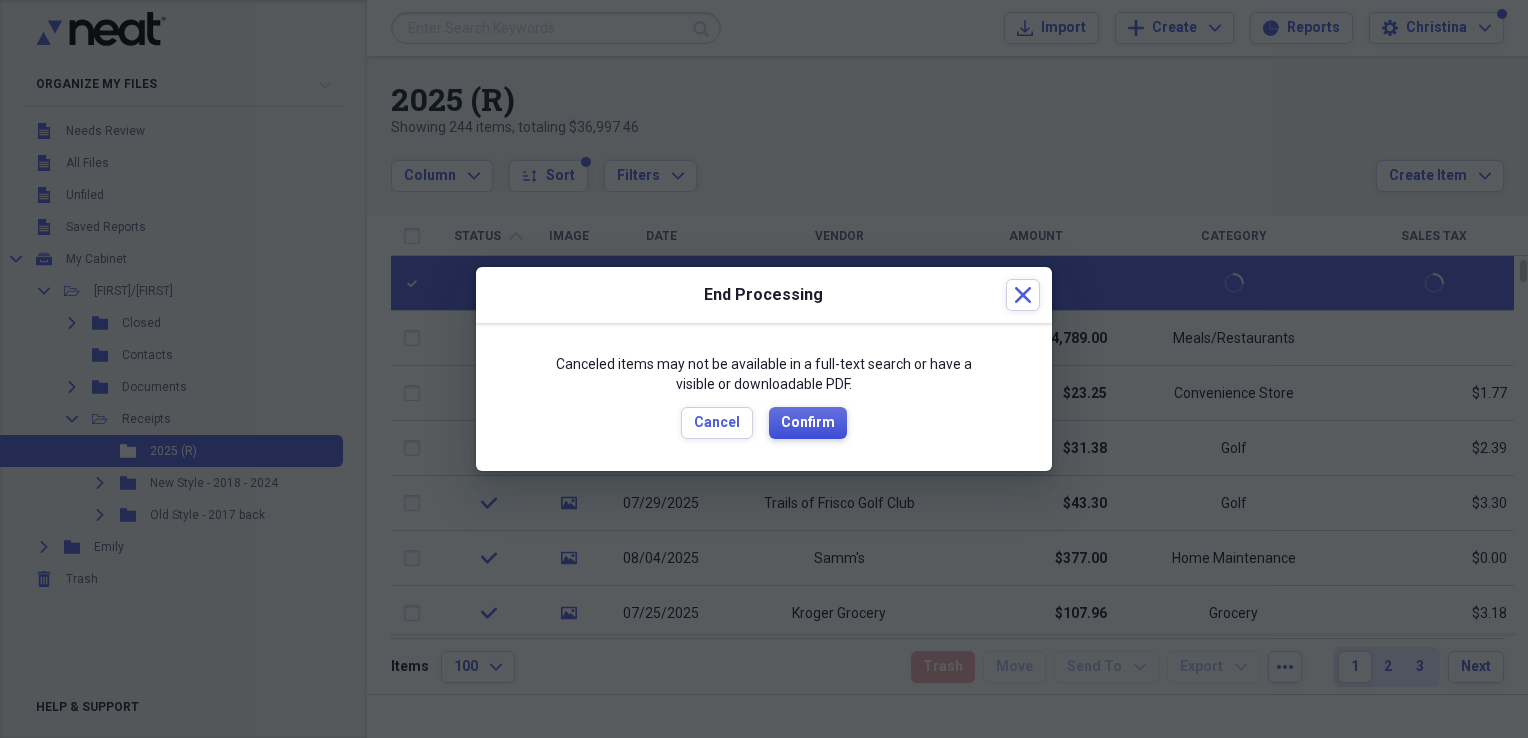 click on "Confirm" at bounding box center (808, 423) 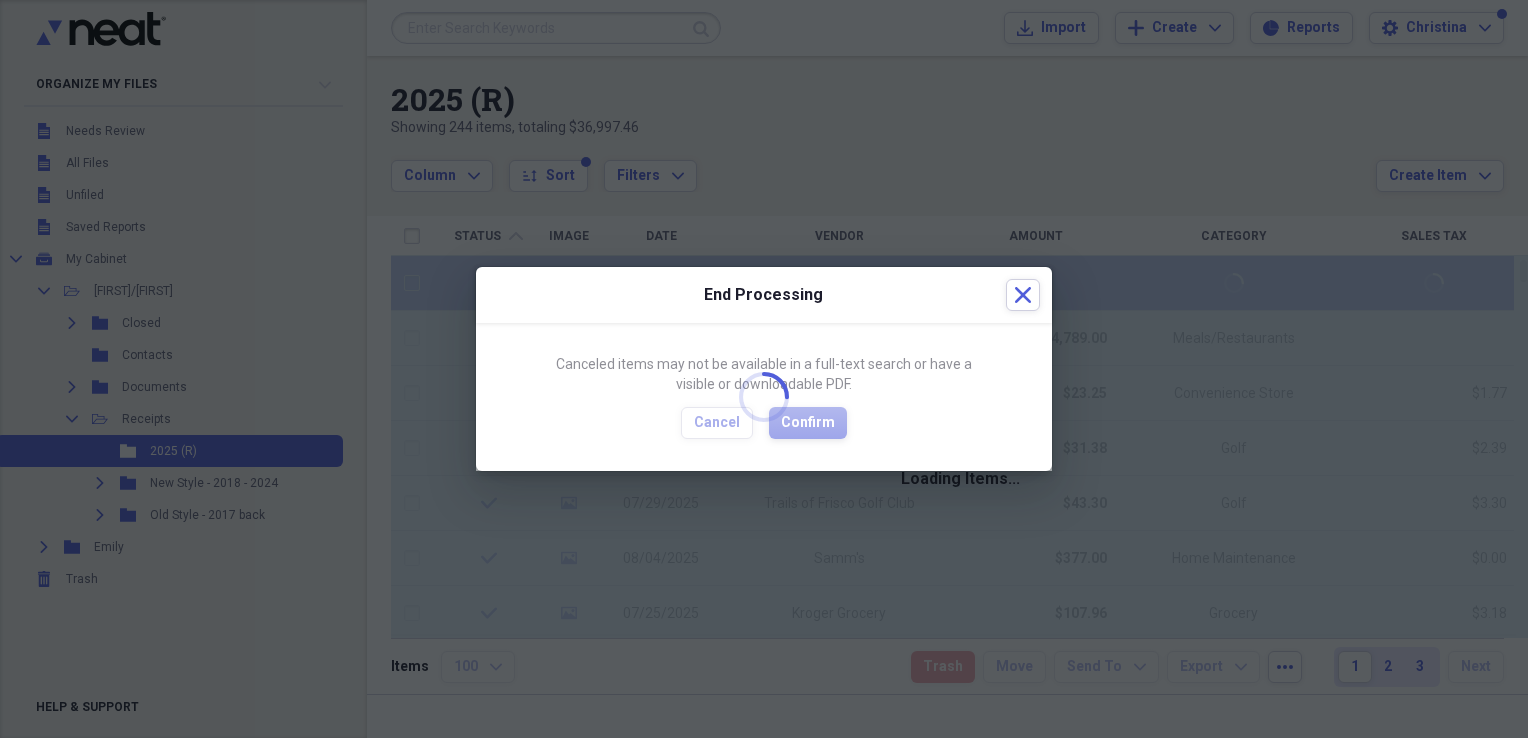 checkbox on "false" 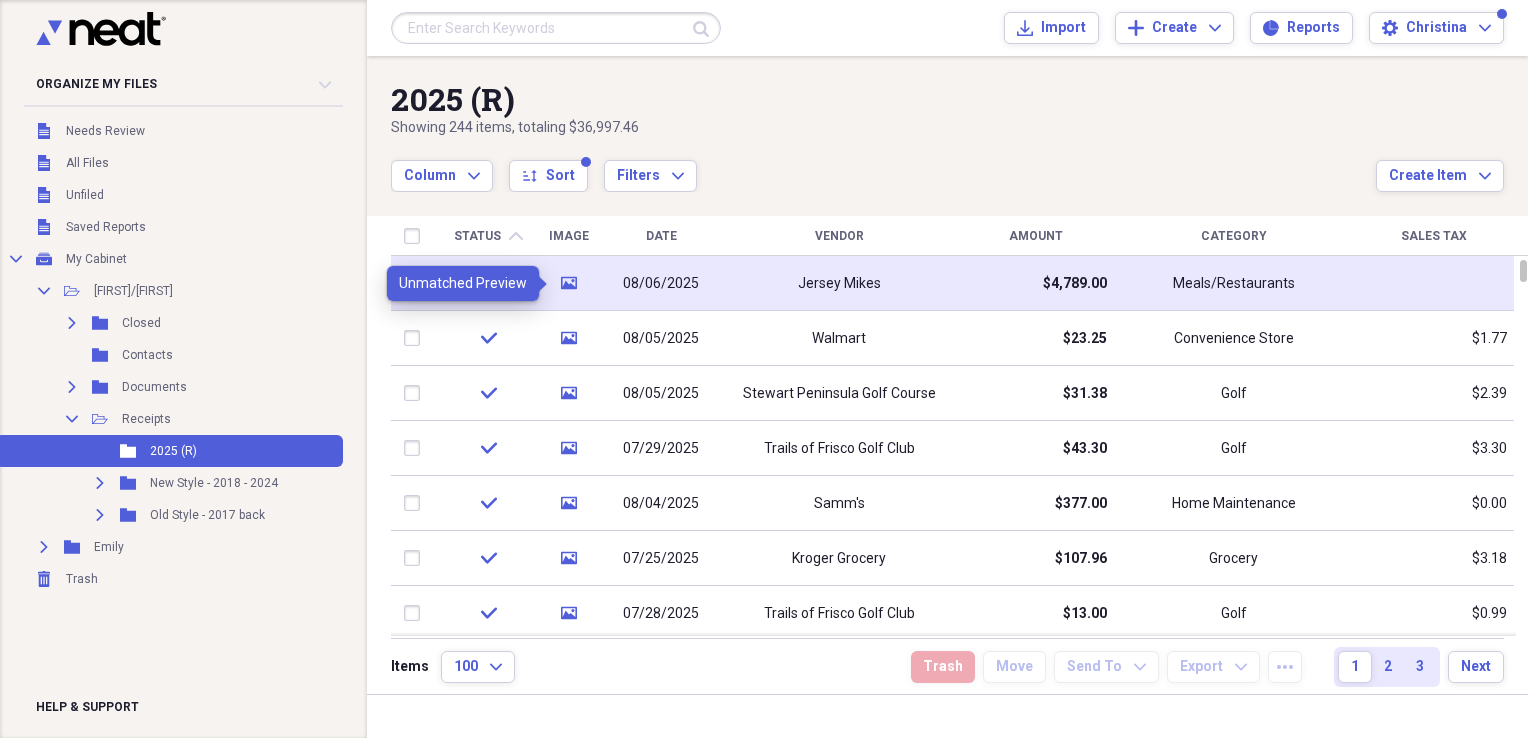 click on "media" 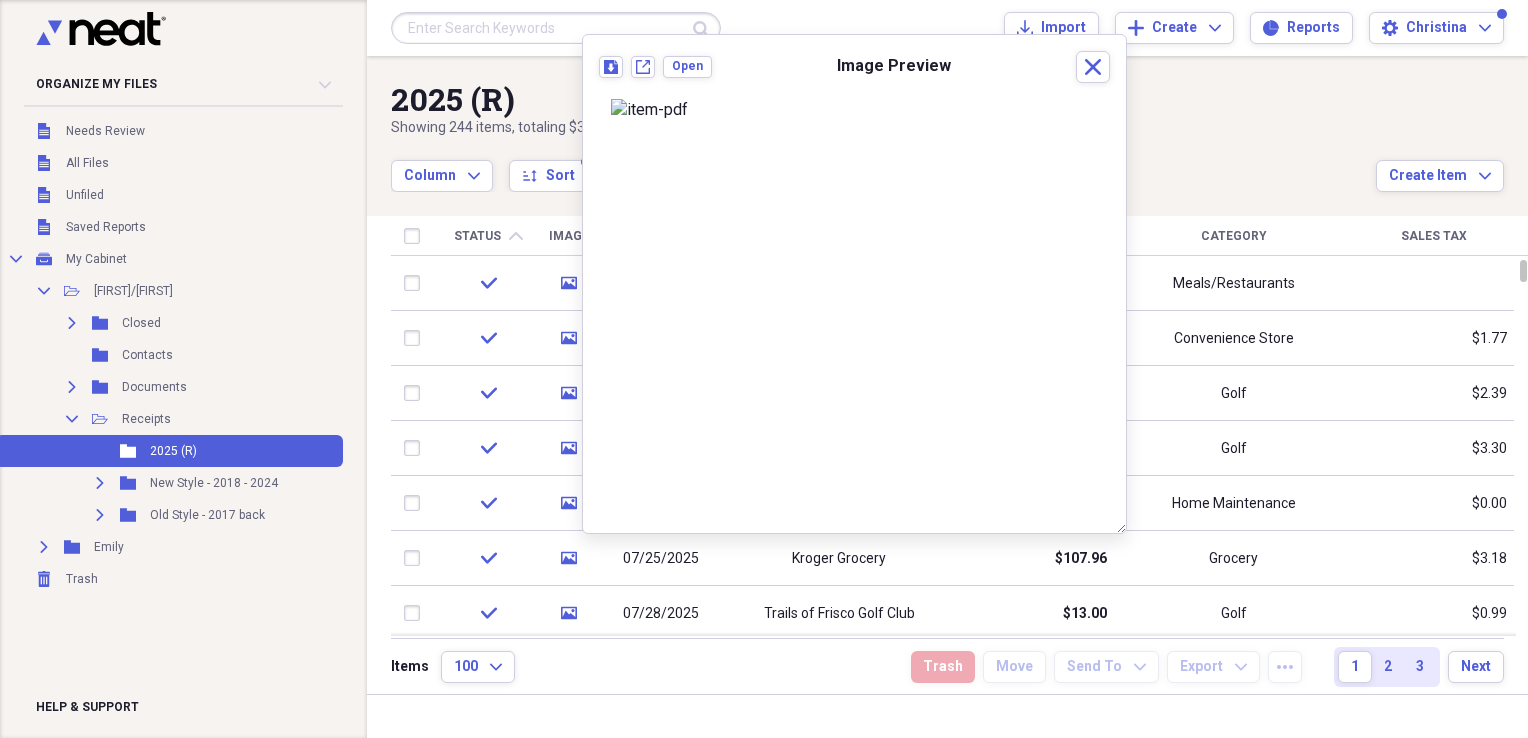 click on "2025 (R)" at bounding box center [883, 99] 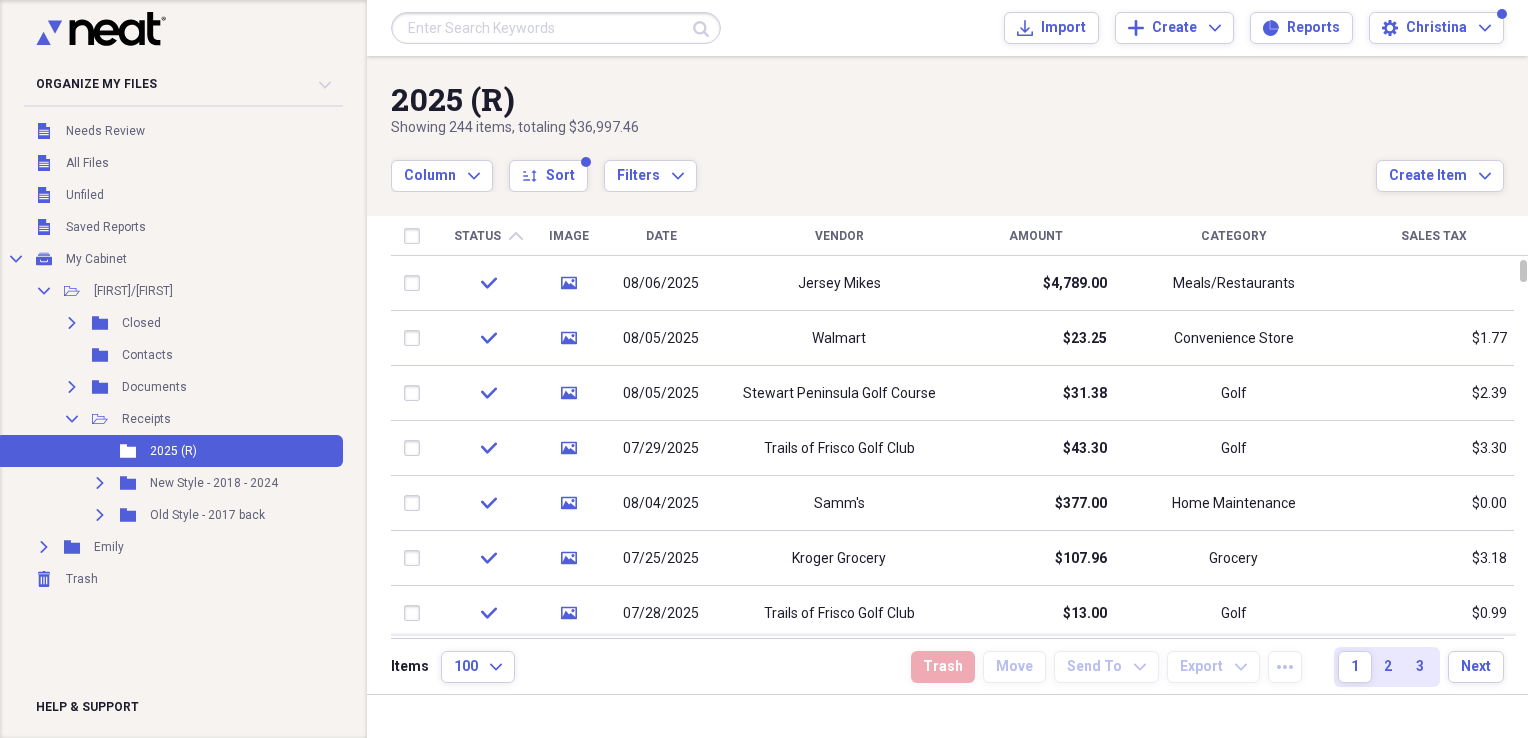 click on "Date" at bounding box center [661, 236] 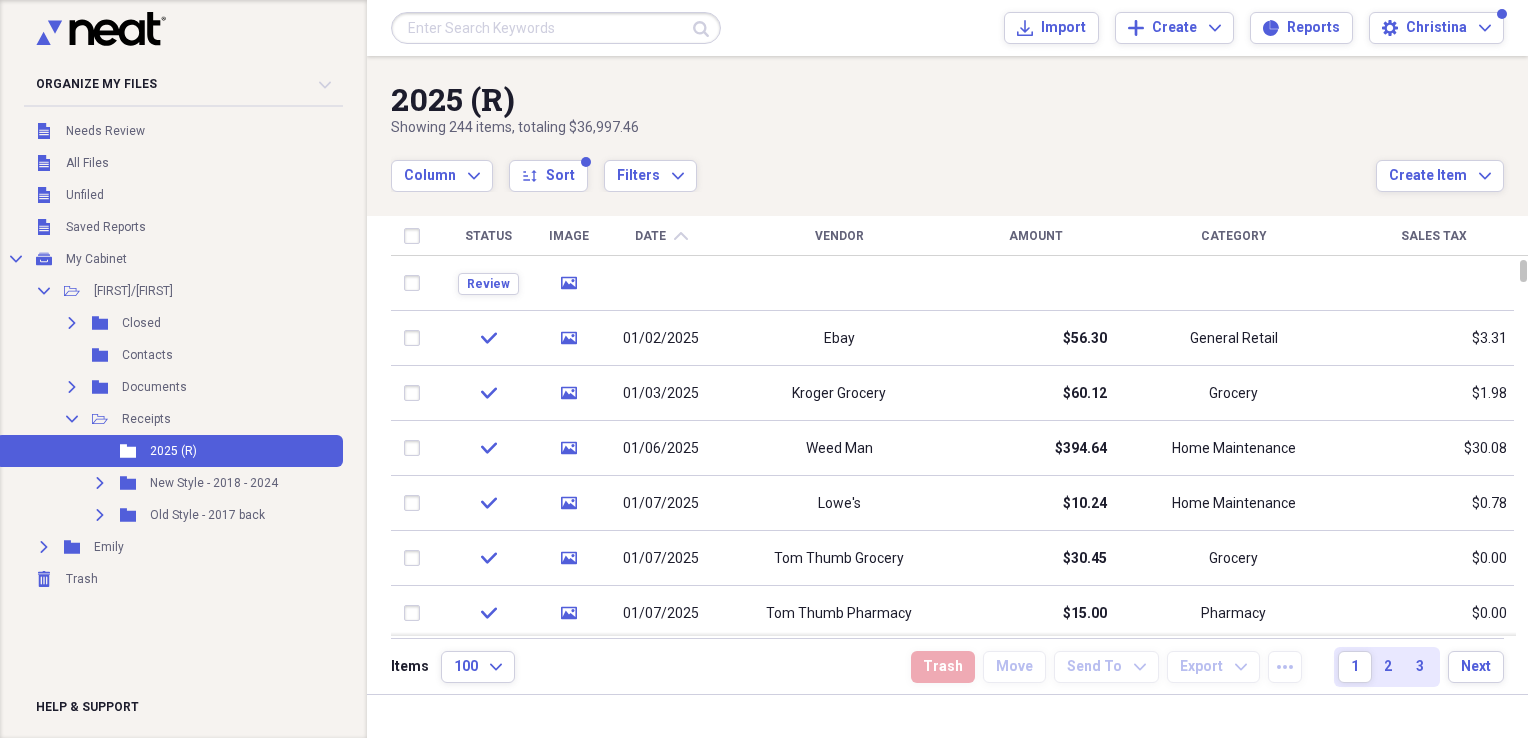 click on "Date" at bounding box center (650, 236) 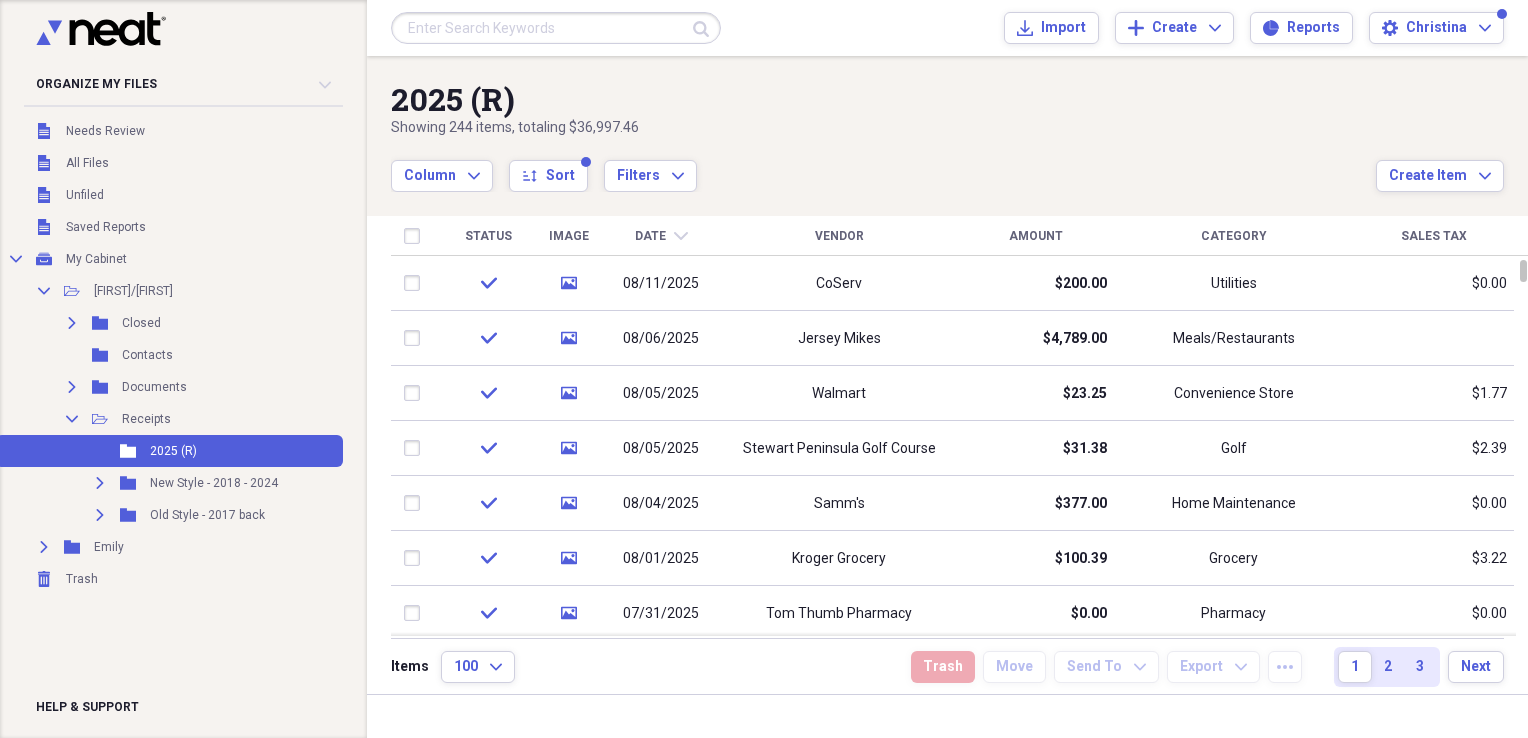 click on "Vendor" at bounding box center (839, 236) 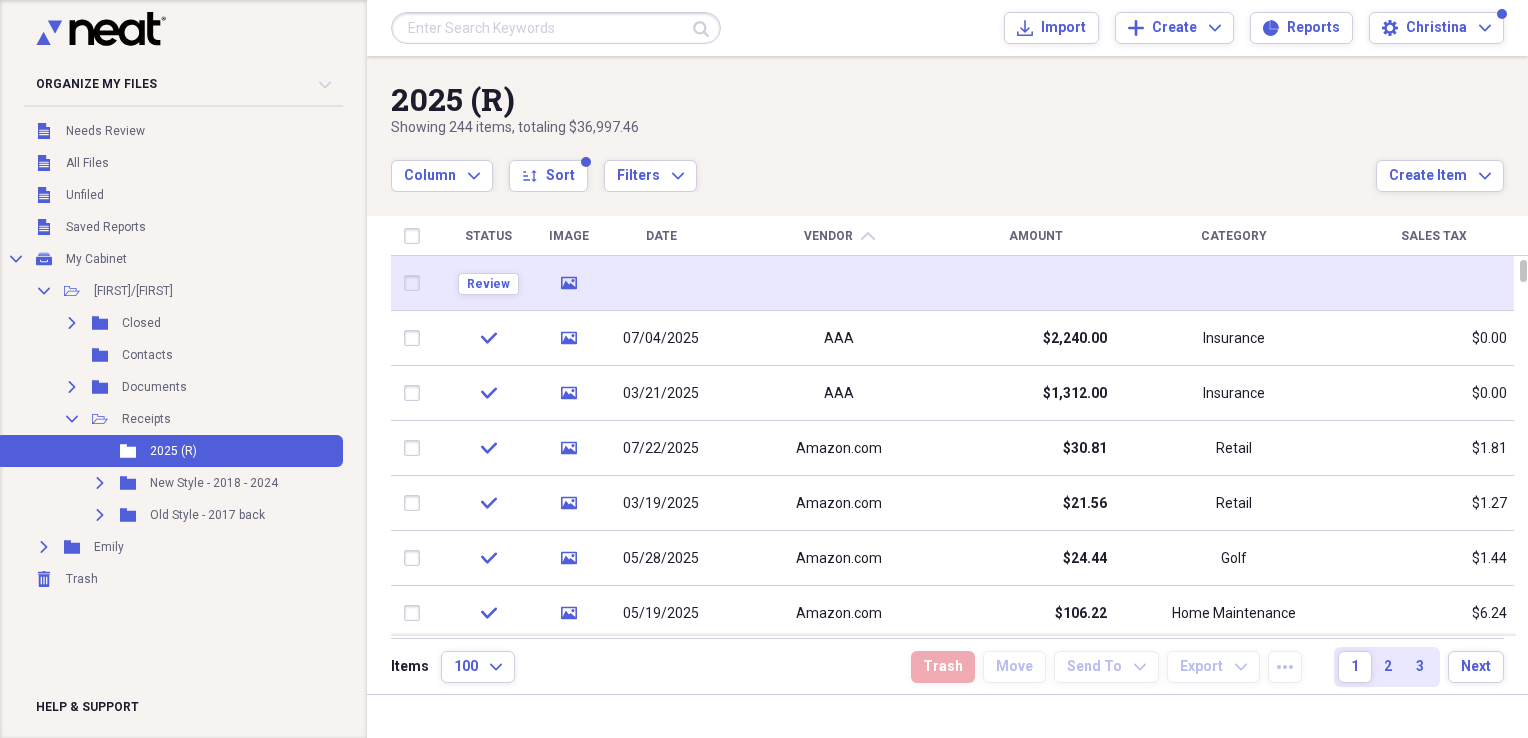 click on "media" 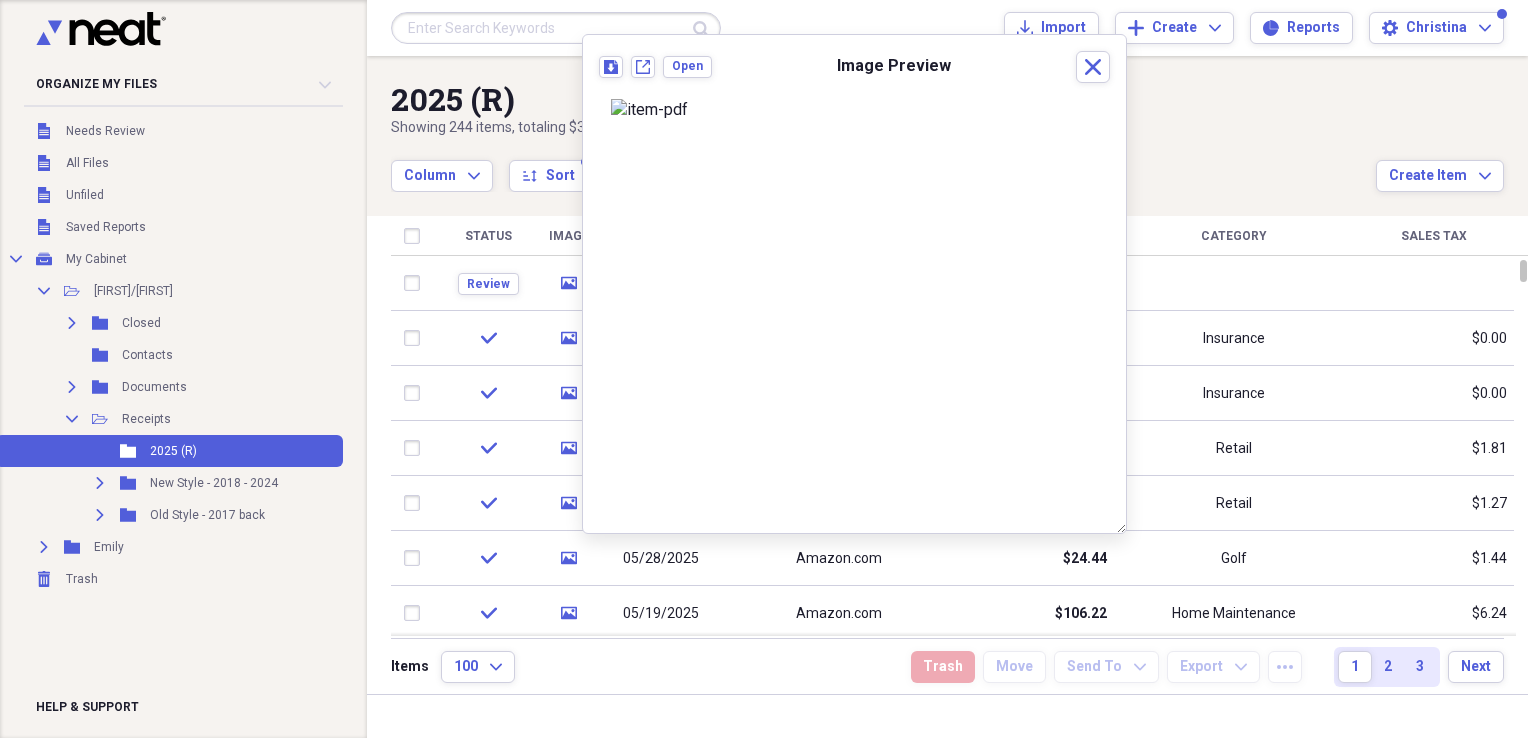 scroll, scrollTop: 0, scrollLeft: 0, axis: both 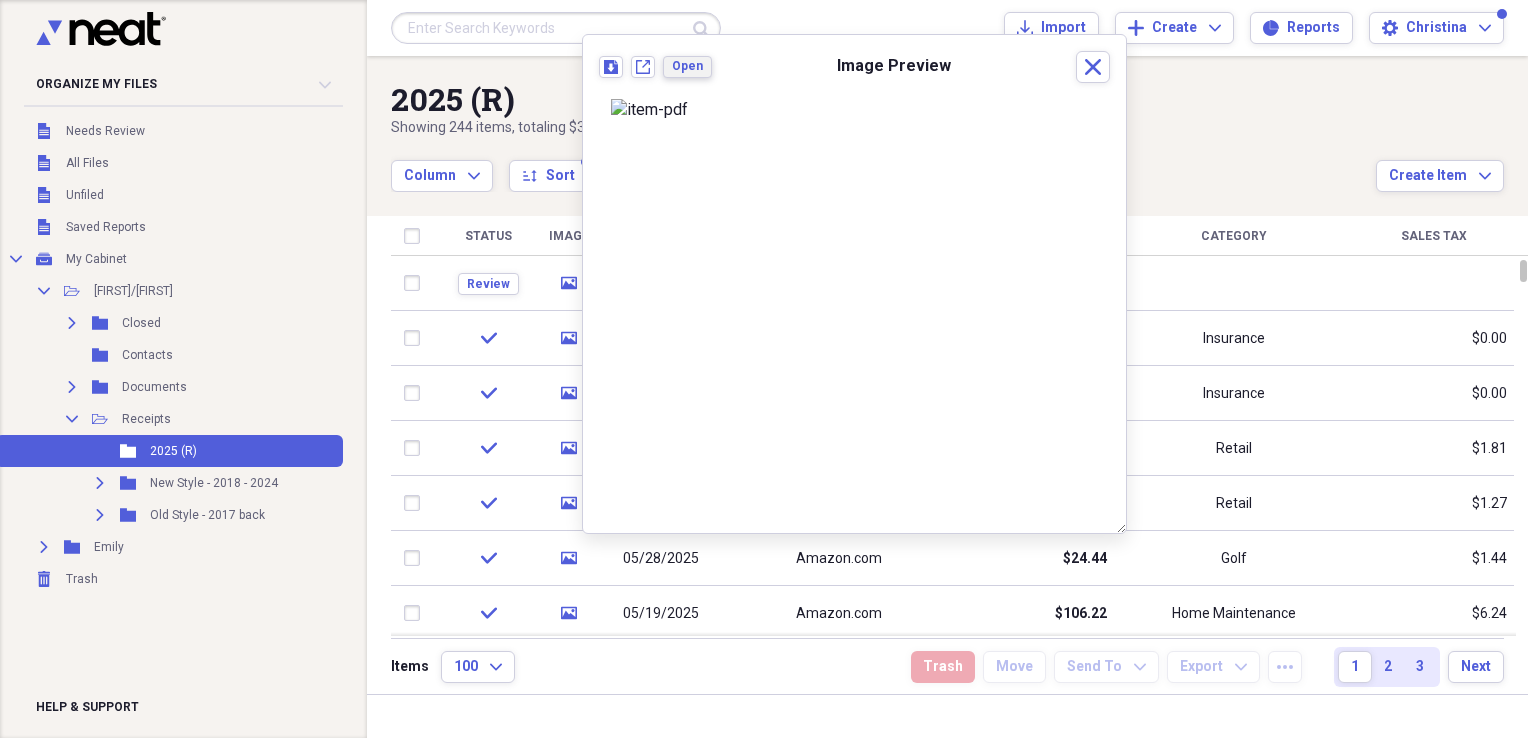click on "Open" at bounding box center (687, 66) 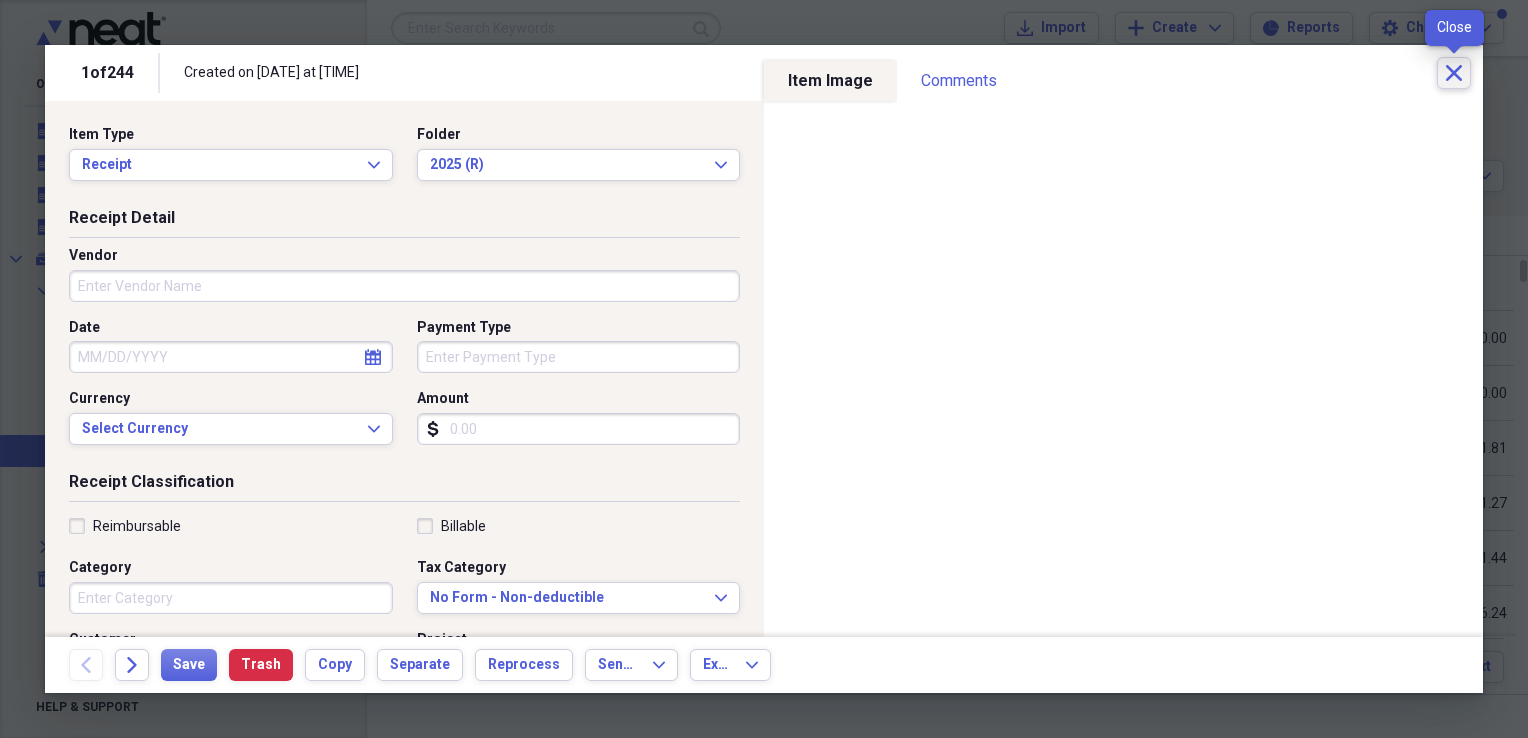 click on "Close" at bounding box center (1454, 73) 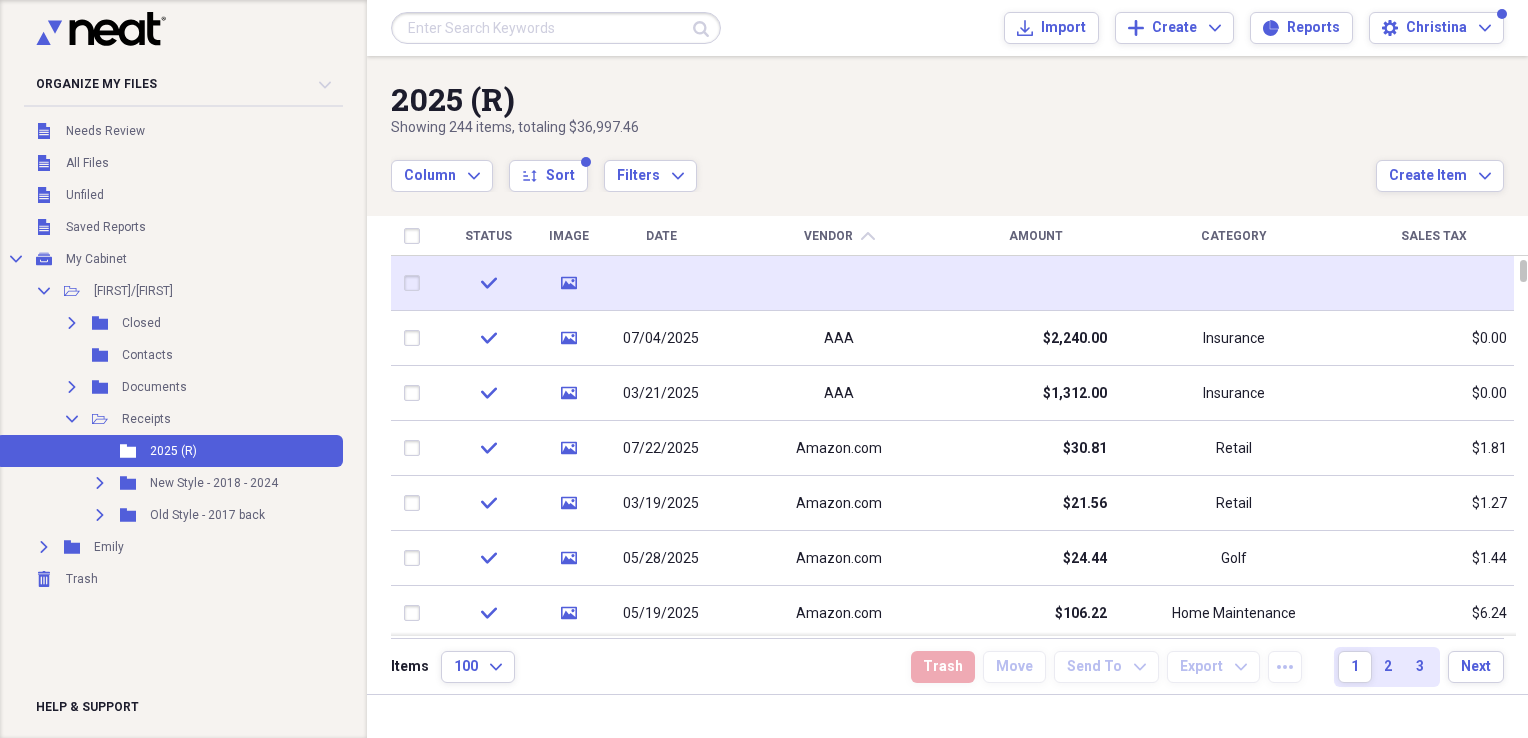 click 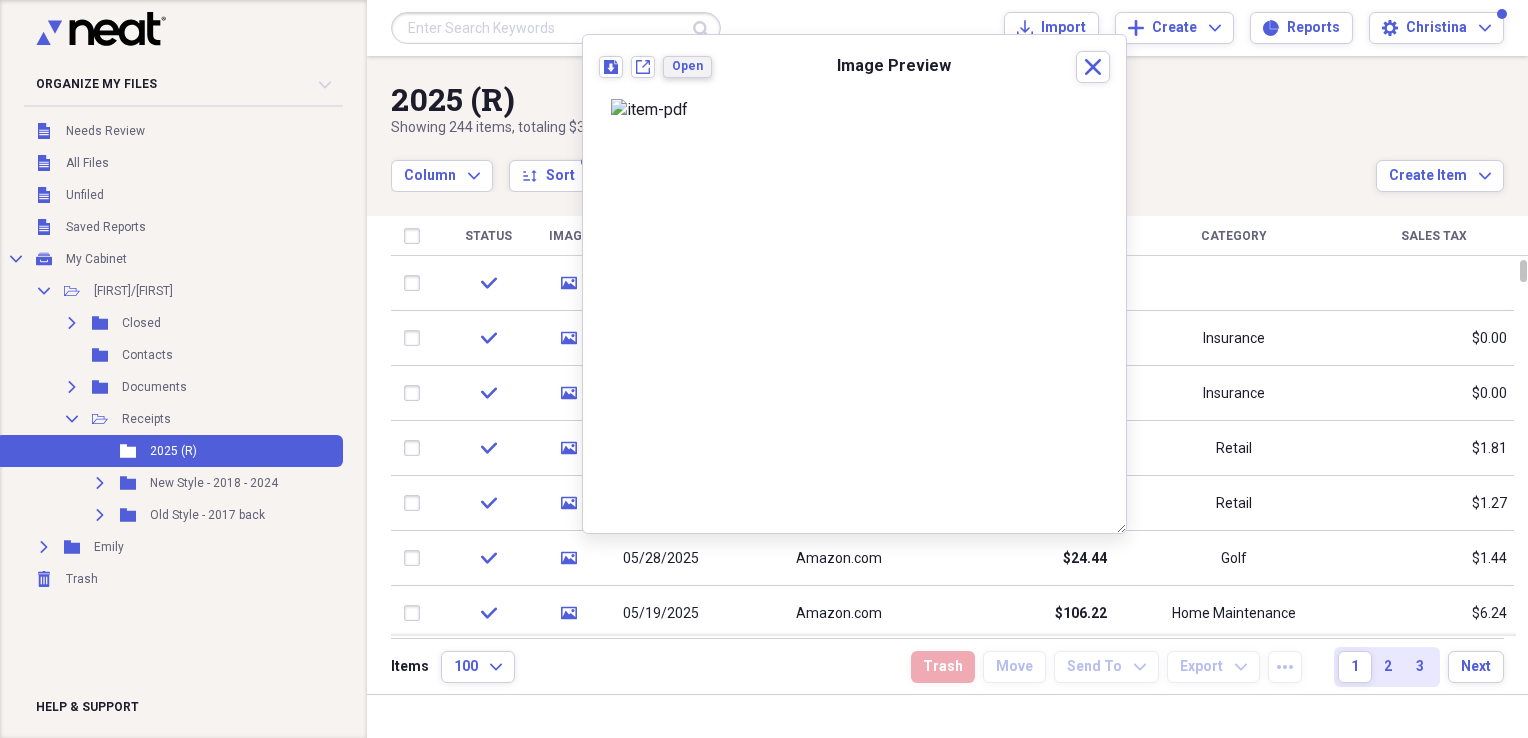 click on "Open" at bounding box center [687, 66] 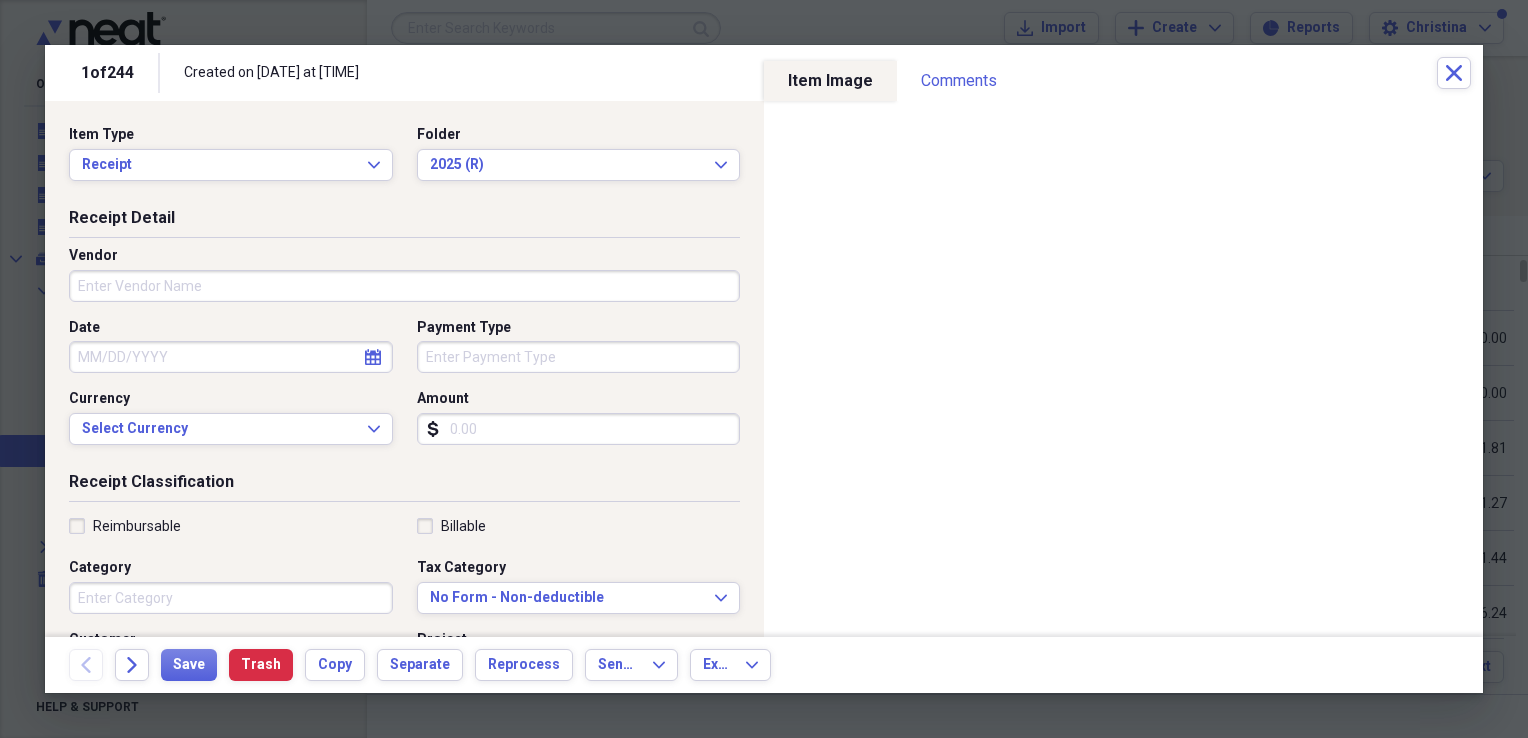 click on "calendar" 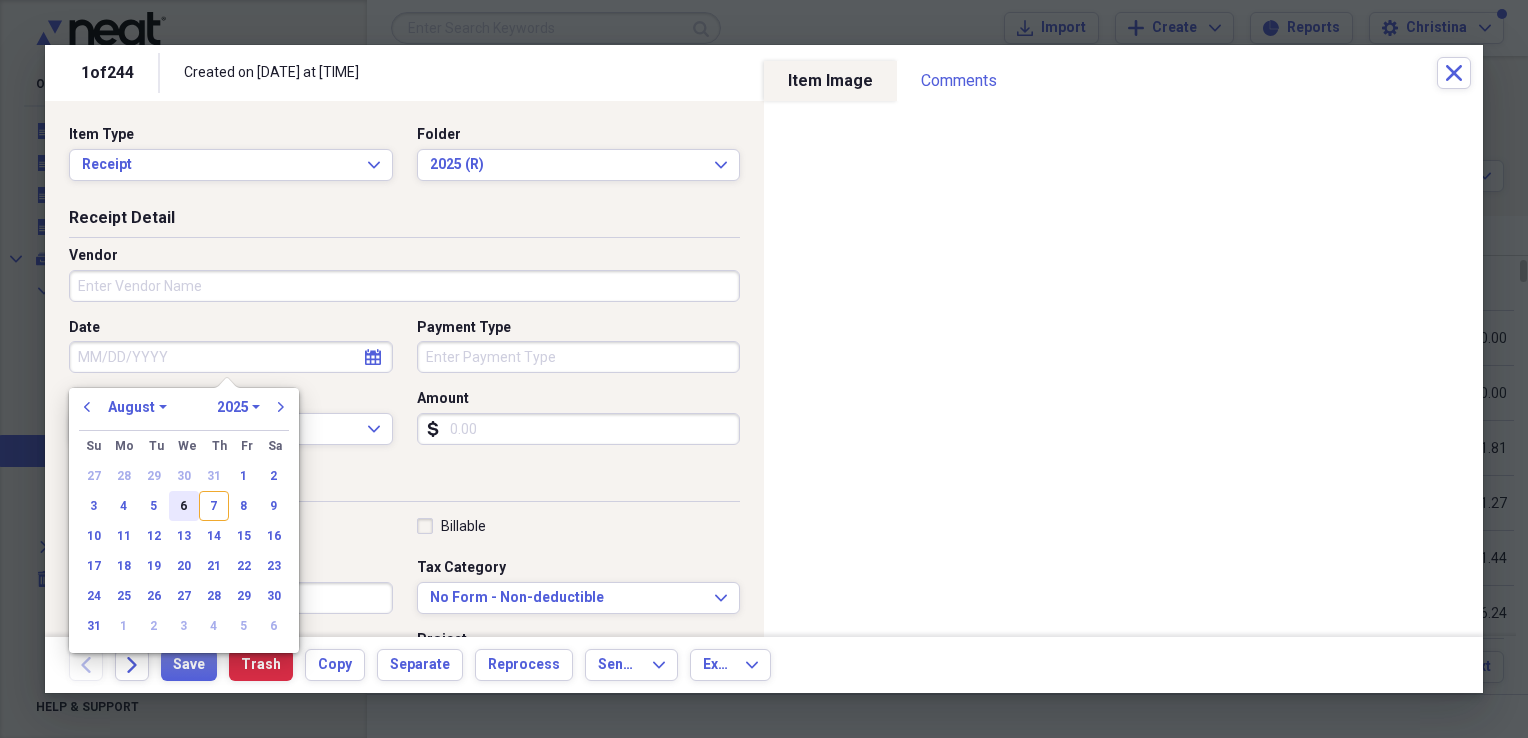 click on "6" at bounding box center [184, 506] 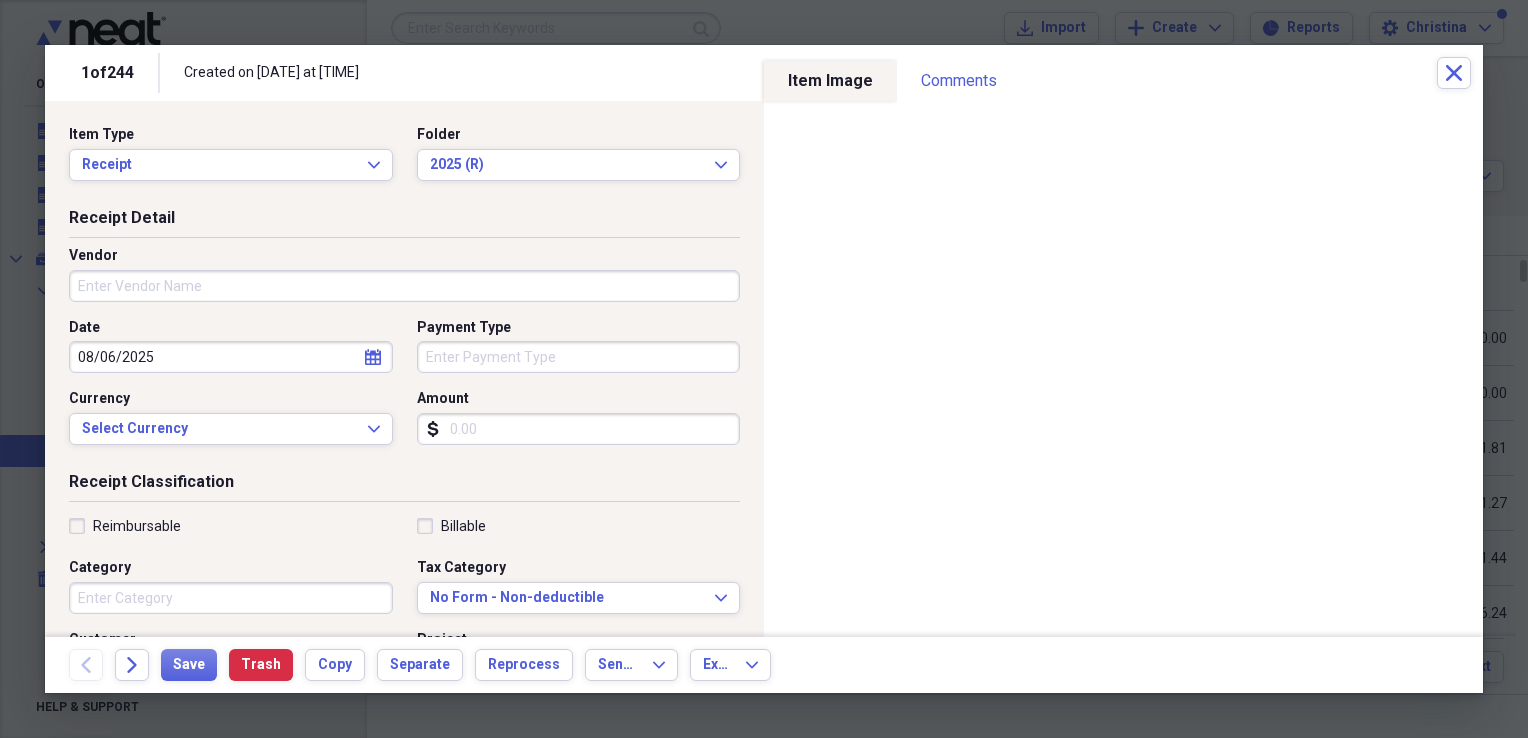 click on "Vendor" at bounding box center (404, 286) 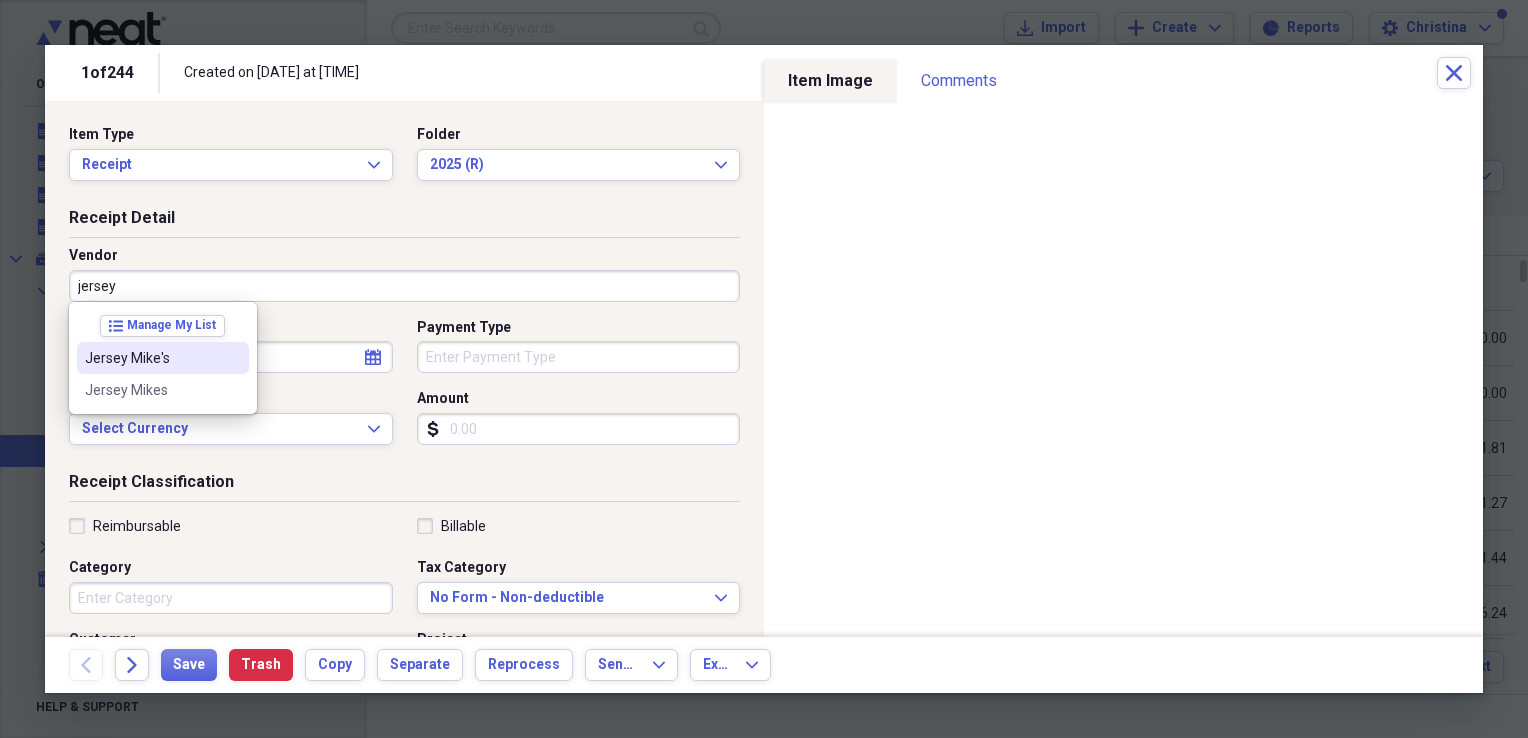 click on "Jersey Mike's" at bounding box center [151, 358] 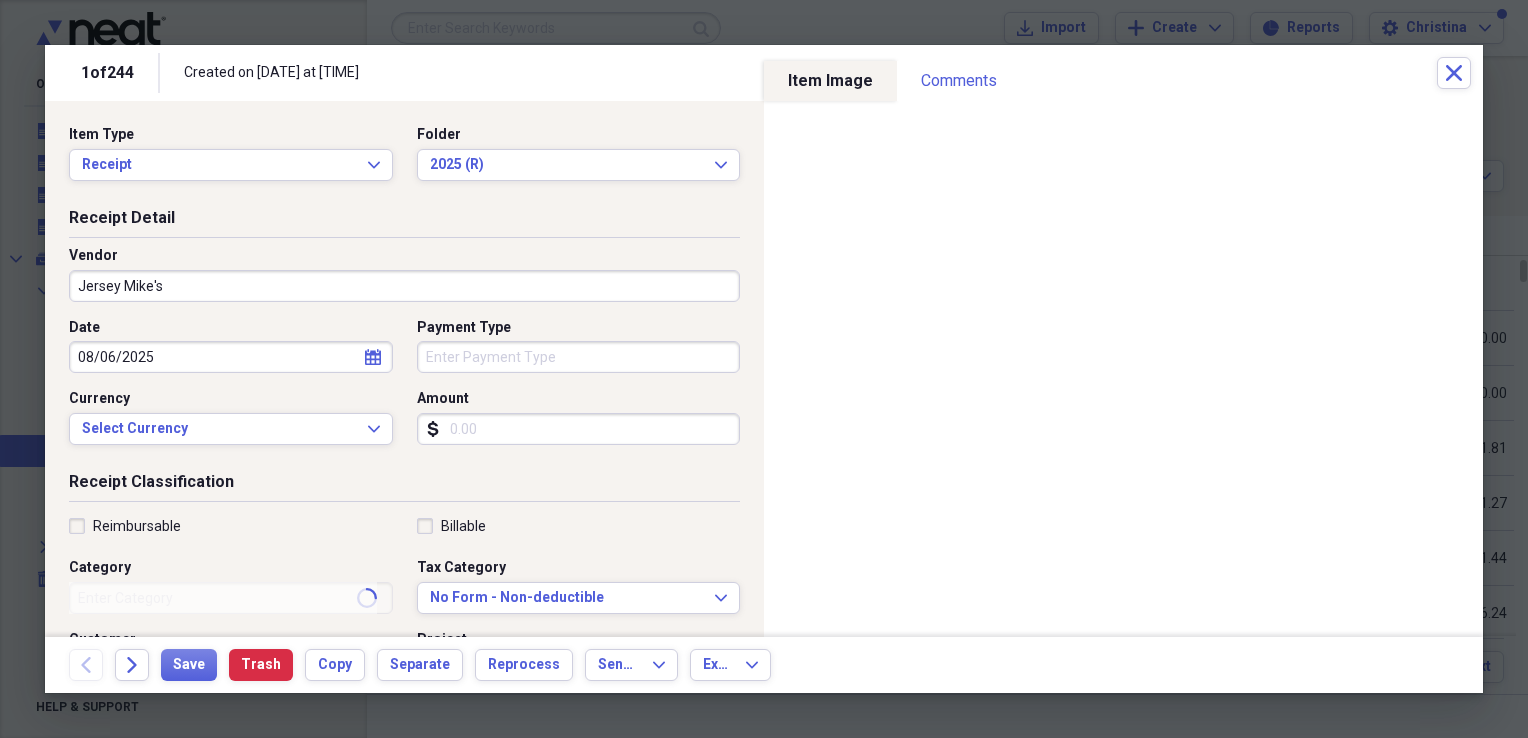 type on "Restaurant" 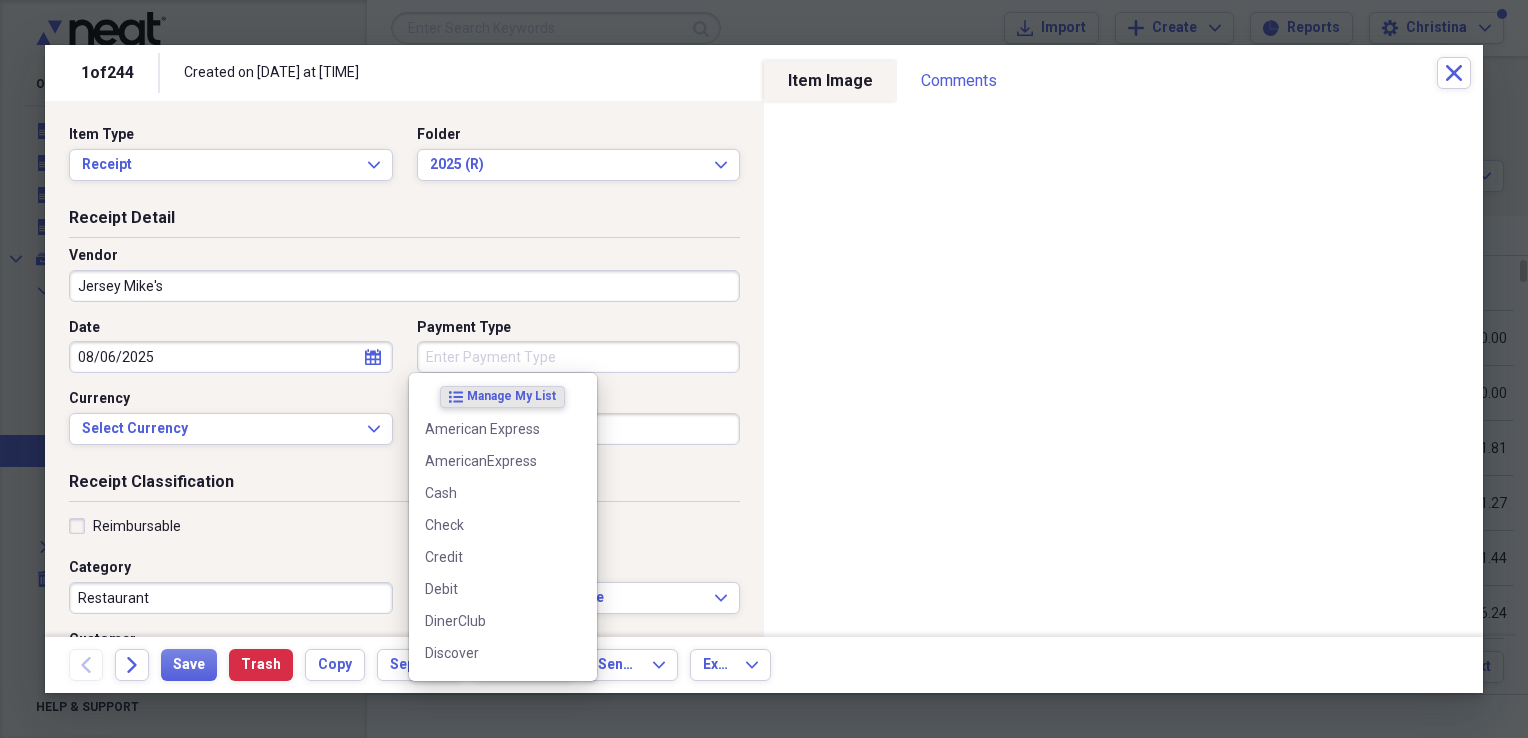 click on "Payment Type" at bounding box center (579, 357) 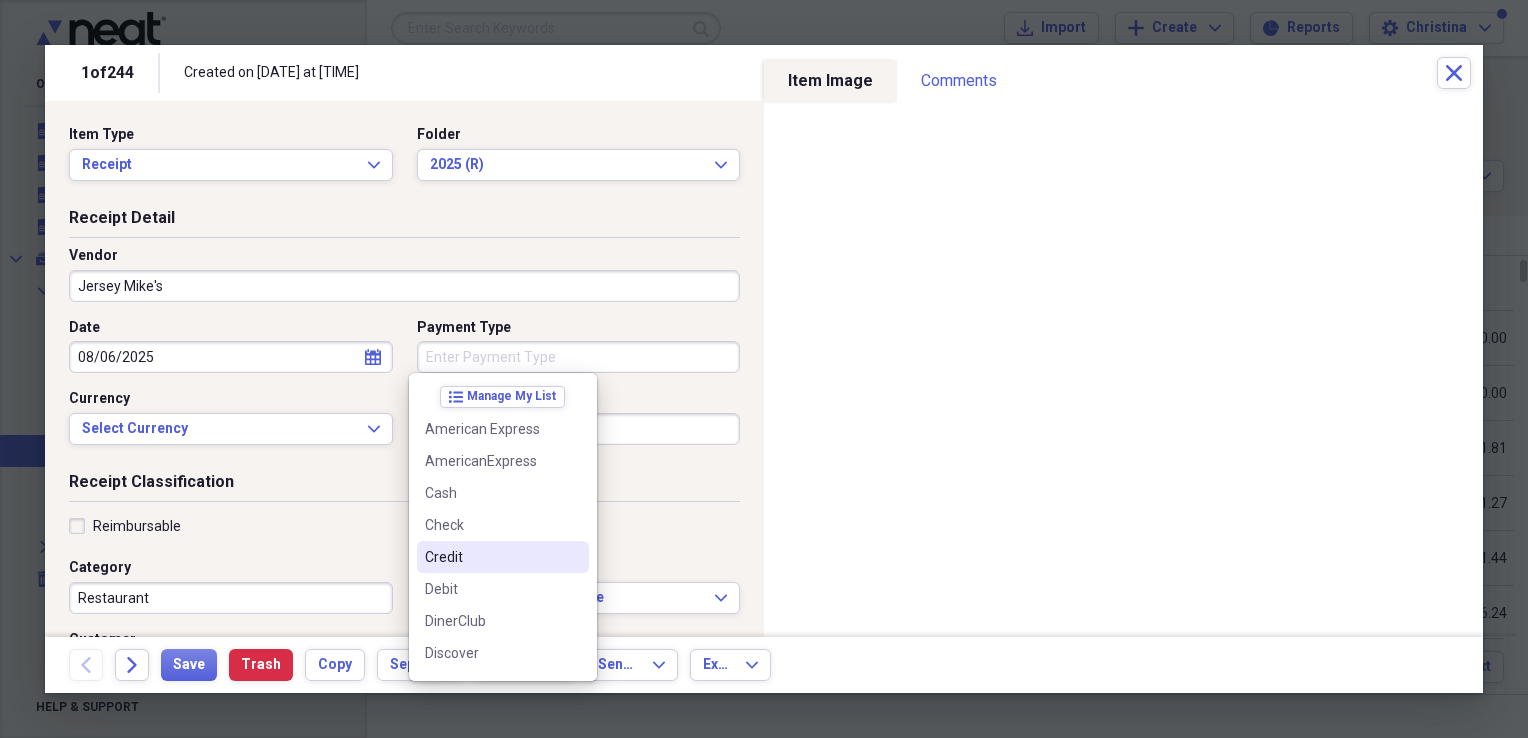 click on "Credit" at bounding box center [491, 557] 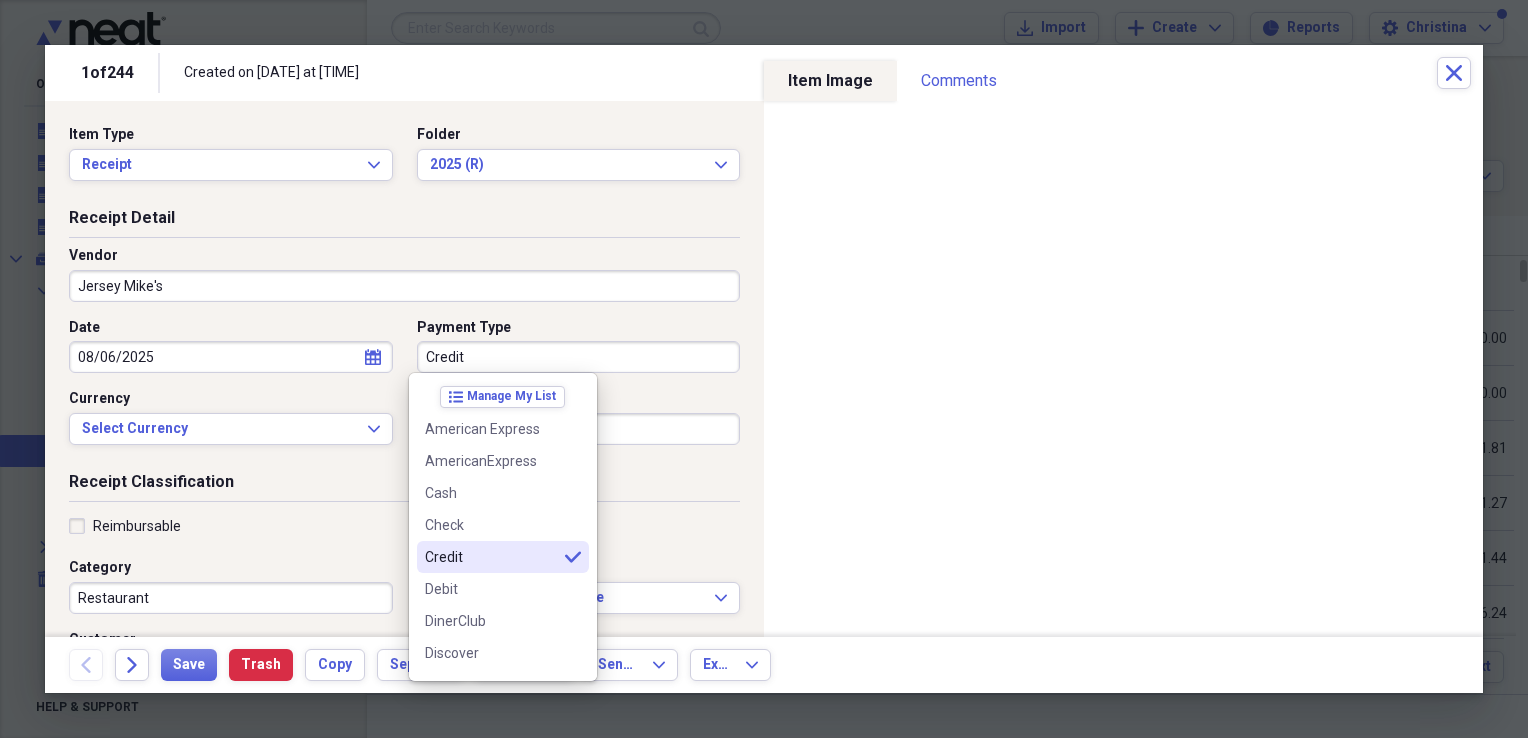type on "Credit" 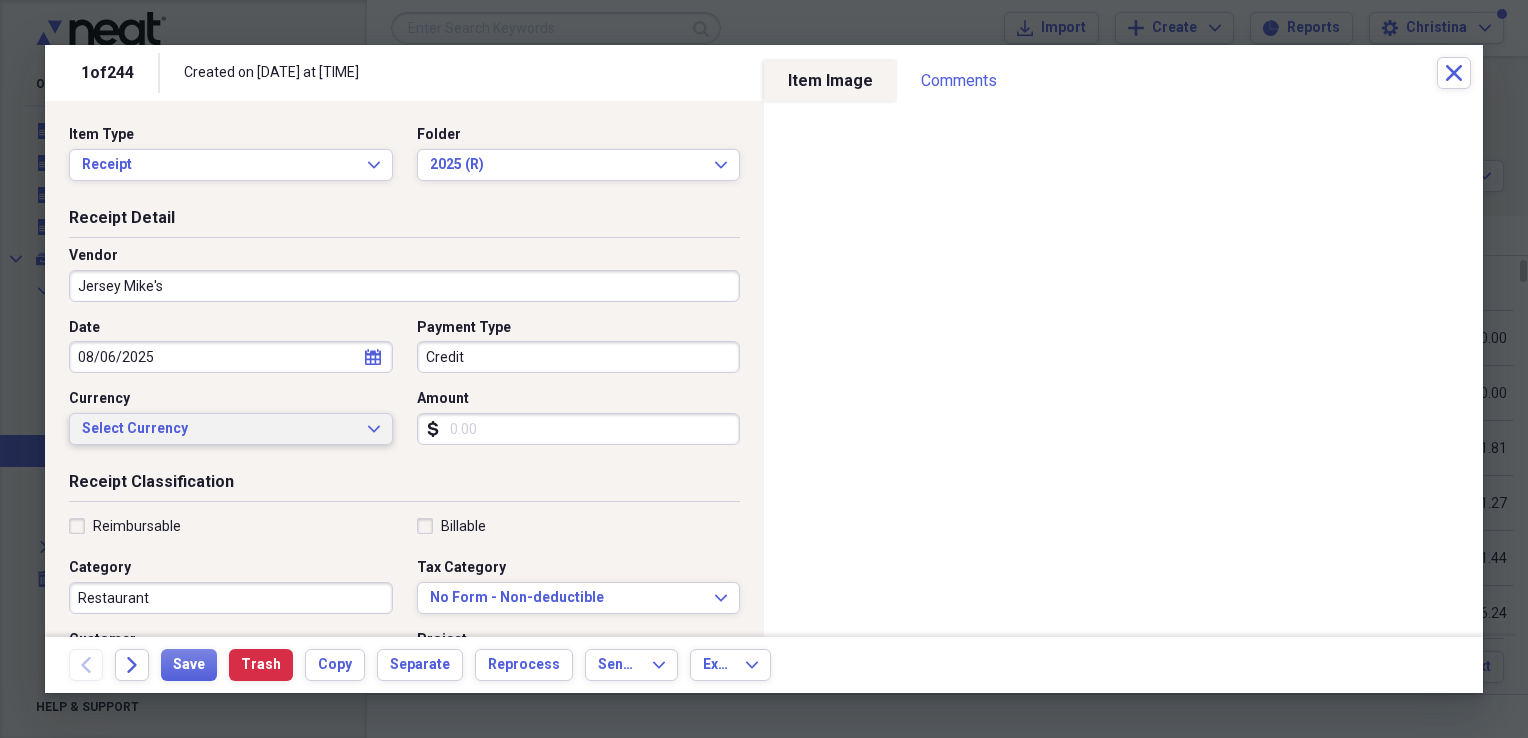 click on "Select Currency" at bounding box center [219, 429] 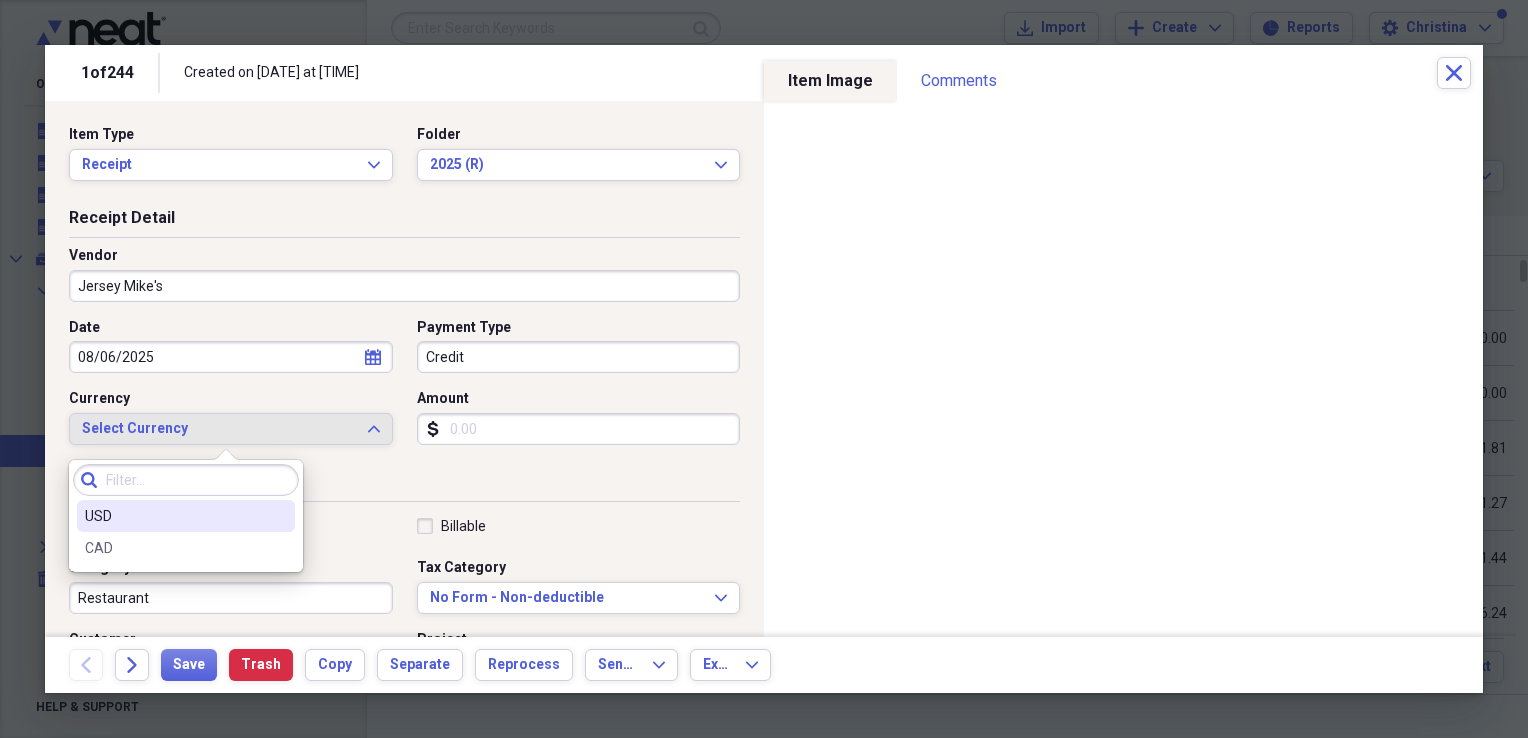 click on "USD" at bounding box center (174, 516) 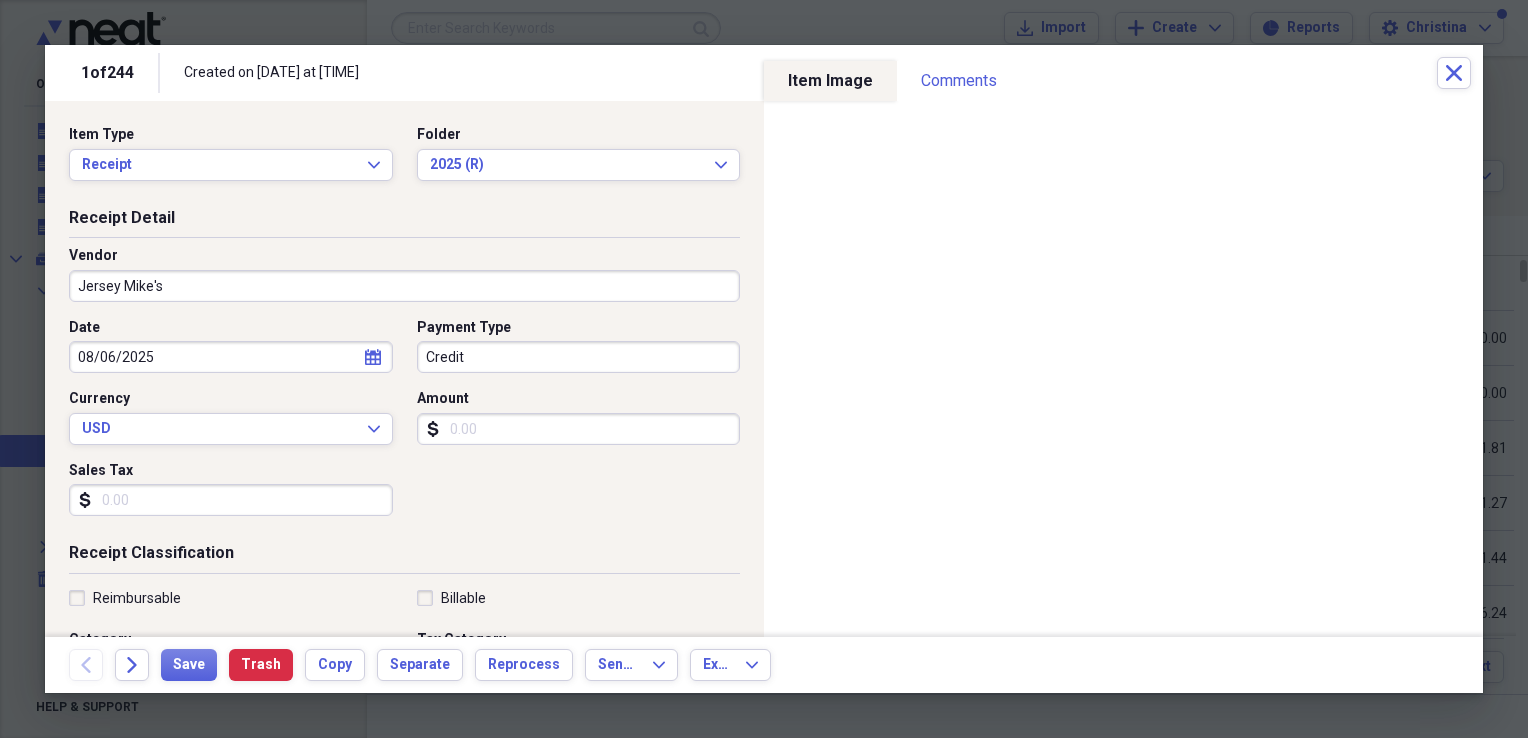 click on "Amount" at bounding box center [579, 429] 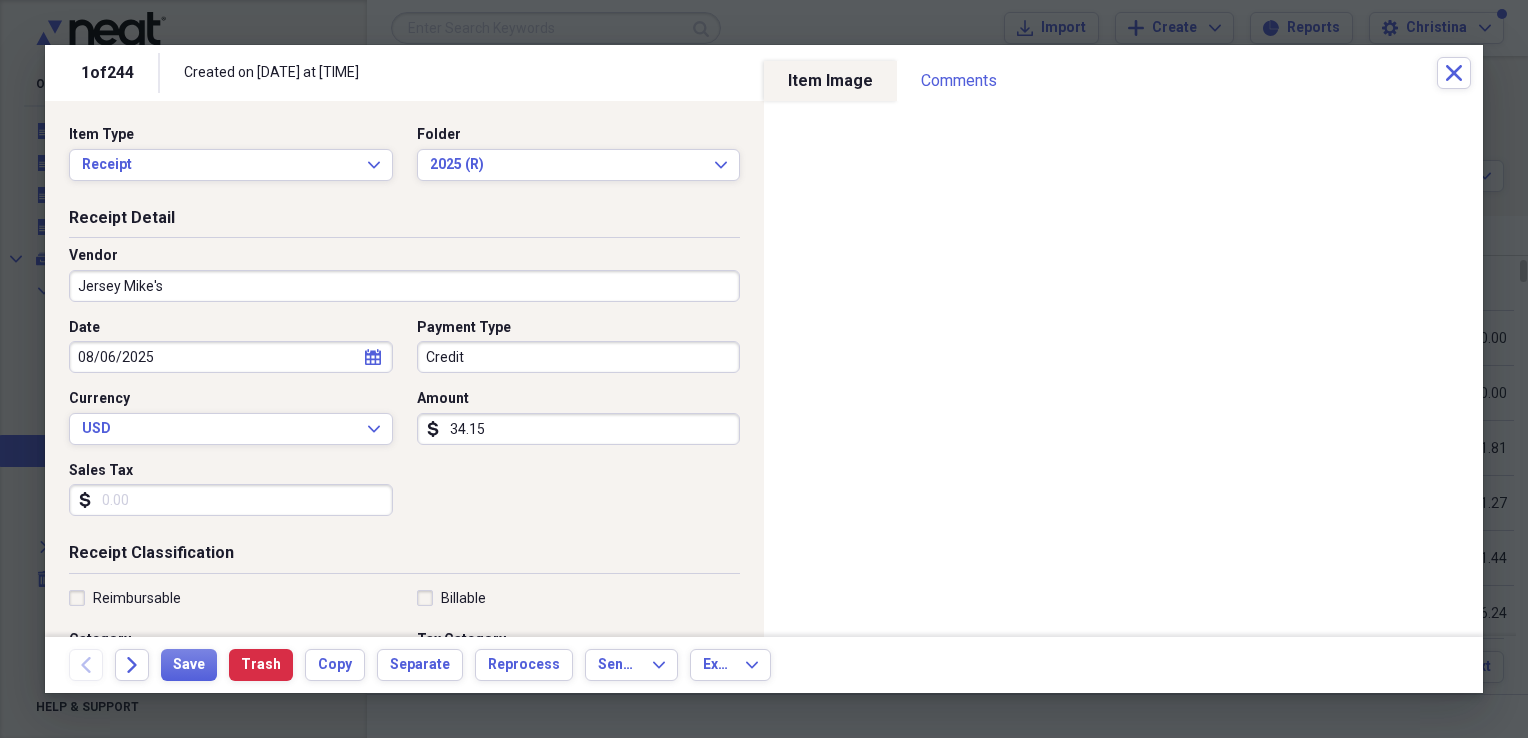 type on "34.15" 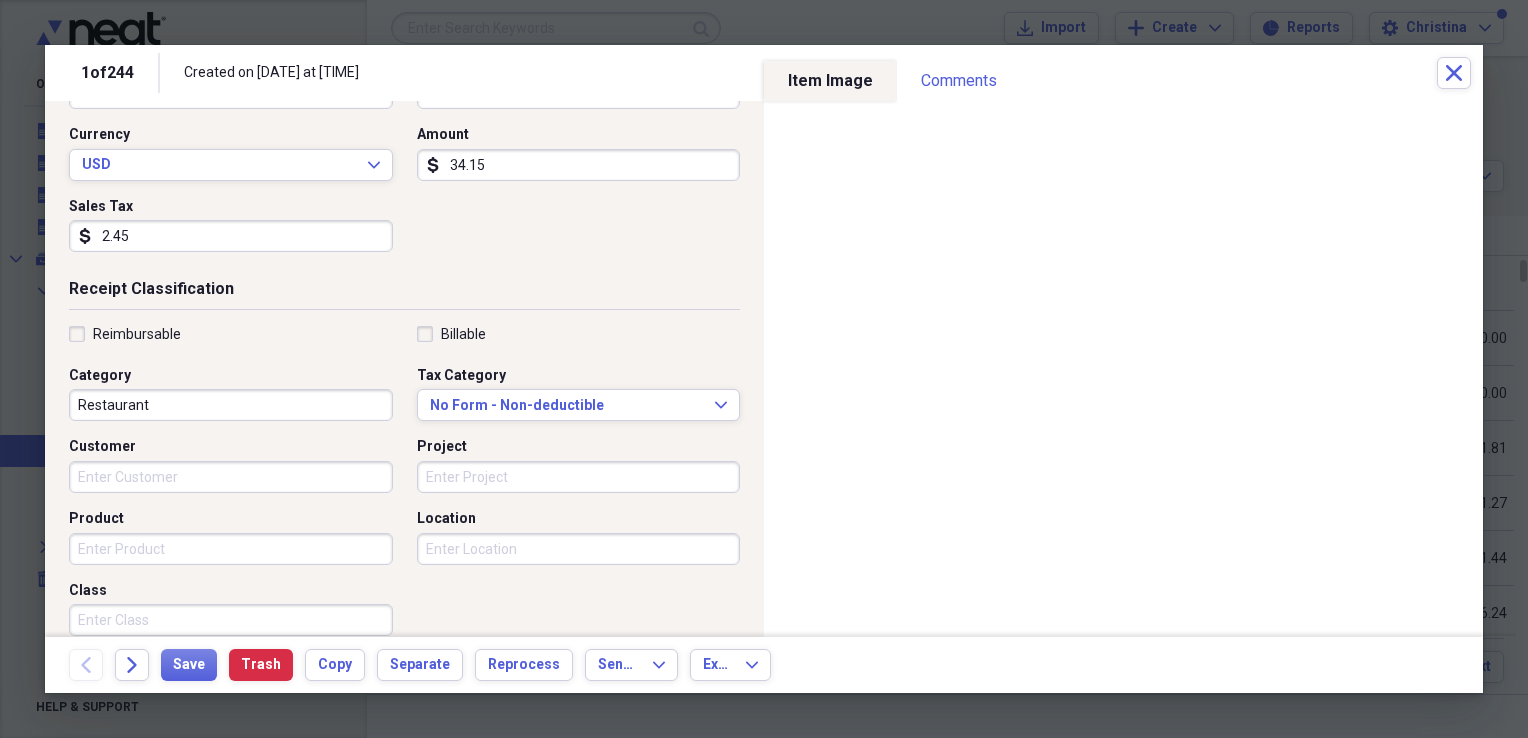 scroll, scrollTop: 285, scrollLeft: 0, axis: vertical 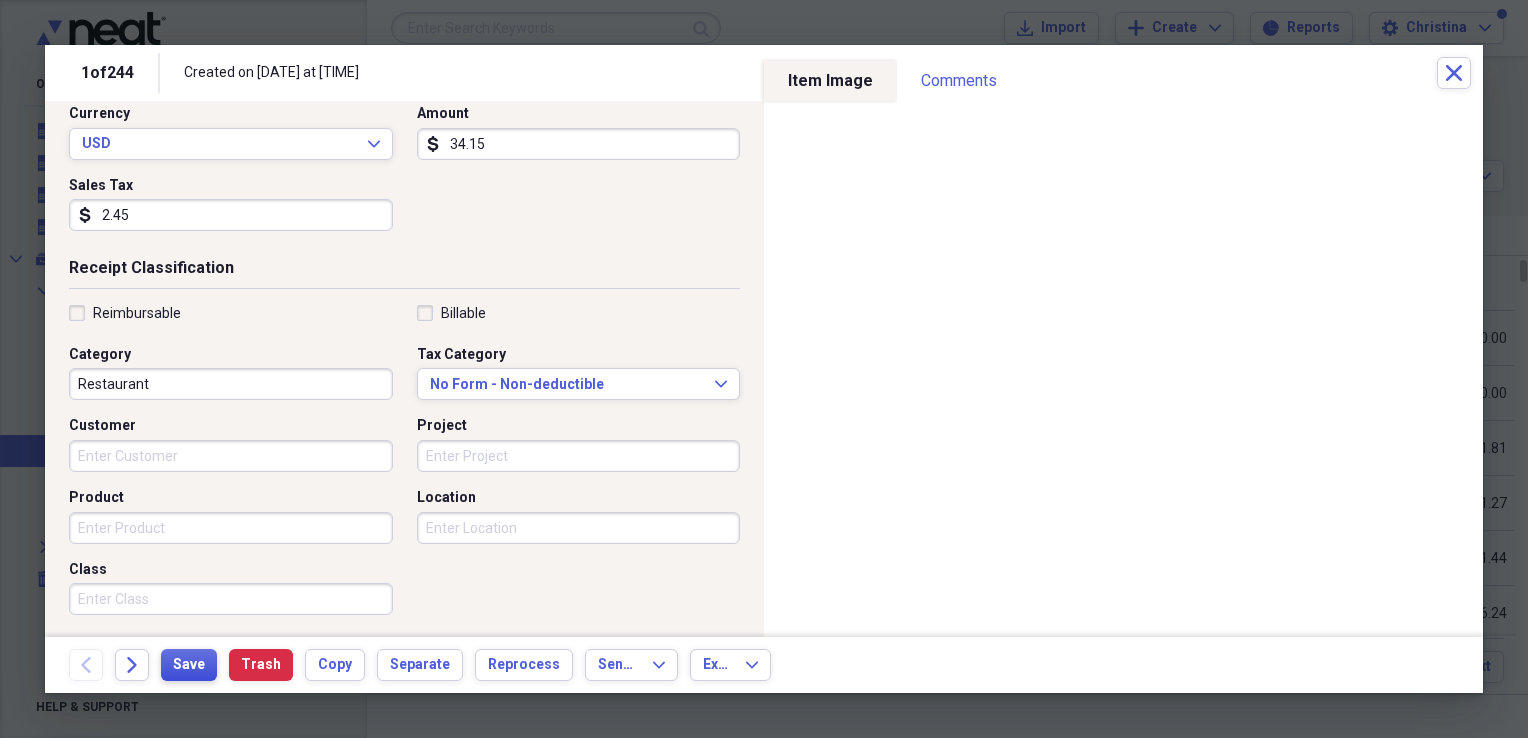 type on "2.45" 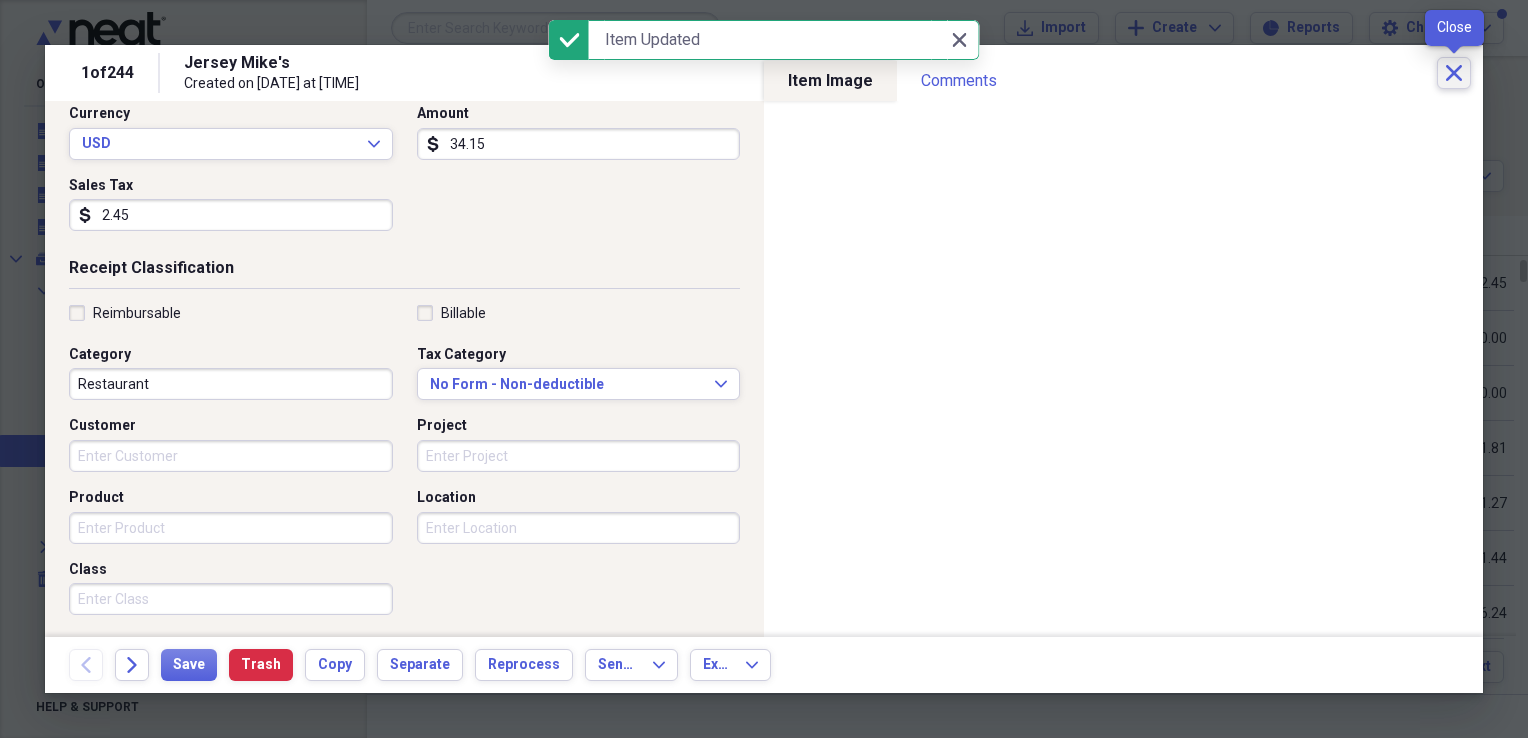 click 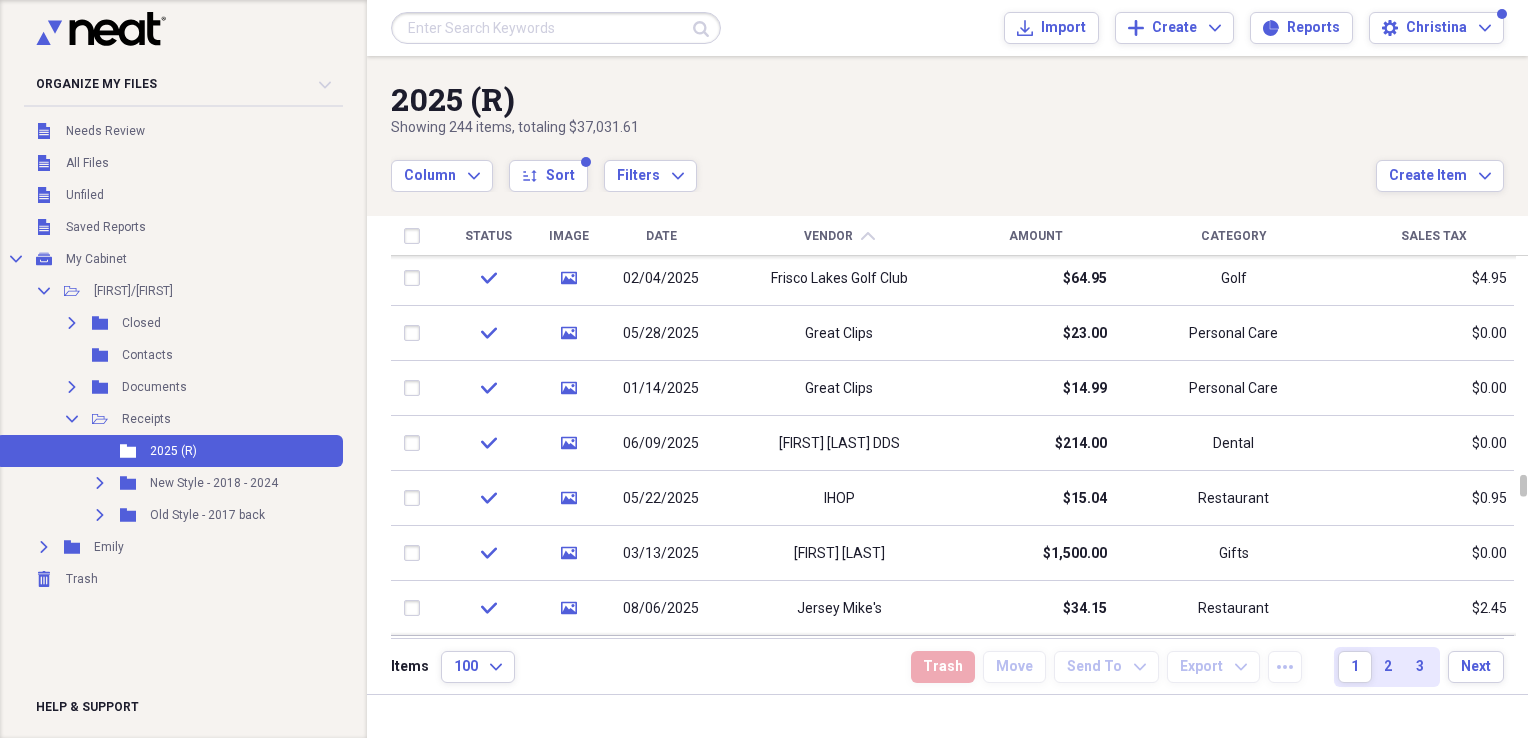 click on "Vendor" at bounding box center (828, 236) 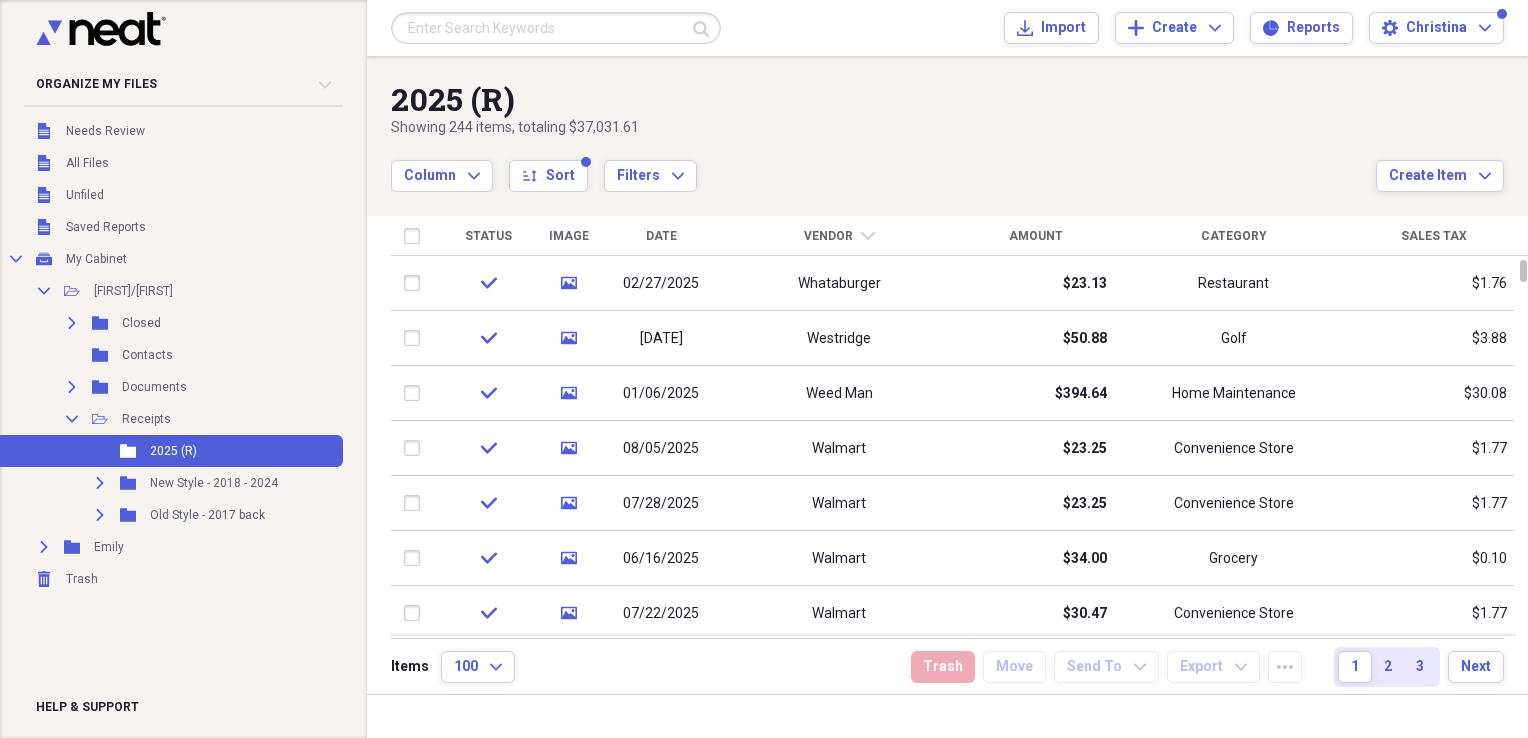 click on "Vendor" at bounding box center (828, 236) 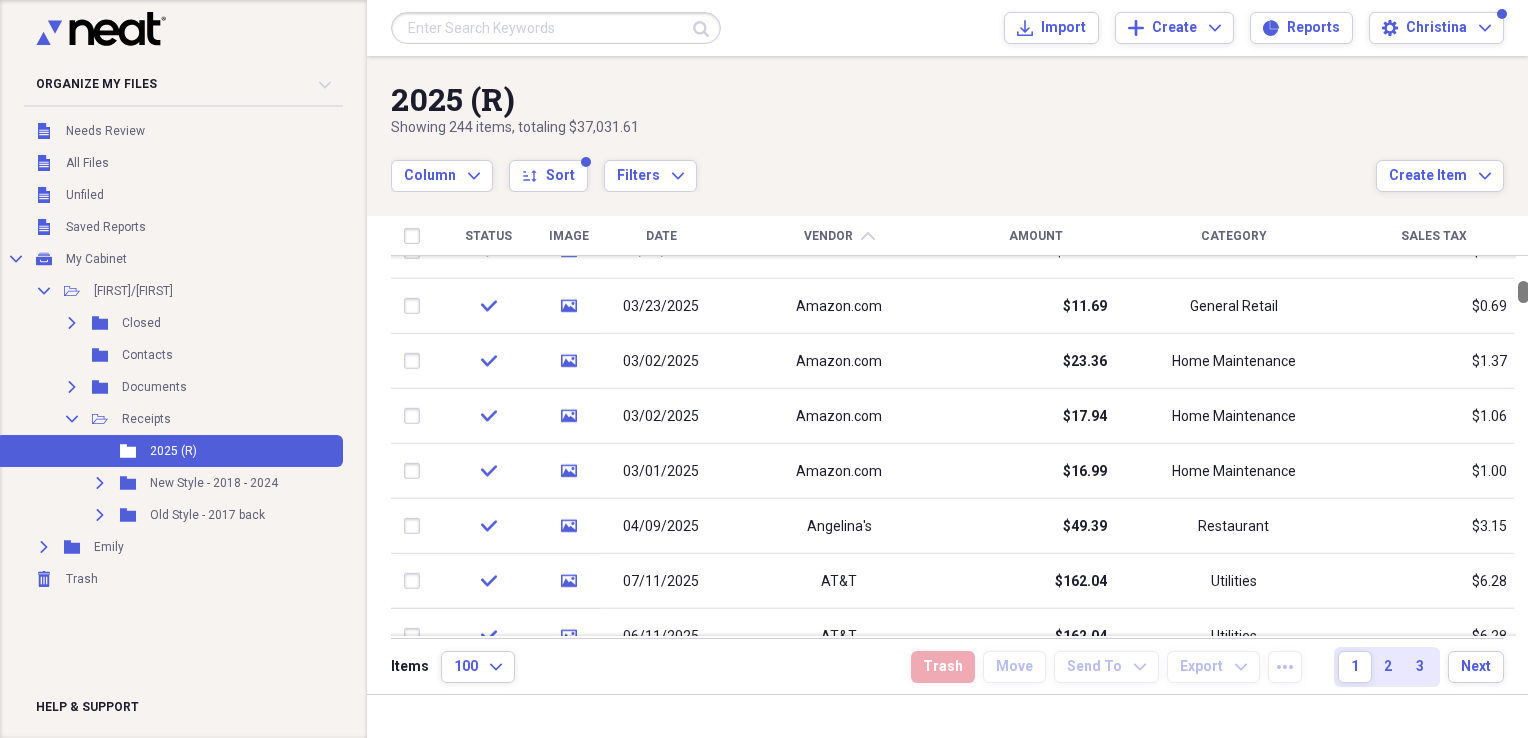 drag, startPoint x: 1517, startPoint y: 269, endPoint x: 1507, endPoint y: 182, distance: 87.57283 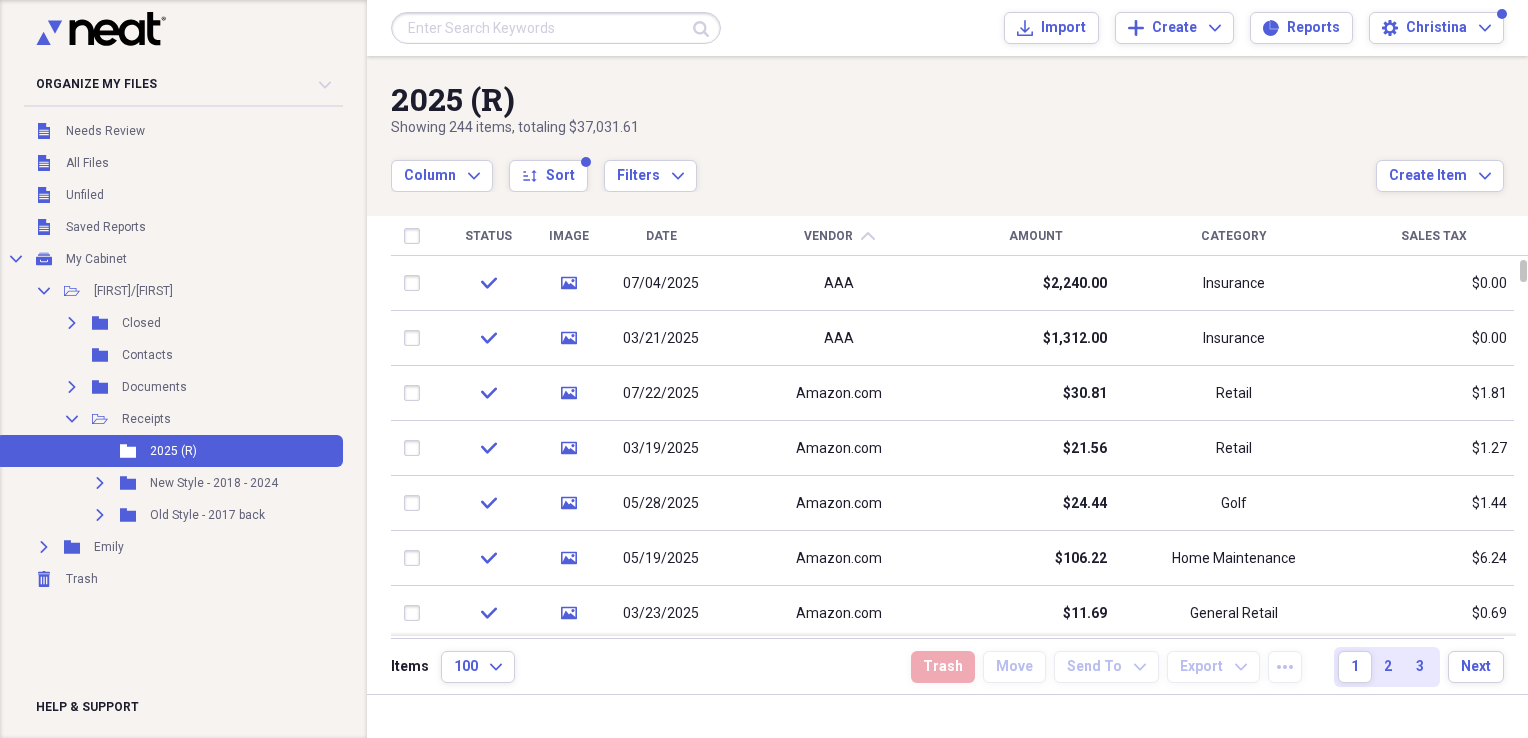 click on "Date" at bounding box center (661, 236) 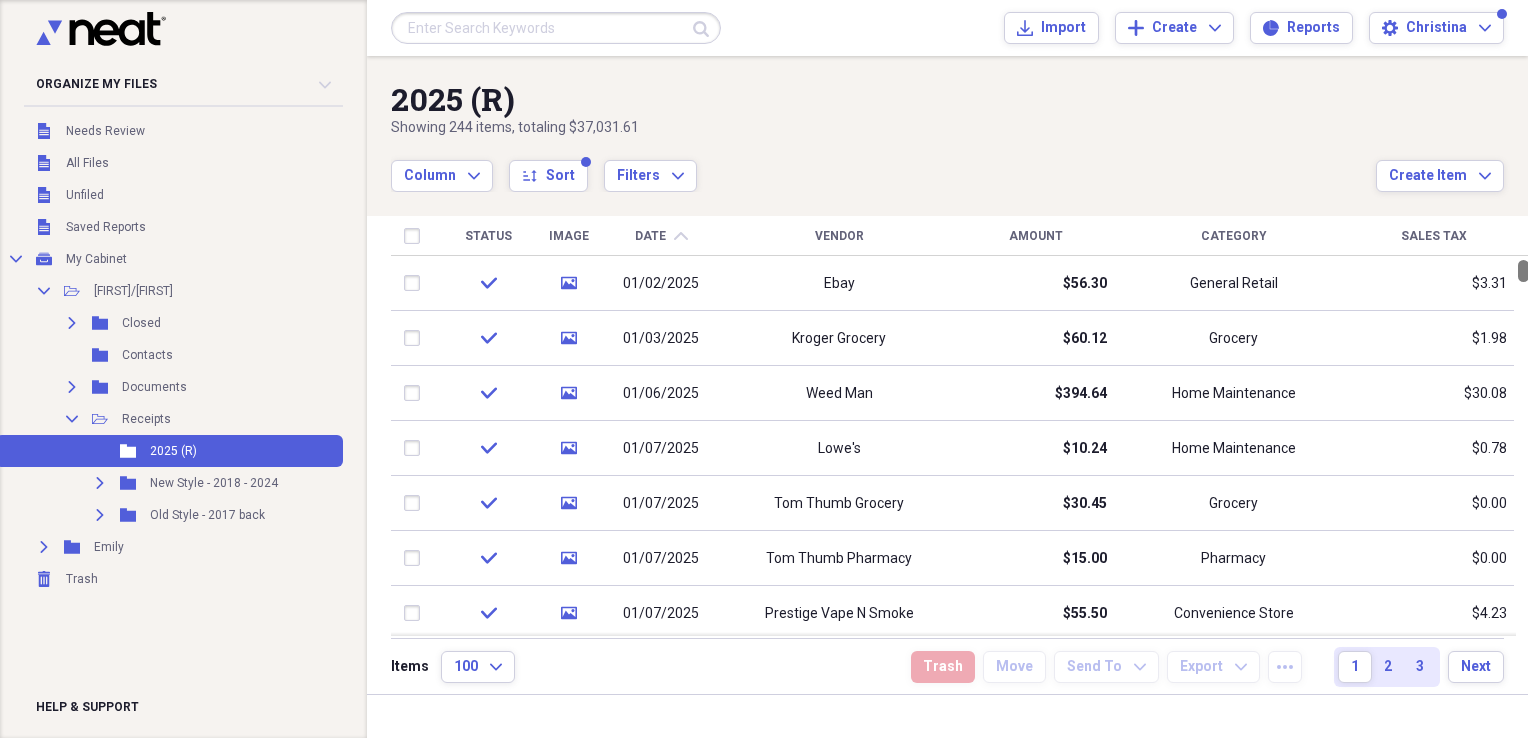 click at bounding box center [1523, 271] 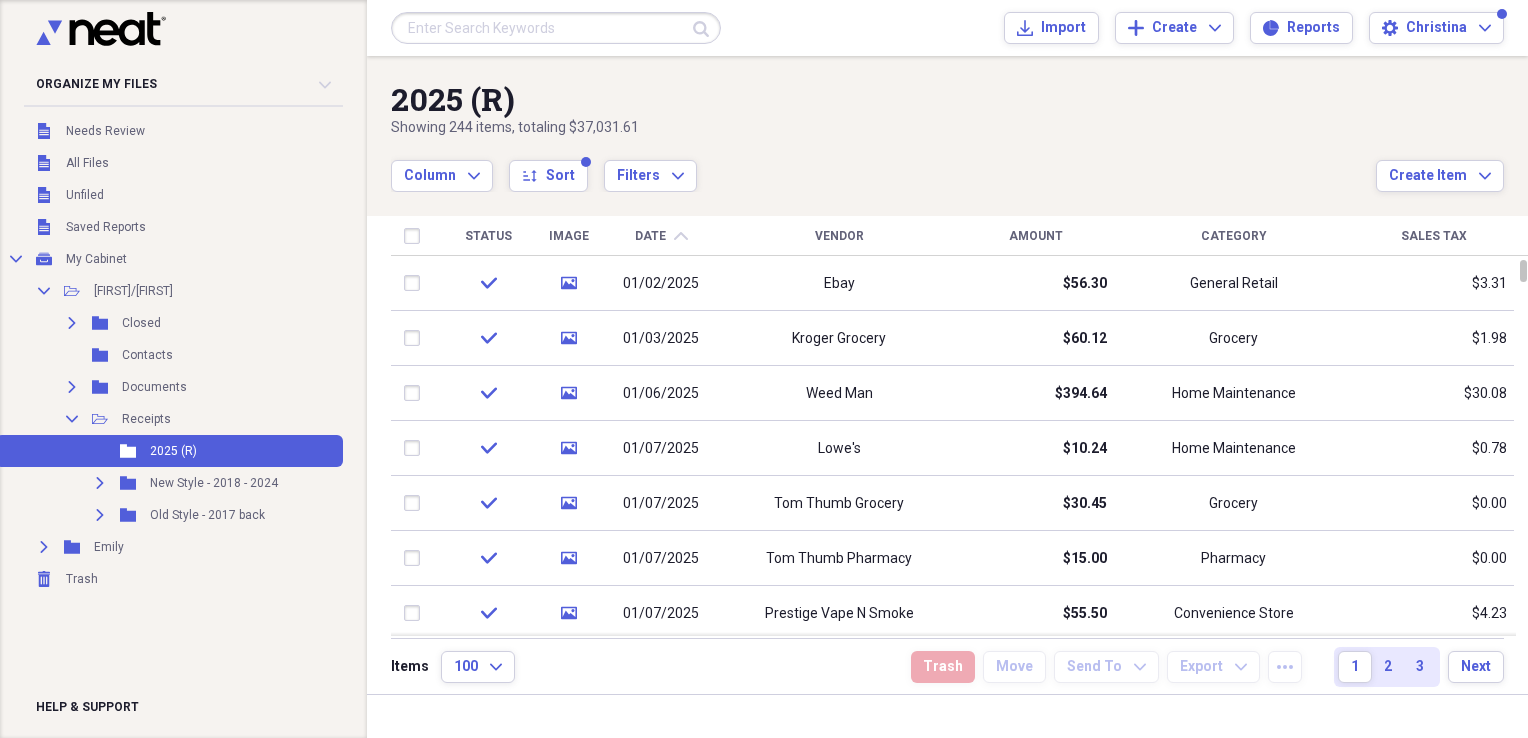 click on "Date" at bounding box center [650, 236] 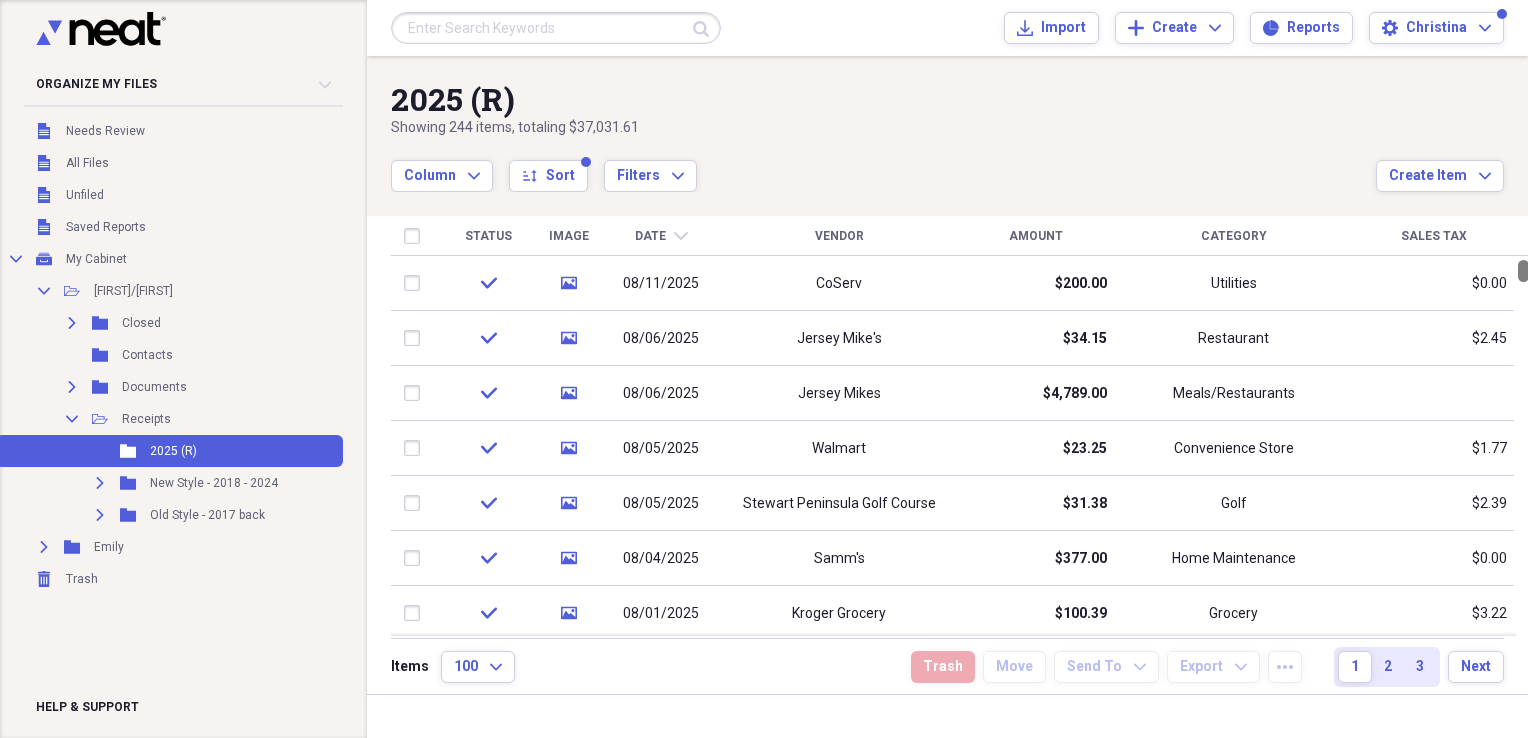 click at bounding box center [1523, 271] 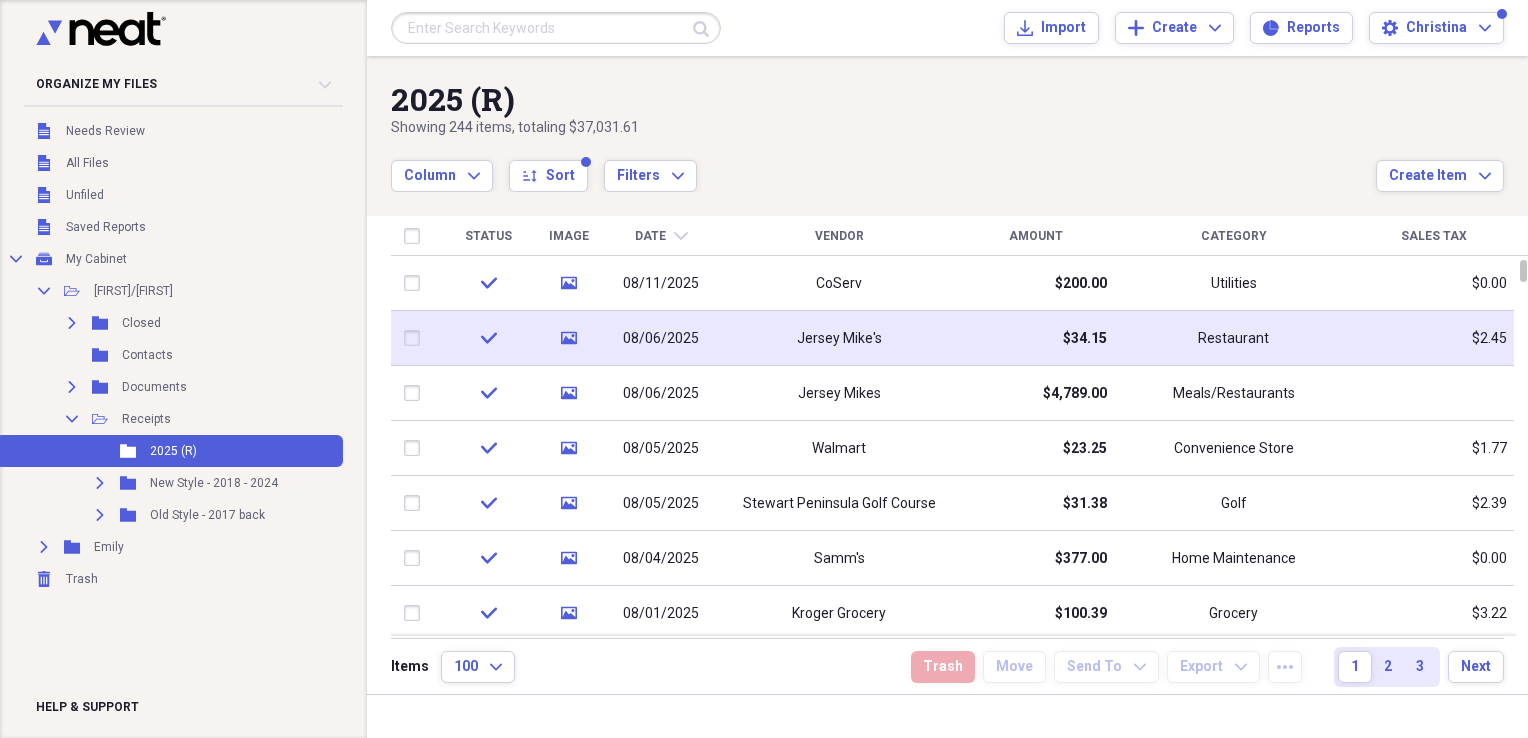 click at bounding box center [416, 338] 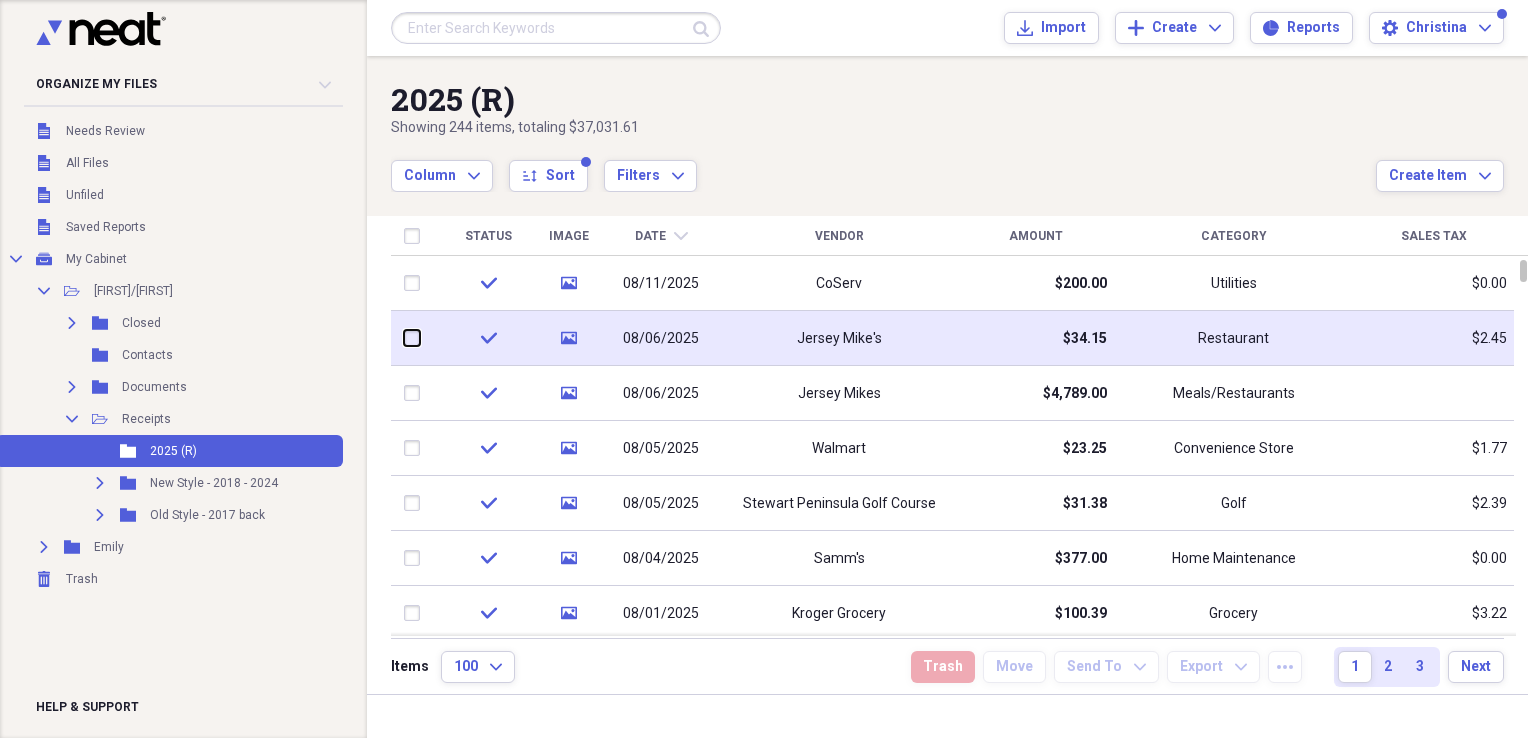 click at bounding box center [404, 338] 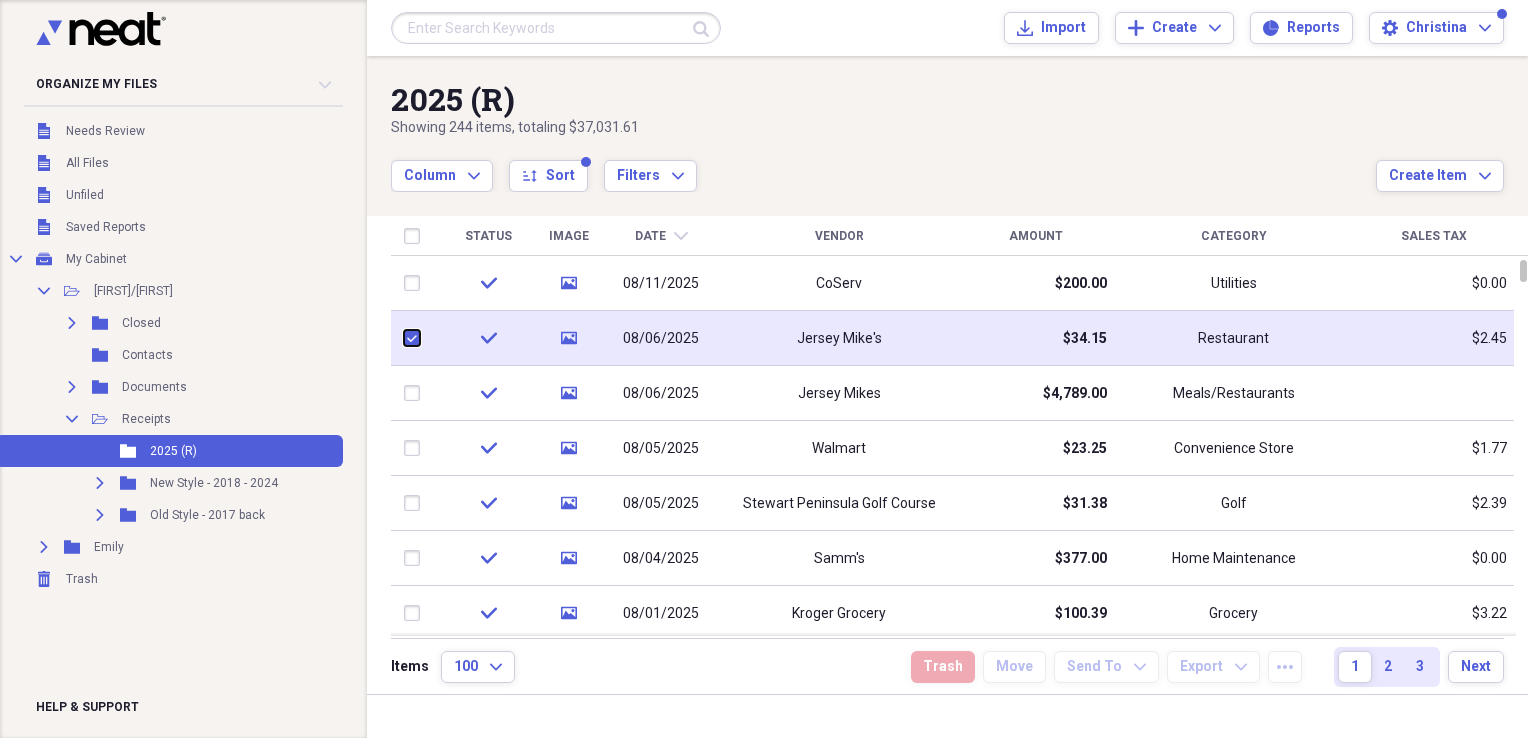 checkbox on "true" 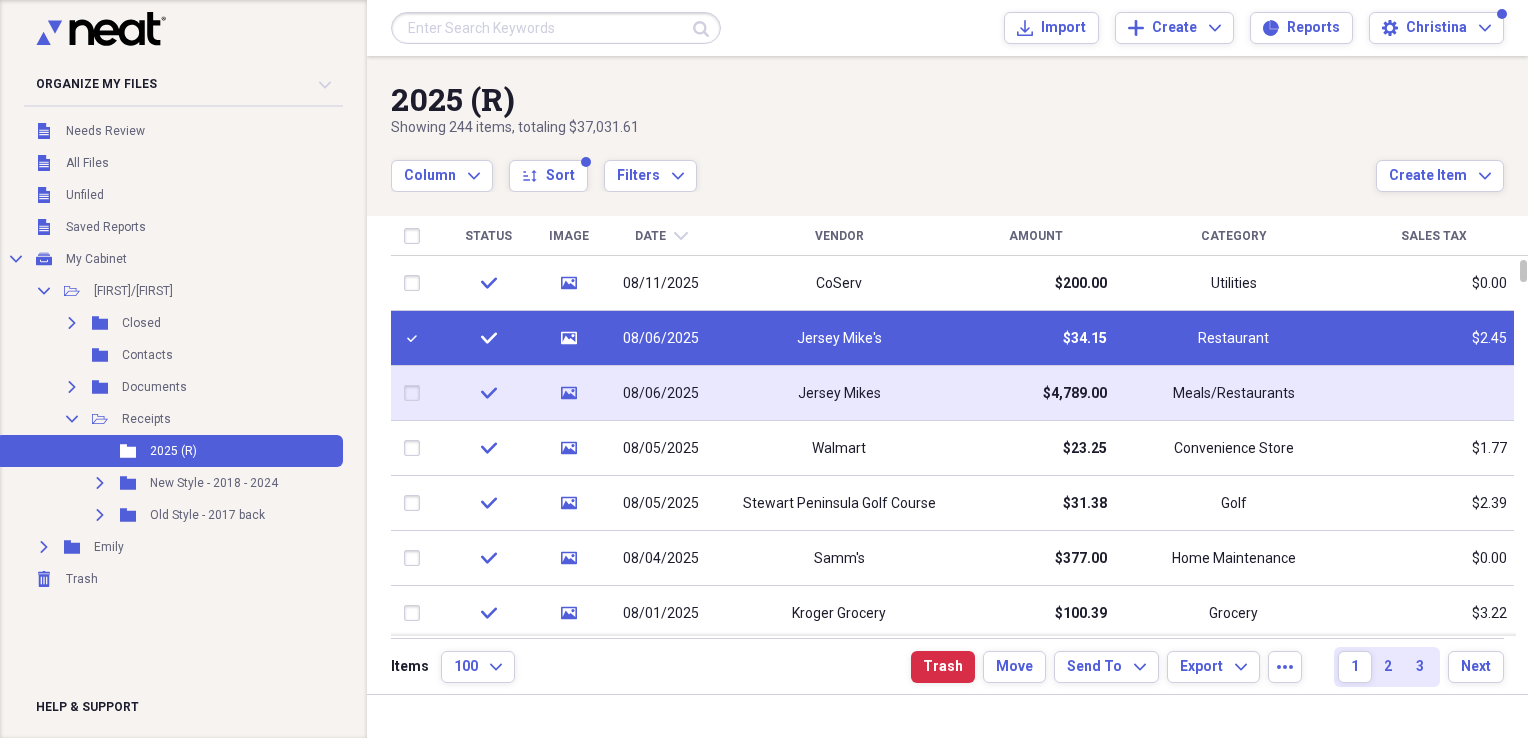 click at bounding box center (416, 393) 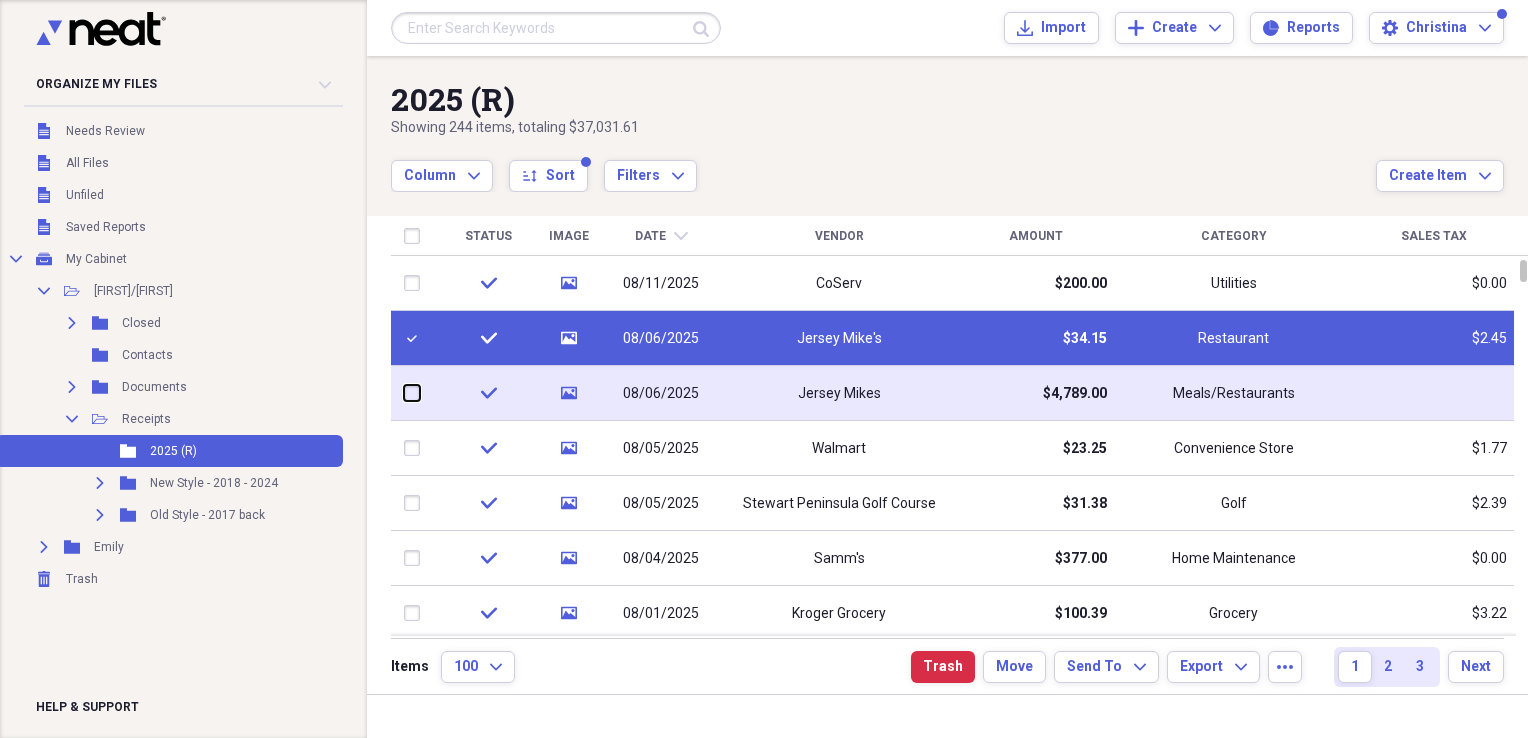 click at bounding box center [404, 393] 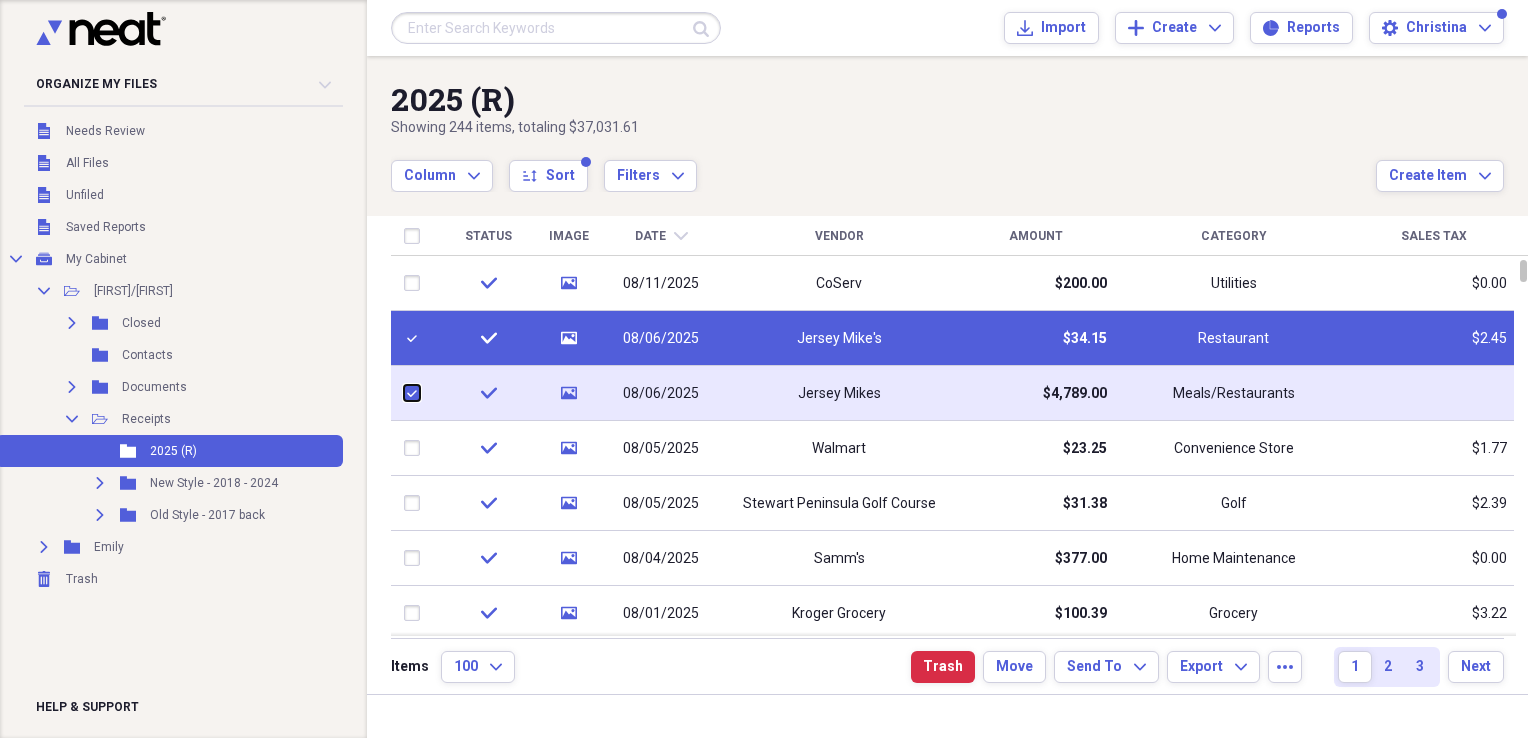 checkbox on "true" 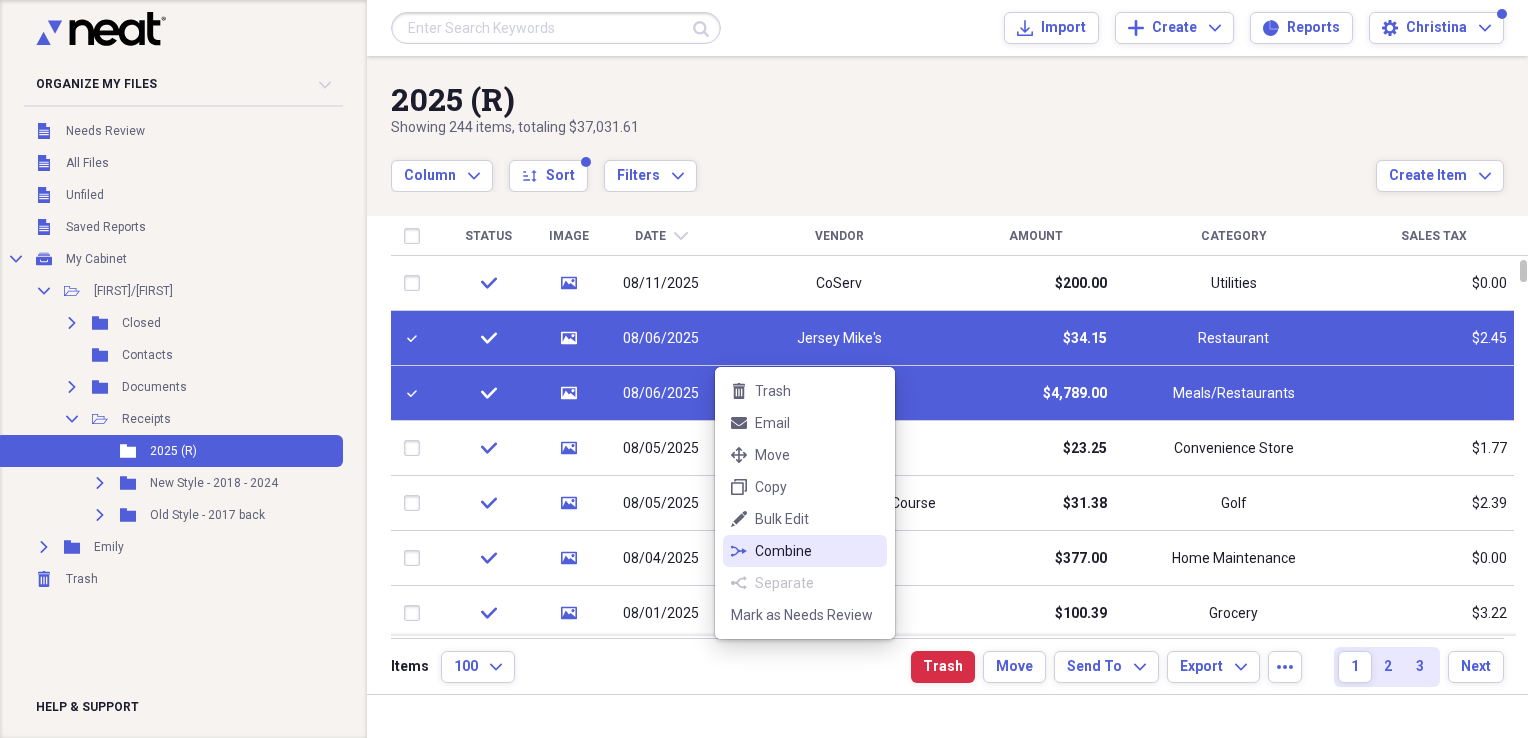 click on "Combine" at bounding box center [817, 551] 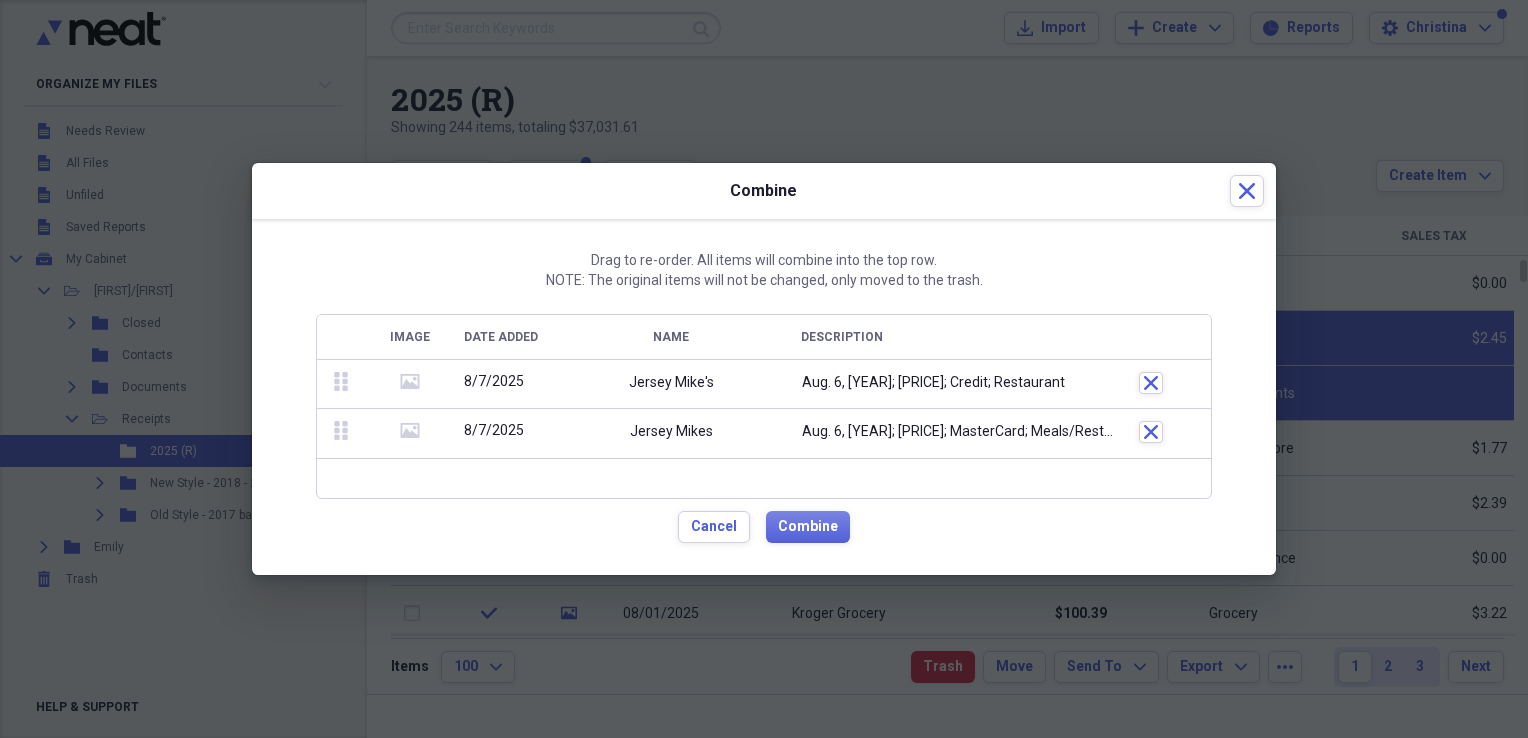 click on "media" 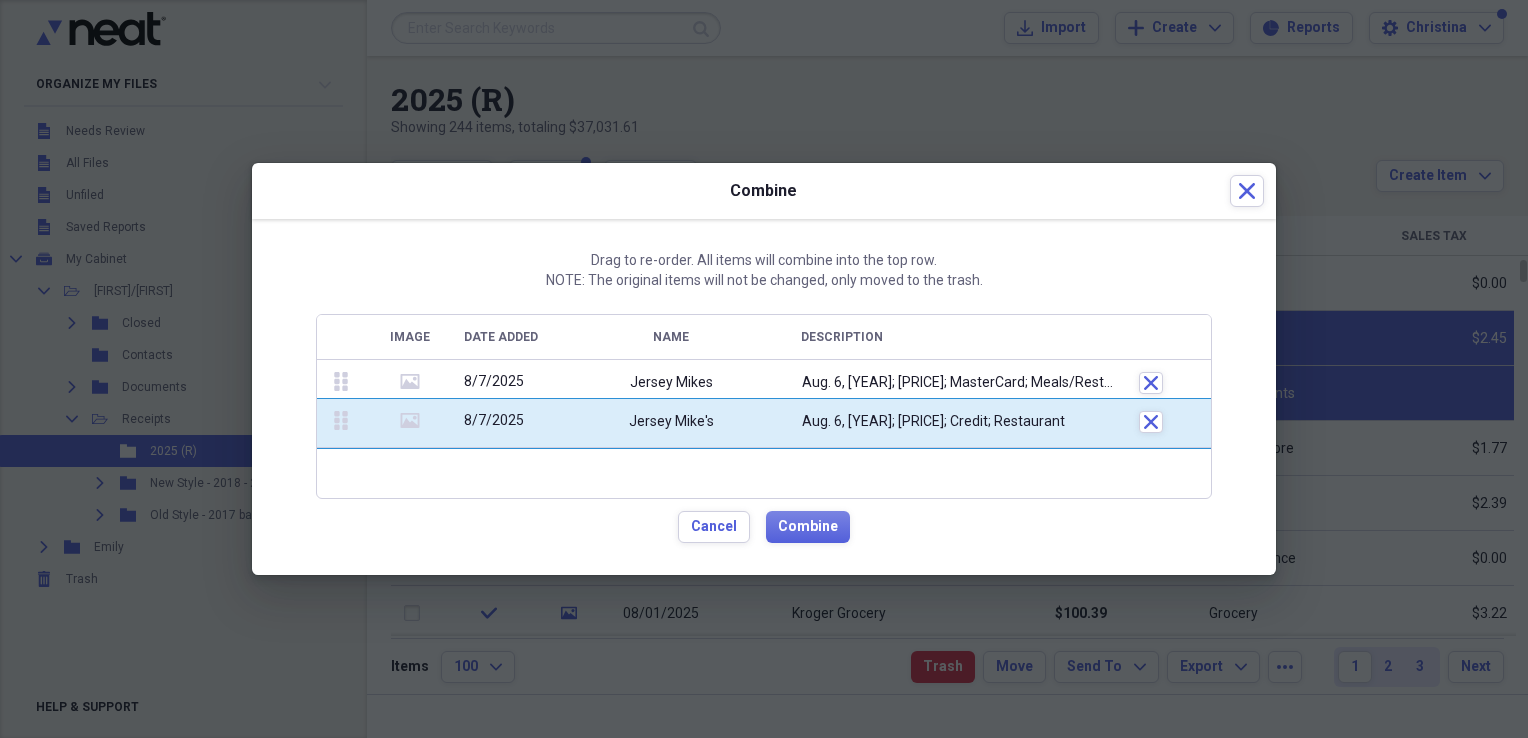 drag, startPoint x: 339, startPoint y: 380, endPoint x: 340, endPoint y: 418, distance: 38.013157 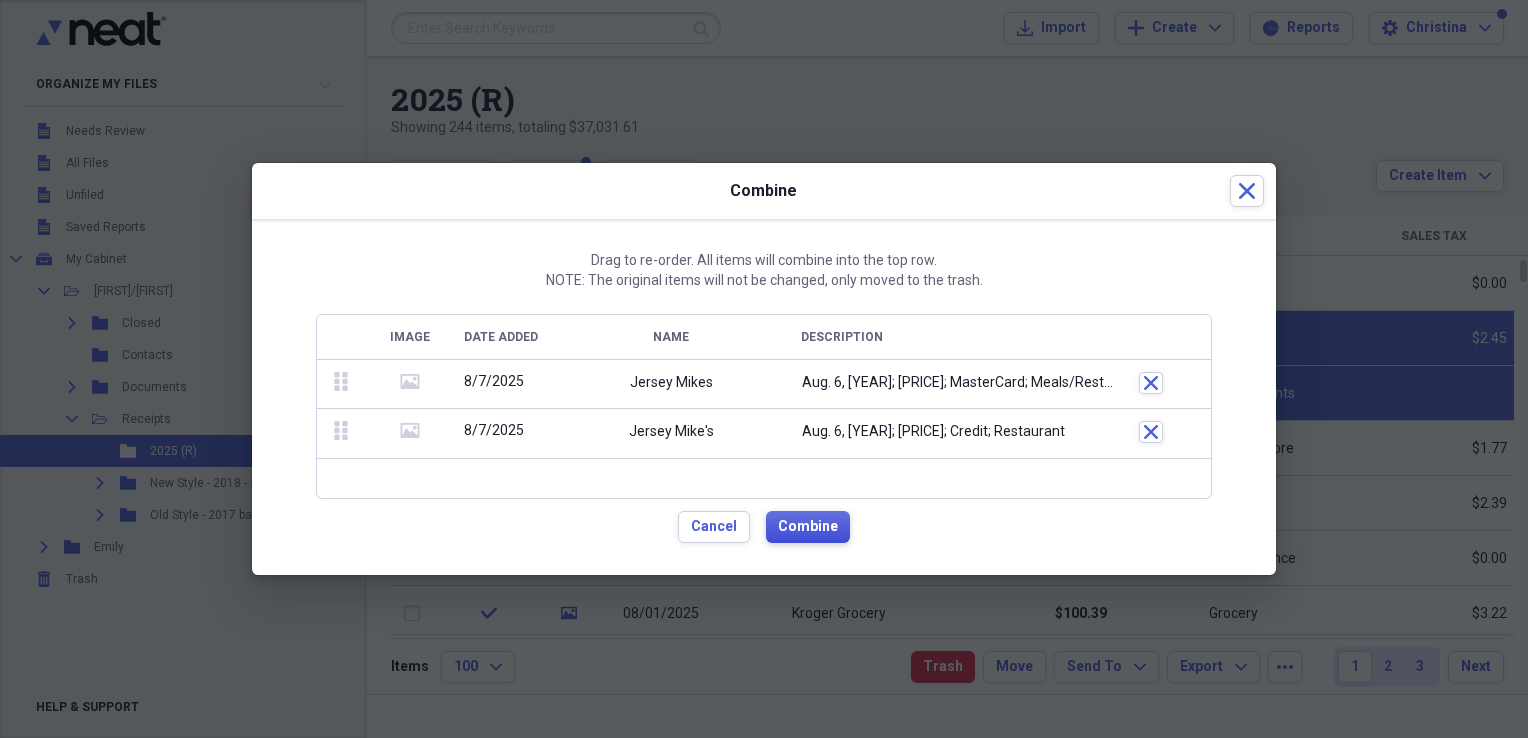 click on "Combine" at bounding box center [808, 527] 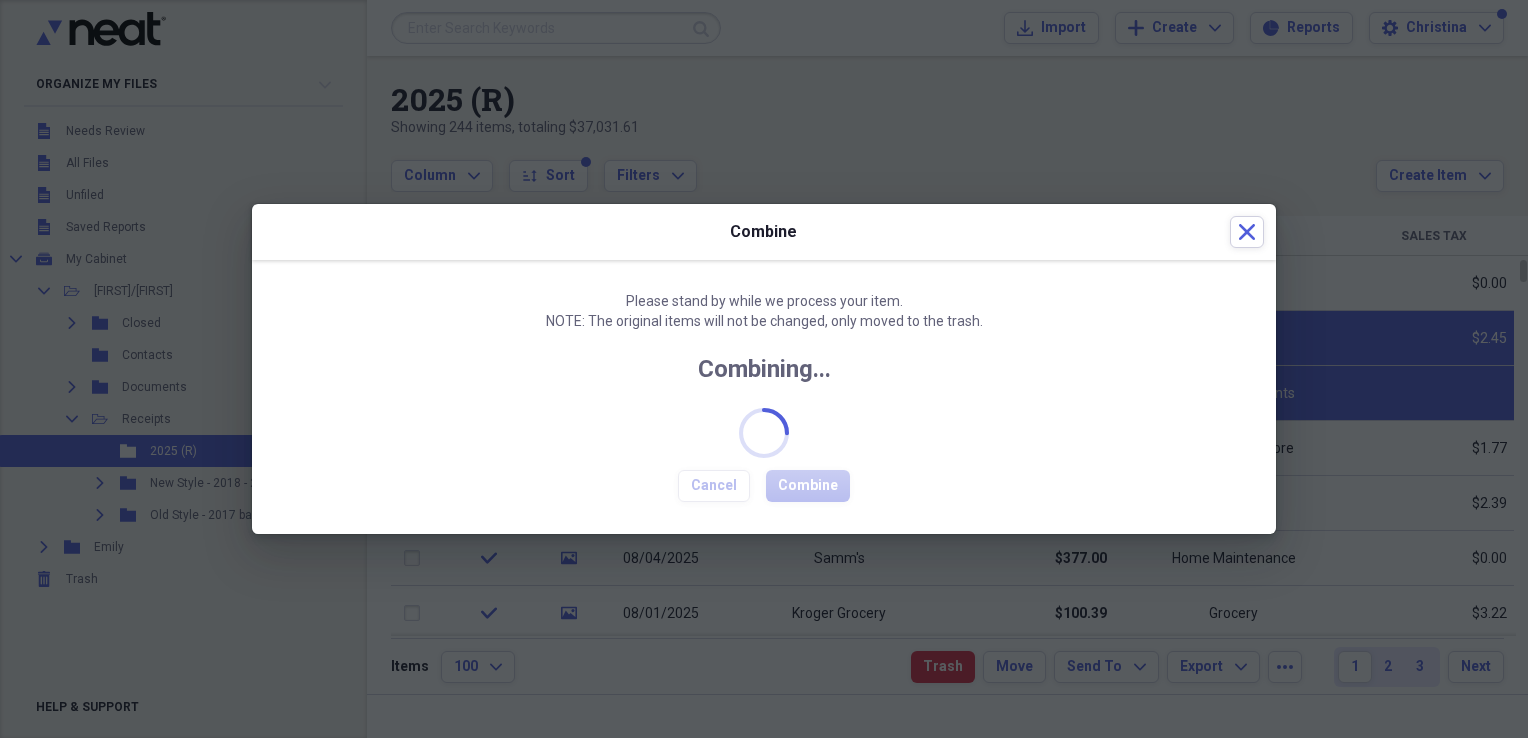 checkbox on "false" 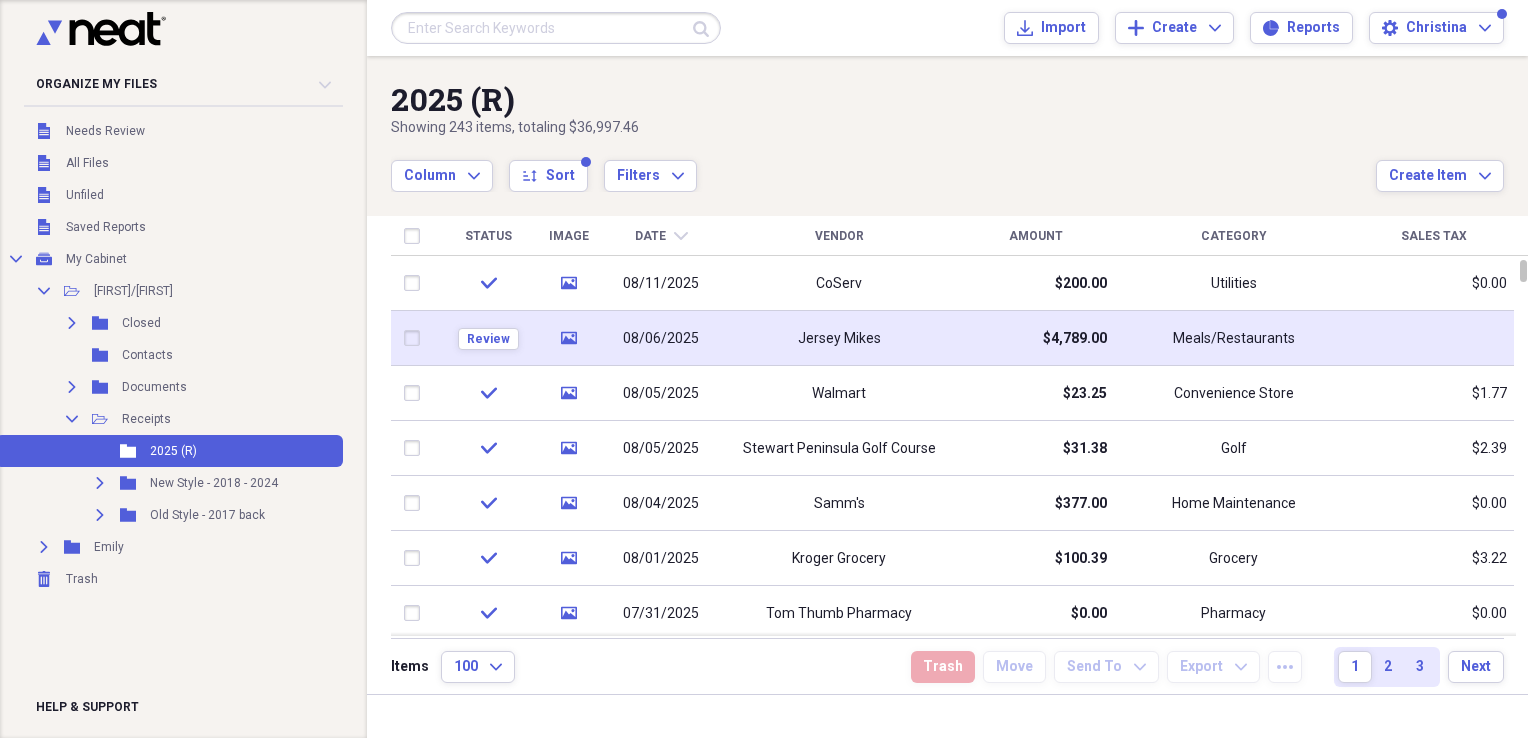 click on "media" 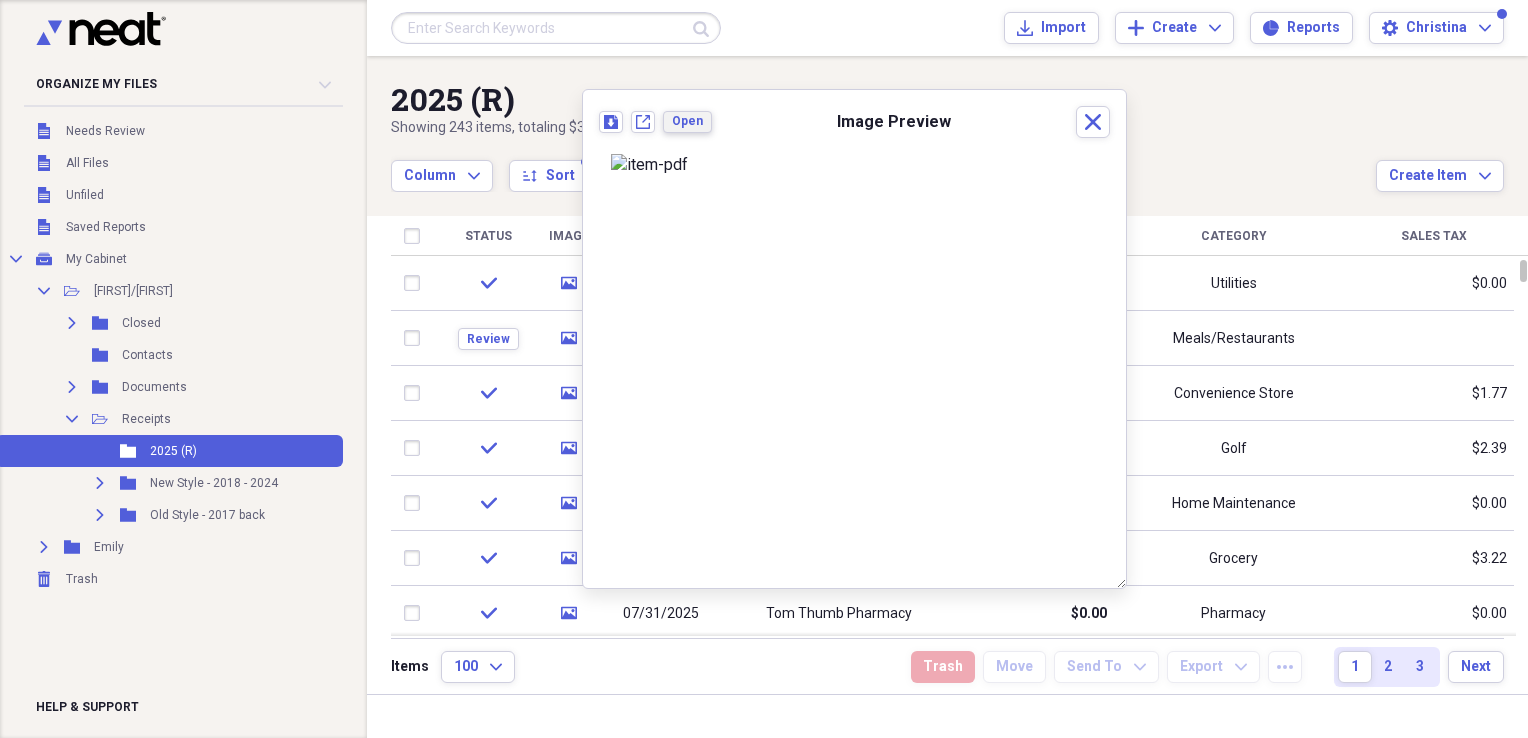 click on "Open" at bounding box center [687, 121] 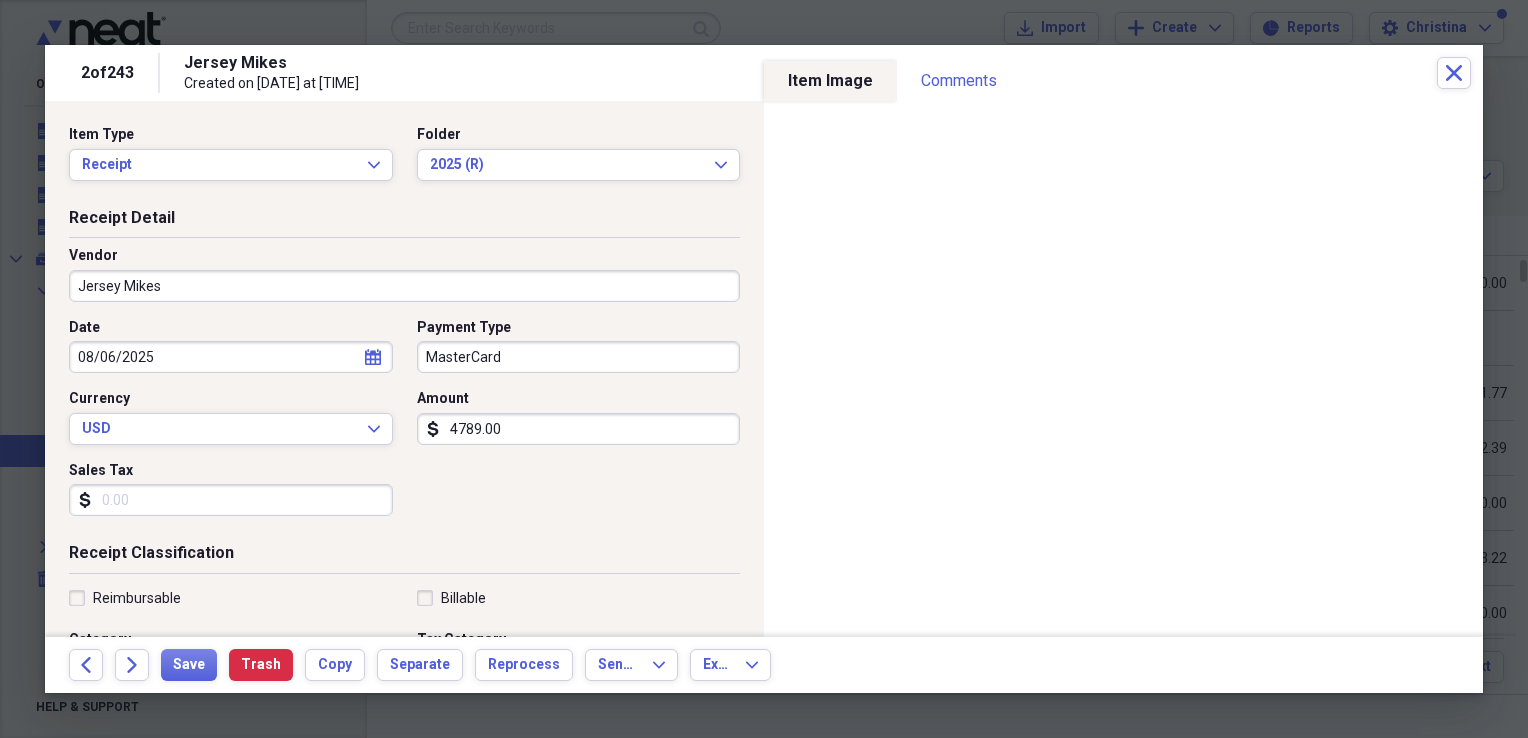 click on "Jersey Mikes" at bounding box center [404, 286] 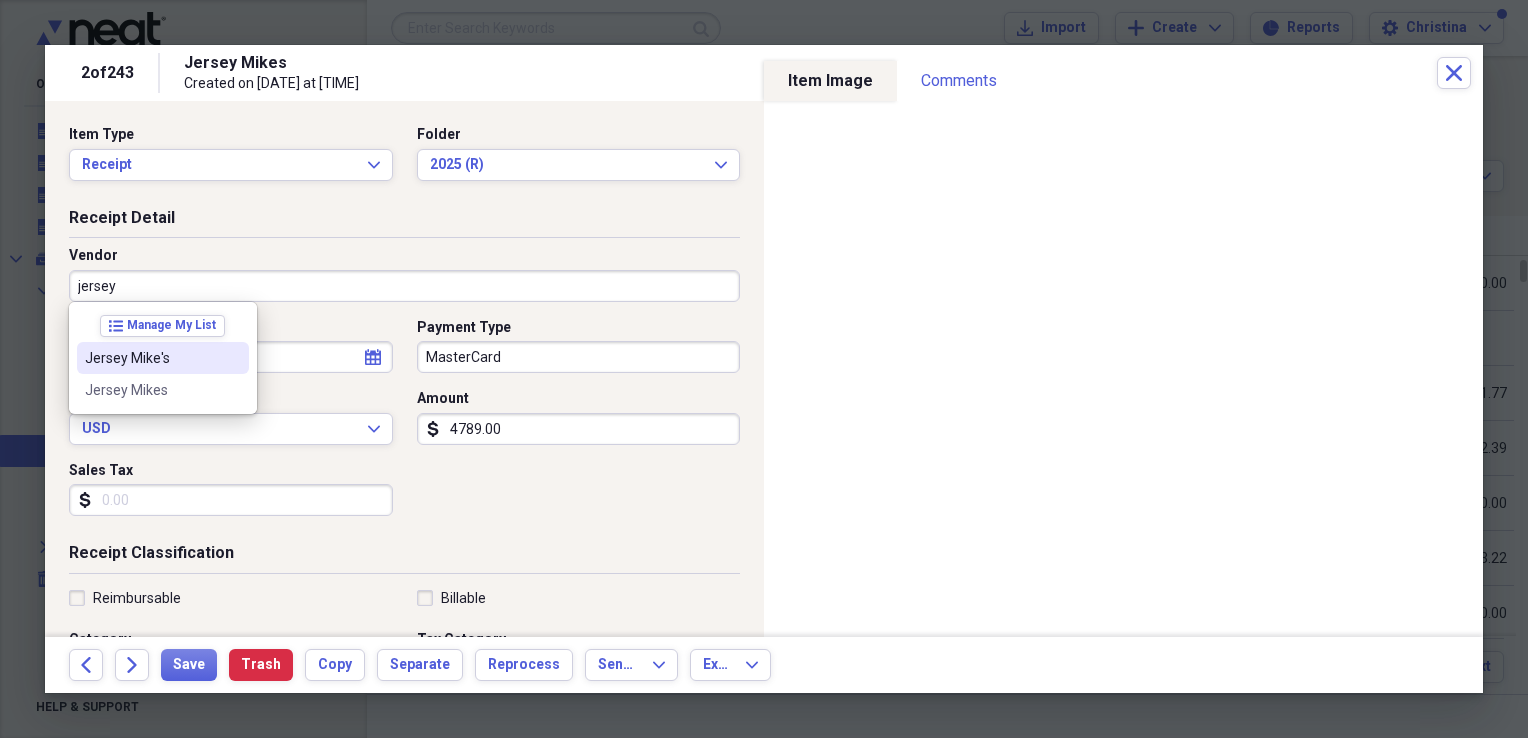 click on "Jersey Mike's" at bounding box center (151, 358) 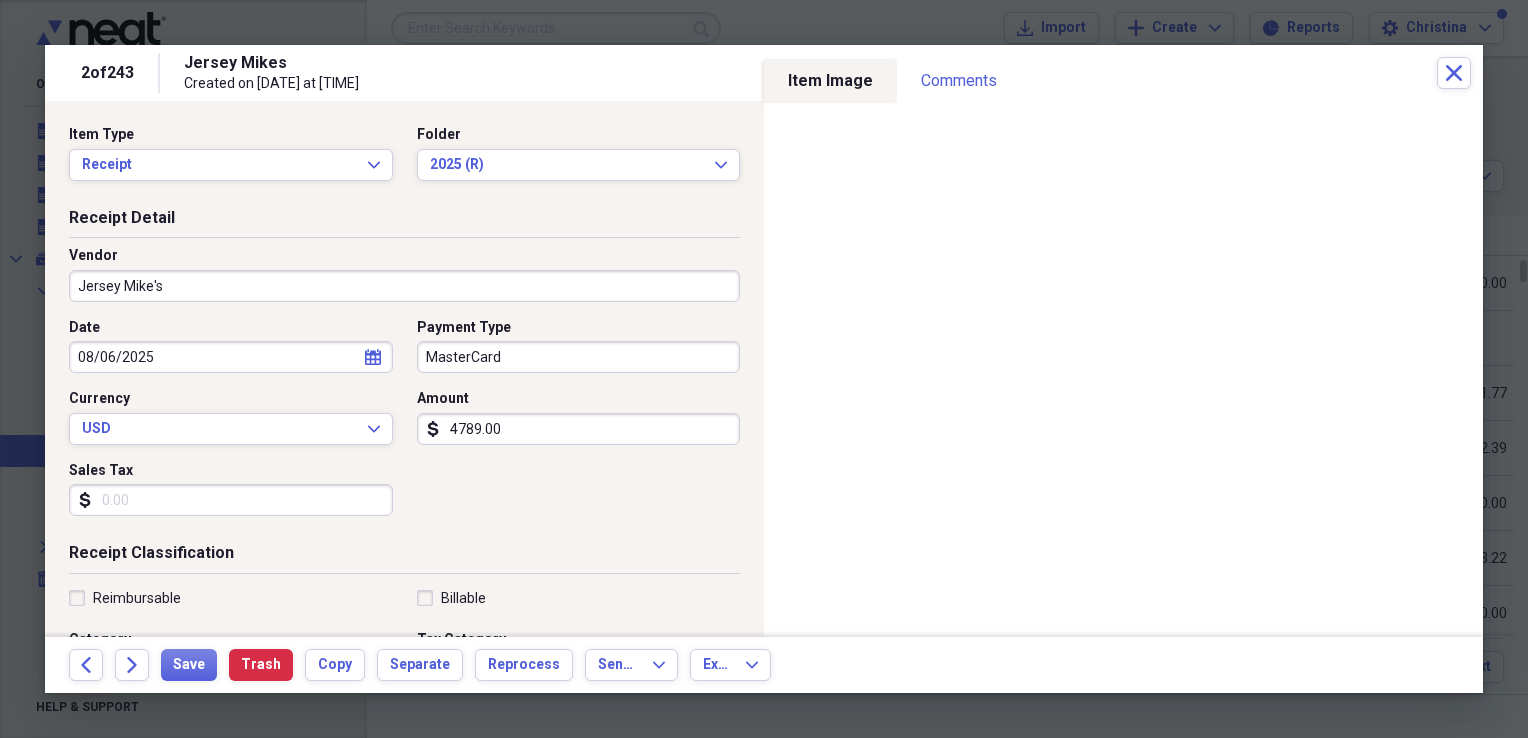 type on "Restaurant" 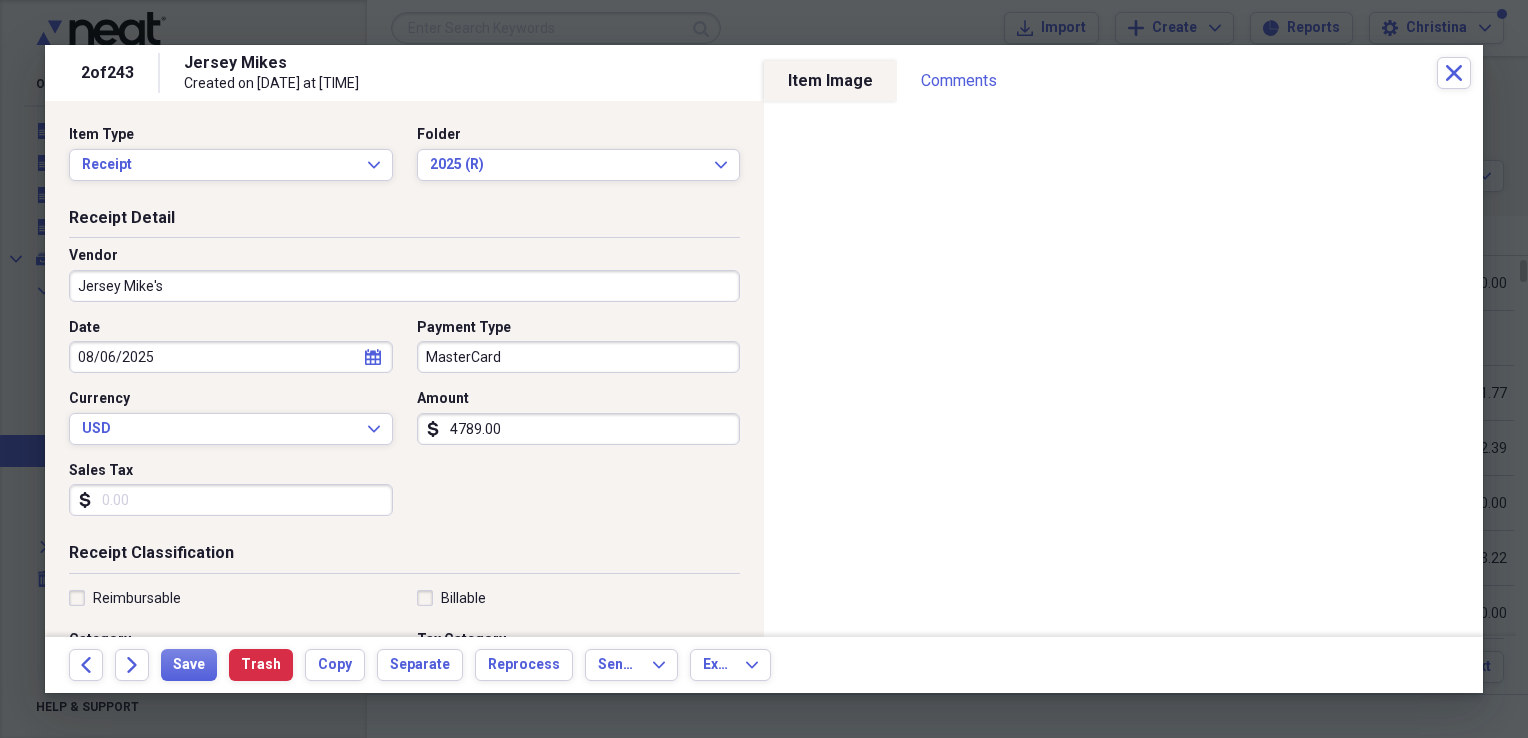 click on "4789.00" at bounding box center [579, 429] 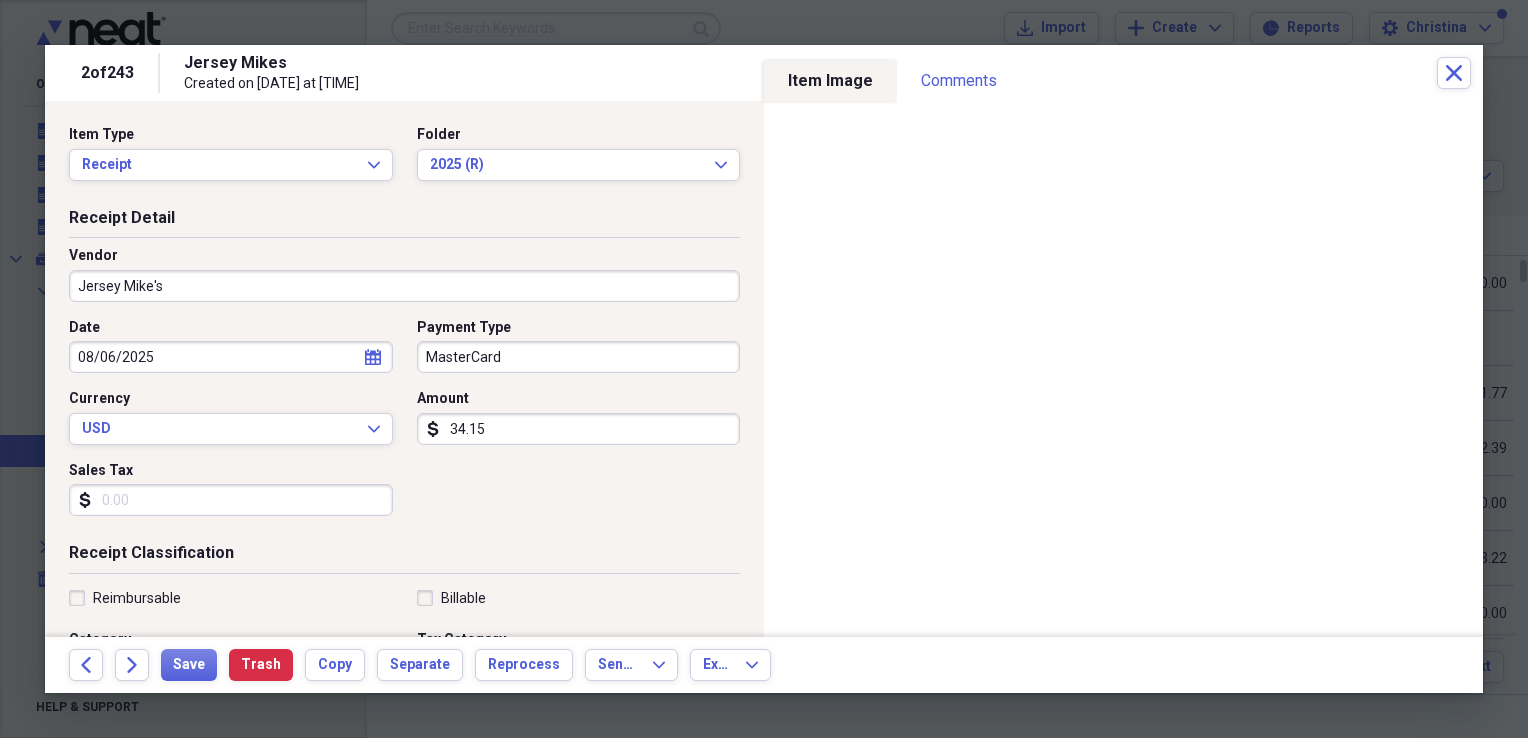 type on "34.15" 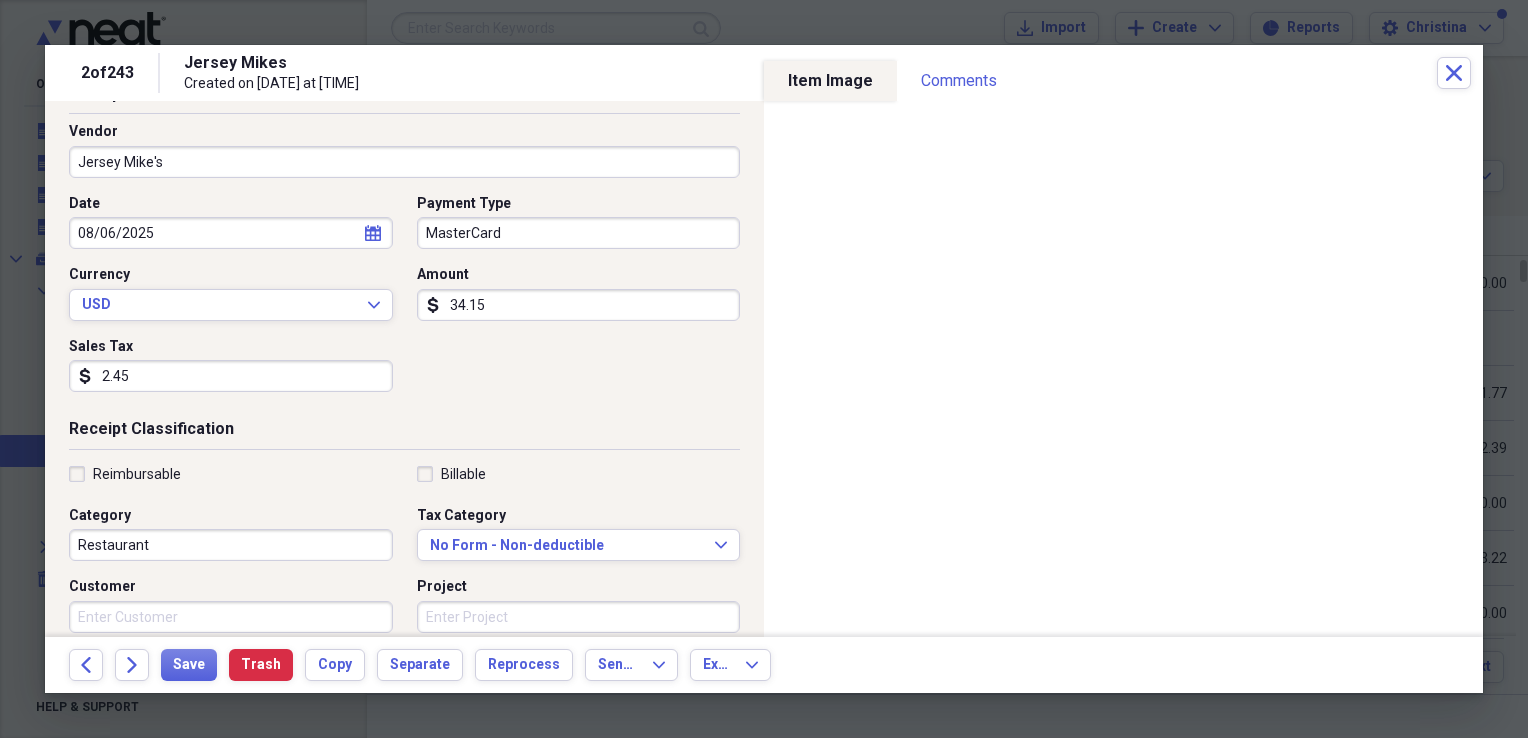 scroll, scrollTop: 162, scrollLeft: 0, axis: vertical 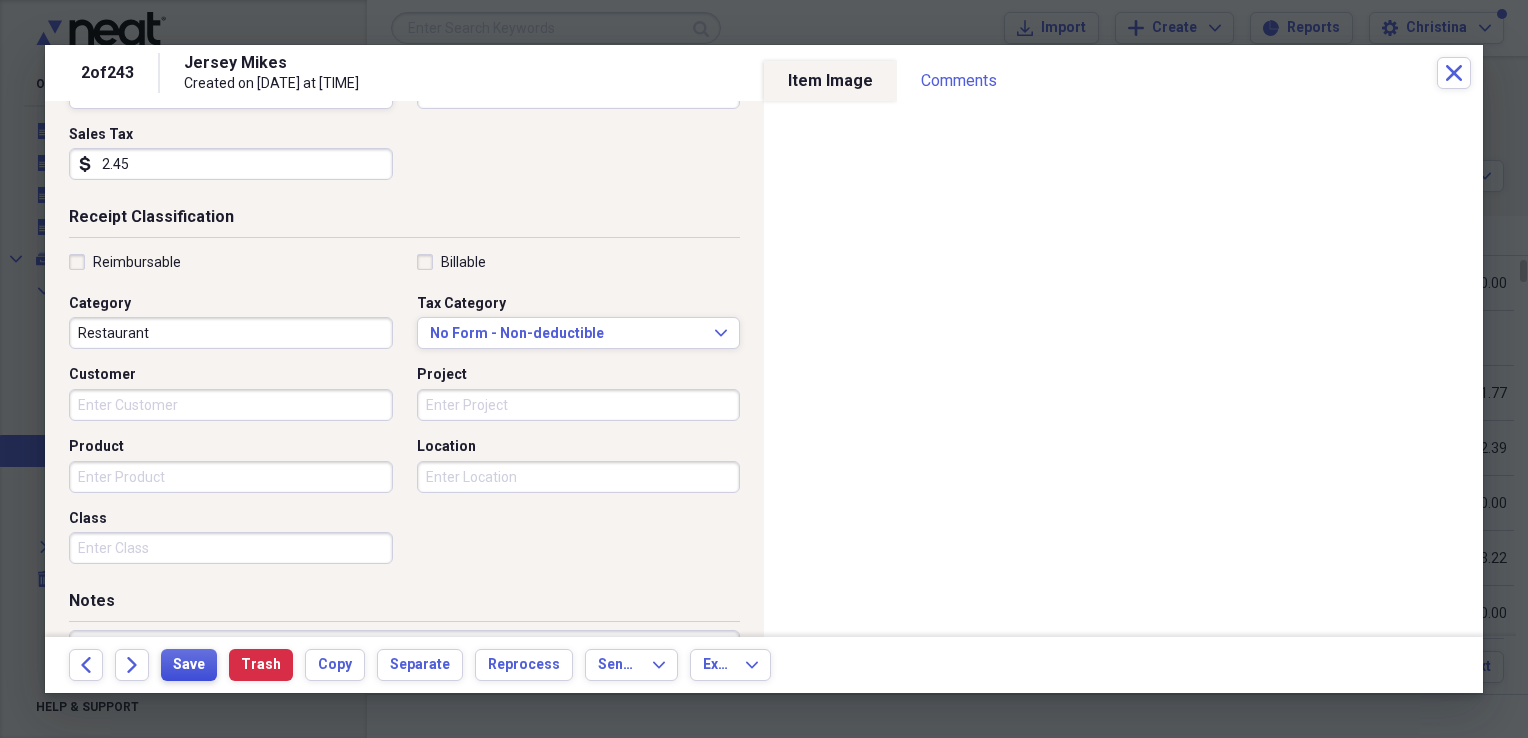 type on "2.45" 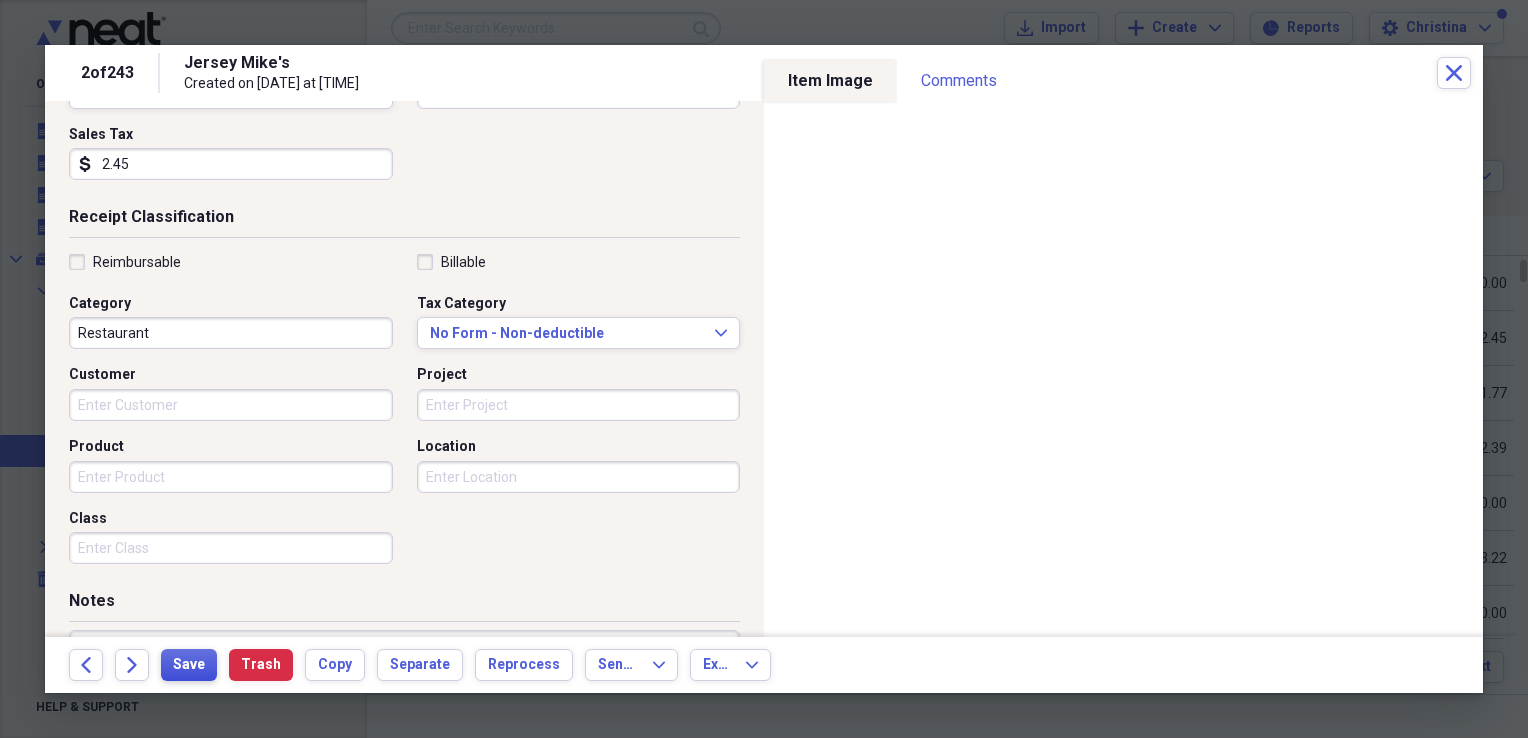 click on "Save" at bounding box center [189, 665] 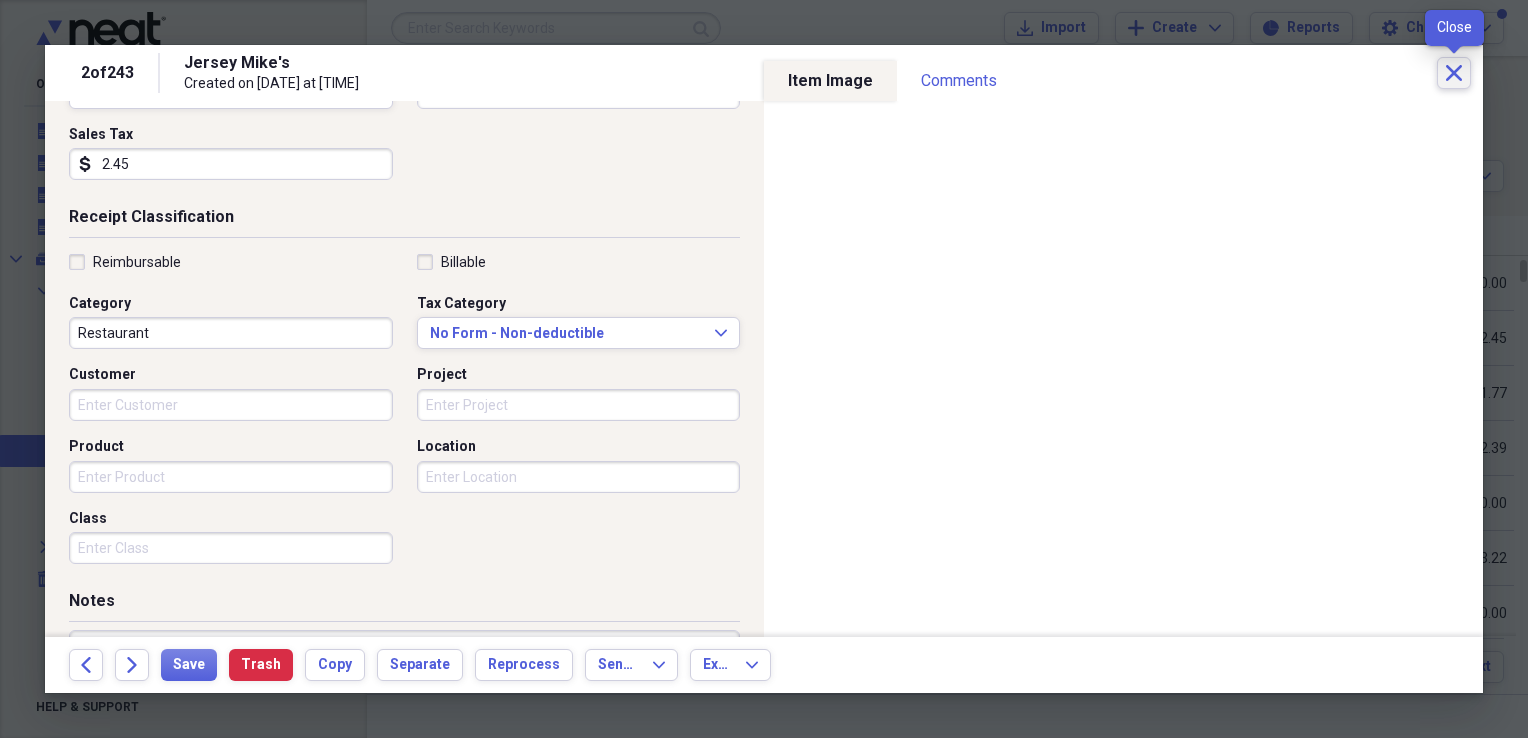 click on "Close" 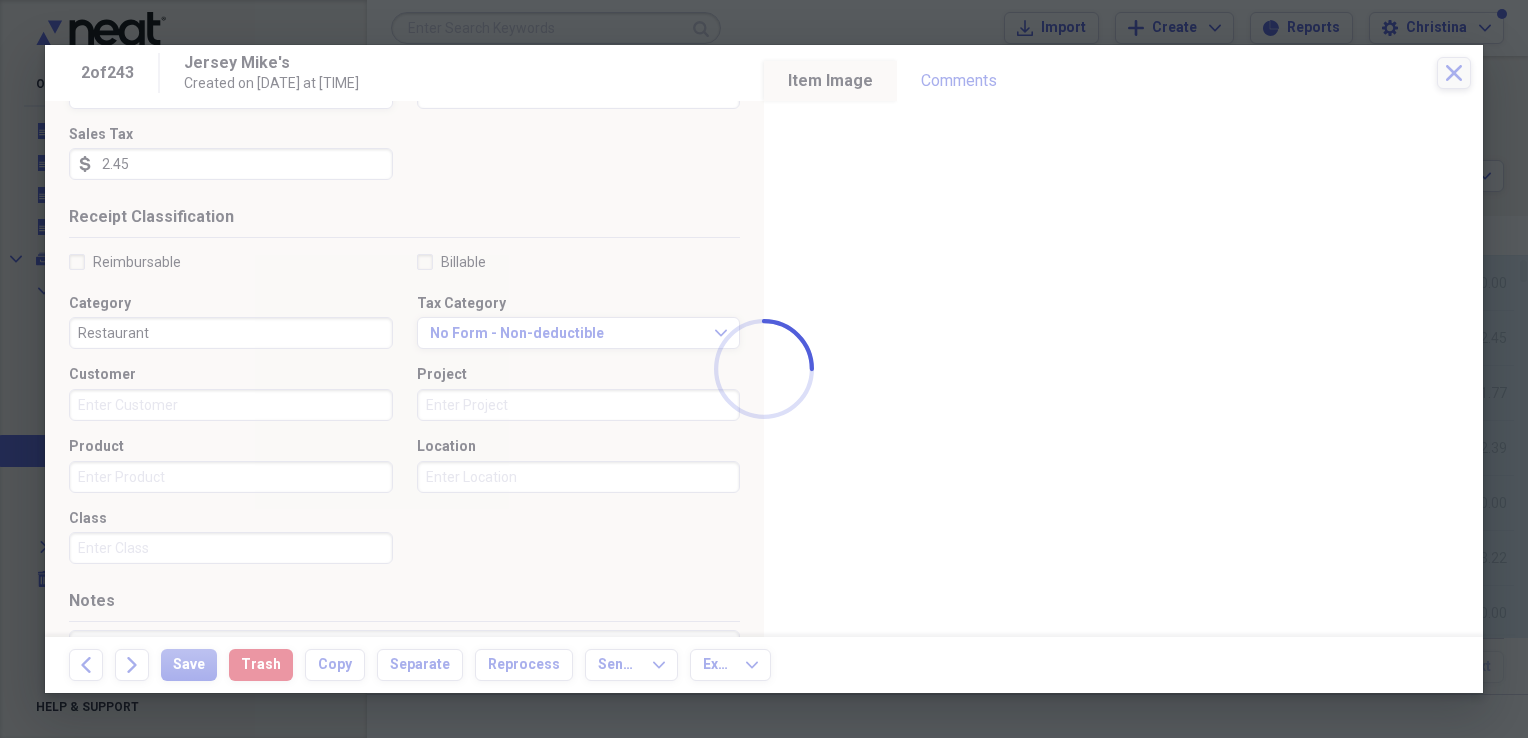 type 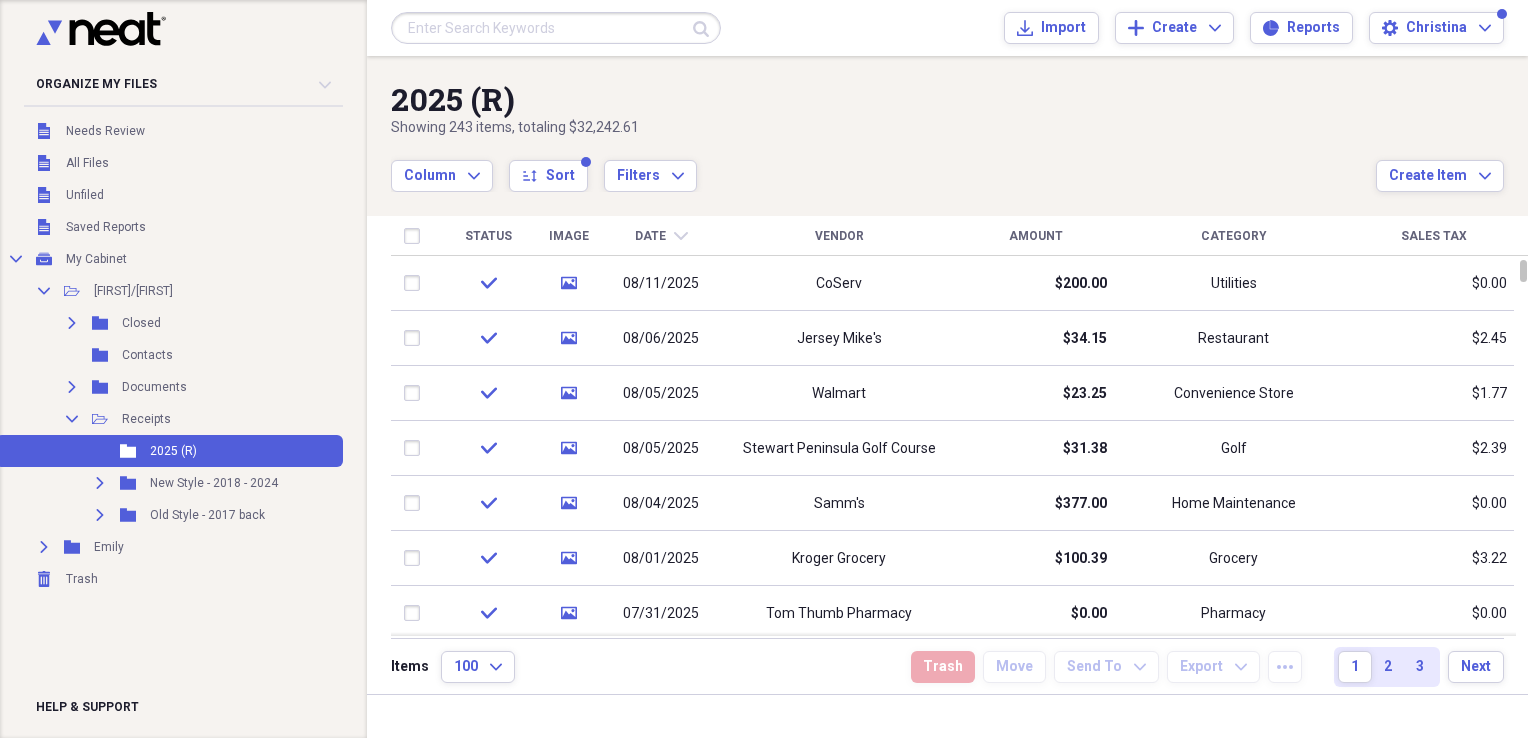 click on "Status" at bounding box center [488, 236] 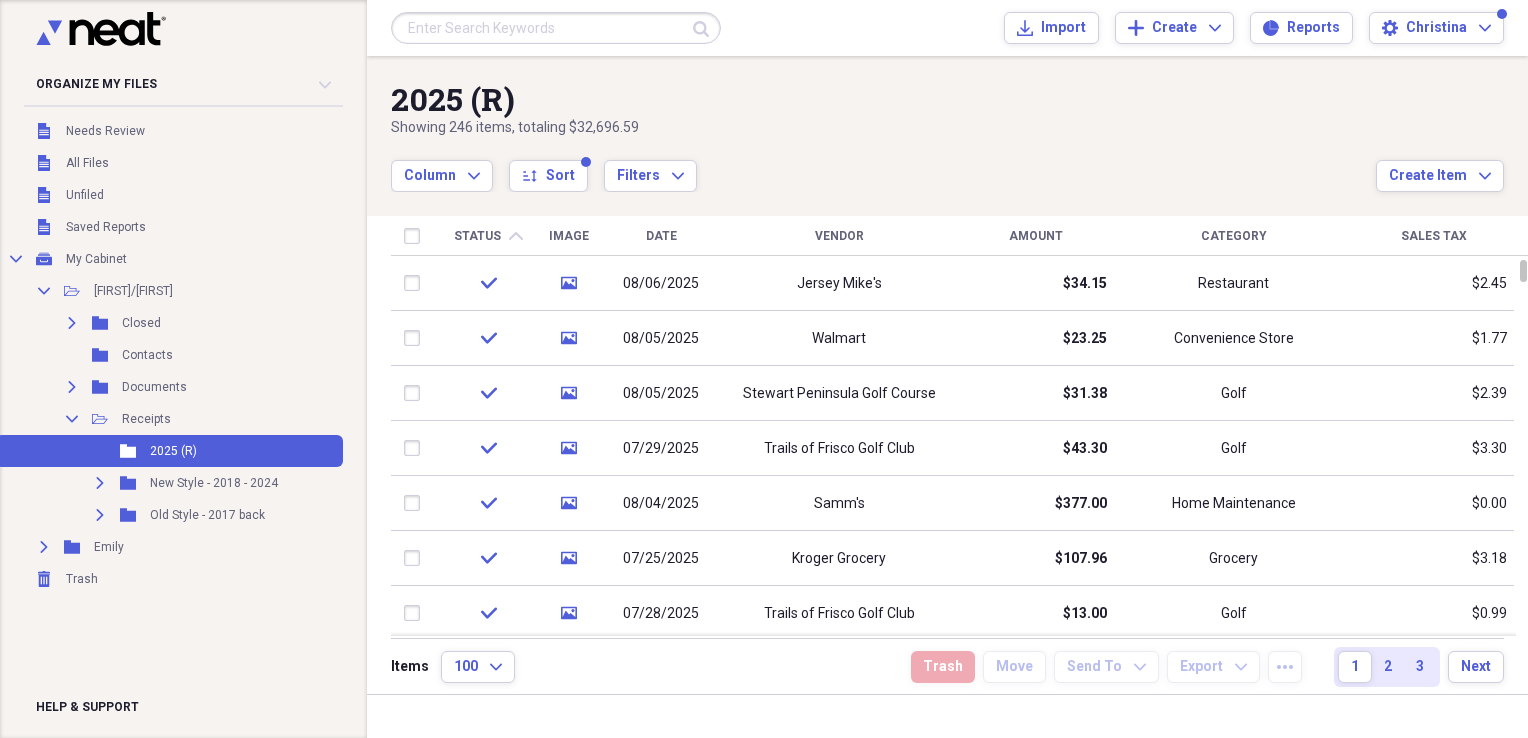 click on "Status" at bounding box center (477, 236) 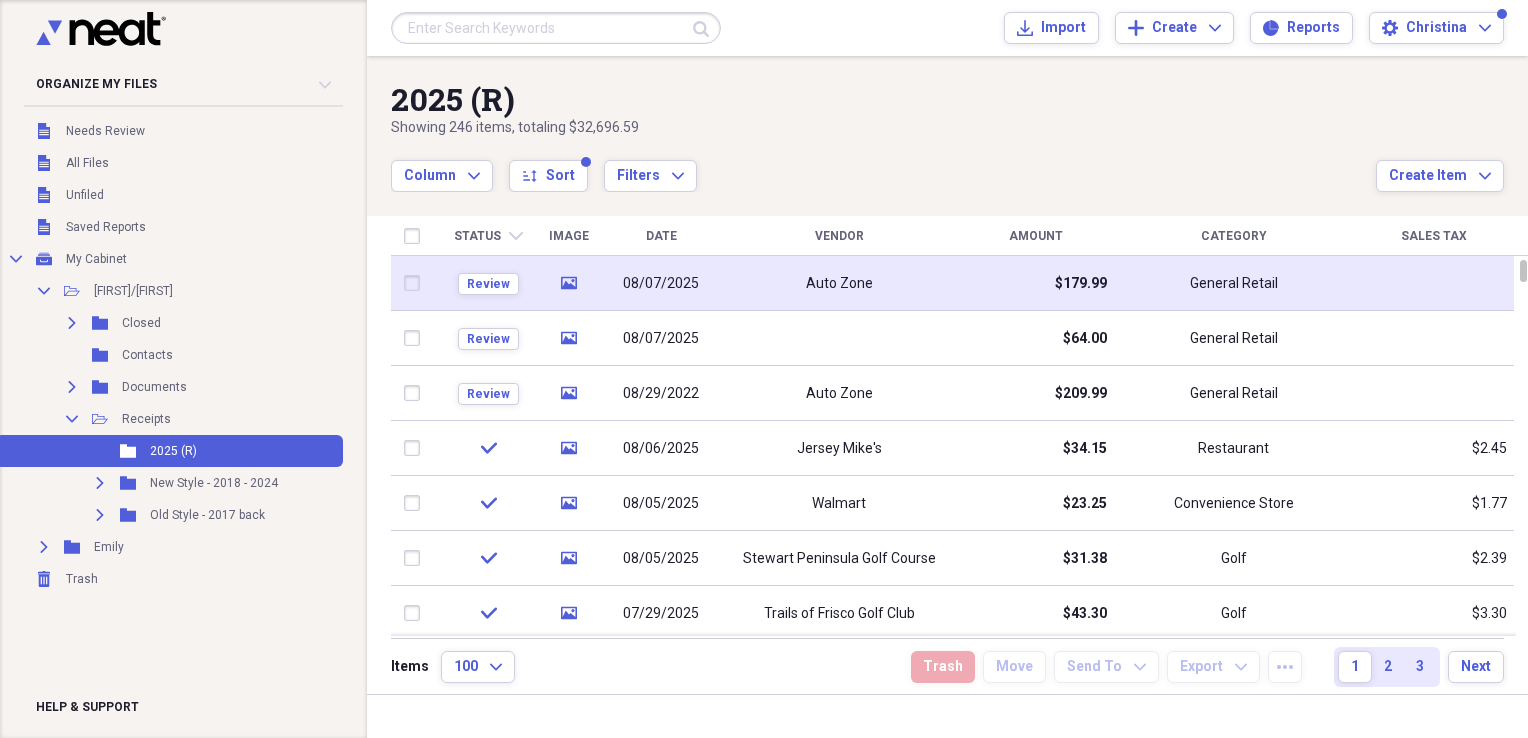 click at bounding box center [416, 283] 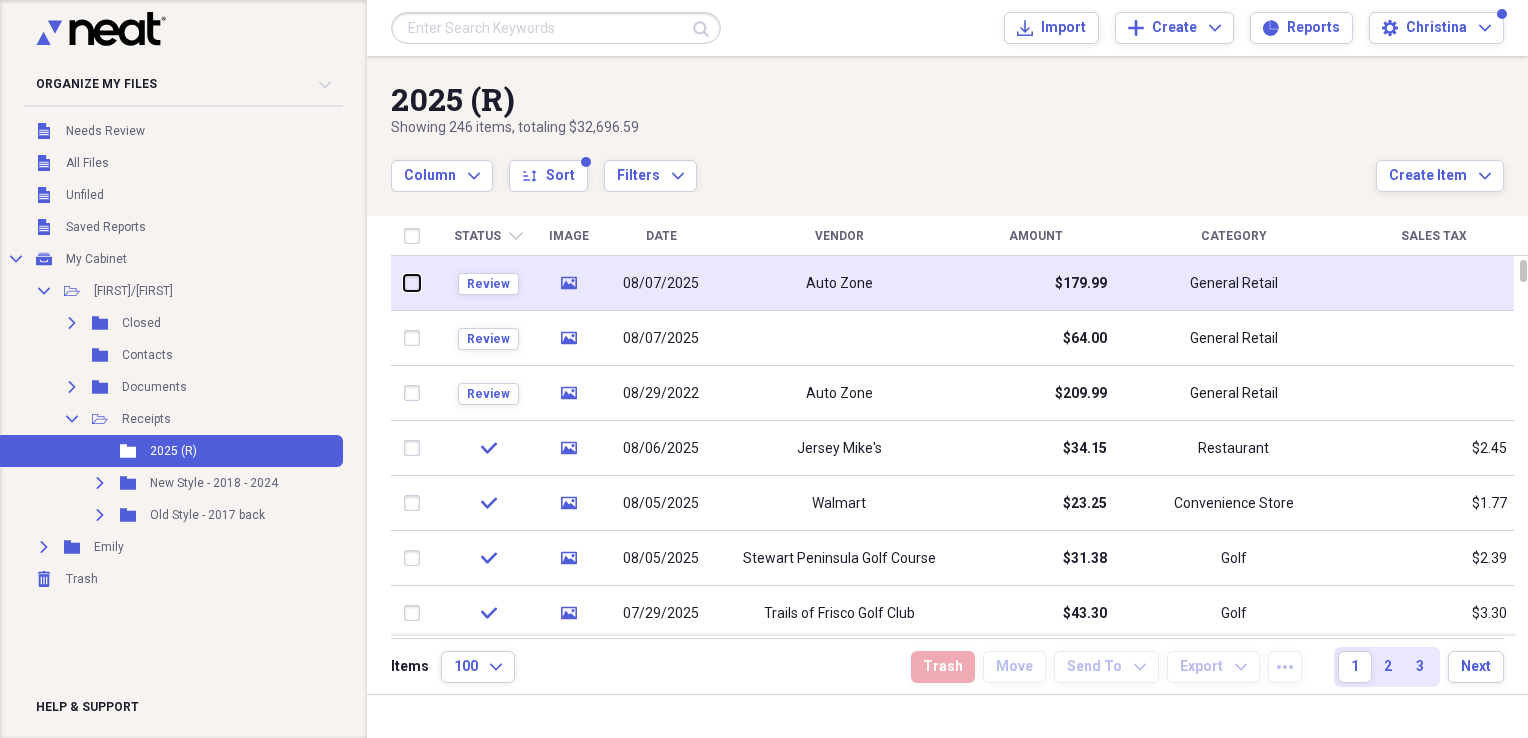 click at bounding box center [404, 283] 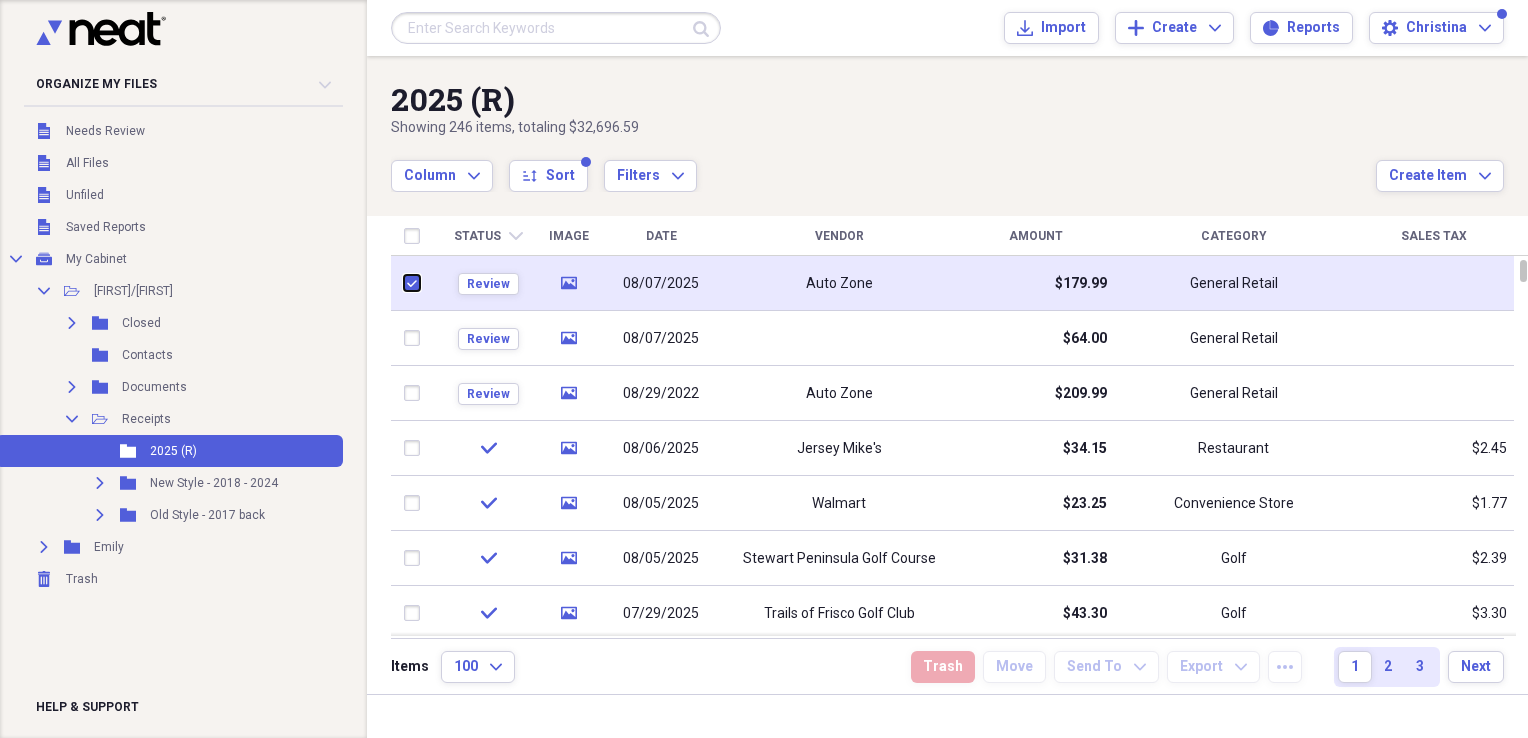 checkbox on "true" 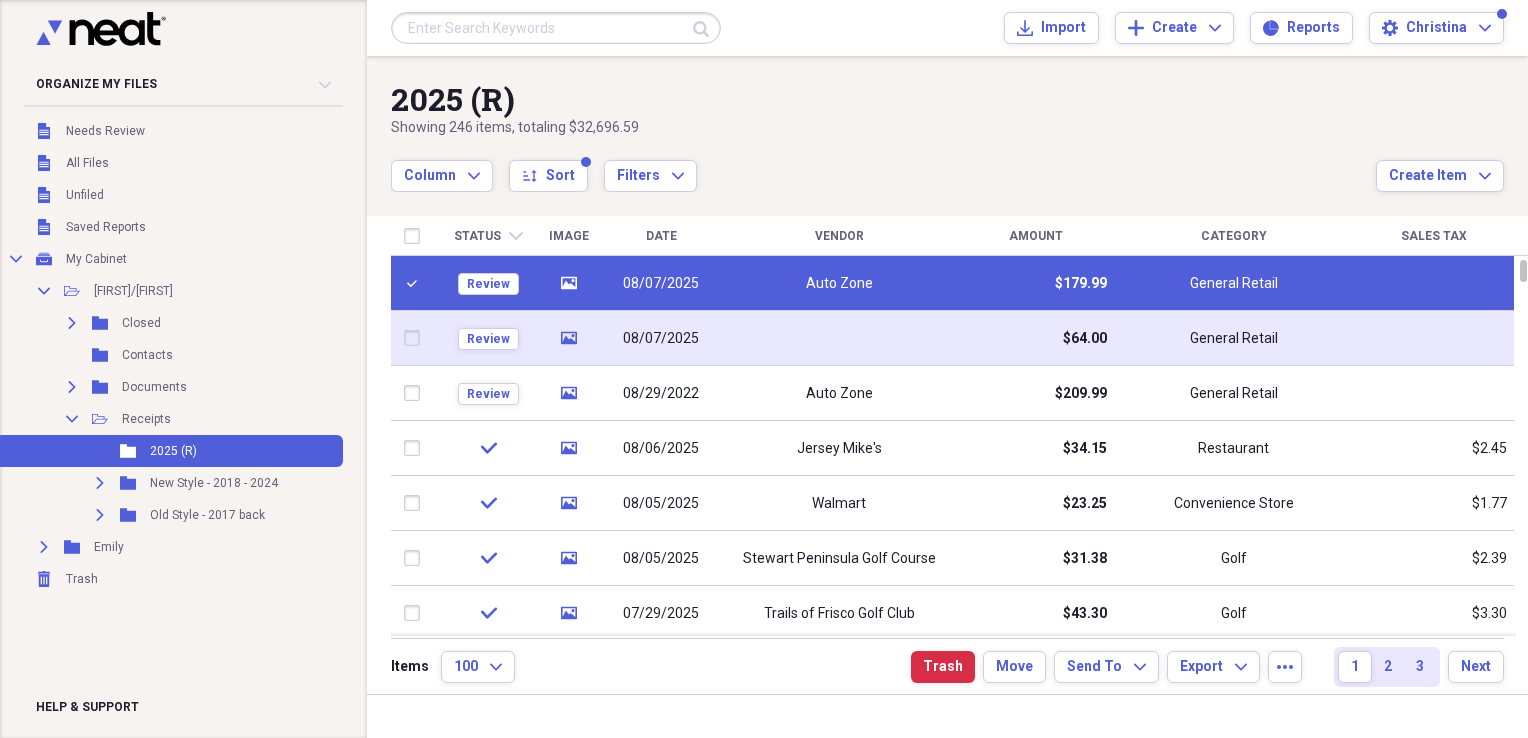 click at bounding box center [416, 338] 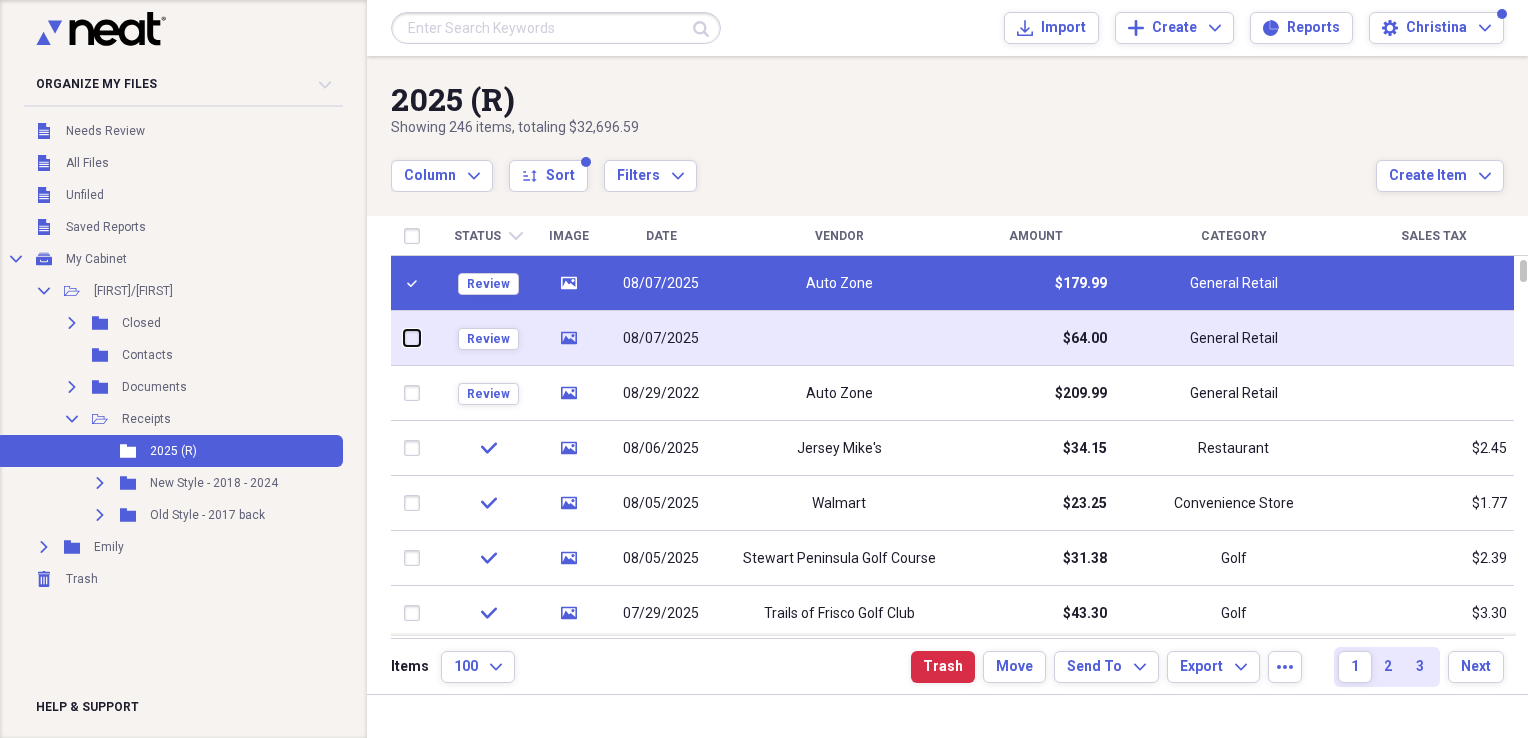 click at bounding box center [404, 338] 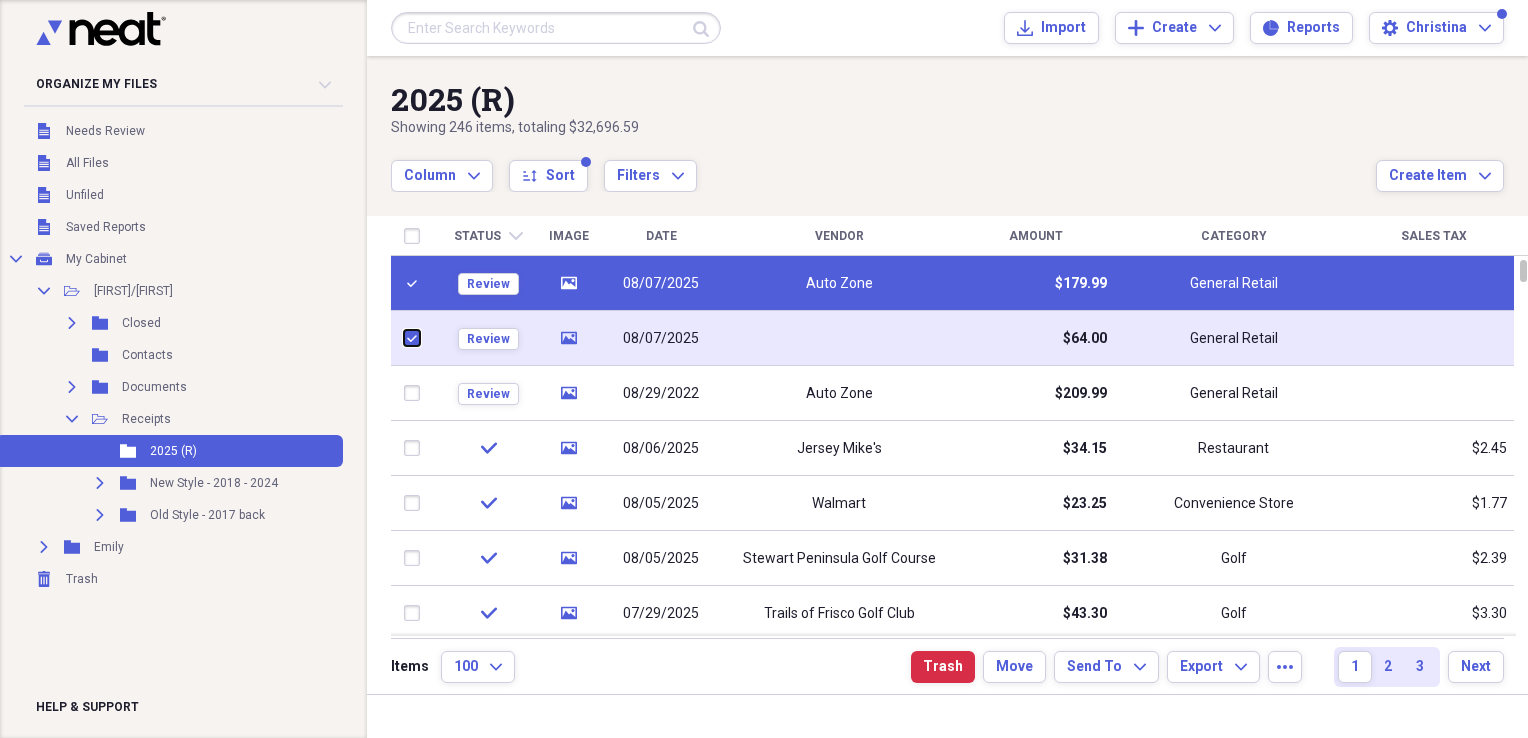 checkbox on "true" 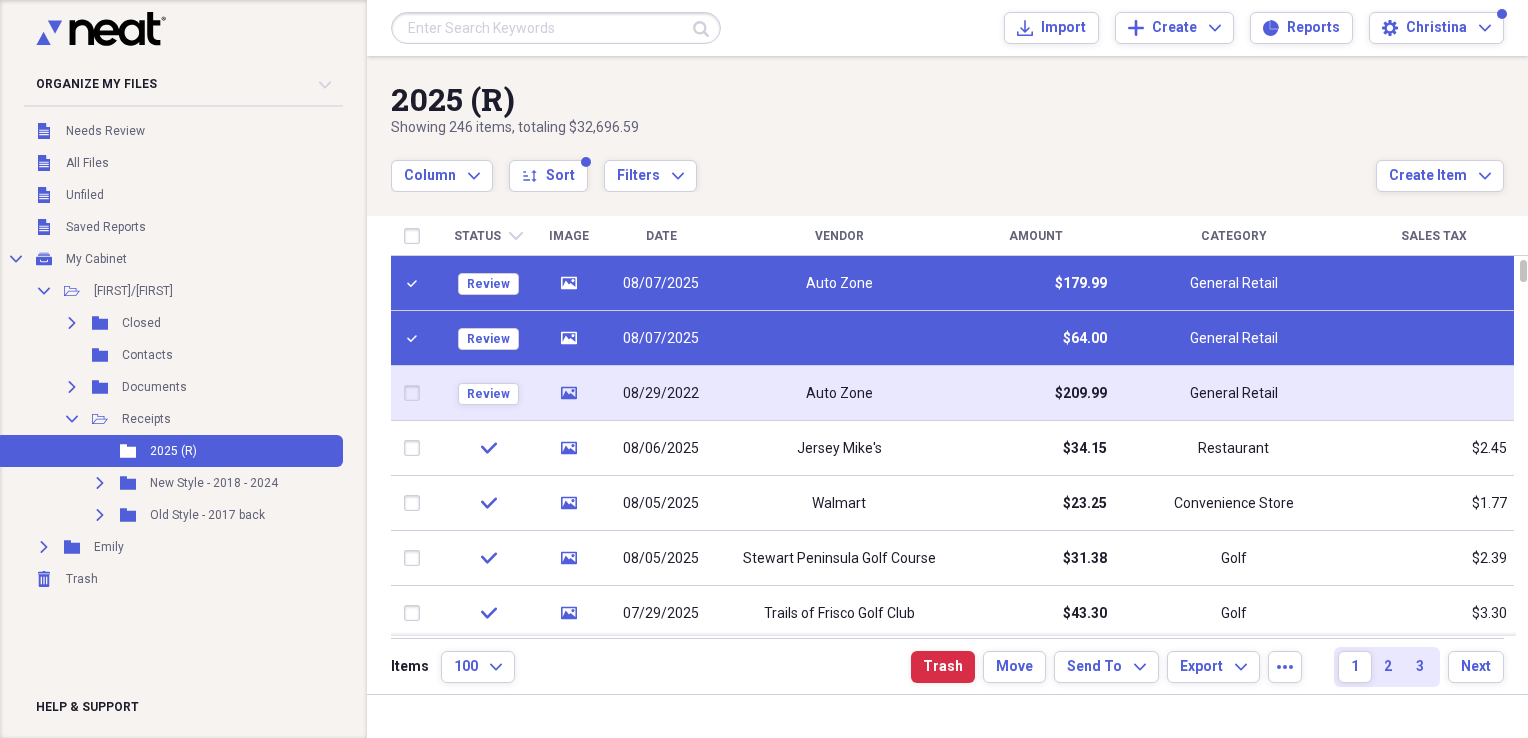 click at bounding box center [416, 393] 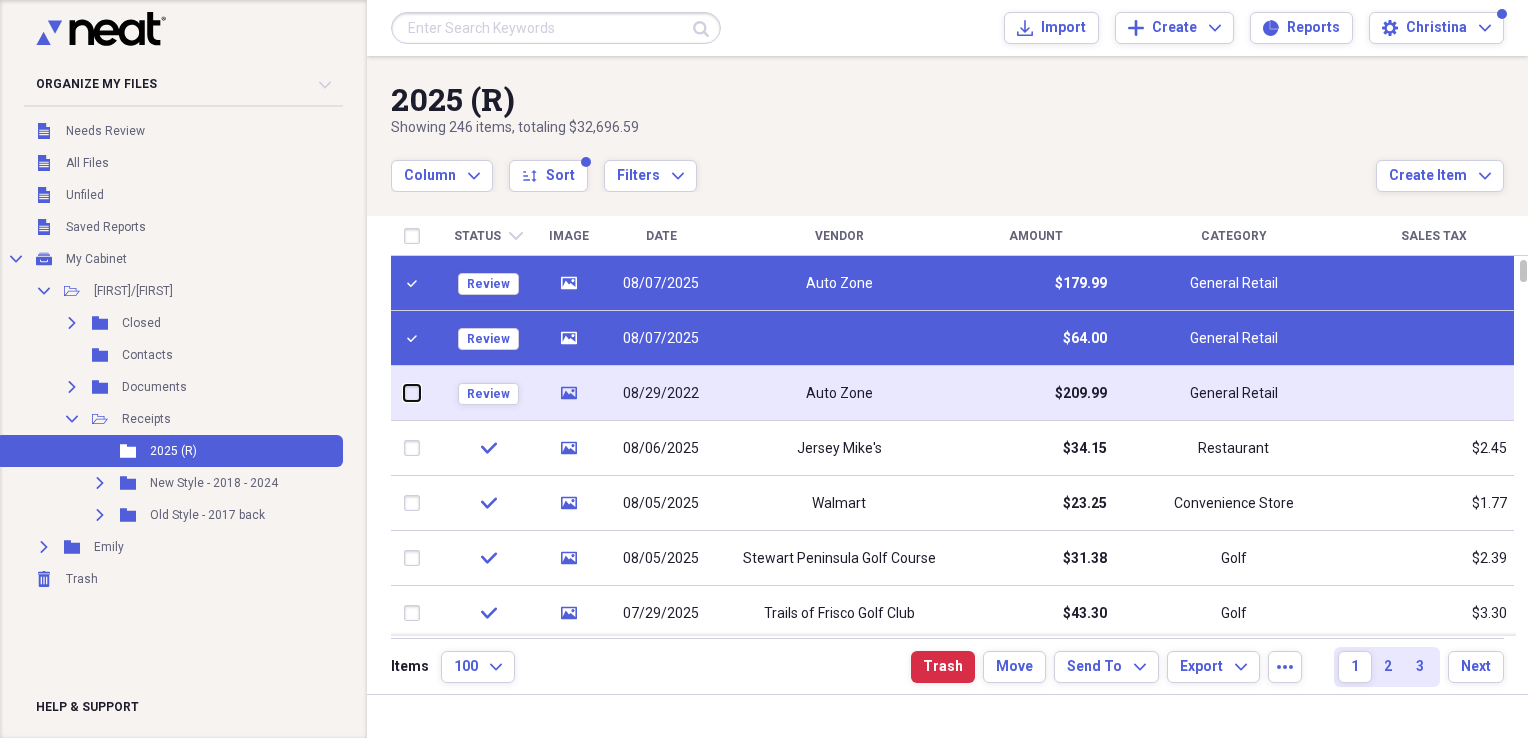 click at bounding box center (404, 393) 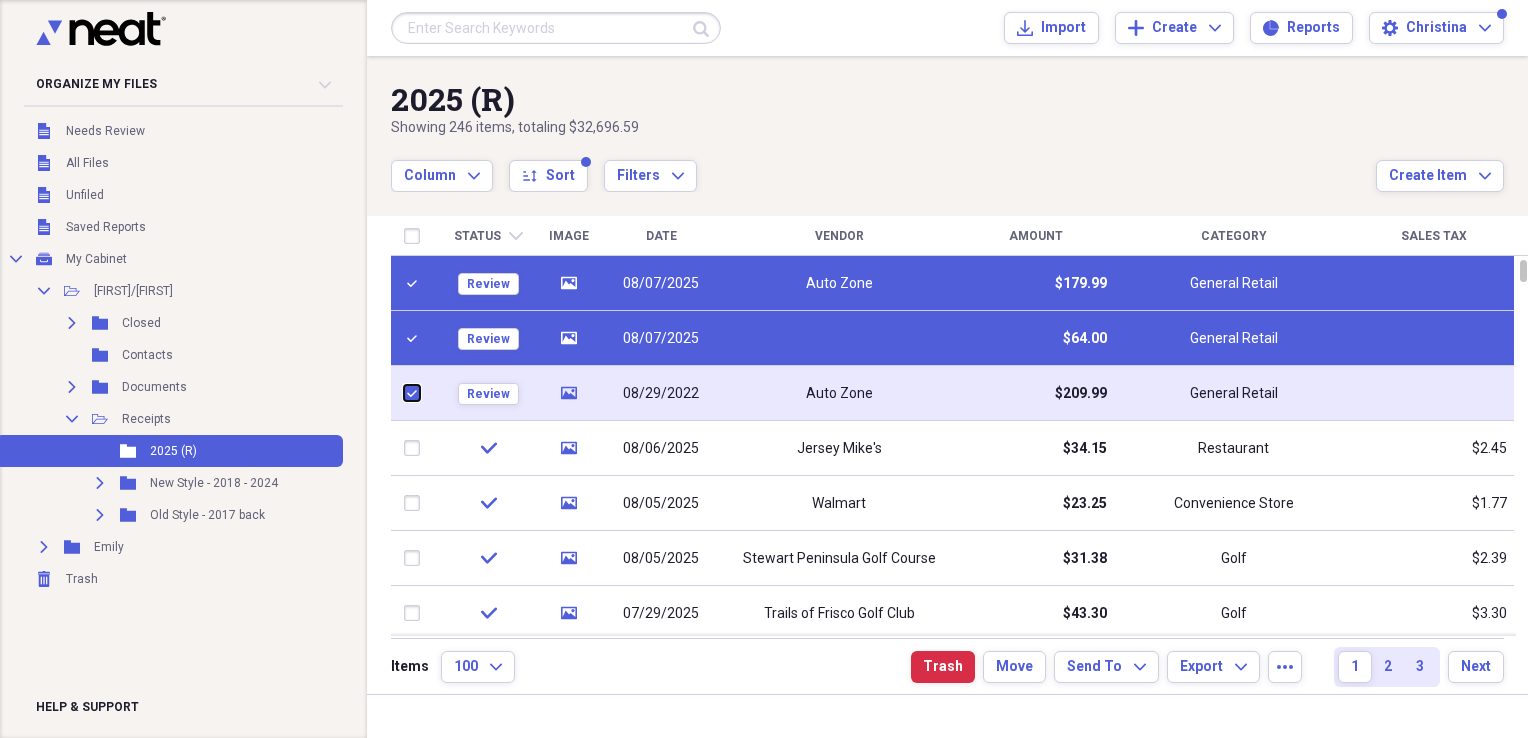 checkbox on "true" 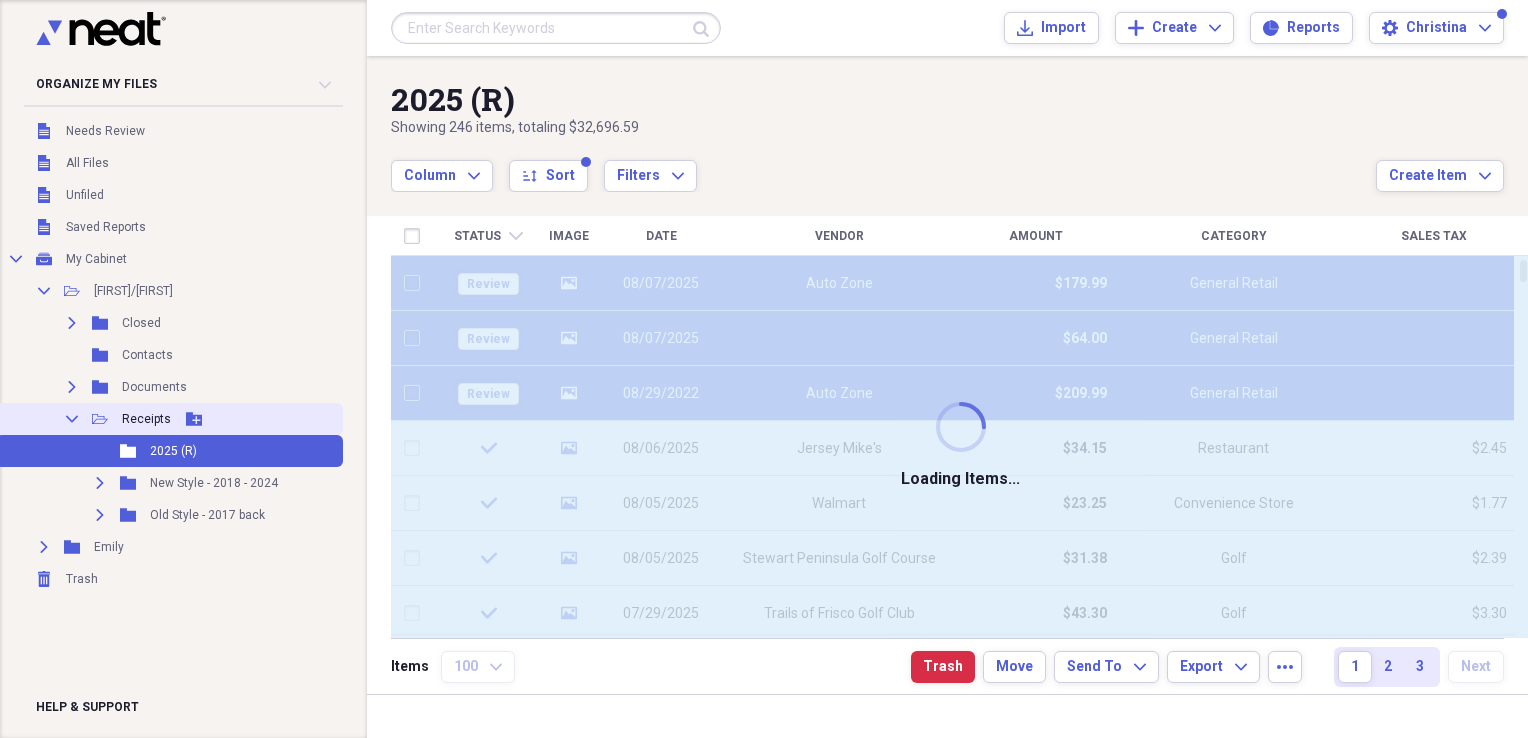 checkbox on "false" 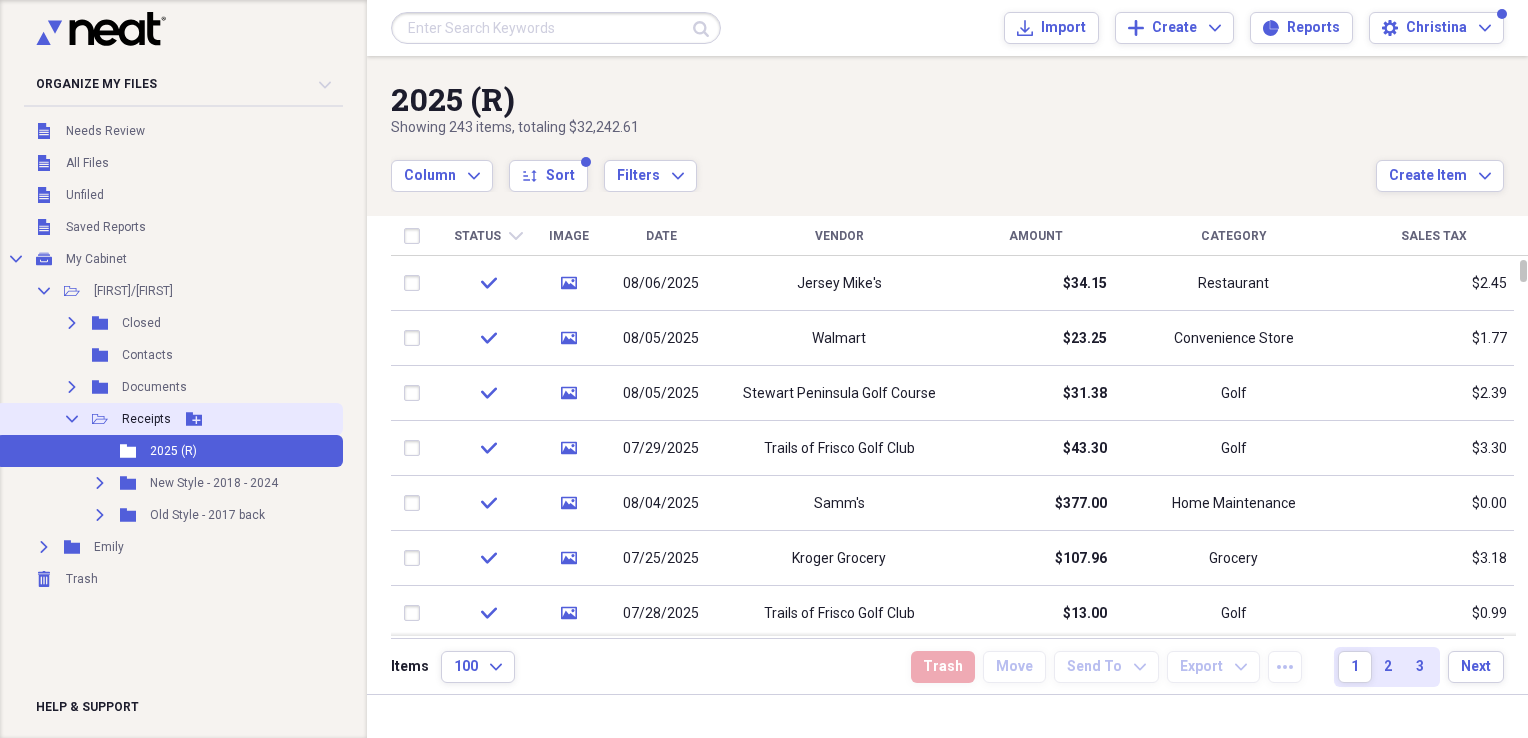 click on "Receipts" at bounding box center [146, 419] 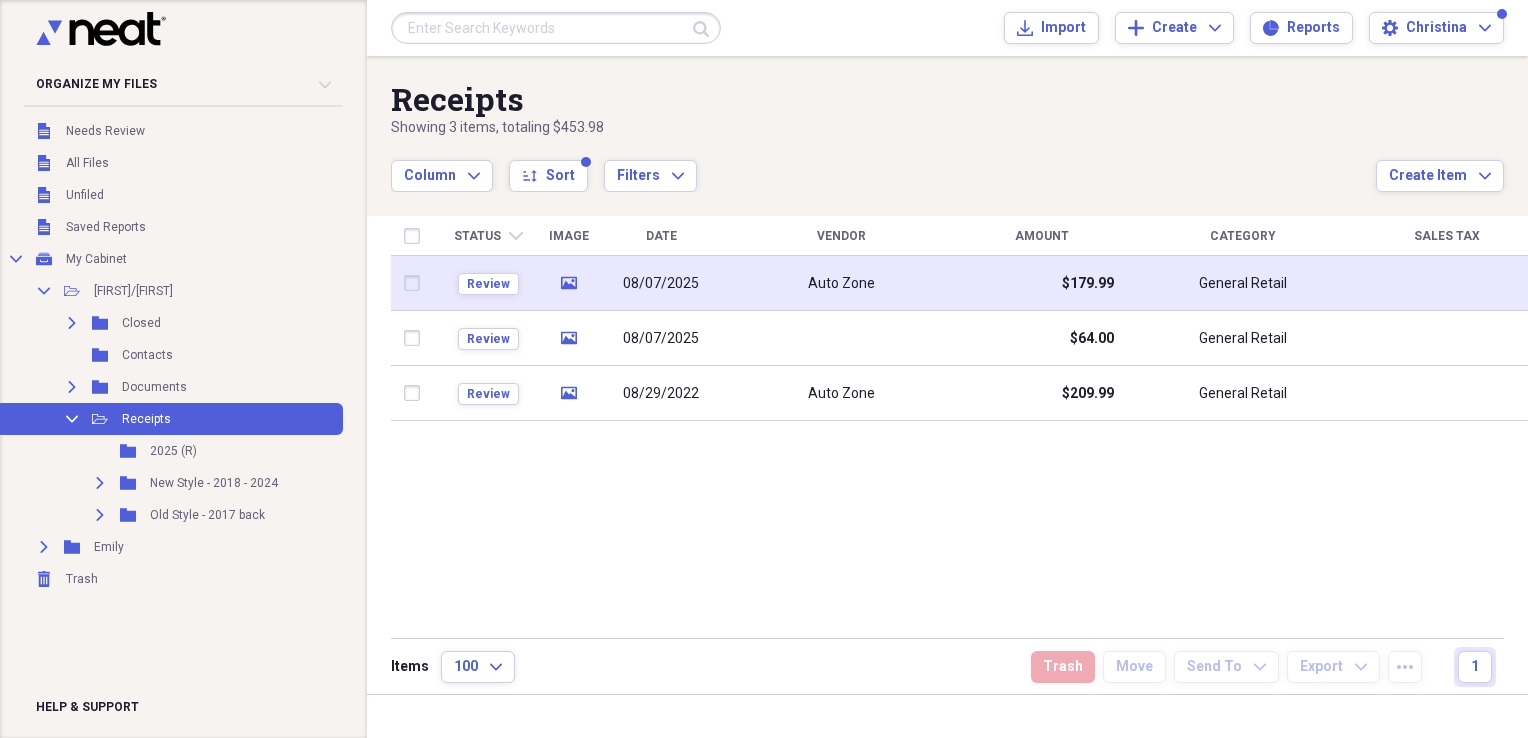 click on "media" 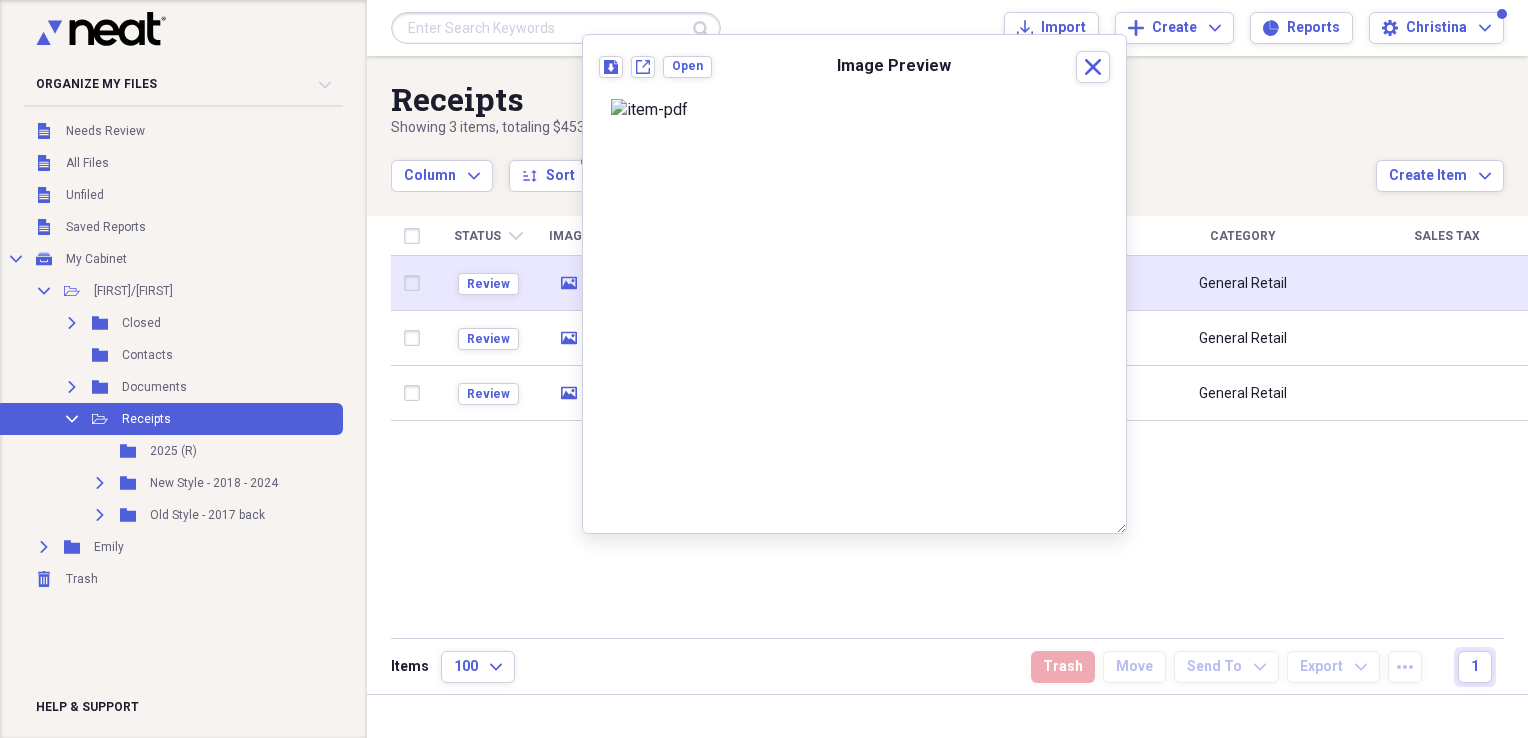 click at bounding box center [416, 283] 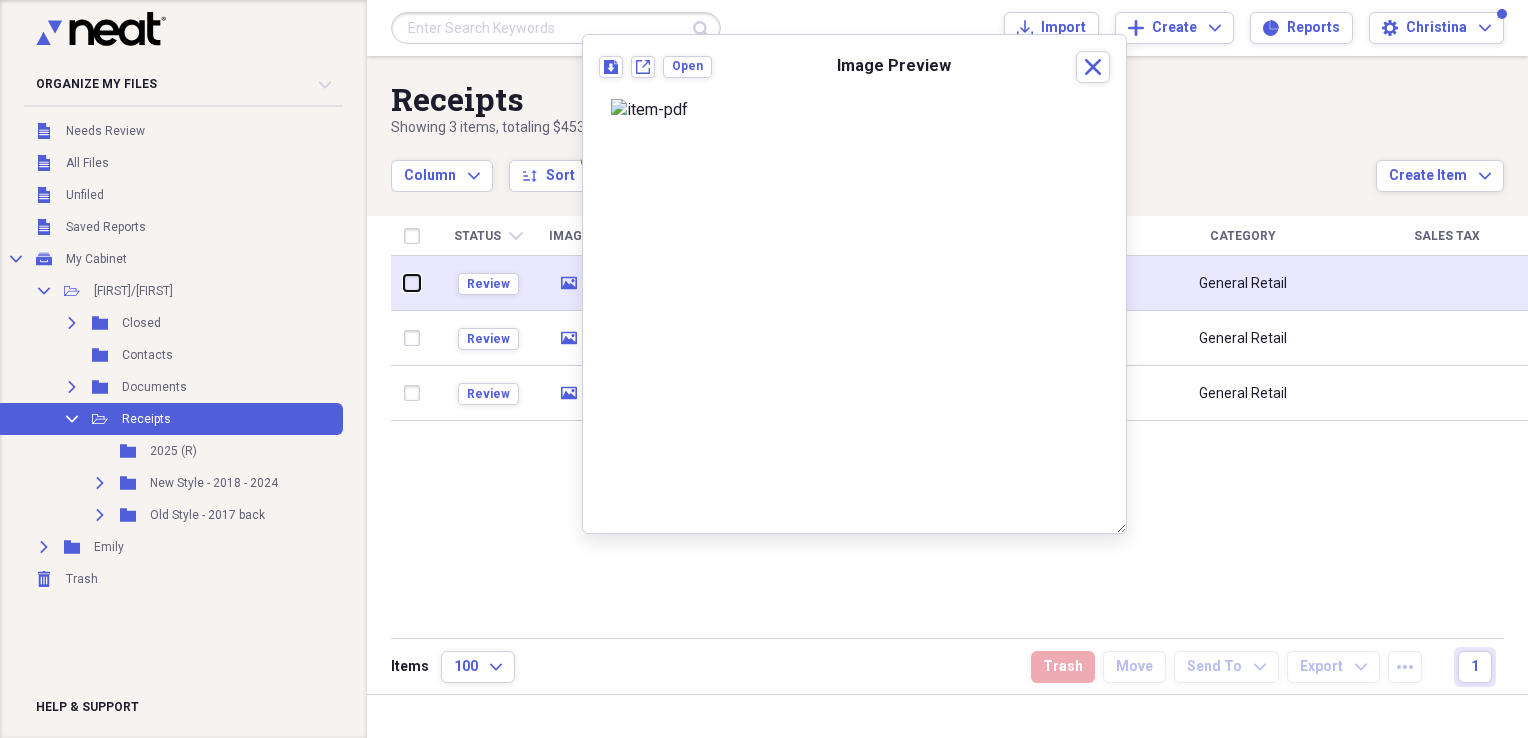 click at bounding box center (404, 283) 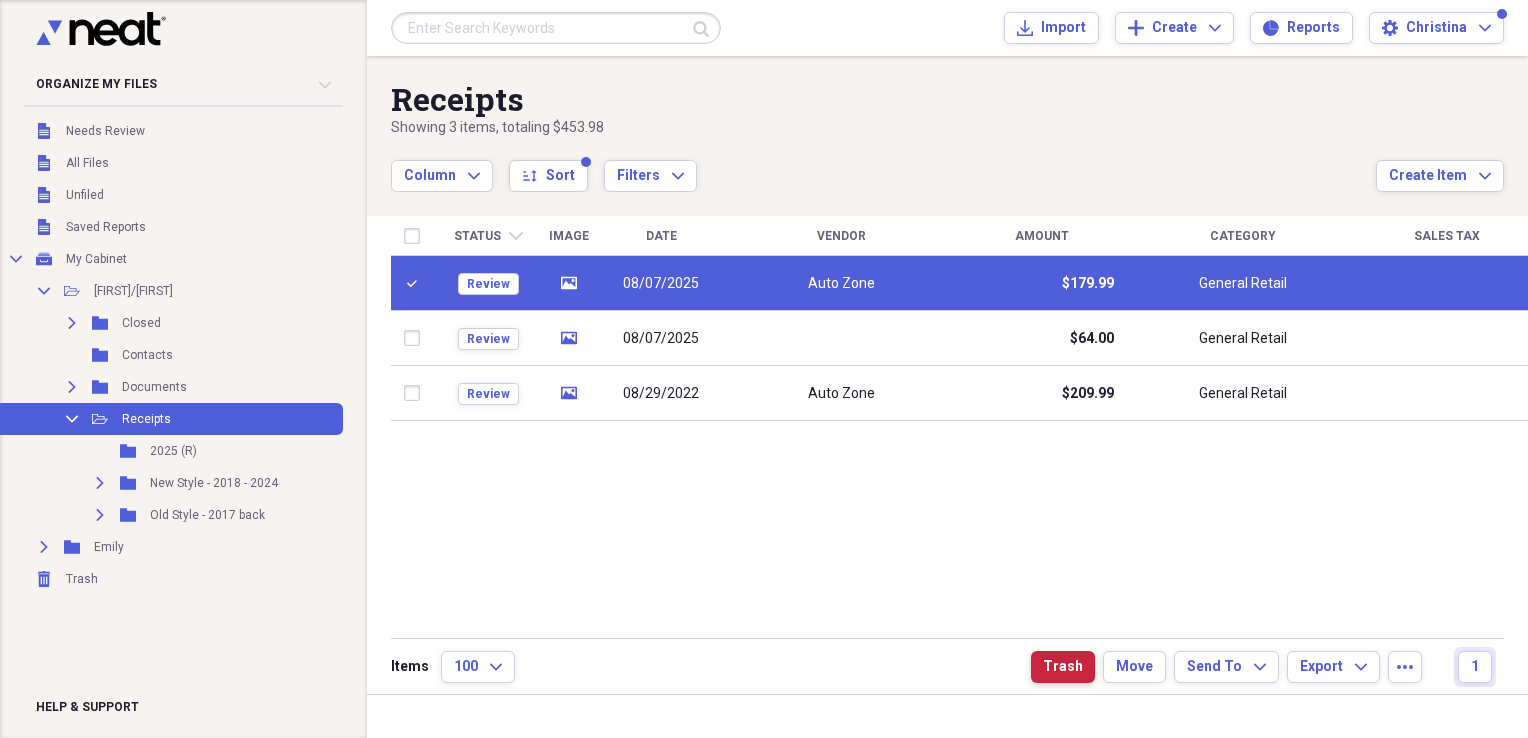 click on "Trash" at bounding box center [1063, 667] 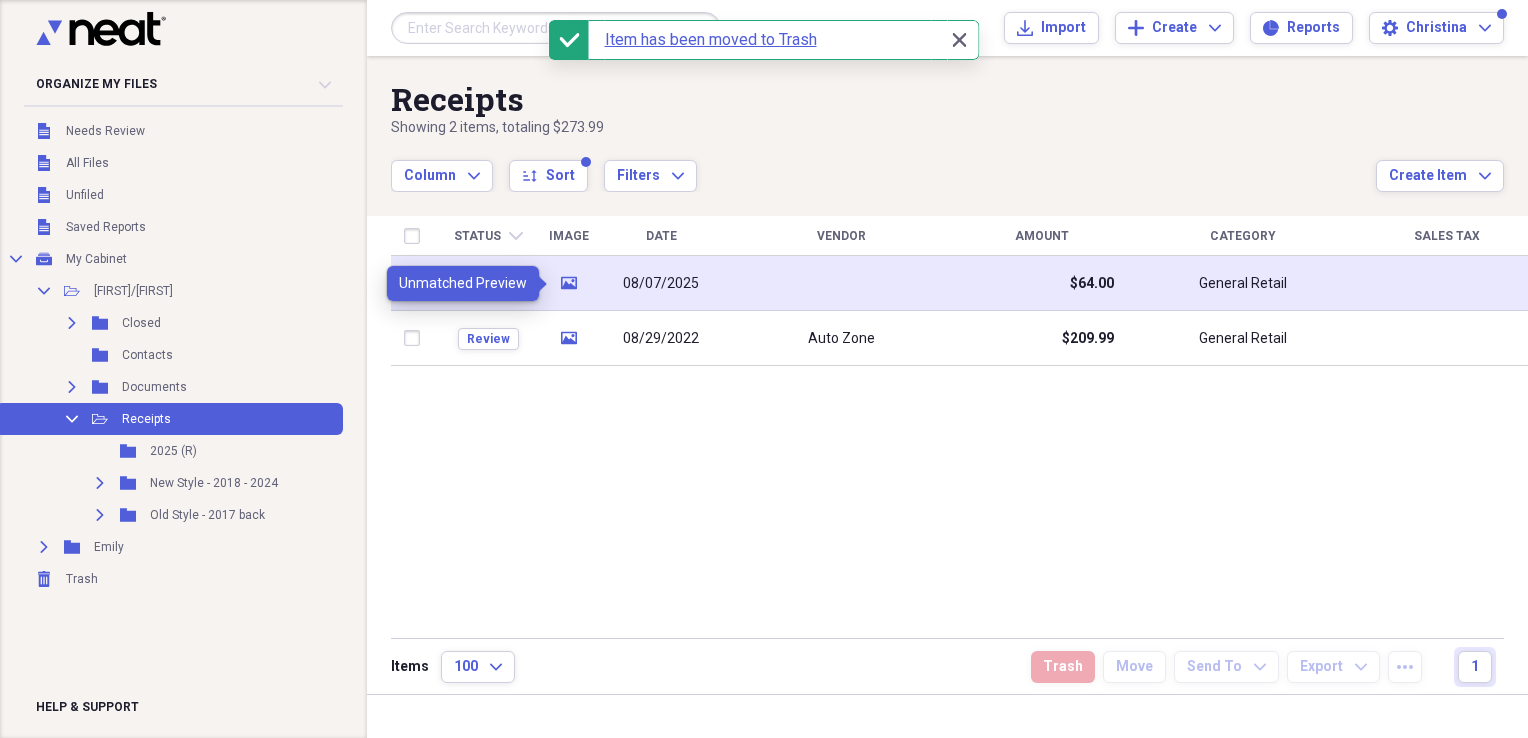 click on "media" 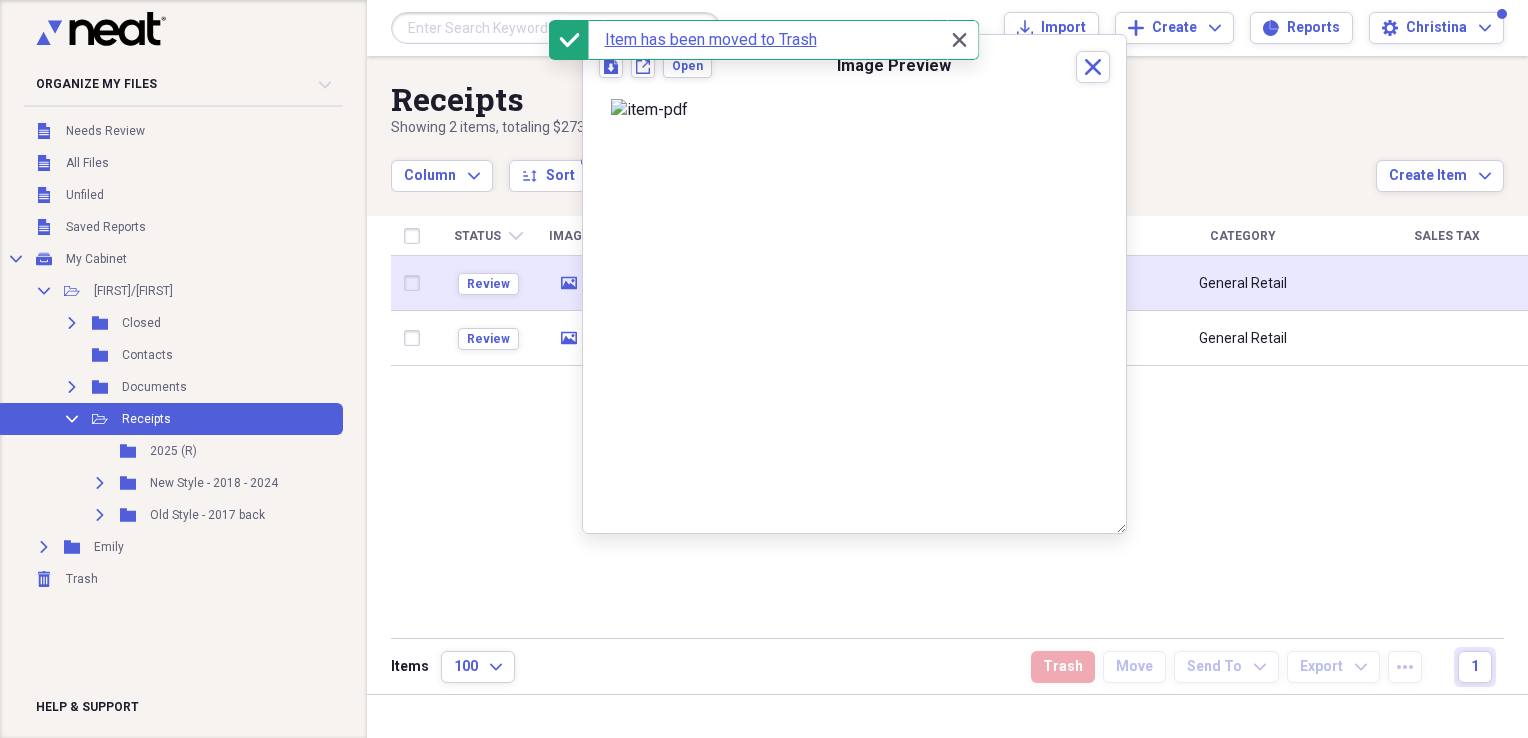 click at bounding box center [416, 283] 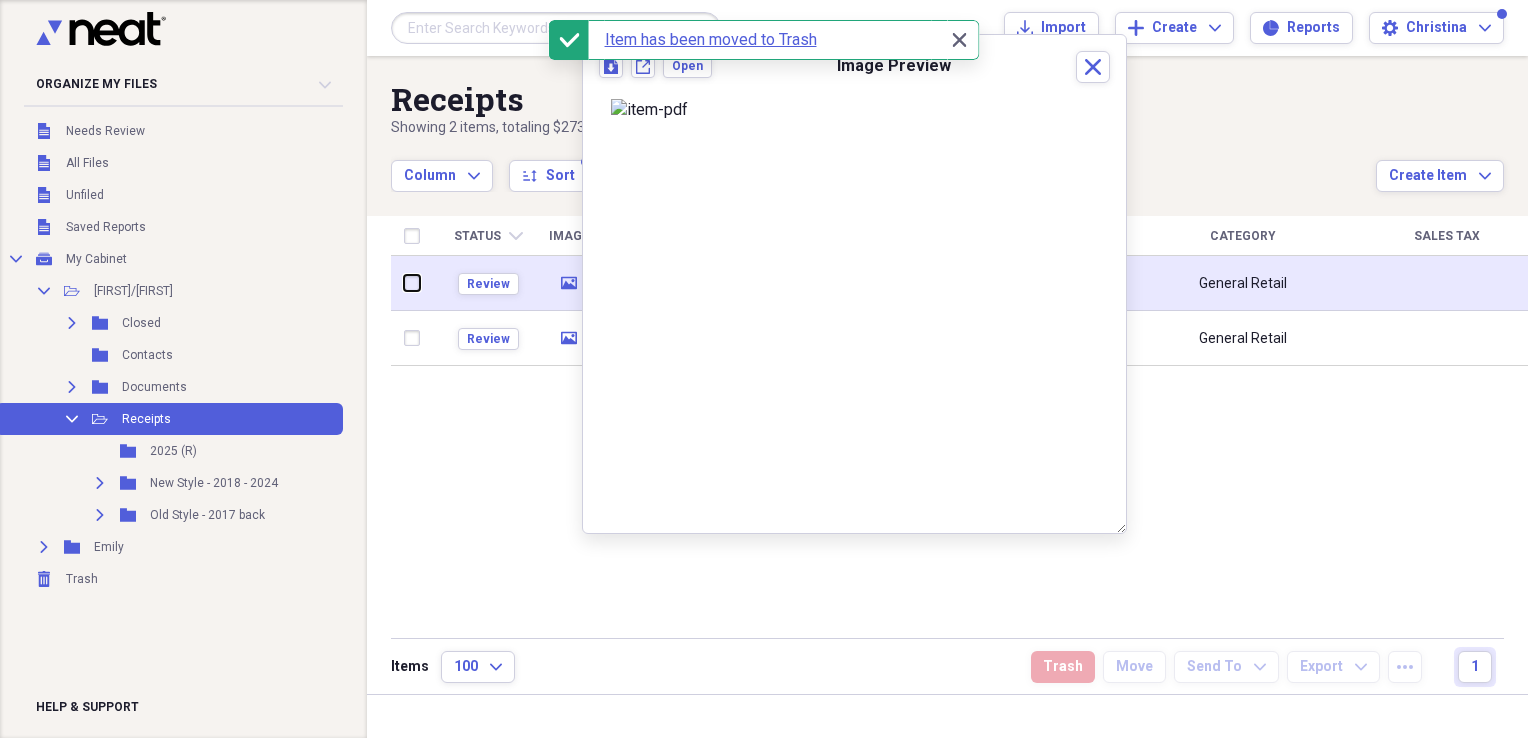 click at bounding box center (404, 283) 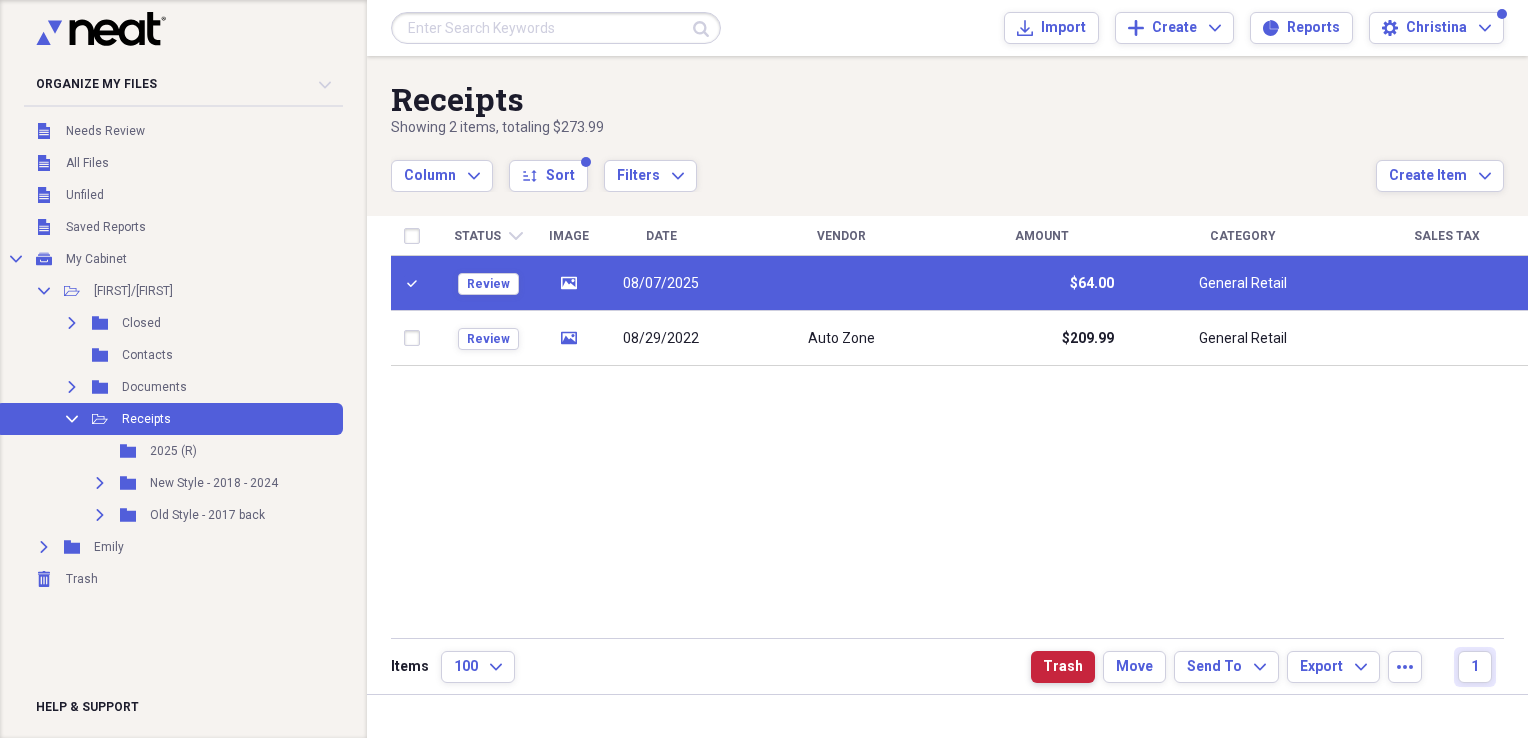 click on "Trash" at bounding box center (1063, 667) 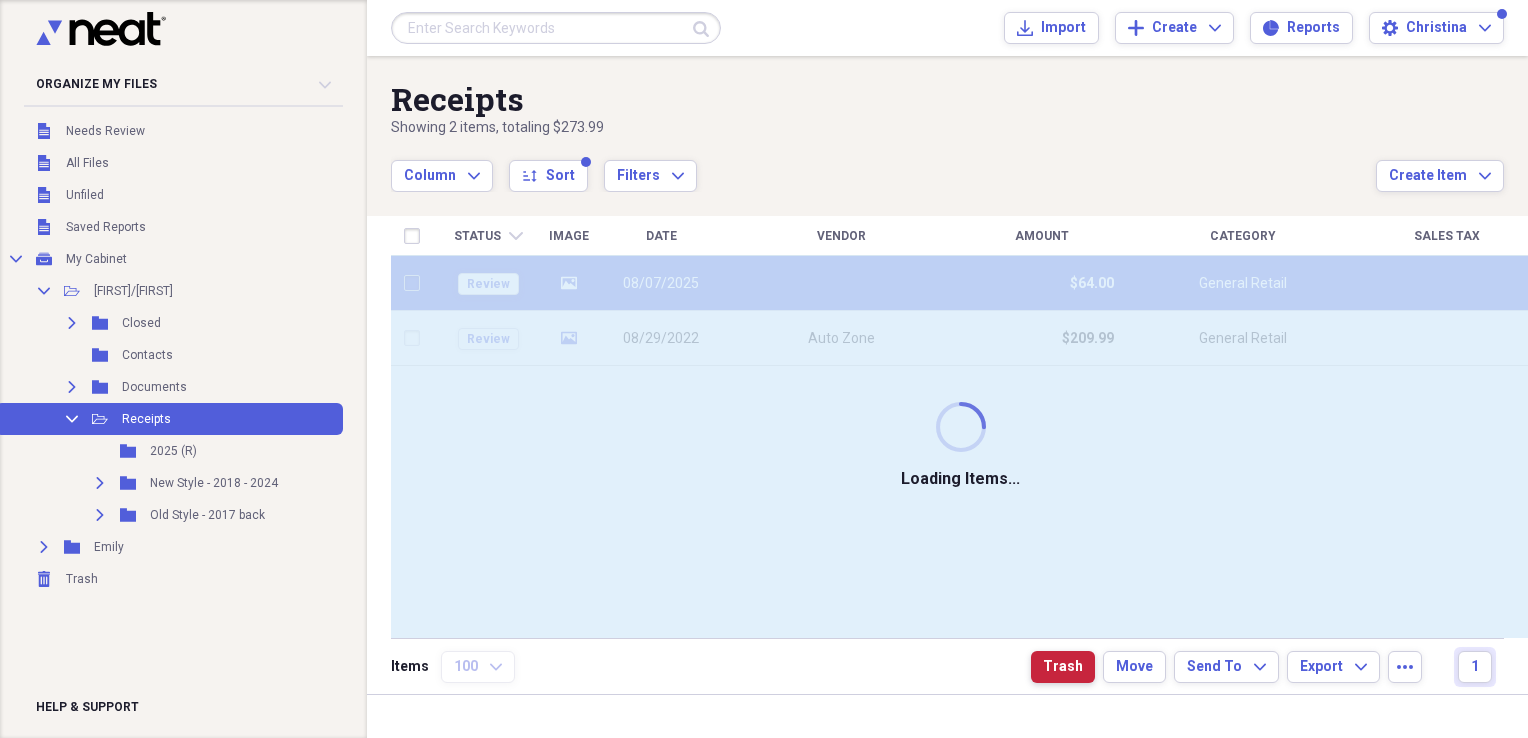 checkbox on "false" 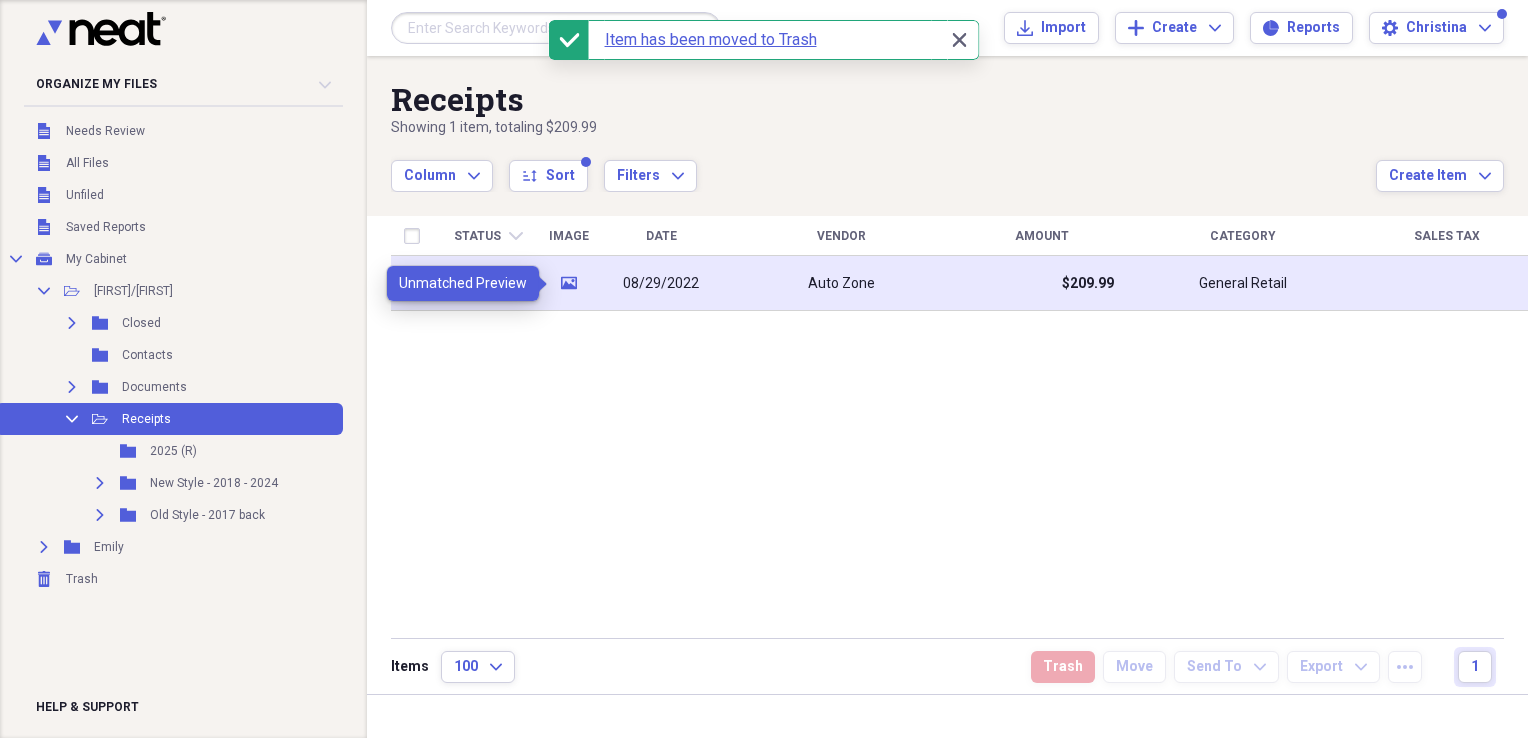 click on "media" 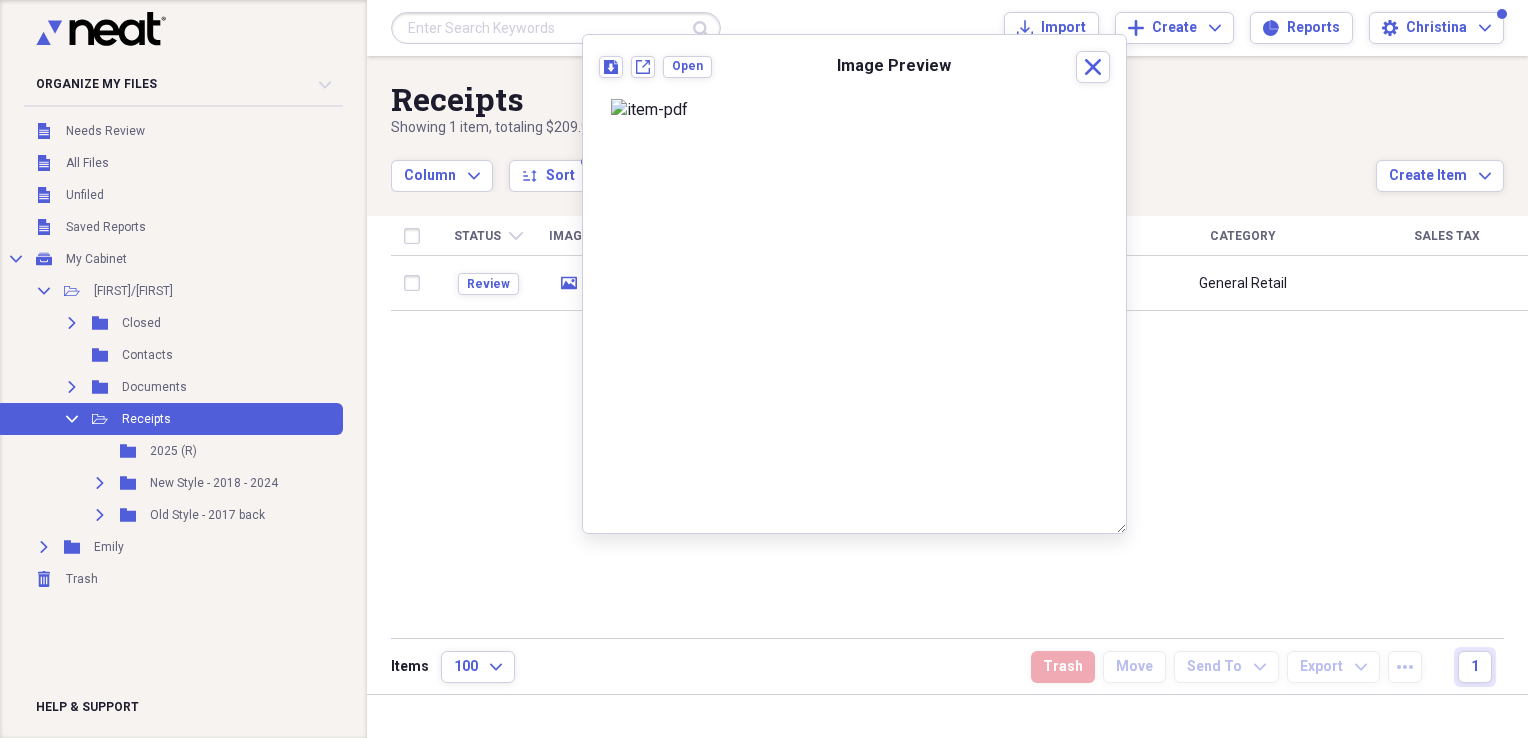 click on "Status chevron-down Image Date Vendor Amount Category Sales Tax Review media 08/29/2022 Auto Zone $209.99 General Retail" at bounding box center (961, 426) 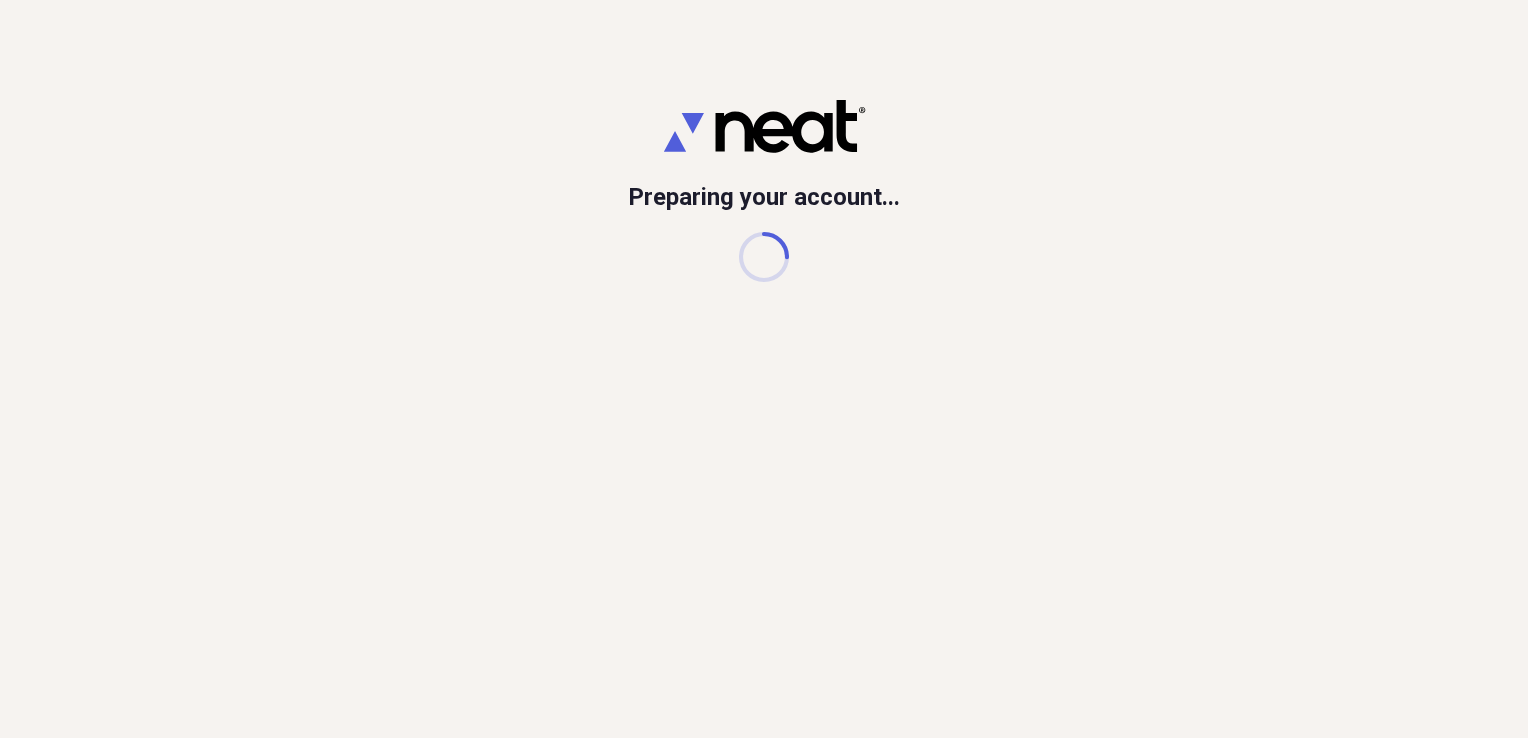 scroll, scrollTop: 0, scrollLeft: 0, axis: both 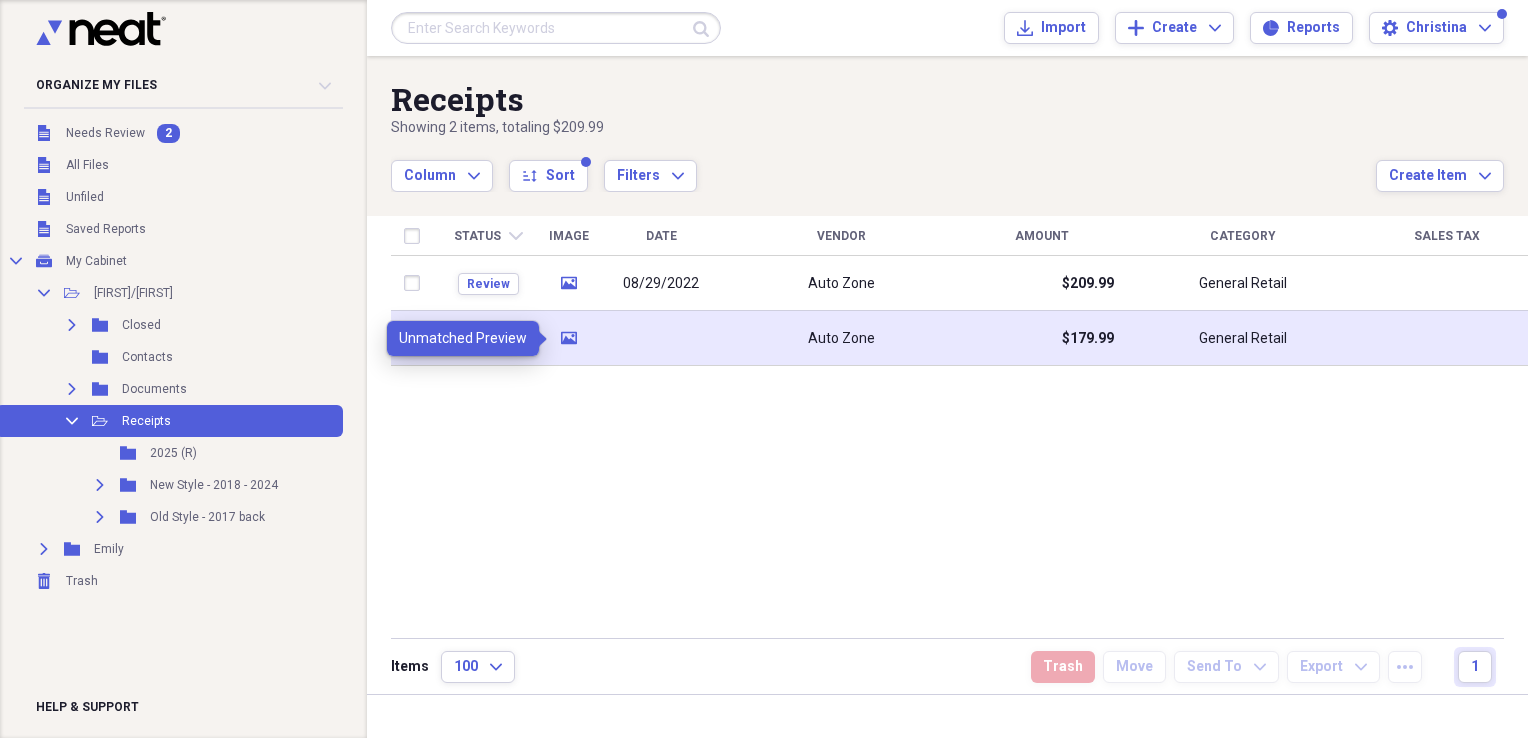 click on "media" 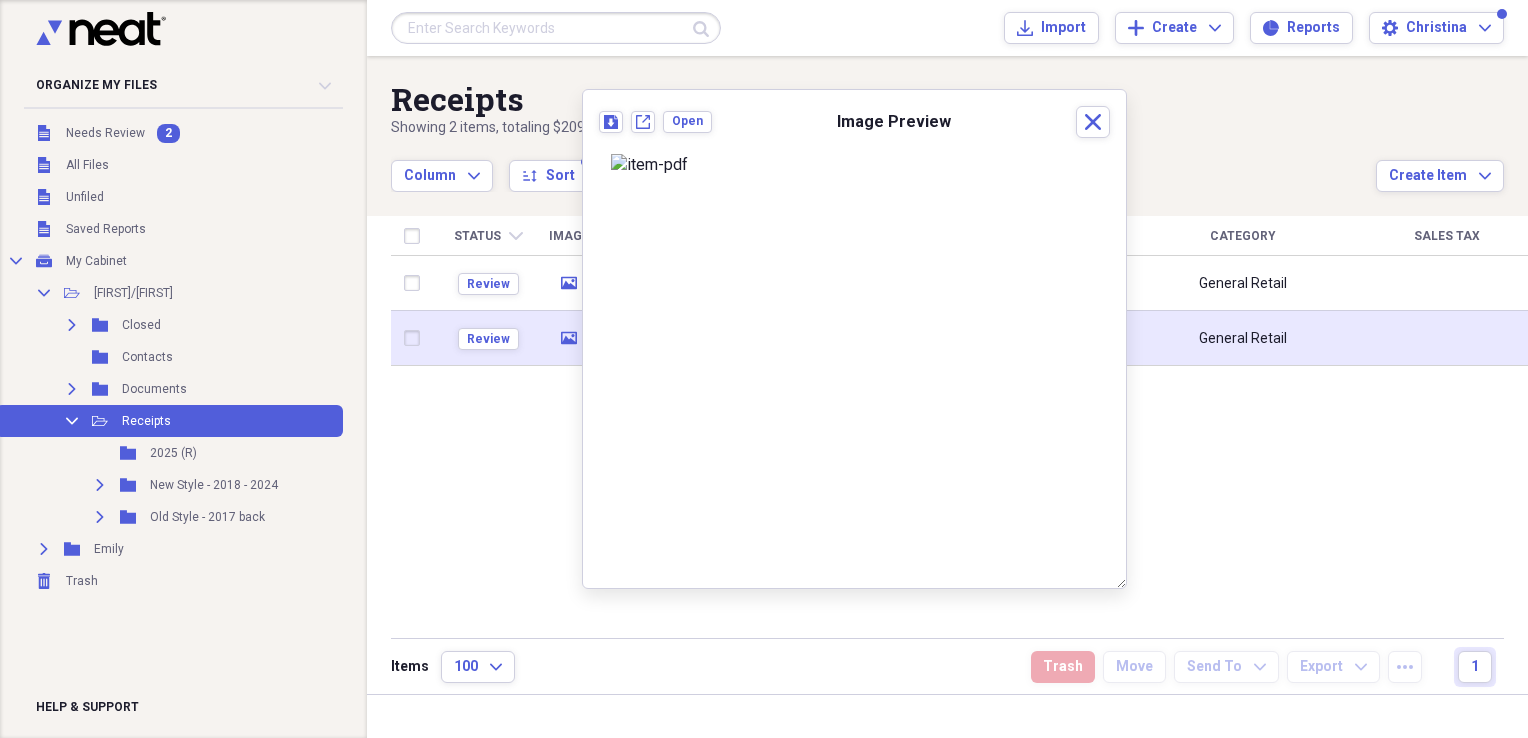 click at bounding box center [416, 338] 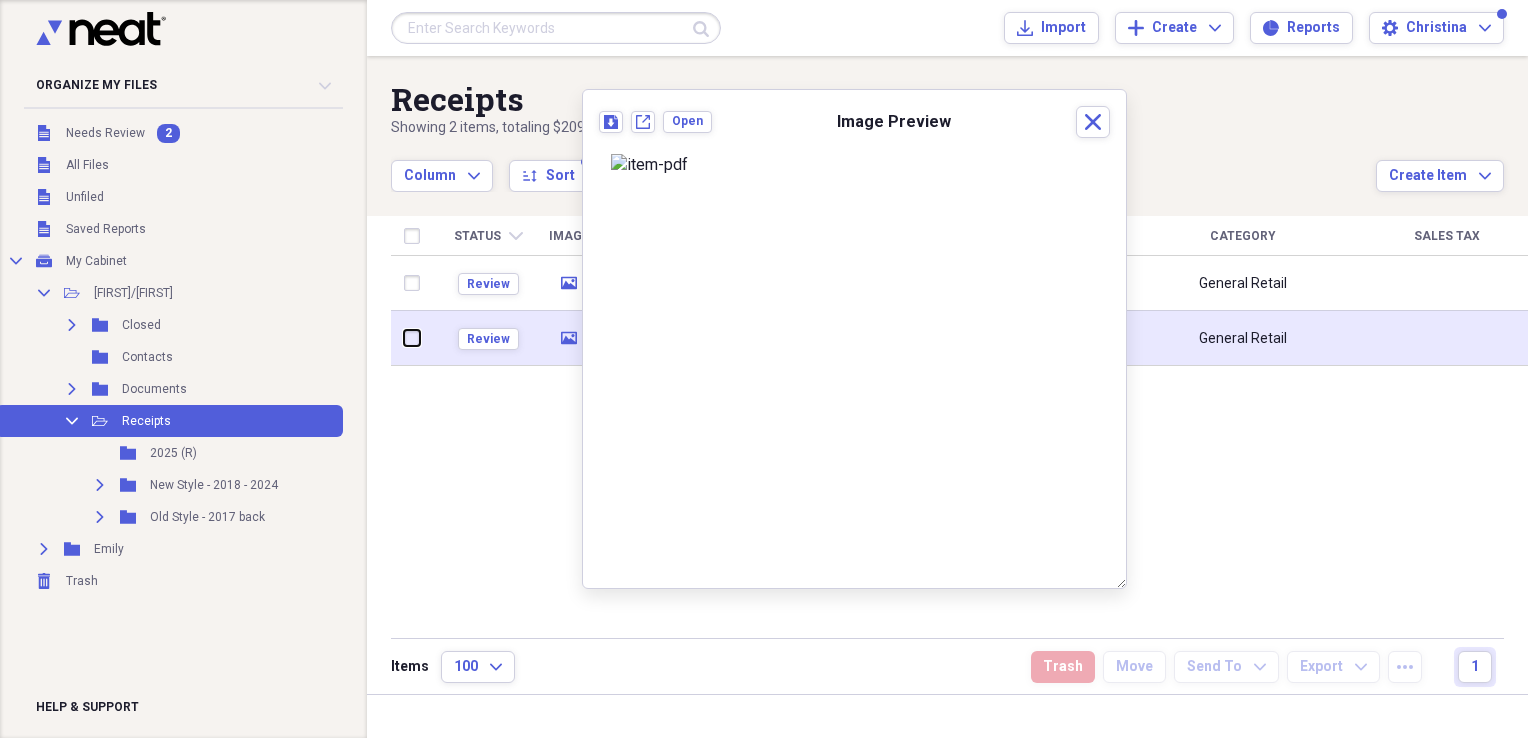 click at bounding box center [404, 338] 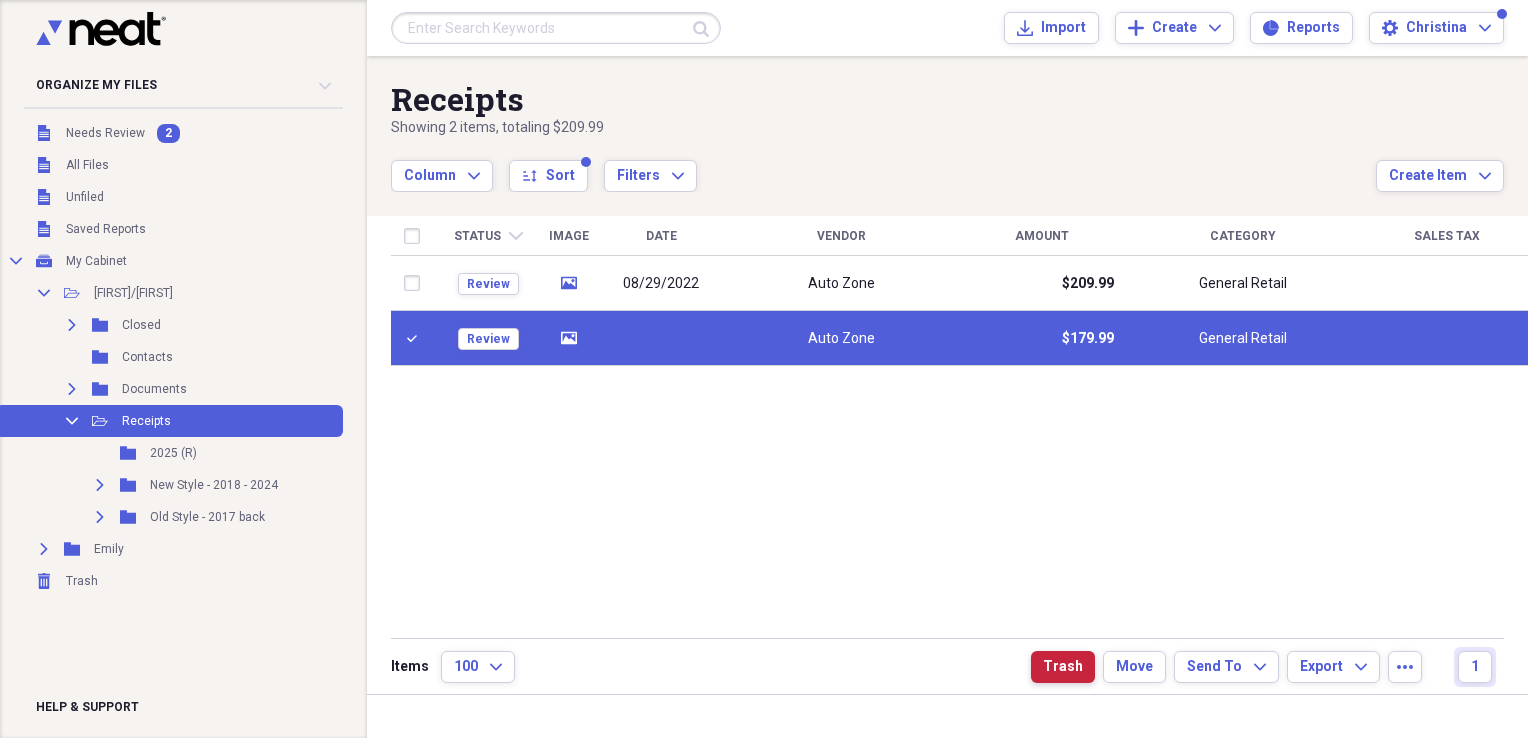 click on "Trash" at bounding box center (1063, 667) 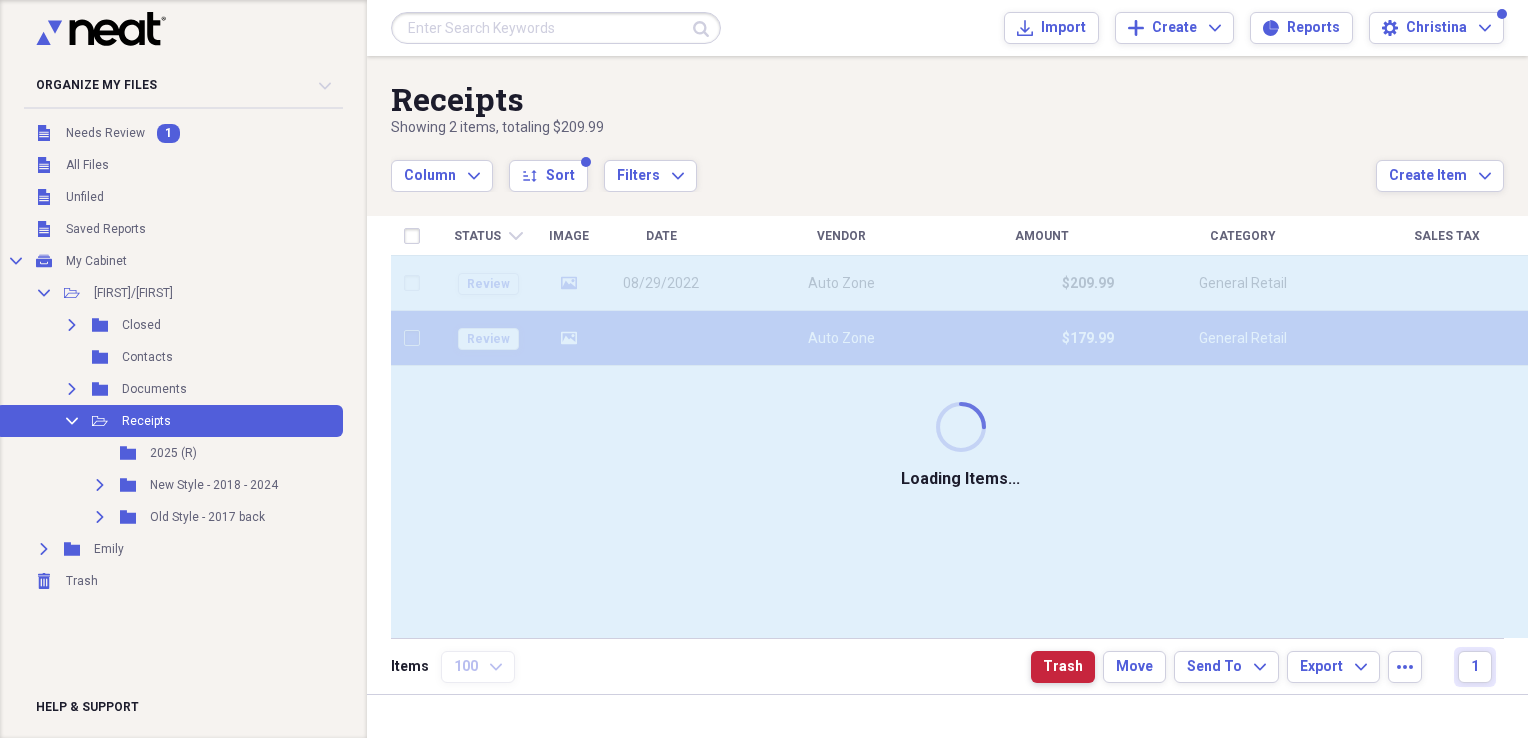 checkbox on "false" 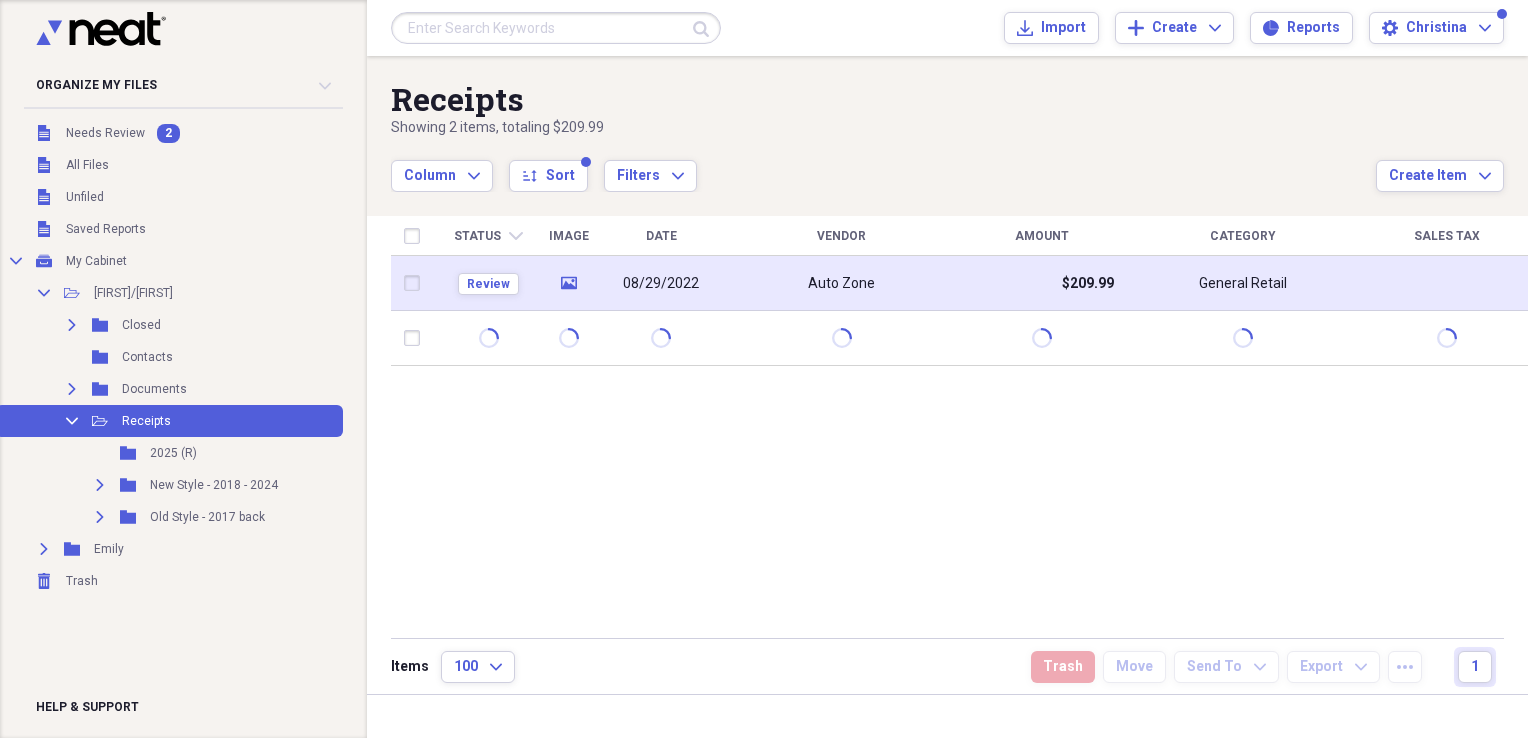 click on "media" 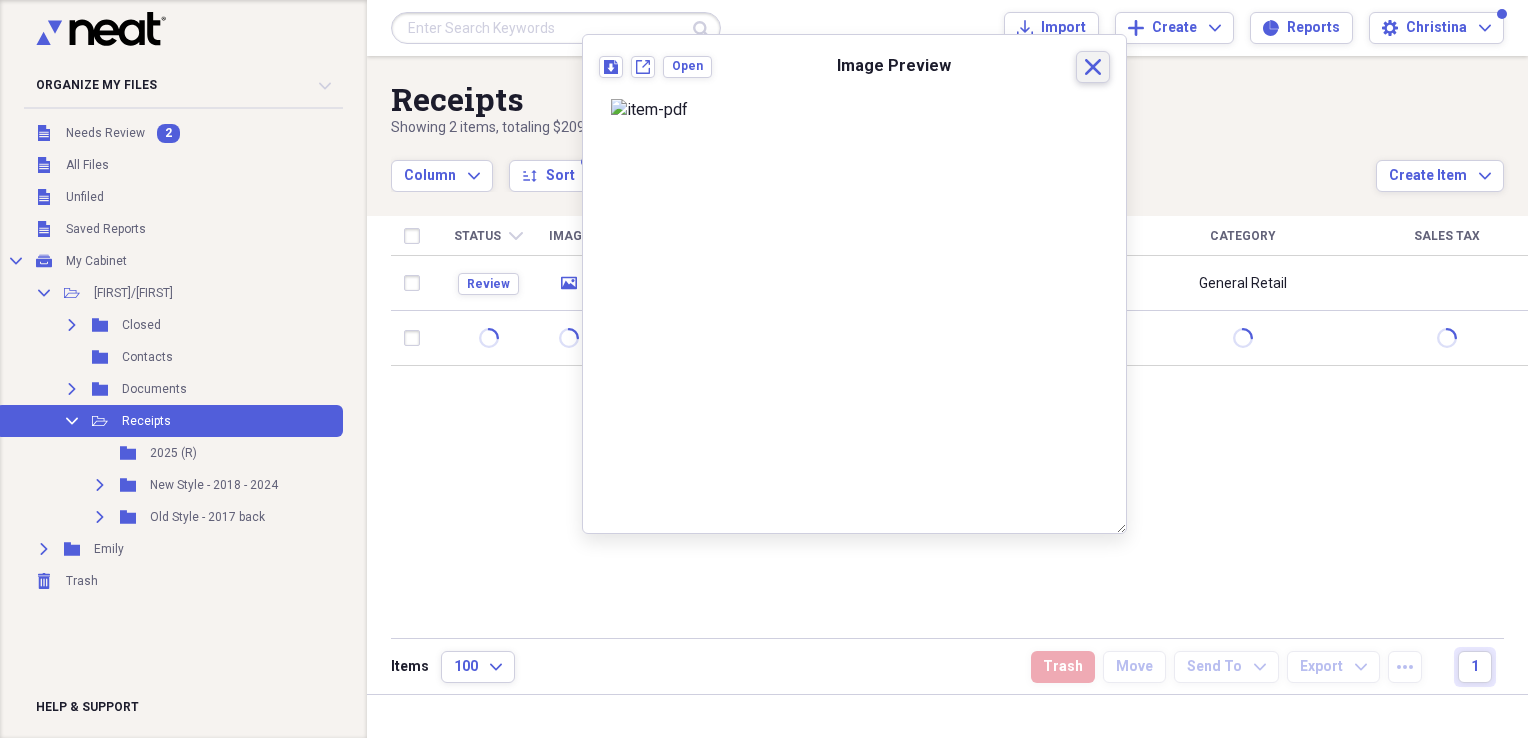 click 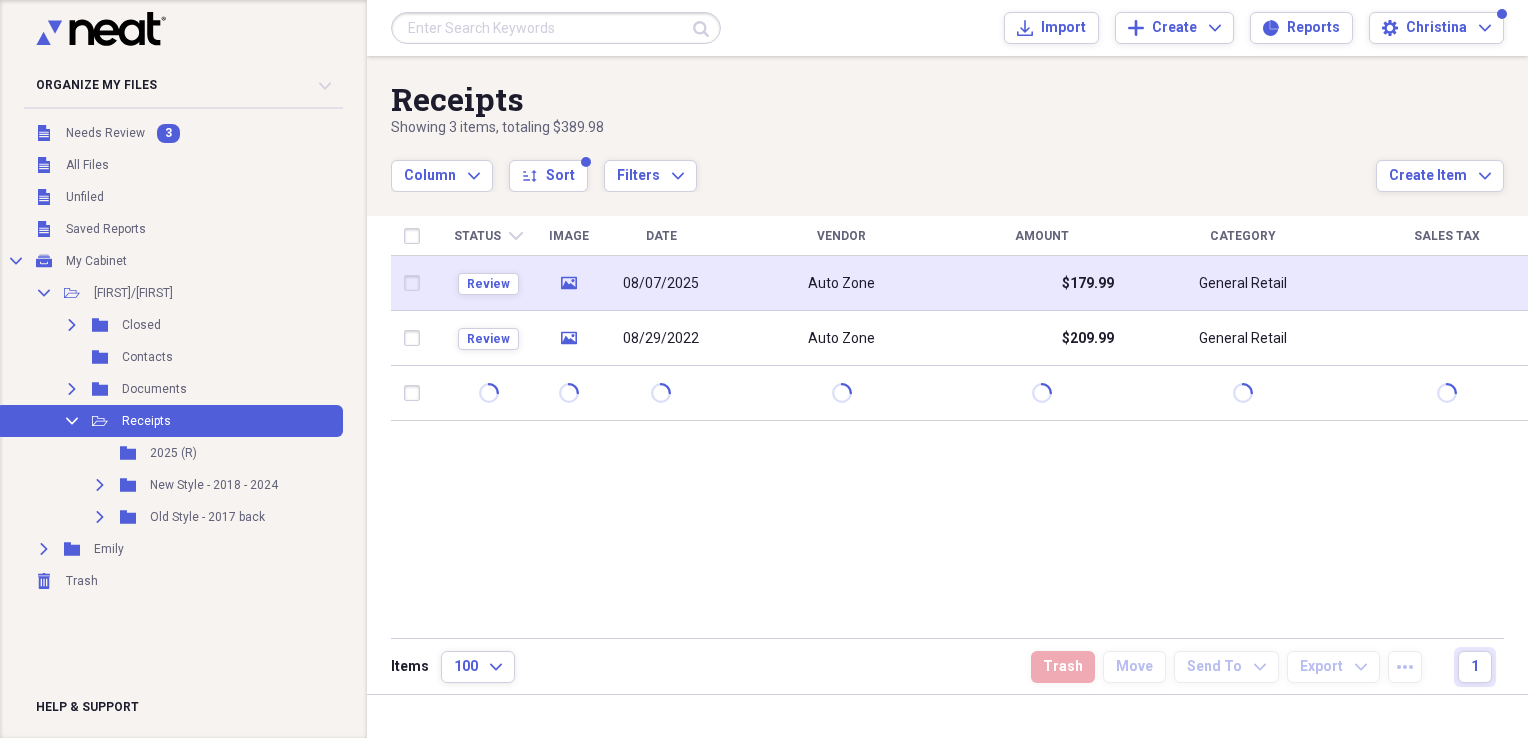 click on "media" 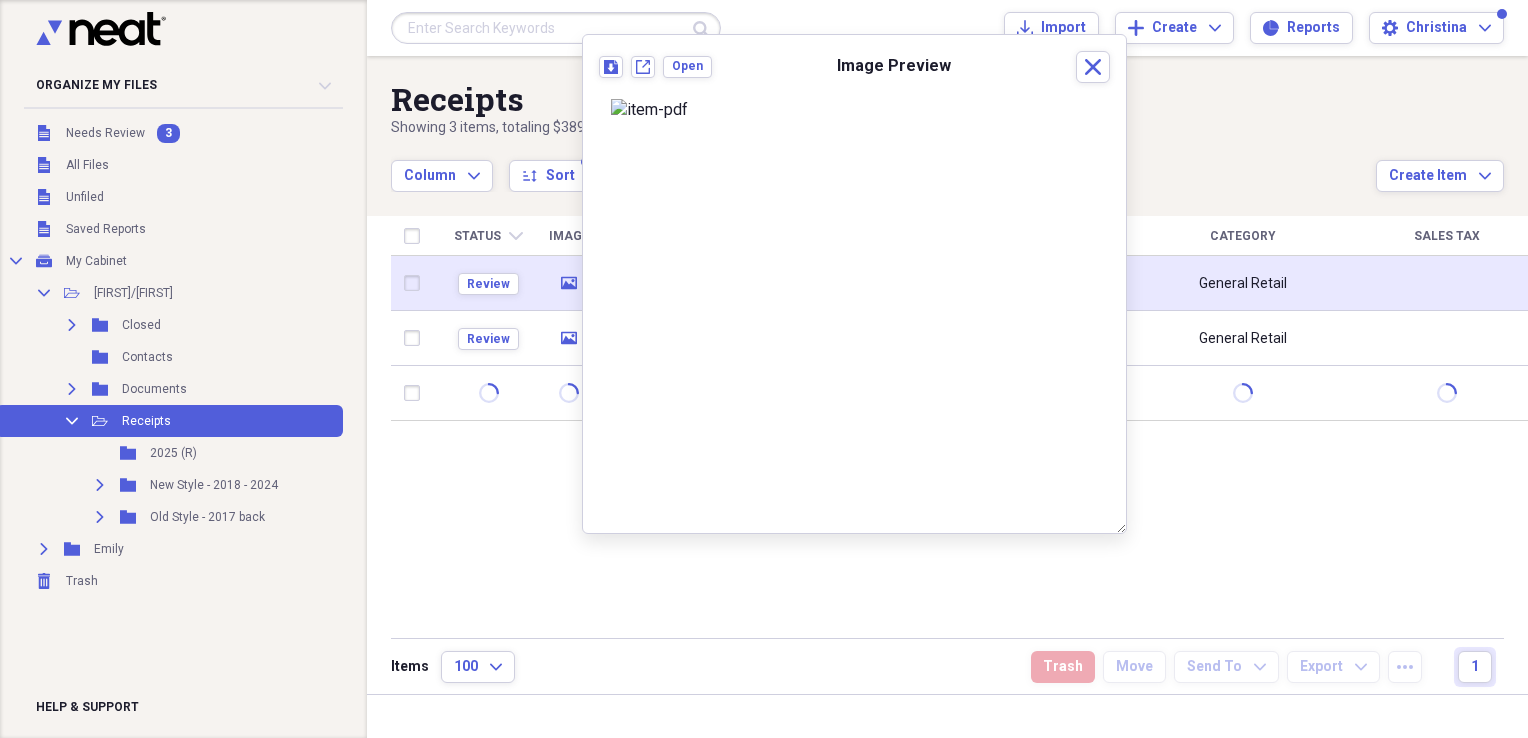 click at bounding box center [416, 283] 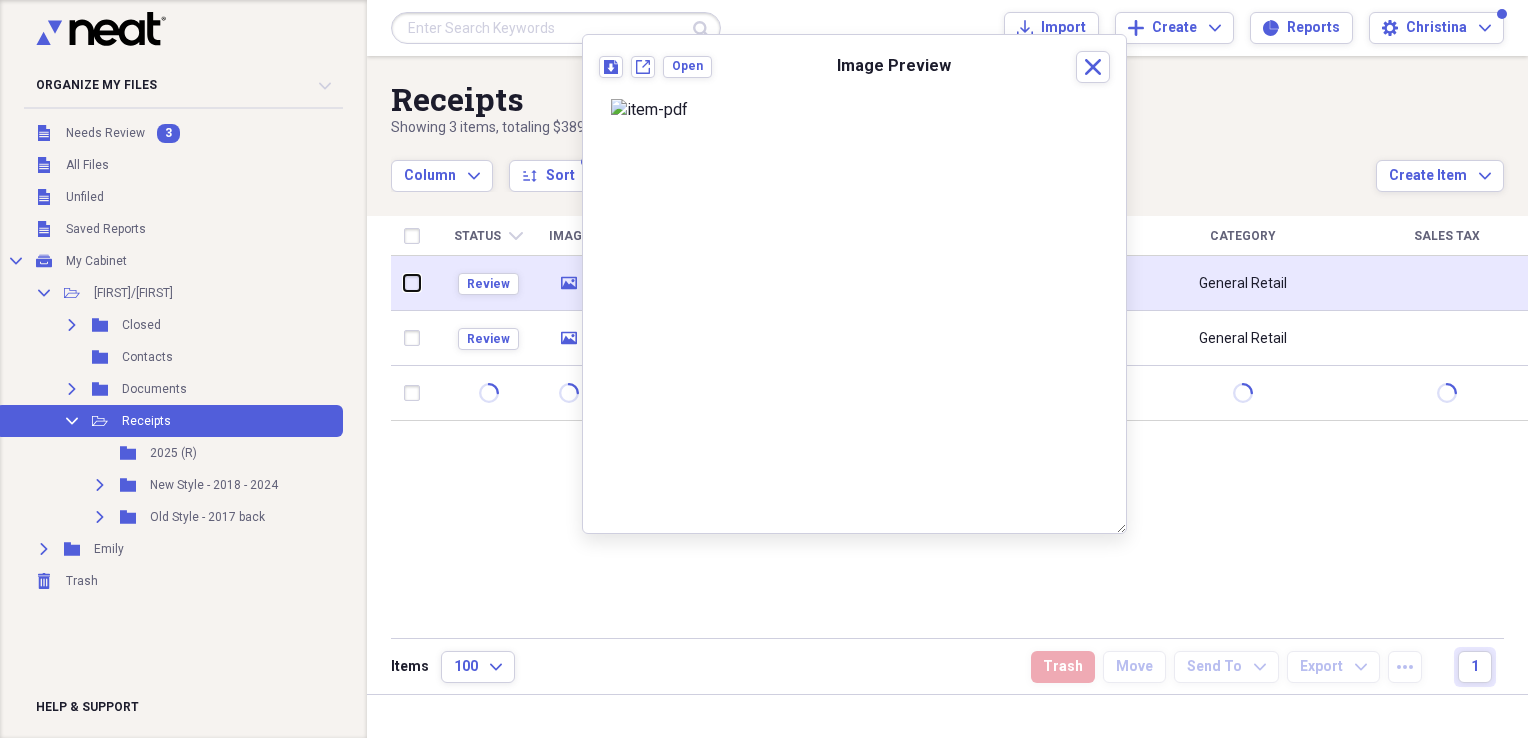click at bounding box center [404, 283] 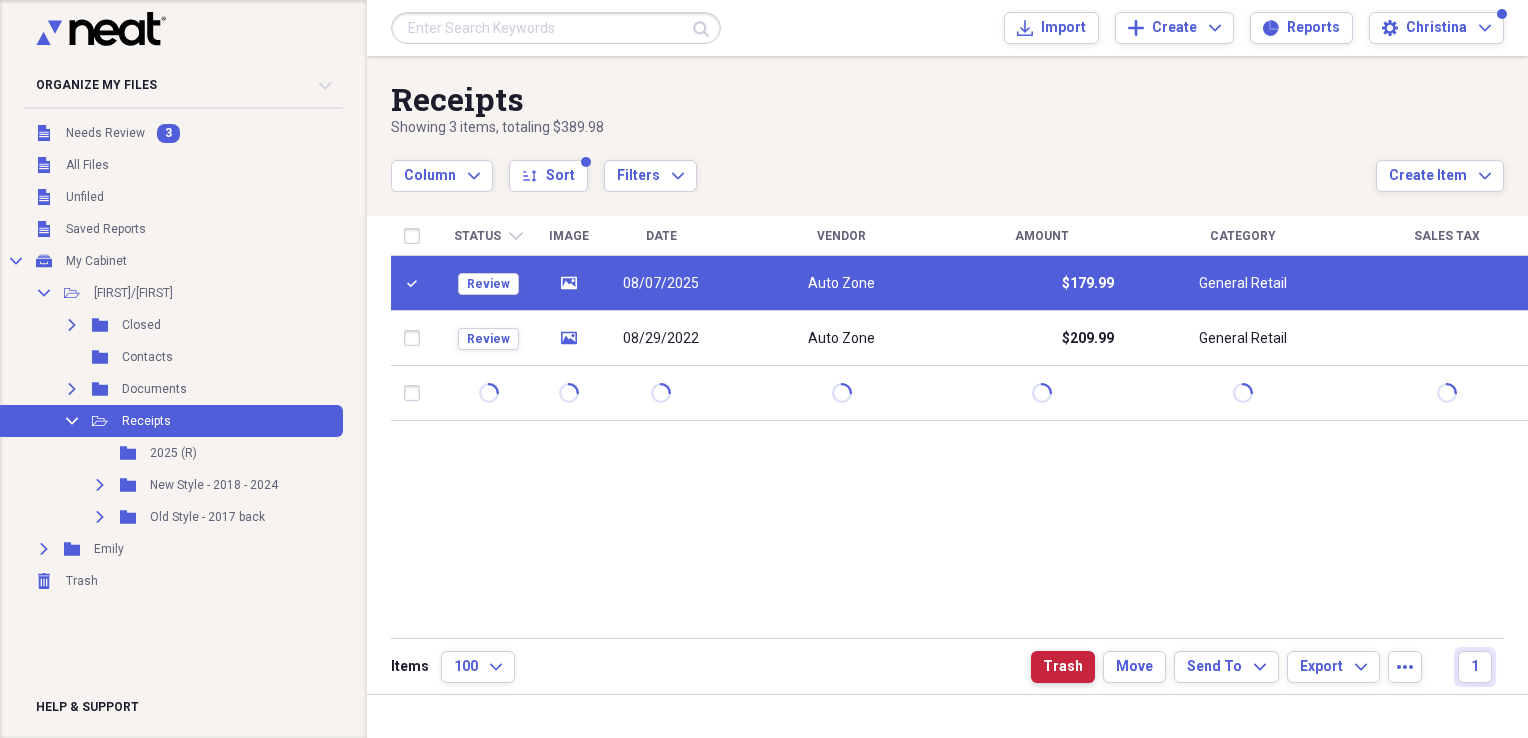 click on "Trash" at bounding box center (1063, 667) 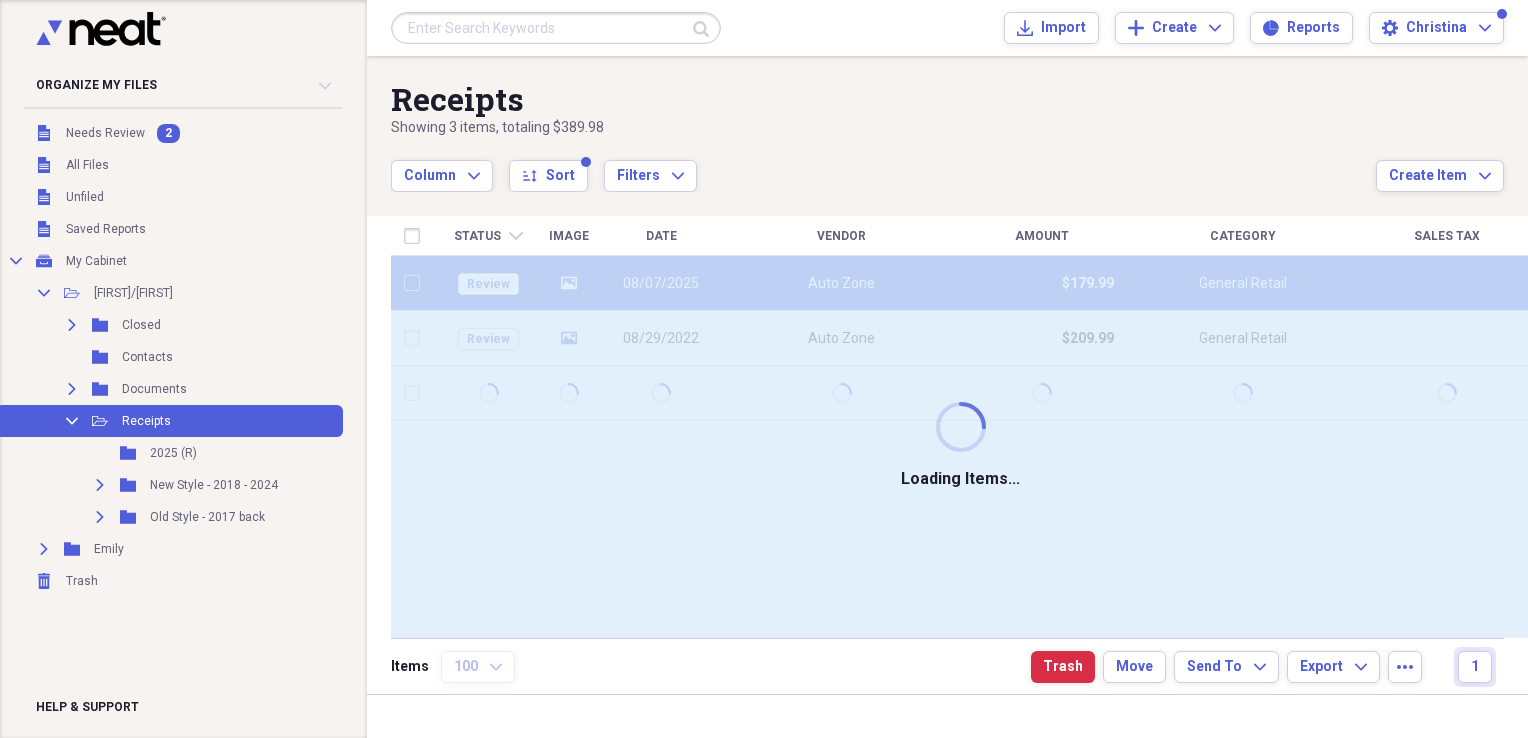 checkbox on "false" 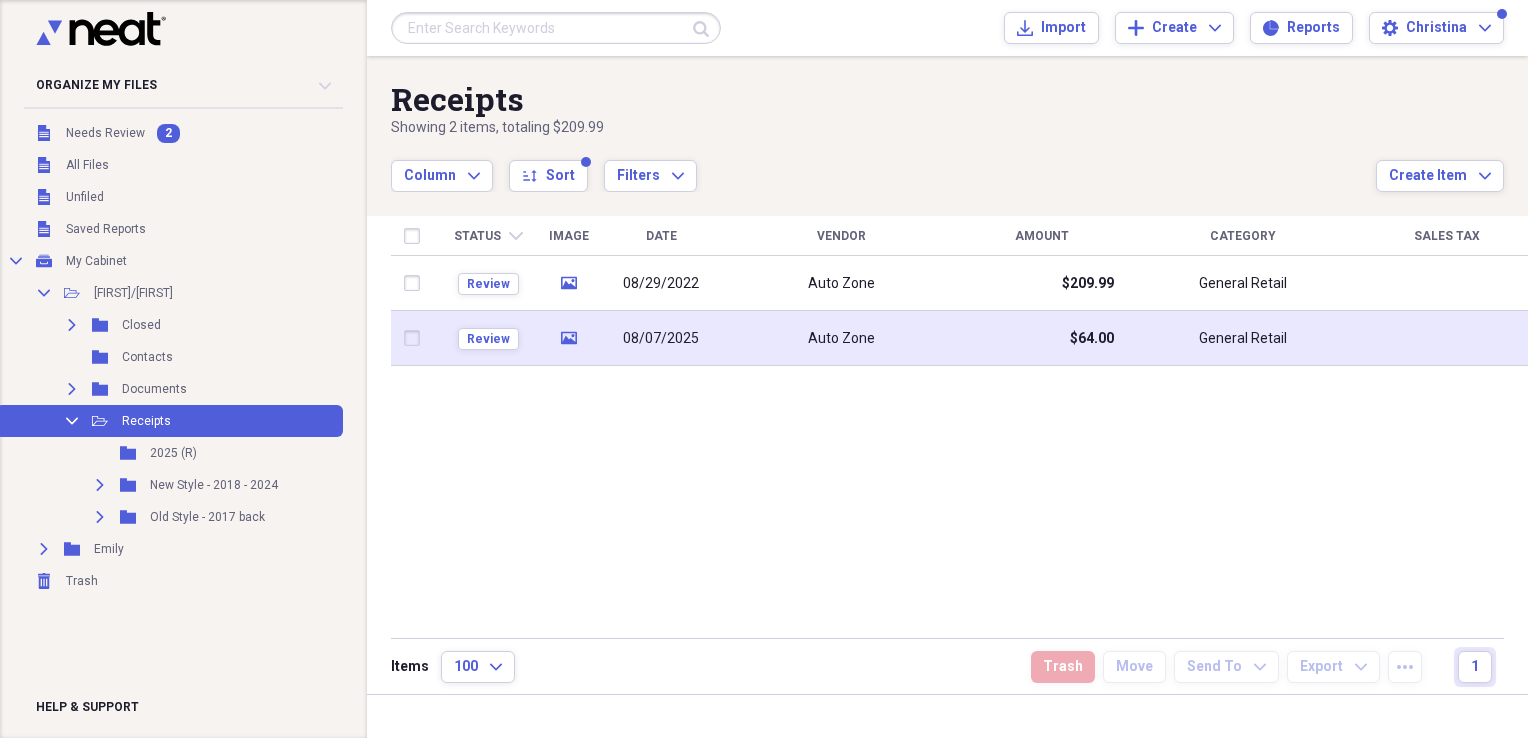 click 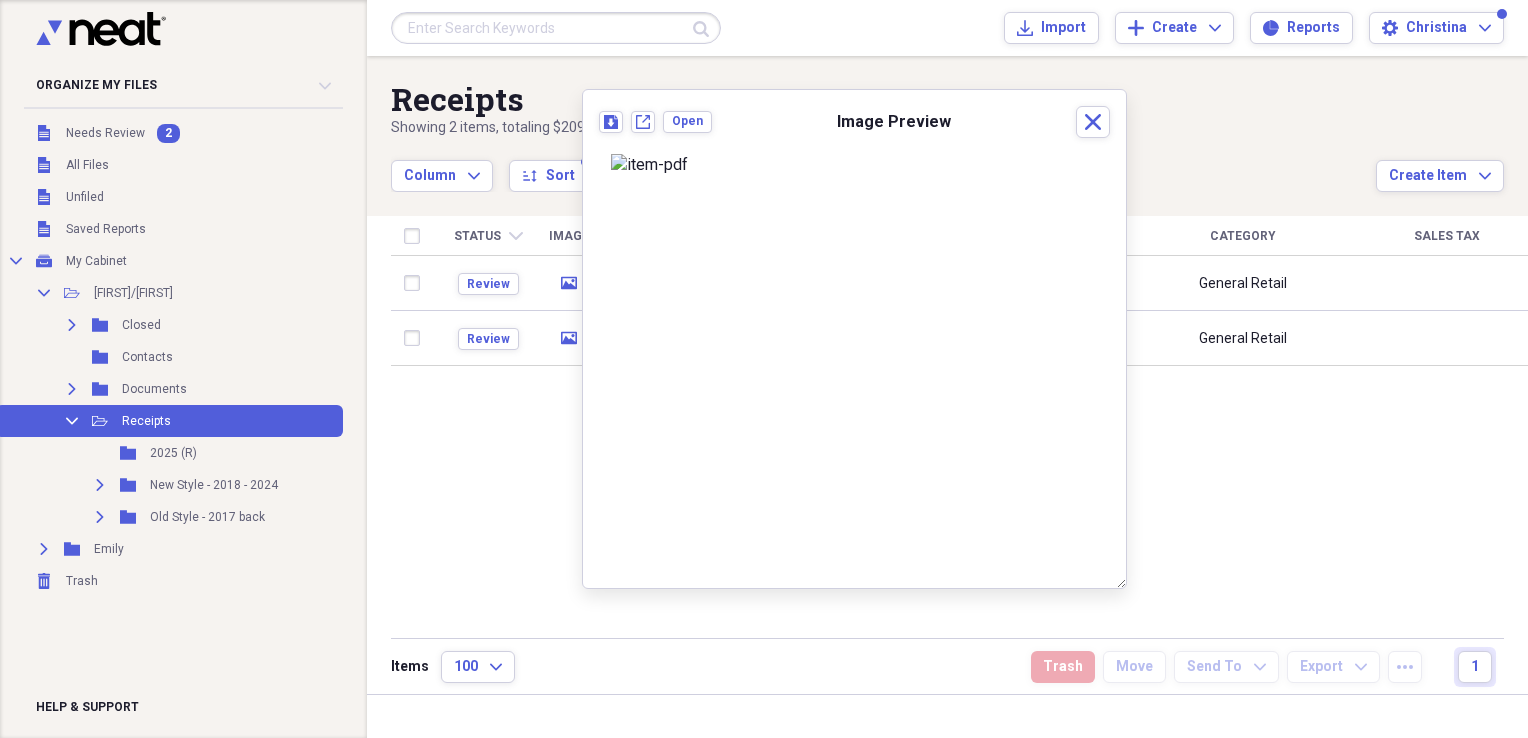 scroll, scrollTop: 1139, scrollLeft: 0, axis: vertical 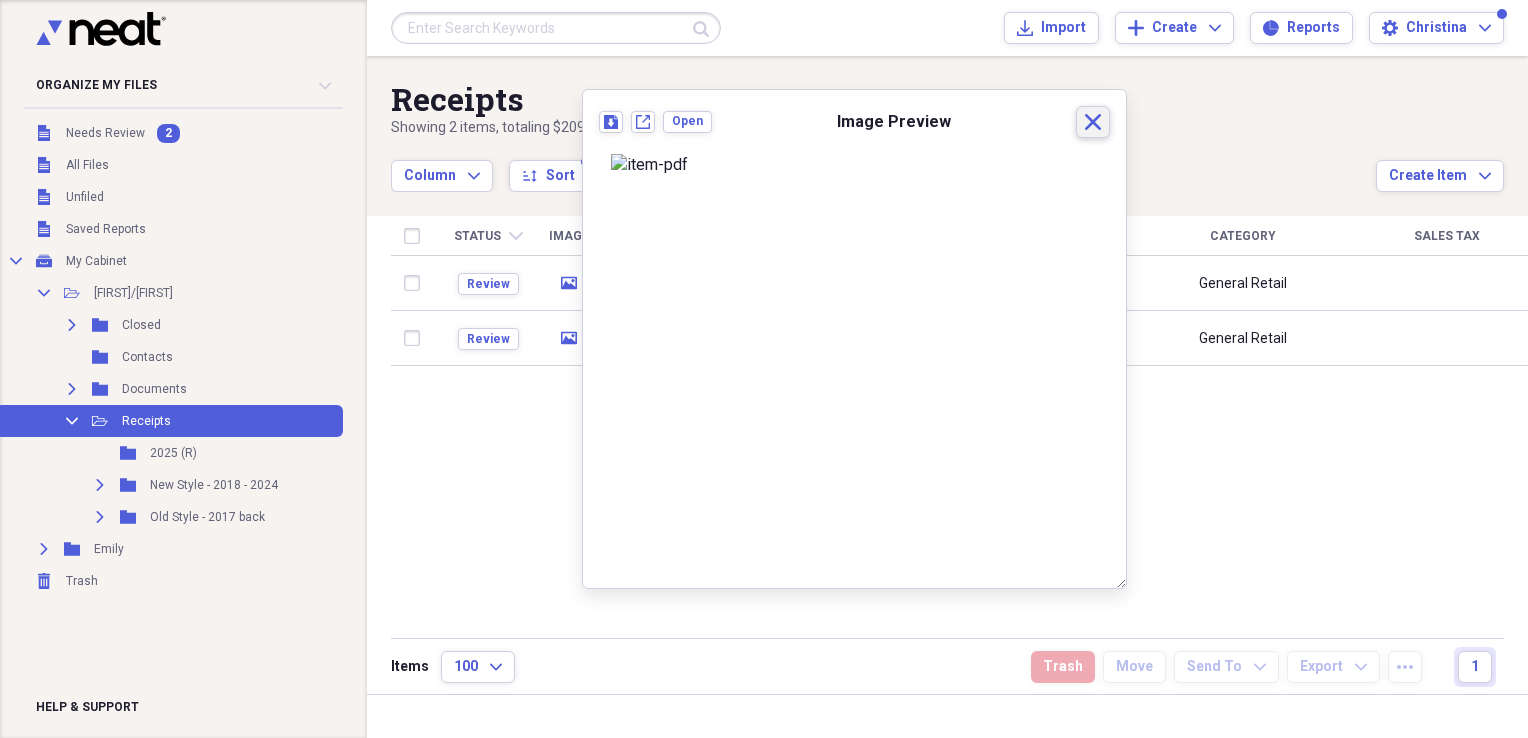 click 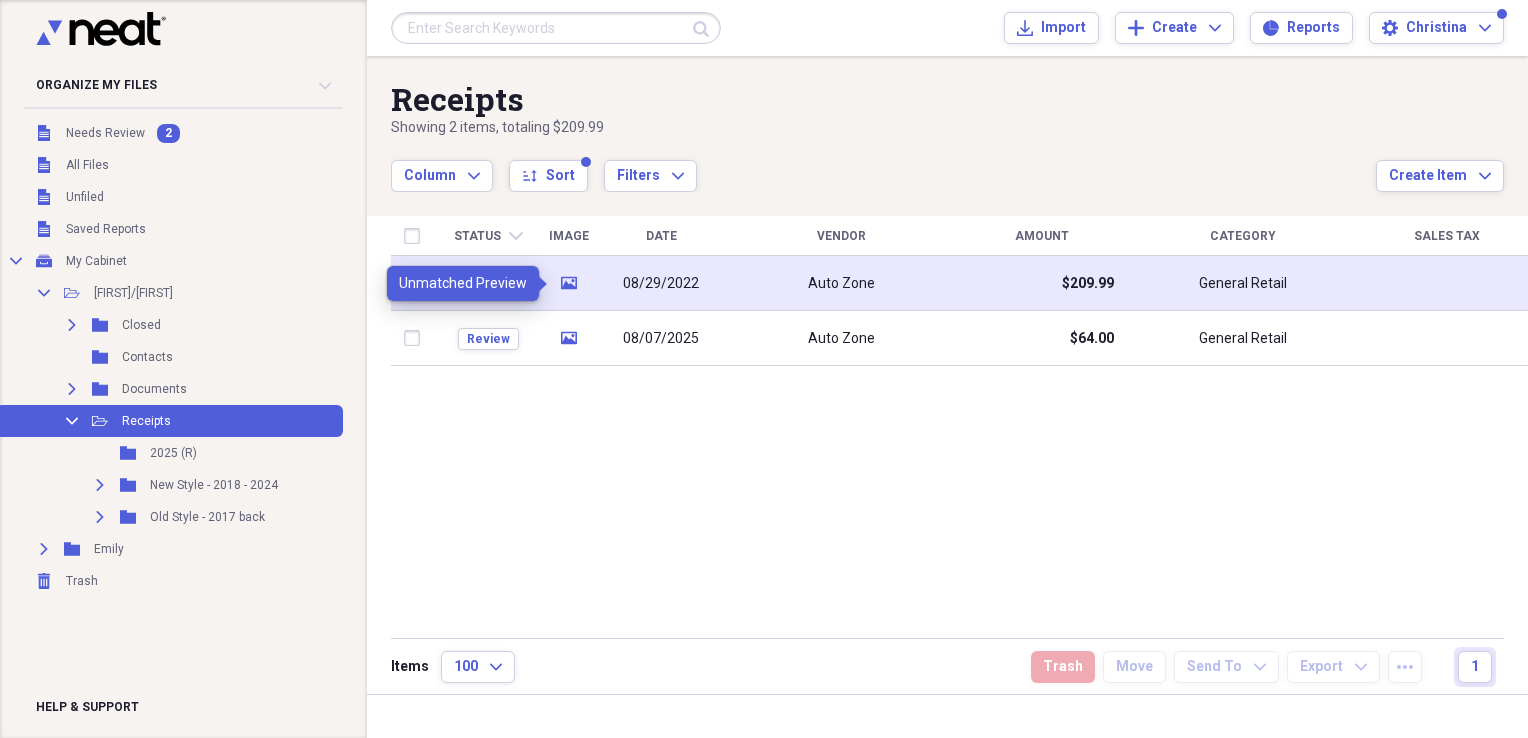 click on "media" 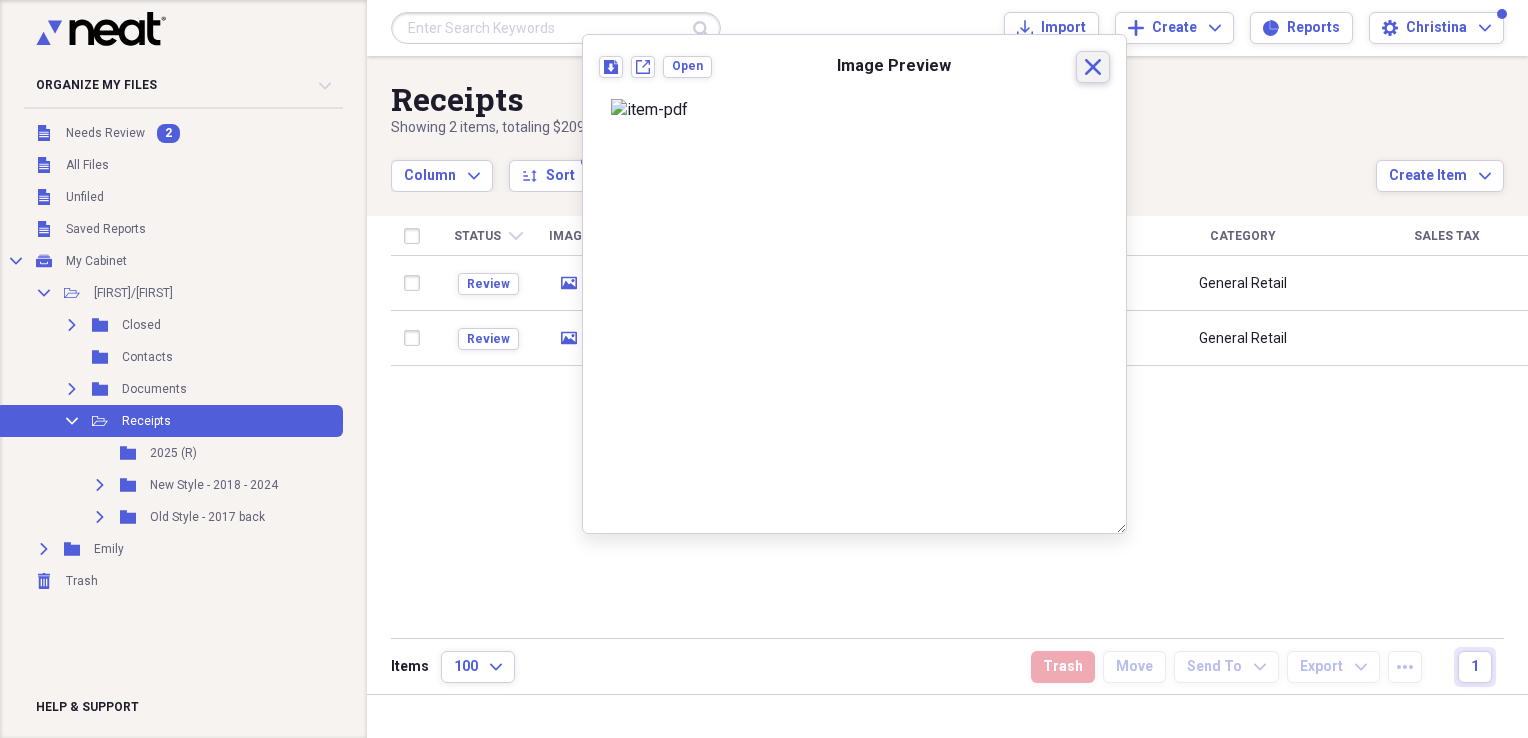click on "Close" 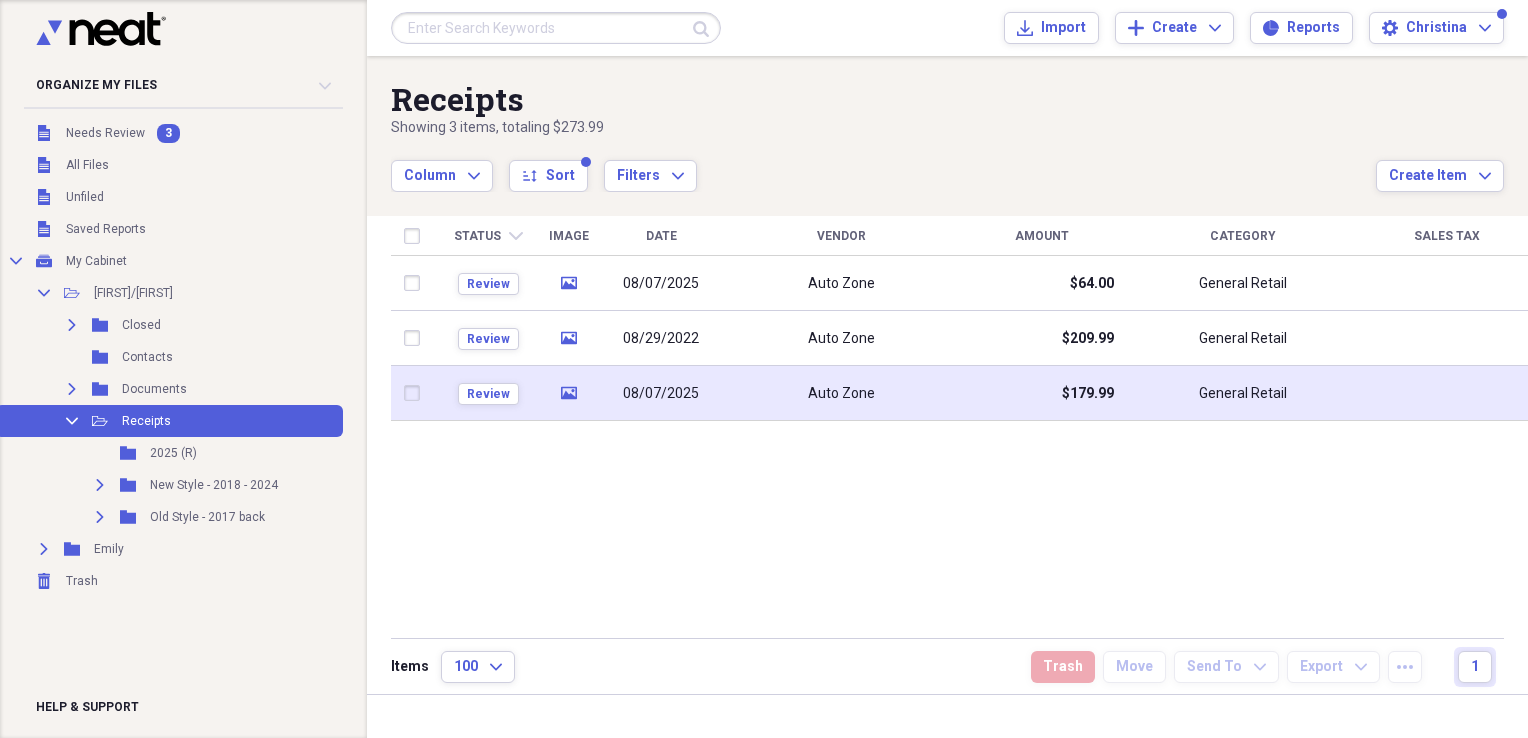 click 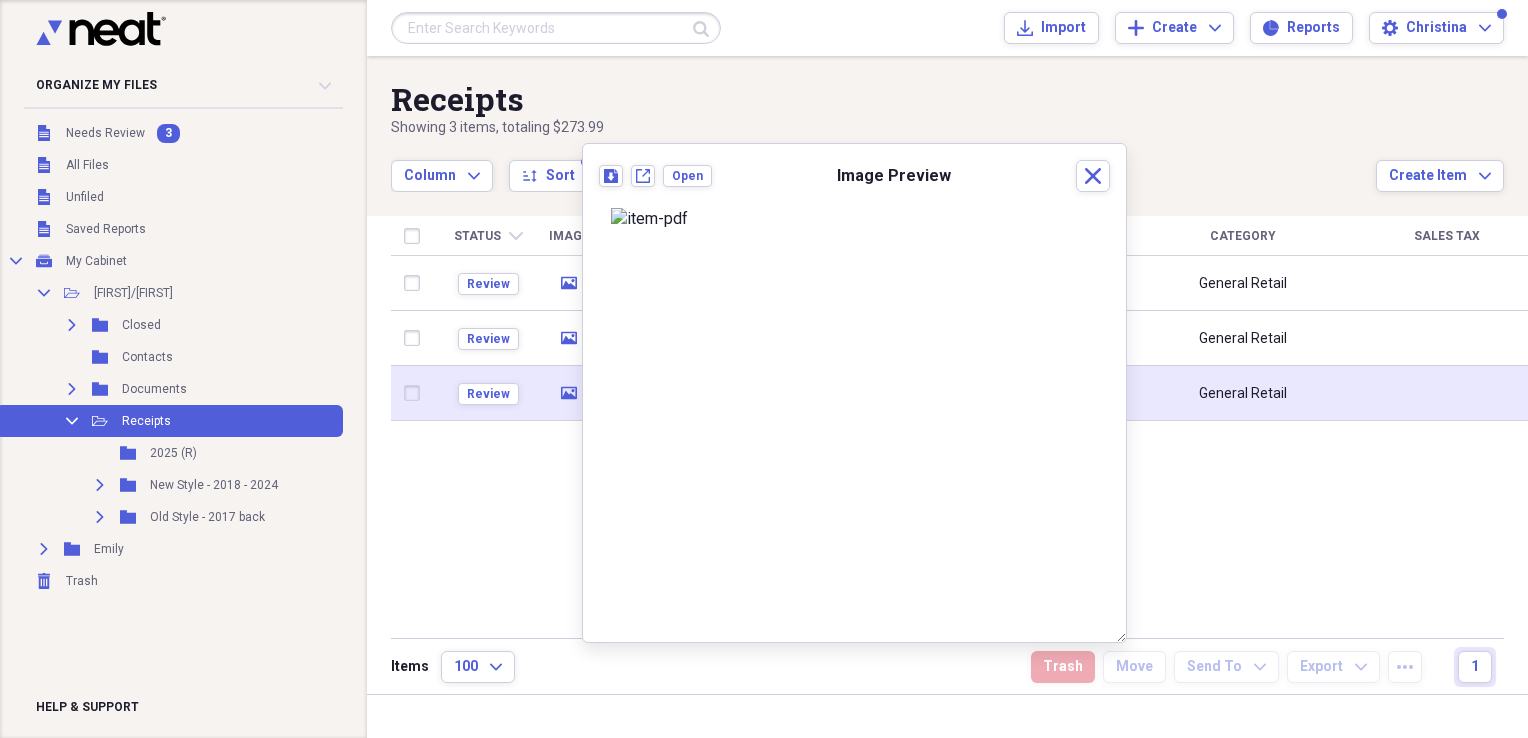 click at bounding box center (416, 393) 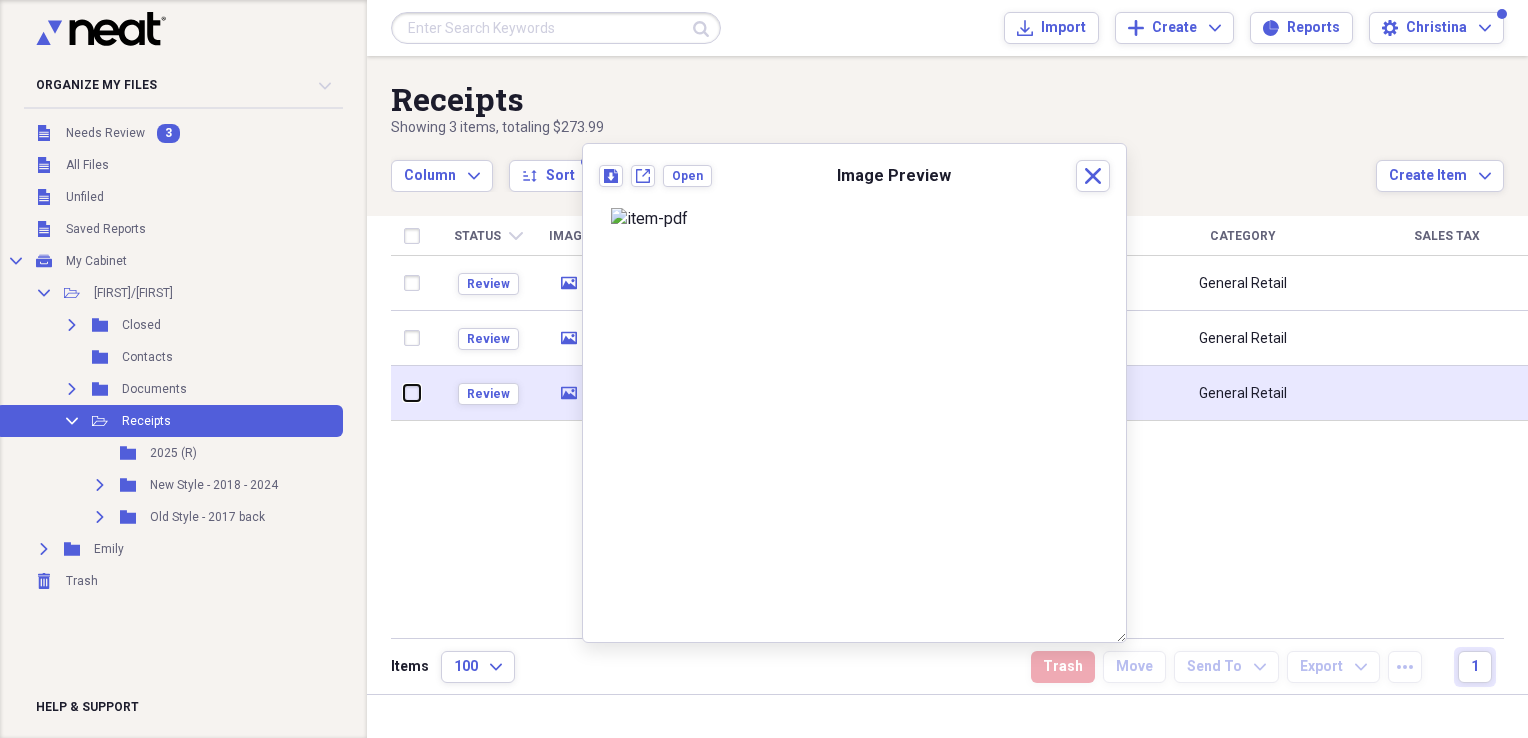 click at bounding box center [404, 393] 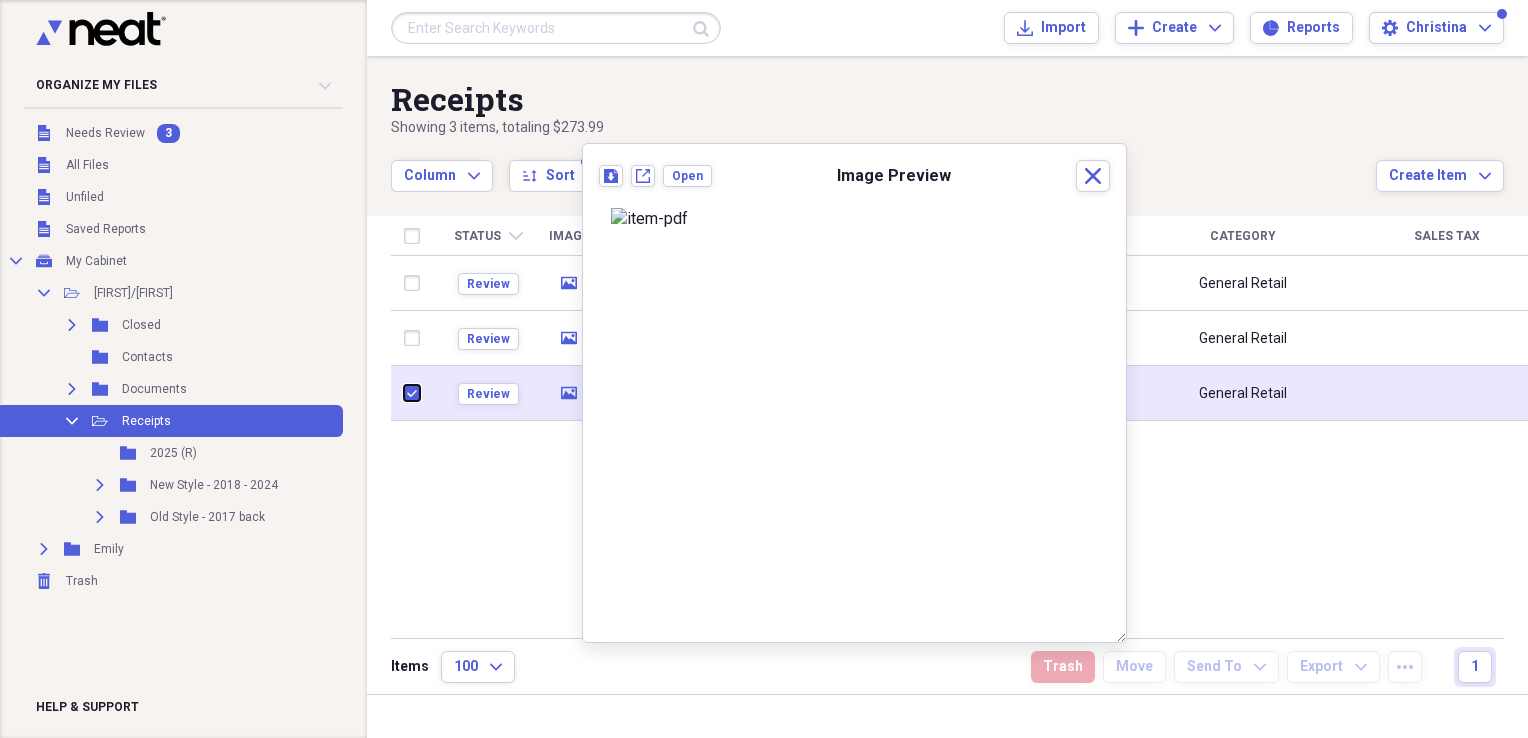 checkbox on "true" 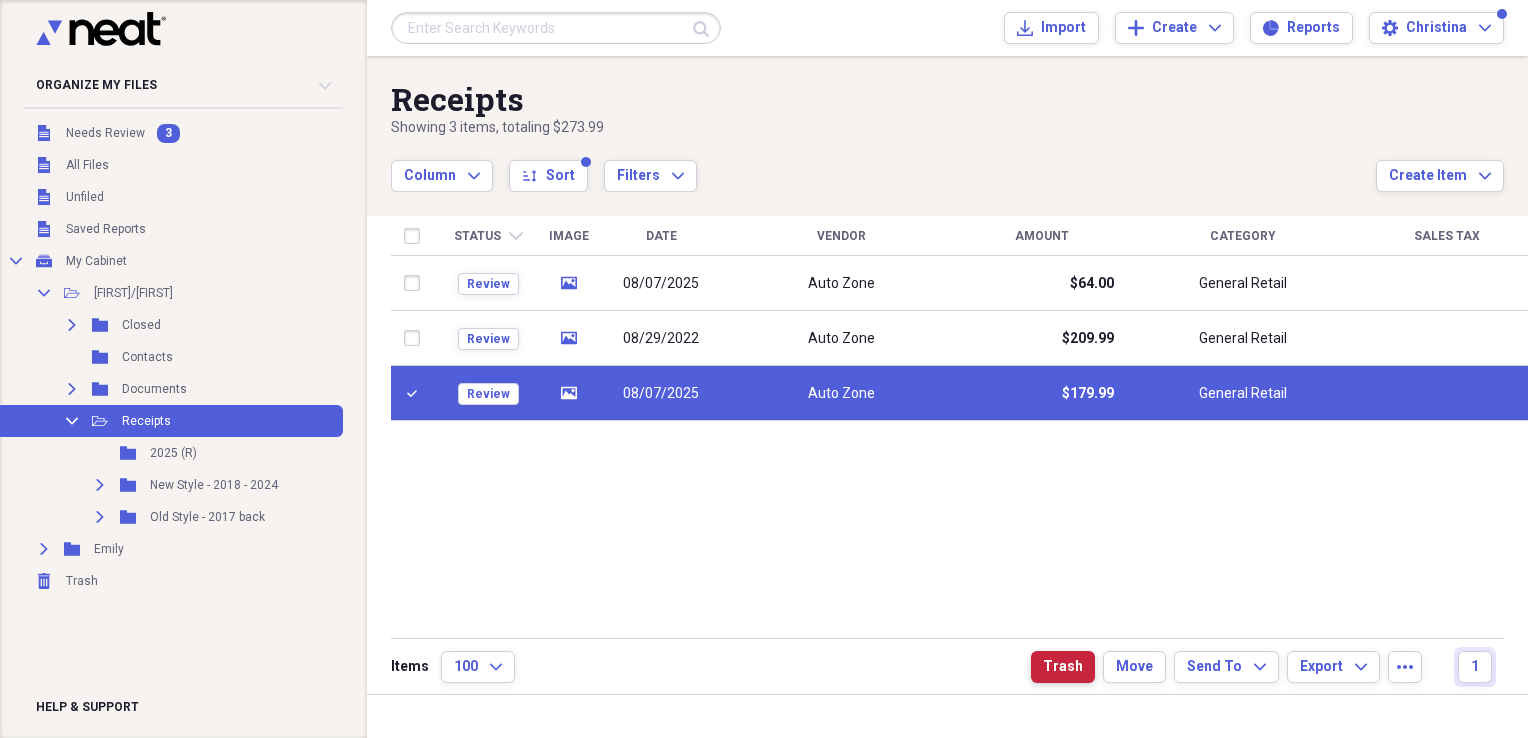 click on "Trash" at bounding box center [1063, 667] 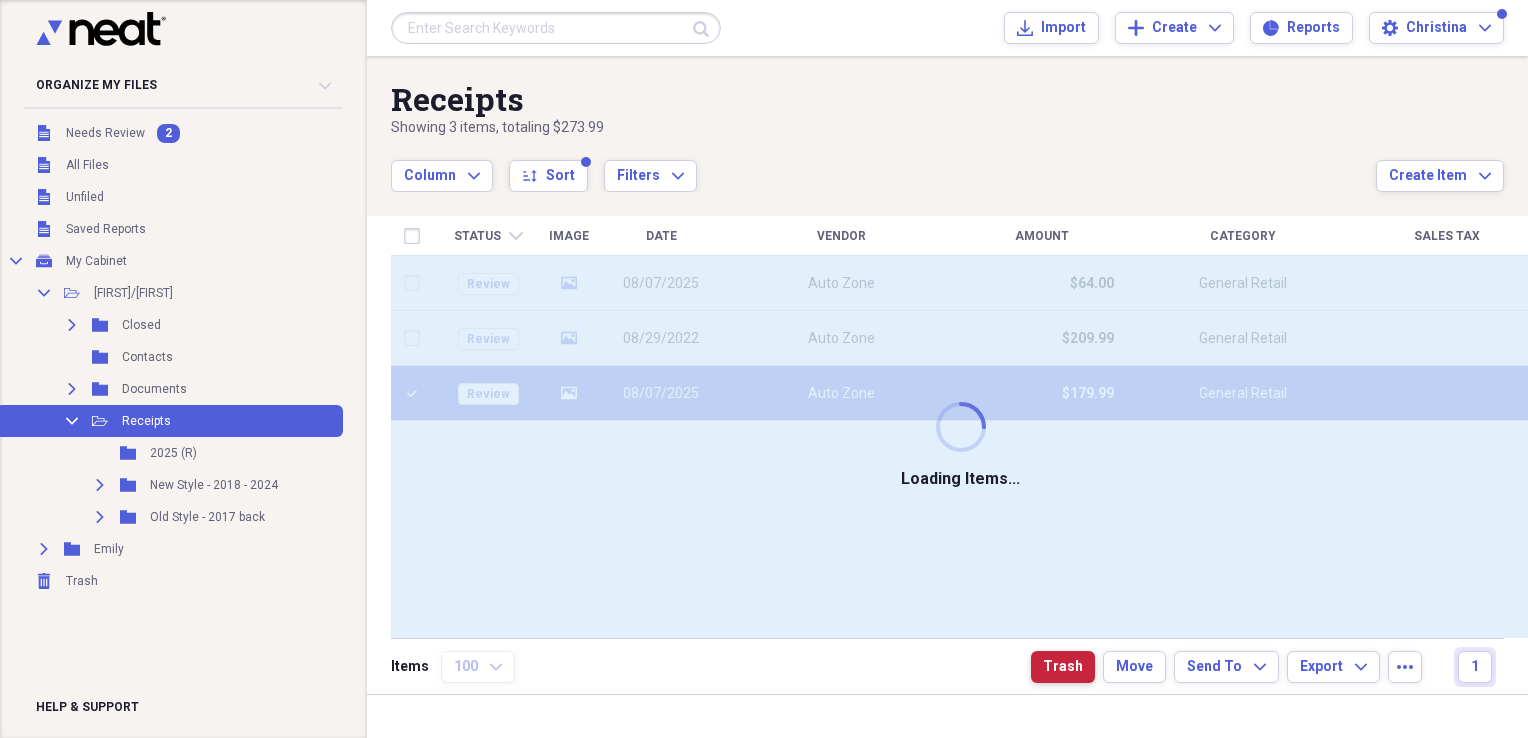 type 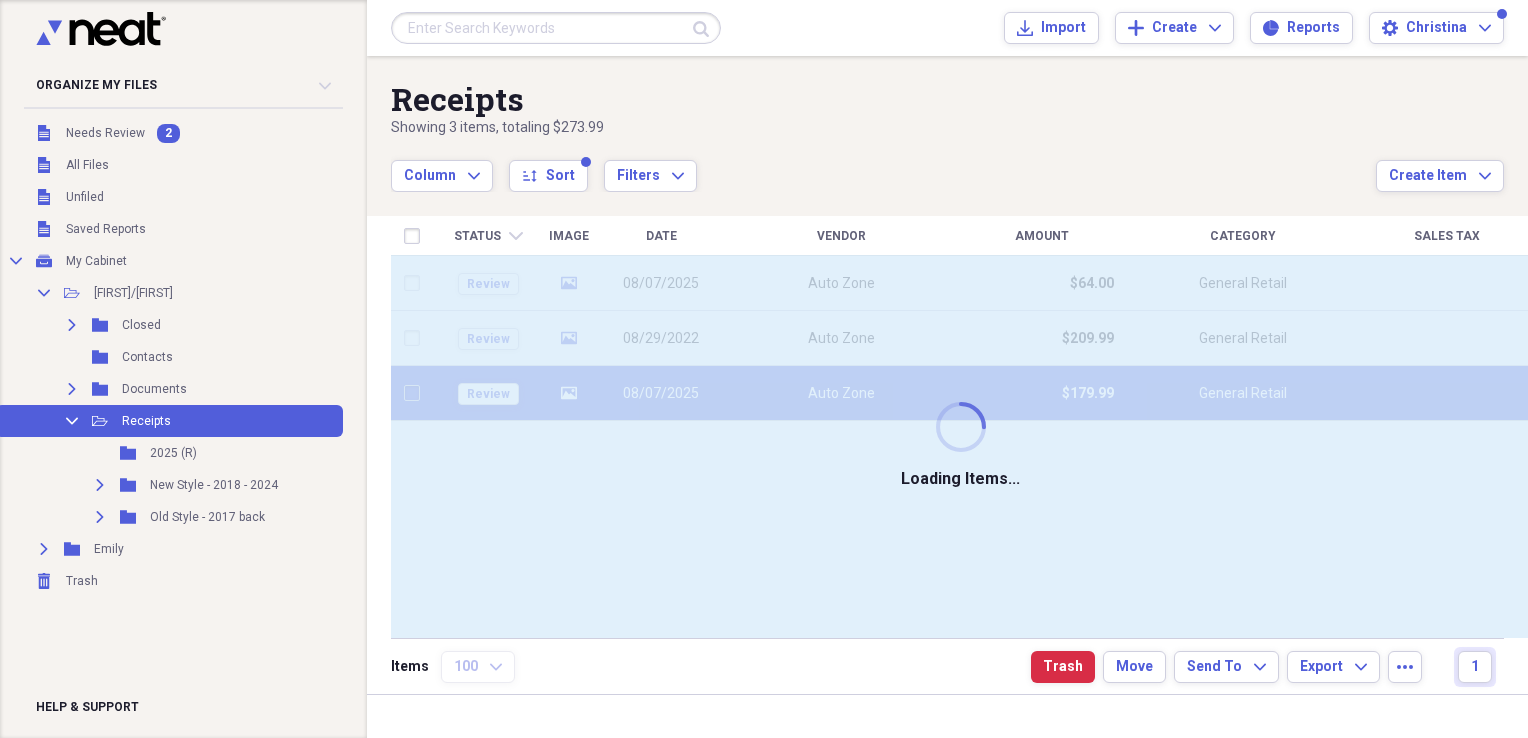 checkbox on "false" 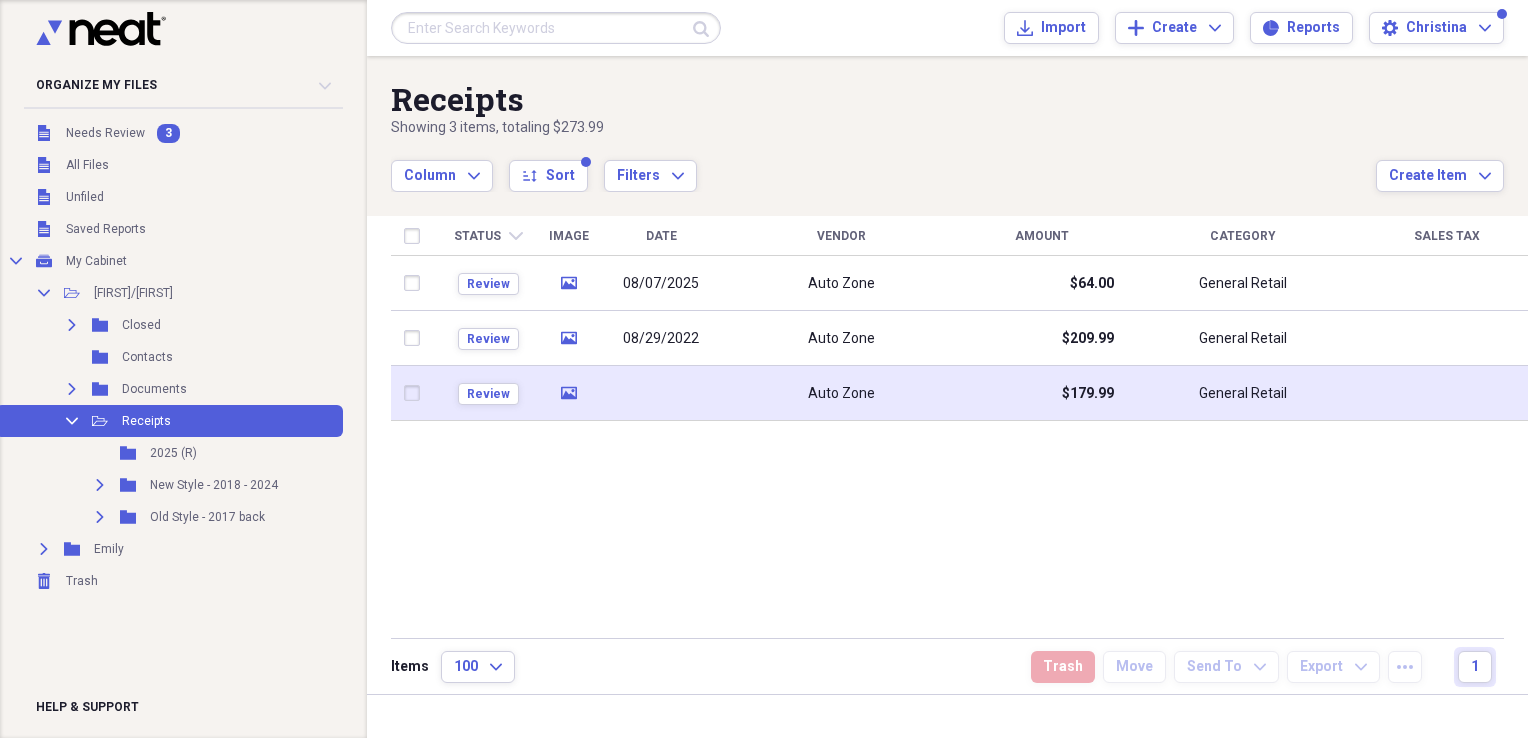 click 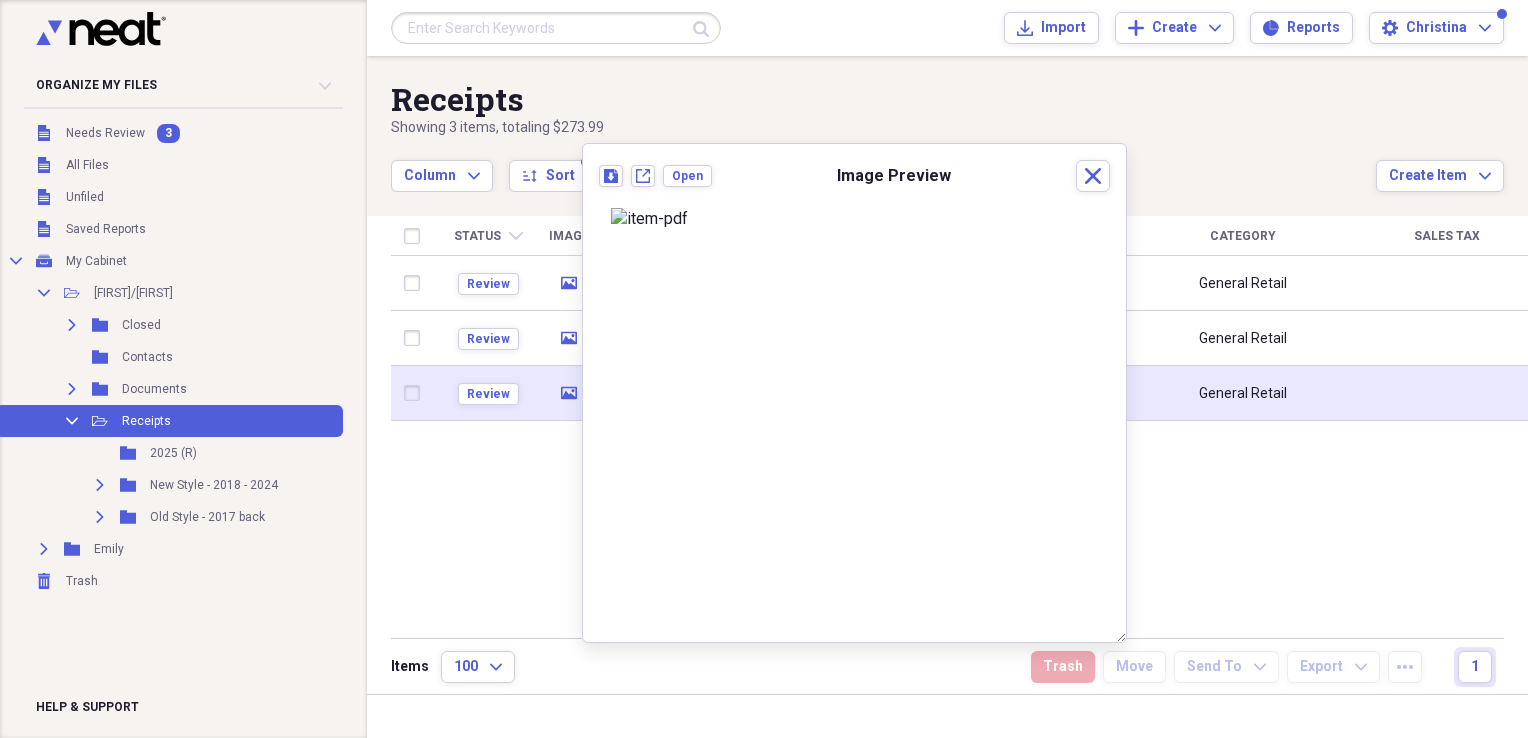 click at bounding box center [416, 393] 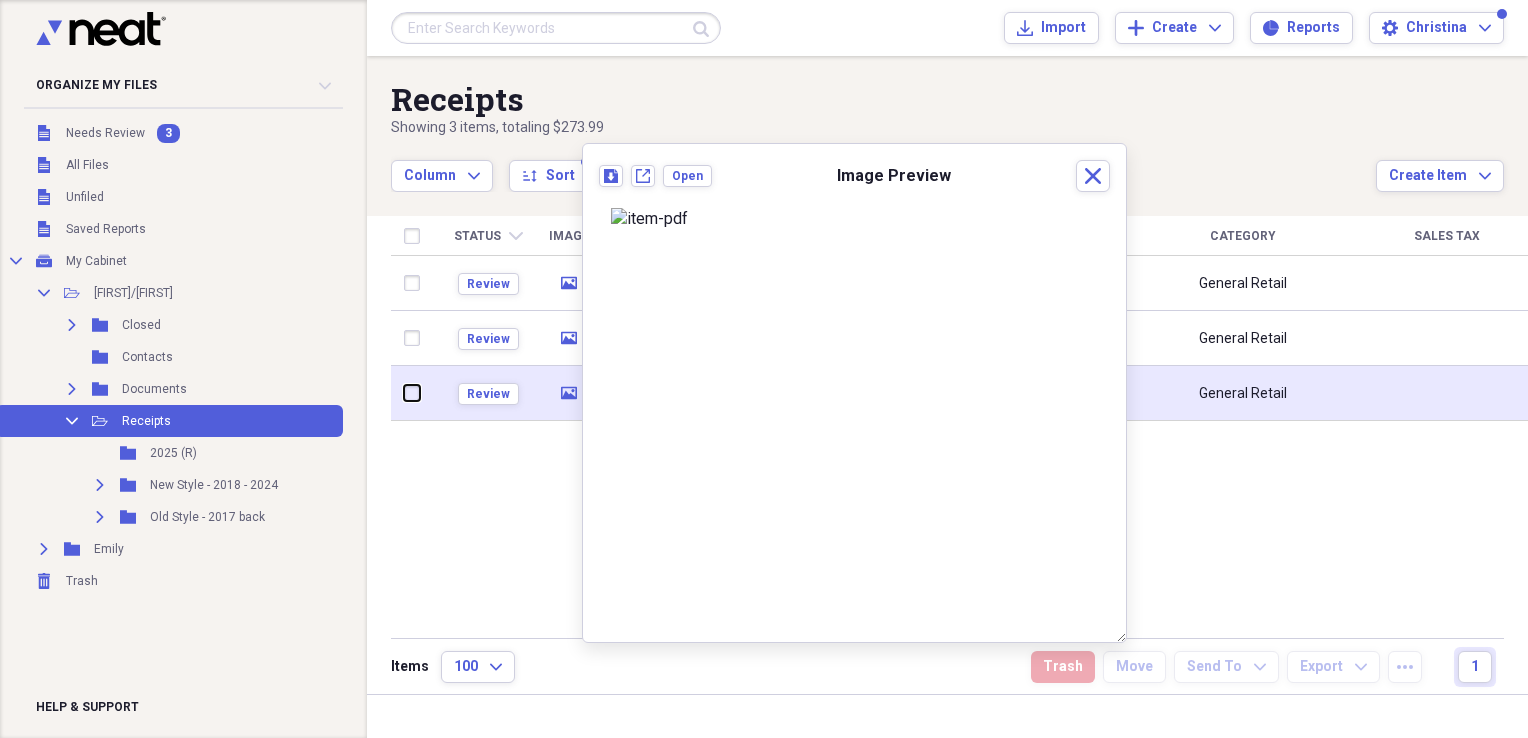 click at bounding box center [404, 393] 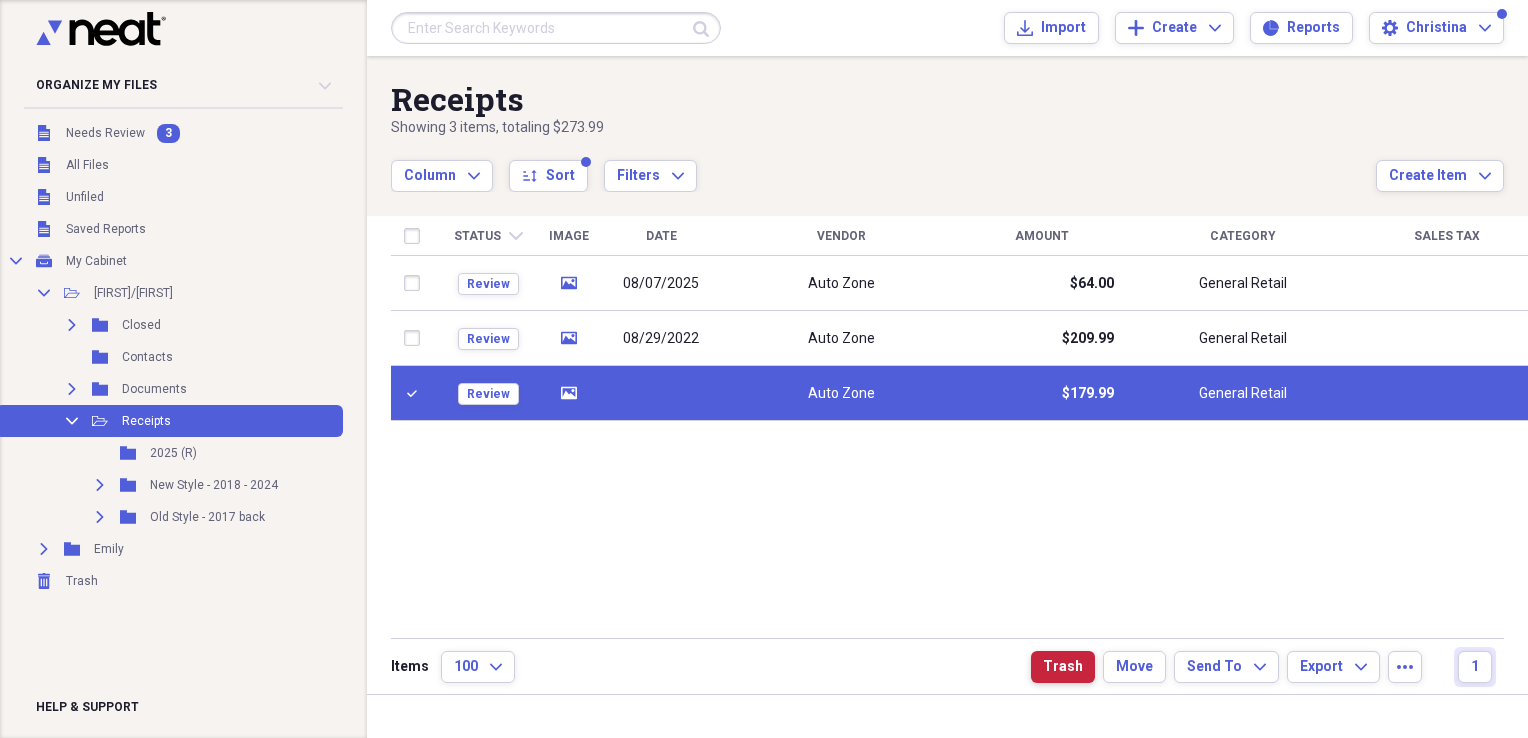 click on "Trash" at bounding box center (1063, 667) 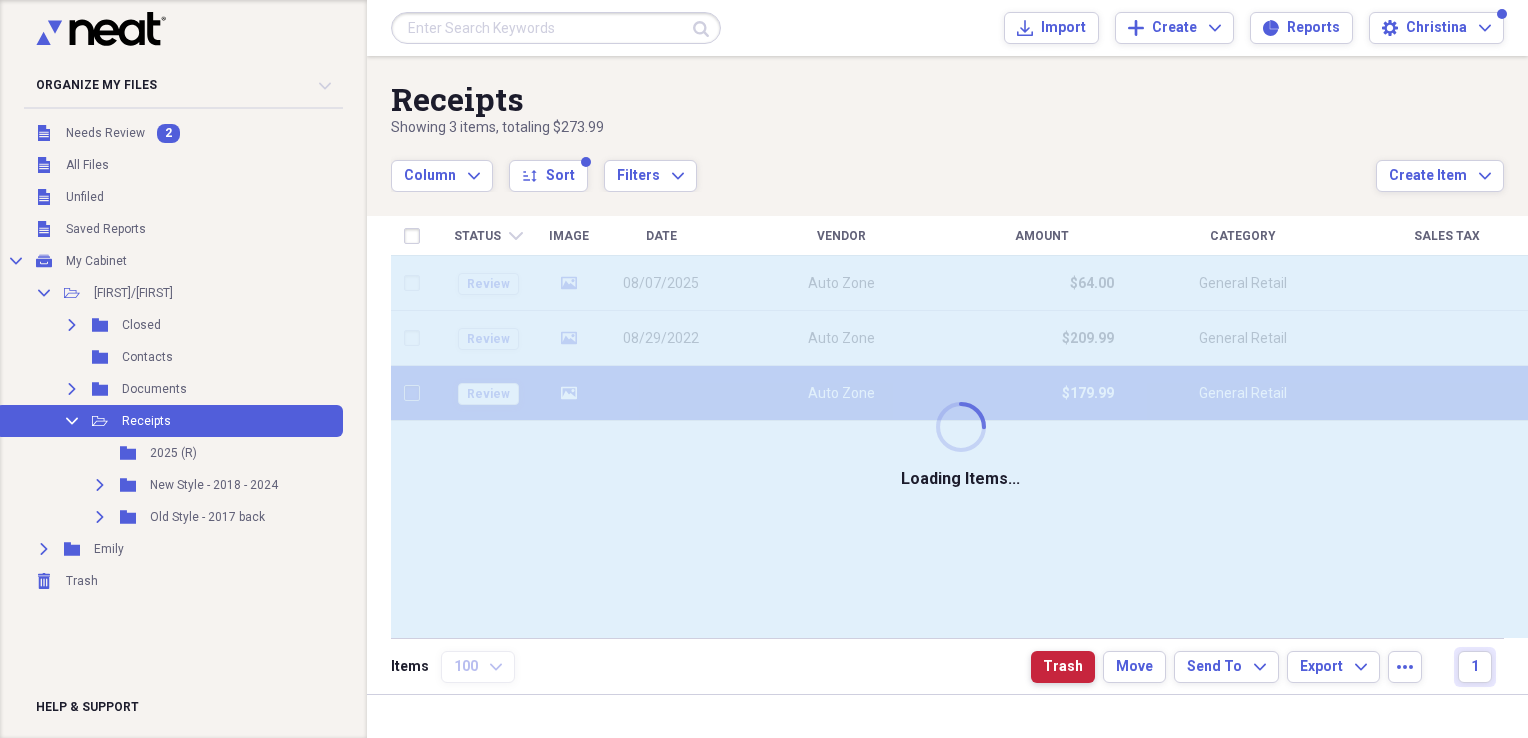 checkbox on "false" 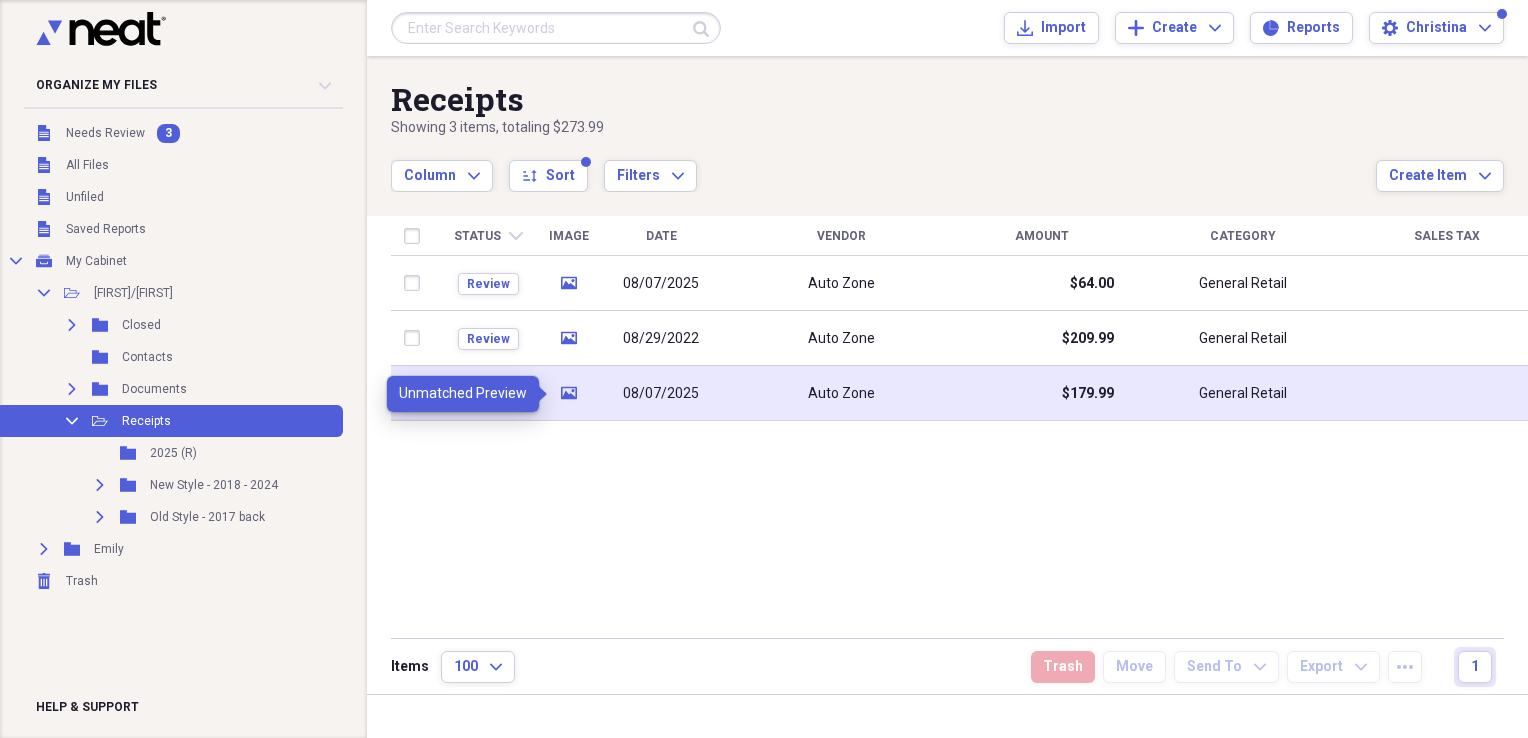 click on "media" at bounding box center [569, 393] 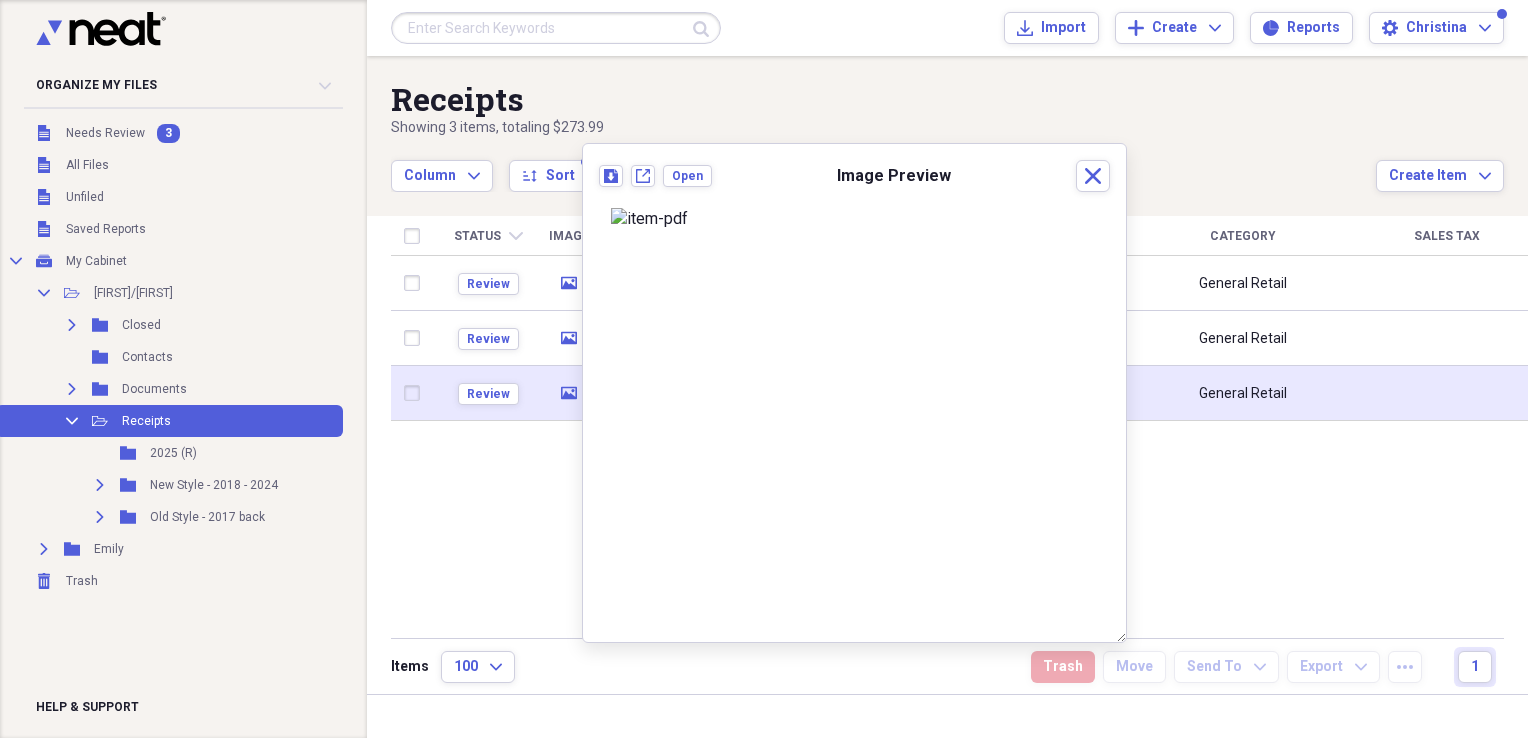 click at bounding box center [416, 393] 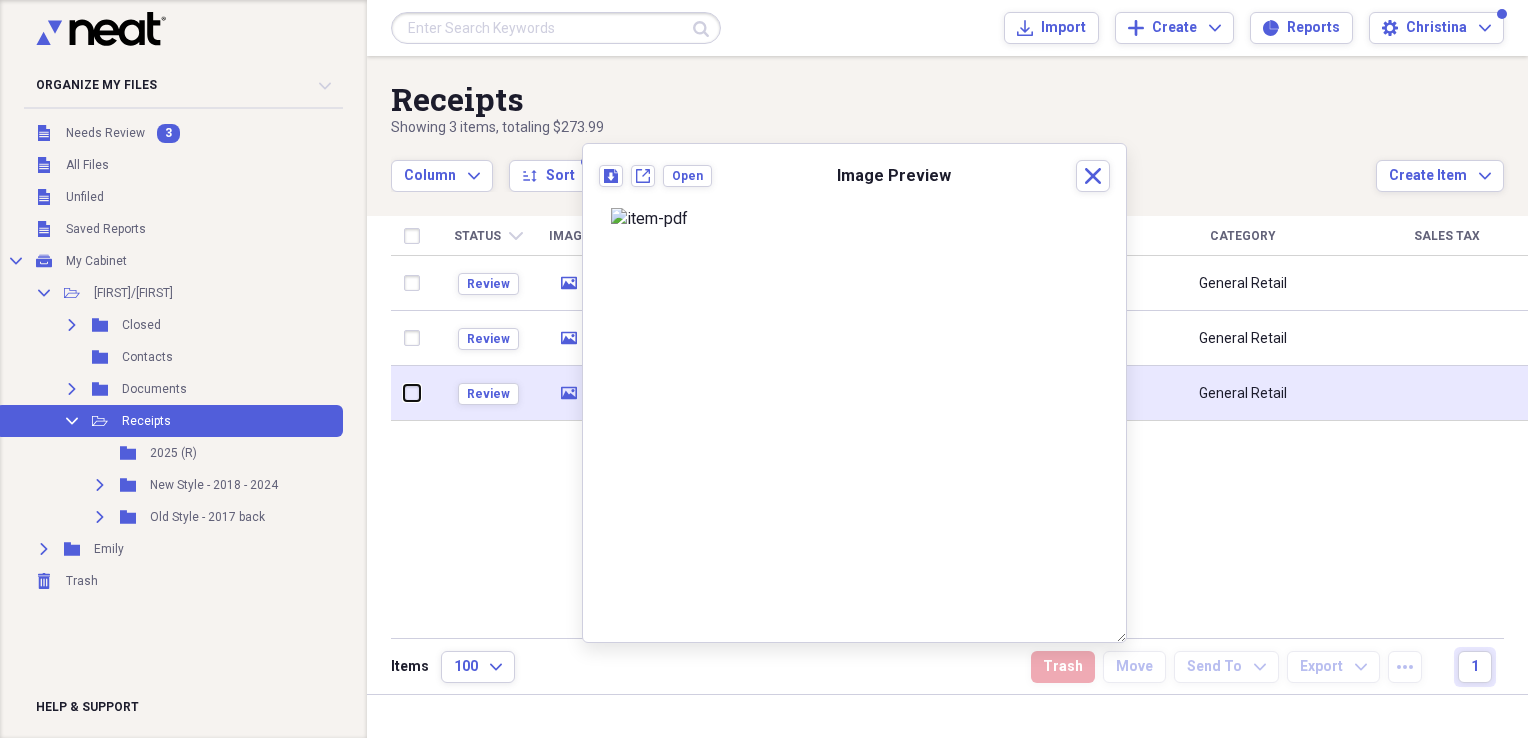 click at bounding box center (404, 393) 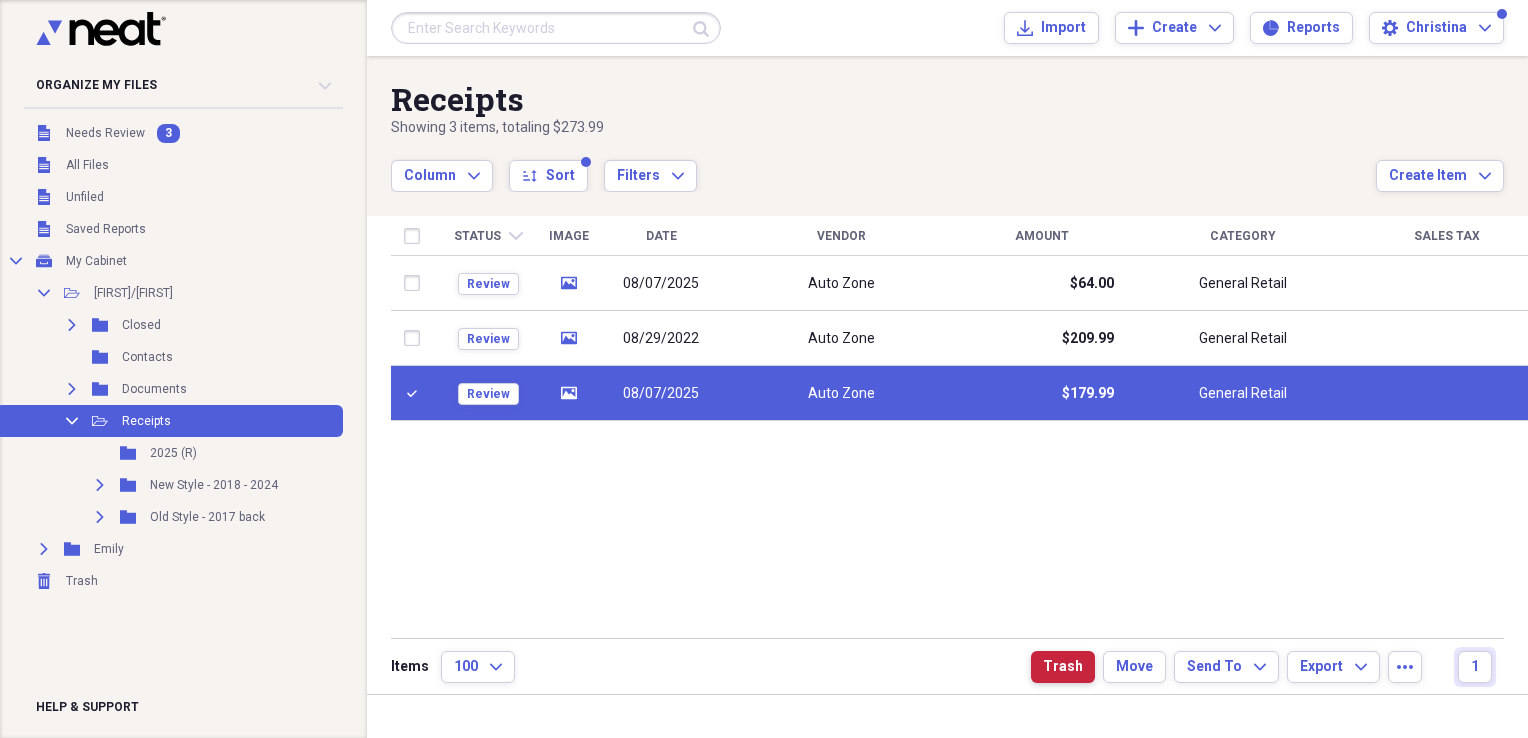 click on "Trash" at bounding box center (1063, 667) 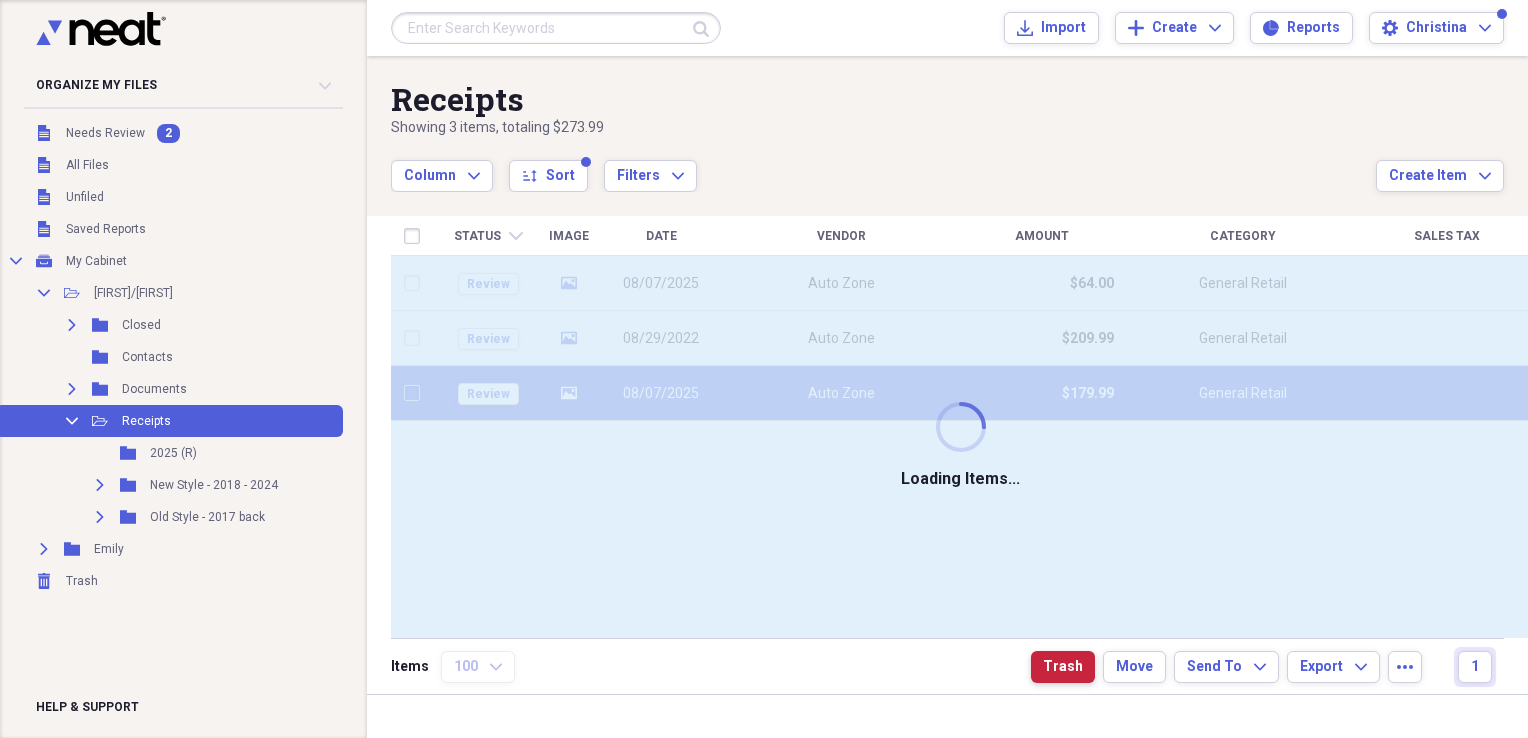 checkbox on "false" 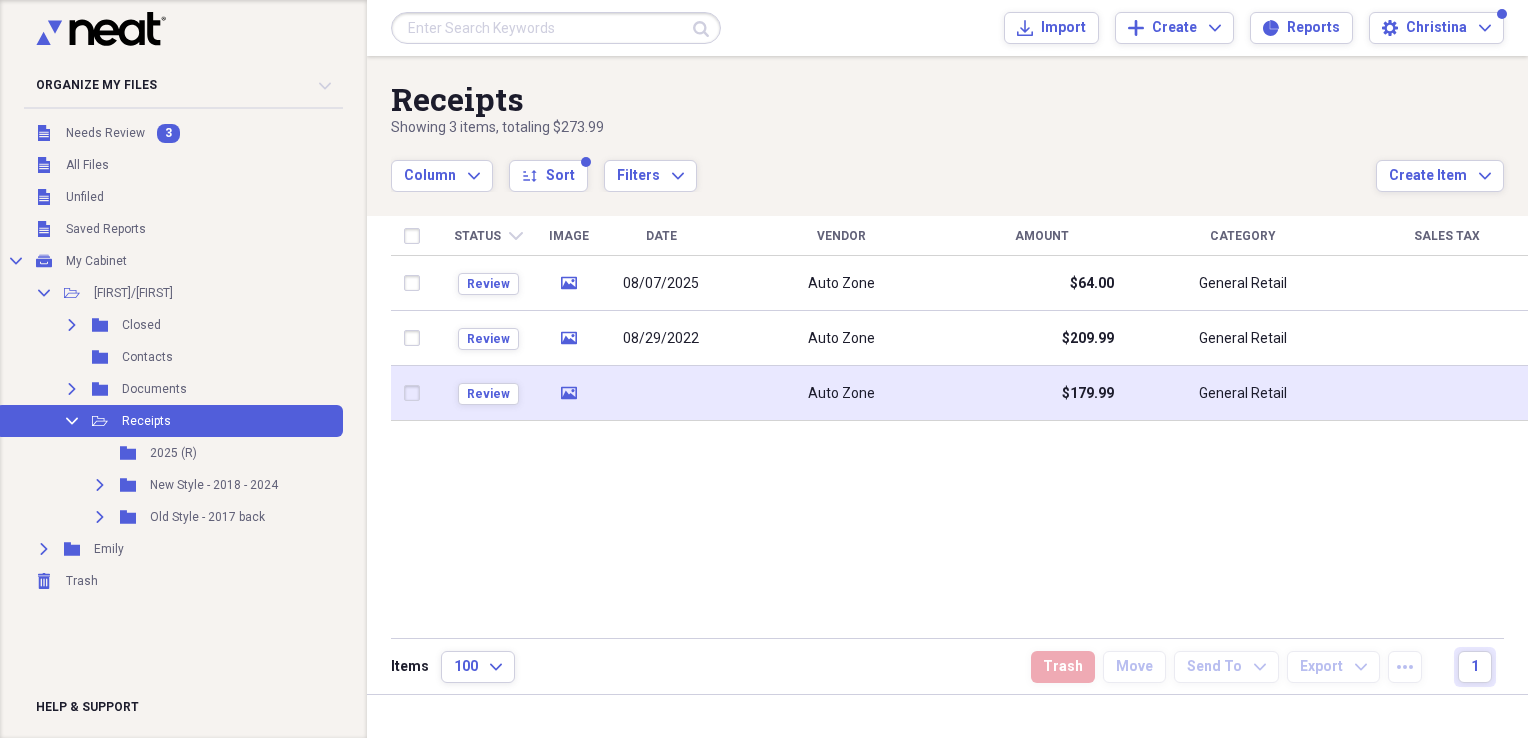 click 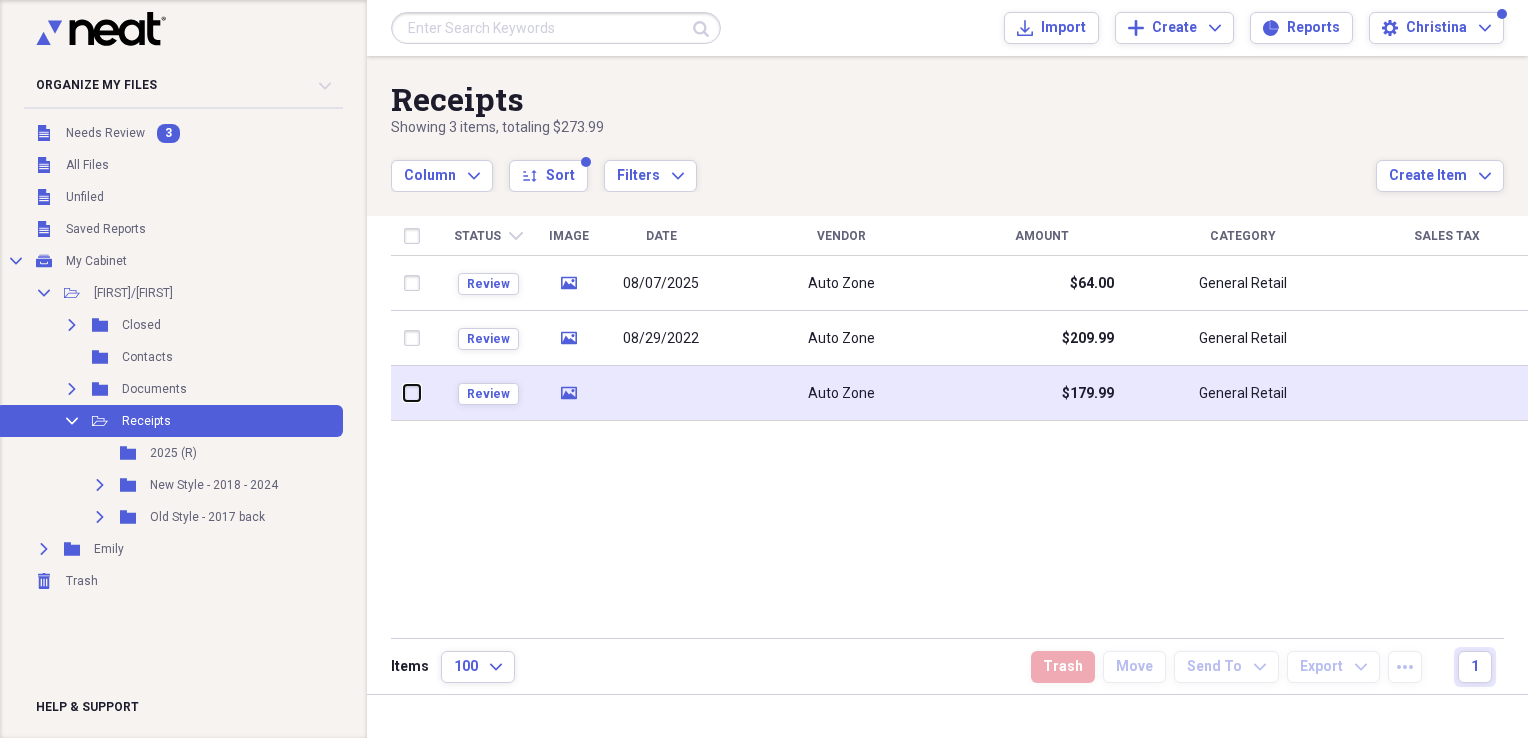 click at bounding box center (404, 393) 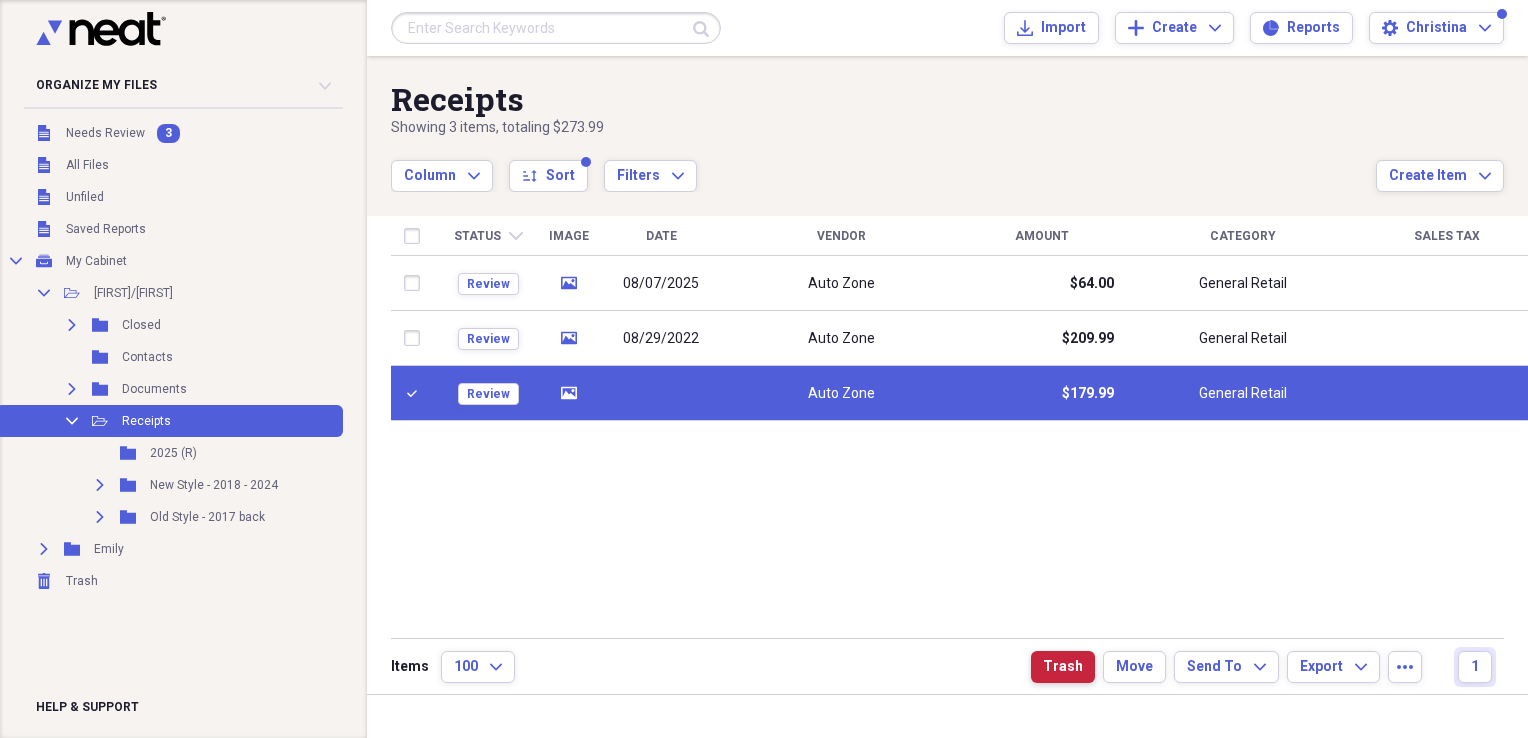click on "Trash" at bounding box center [1063, 667] 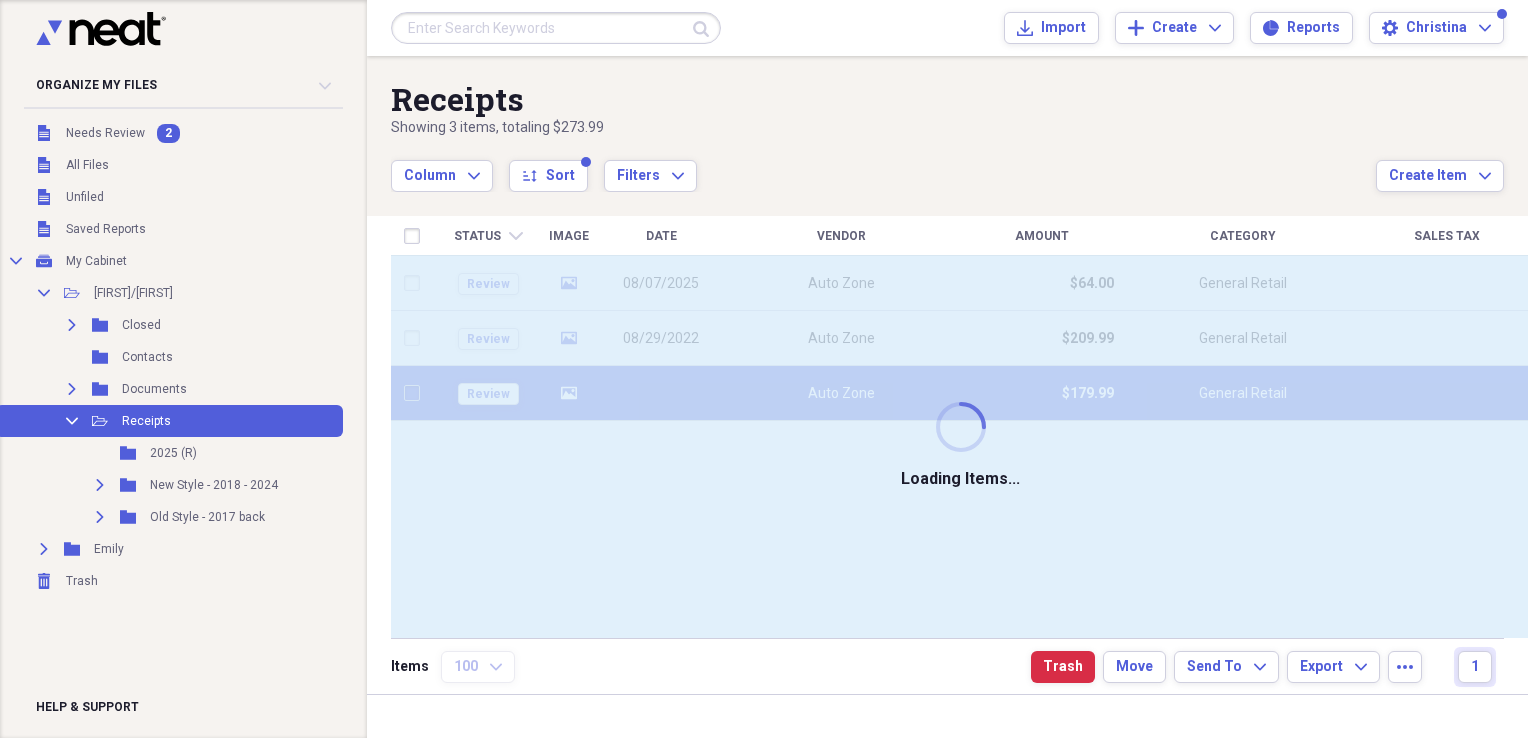 checkbox on "false" 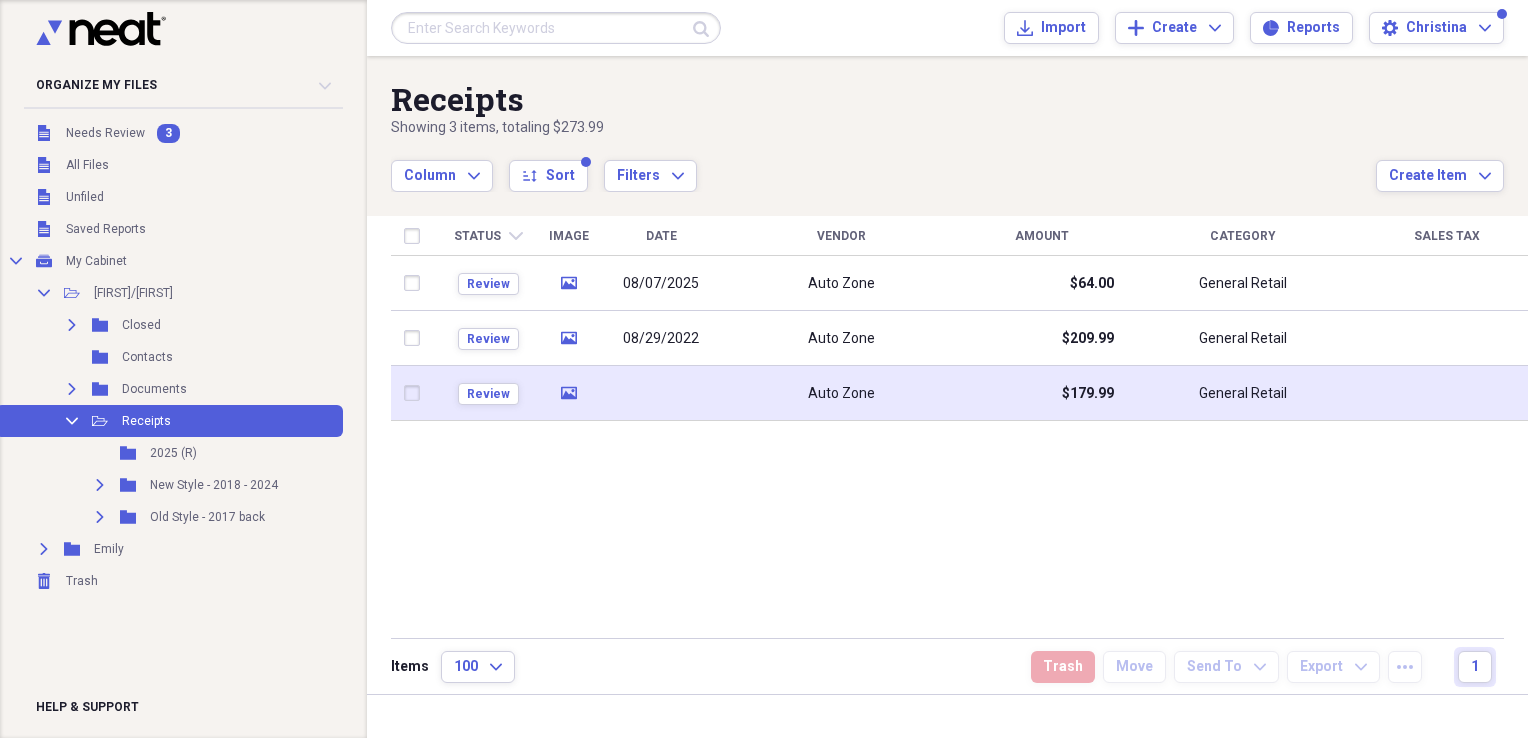 click on "media" 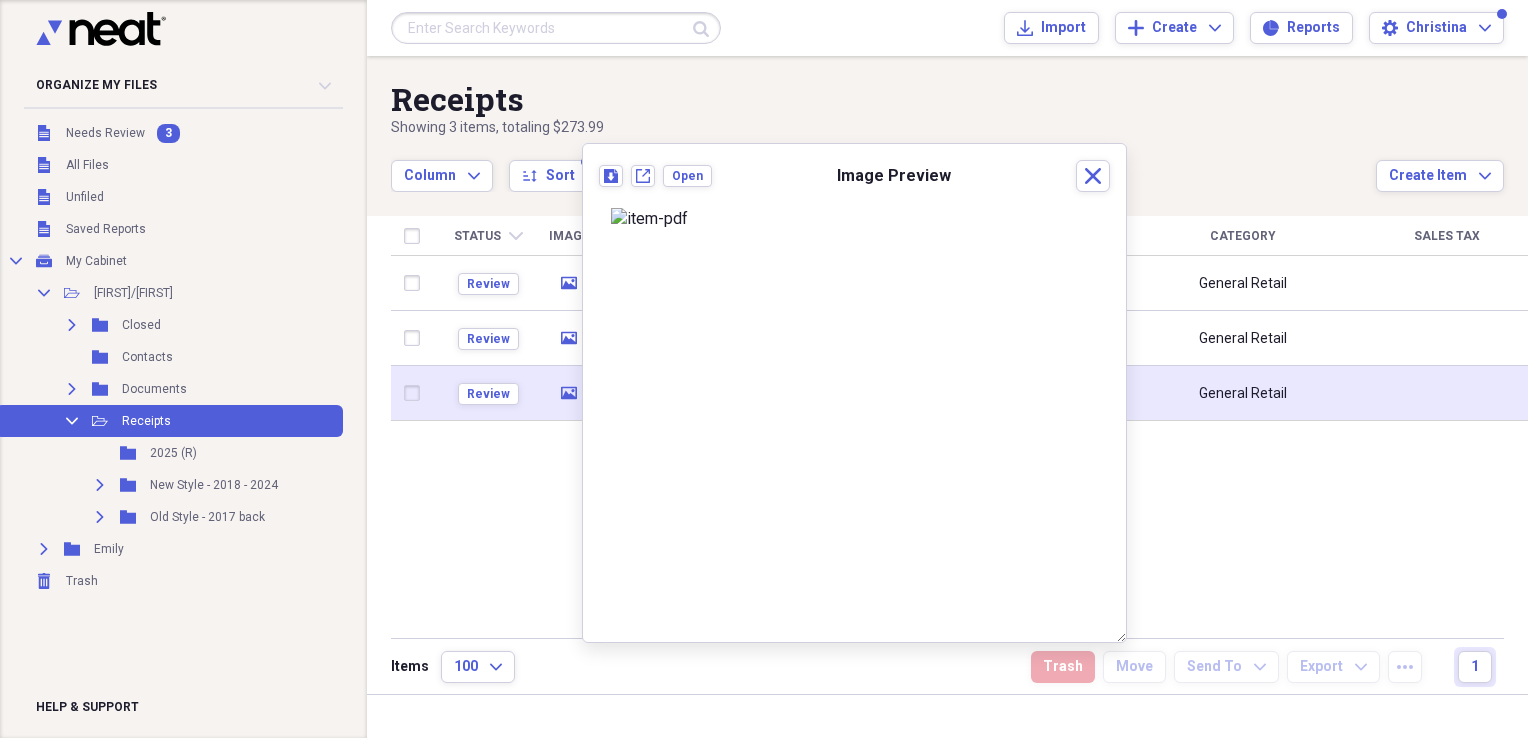 click at bounding box center (416, 393) 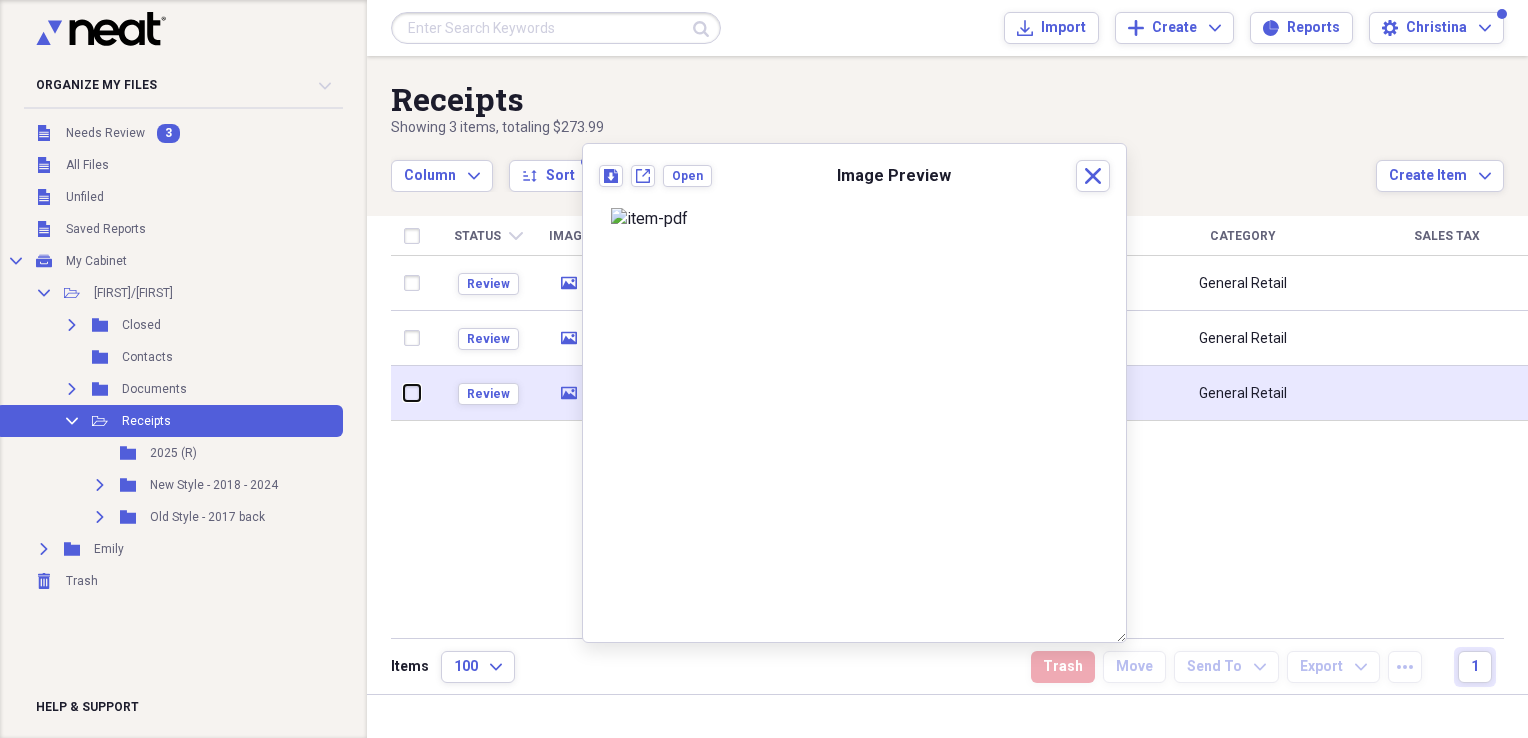 click at bounding box center (404, 393) 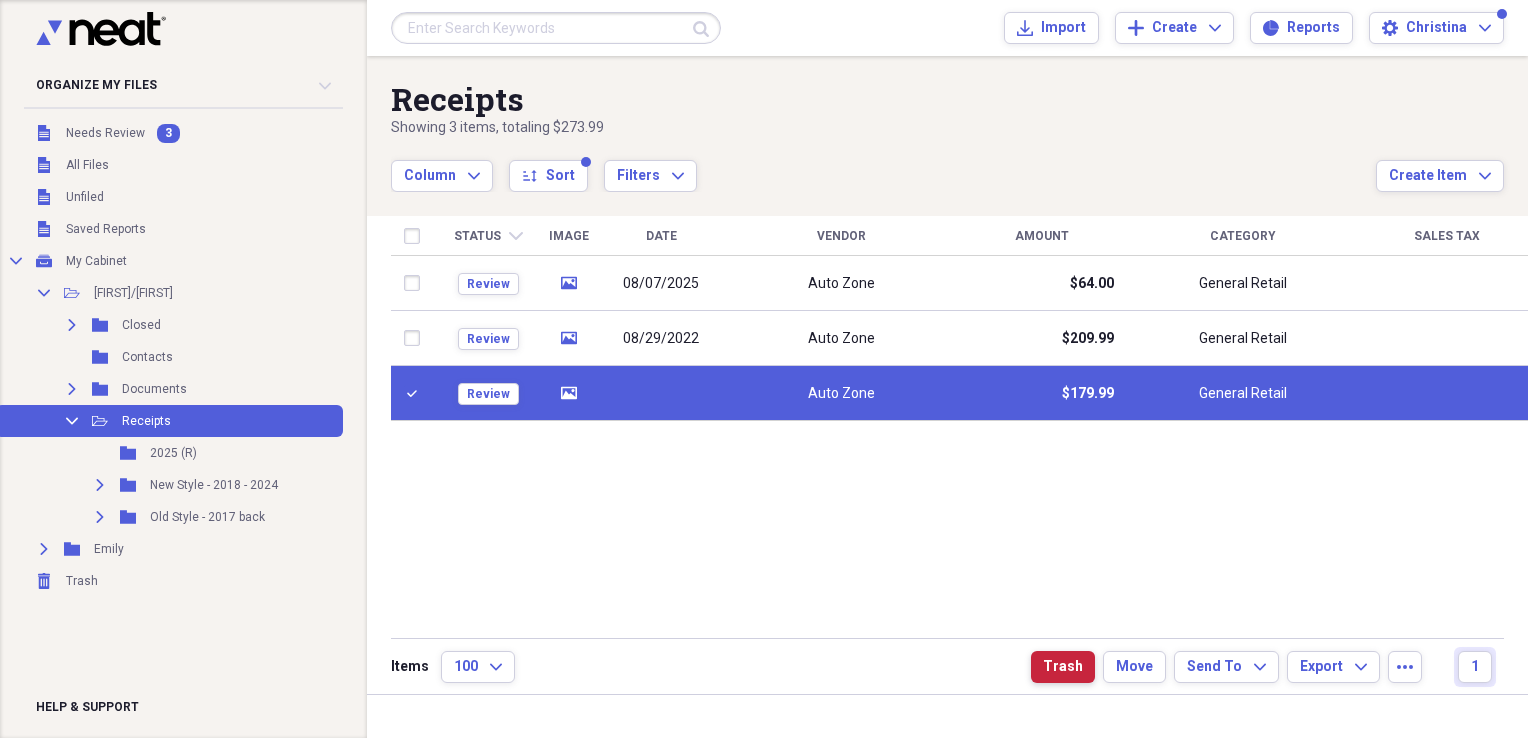 click on "Trash" at bounding box center (1063, 667) 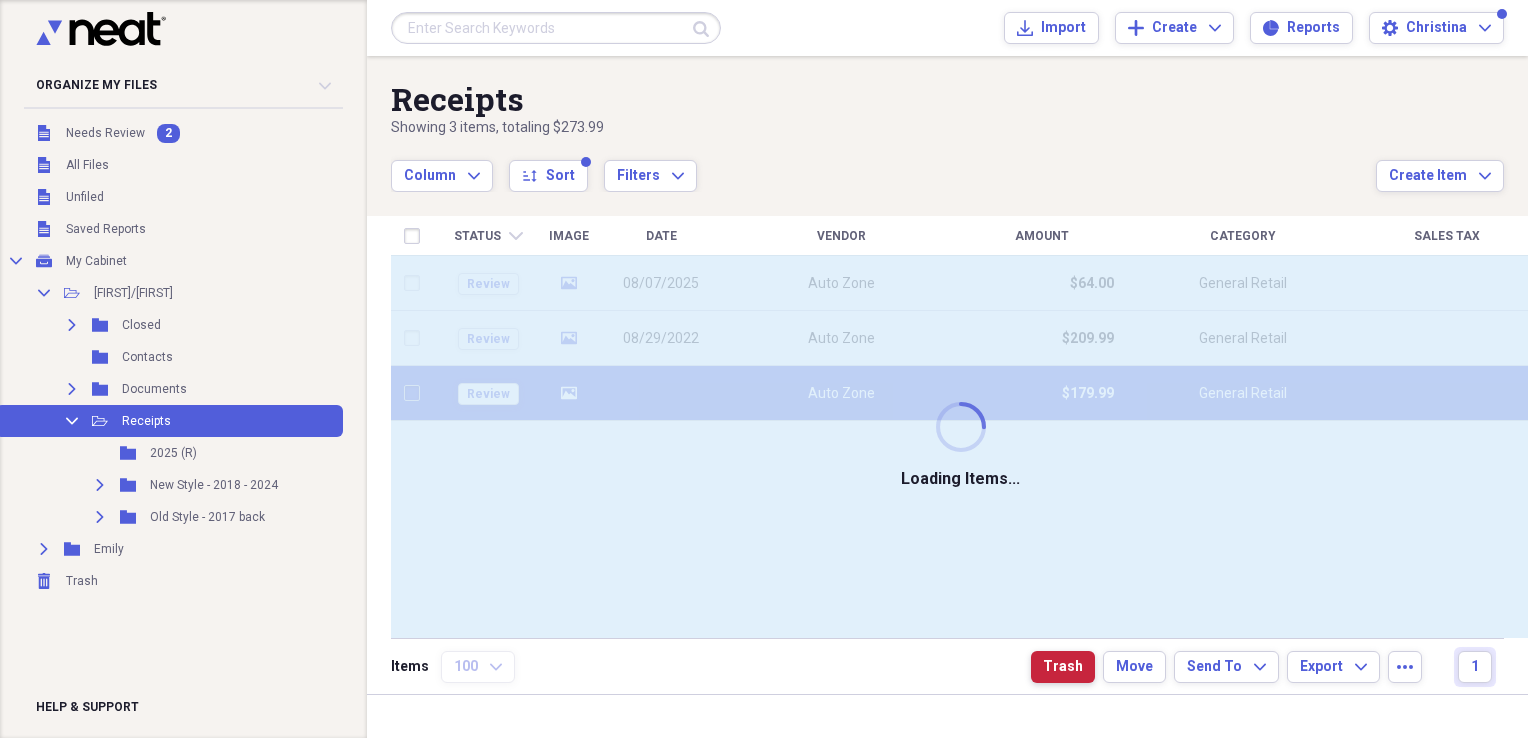 checkbox on "false" 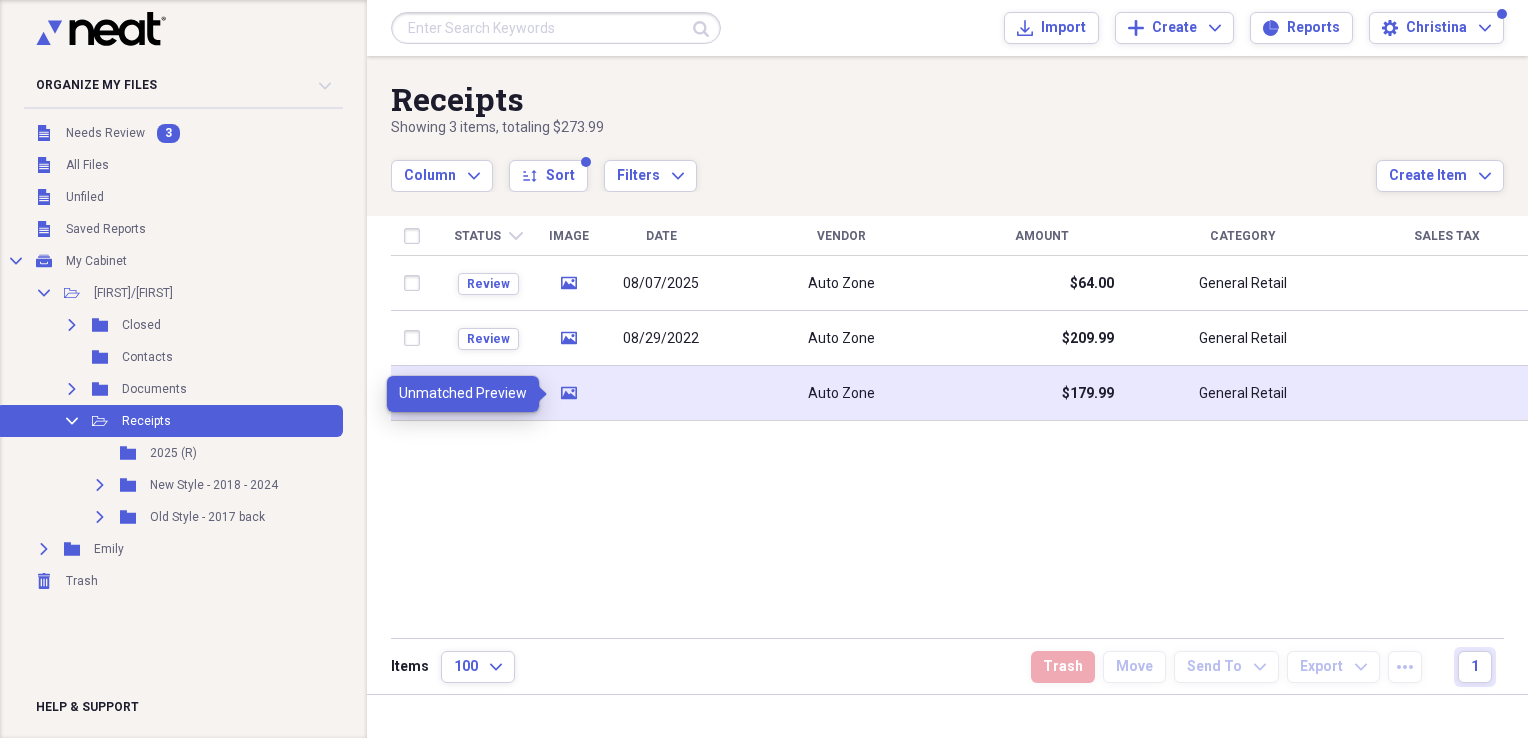 click on "media" 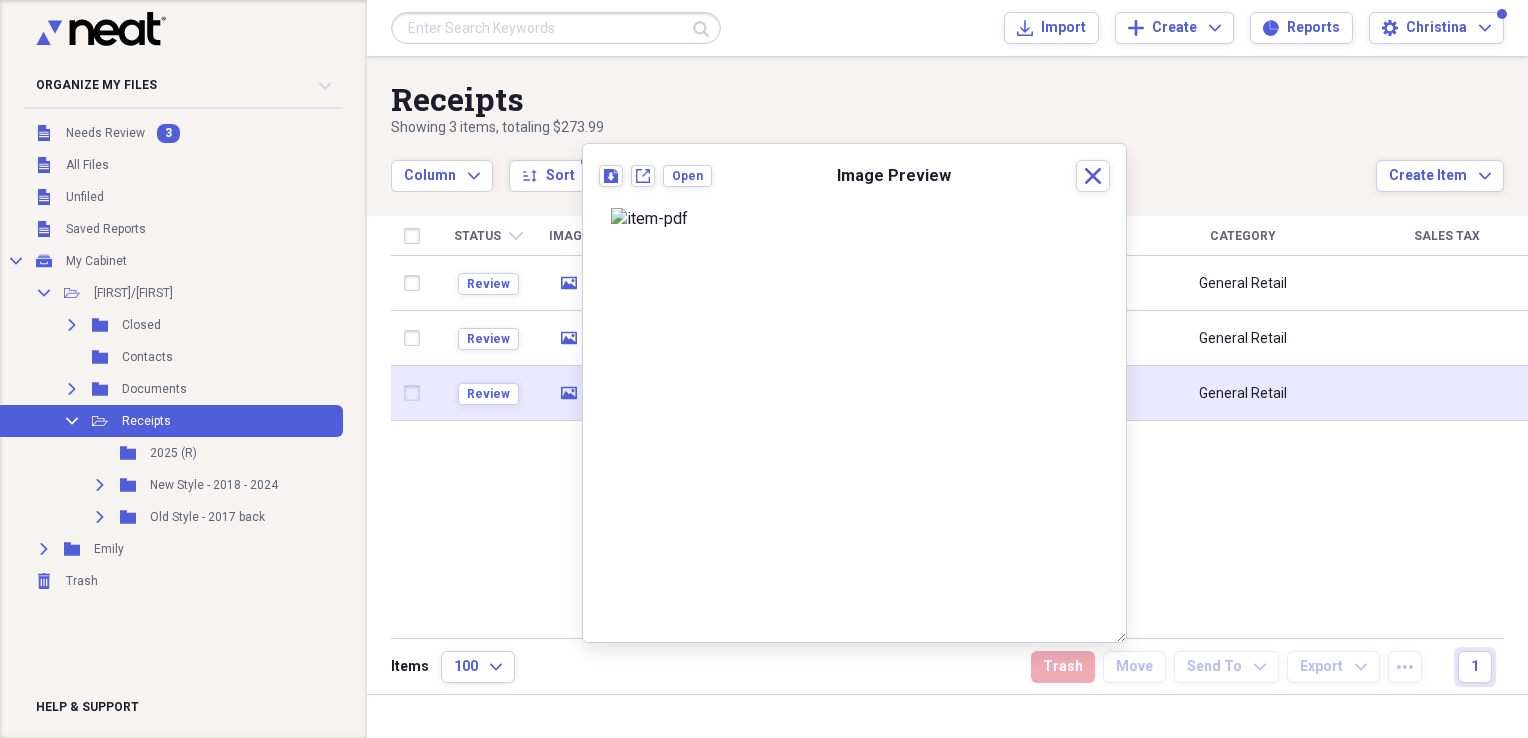 click at bounding box center [416, 393] 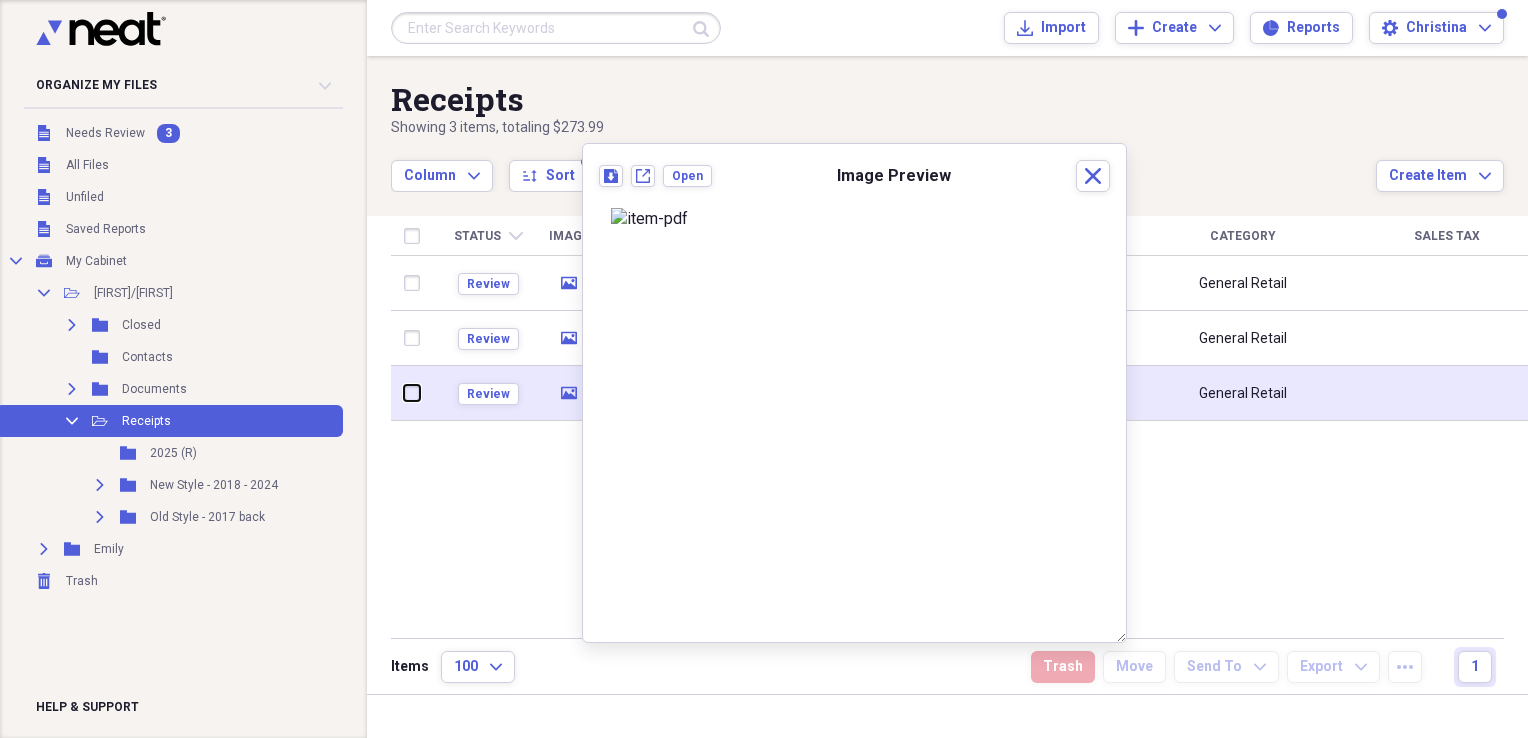 click at bounding box center (404, 393) 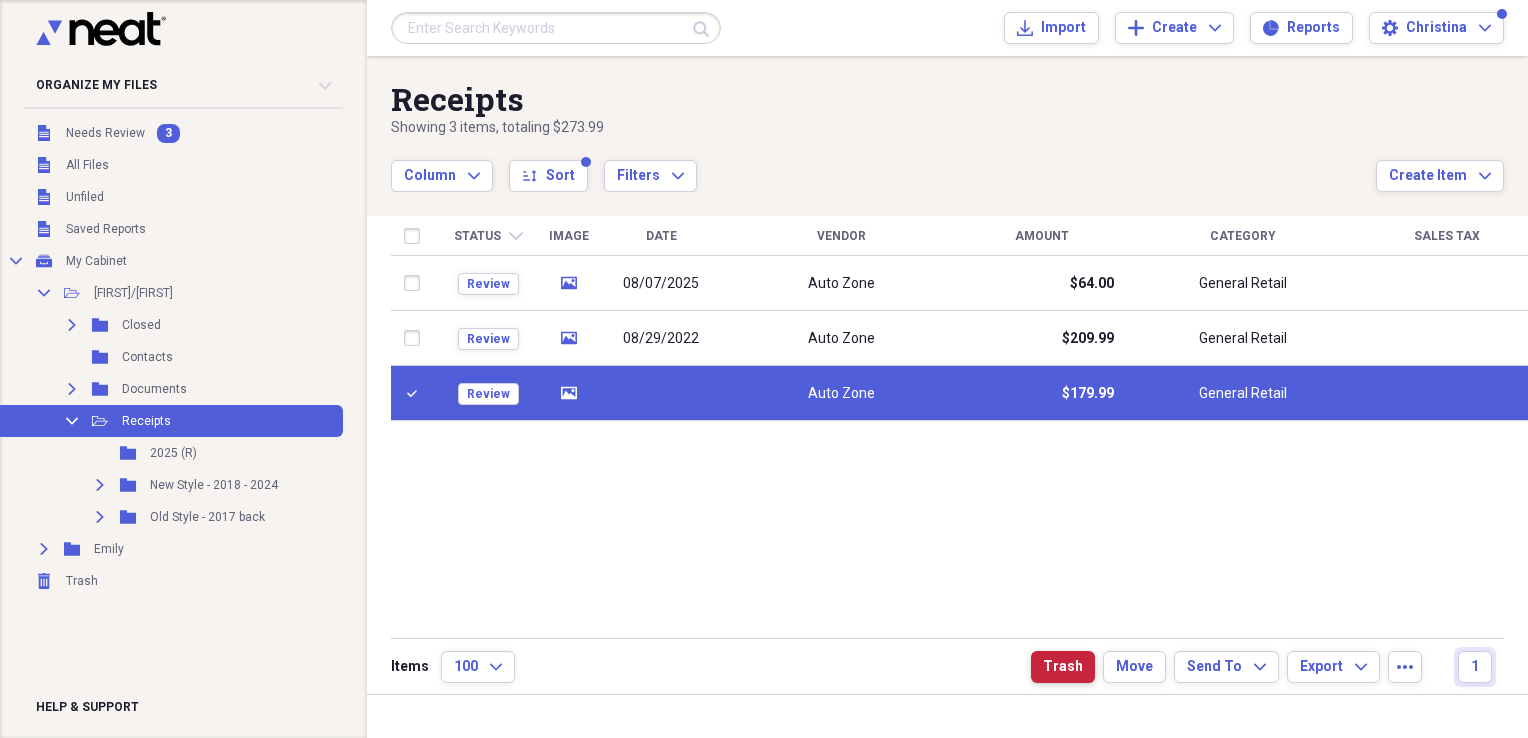 click on "Trash" at bounding box center [1063, 667] 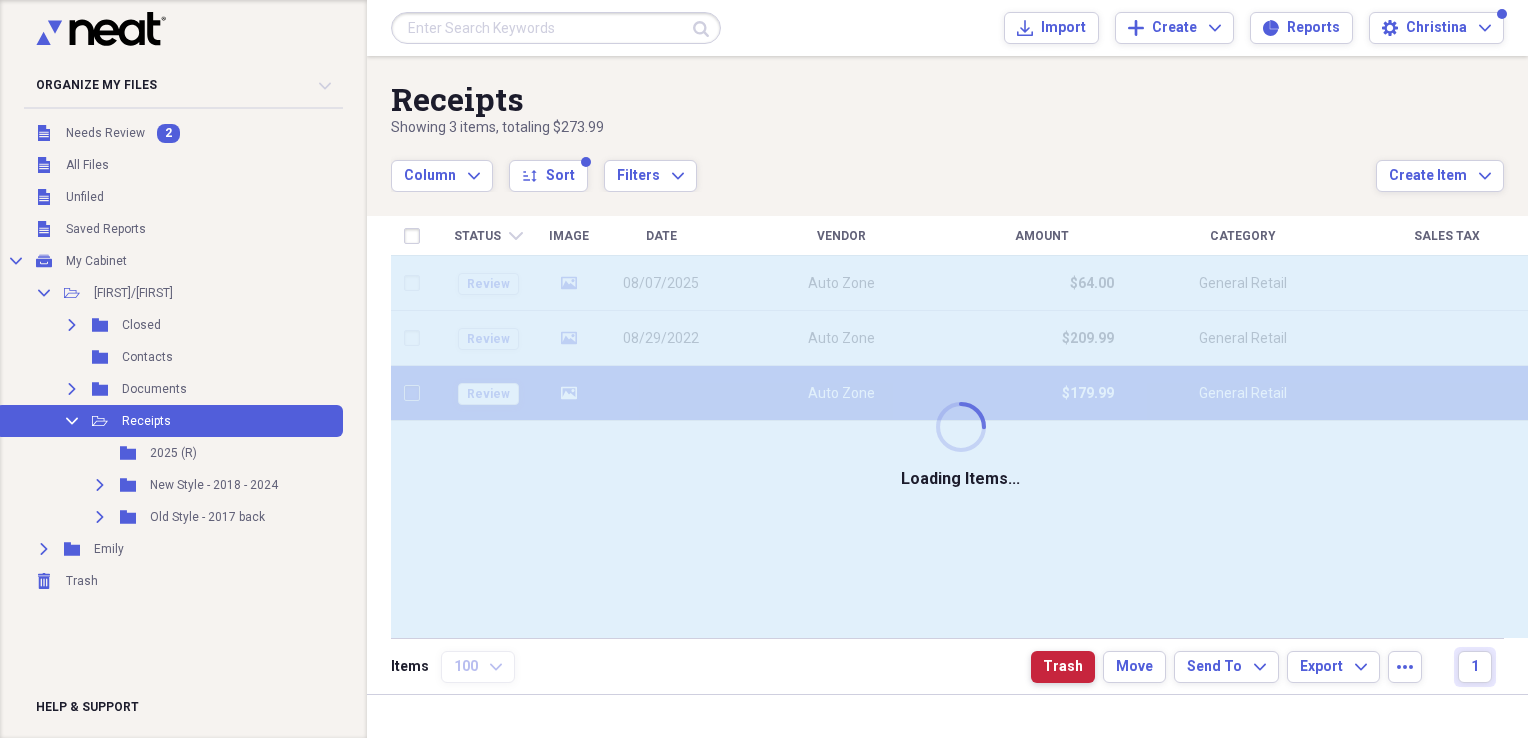 checkbox on "false" 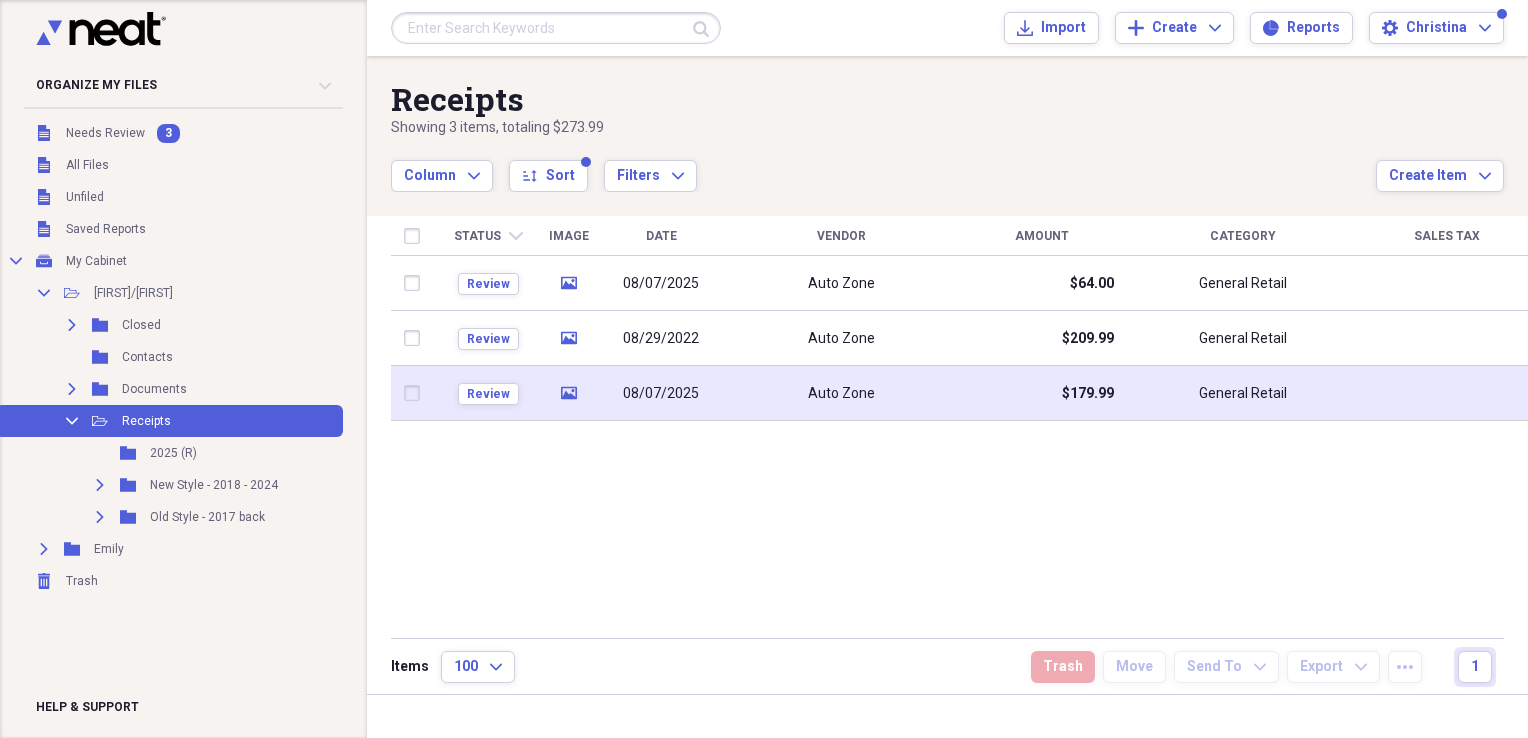 click on "media" 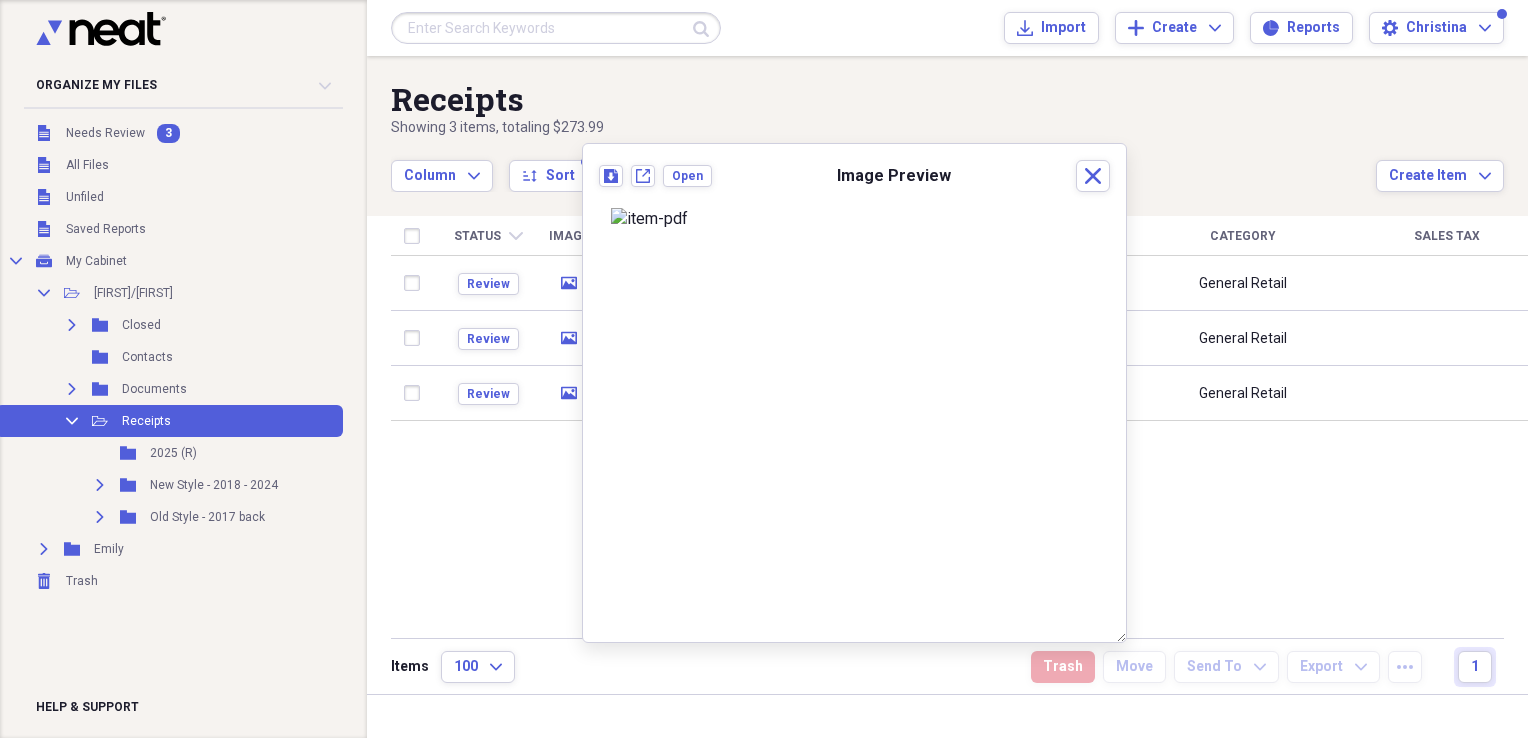 scroll, scrollTop: 1103, scrollLeft: 0, axis: vertical 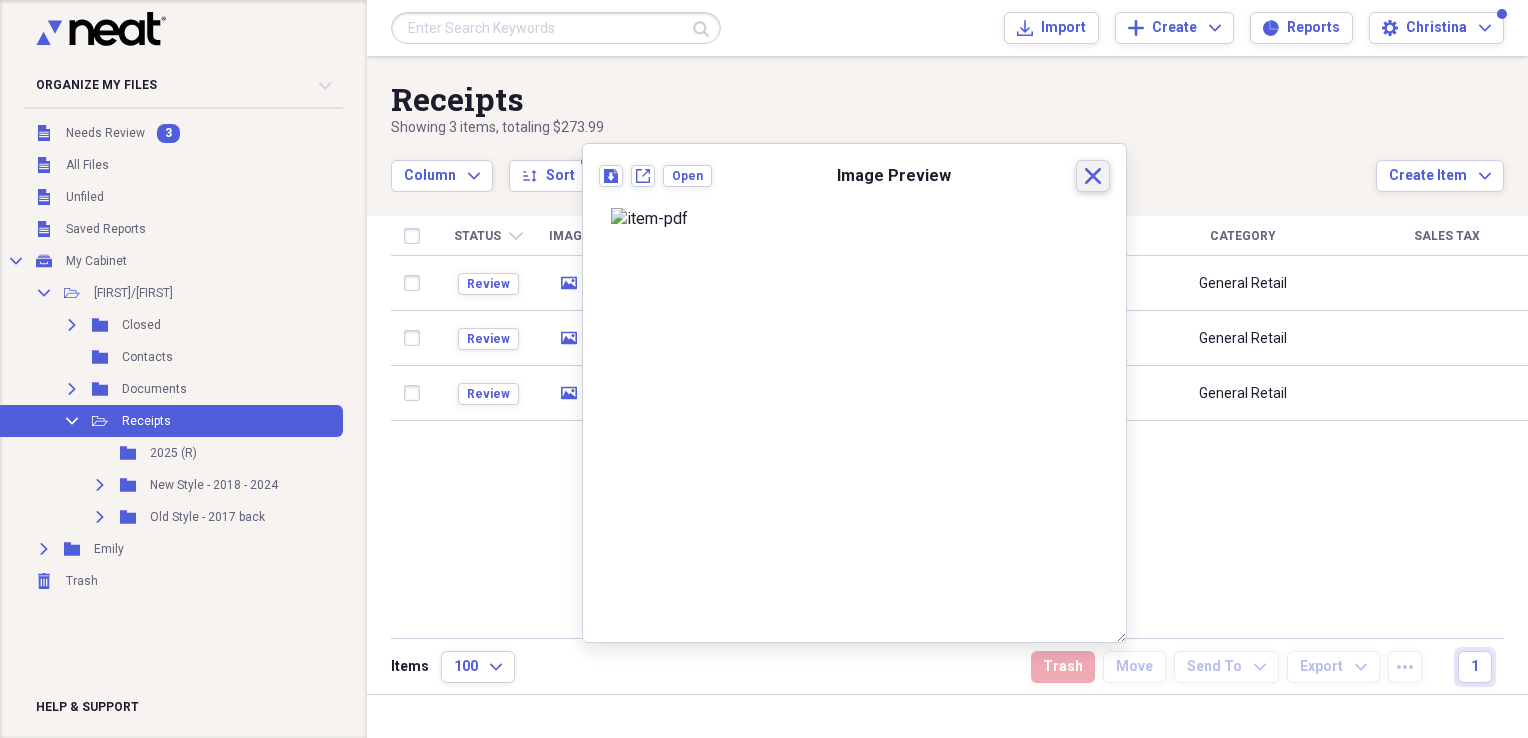 click on "Close" 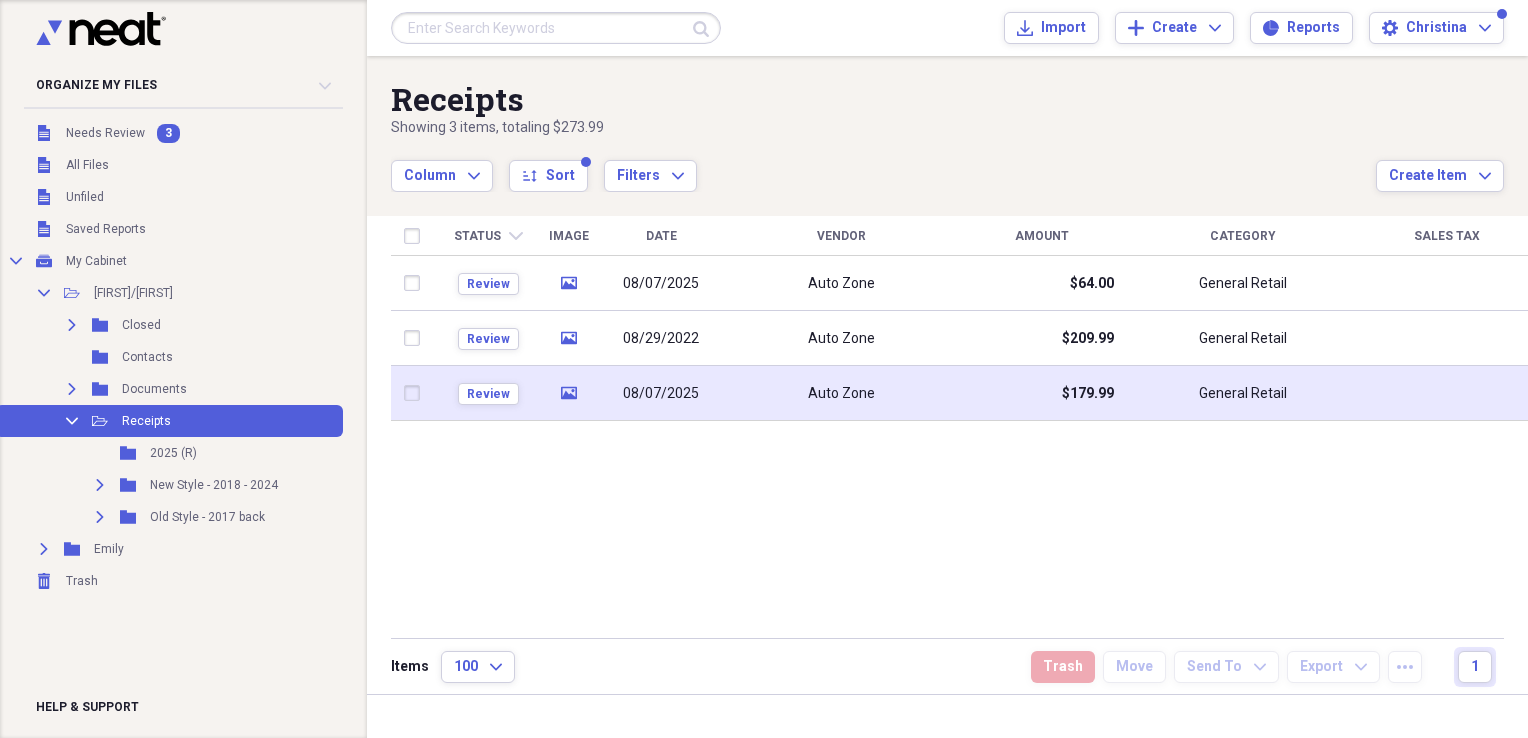 click at bounding box center [416, 393] 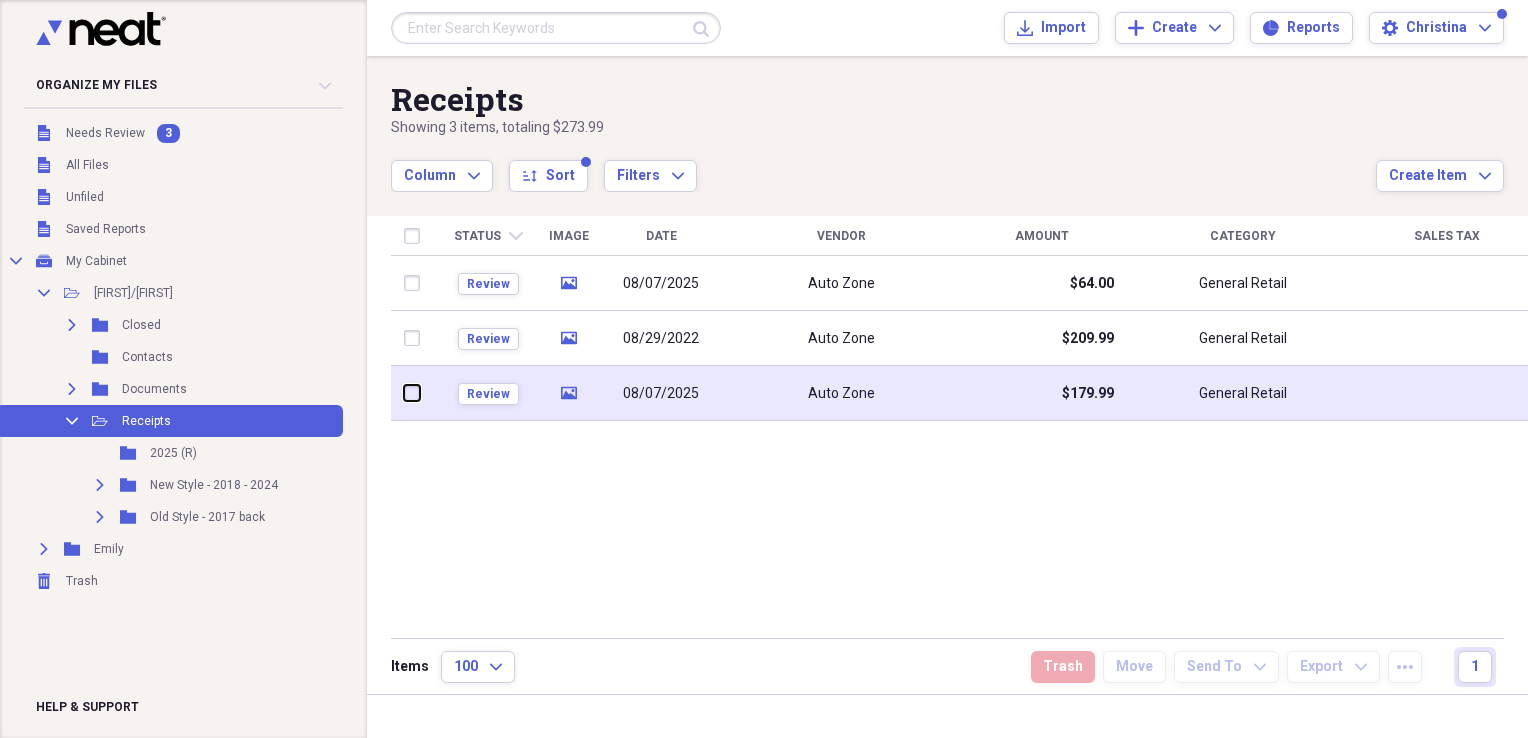 click at bounding box center (404, 393) 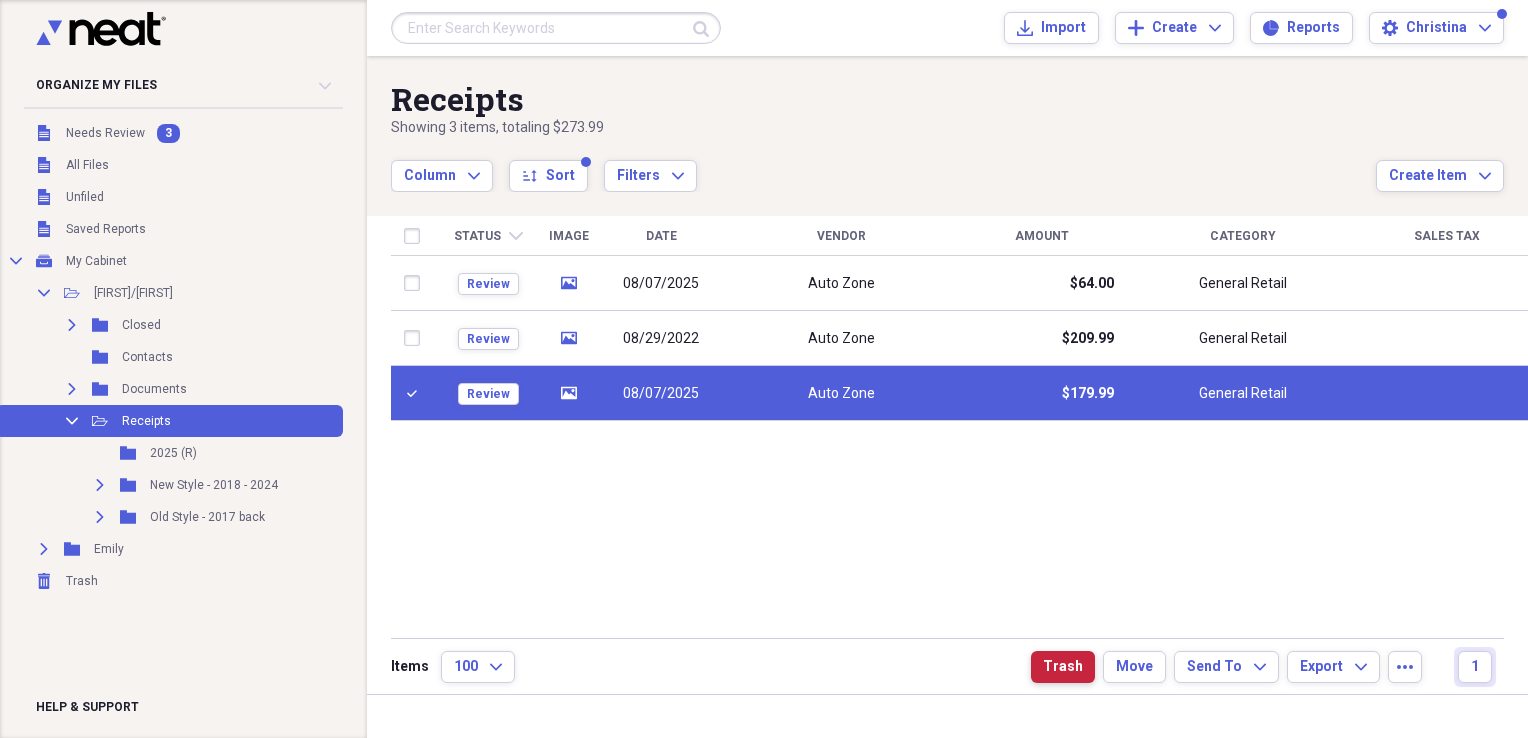 click on "Trash" at bounding box center [1063, 667] 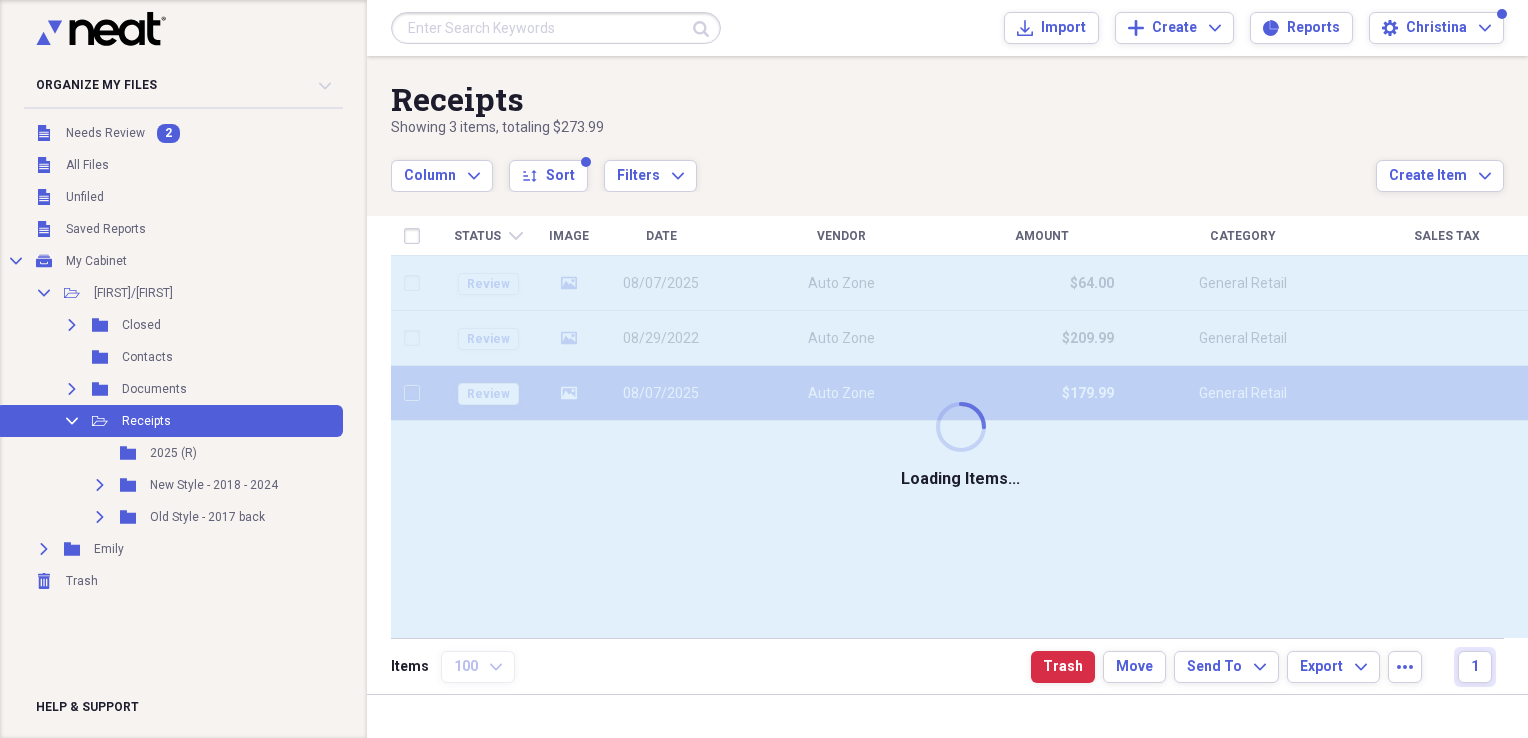 checkbox on "false" 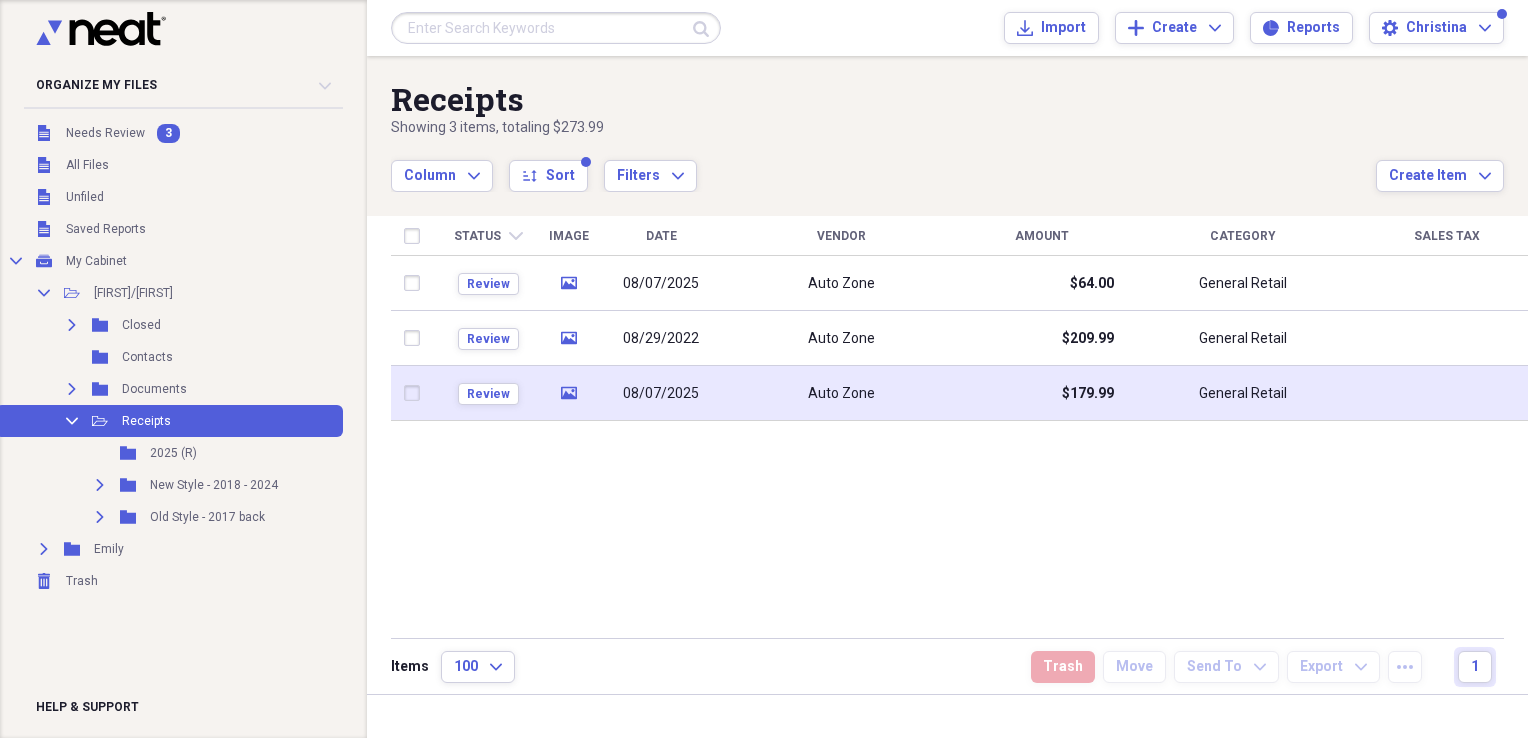 click on "media" 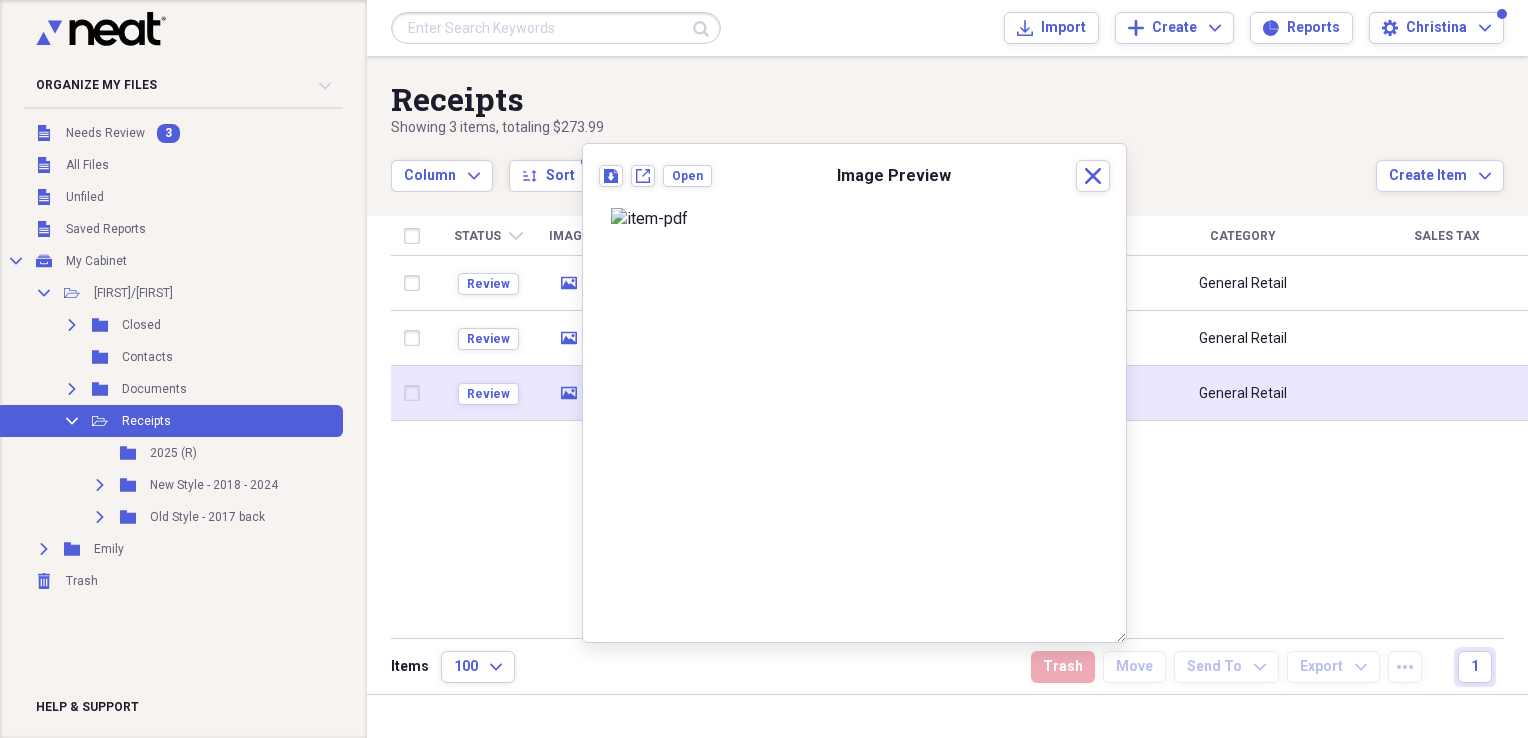 click at bounding box center (416, 393) 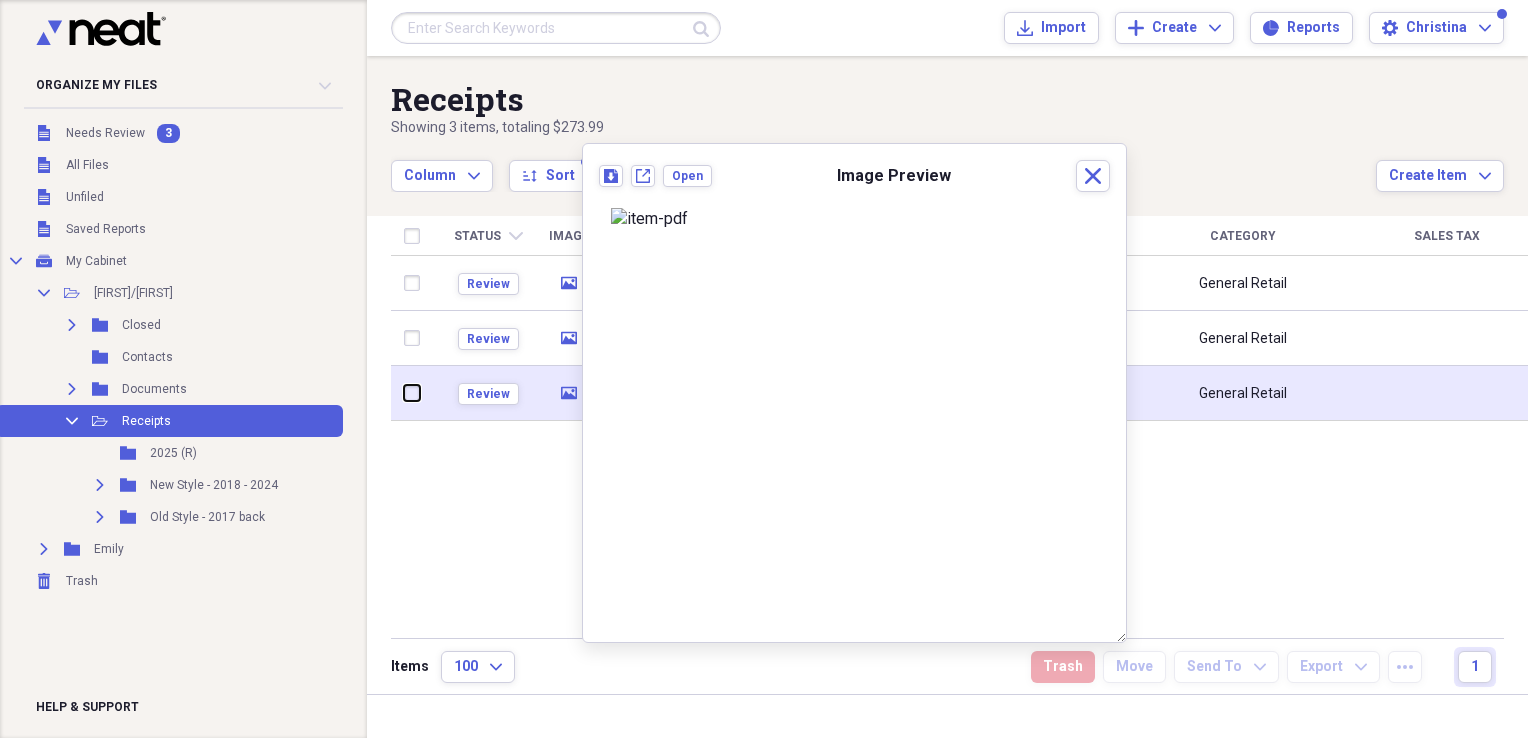 click at bounding box center (404, 393) 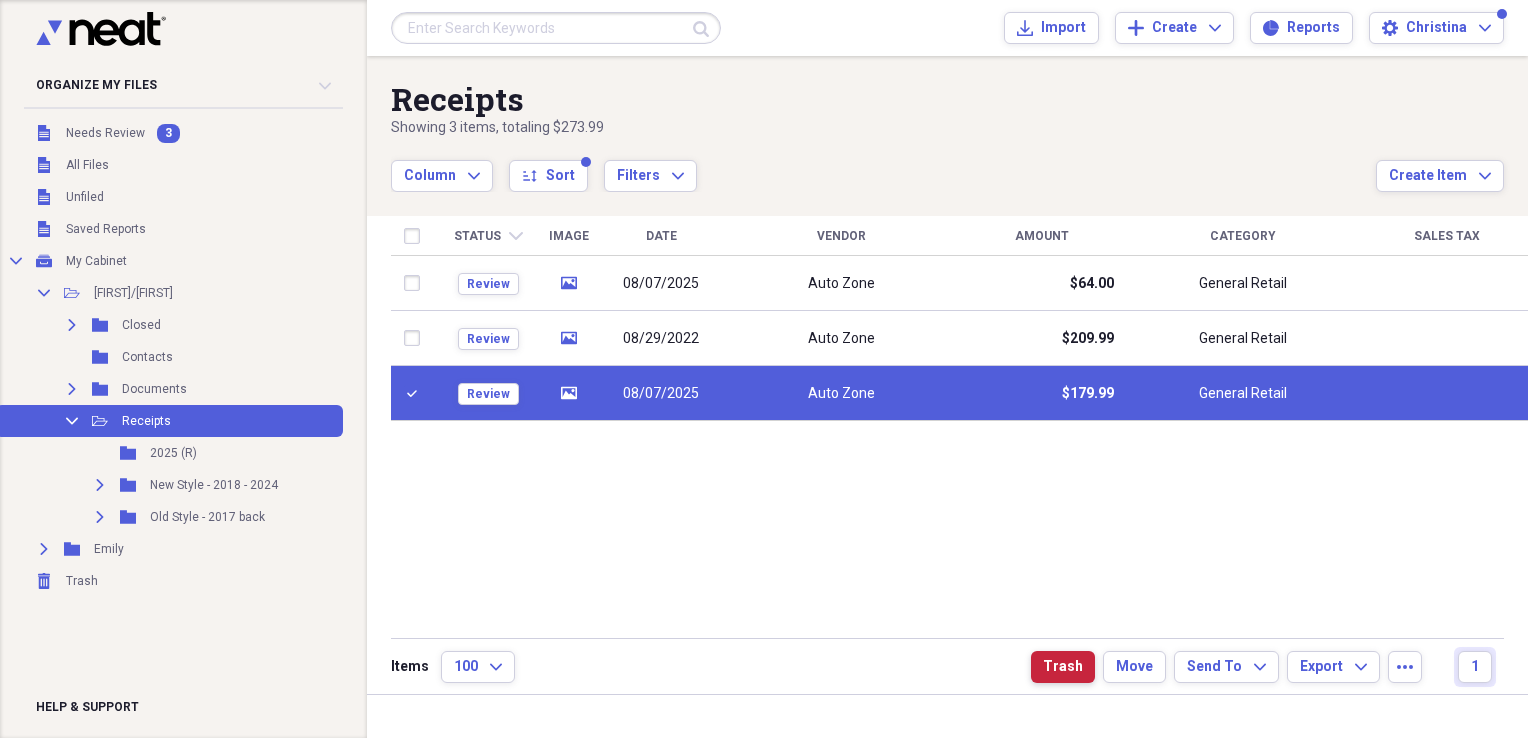 click on "Trash" at bounding box center (1063, 667) 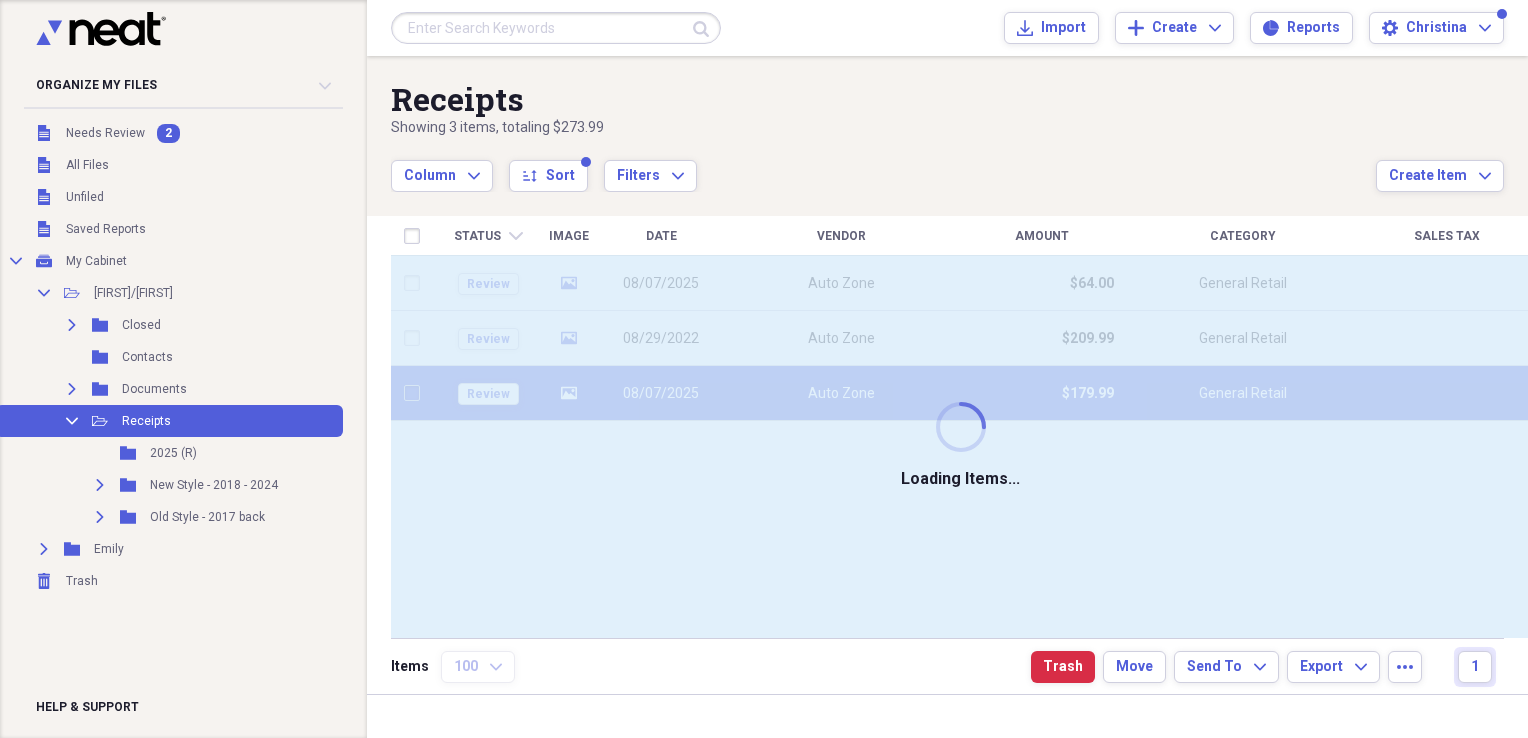 checkbox on "false" 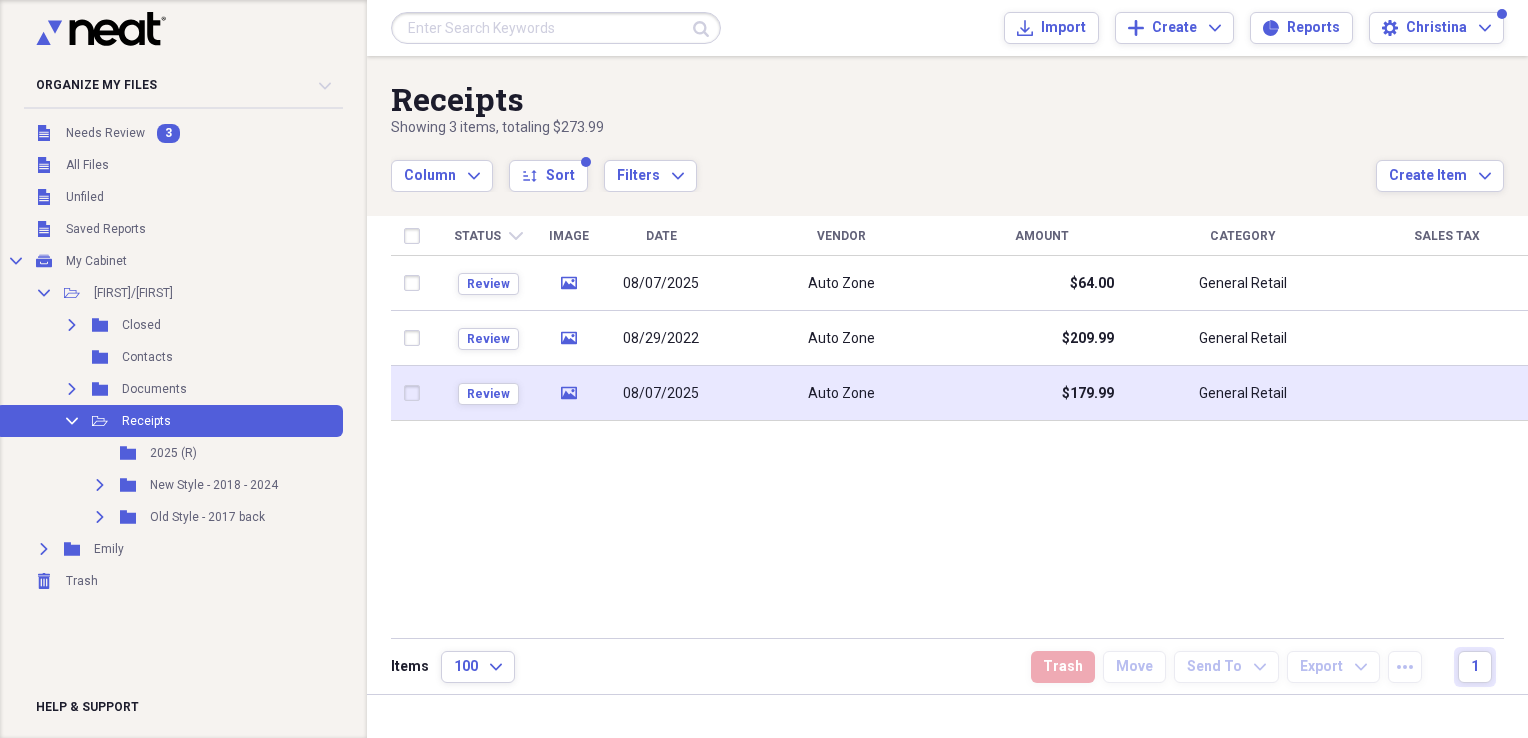 click on "media" 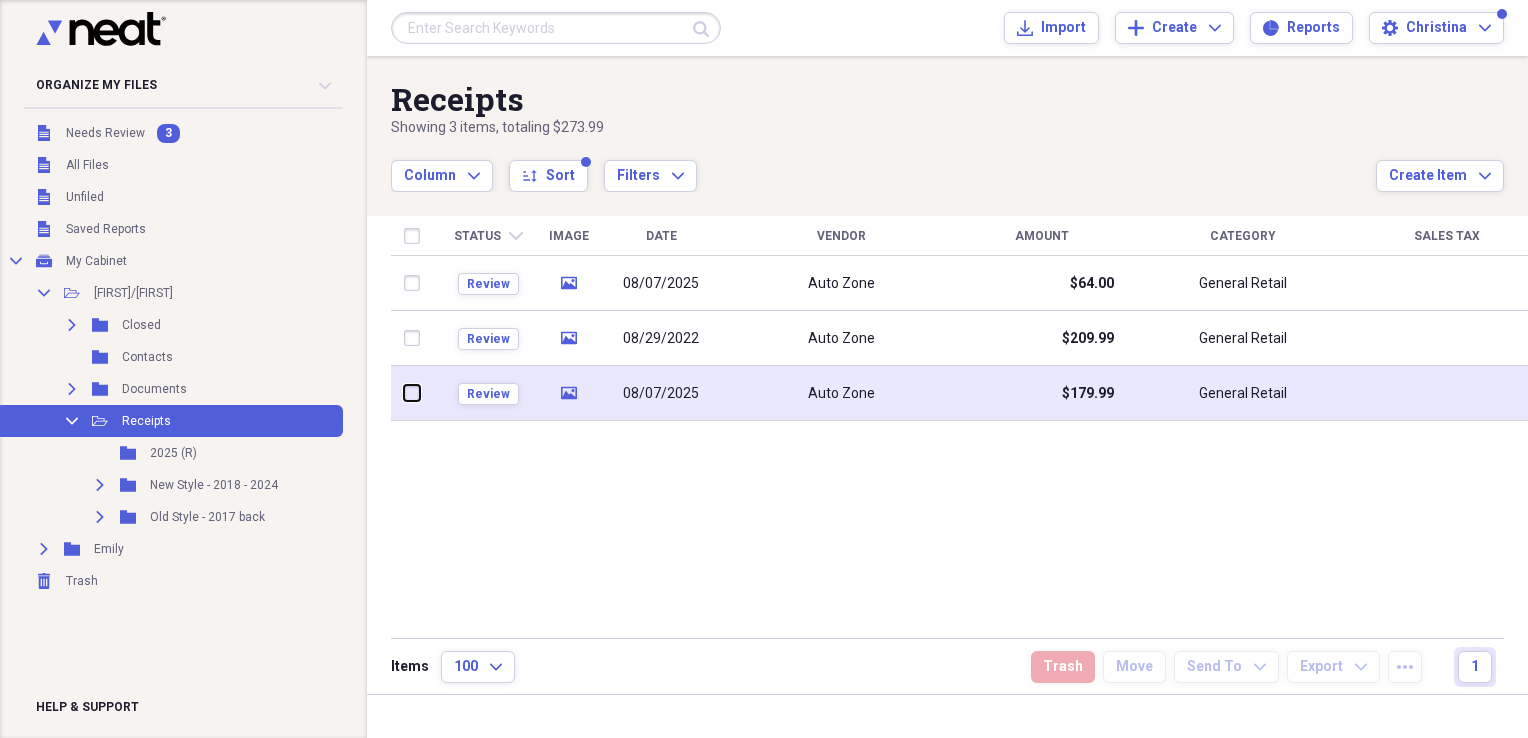 click at bounding box center (404, 393) 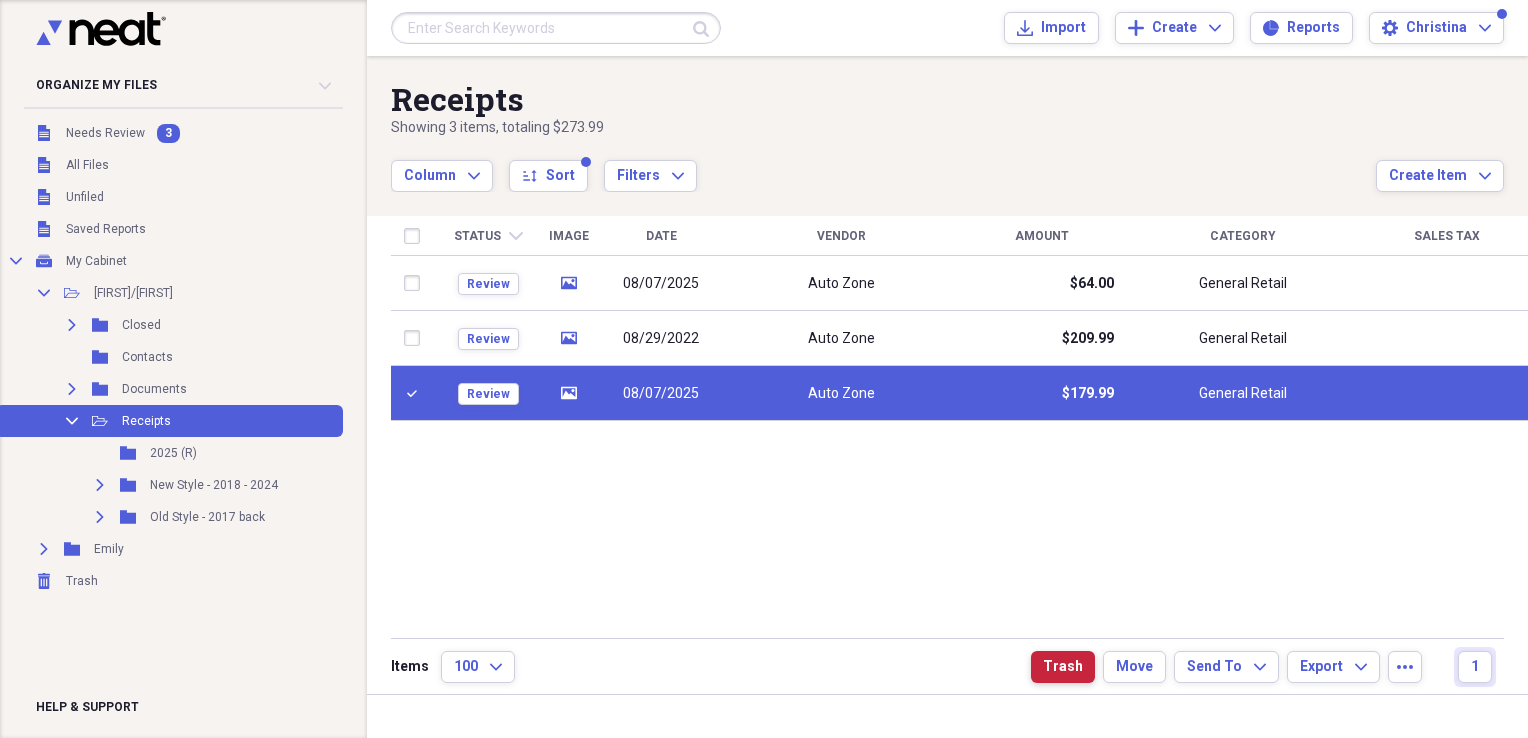 click on "Trash" at bounding box center [1063, 667] 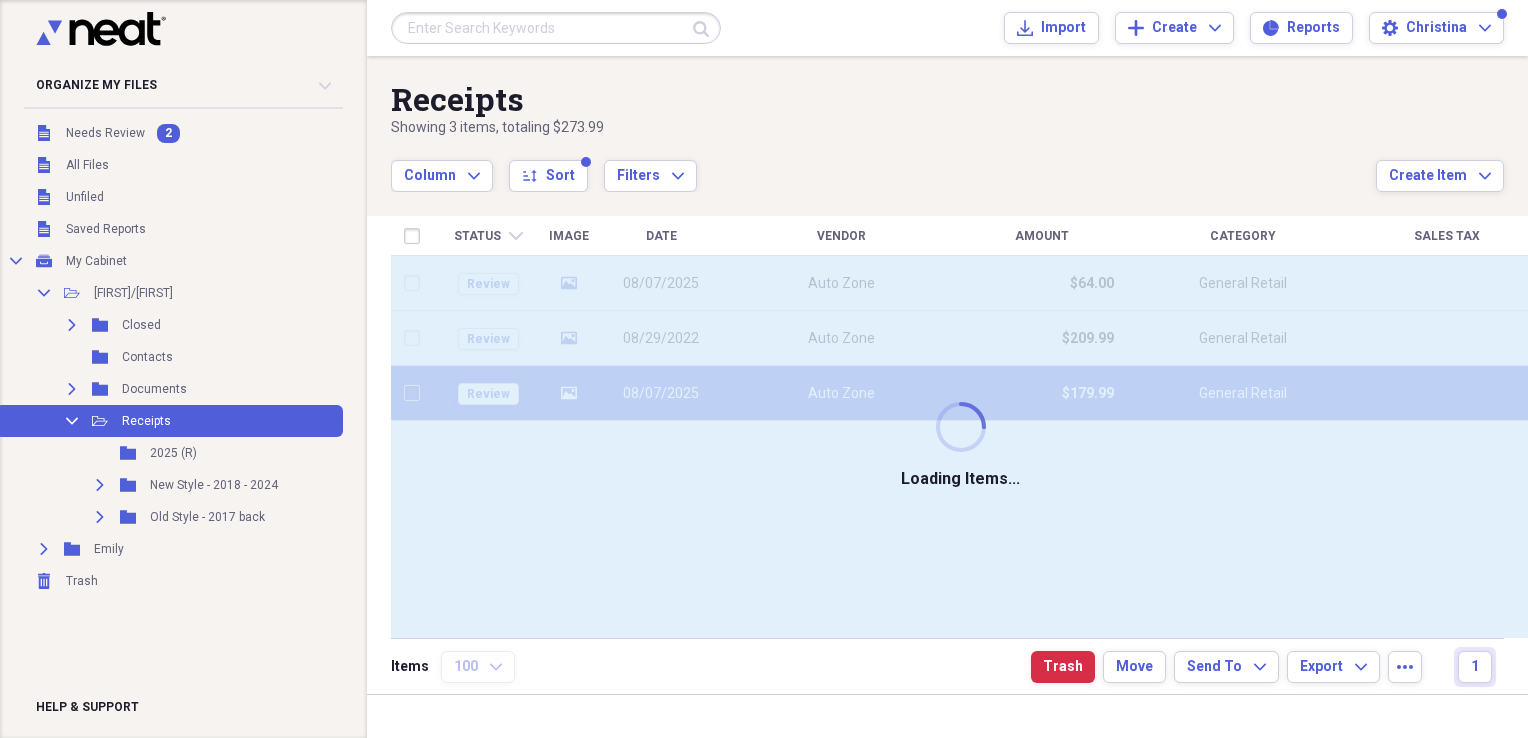 checkbox on "false" 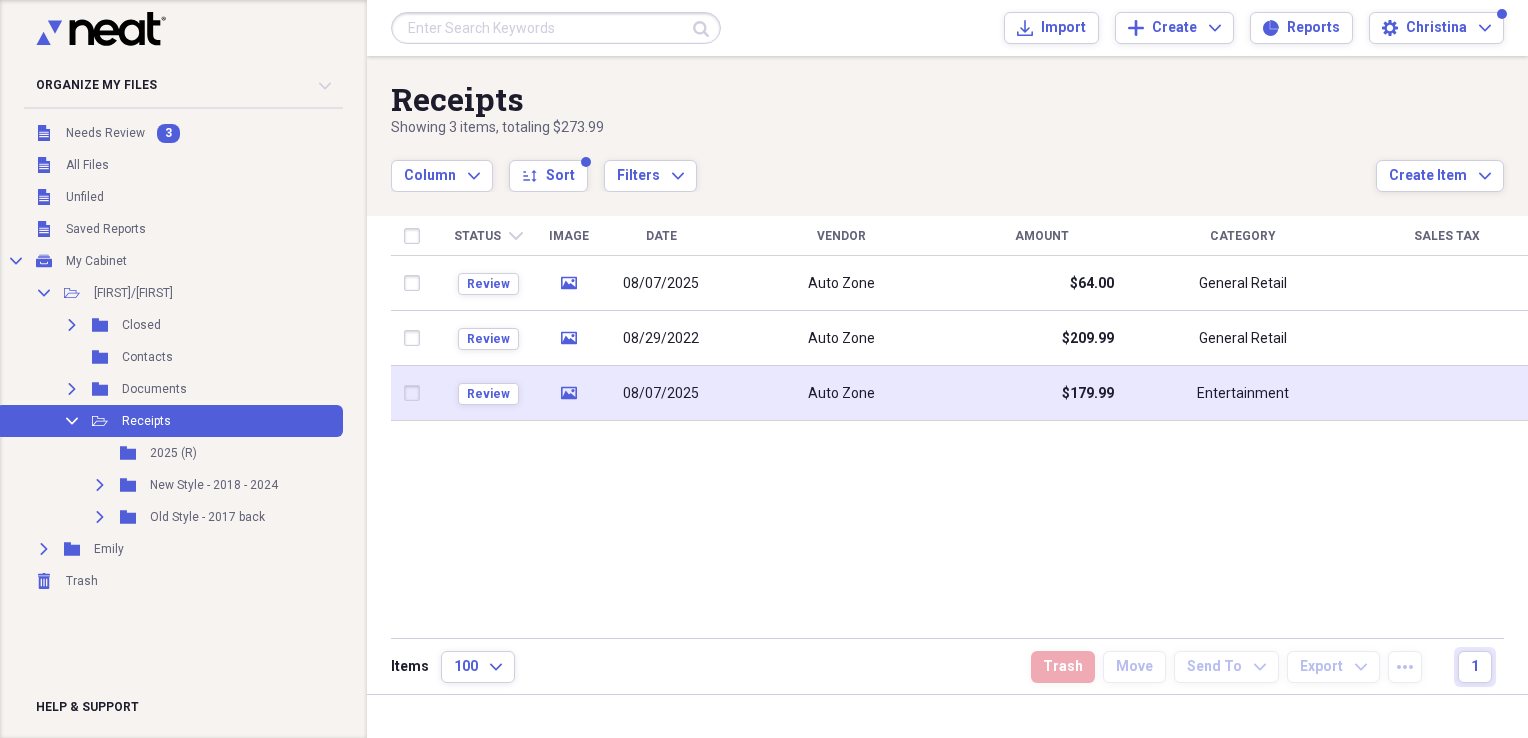 click 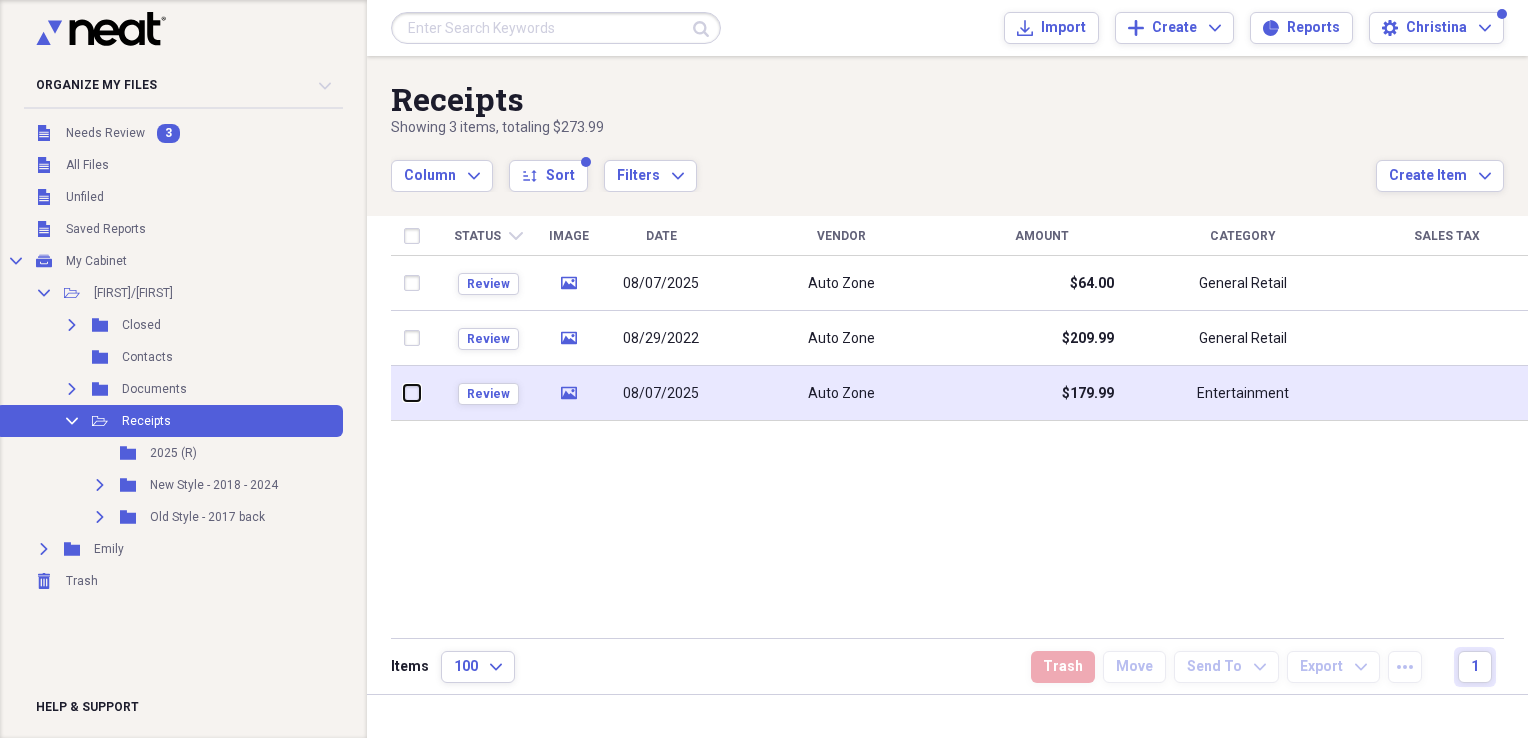 click at bounding box center (404, 393) 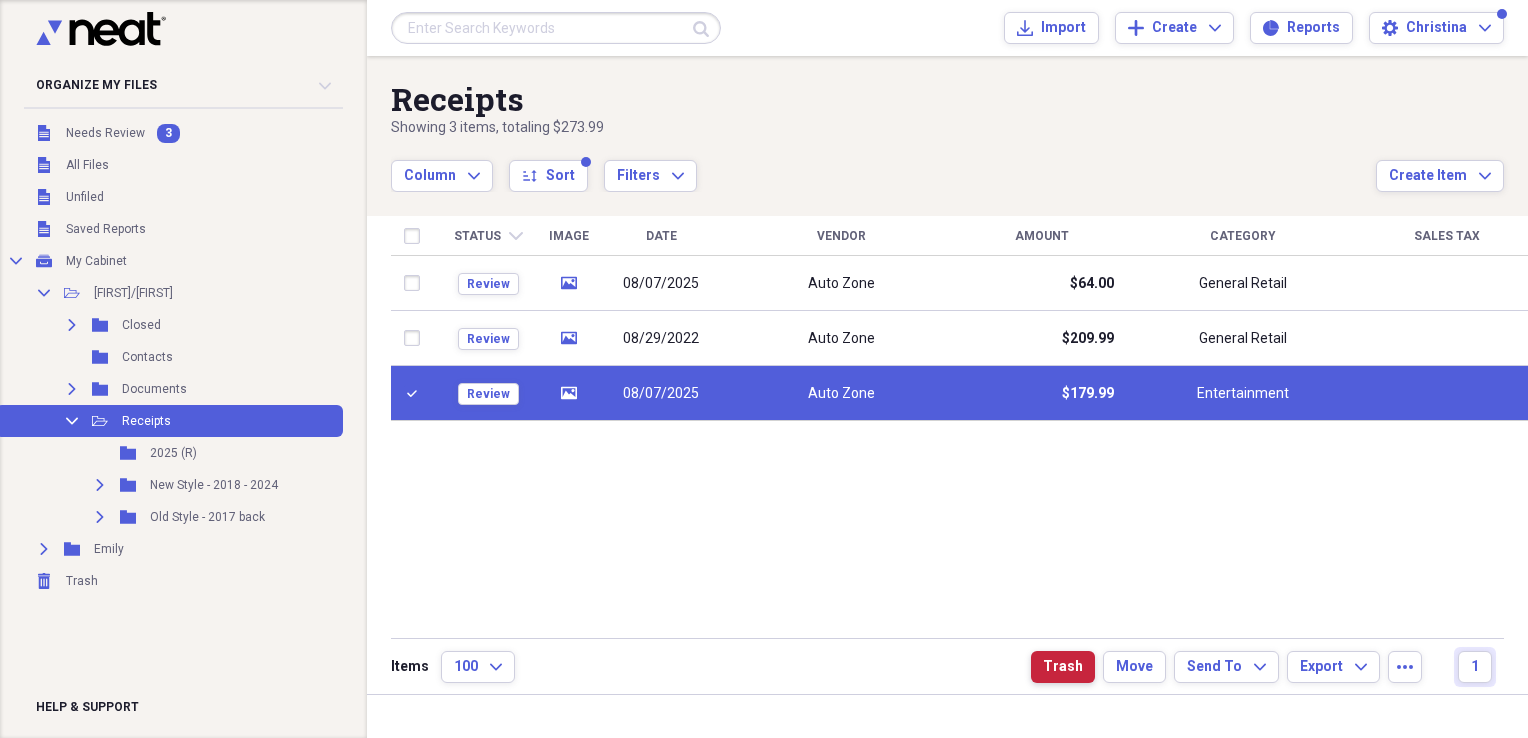 click on "Trash" at bounding box center (1063, 667) 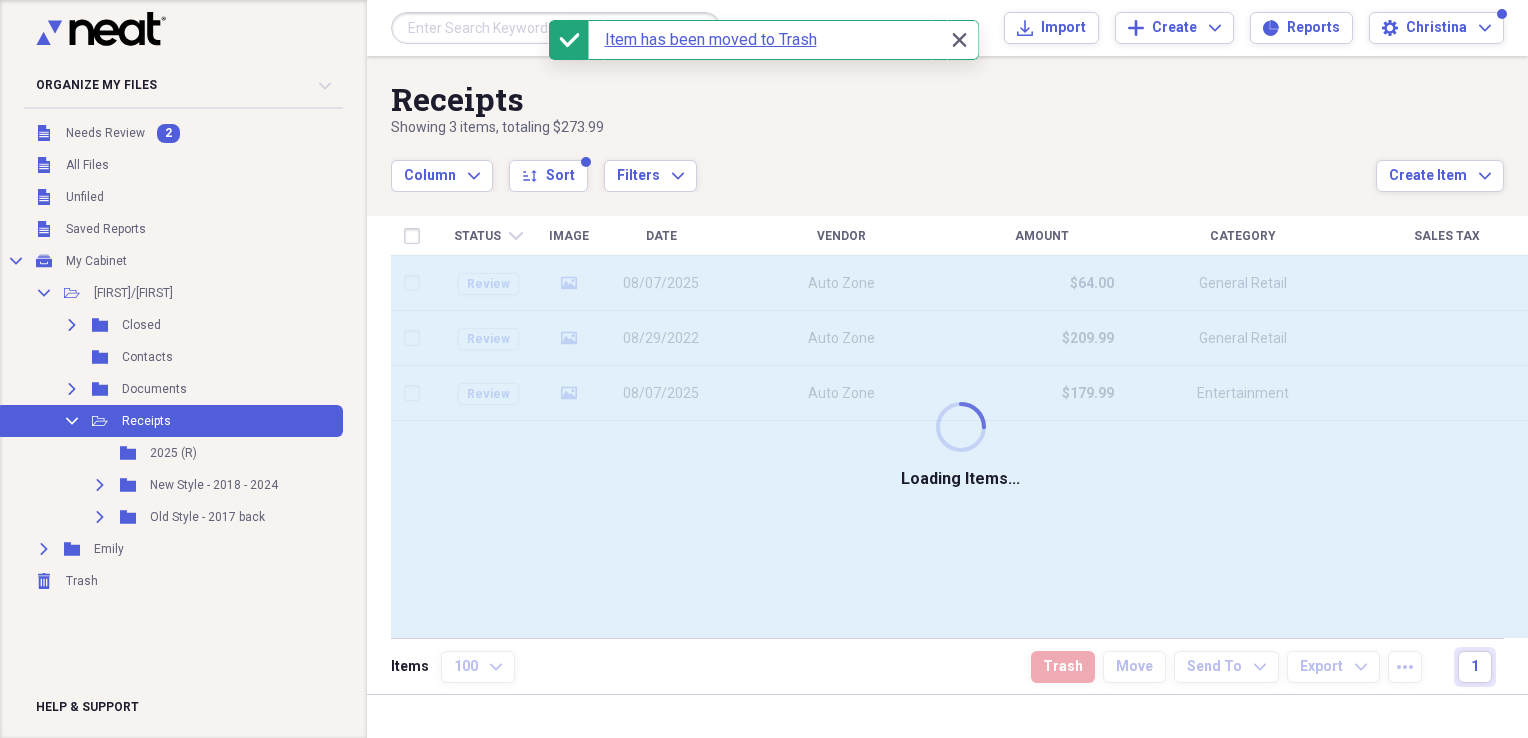 checkbox on "false" 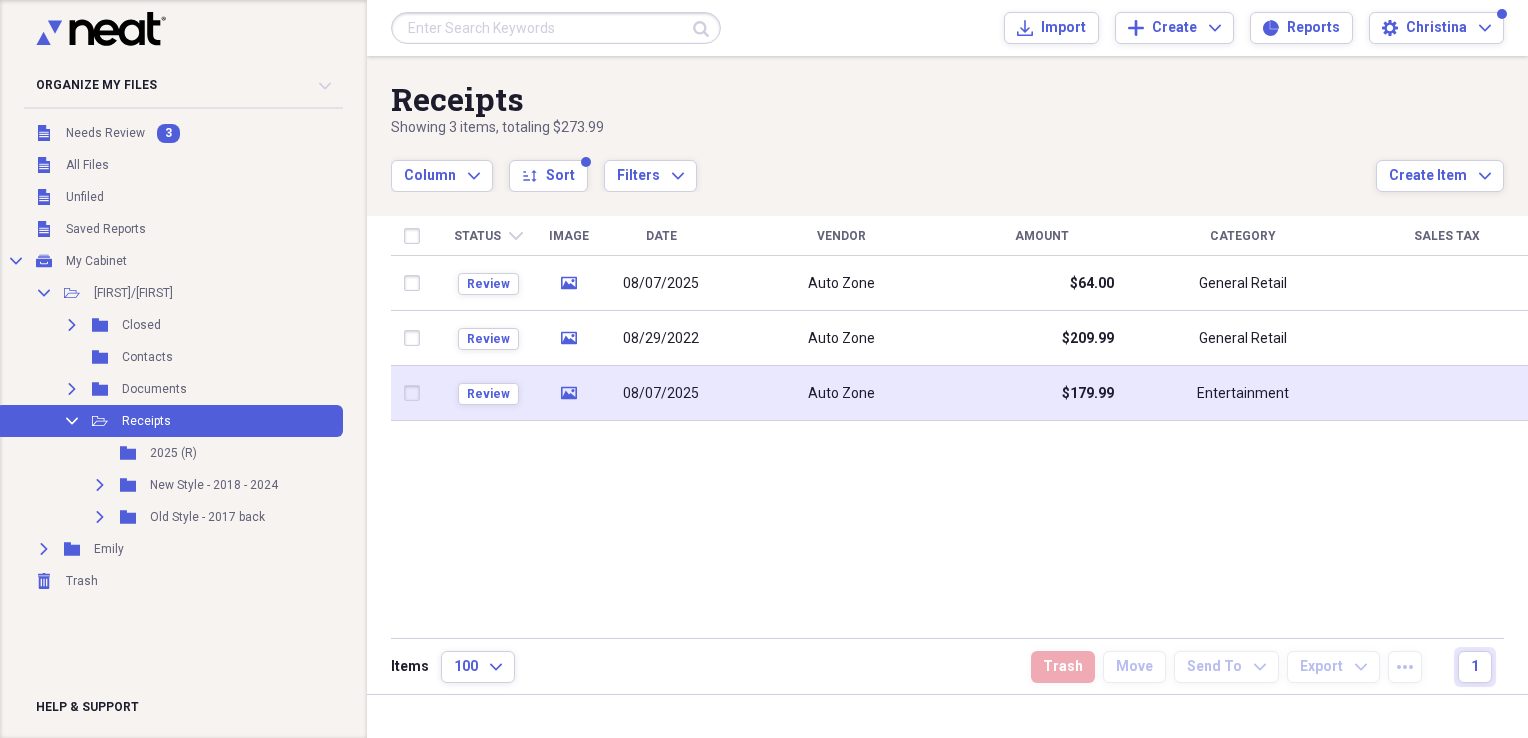 click 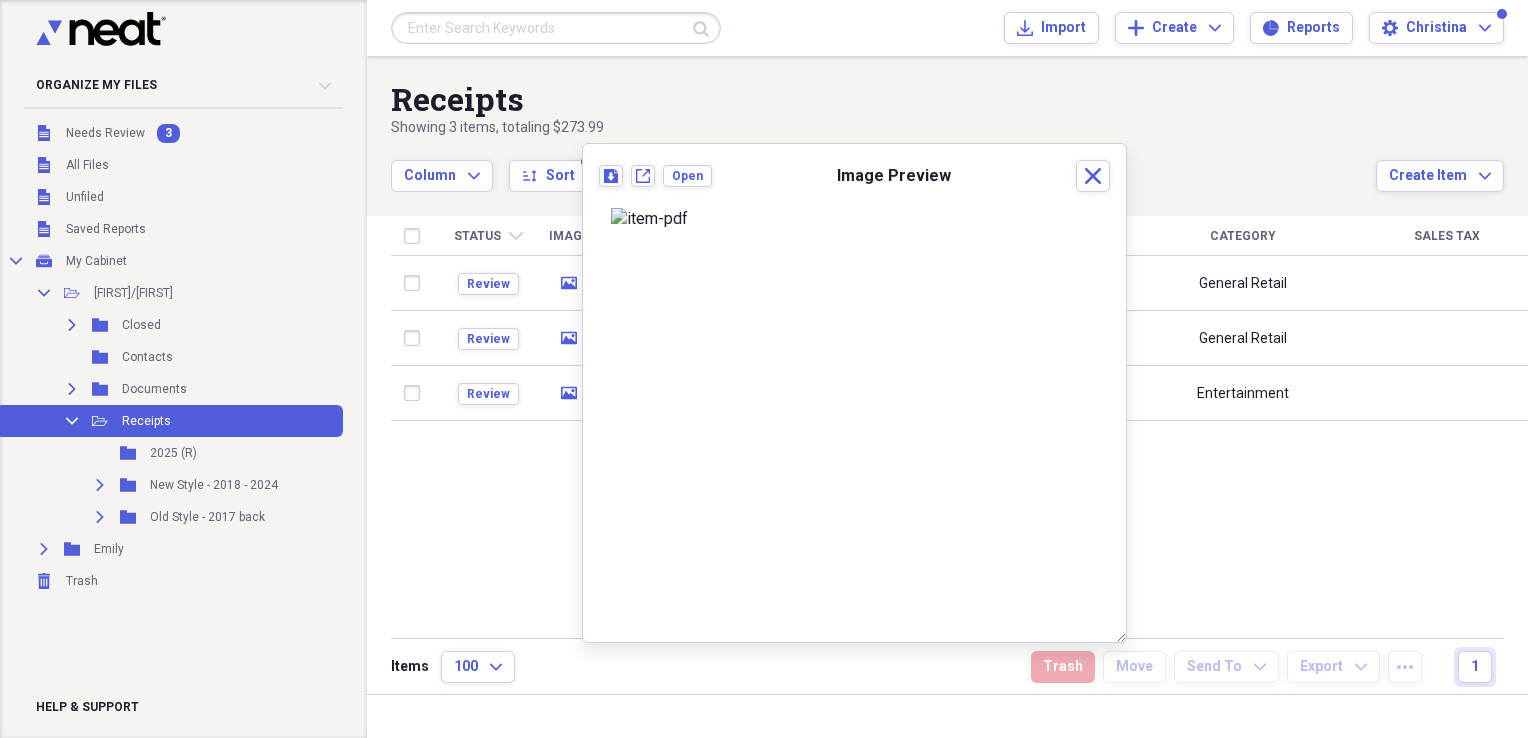 scroll, scrollTop: 0, scrollLeft: 0, axis: both 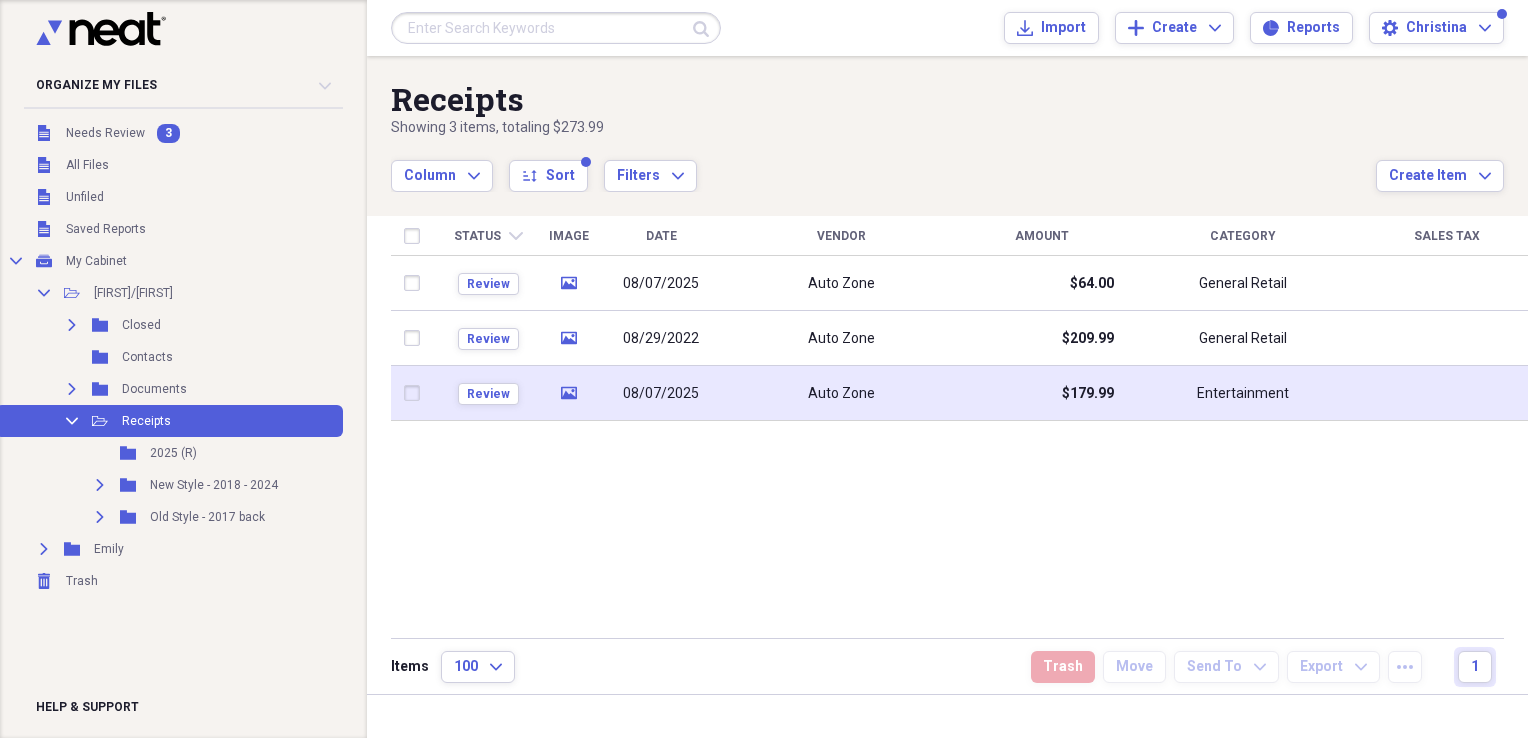 click at bounding box center [416, 393] 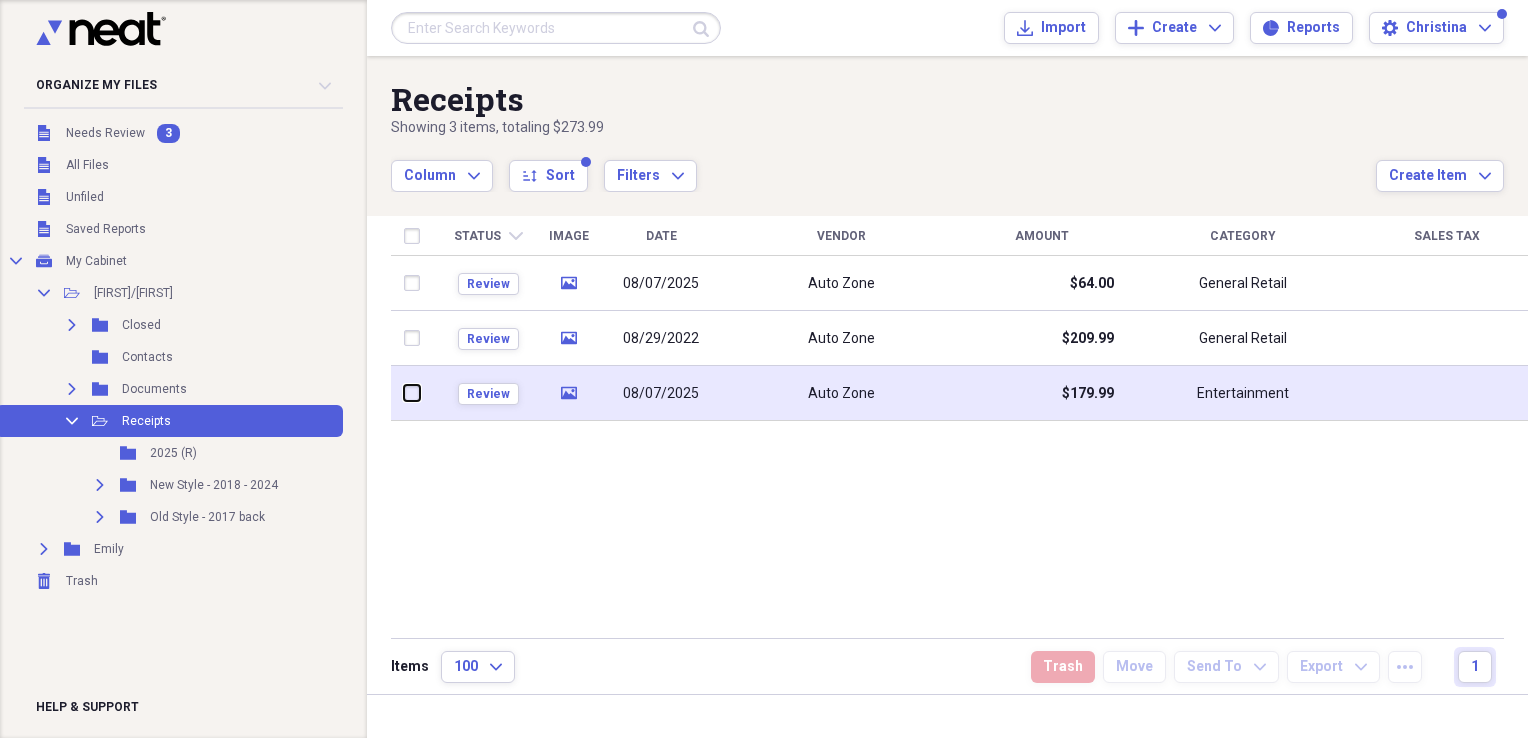 click at bounding box center [404, 393] 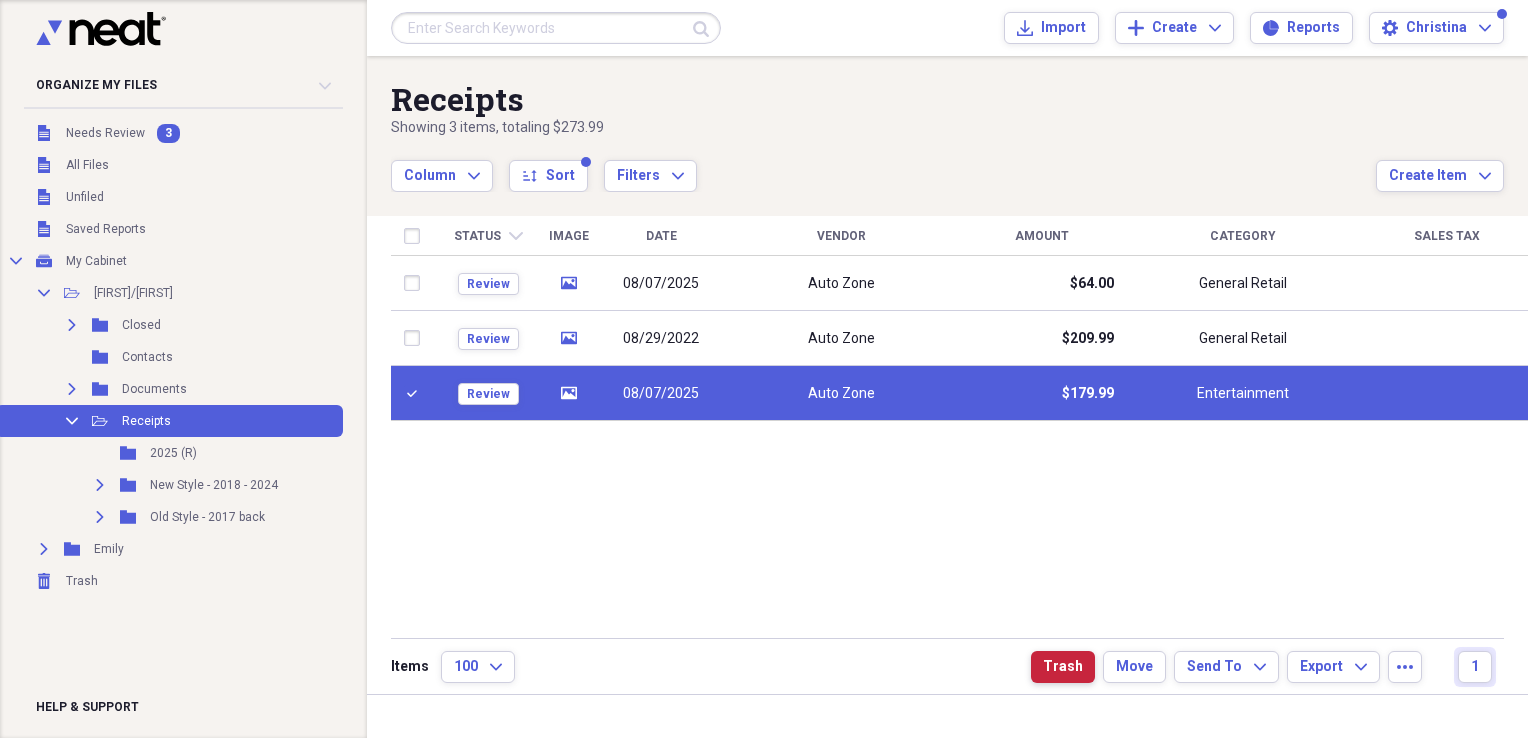 click on "Trash" at bounding box center [1063, 667] 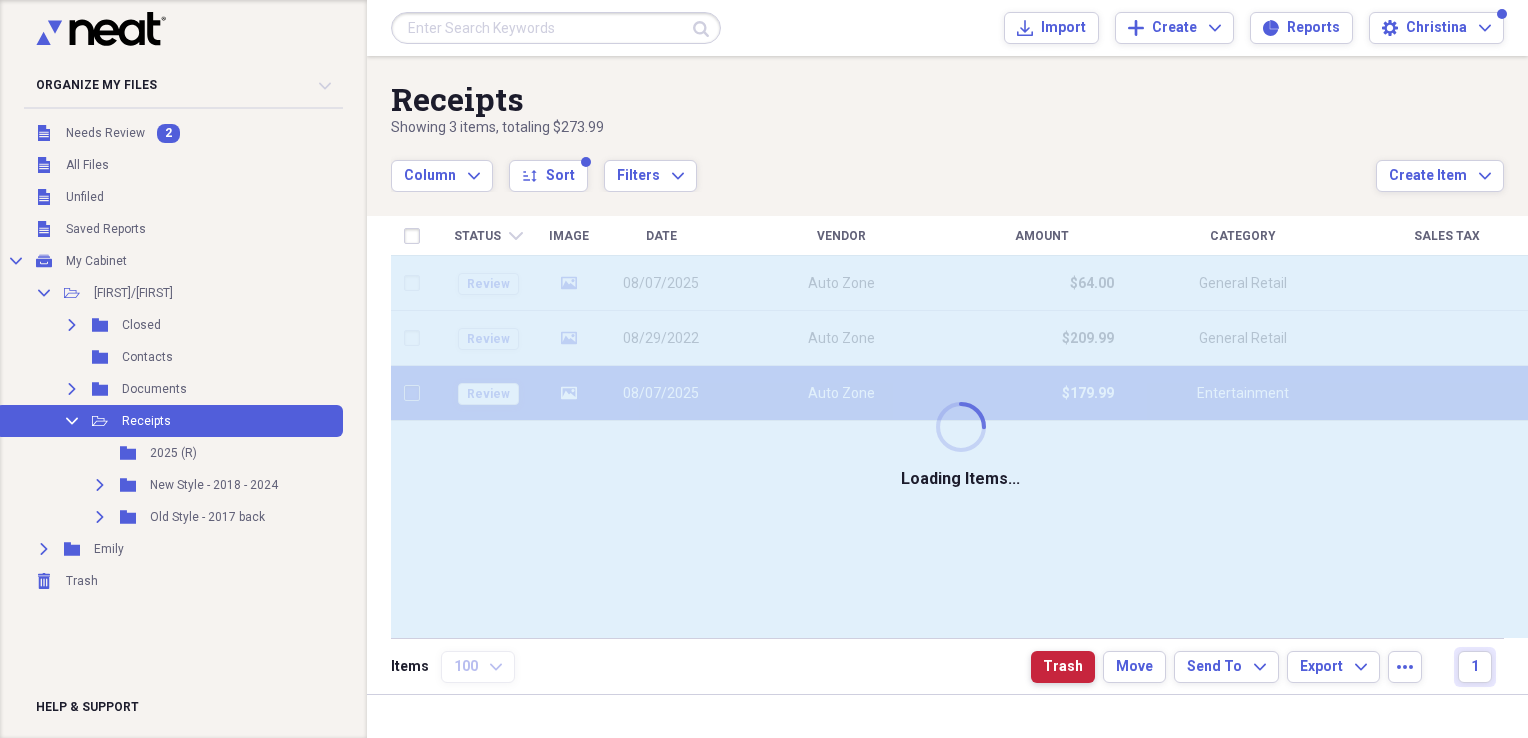 checkbox on "false" 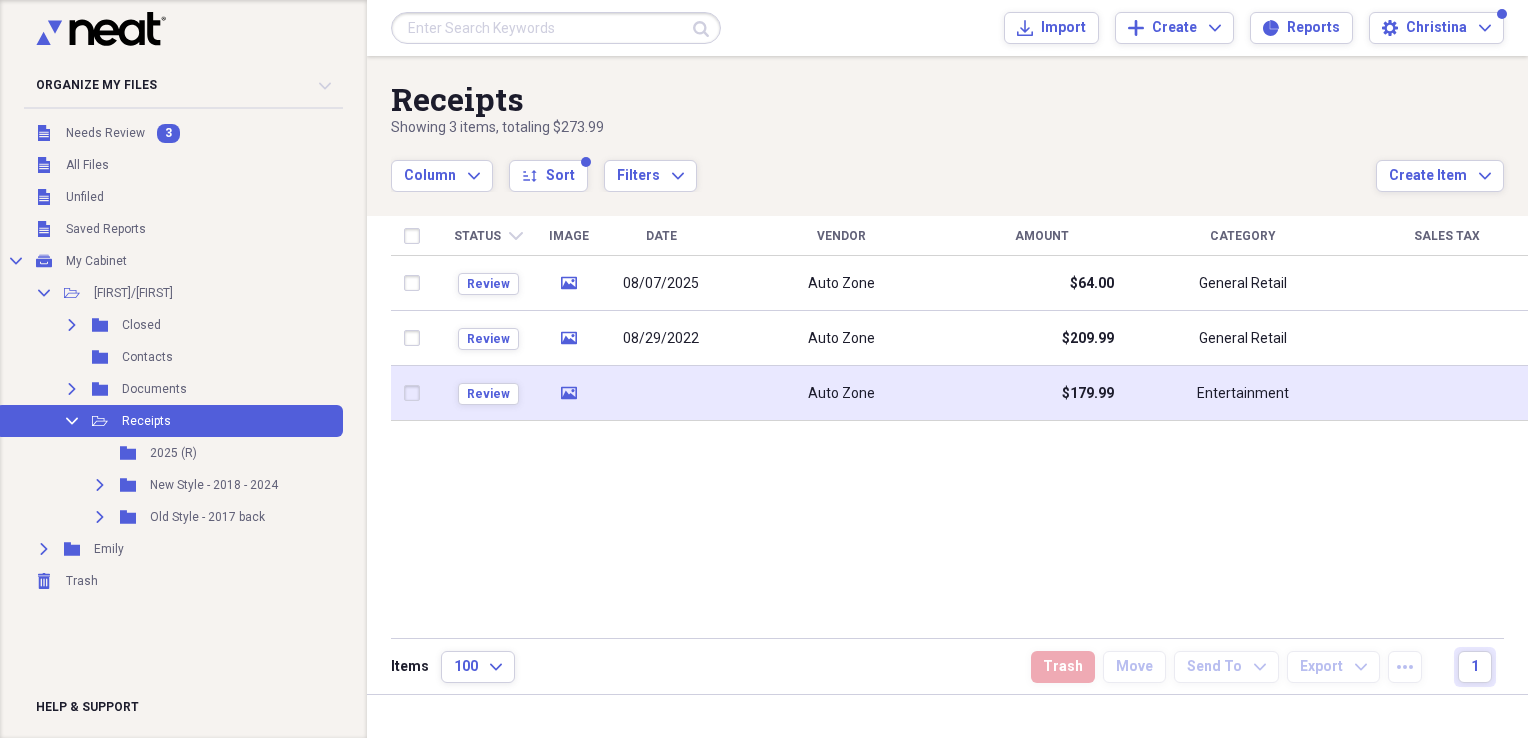 click on "media" 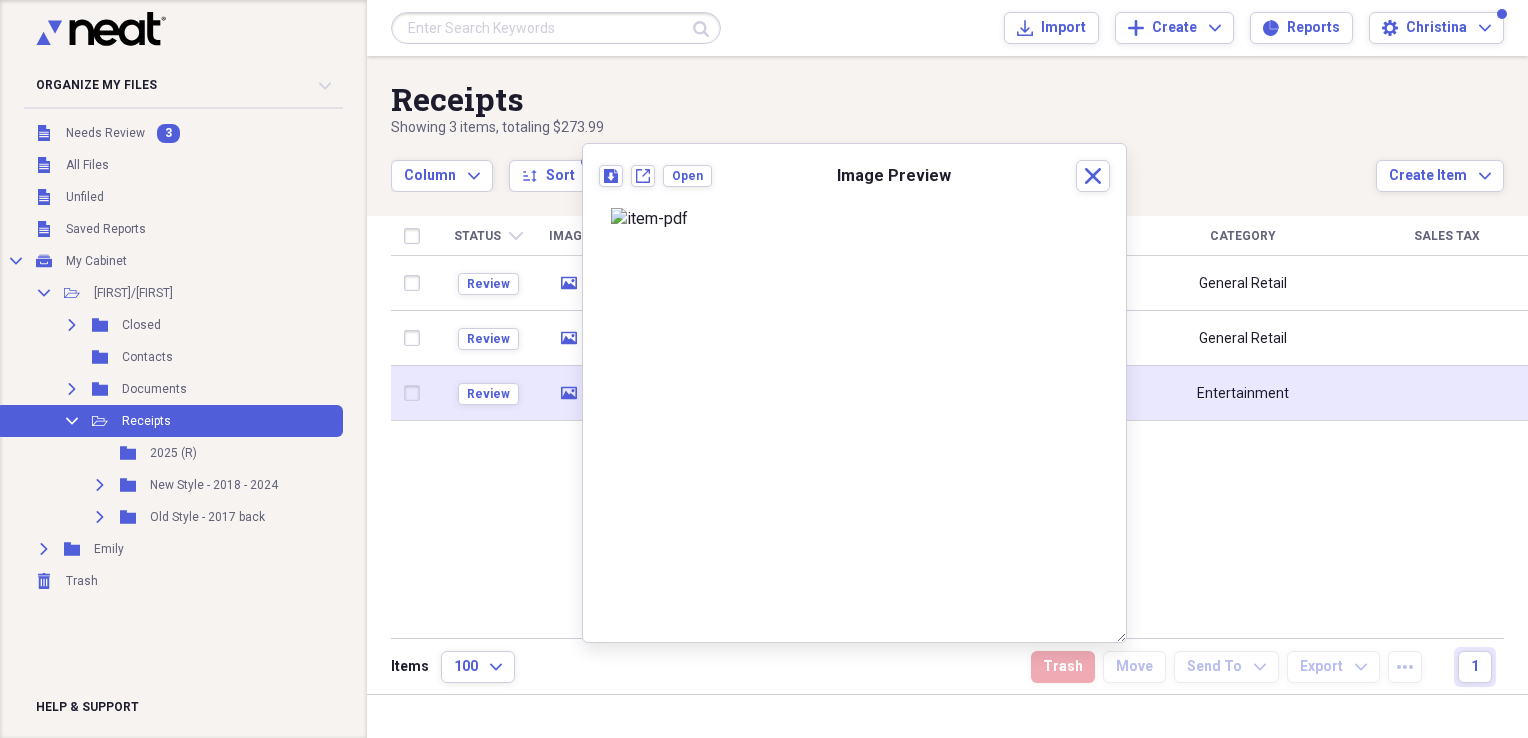 click at bounding box center (416, 393) 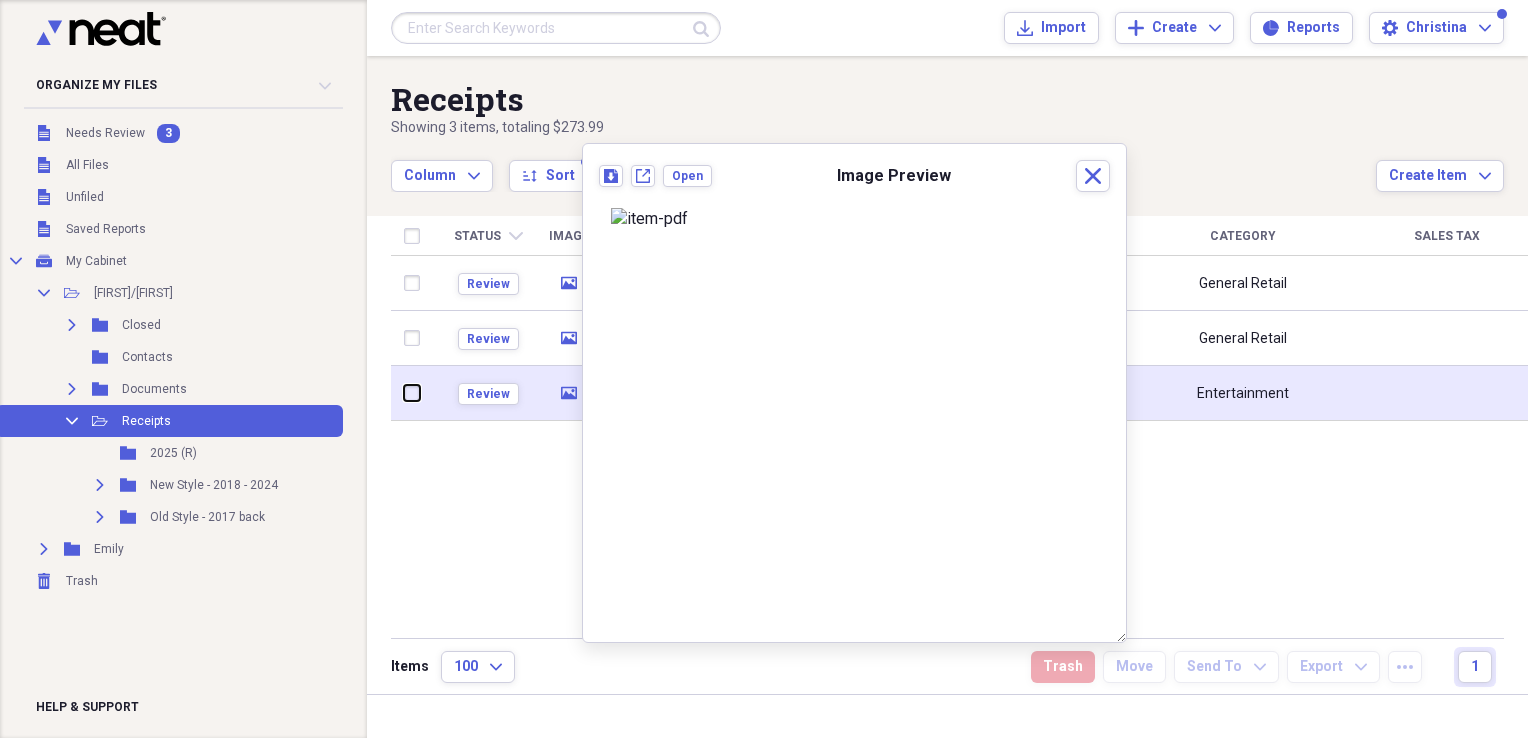 click at bounding box center [404, 393] 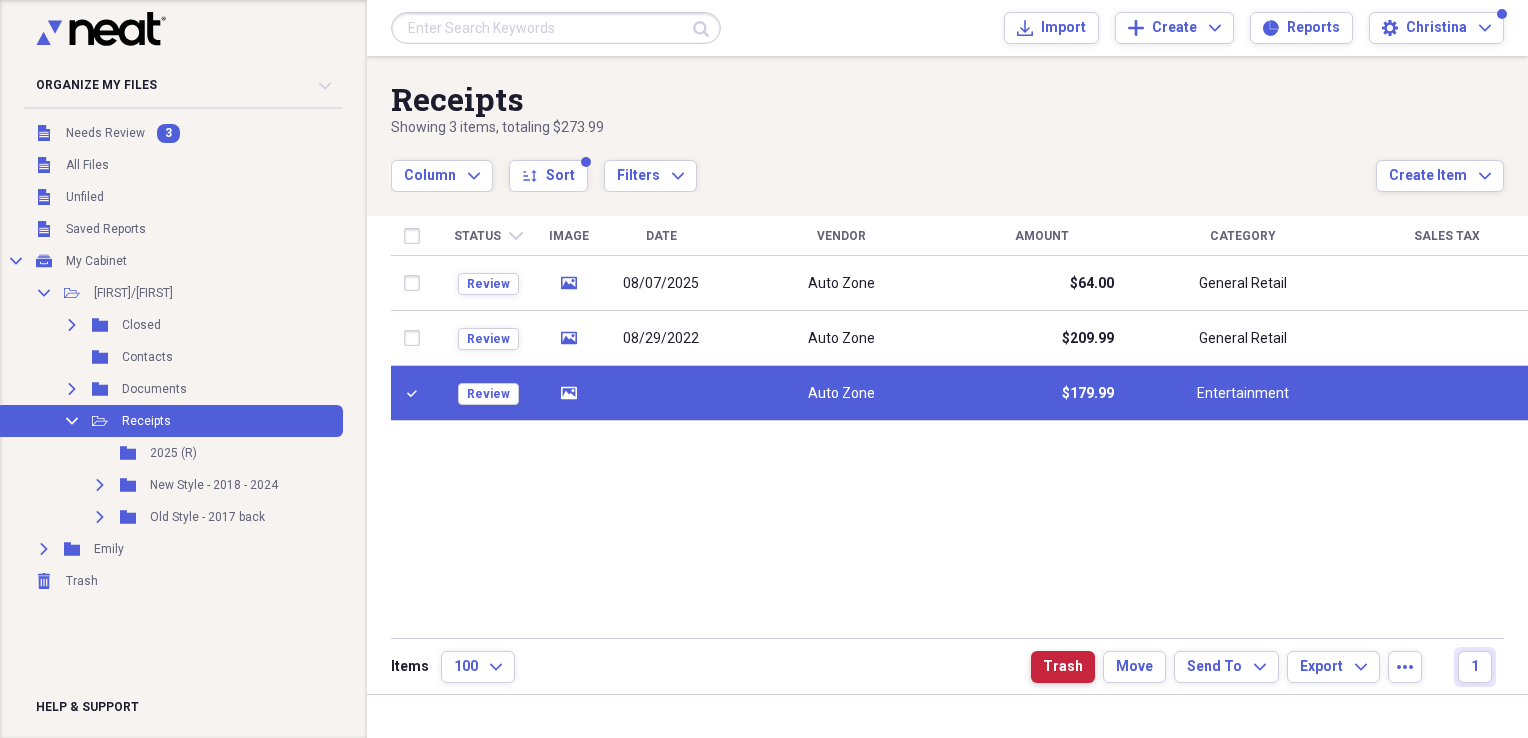 click on "Trash" at bounding box center [1063, 667] 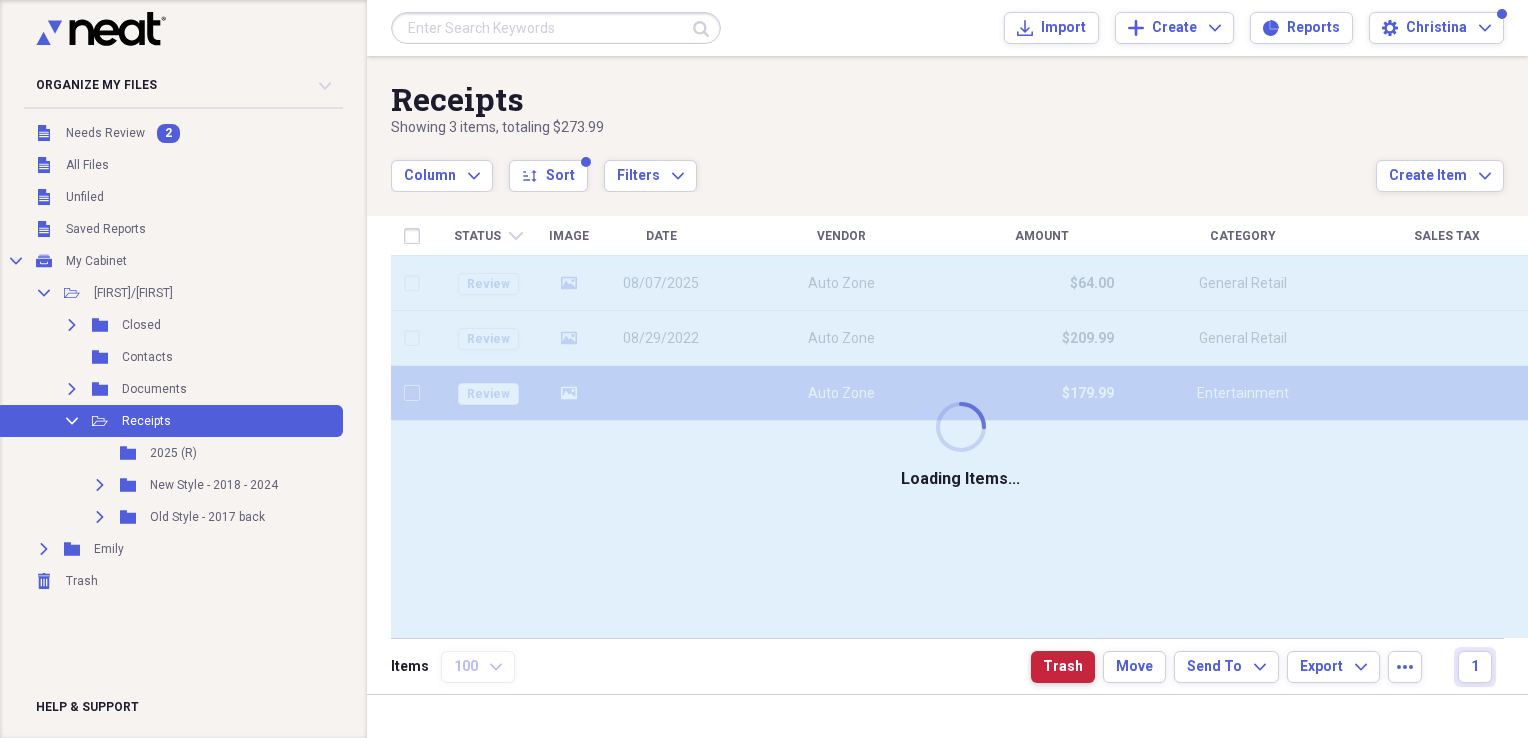 checkbox on "false" 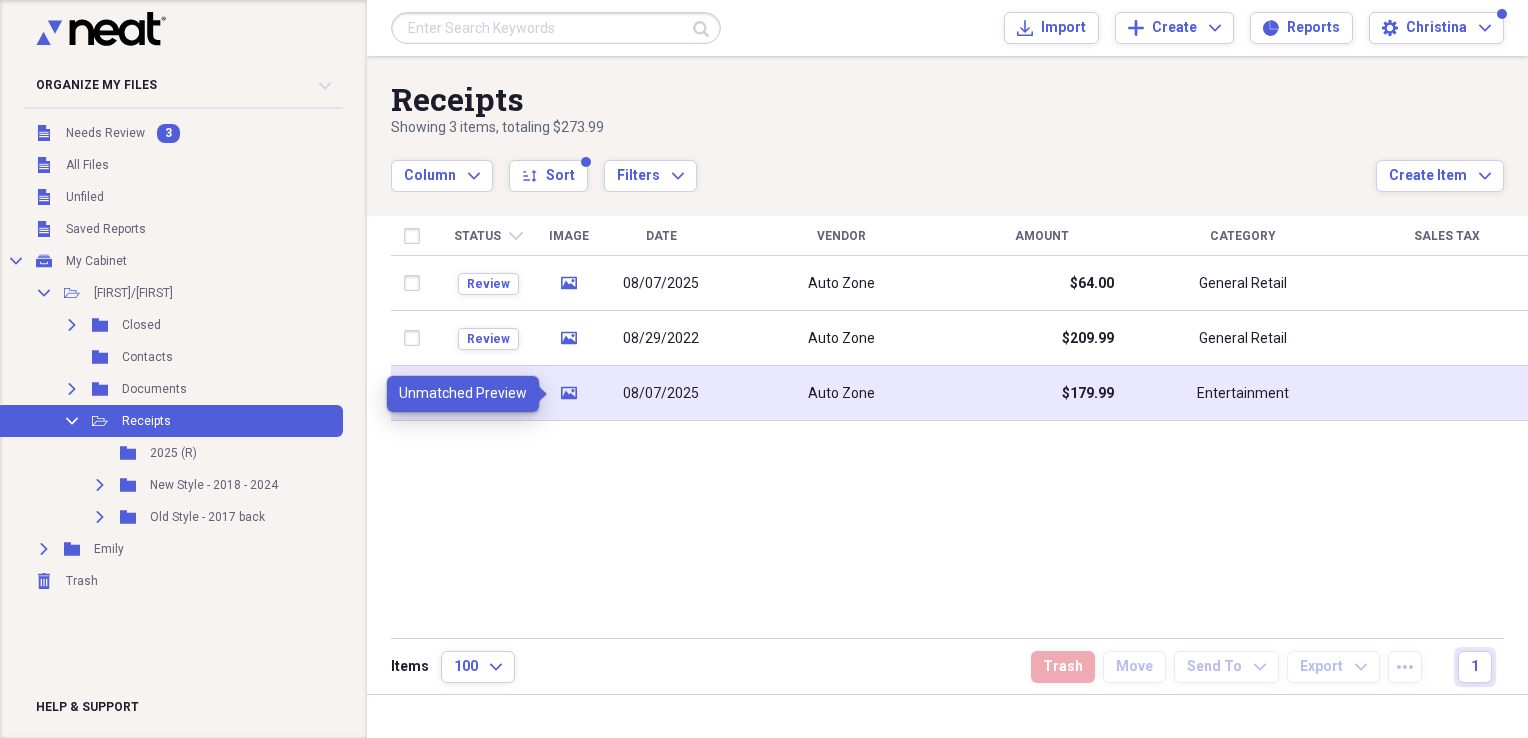 click on "media" 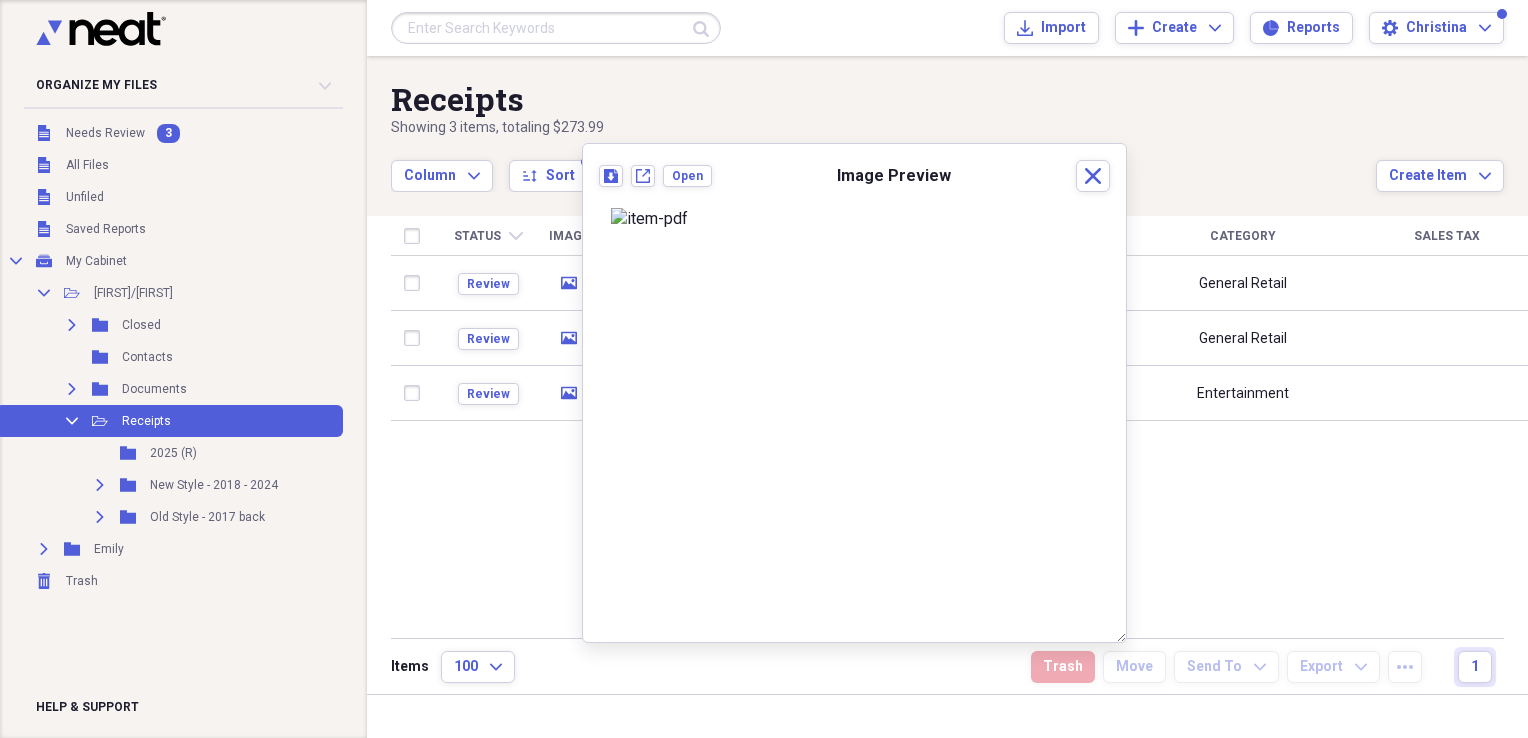 scroll, scrollTop: 1072, scrollLeft: 0, axis: vertical 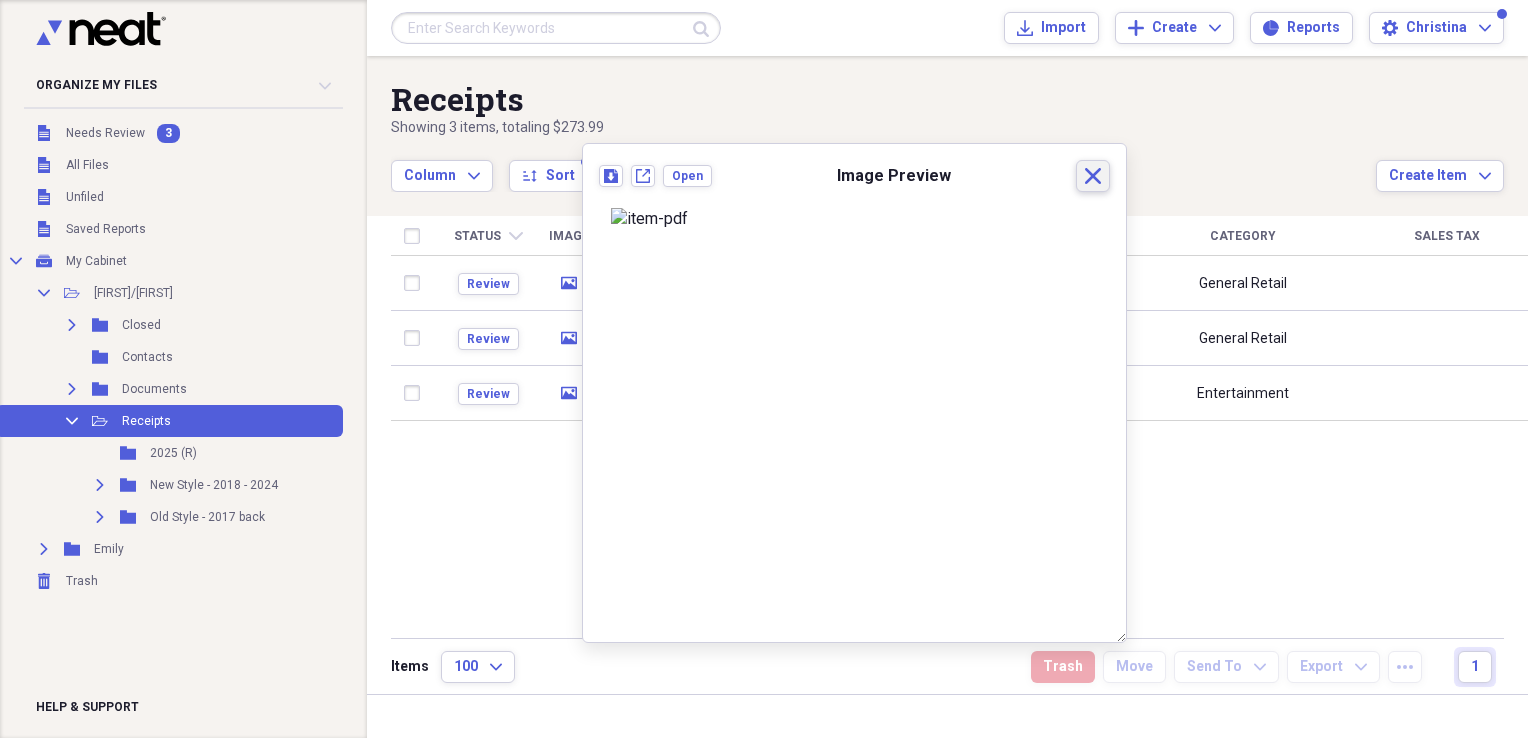 click on "Close" 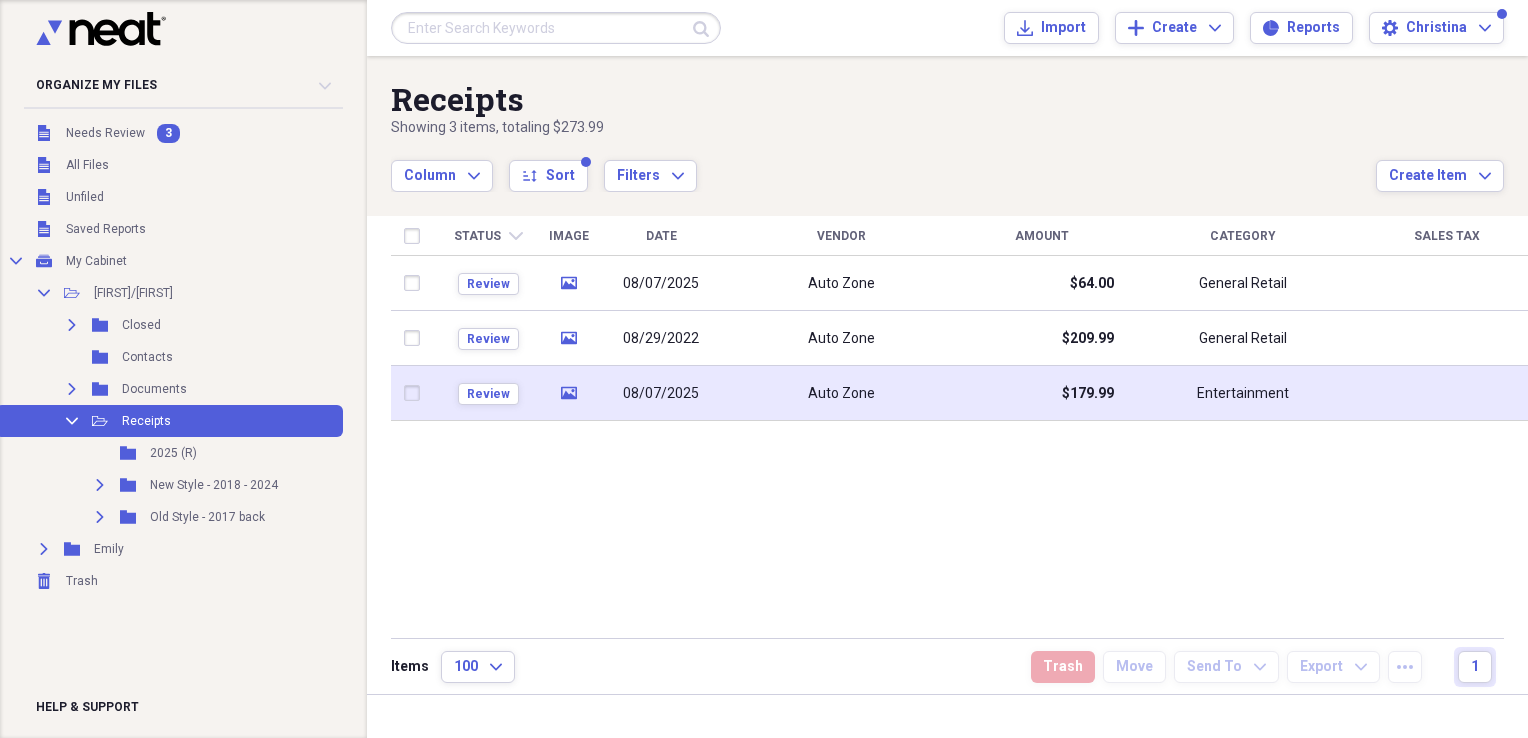 click at bounding box center (416, 393) 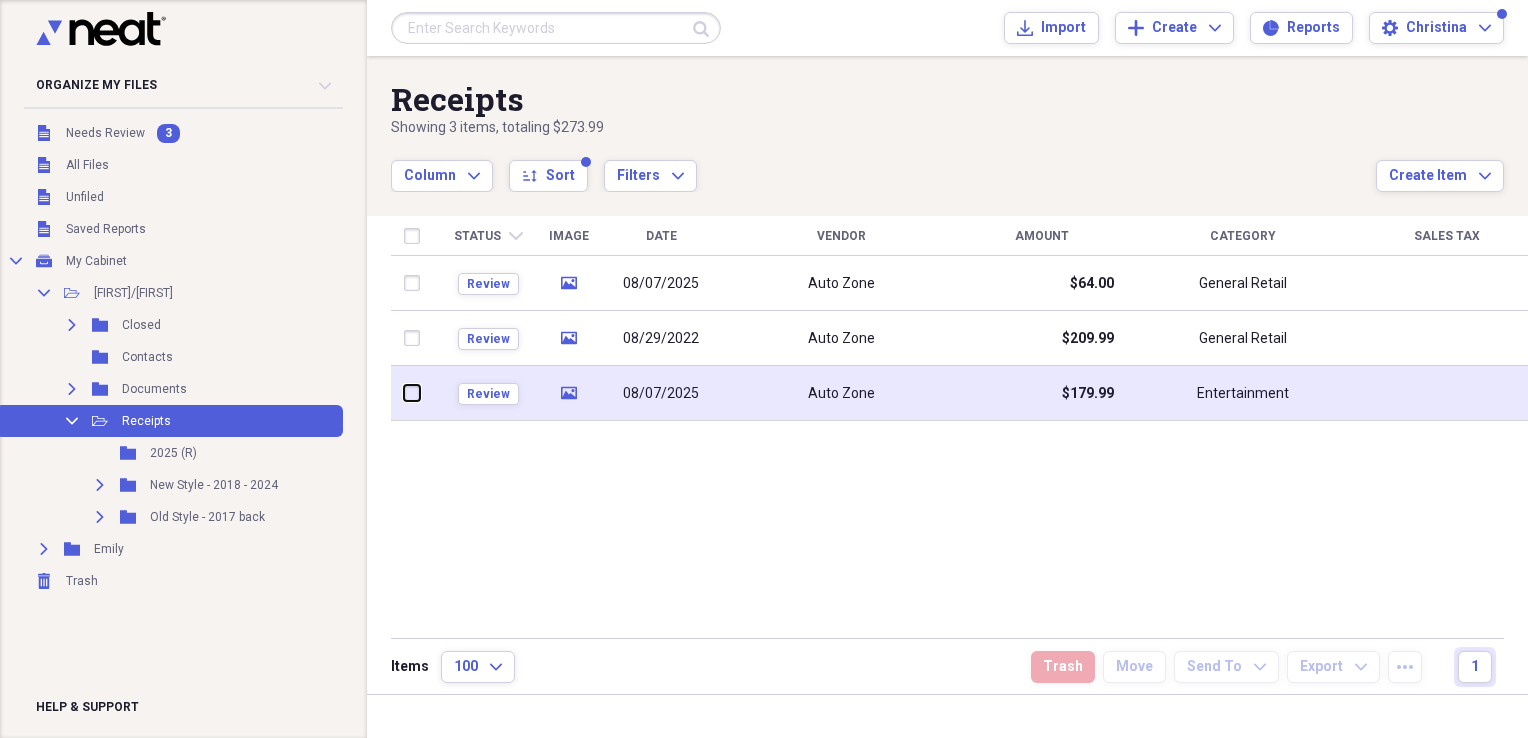 click at bounding box center (404, 393) 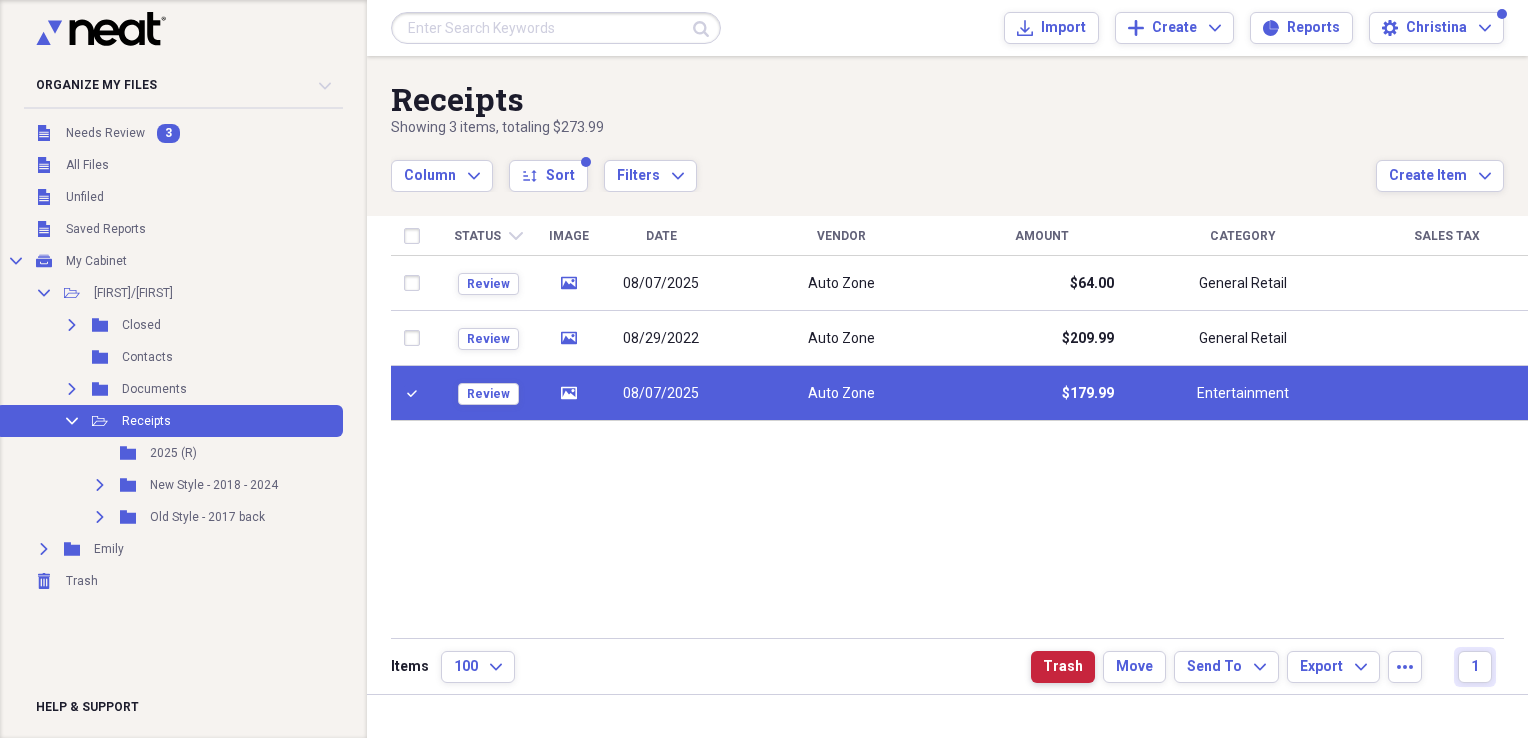 drag, startPoint x: 1072, startPoint y: 661, endPoint x: 1056, endPoint y: 644, distance: 23.345236 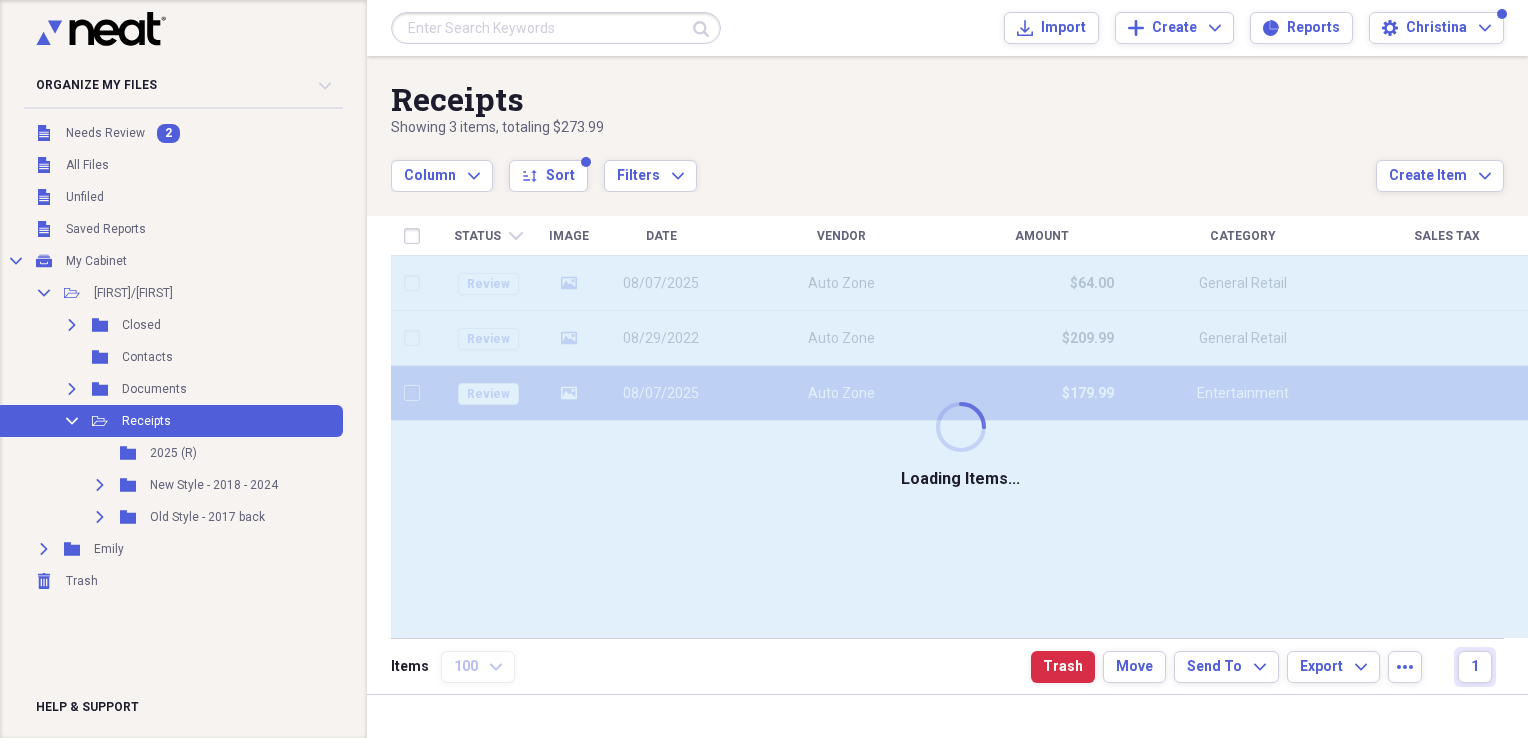 checkbox on "false" 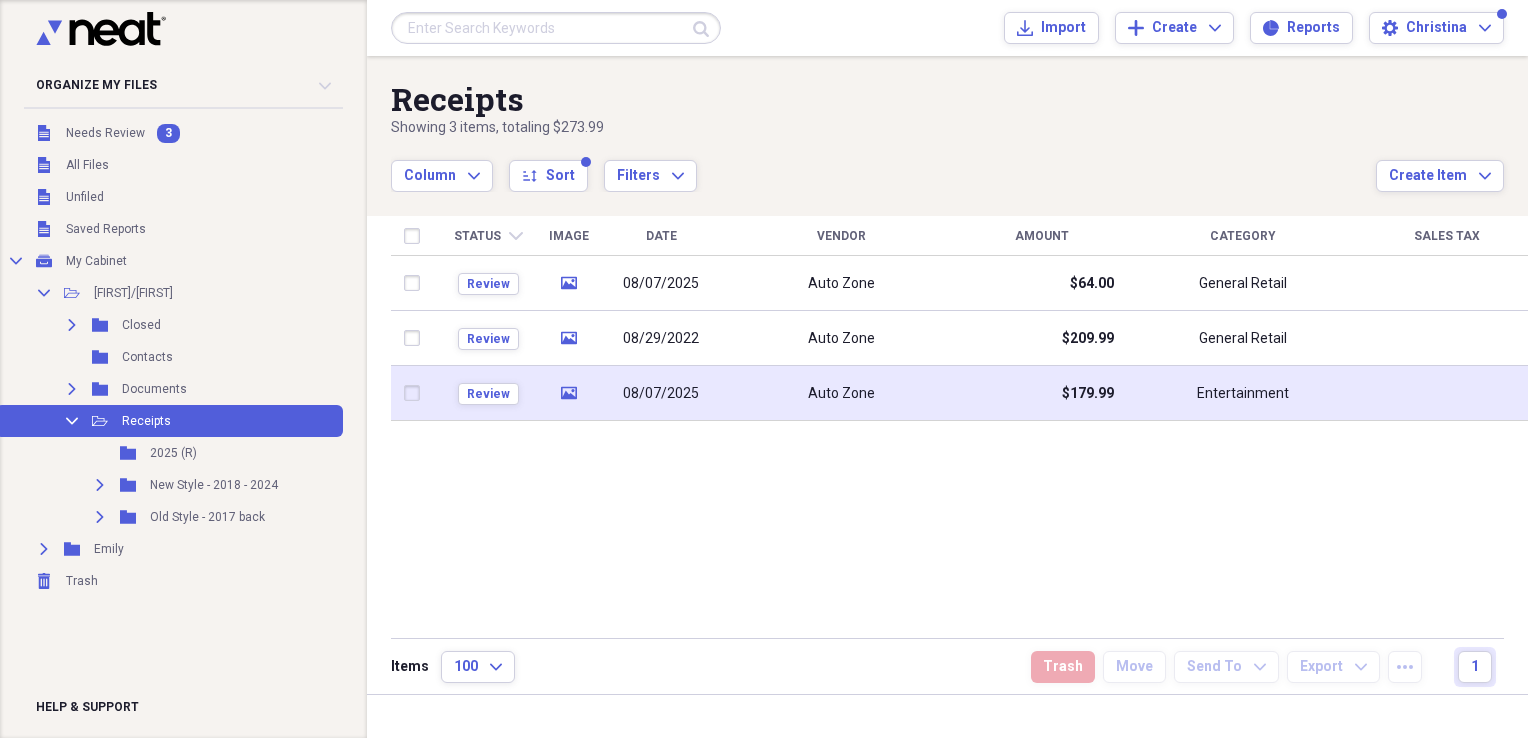 click on "media" 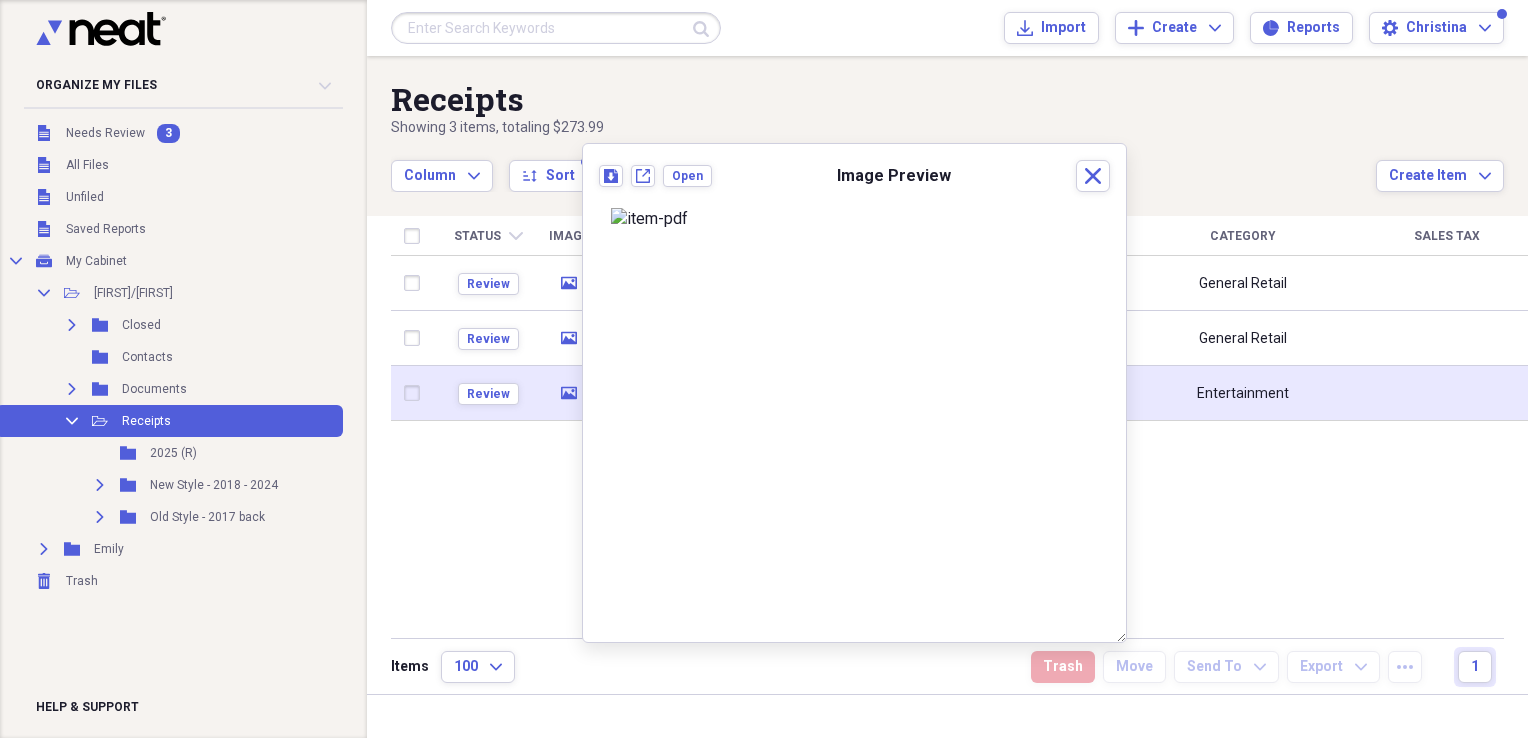 click at bounding box center (416, 393) 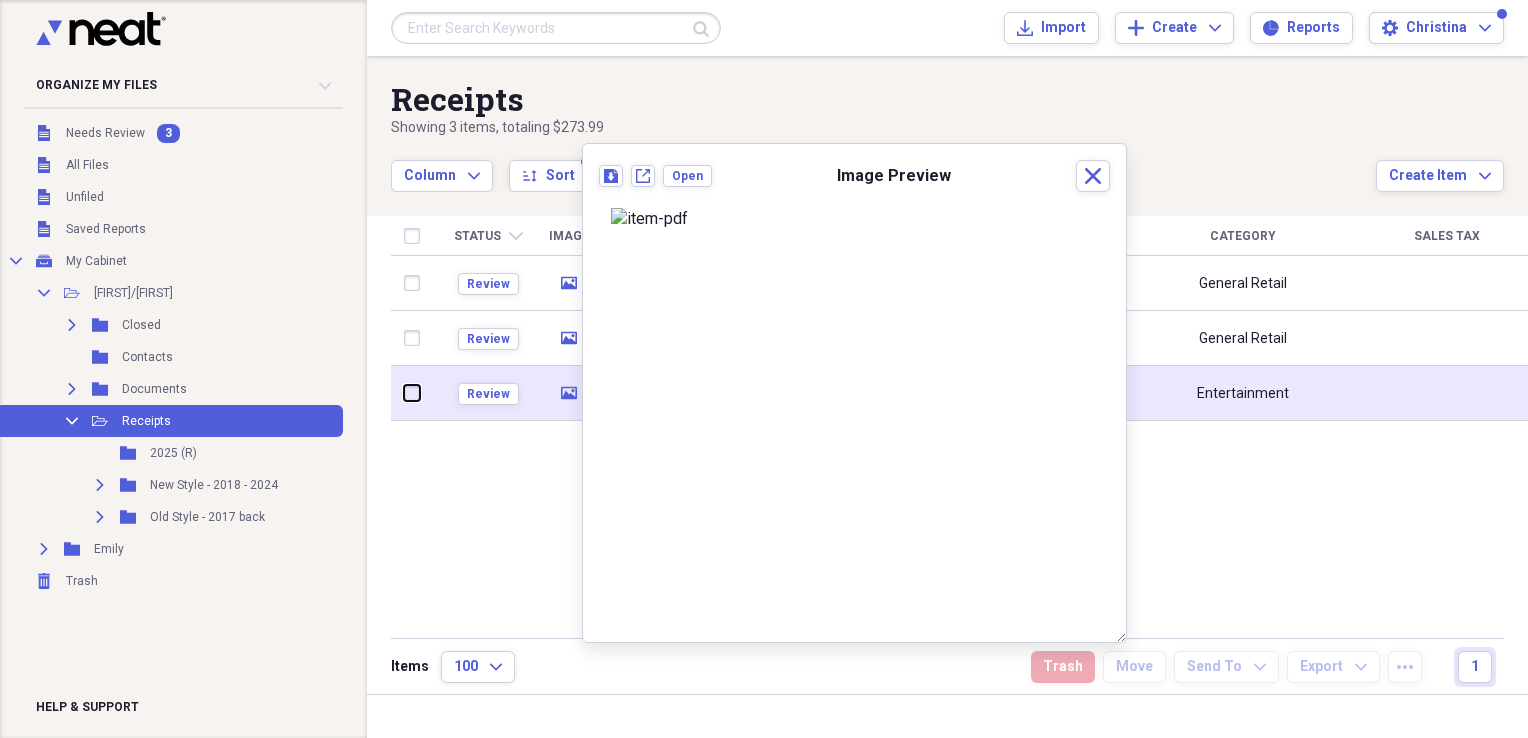 click at bounding box center (404, 393) 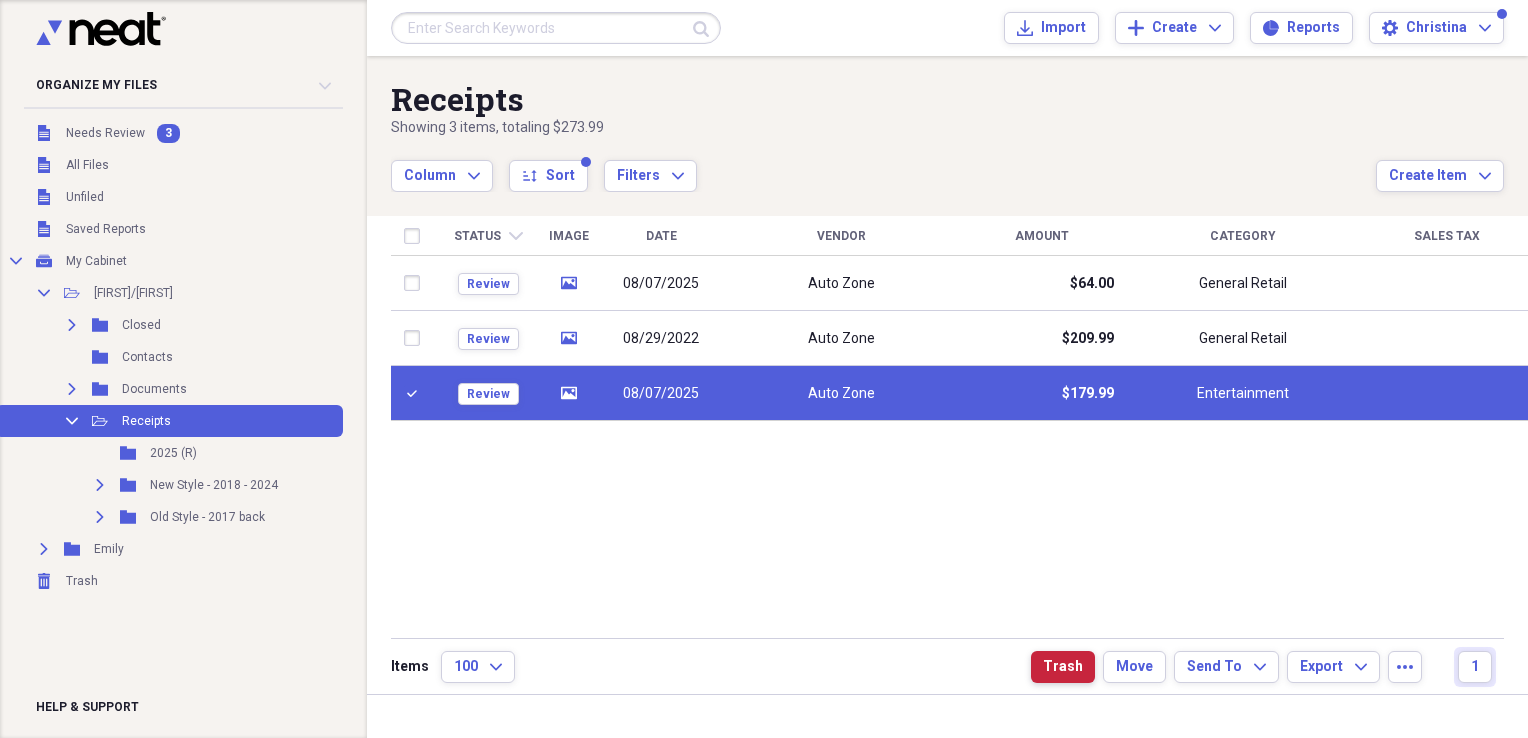 click on "Trash" at bounding box center (1063, 667) 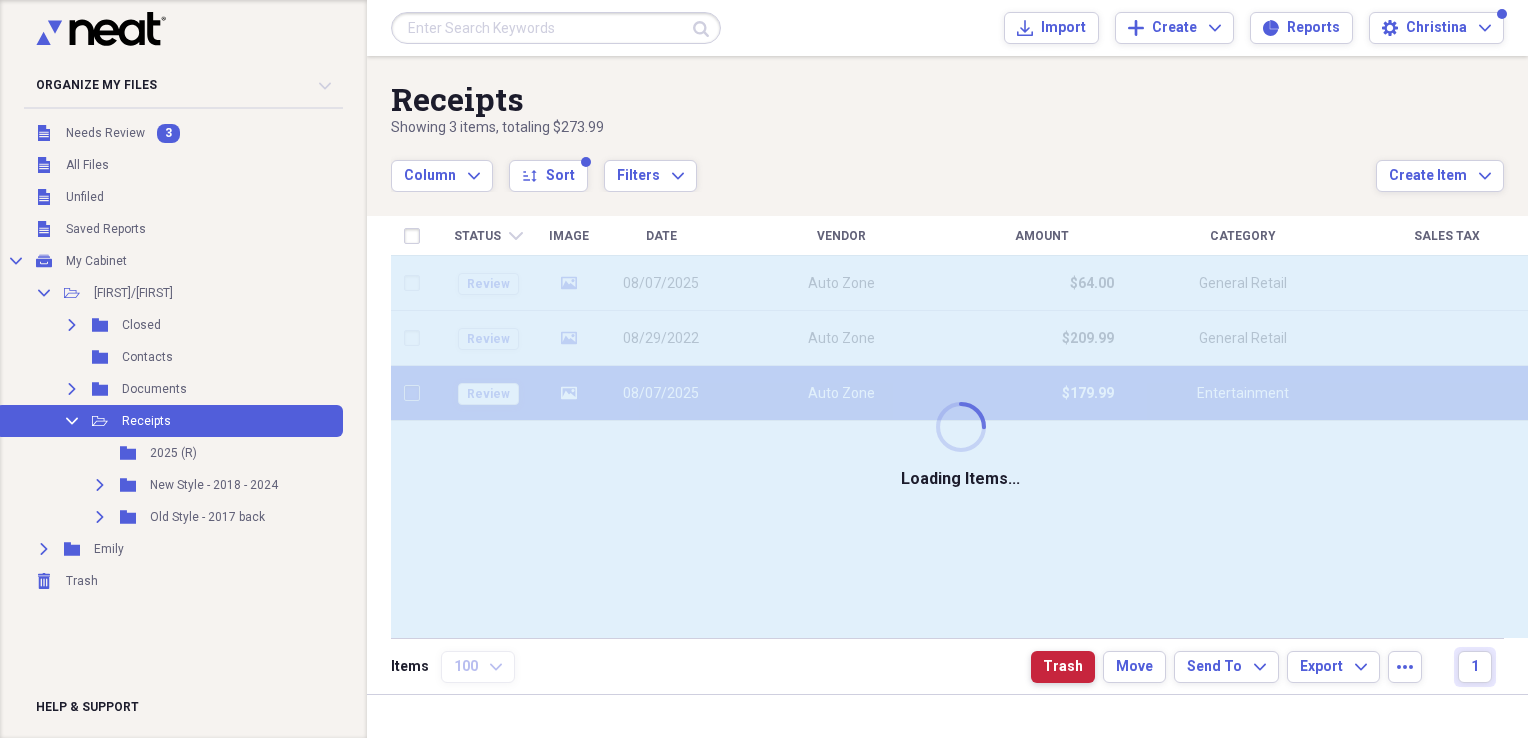 checkbox on "false" 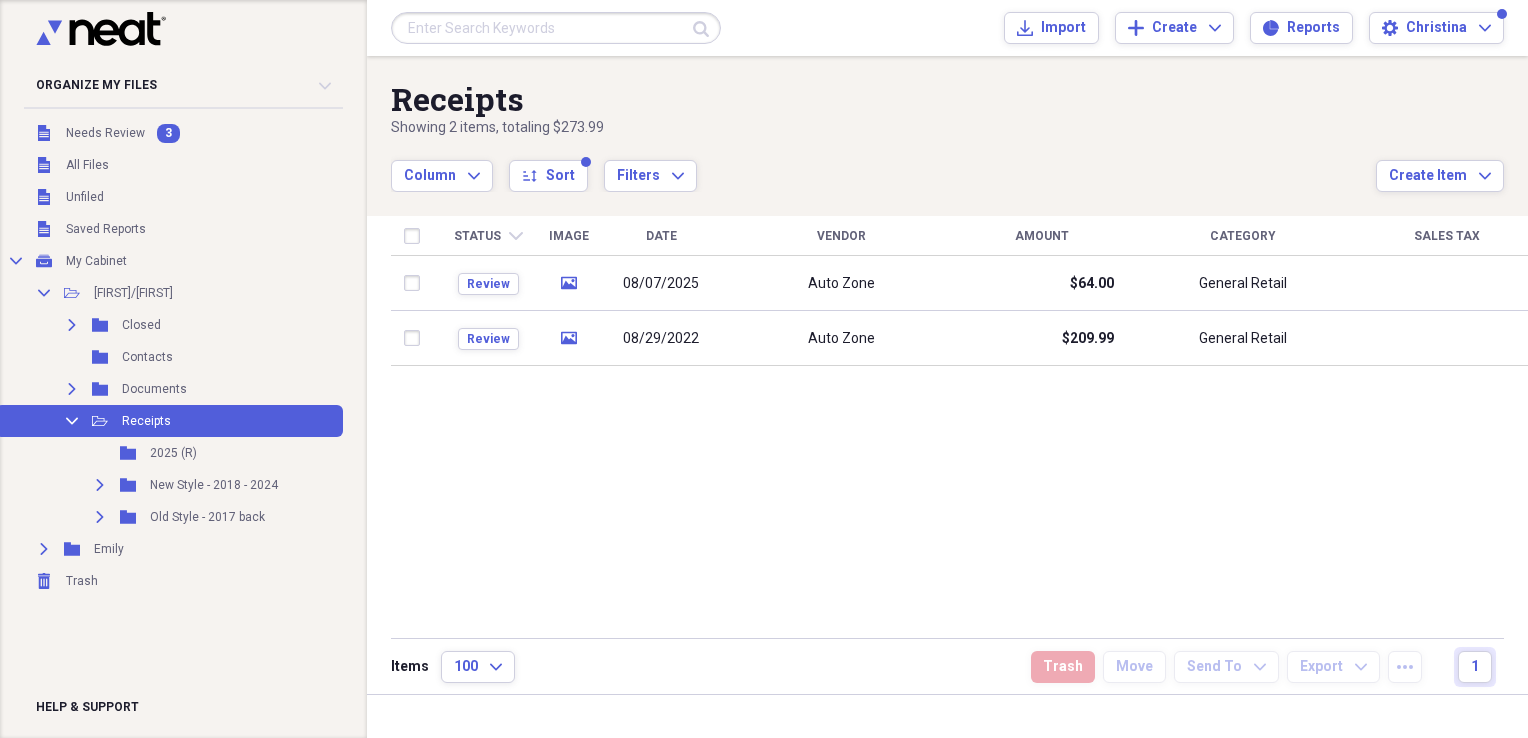 drag, startPoint x: 877, startPoint y: 522, endPoint x: 646, endPoint y: 478, distance: 235.15314 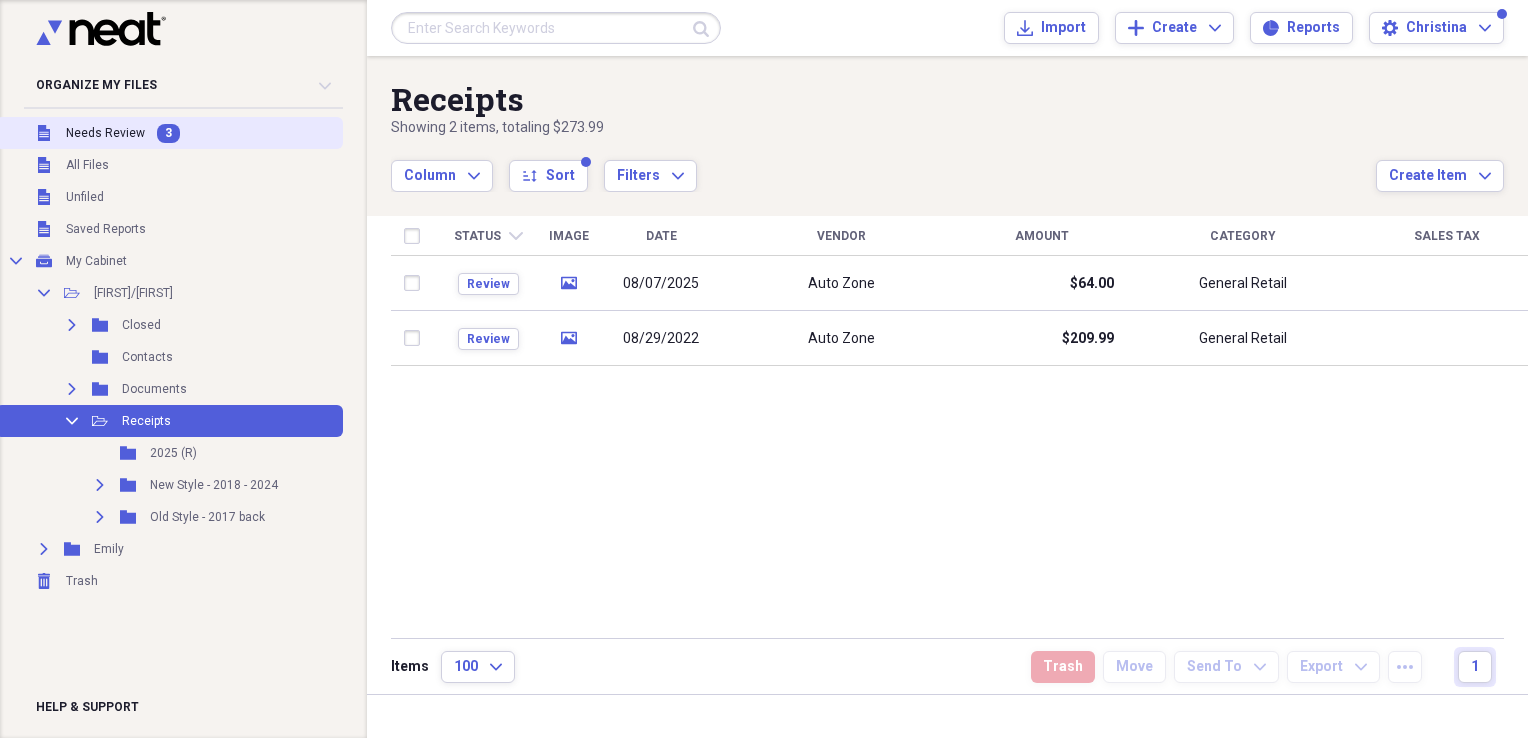 click on "Needs Review" at bounding box center (105, 133) 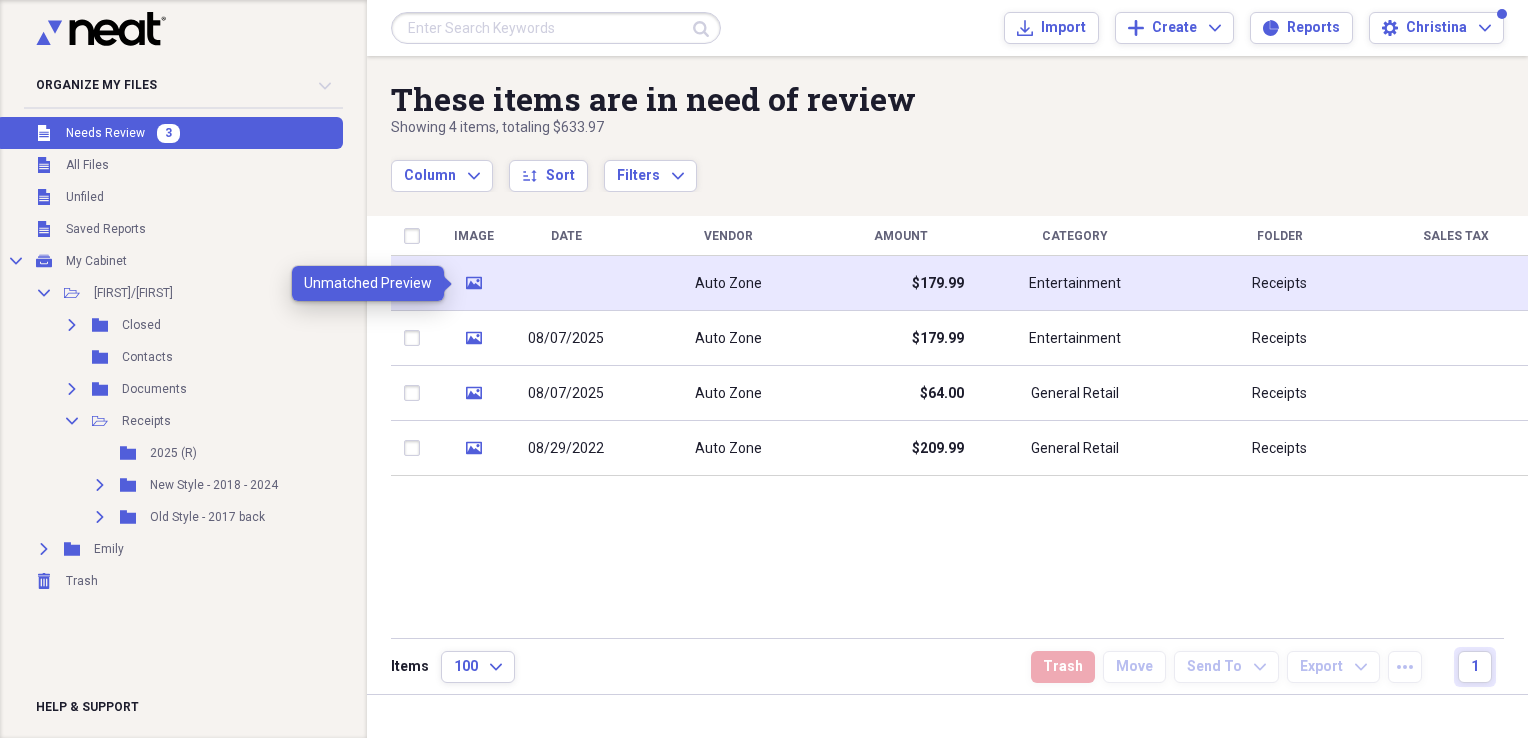 click on "media" 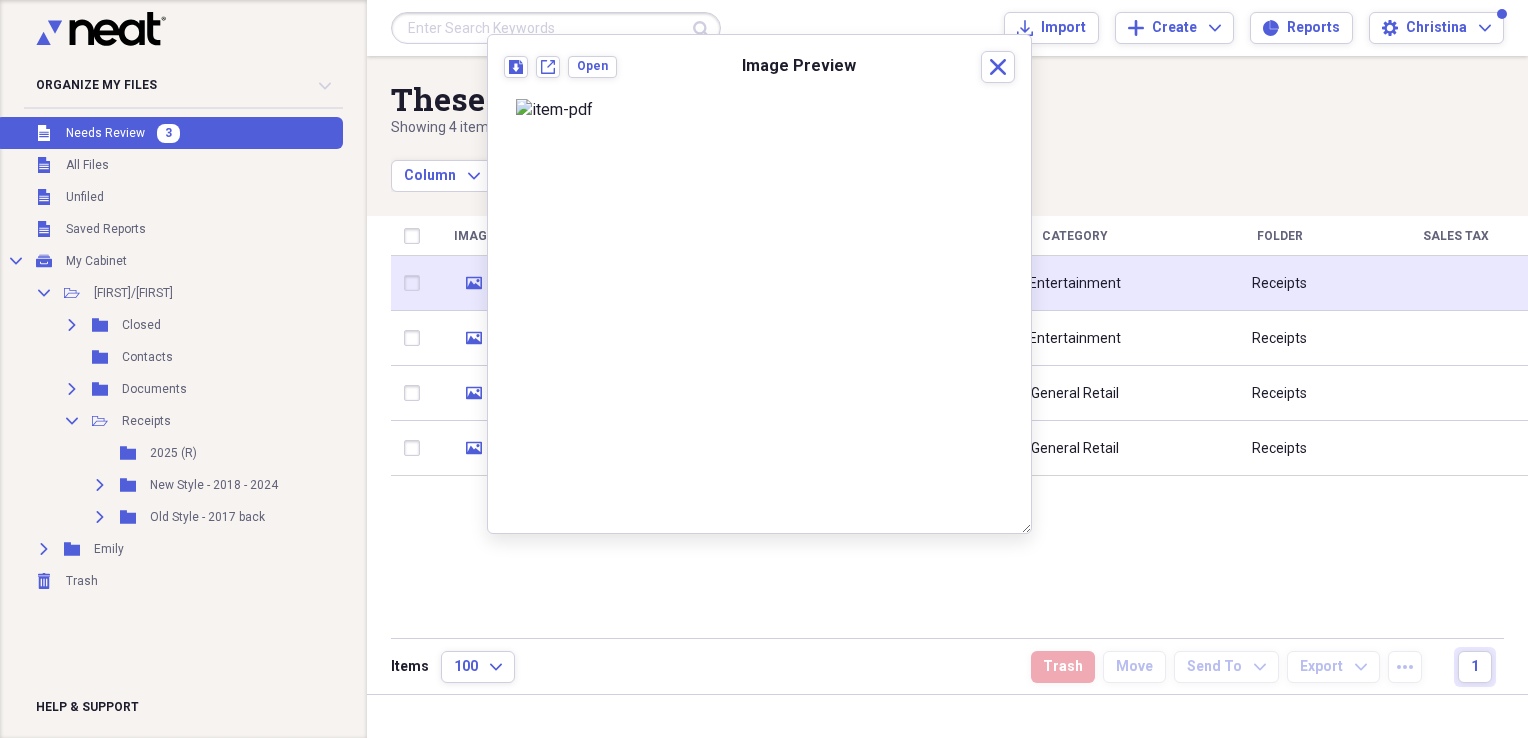 click at bounding box center [416, 283] 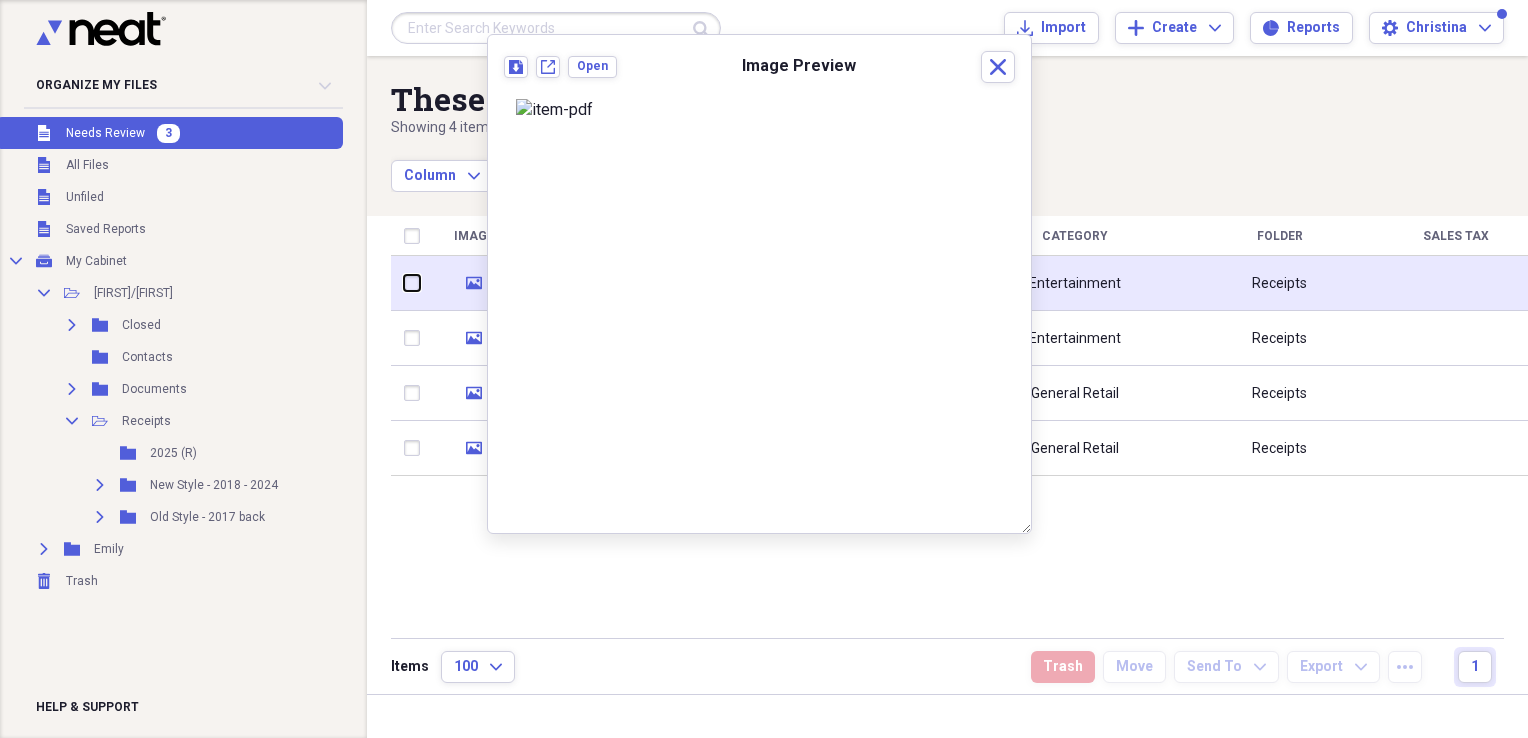 click at bounding box center (404, 283) 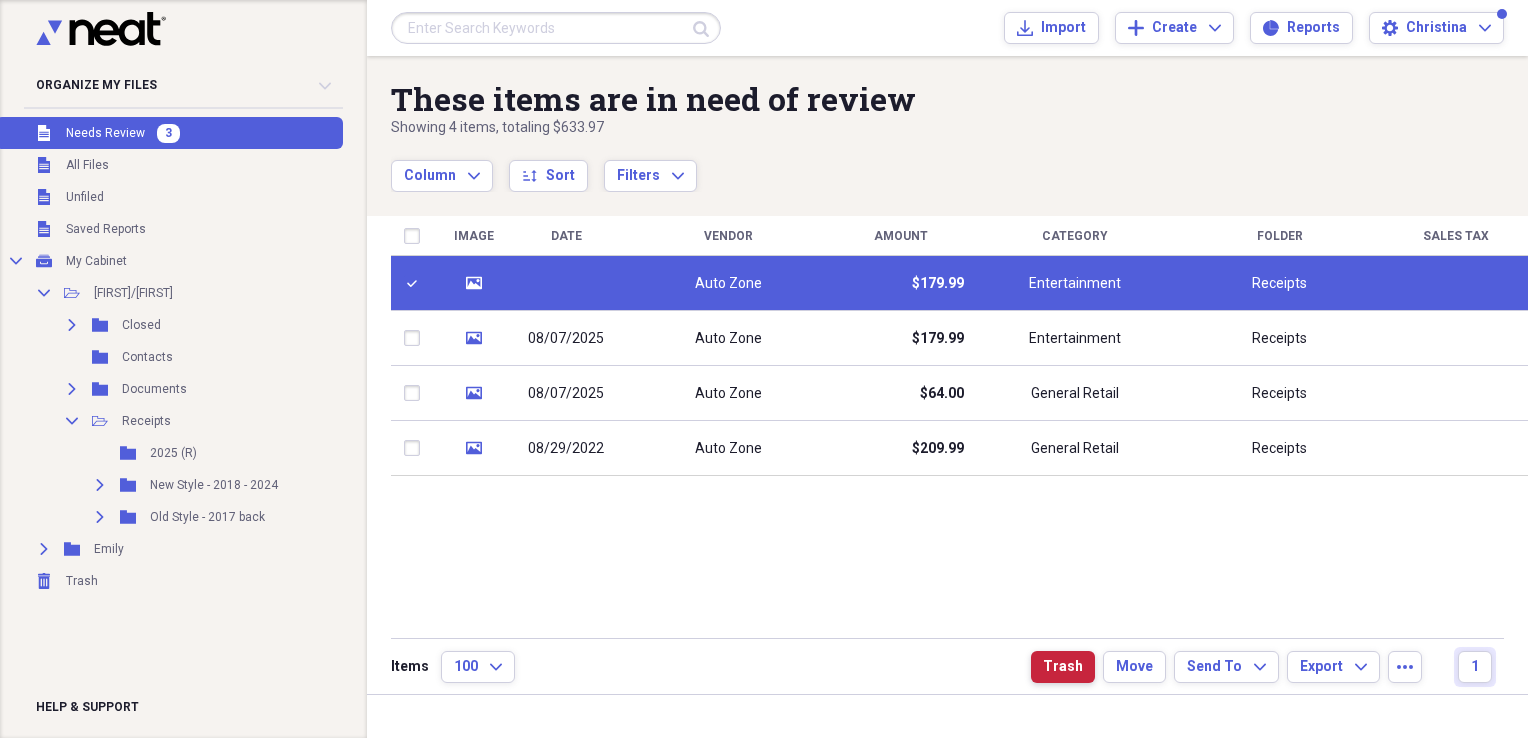 click on "Trash" at bounding box center (1063, 667) 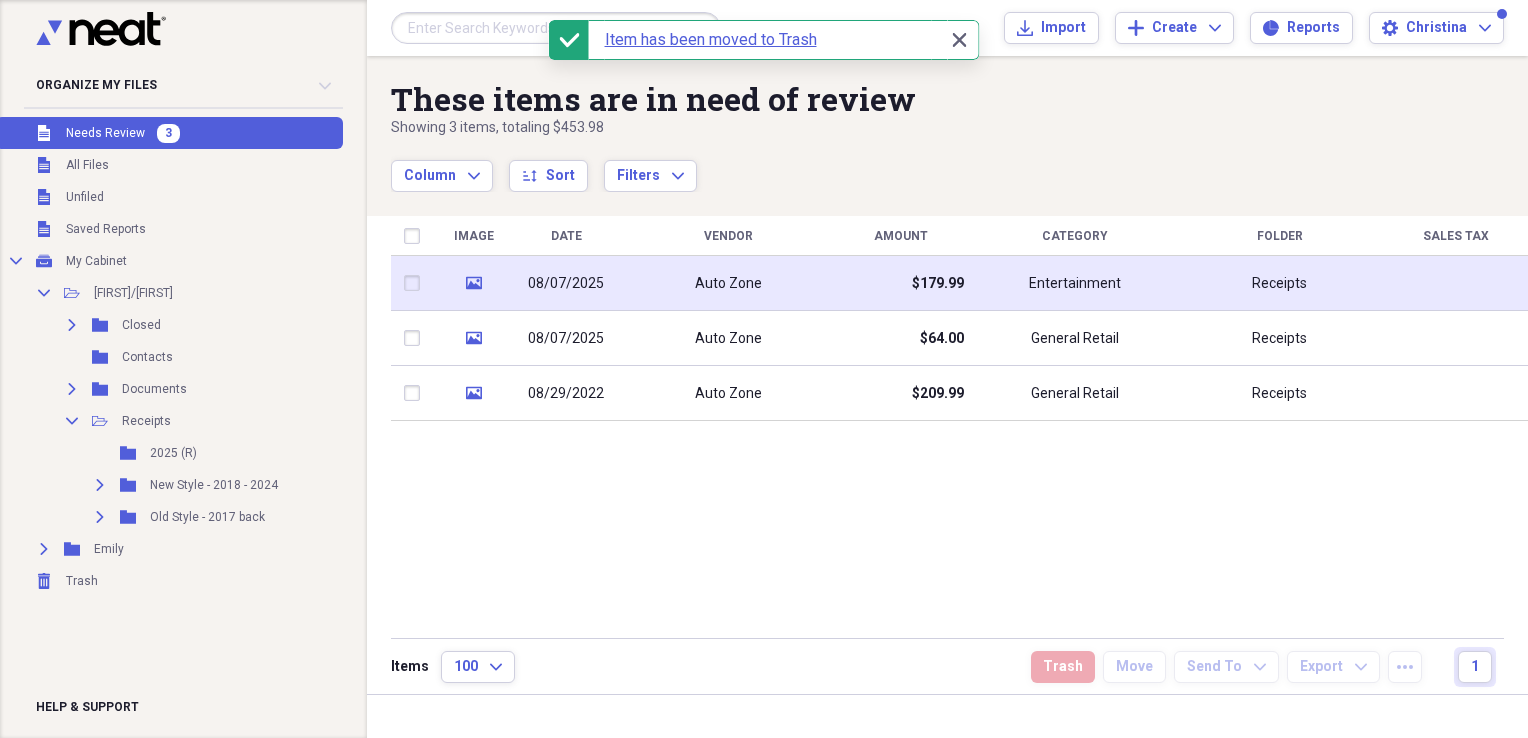 click on "media" 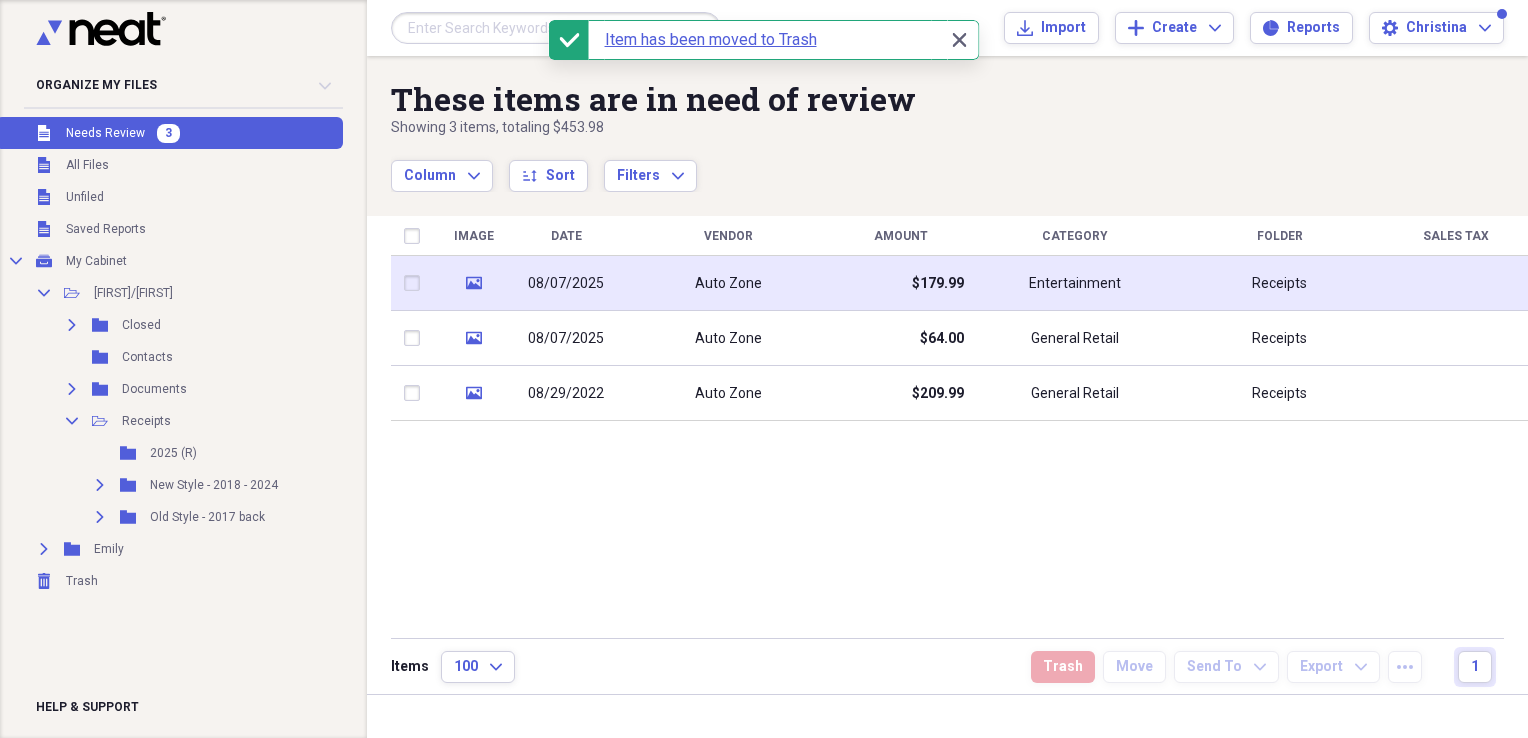 click at bounding box center [416, 283] 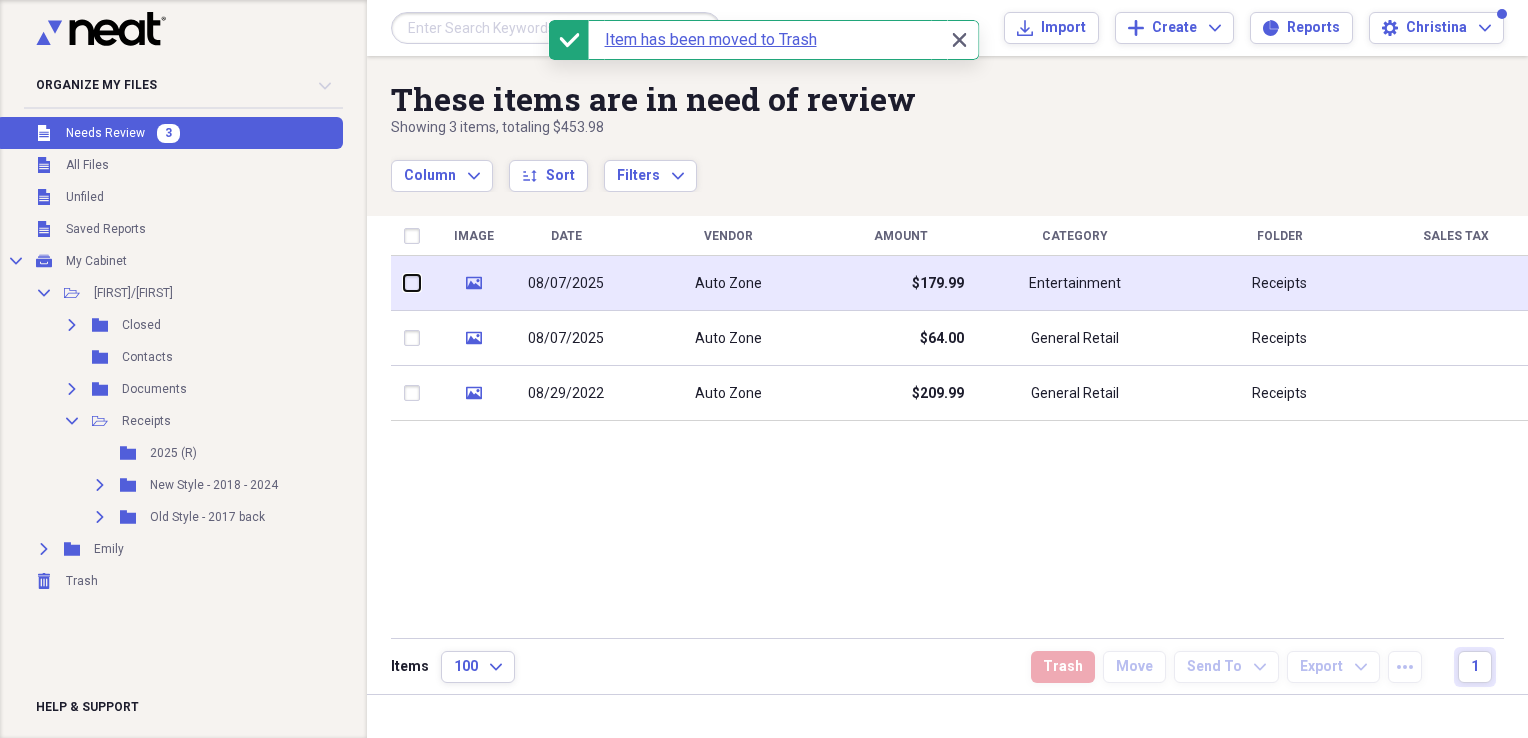 click at bounding box center [404, 283] 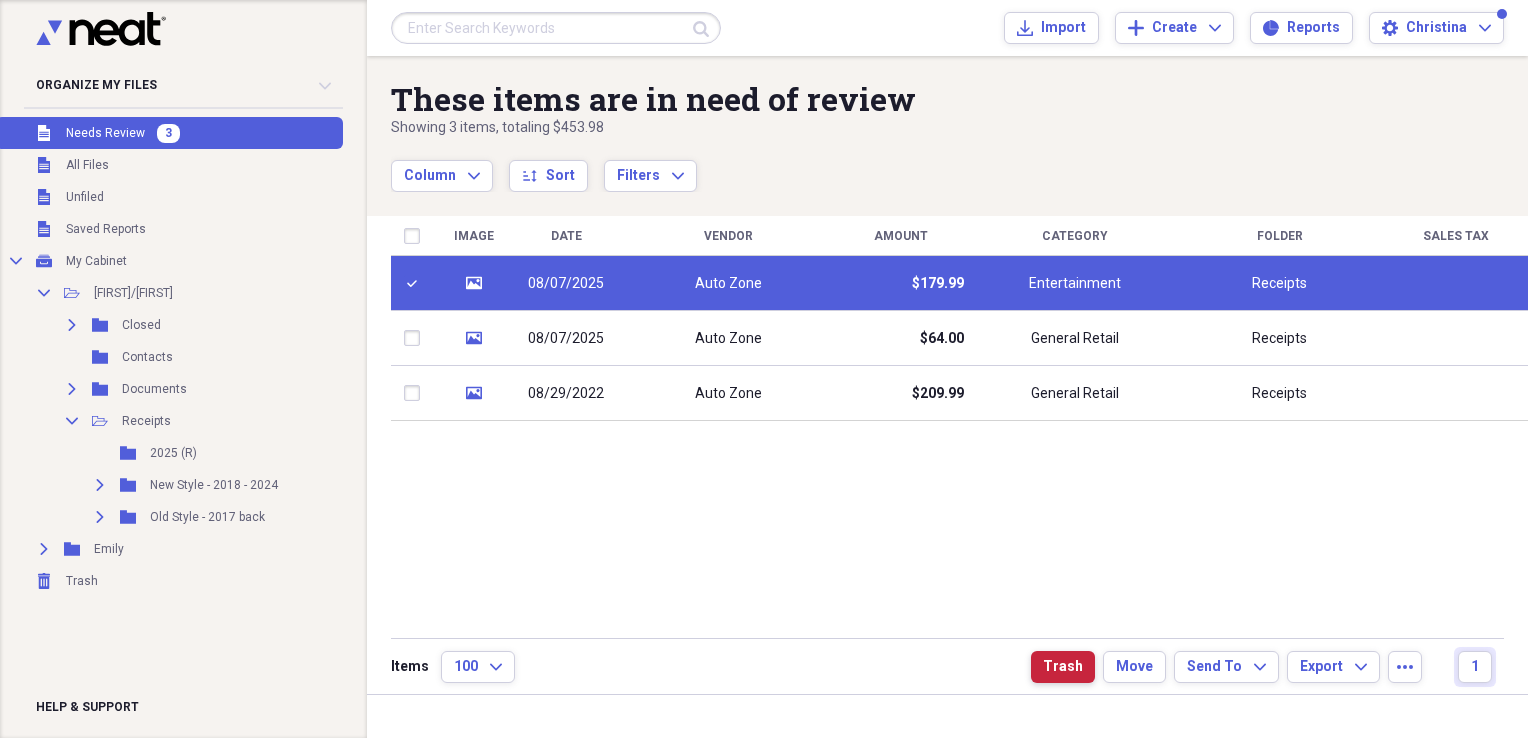 click on "Trash" at bounding box center [1063, 667] 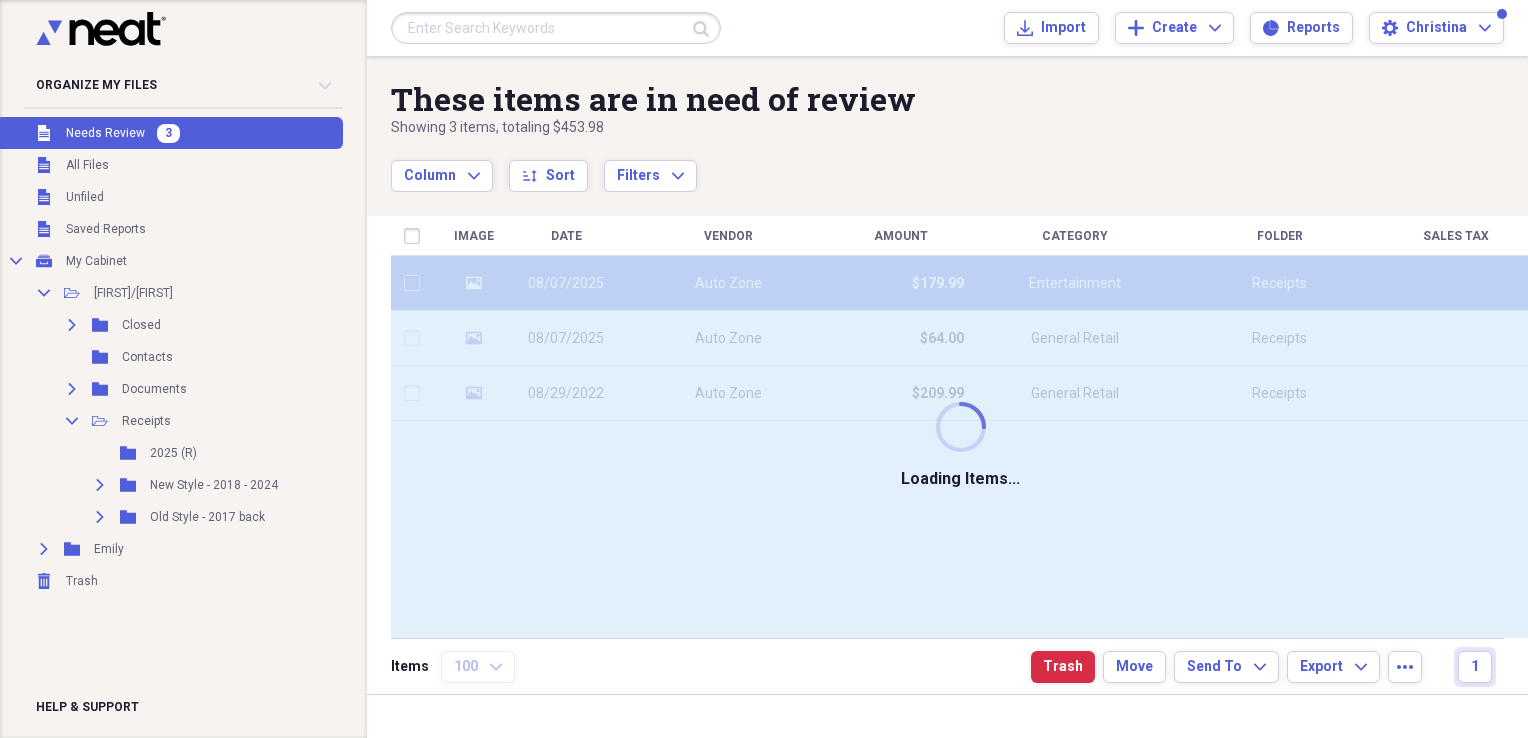 checkbox on "false" 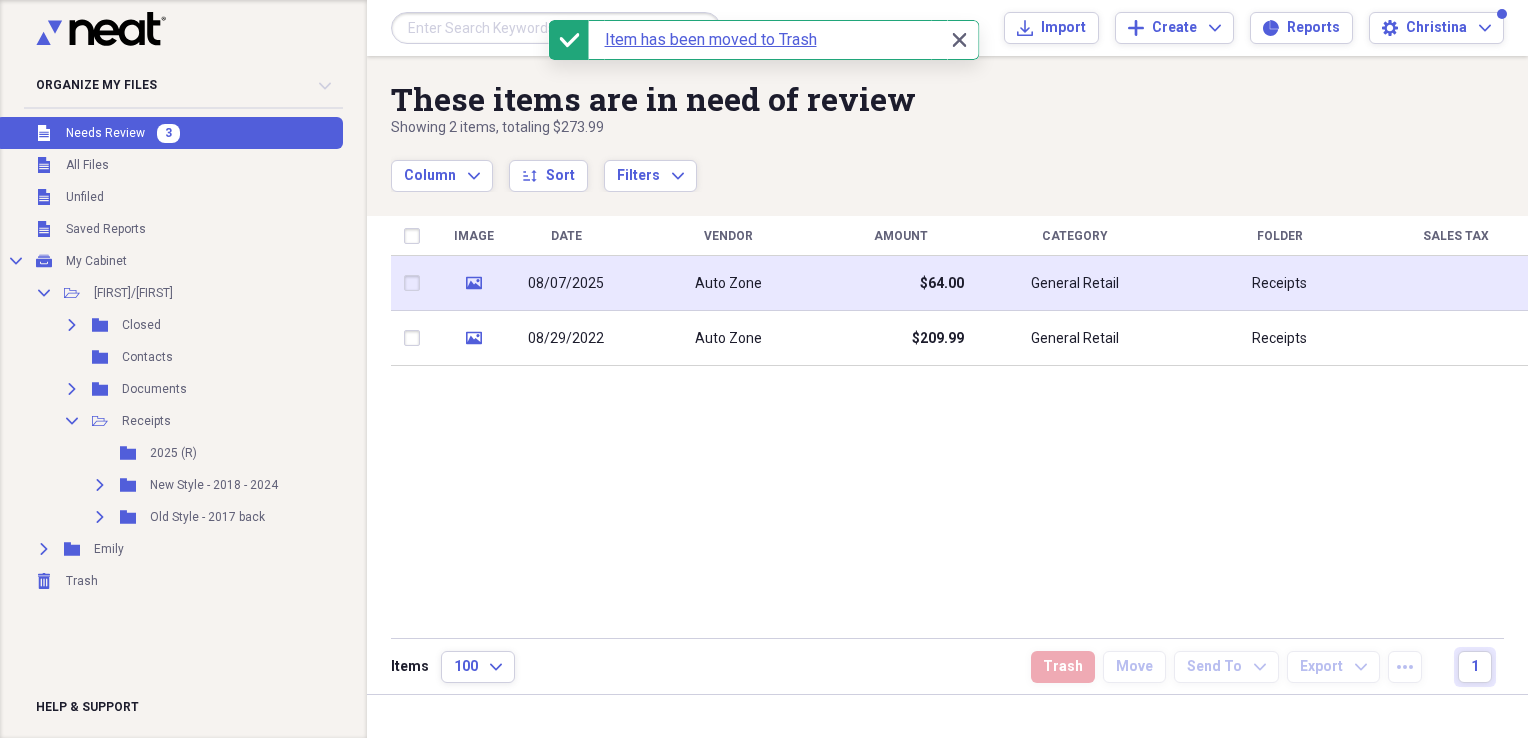 click on "media" 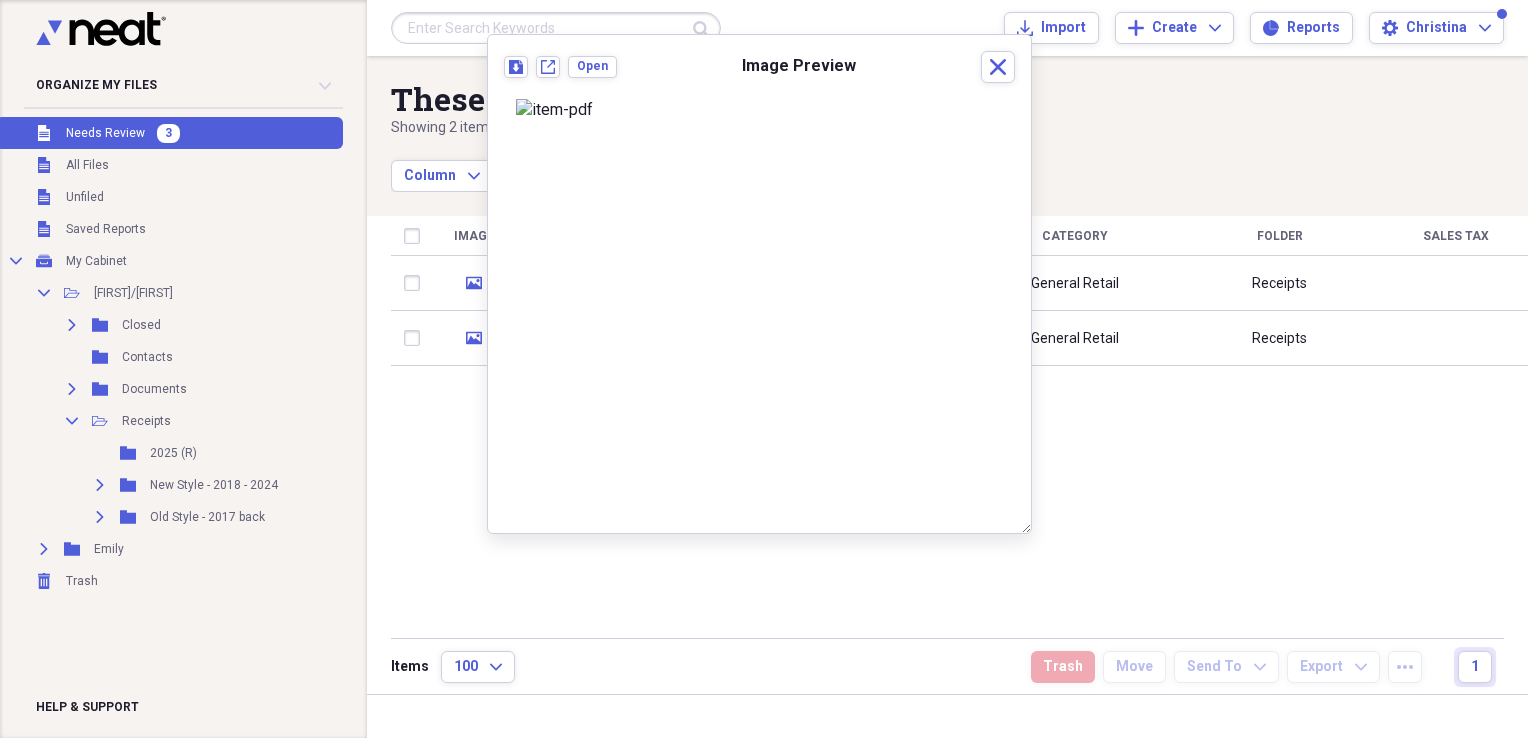 scroll, scrollTop: 0, scrollLeft: 0, axis: both 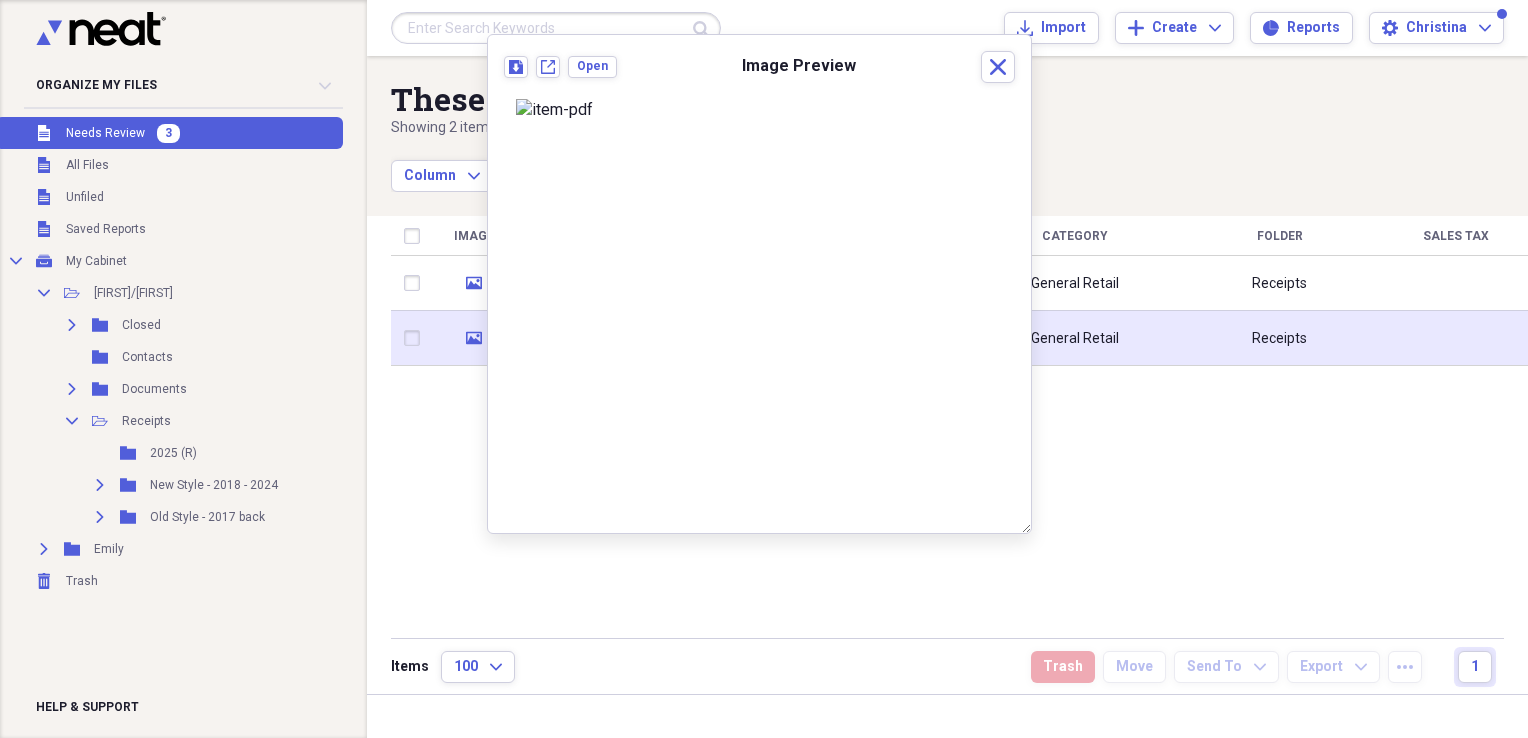 click 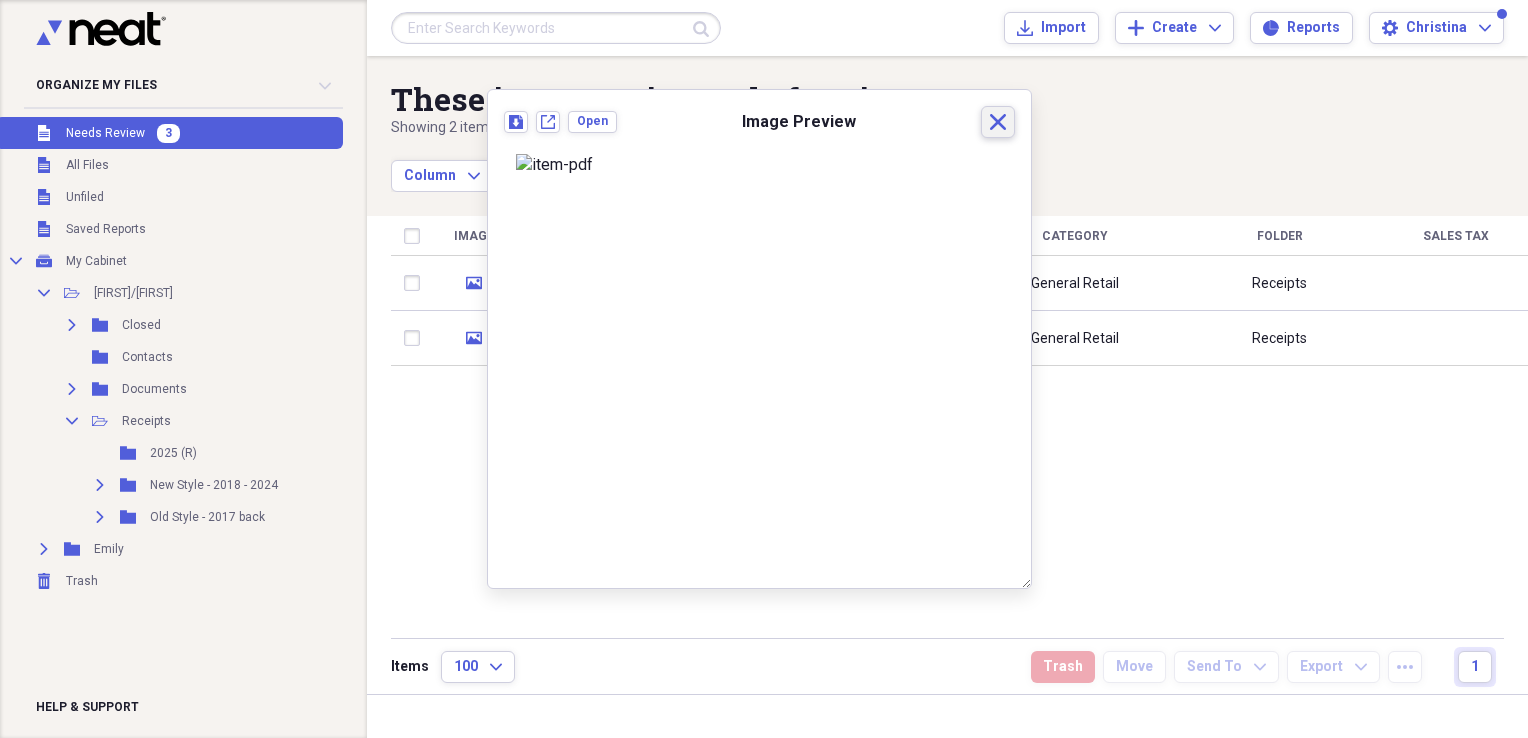click 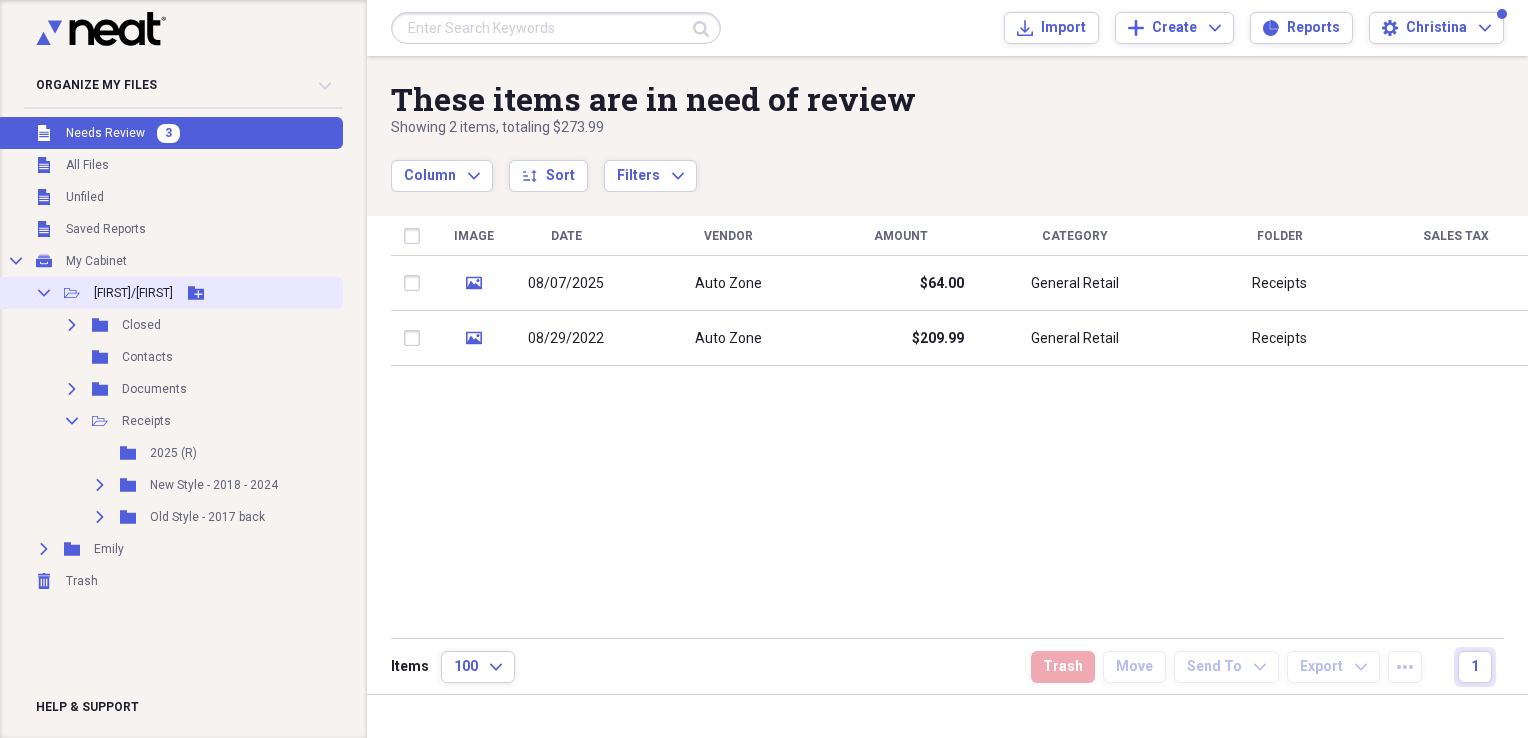 click on "[PERSON]/[PERSON]" at bounding box center [133, 293] 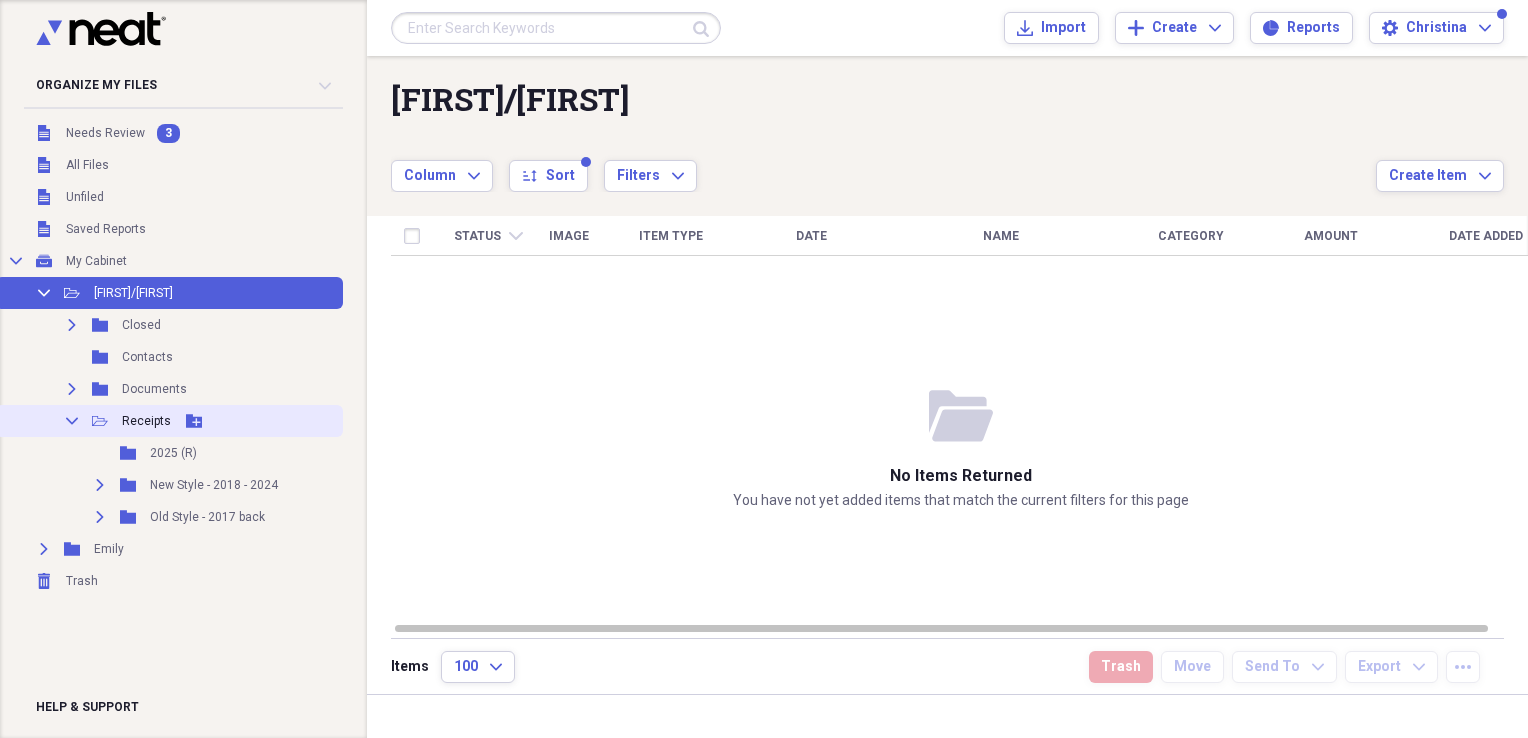 click on "Receipts" at bounding box center (146, 421) 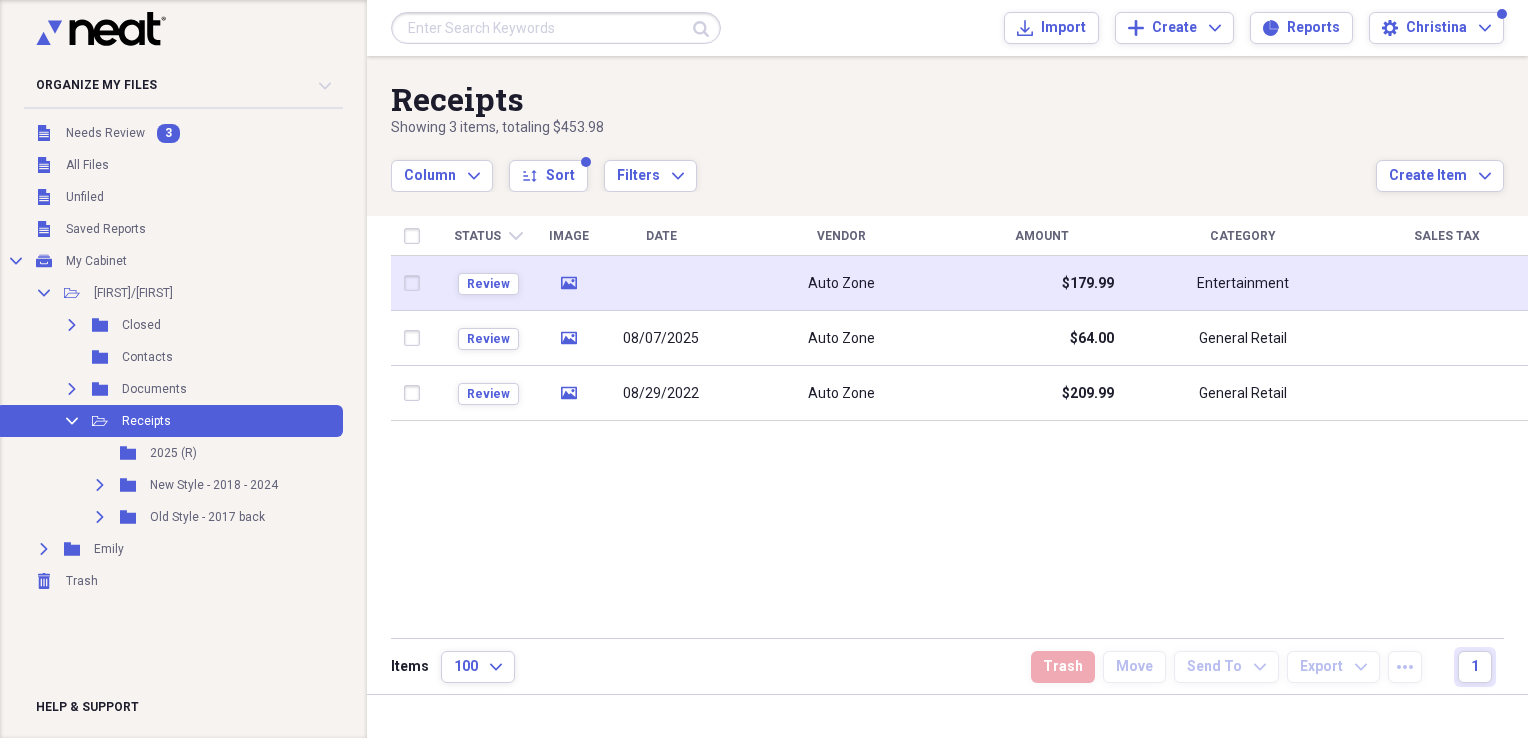 click 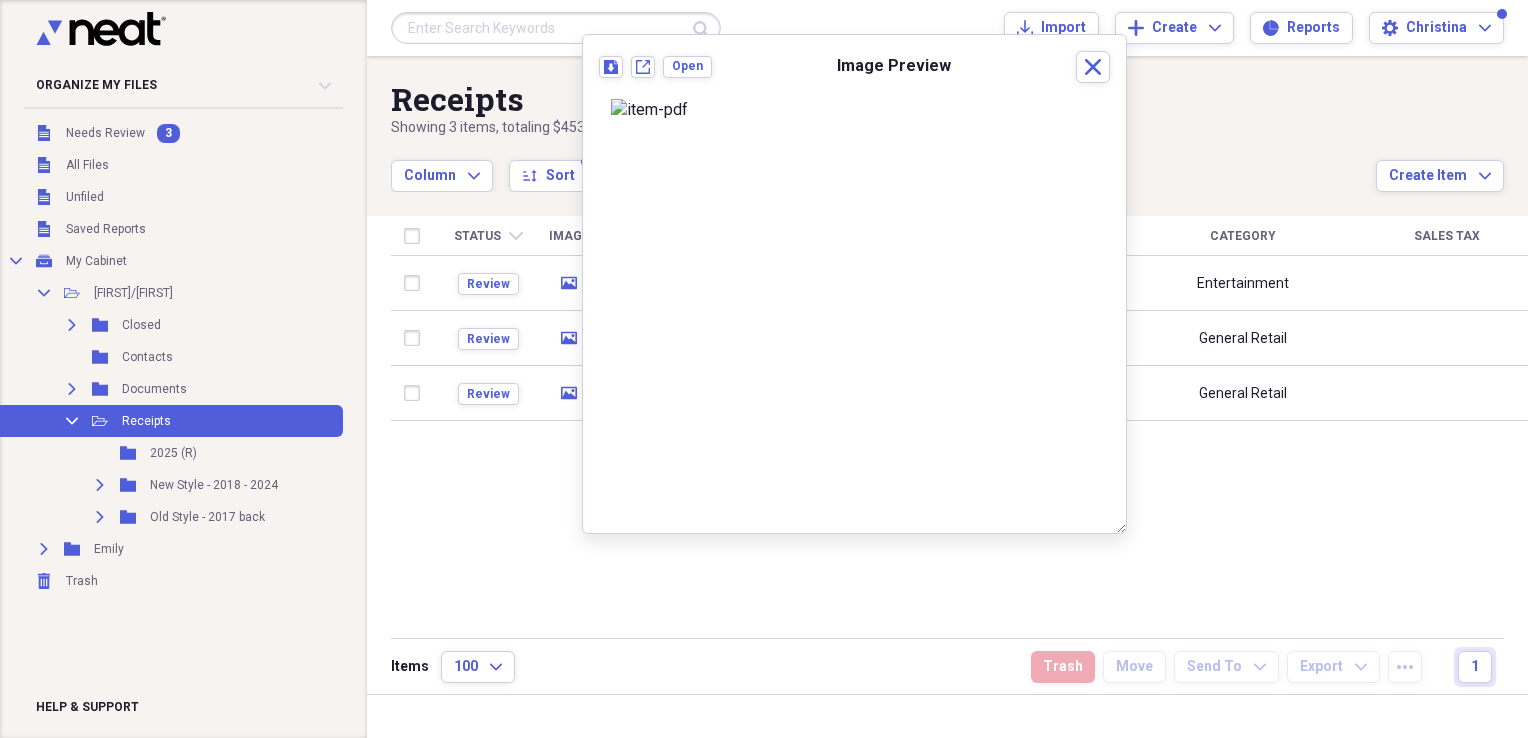 scroll, scrollTop: 0, scrollLeft: 0, axis: both 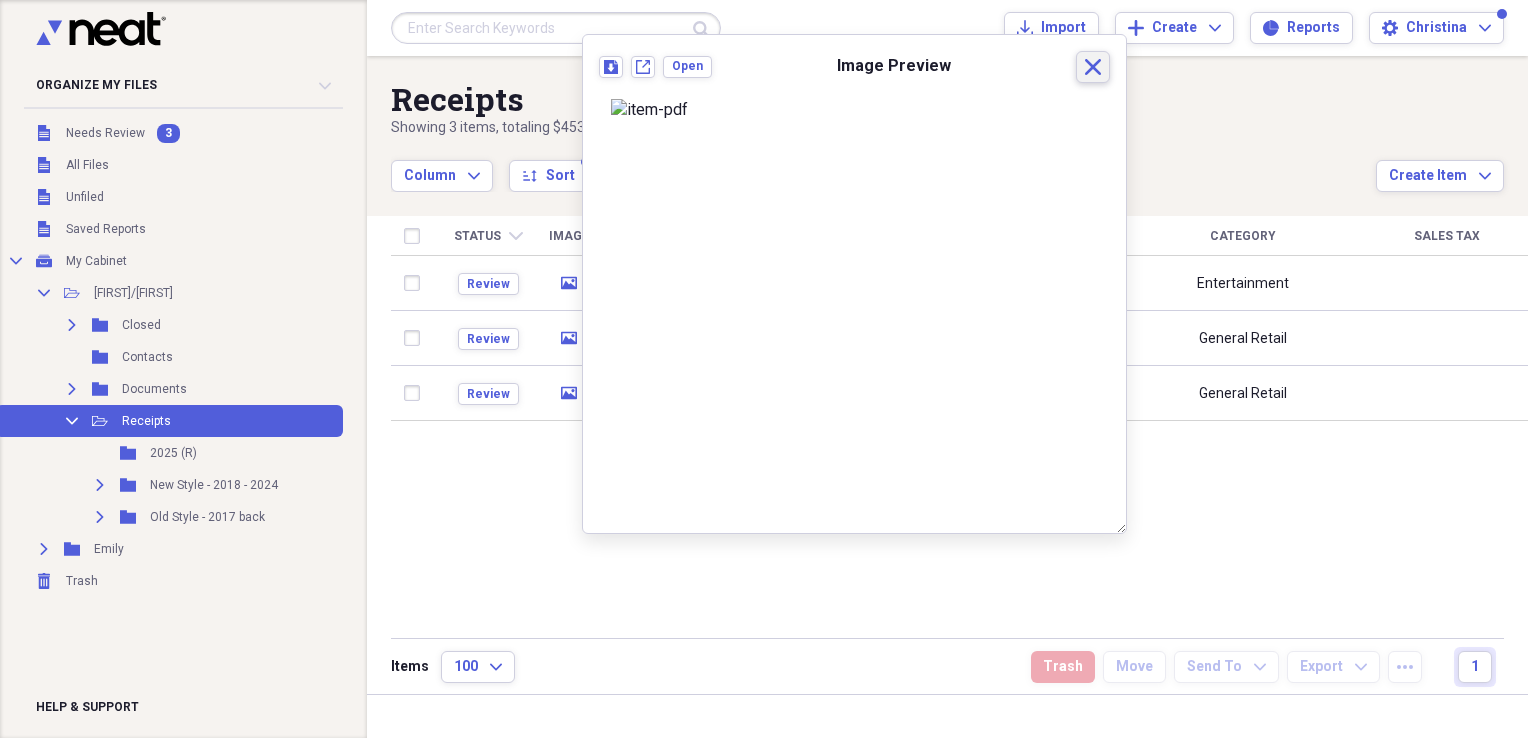 click 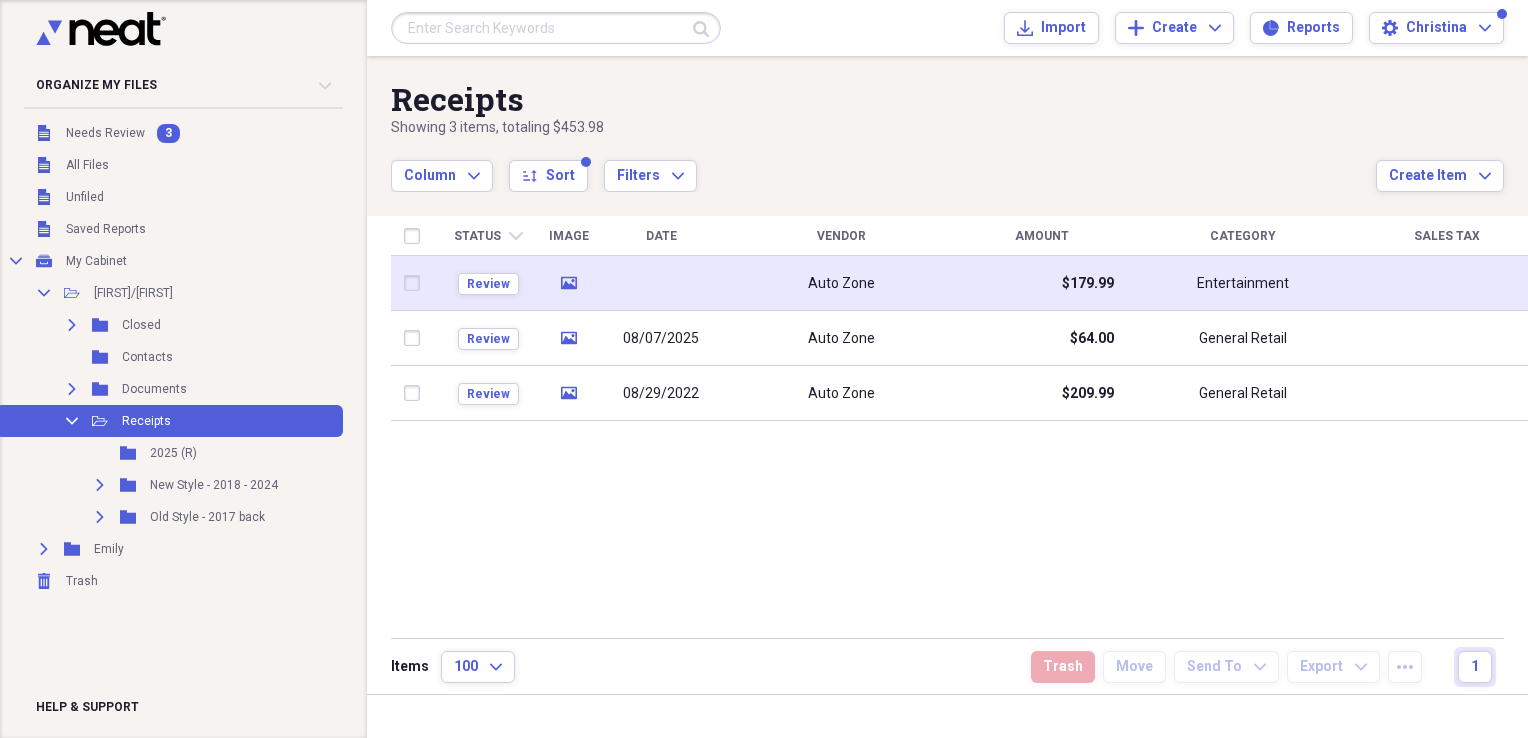 click on "media" 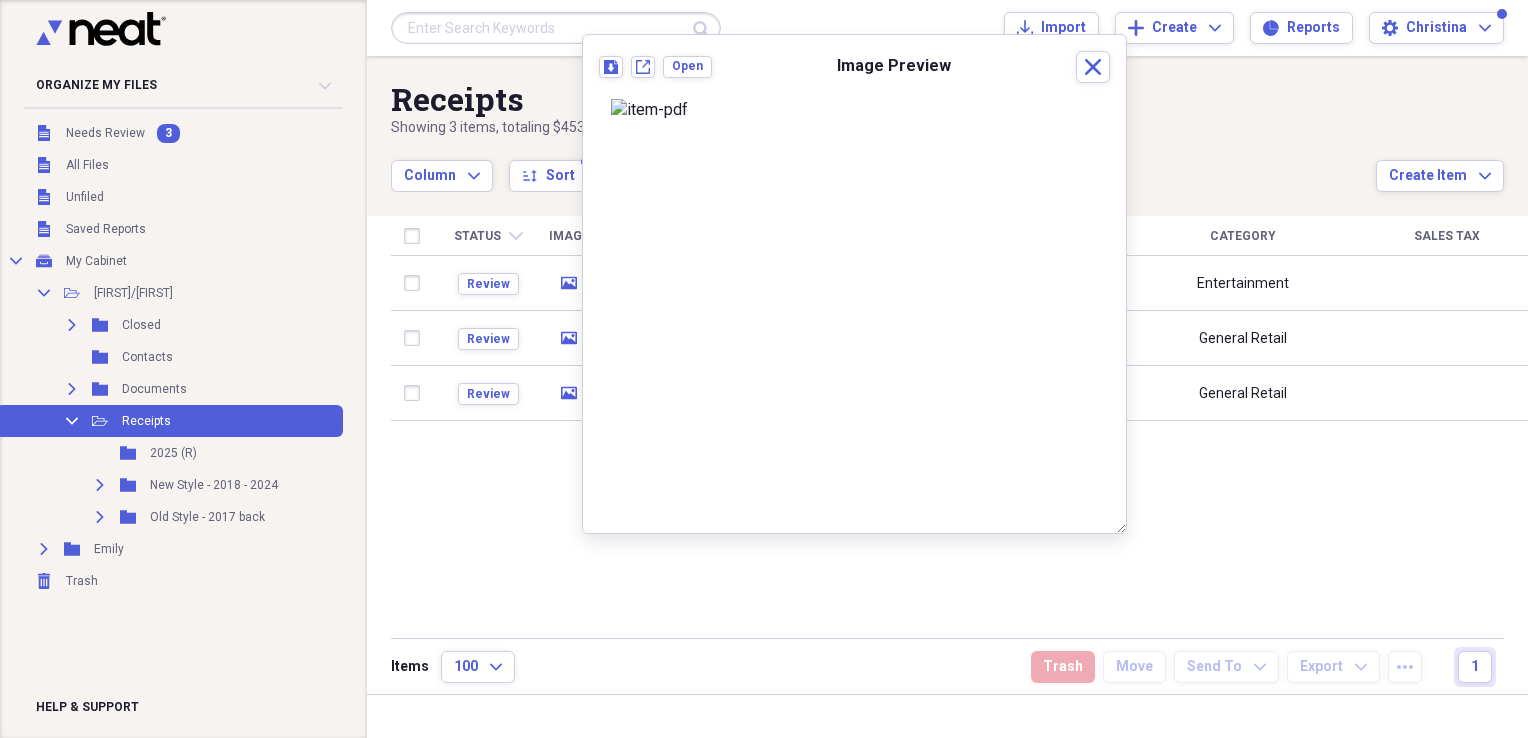 scroll, scrollTop: 0, scrollLeft: 0, axis: both 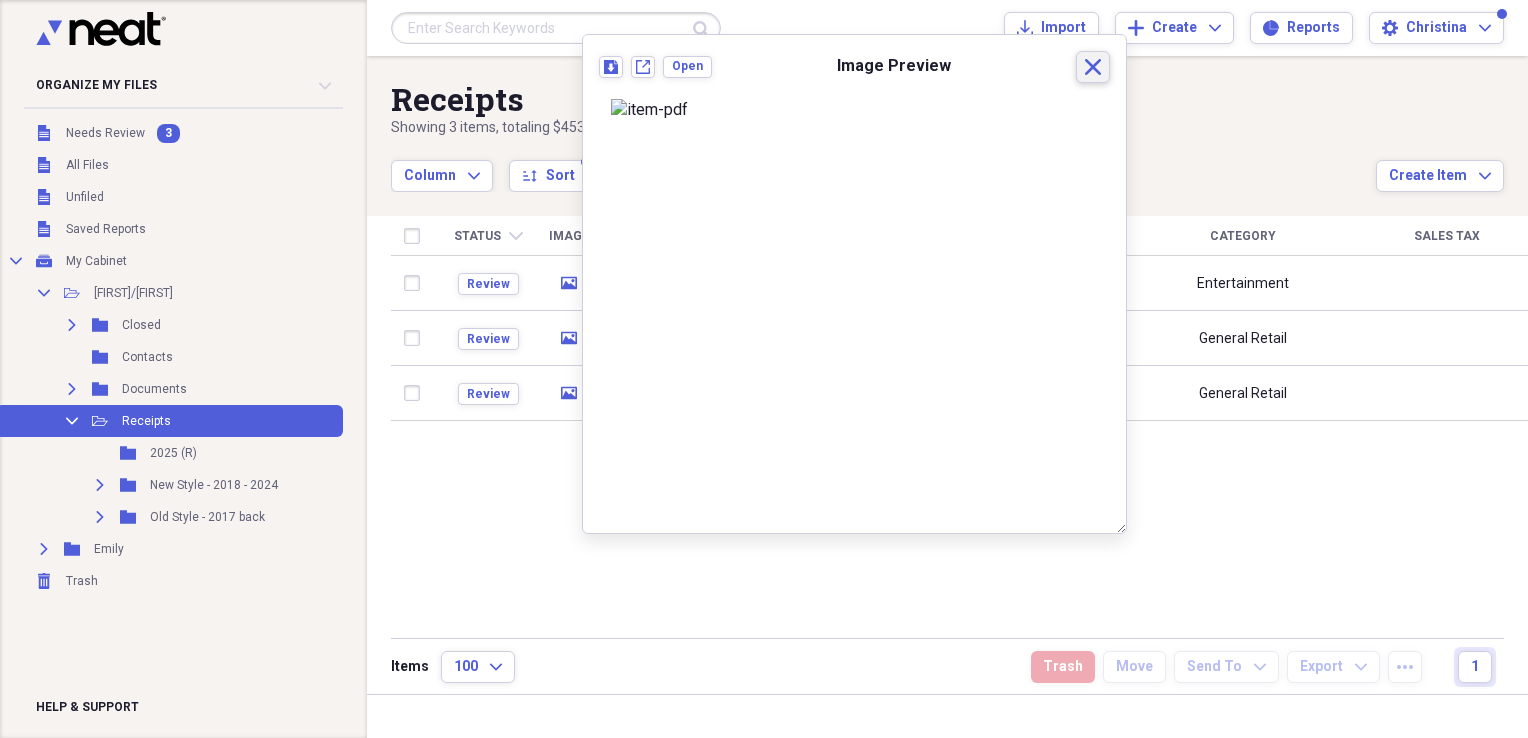 click 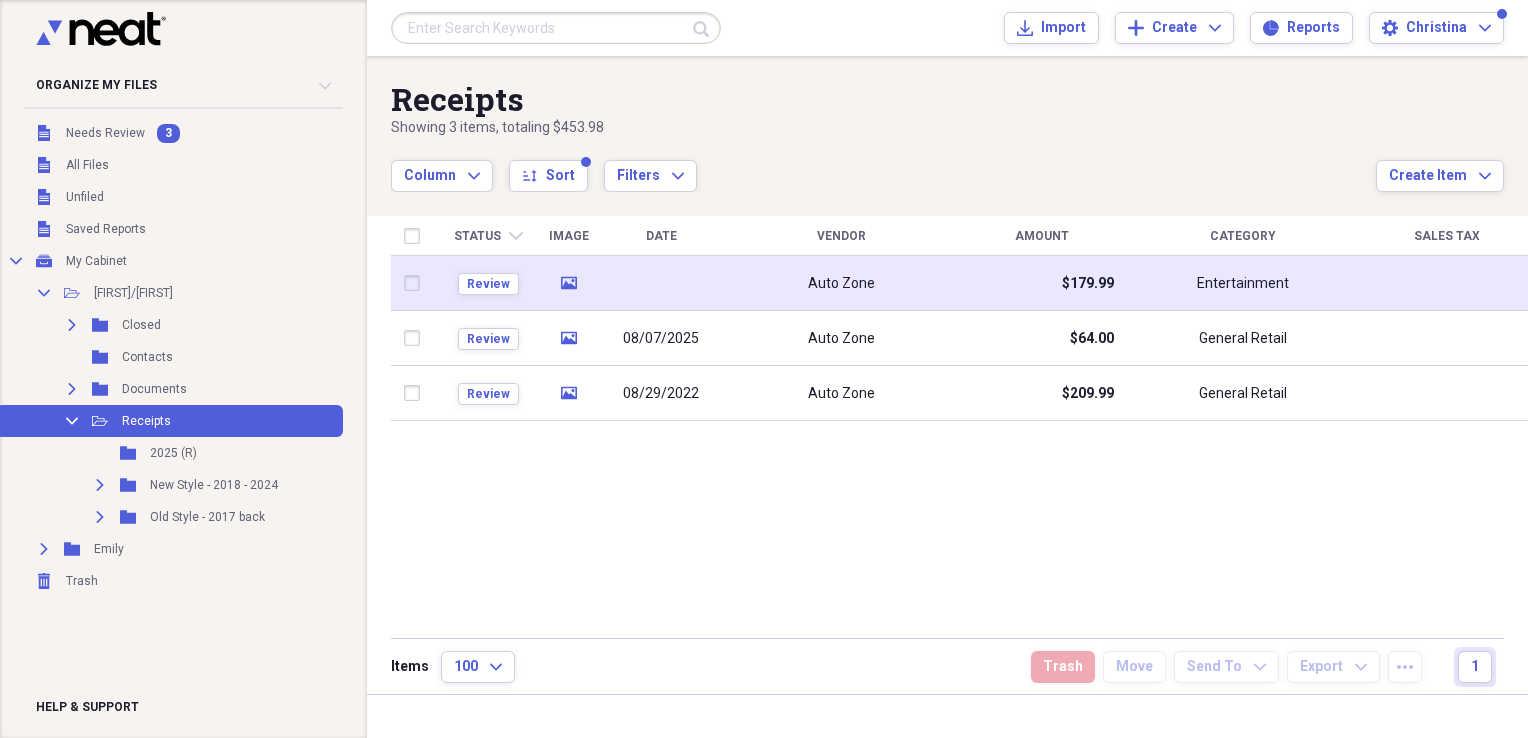 click at bounding box center (416, 283) 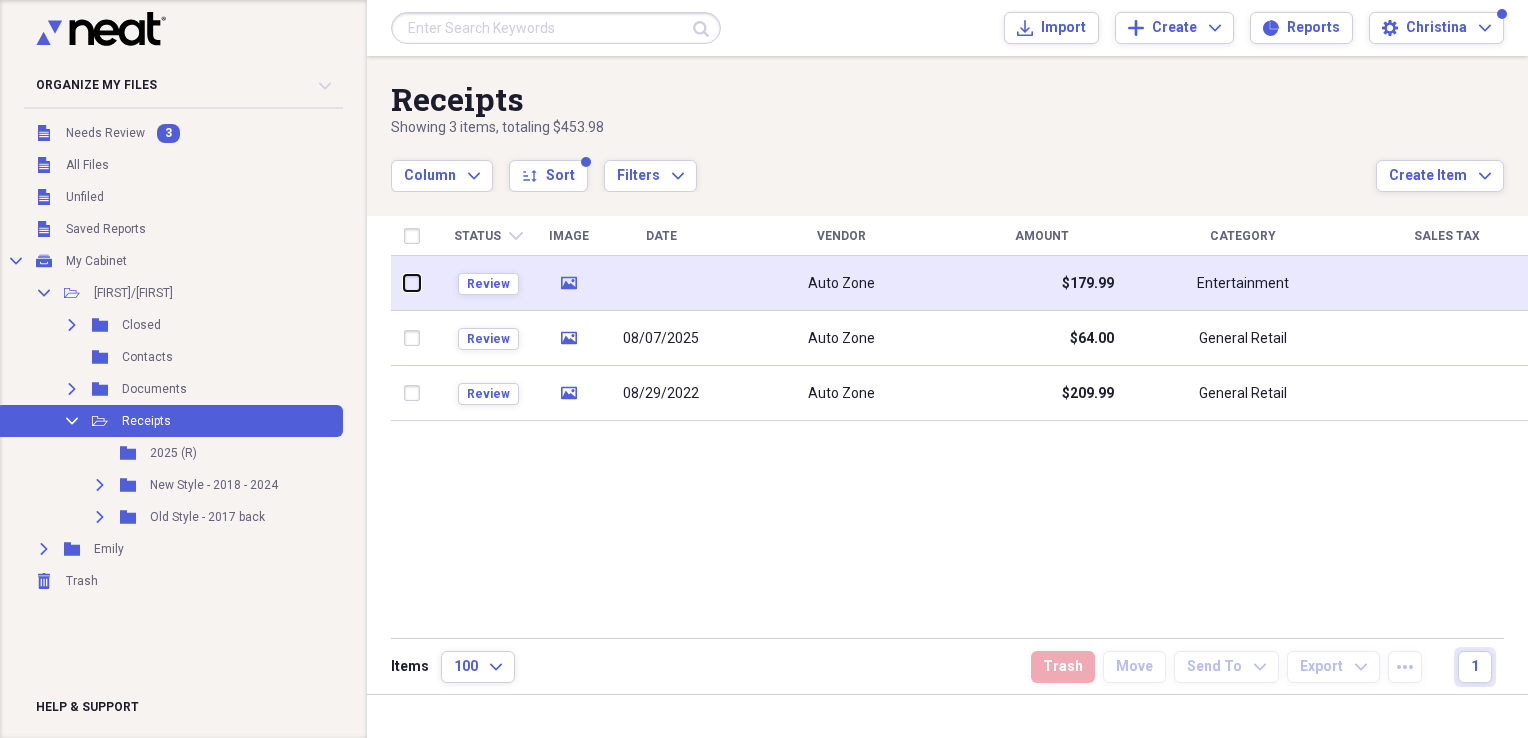 click at bounding box center [404, 283] 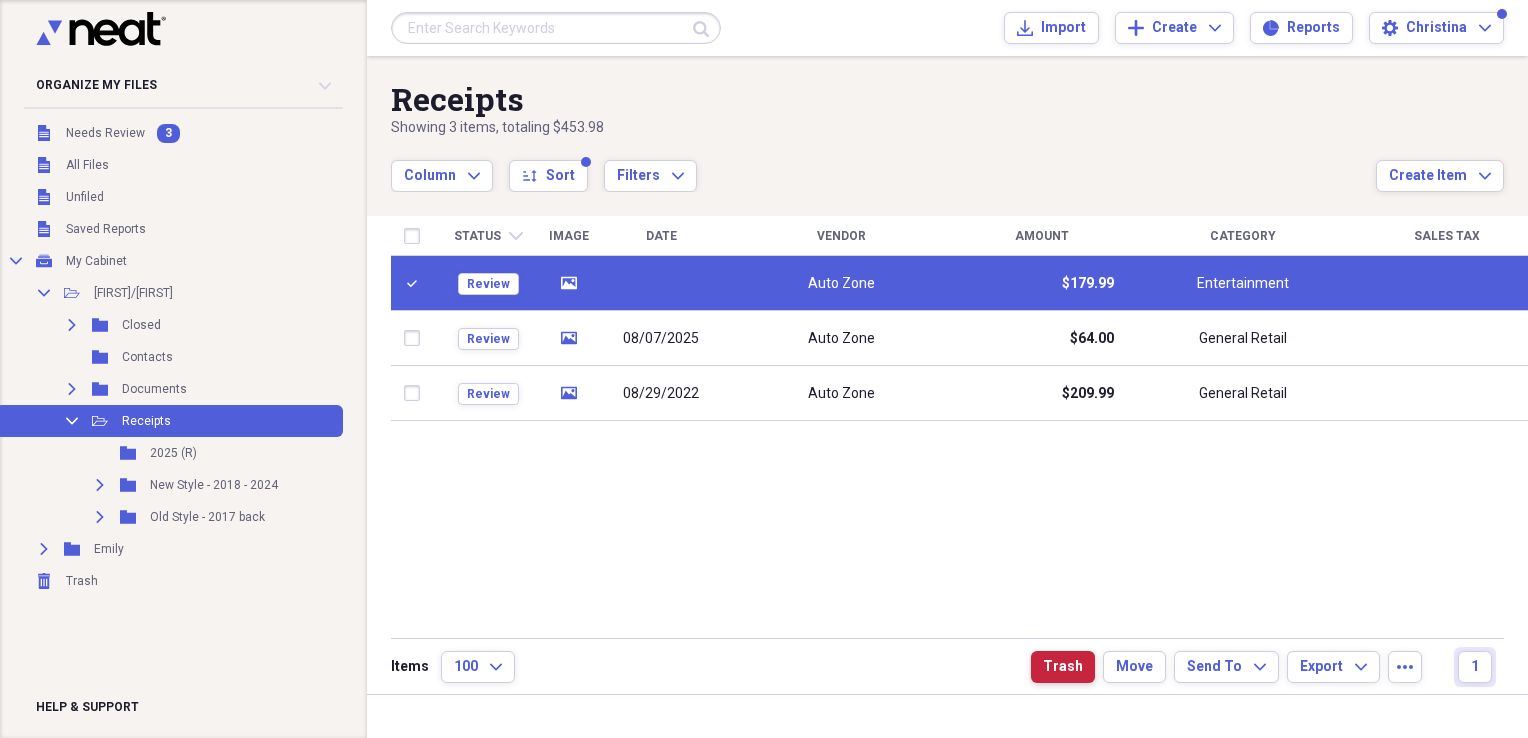 click on "Trash" at bounding box center (1063, 667) 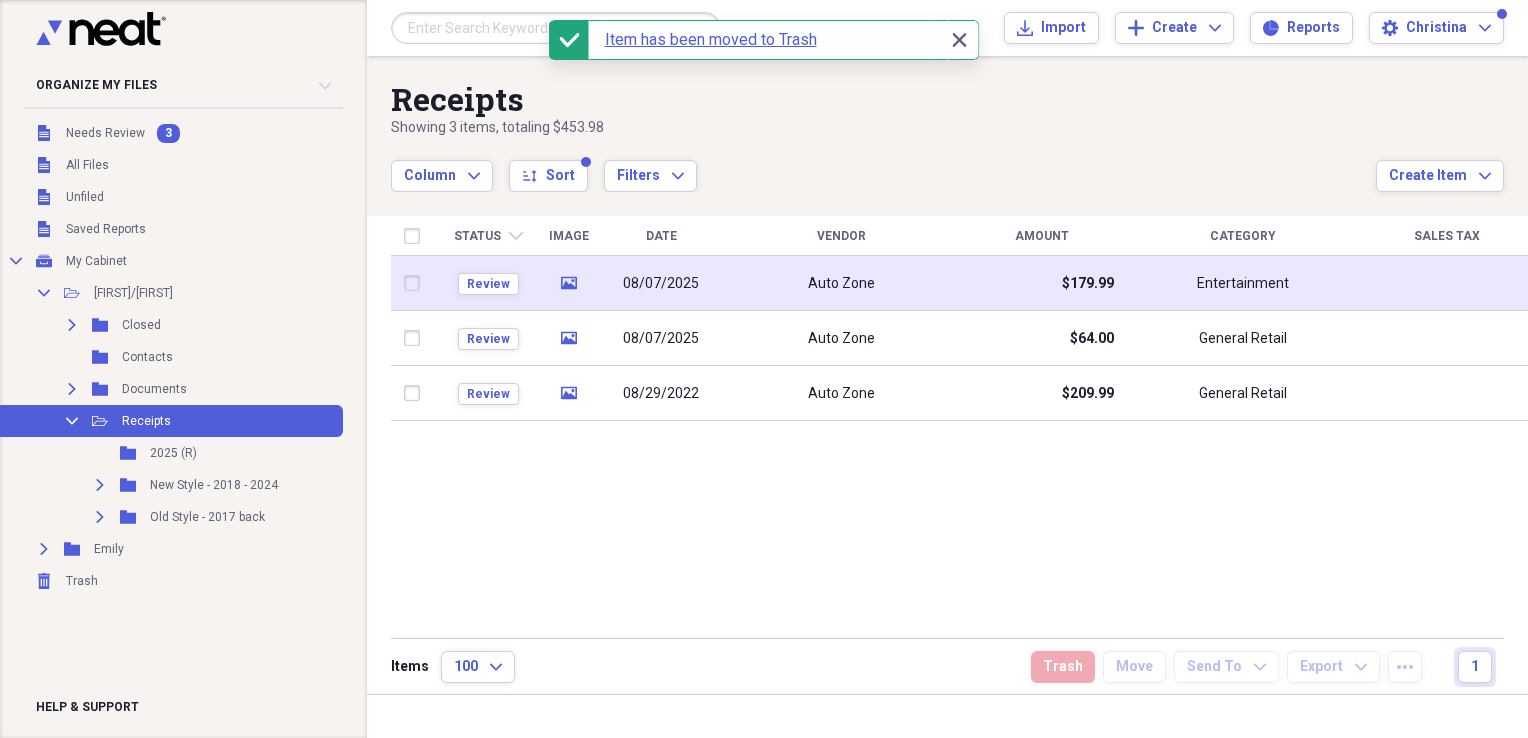 click 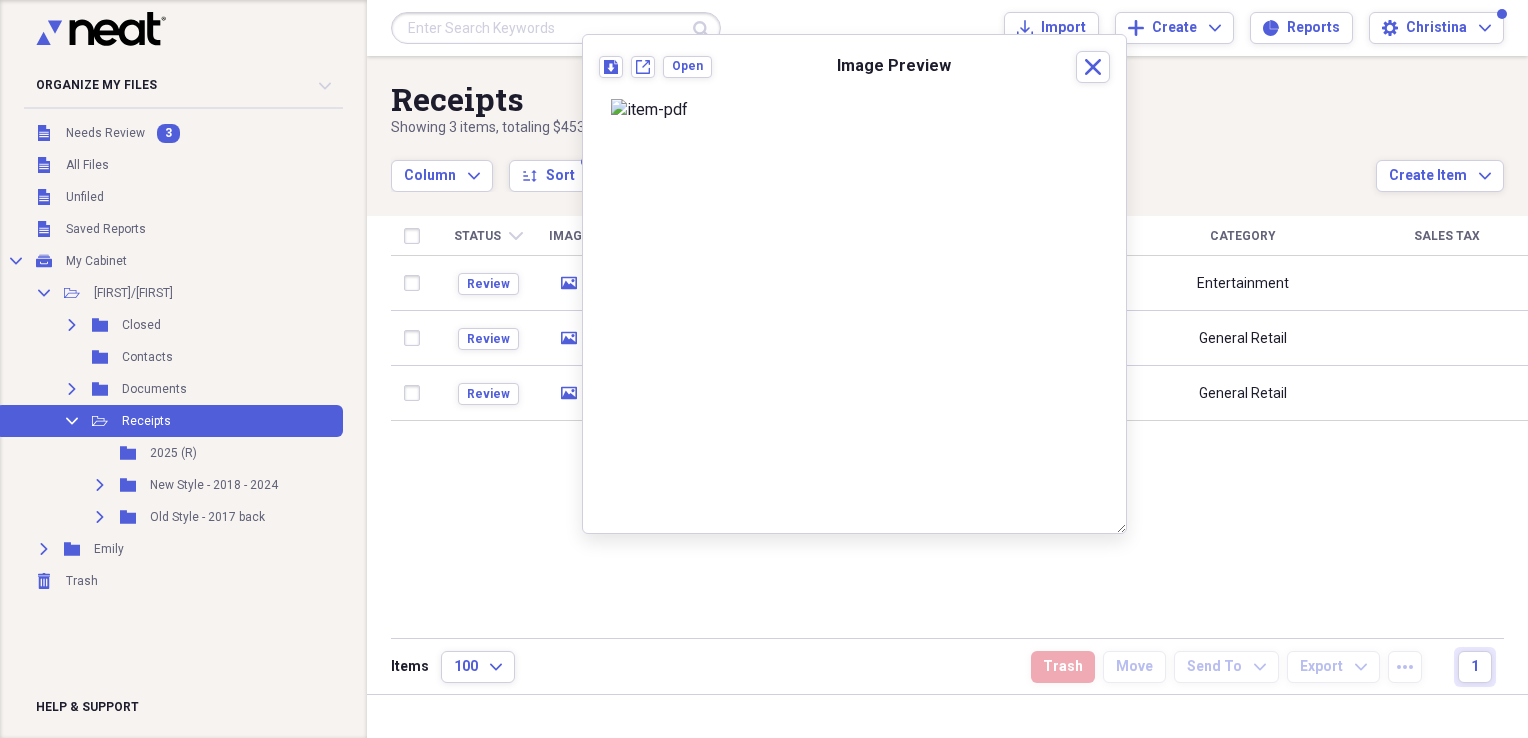 scroll, scrollTop: 0, scrollLeft: 0, axis: both 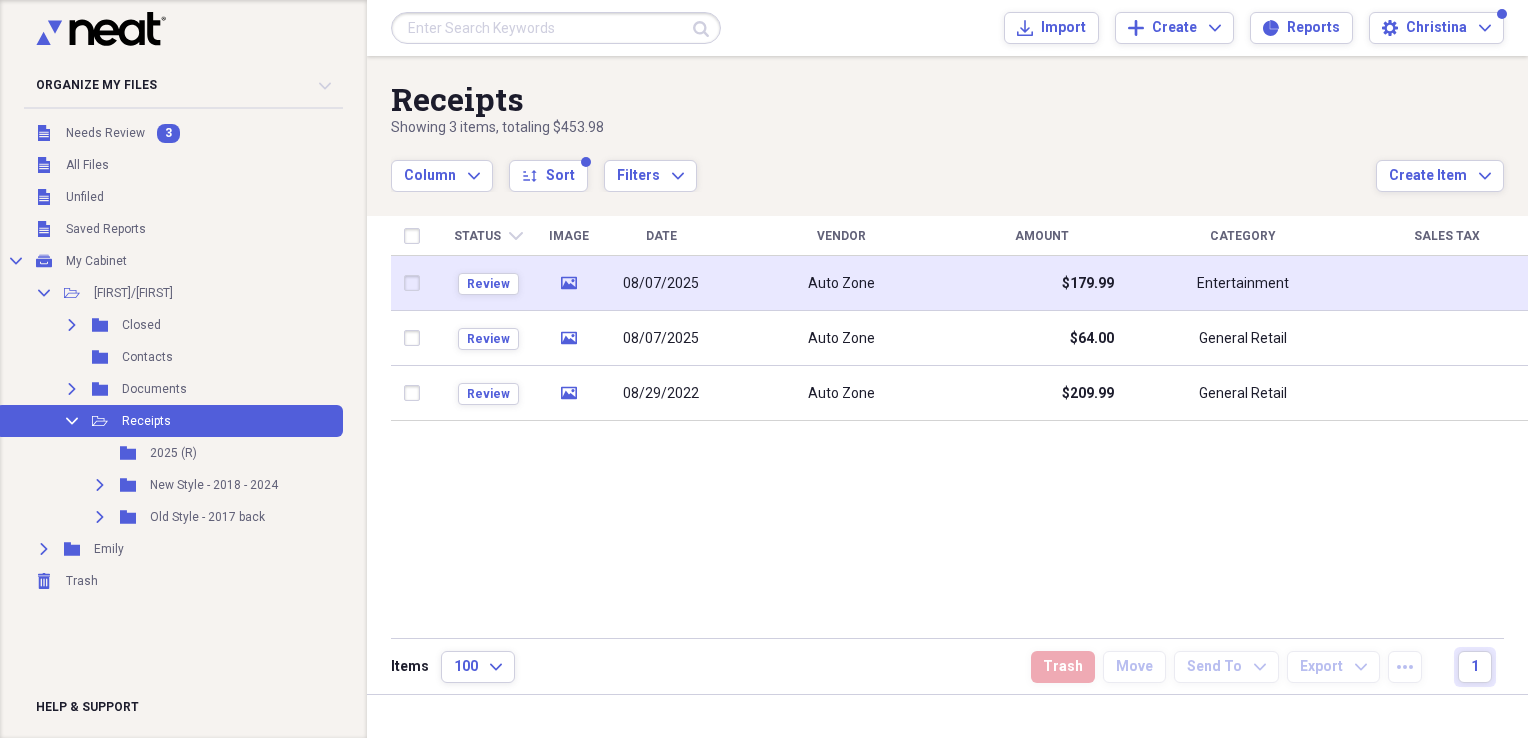 click at bounding box center [416, 283] 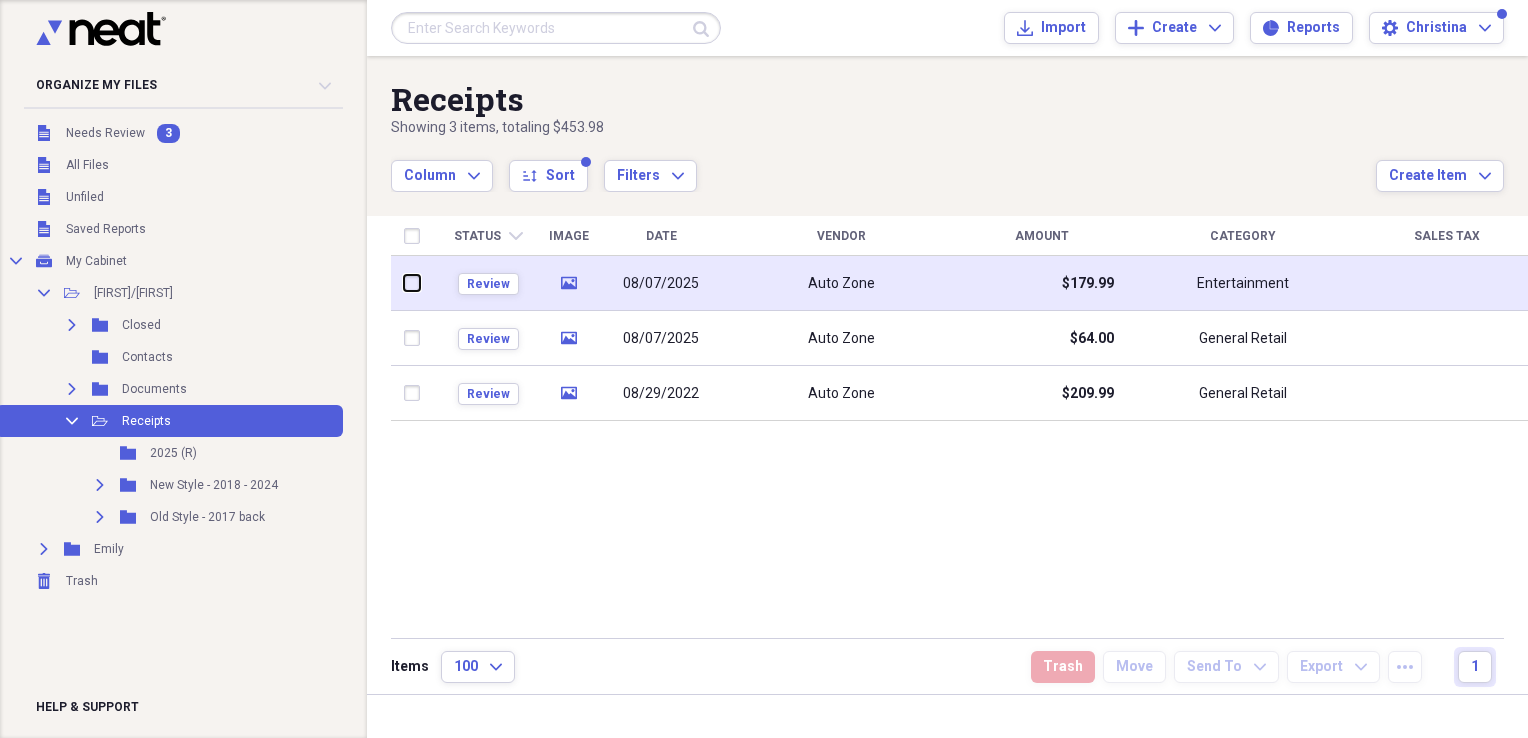 click at bounding box center [404, 283] 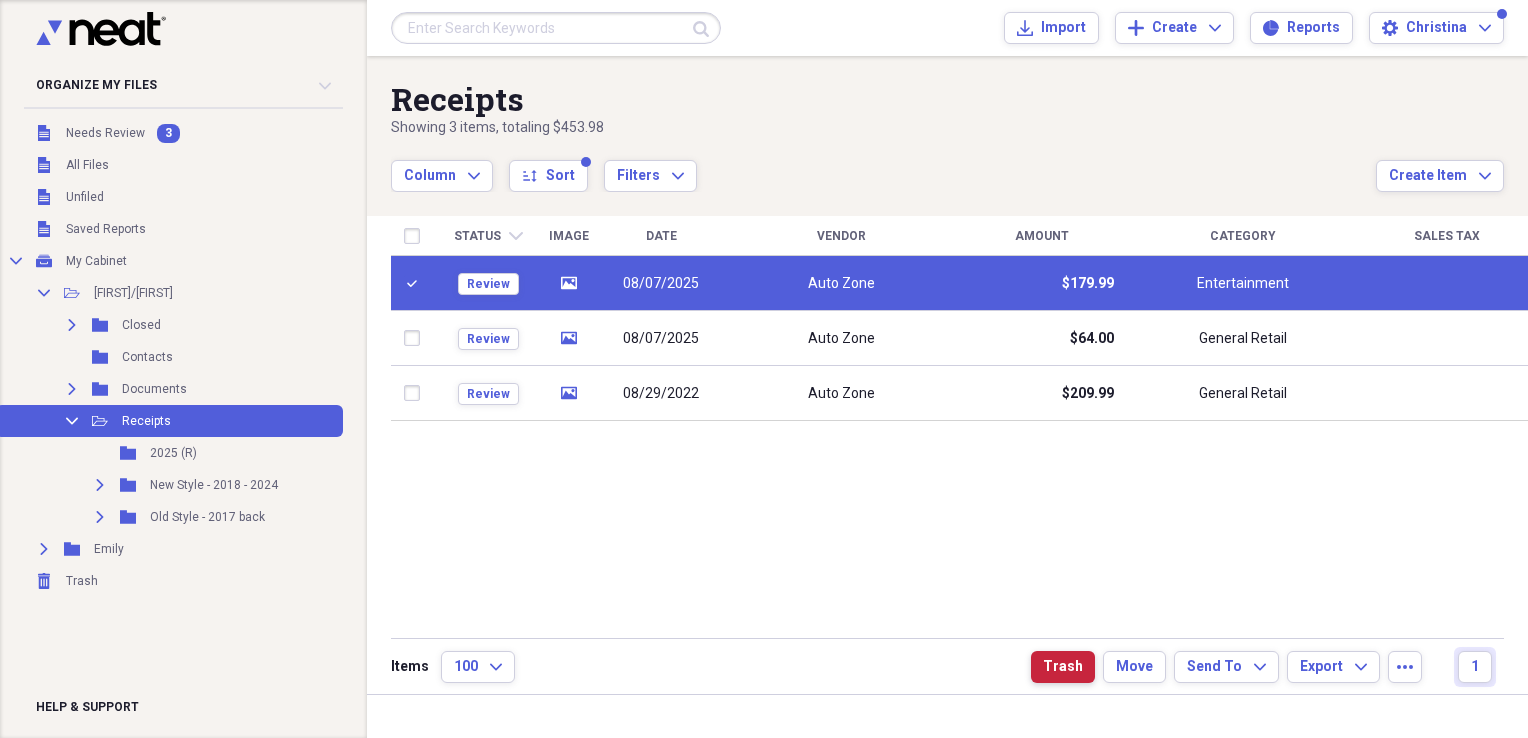 drag, startPoint x: 1076, startPoint y: 663, endPoint x: 1076, endPoint y: 651, distance: 12 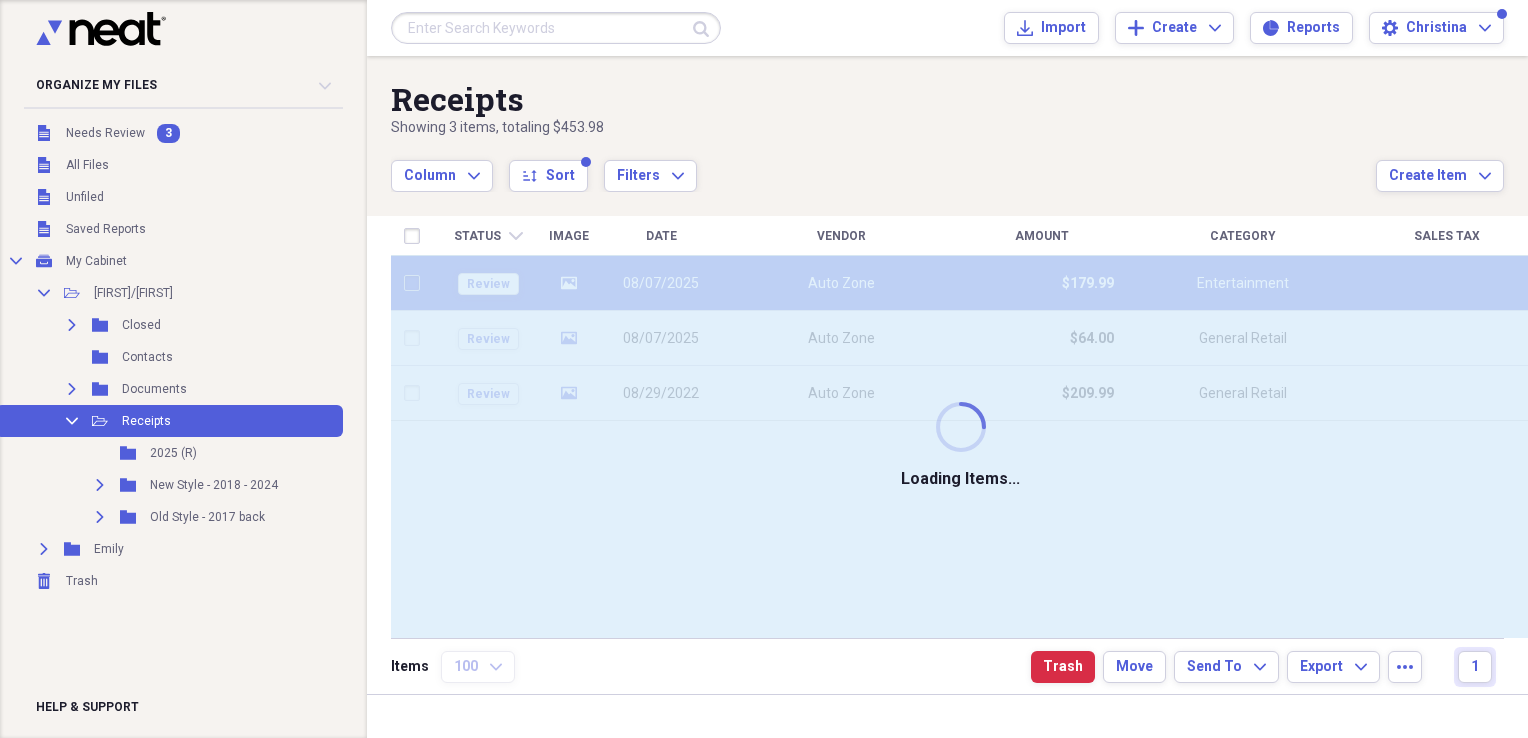 checkbox on "false" 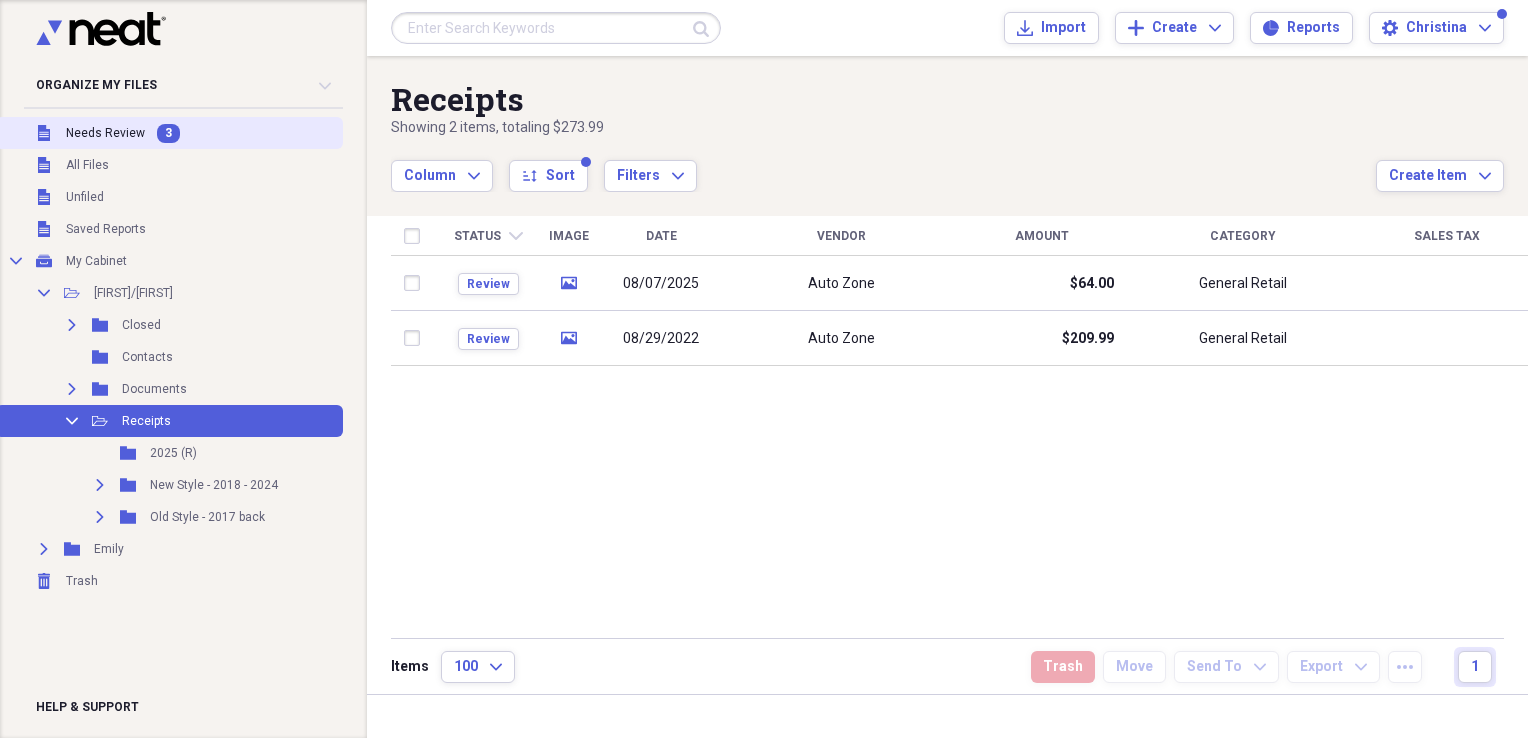 click on "Needs Review" at bounding box center [105, 133] 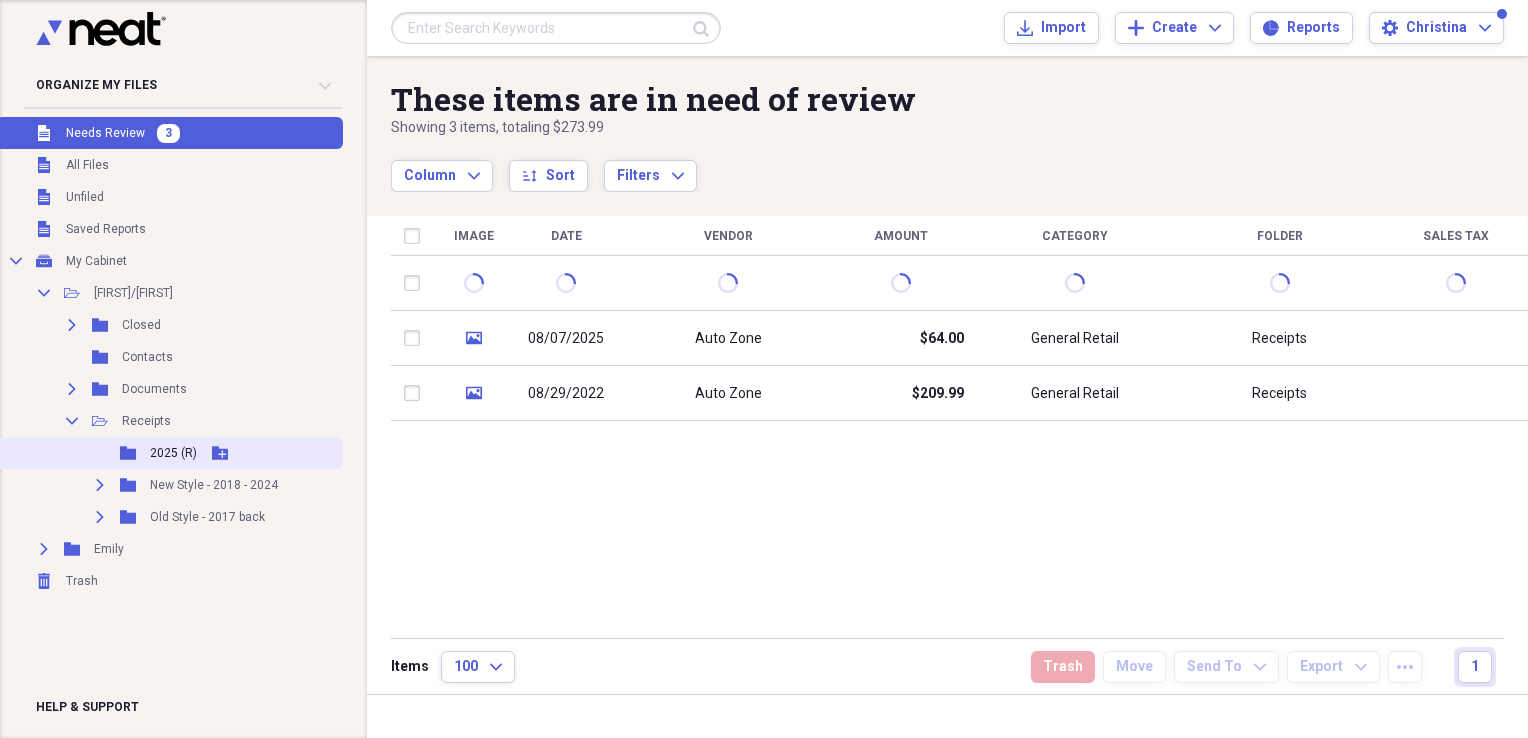 click on "2025 (R)" at bounding box center [173, 453] 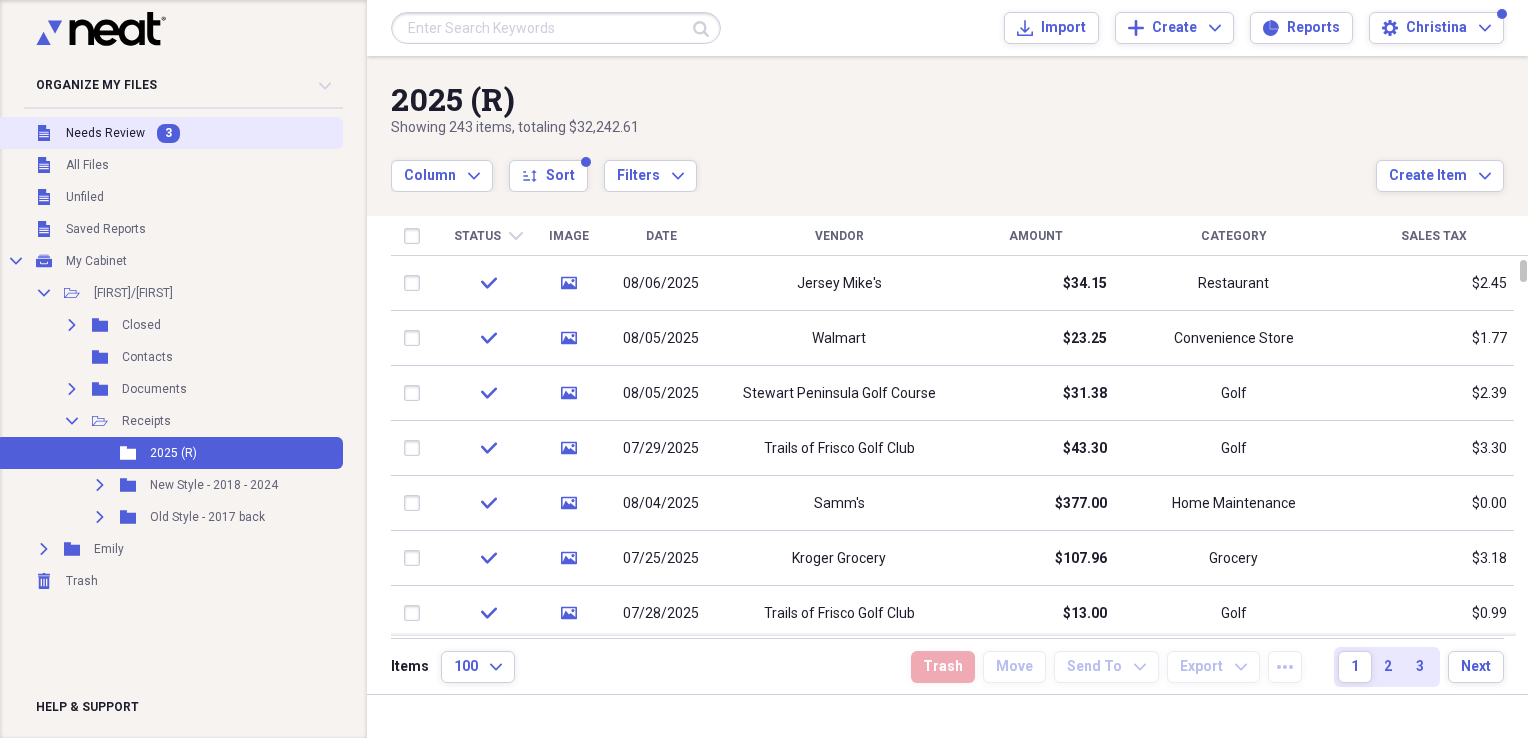 click on "Needs Review" at bounding box center [105, 133] 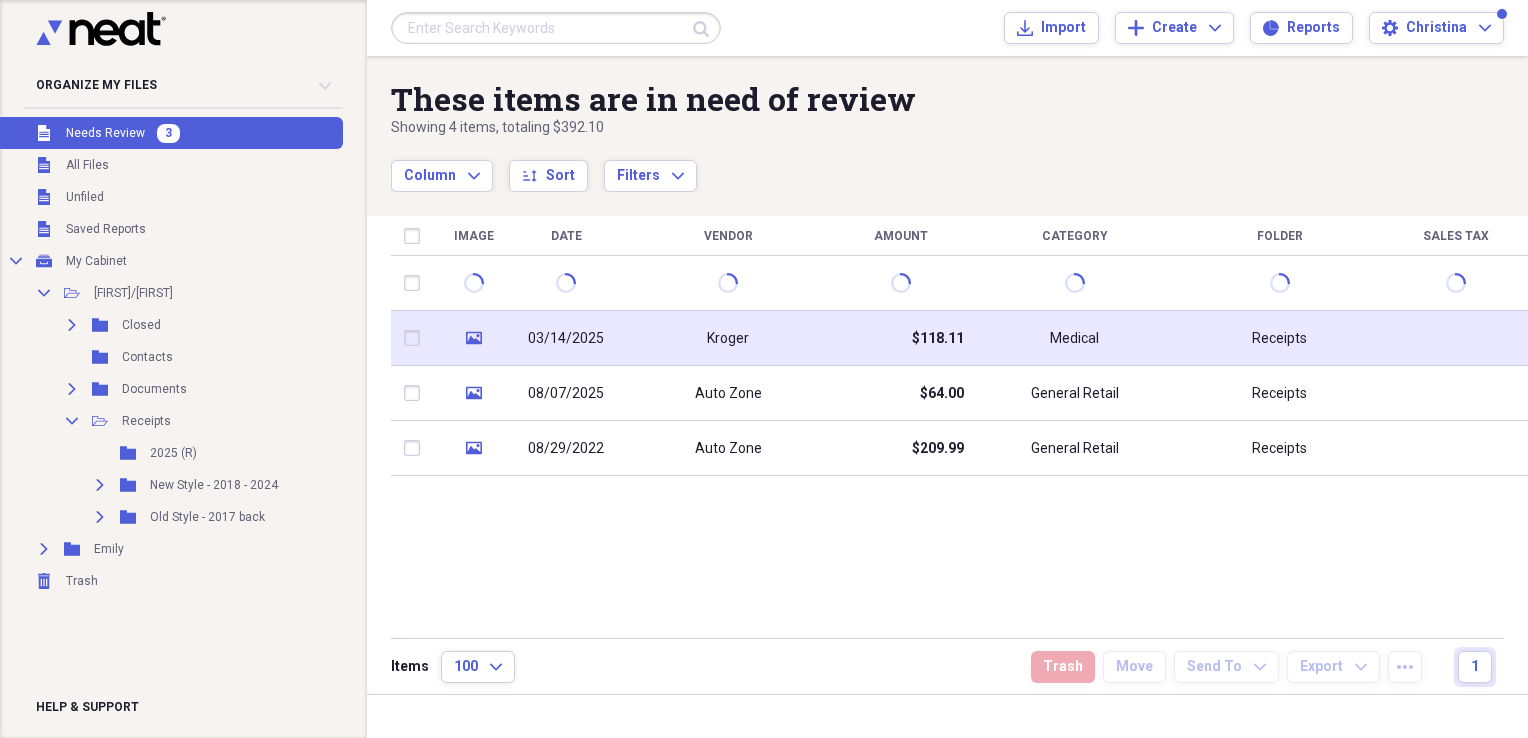 click on "media" 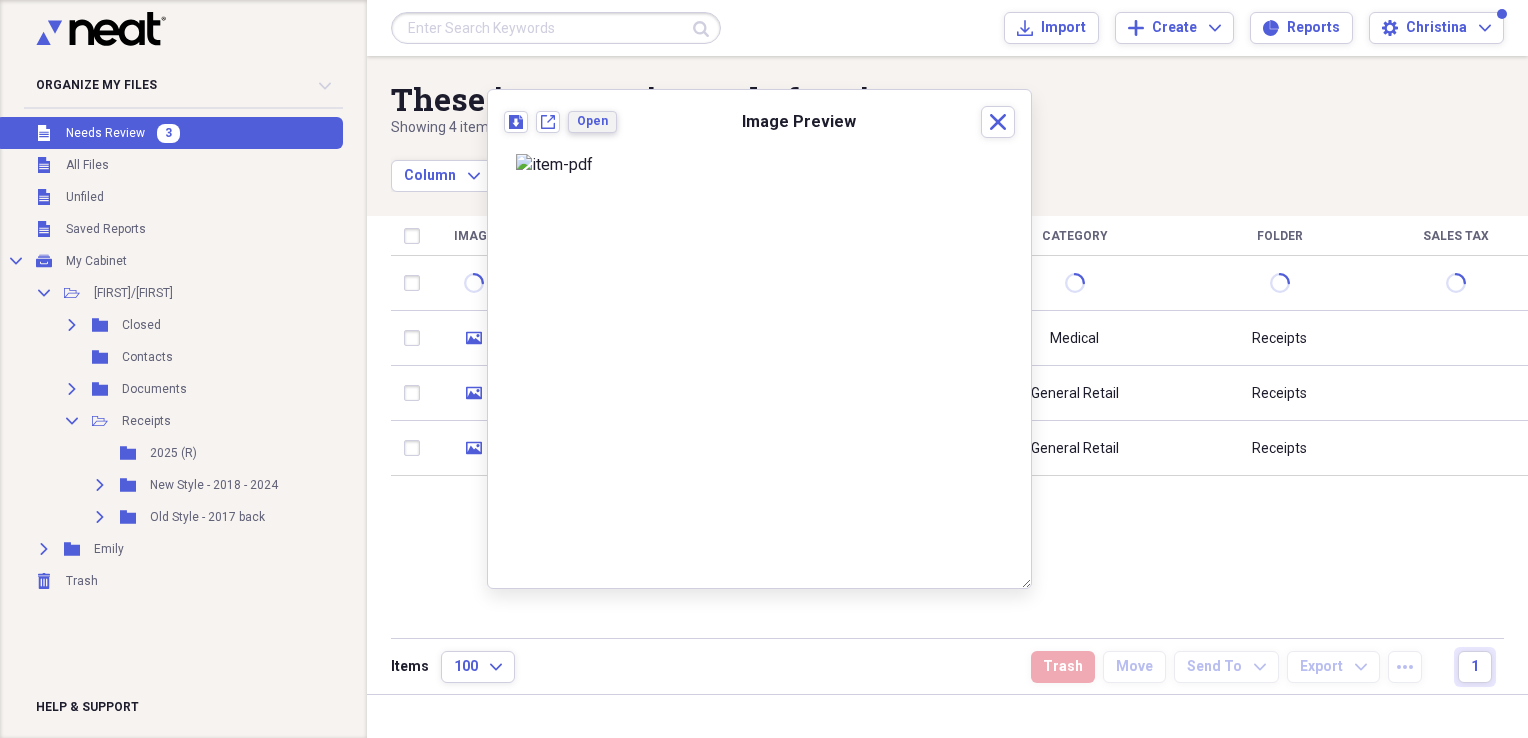 click on "Open" at bounding box center [592, 121] 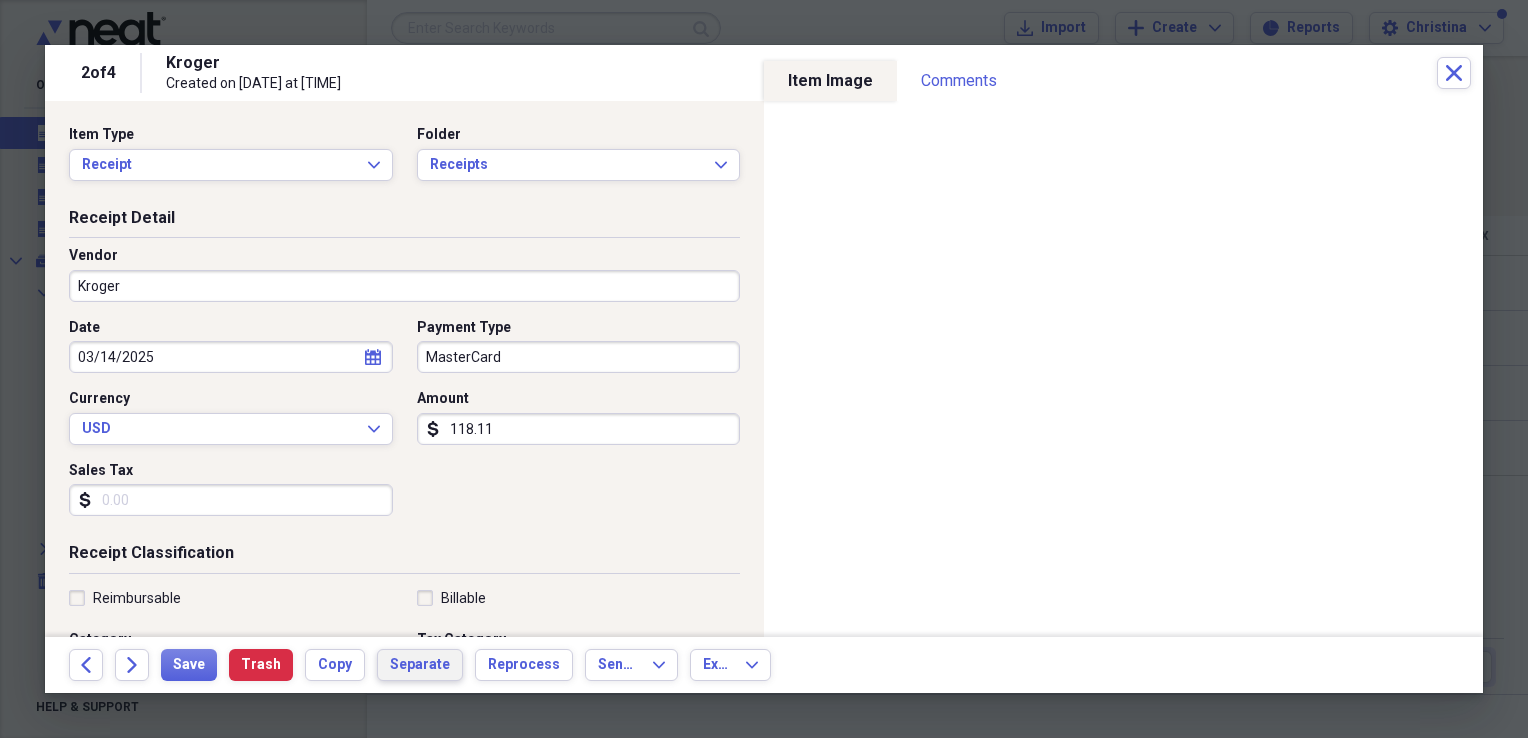 click on "Separate" at bounding box center (420, 665) 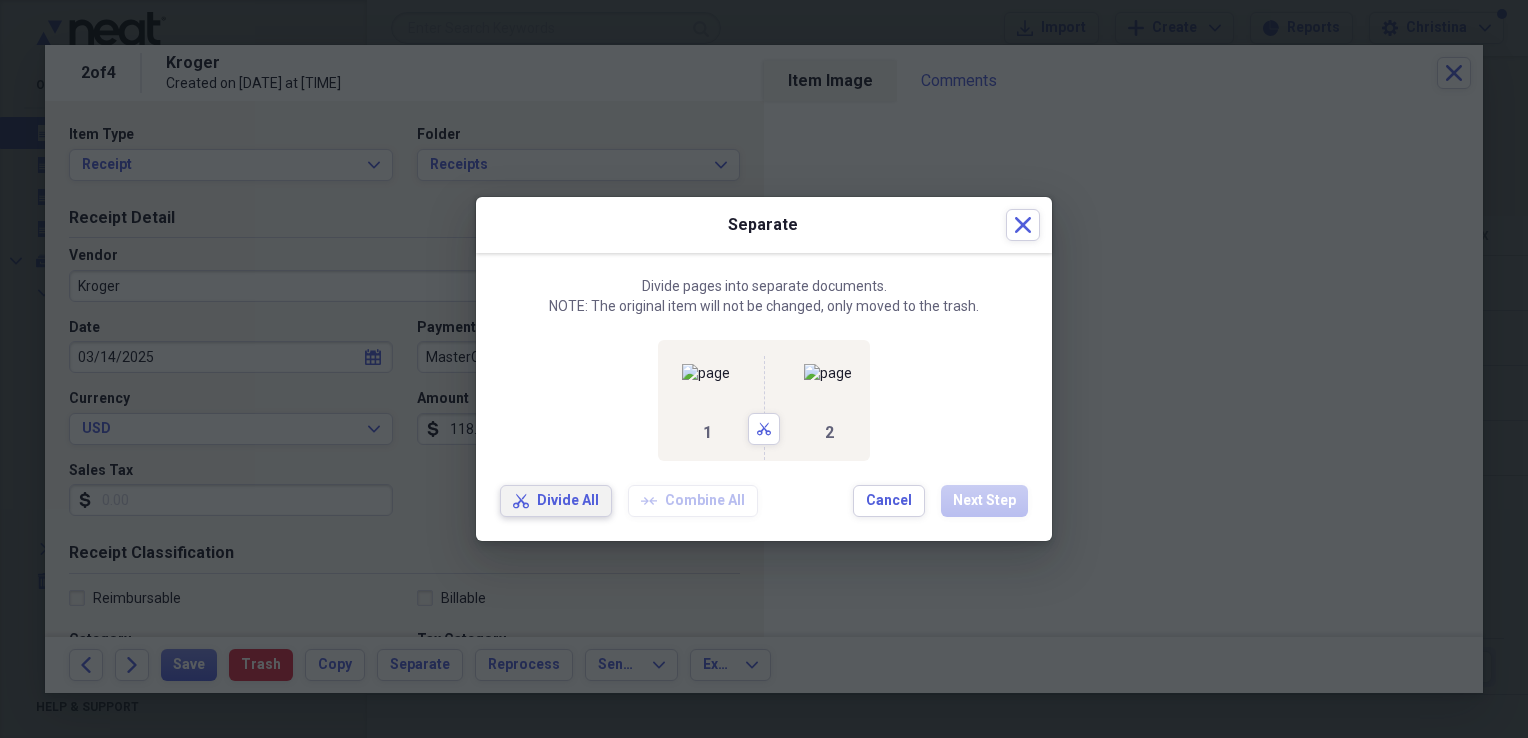 click on "Divide All" at bounding box center (568, 501) 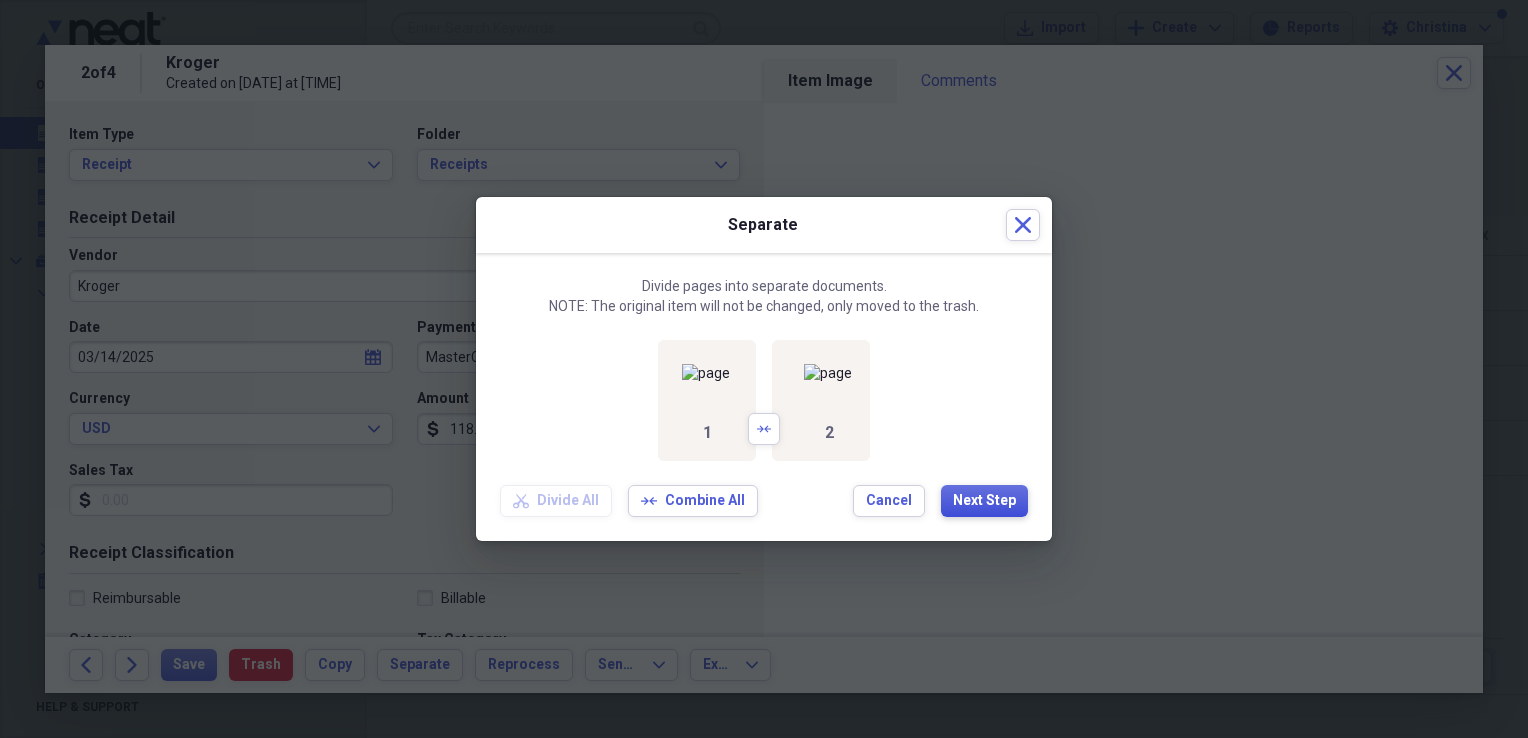 click on "Next Step" at bounding box center [984, 501] 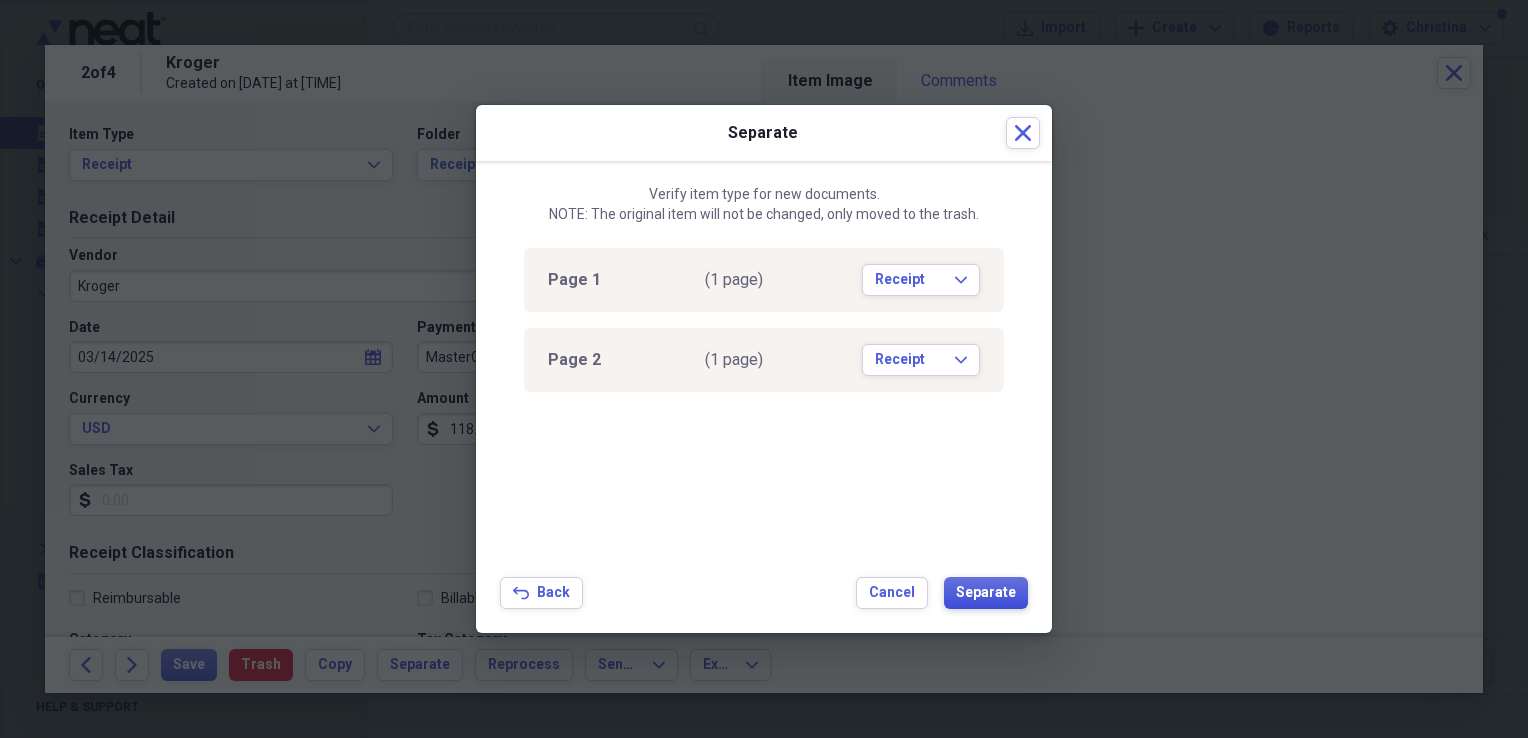 click on "Separate" at bounding box center [986, 593] 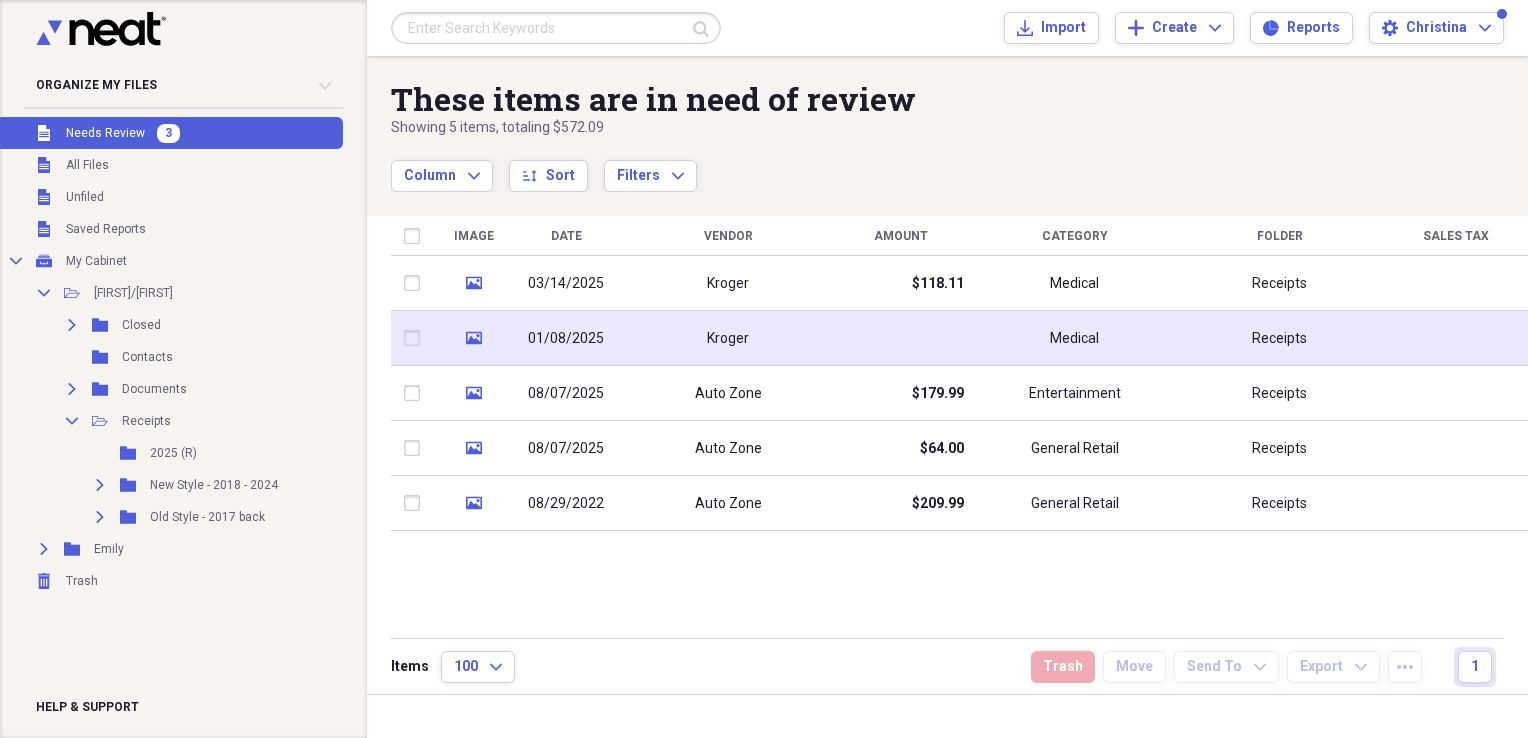 click on "media" at bounding box center [474, 338] 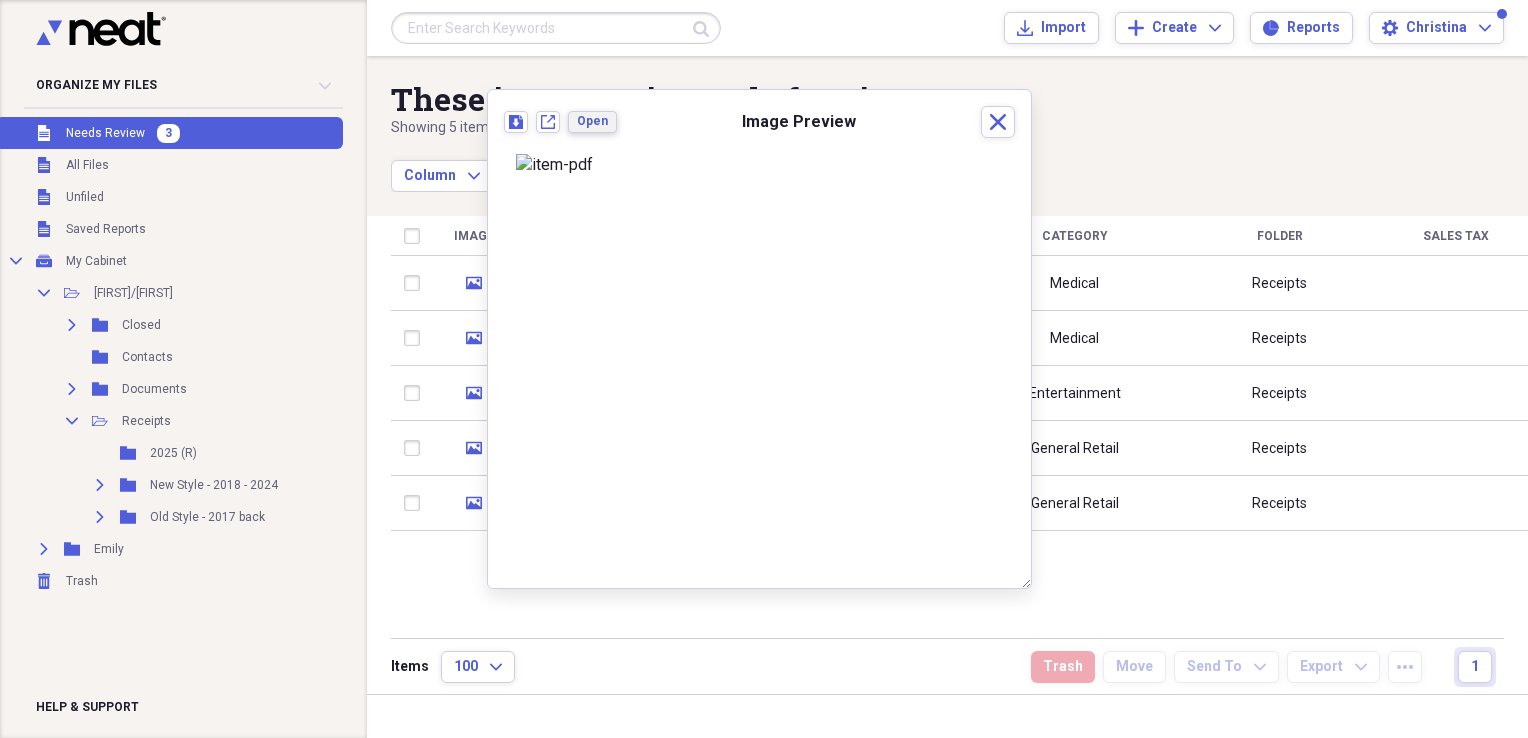 click on "Open" at bounding box center (592, 121) 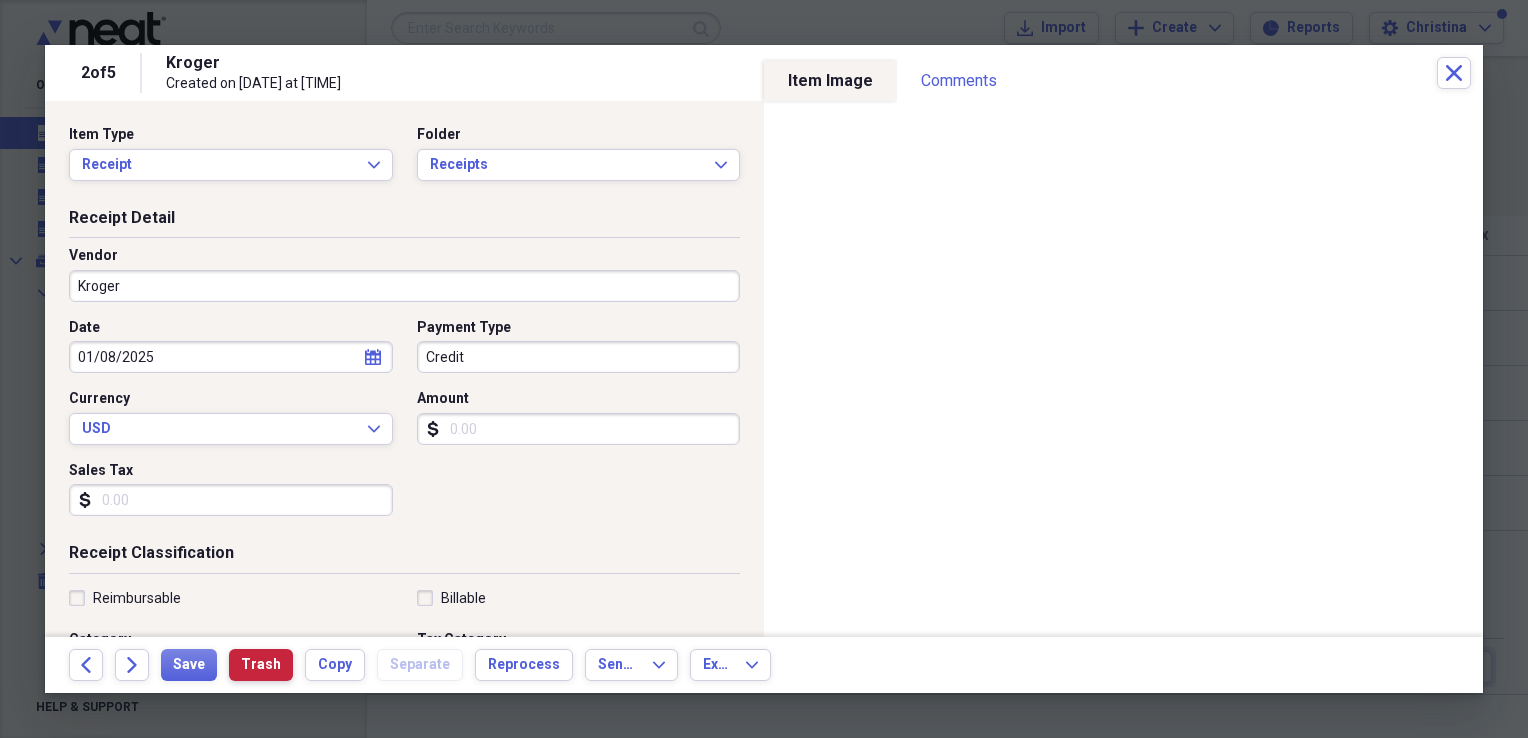 click on "Trash" at bounding box center [261, 665] 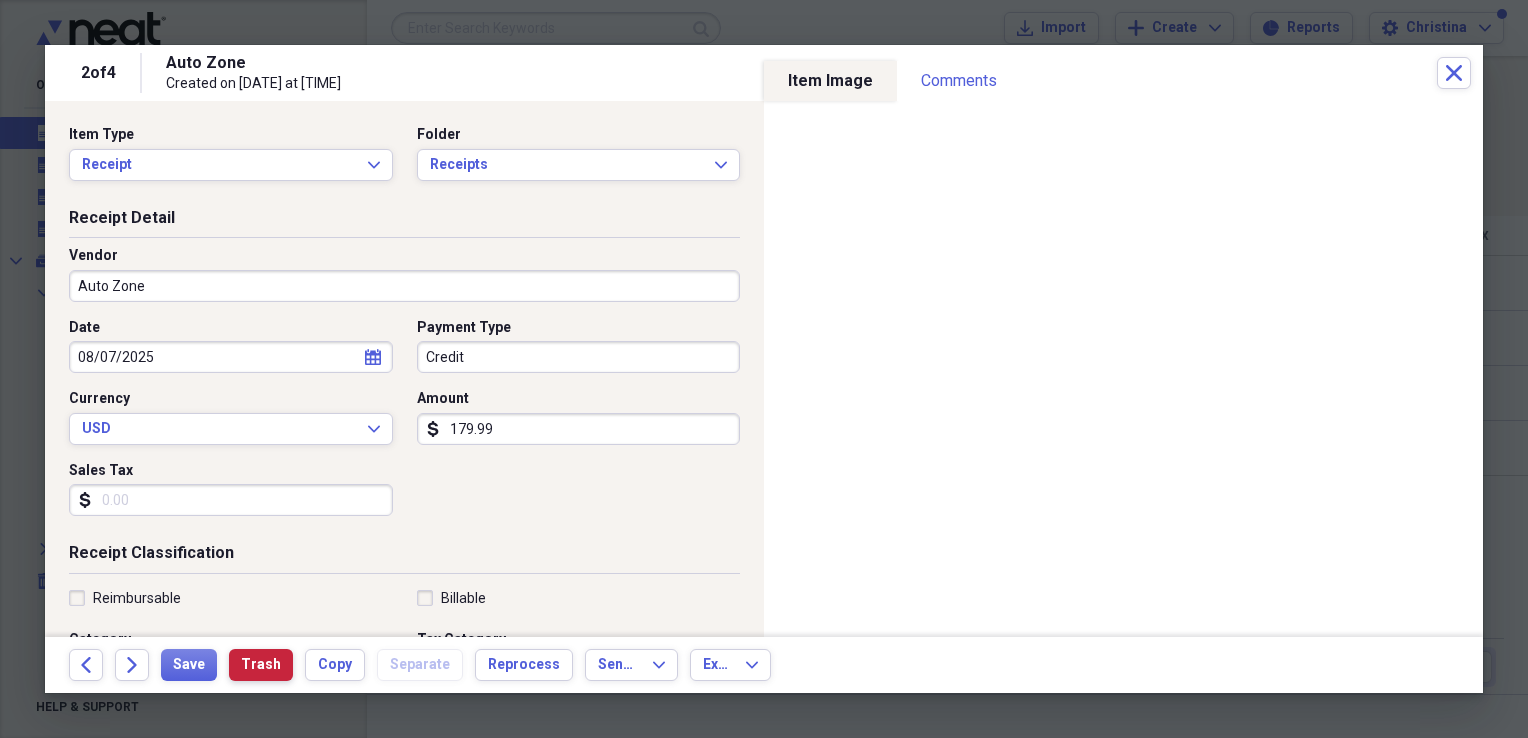 click on "Trash" at bounding box center [261, 665] 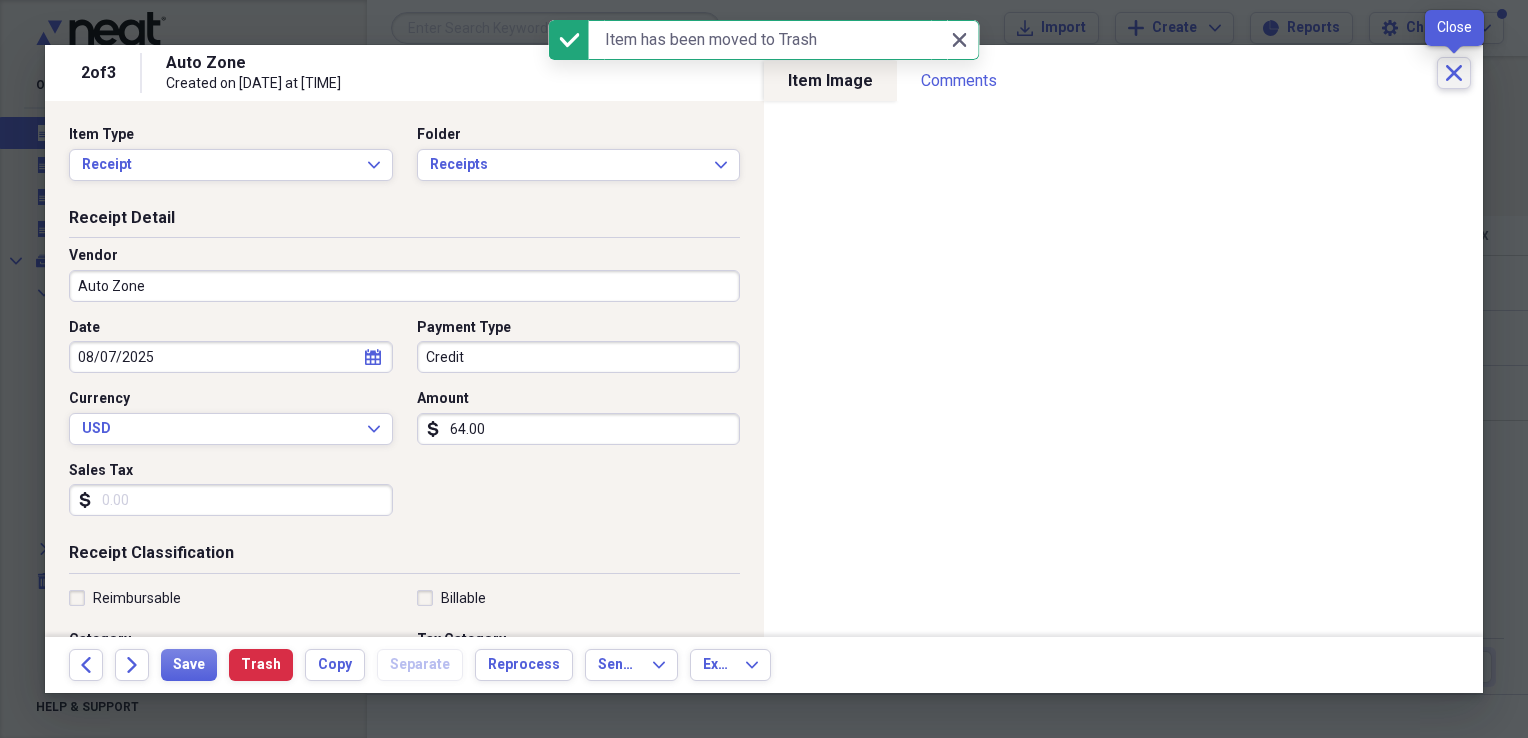 click on "Close" 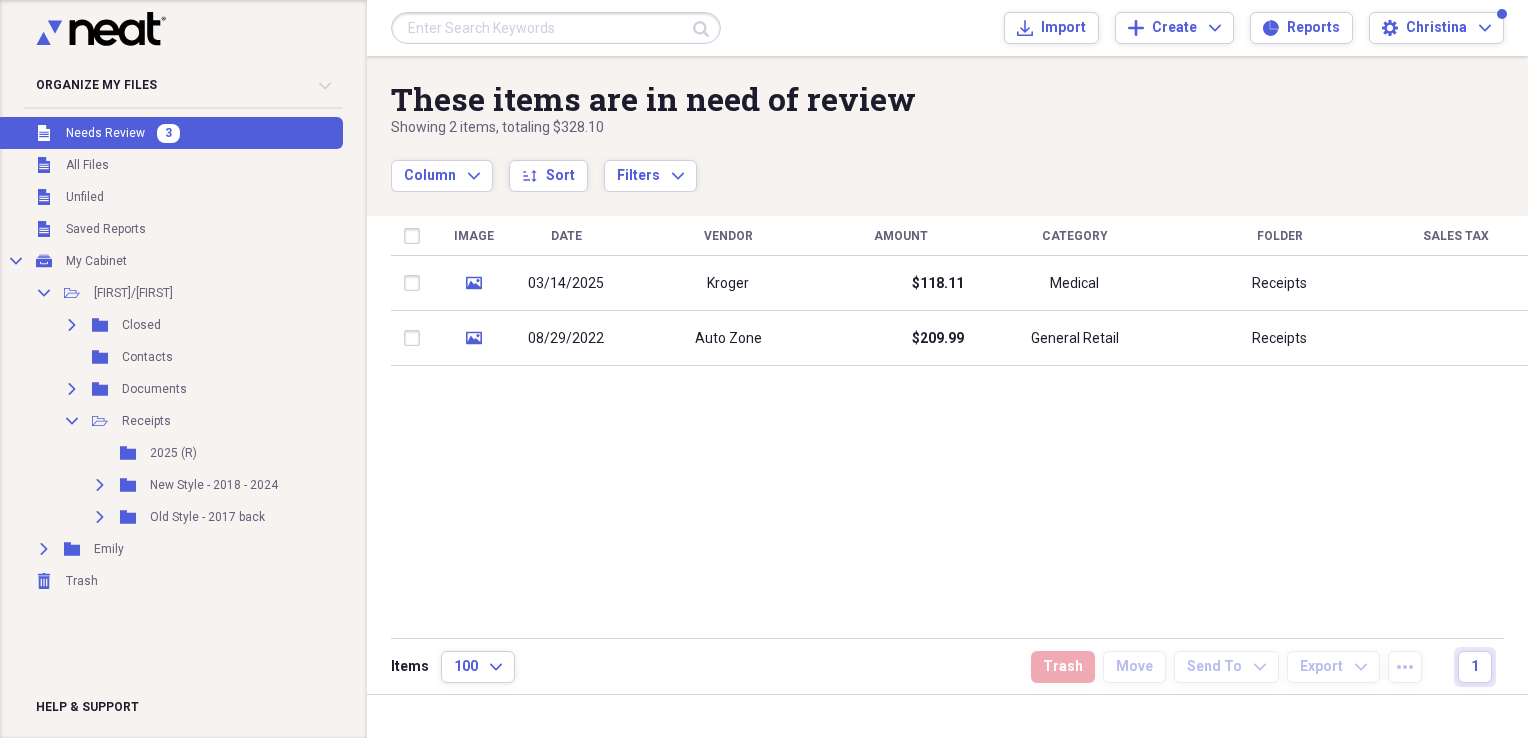 click on "Needs Review" at bounding box center [105, 133] 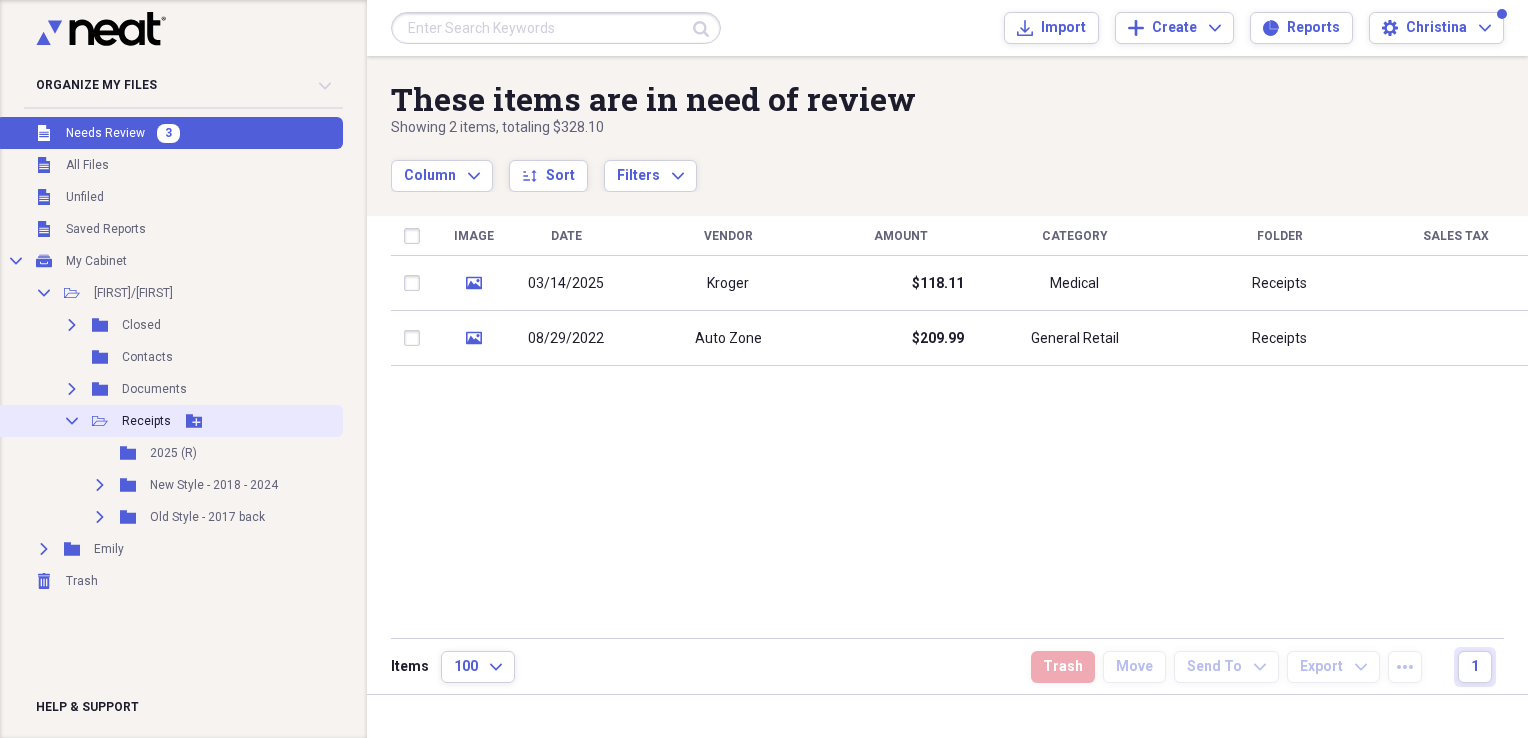 click on "Receipts" at bounding box center [146, 421] 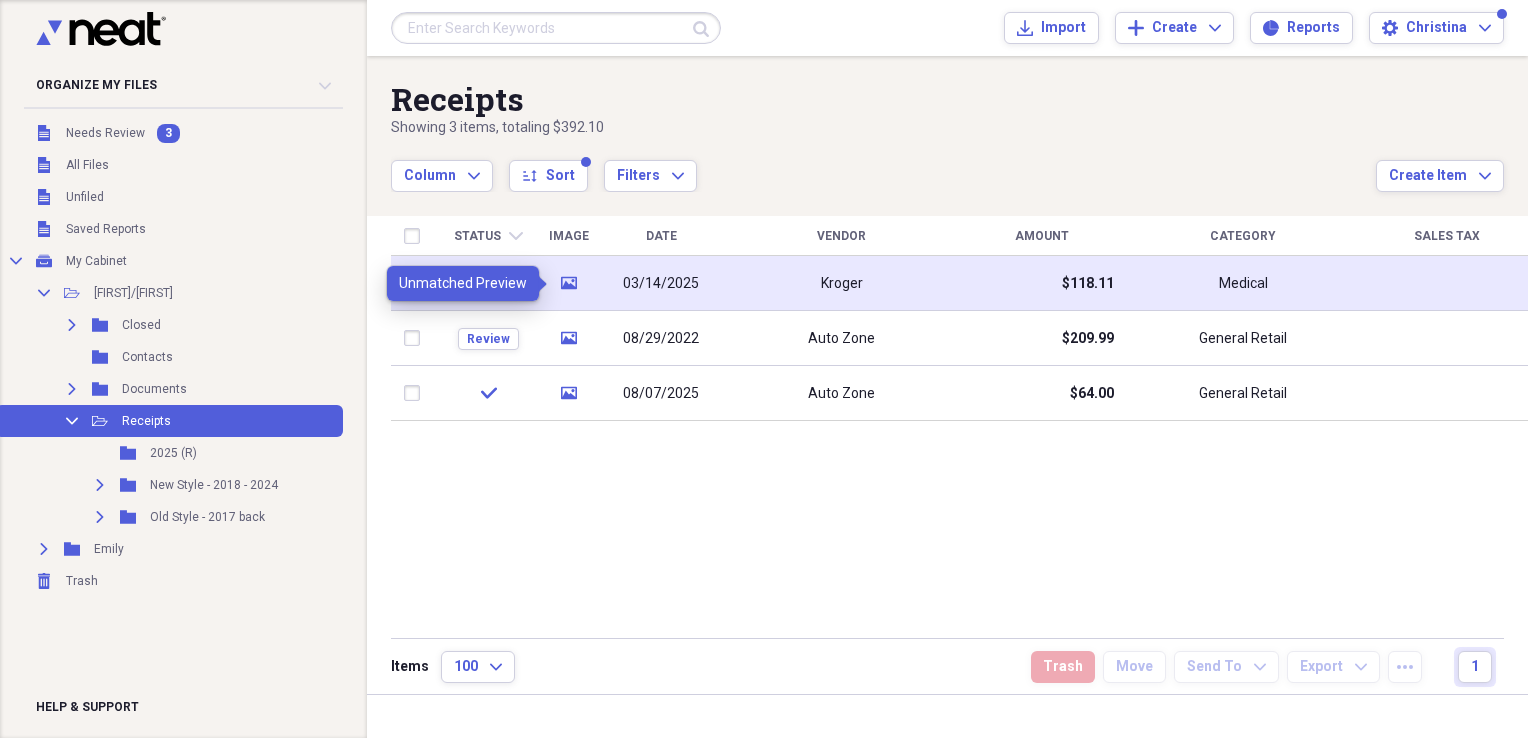 click on "media" 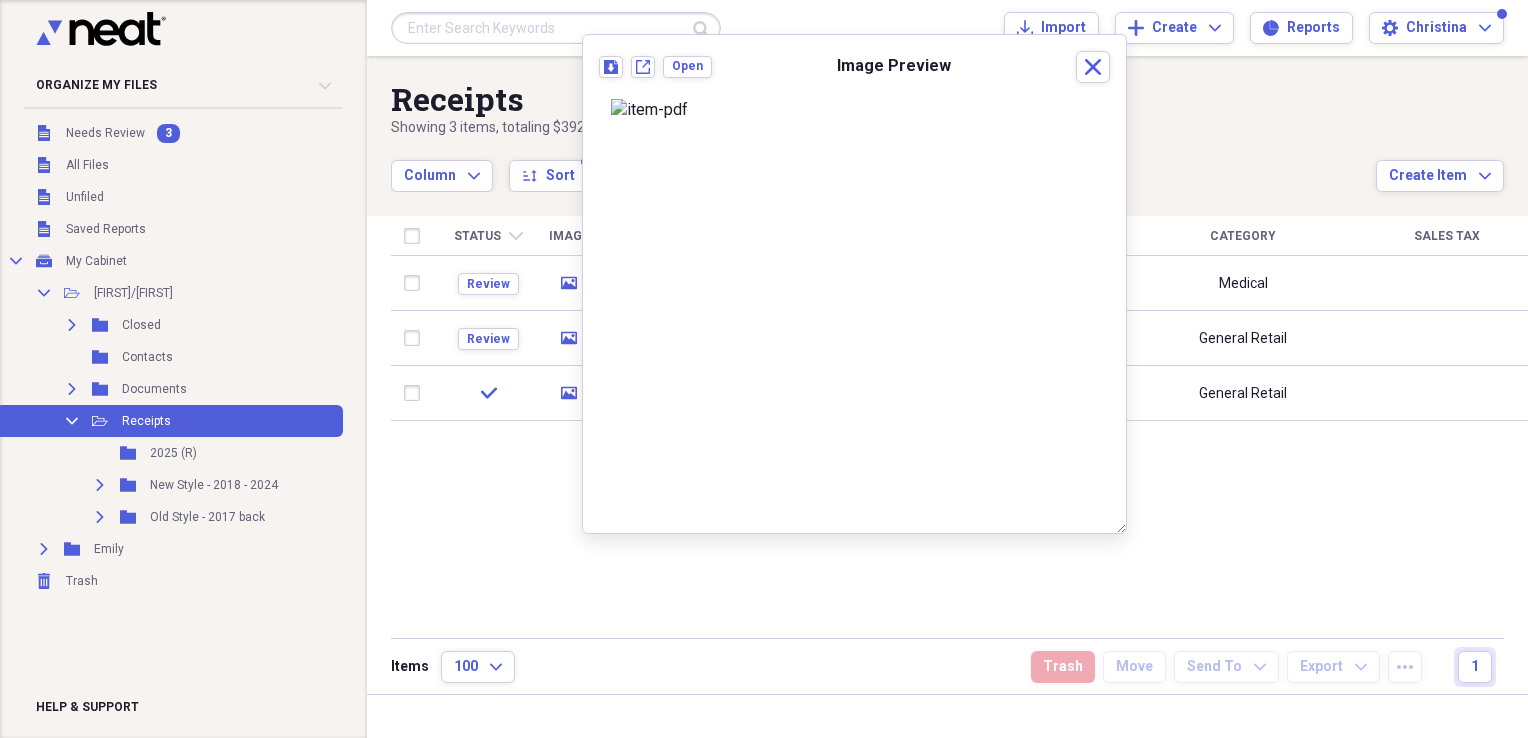 scroll, scrollTop: 0, scrollLeft: 0, axis: both 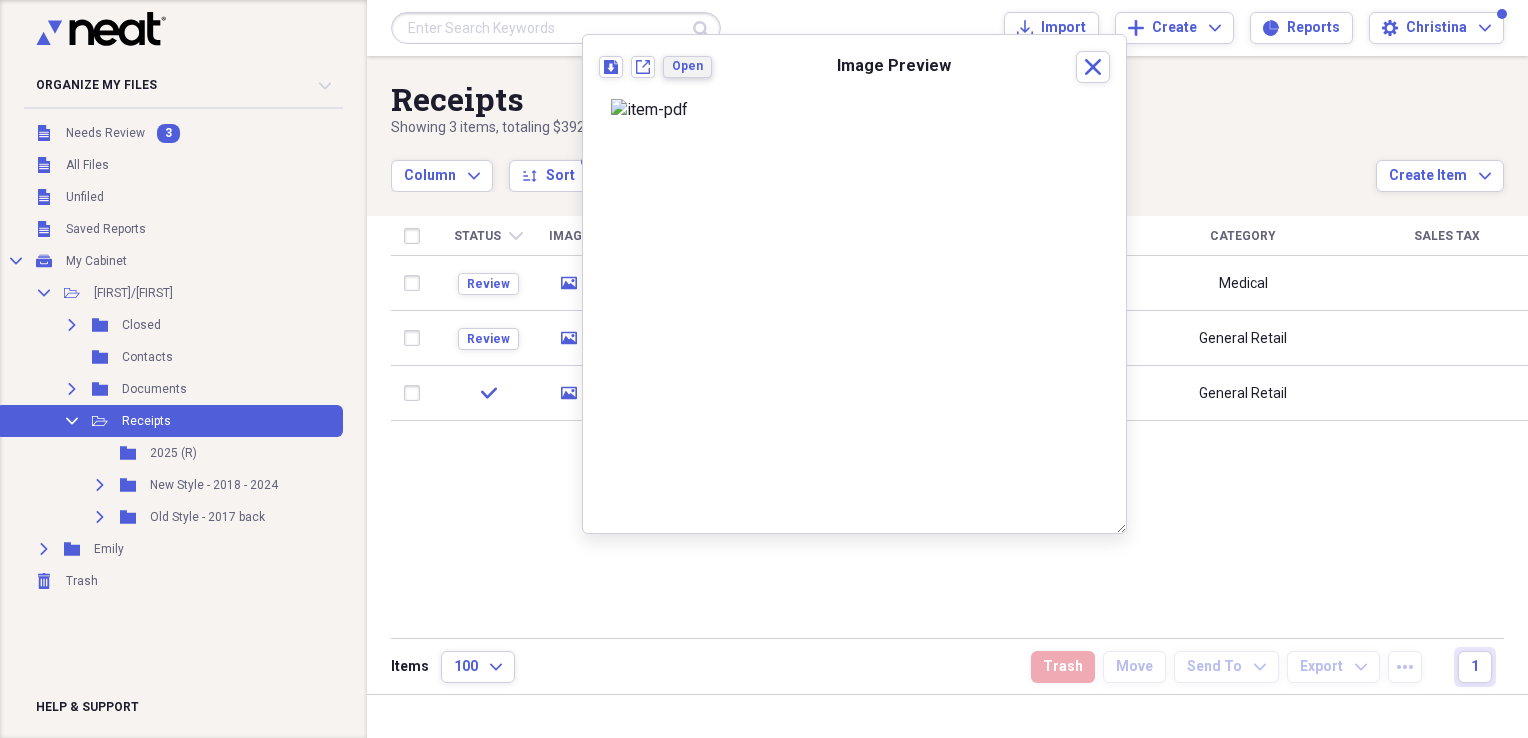 click on "Open" at bounding box center (687, 66) 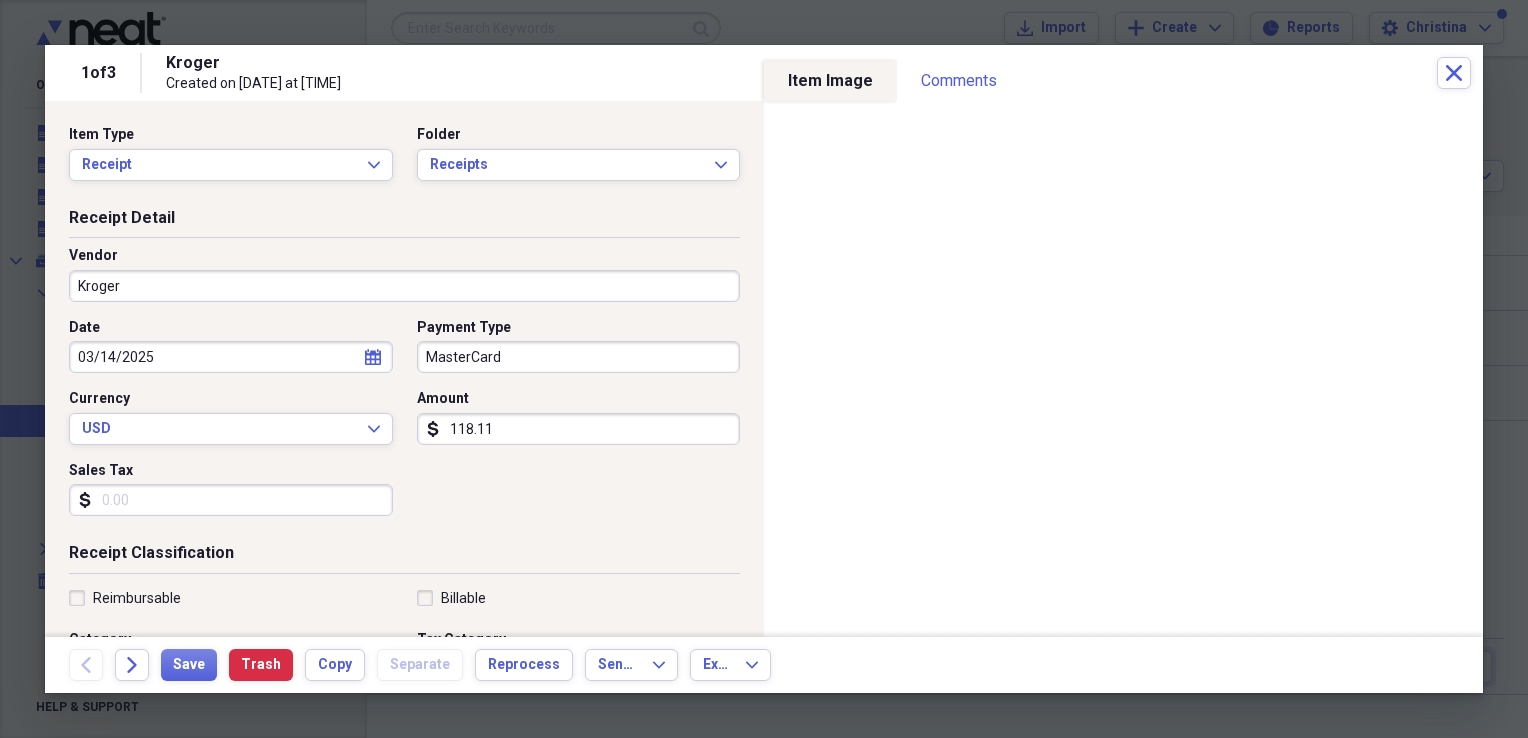 click on "Kroger" at bounding box center [404, 286] 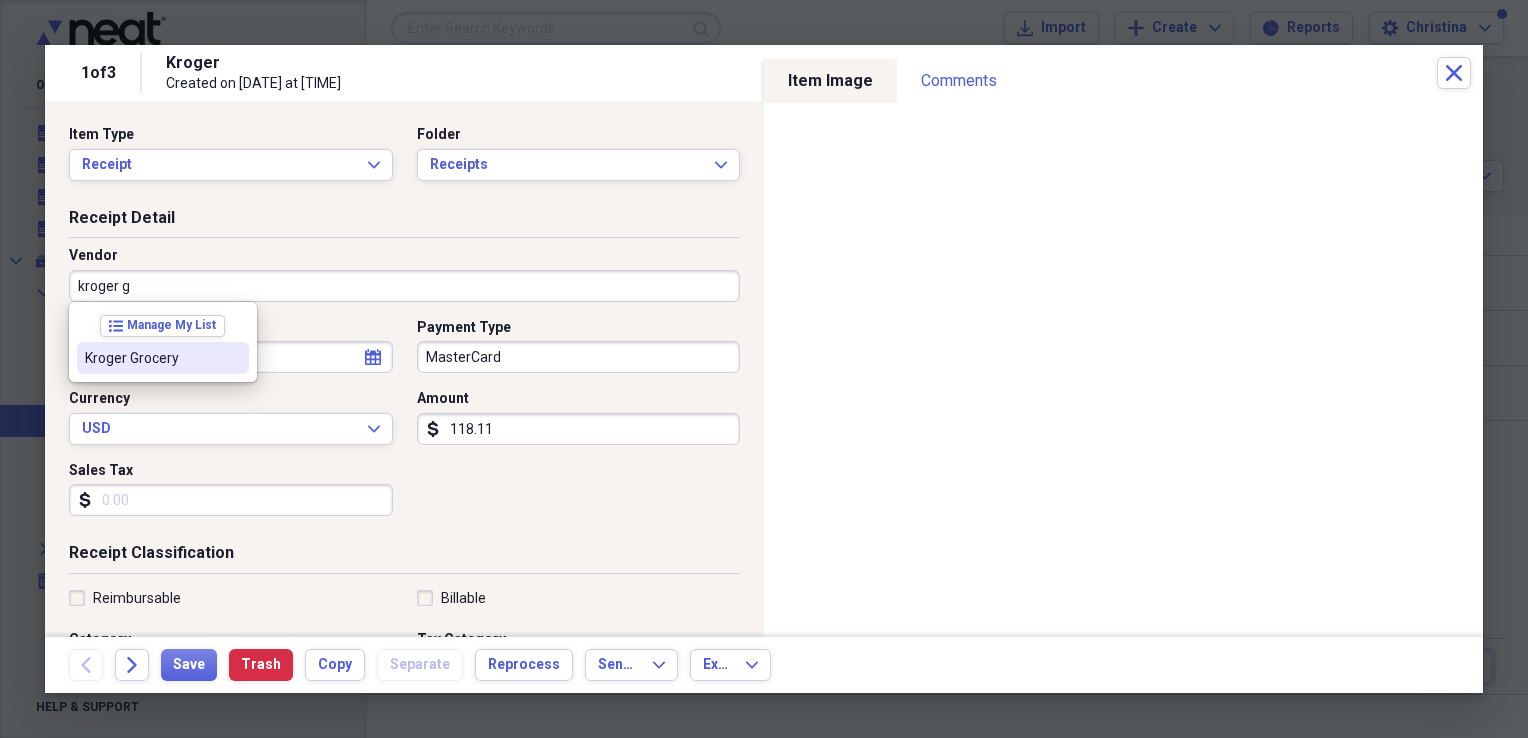 click on "Kroger Grocery" at bounding box center [151, 358] 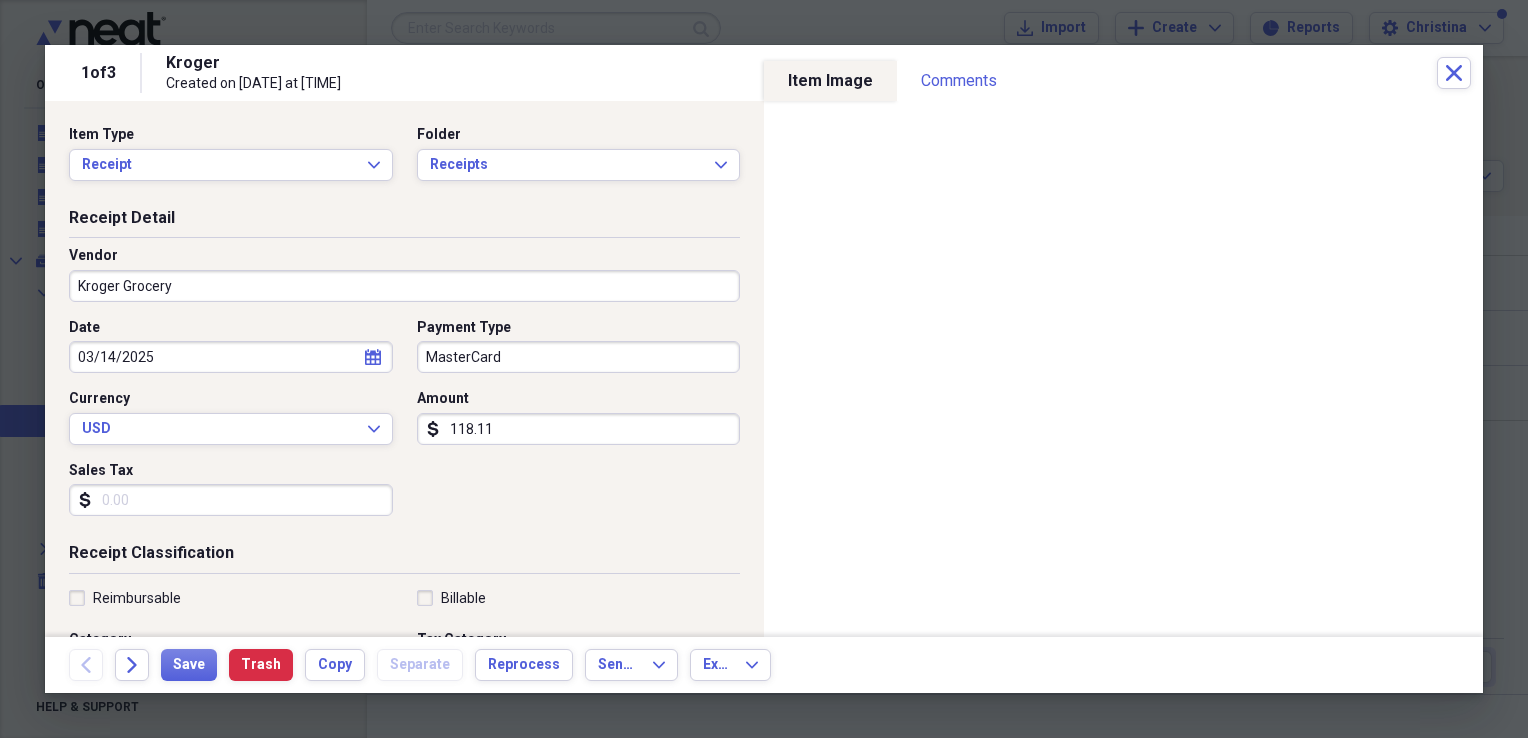 type on "Grocery" 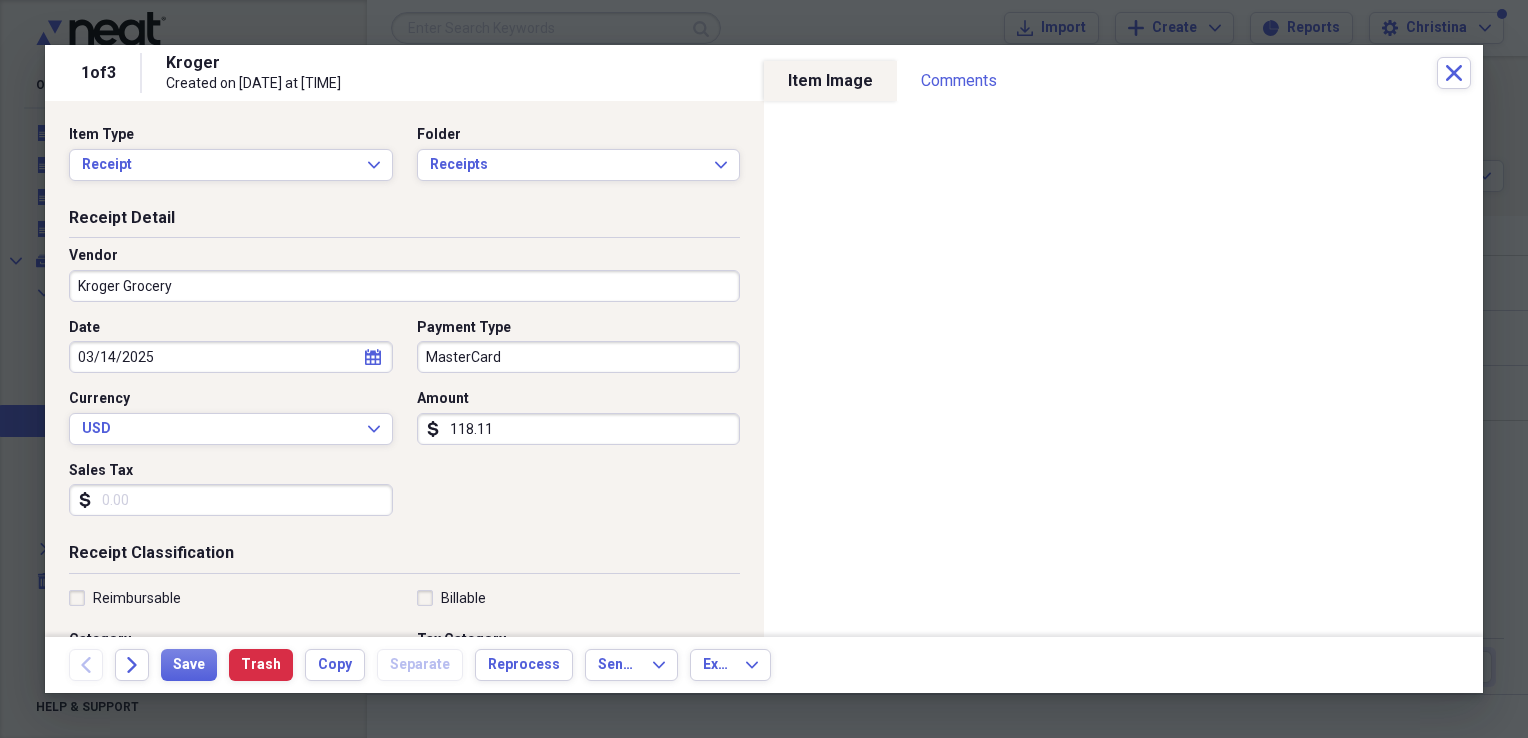 drag, startPoint x: 293, startPoint y: 491, endPoint x: 309, endPoint y: 491, distance: 16 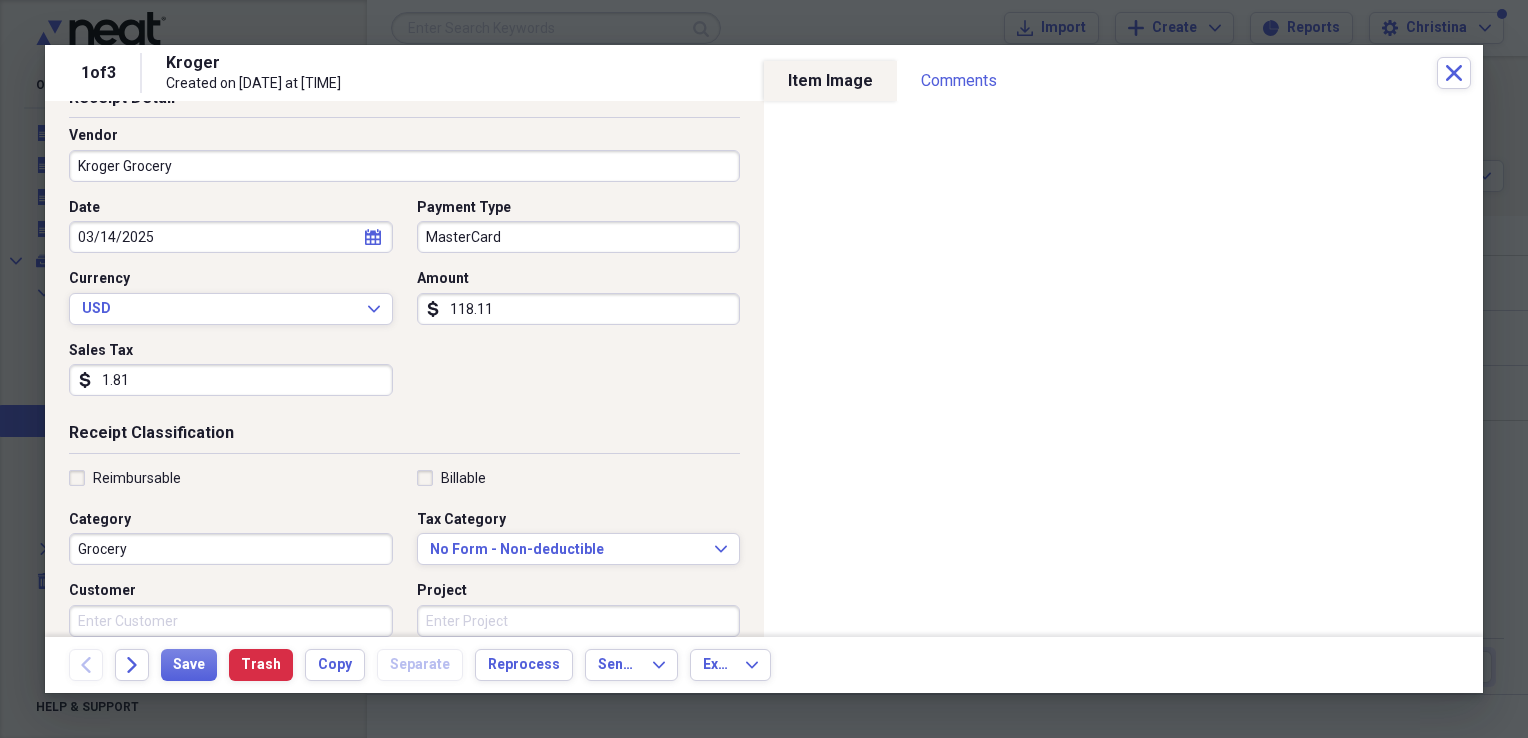 scroll, scrollTop: 0, scrollLeft: 0, axis: both 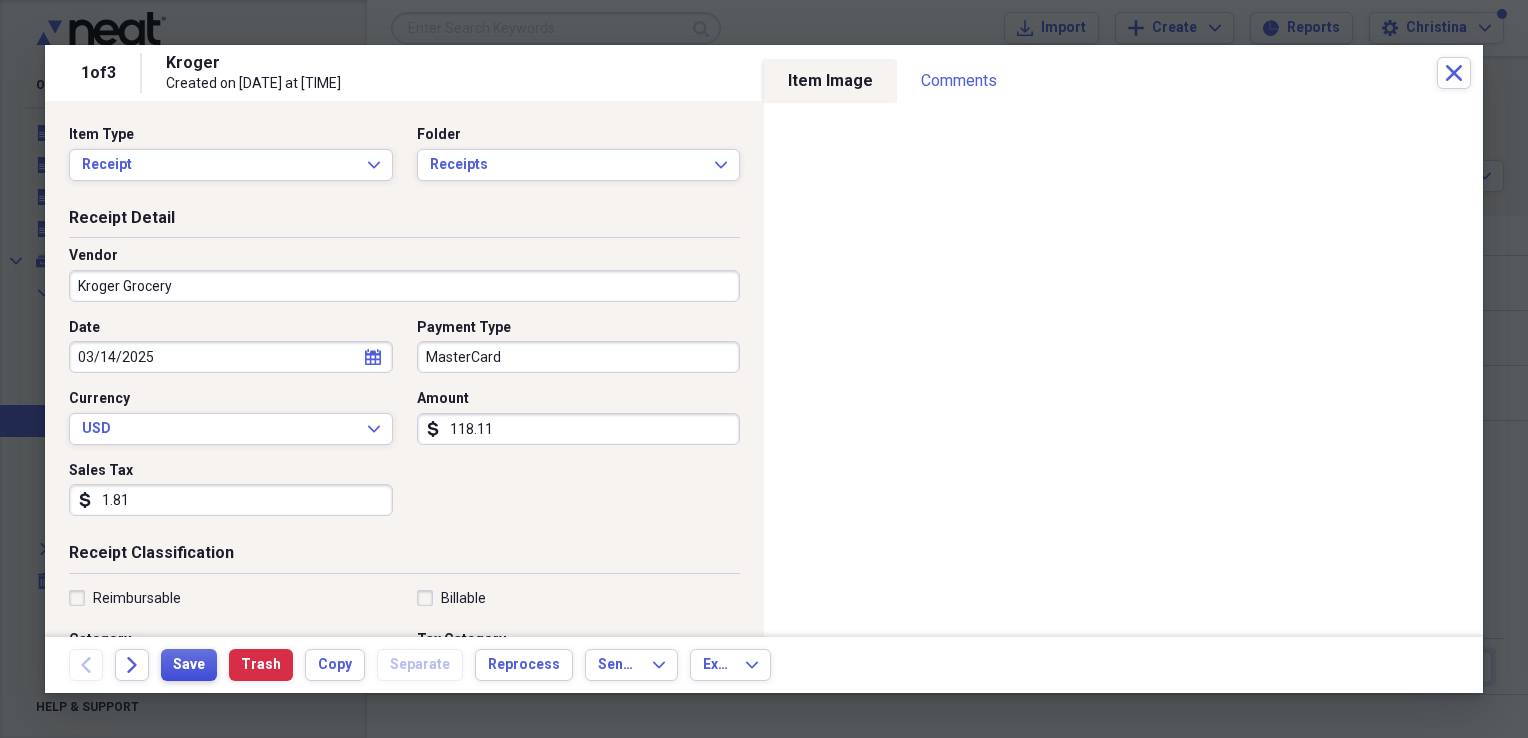 type on "1.81" 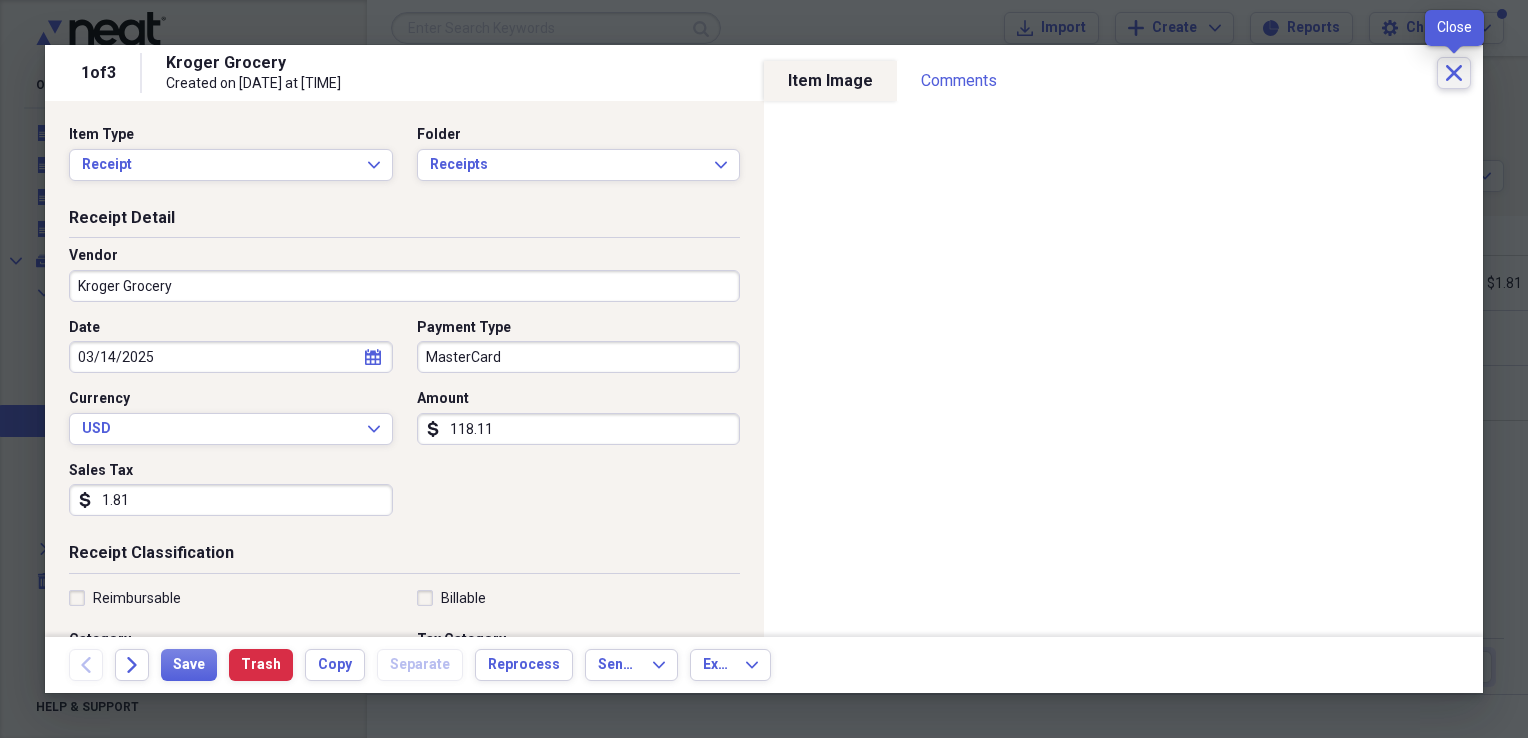 click 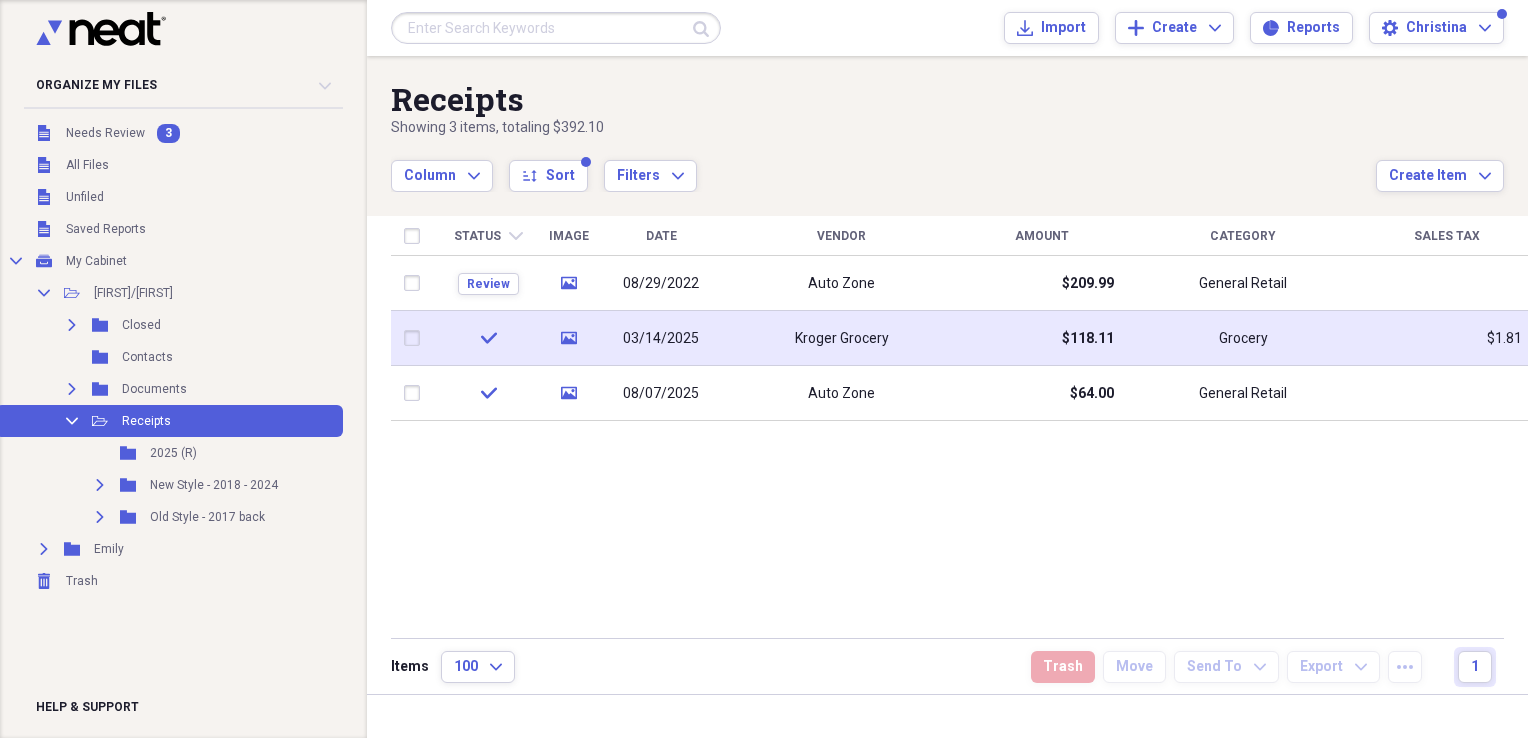 click on "media" 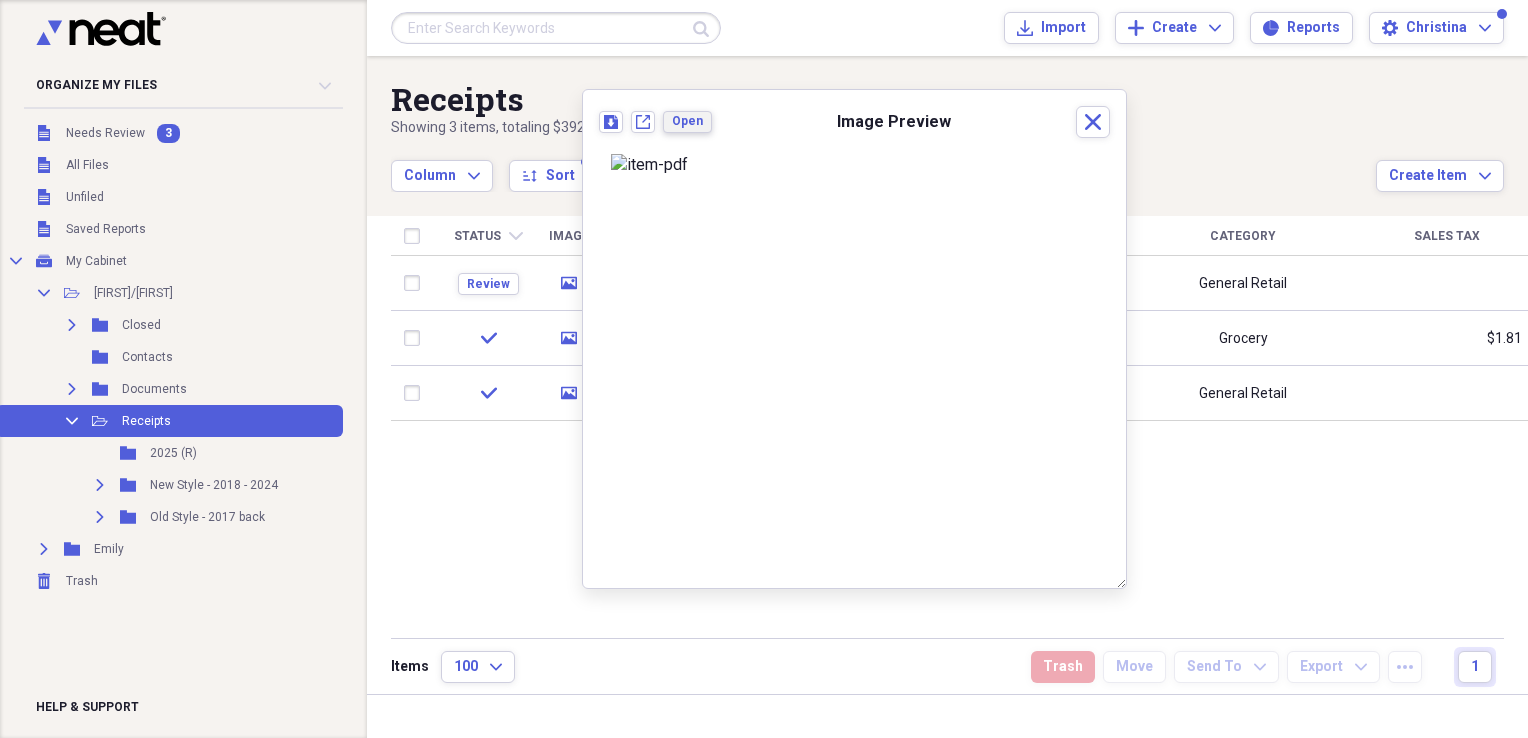 click on "Open" at bounding box center [687, 121] 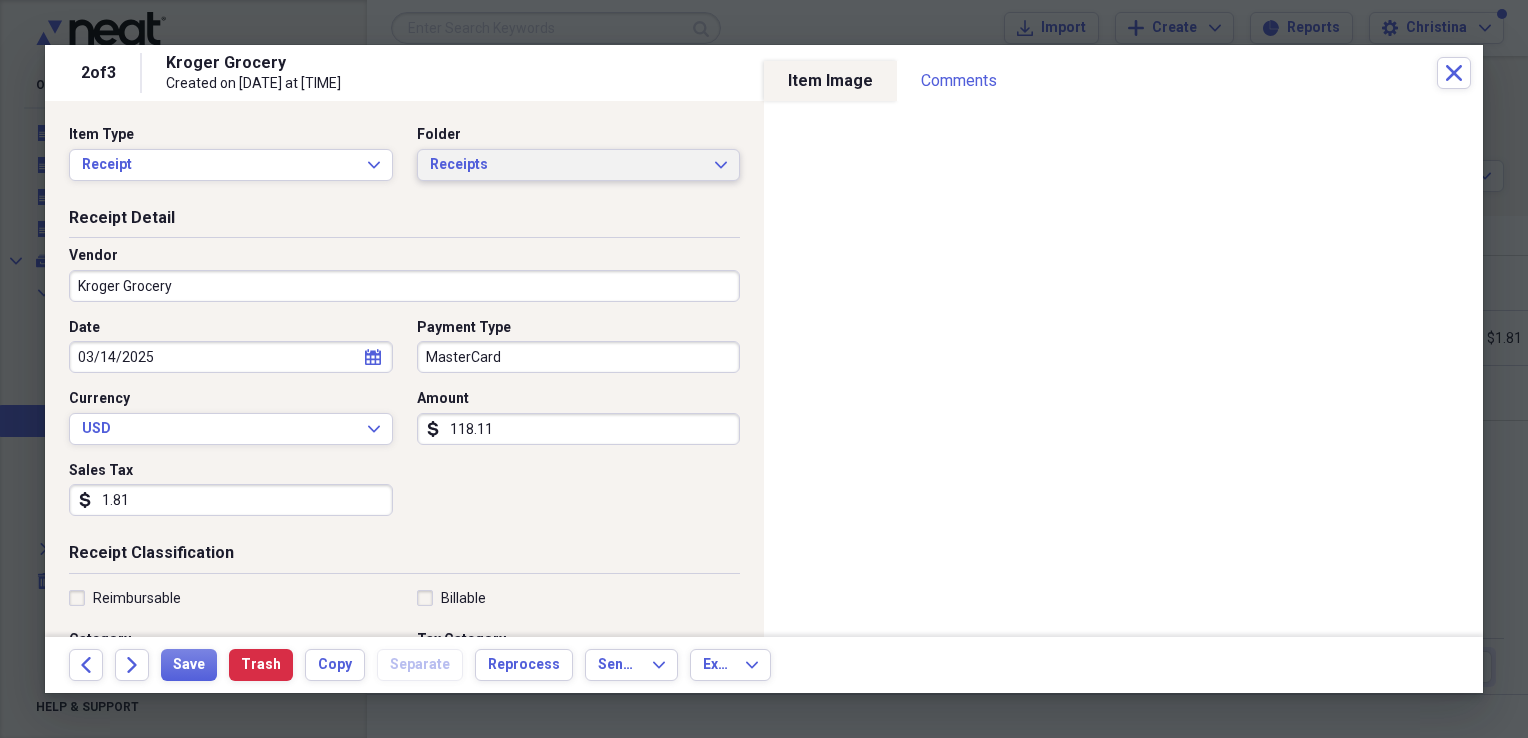 click on "Expand" 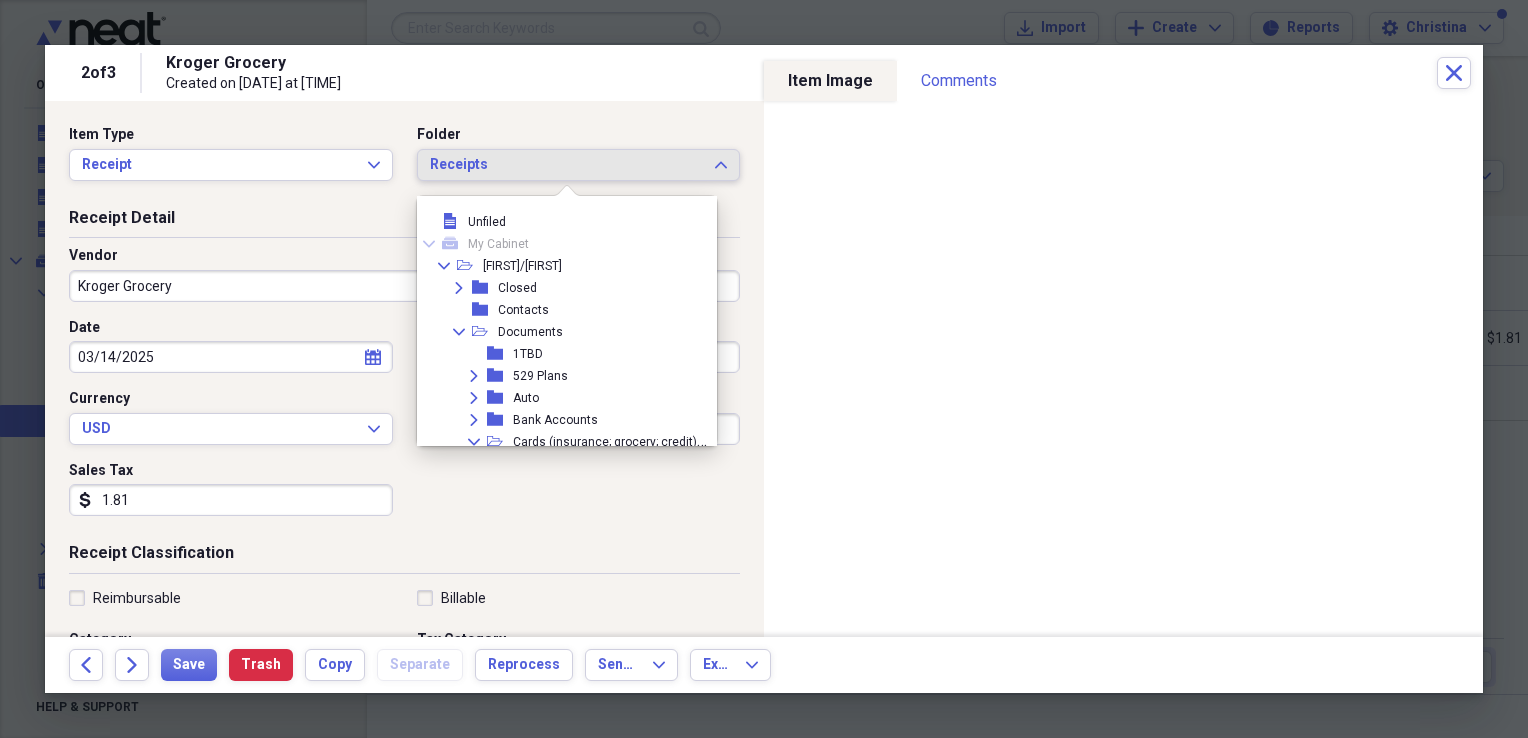 scroll, scrollTop: 28, scrollLeft: 0, axis: vertical 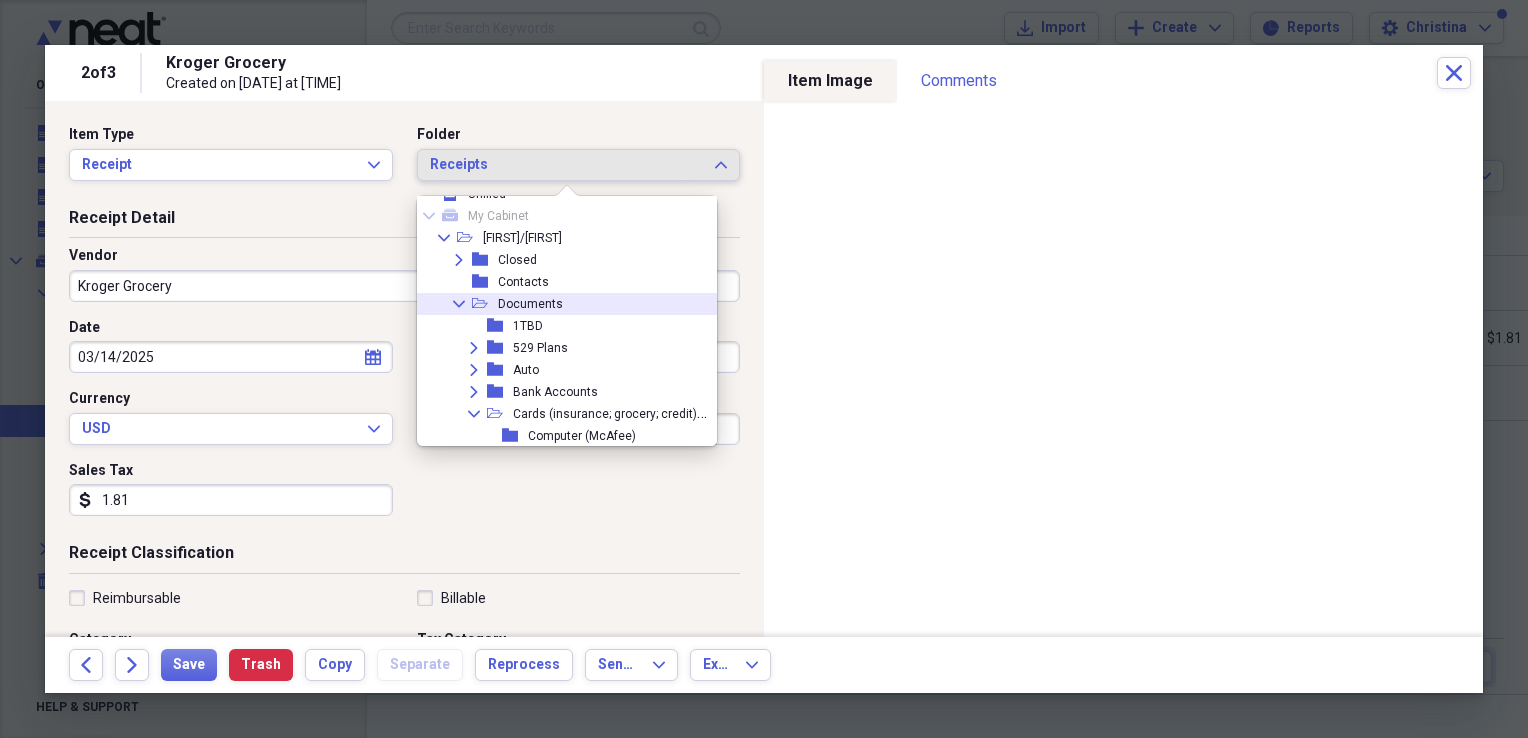 click on "Collapse" 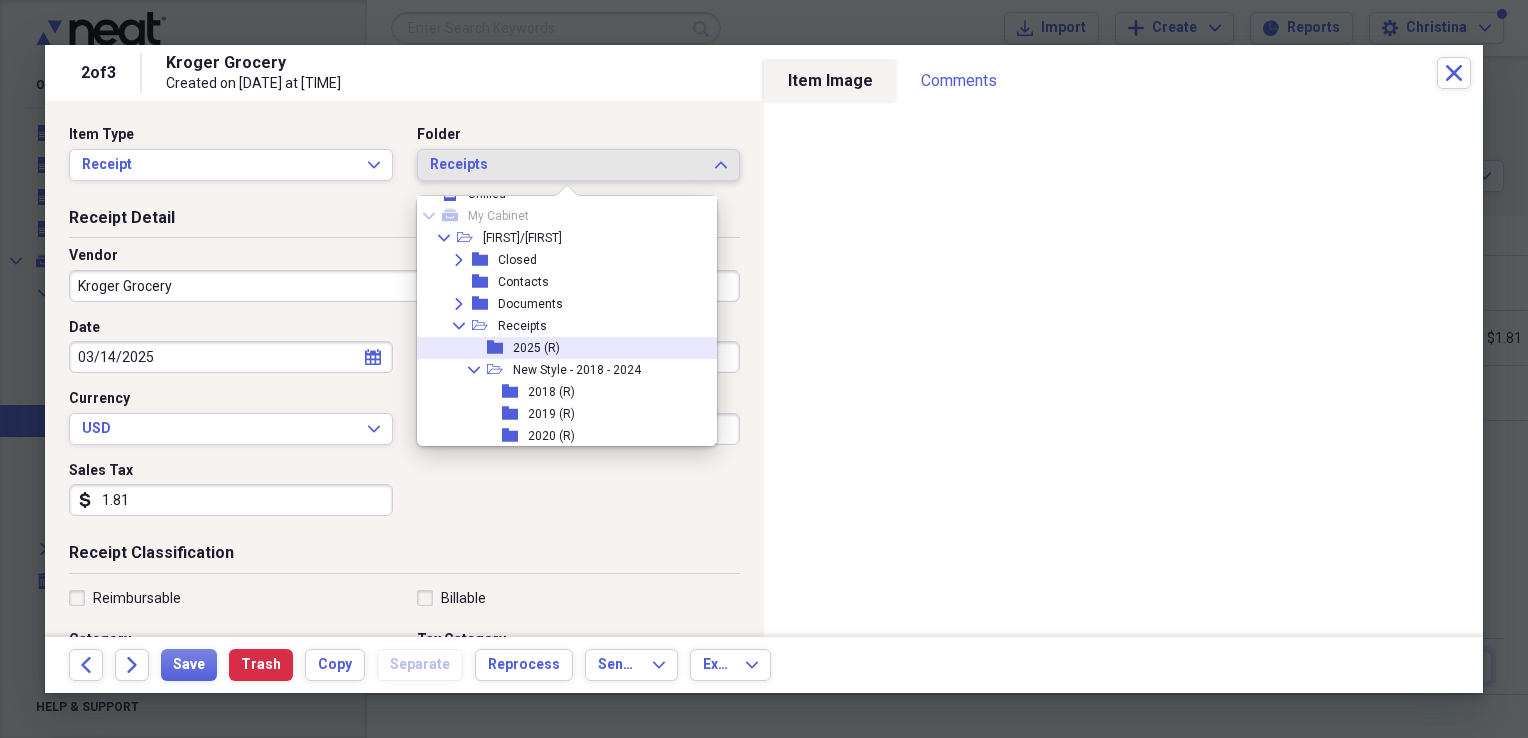 click on "2025 (R)" at bounding box center (536, 348) 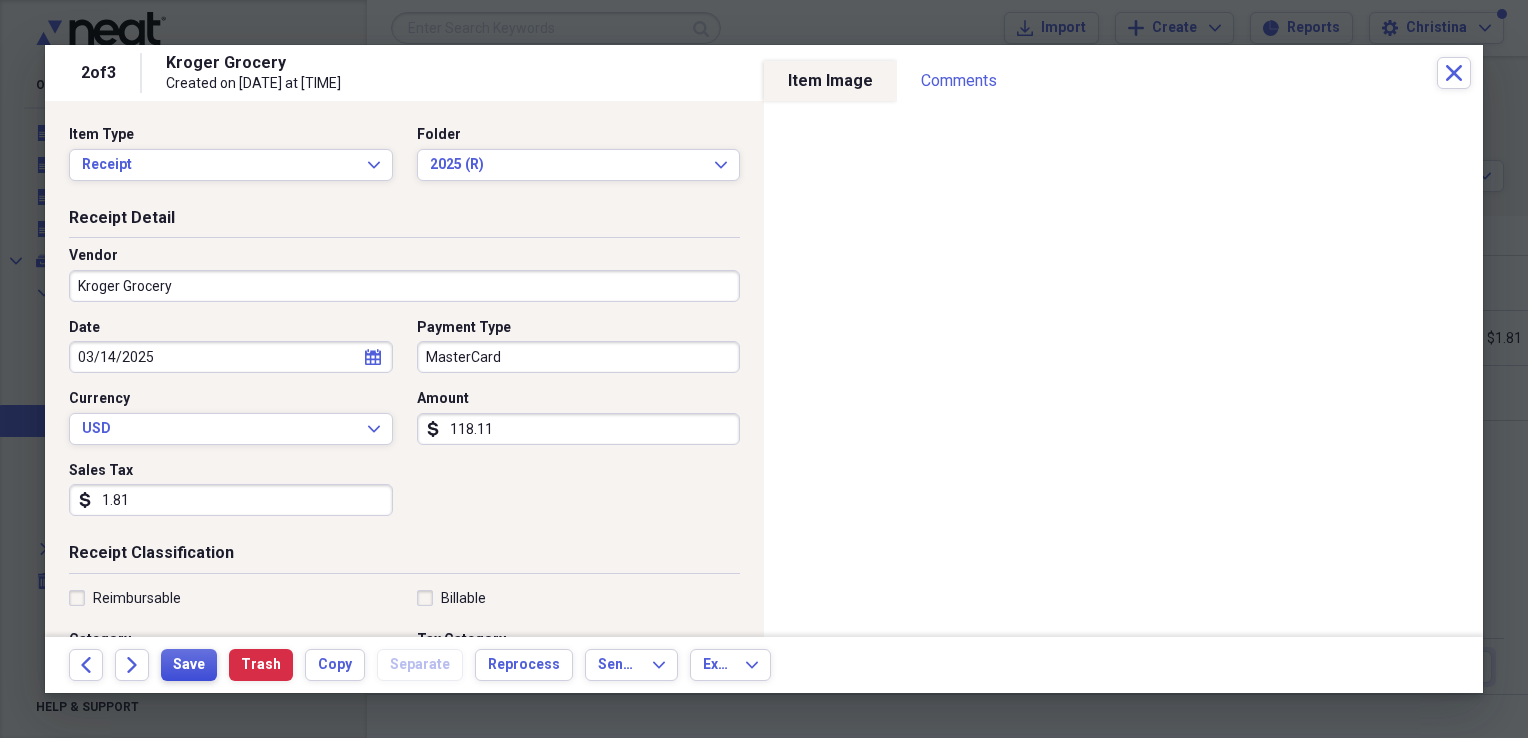 click on "Save" at bounding box center [189, 665] 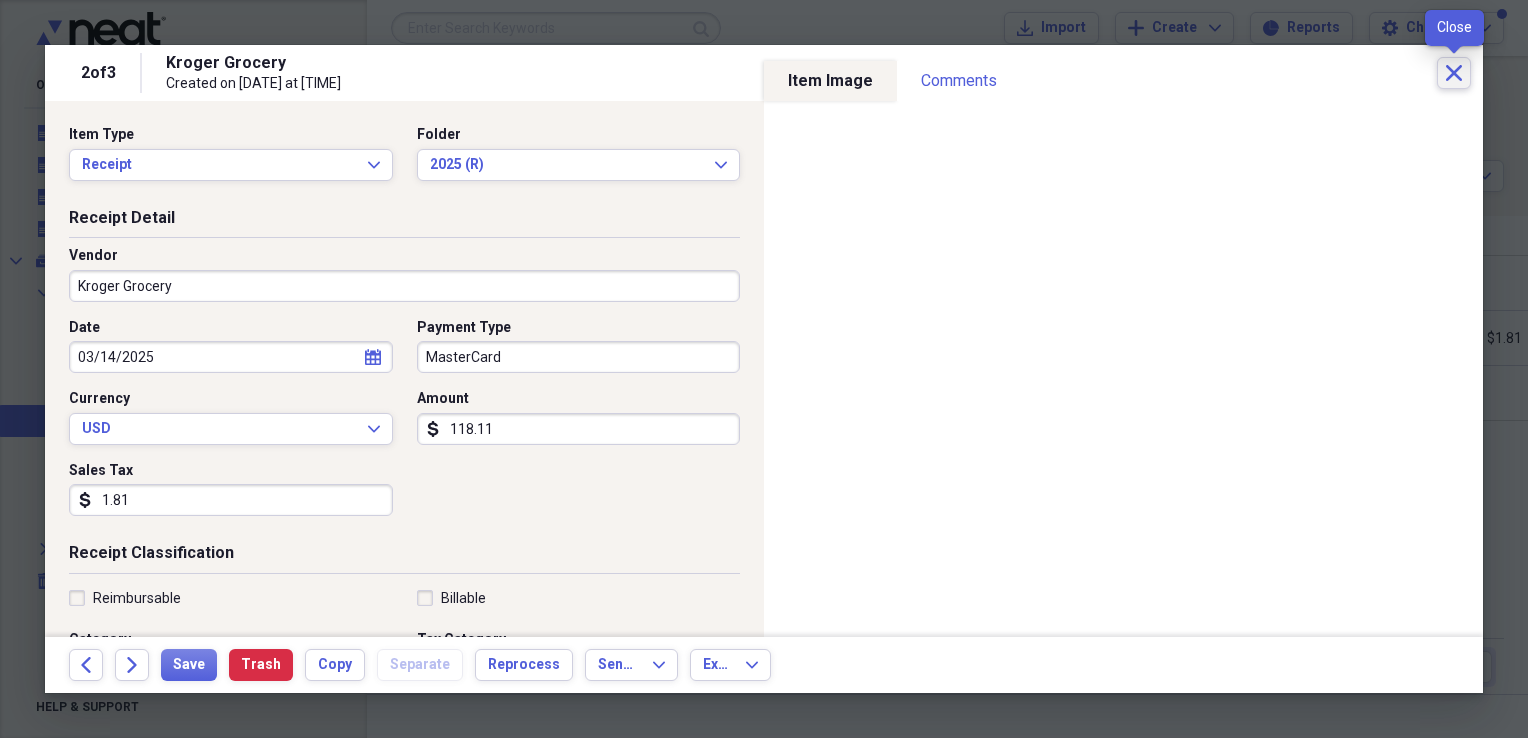 click on "Close" 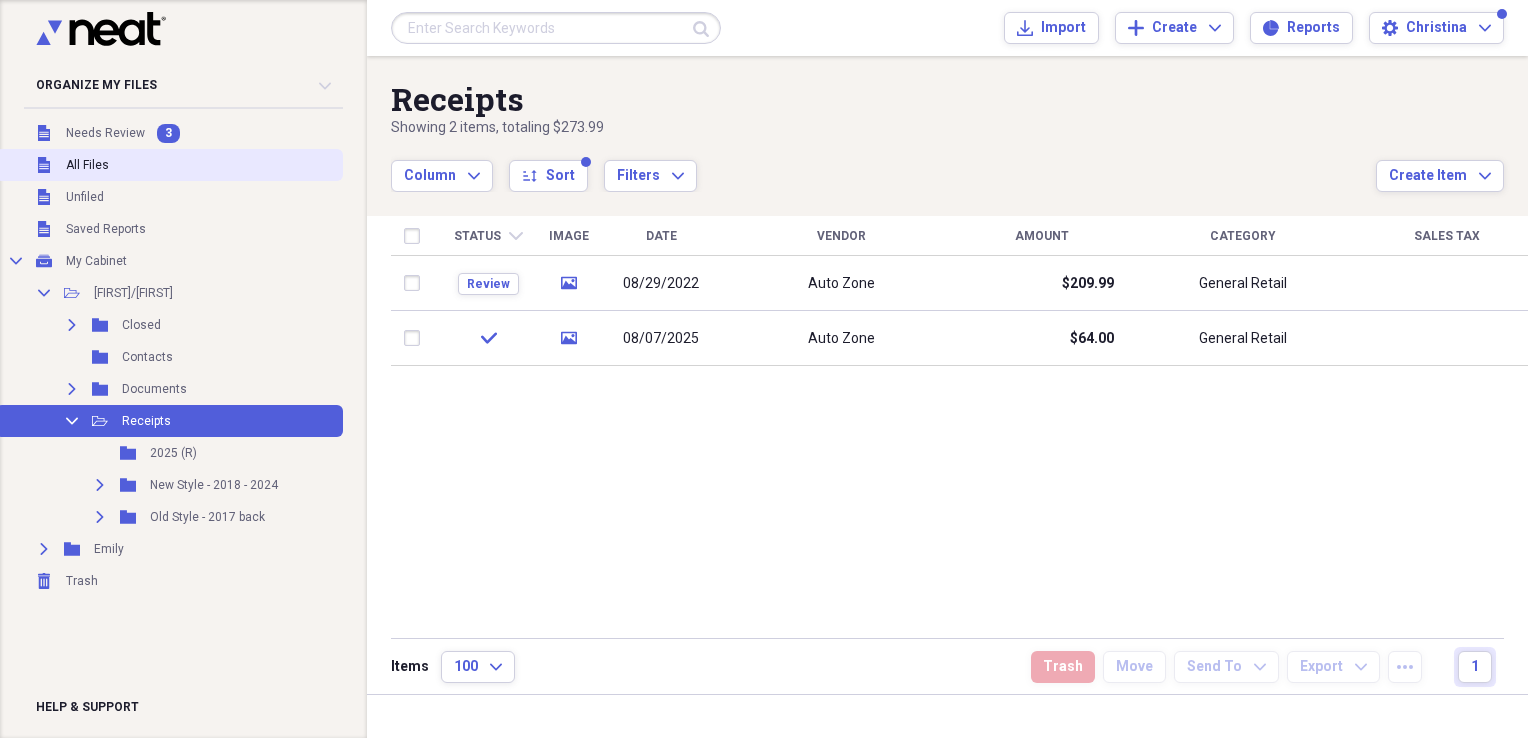 click on "All Files" at bounding box center [87, 165] 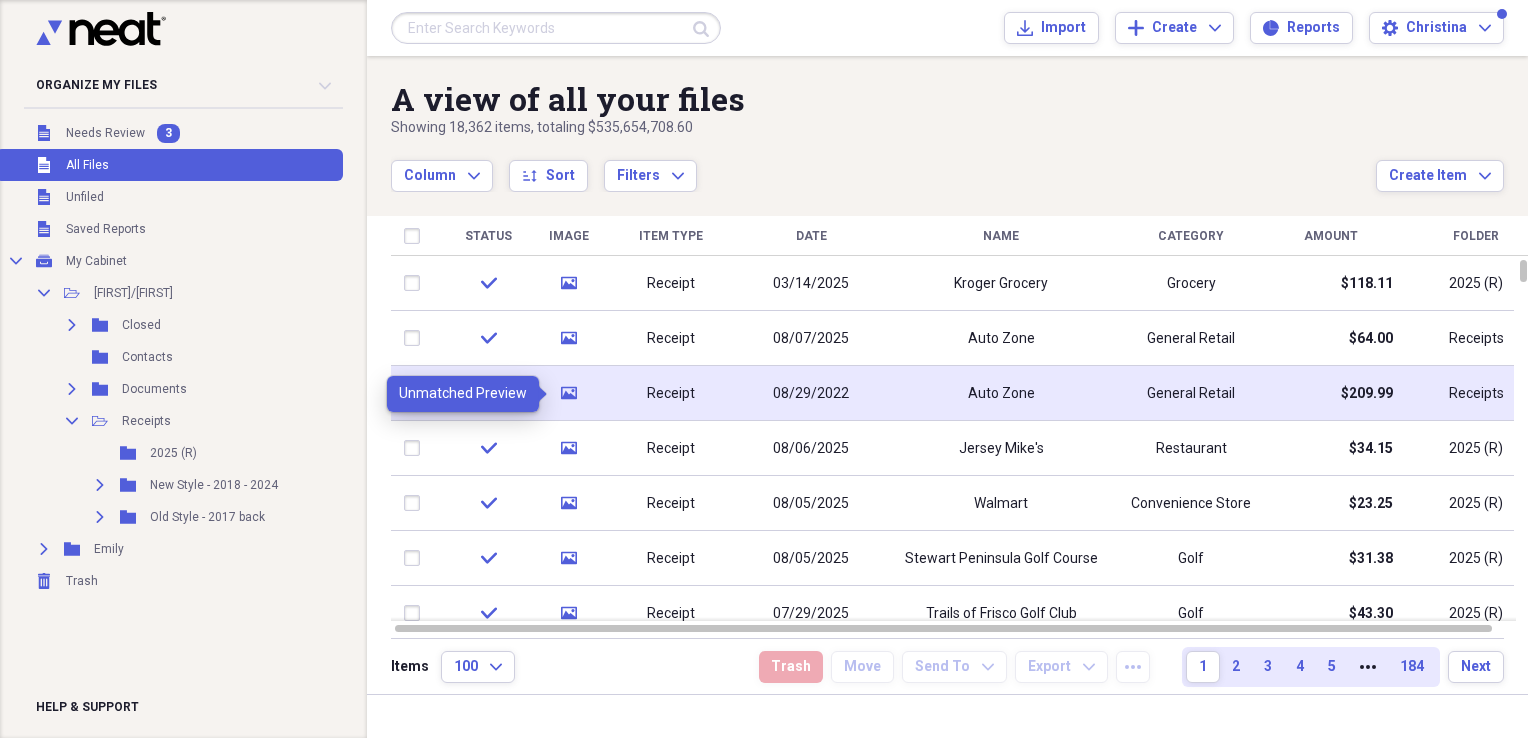 click on "media" 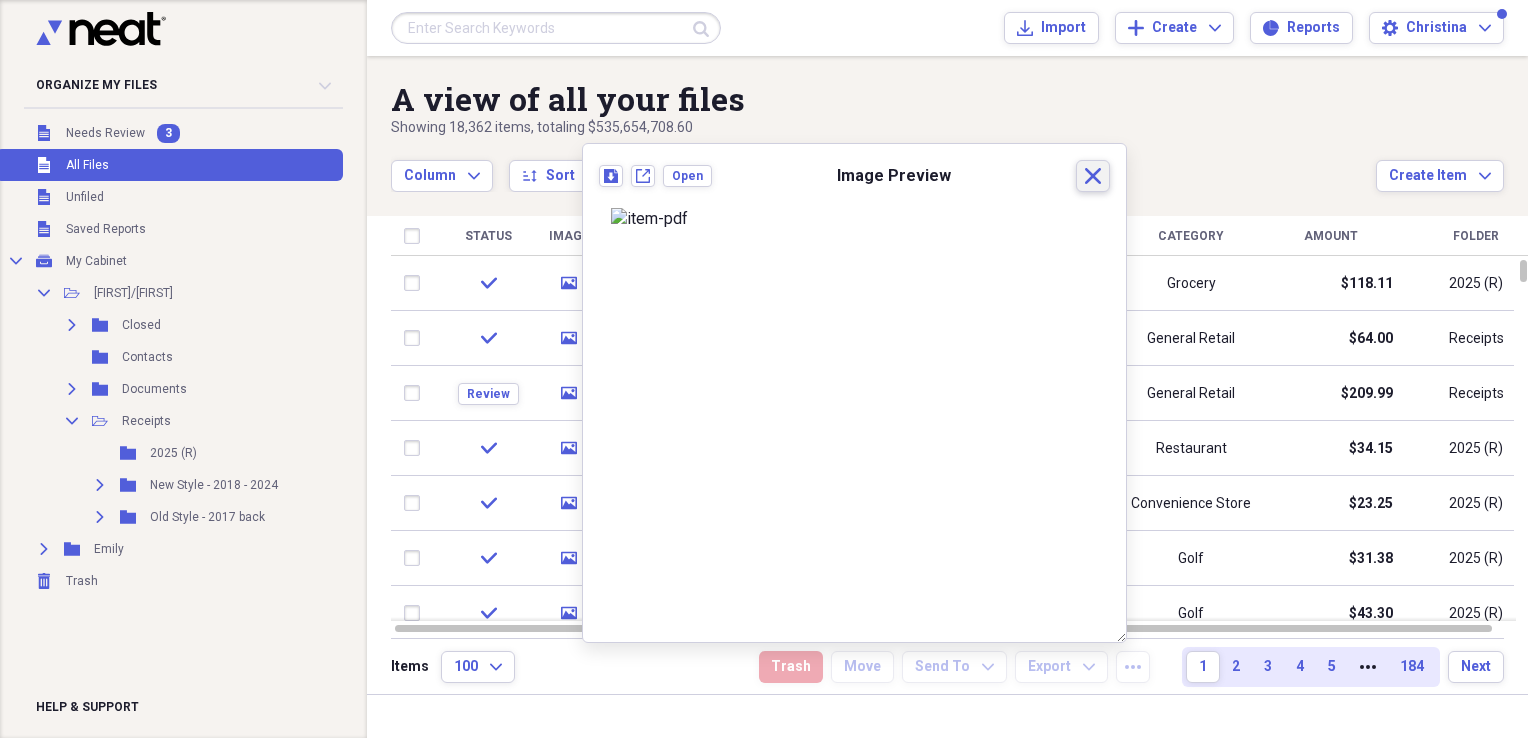 click 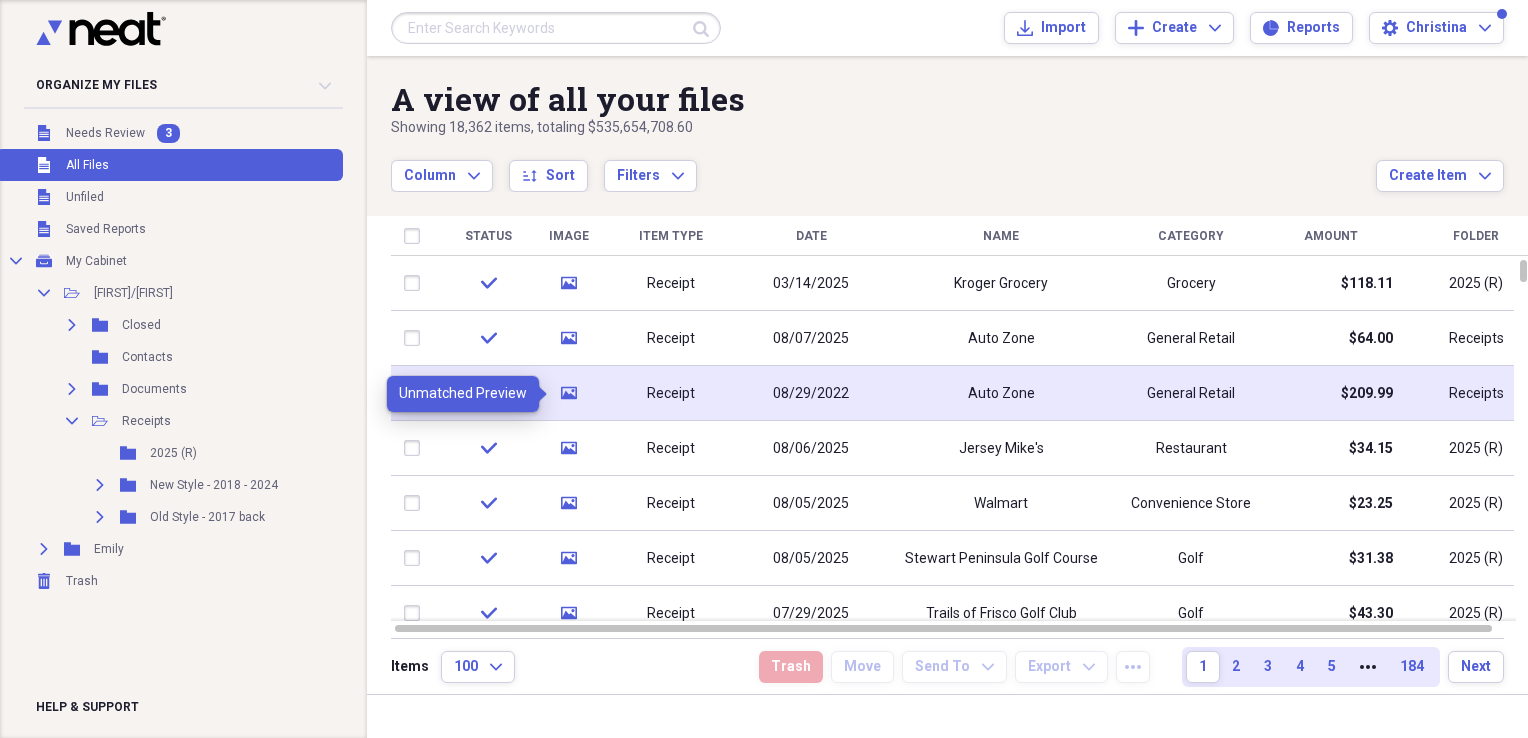 click 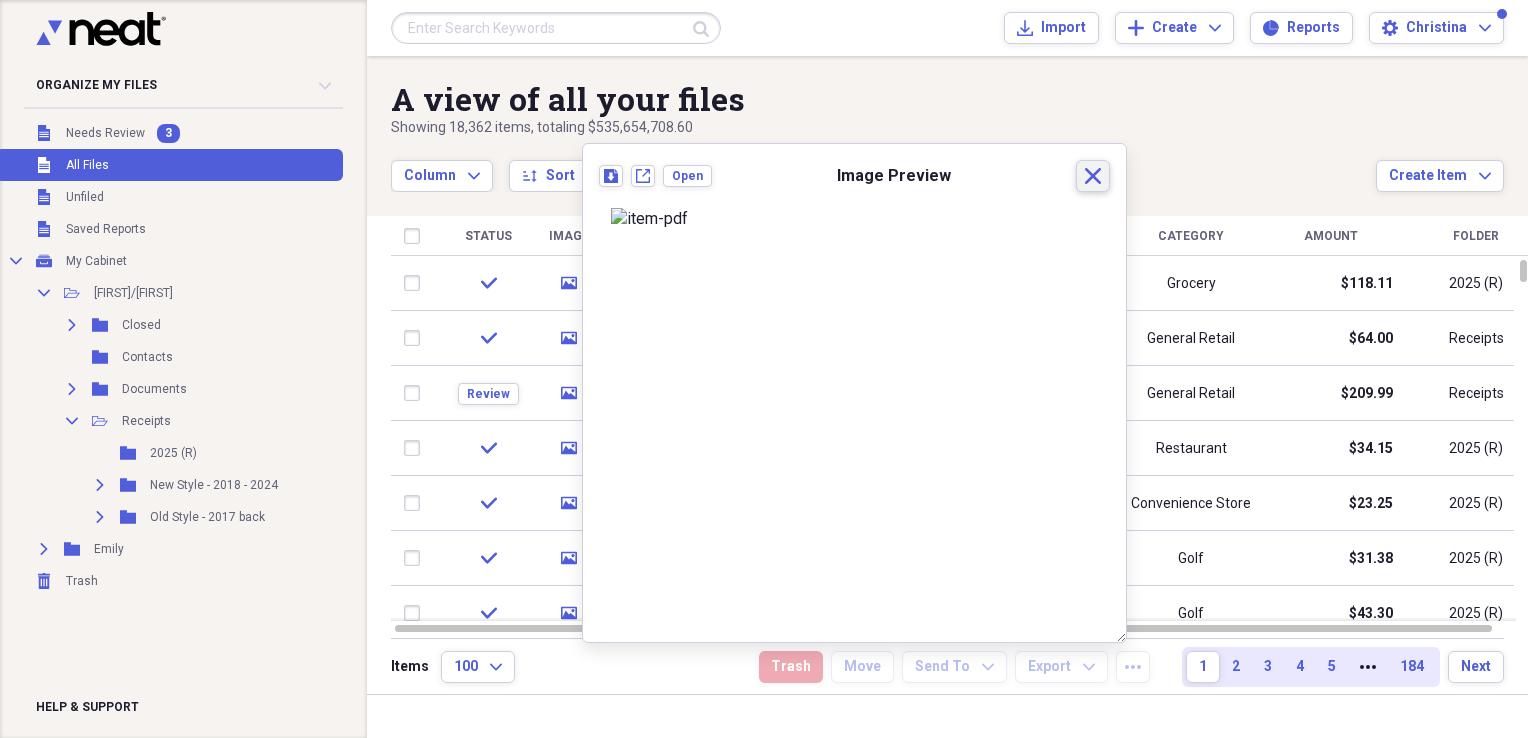 click on "Close" 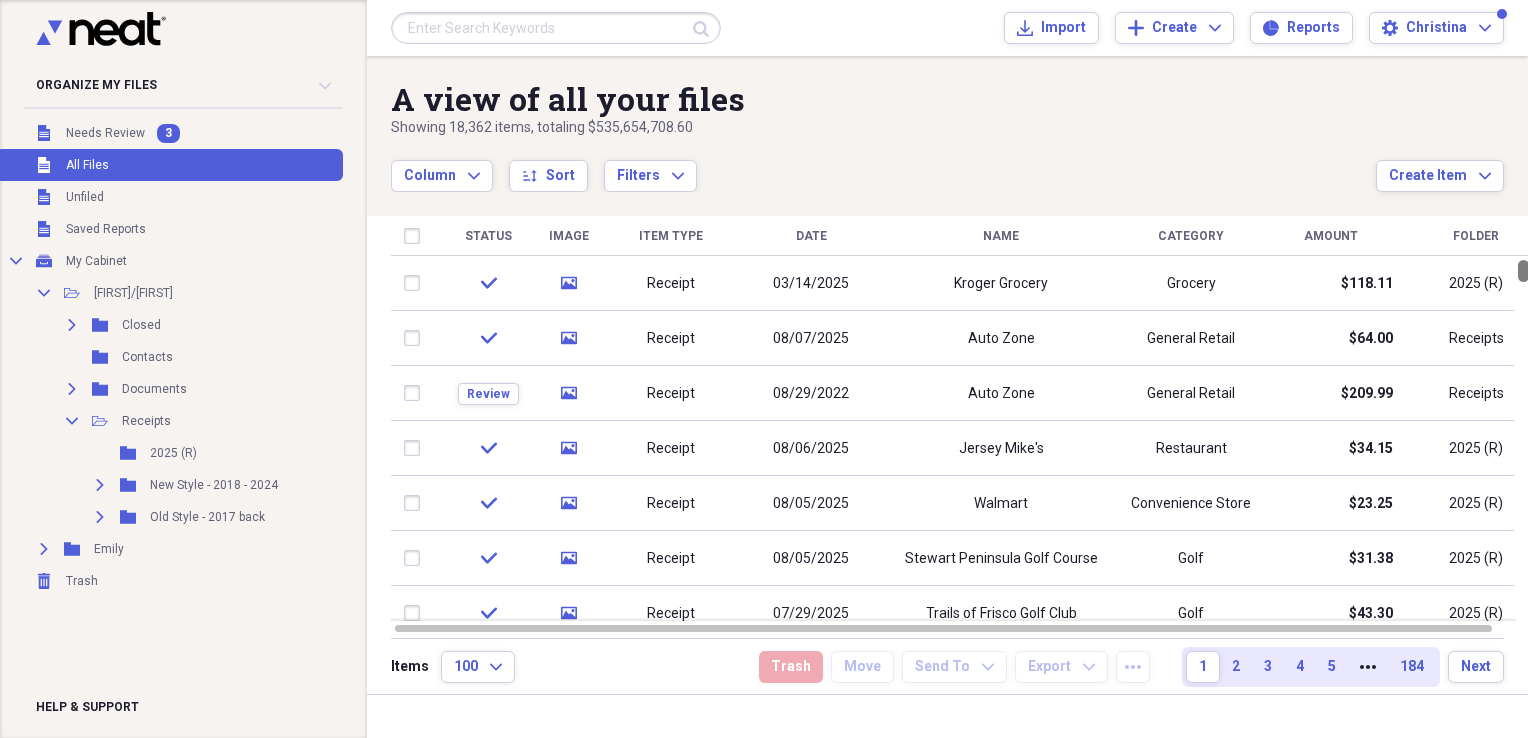 drag, startPoint x: 1521, startPoint y: 266, endPoint x: 1522, endPoint y: 243, distance: 23.021729 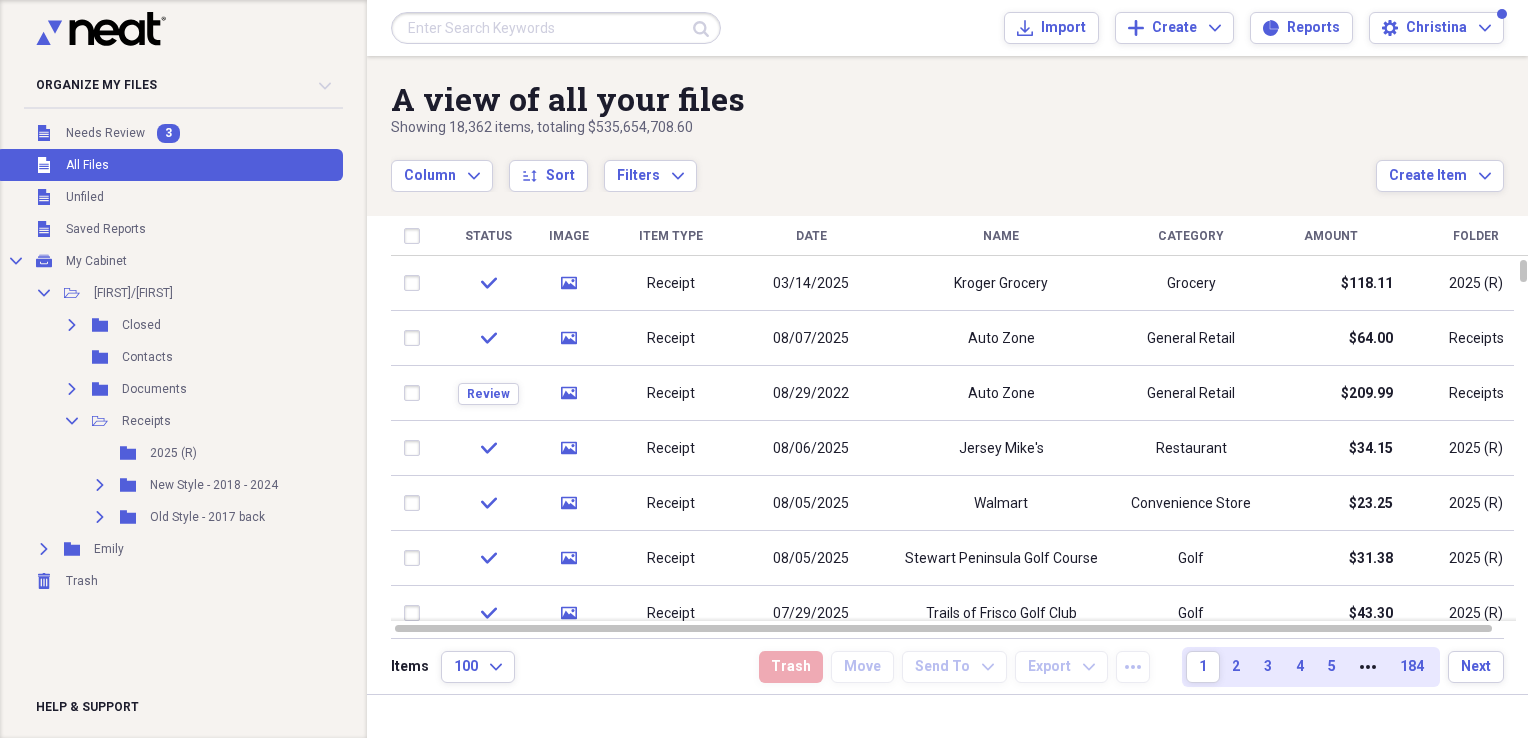 click at bounding box center (556, 28) 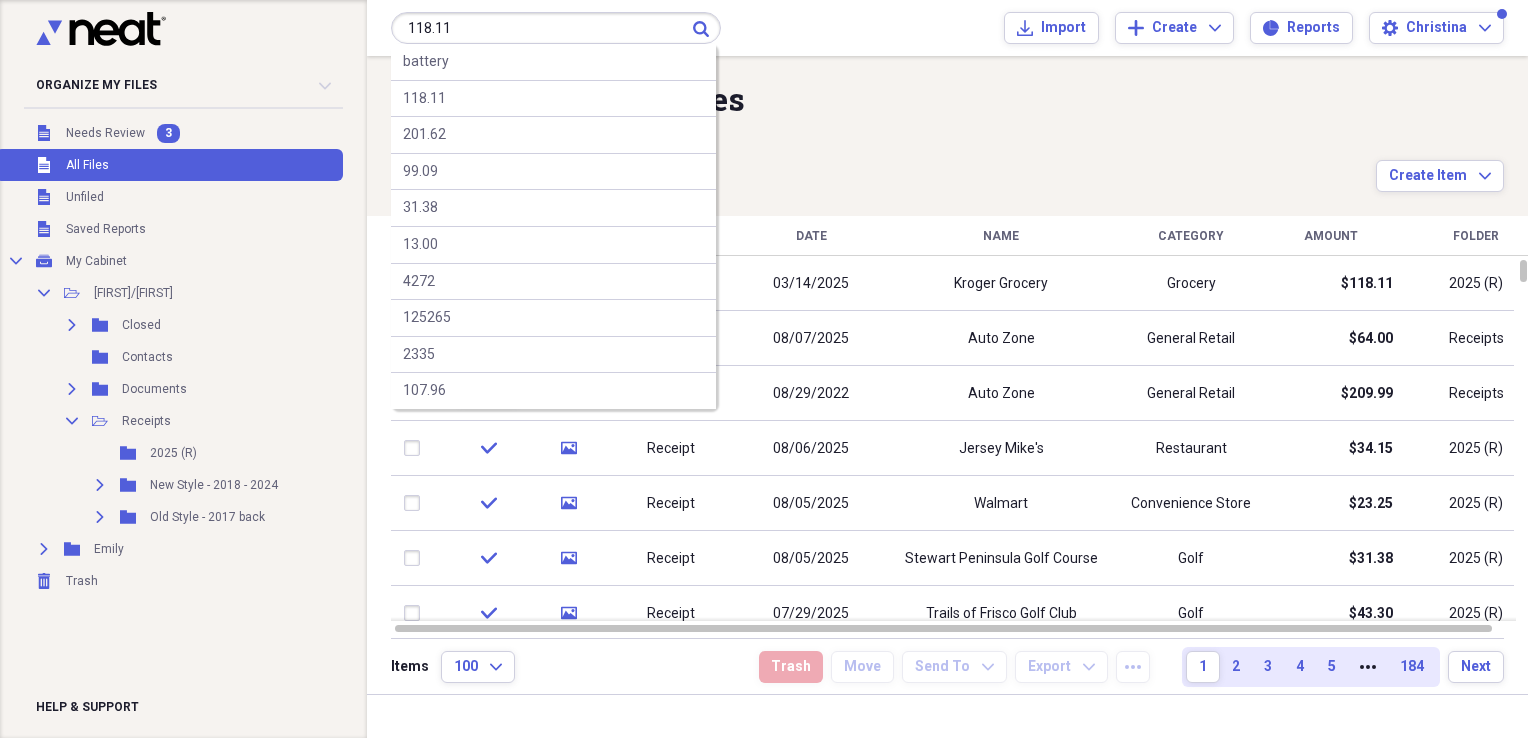type on "118.11" 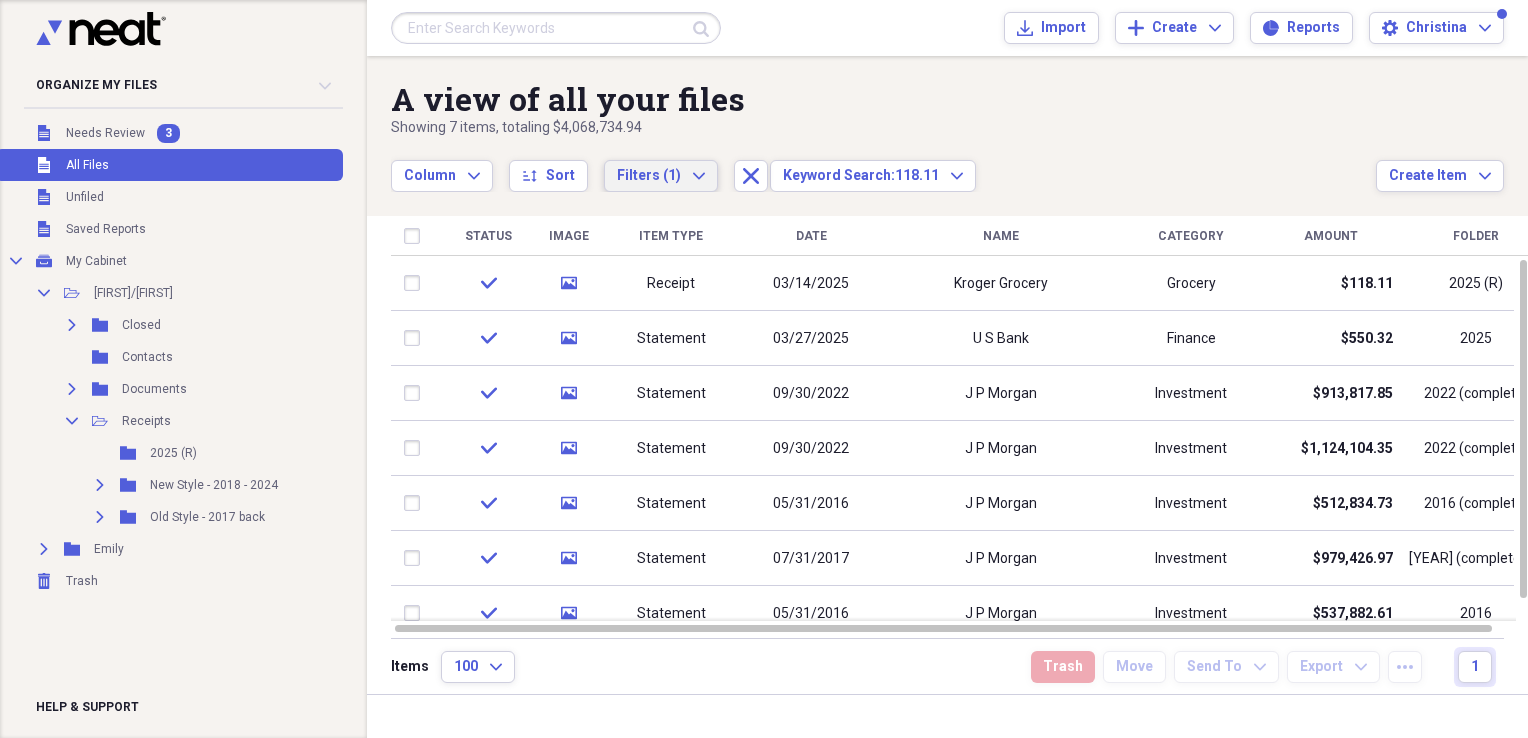 click on "Expand" 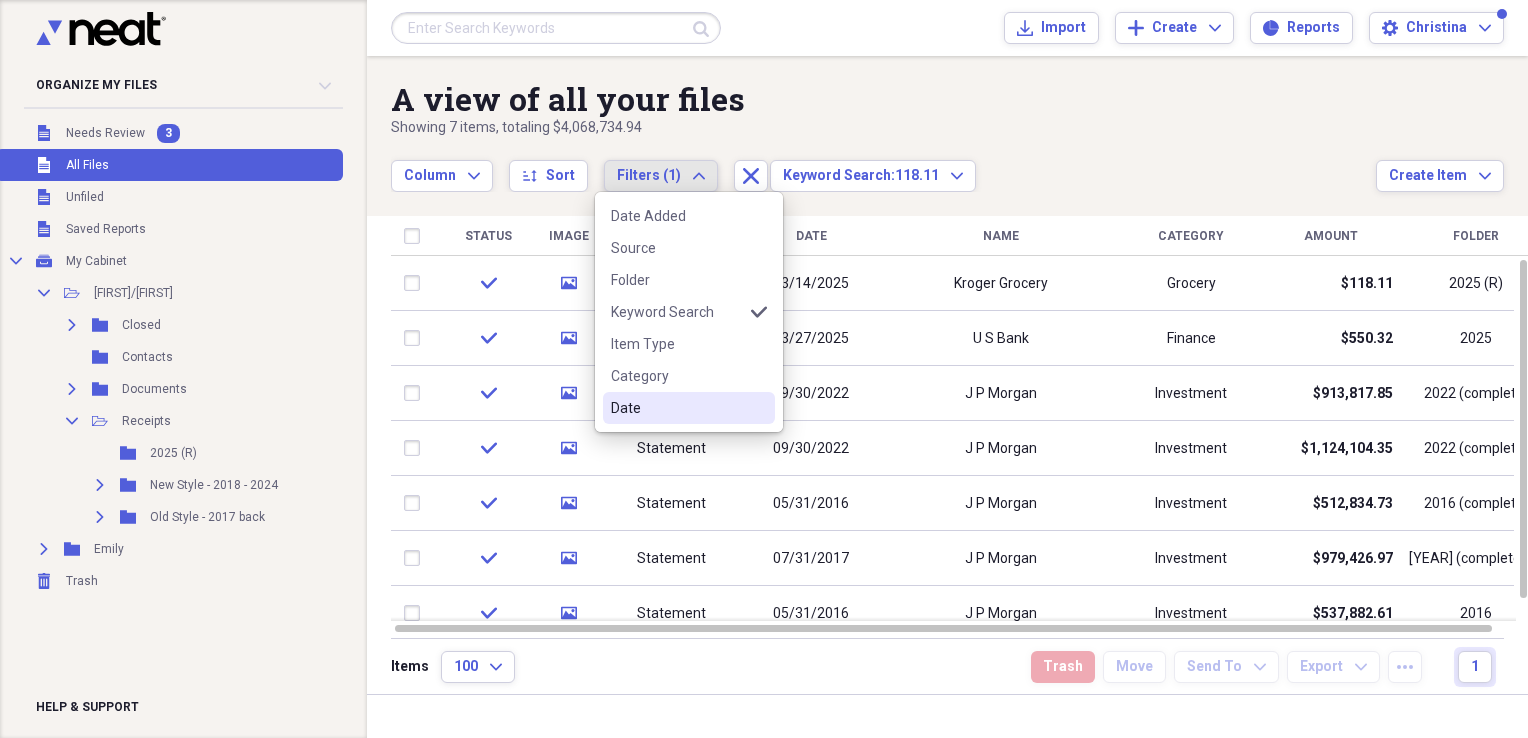 click on "Date" at bounding box center [677, 408] 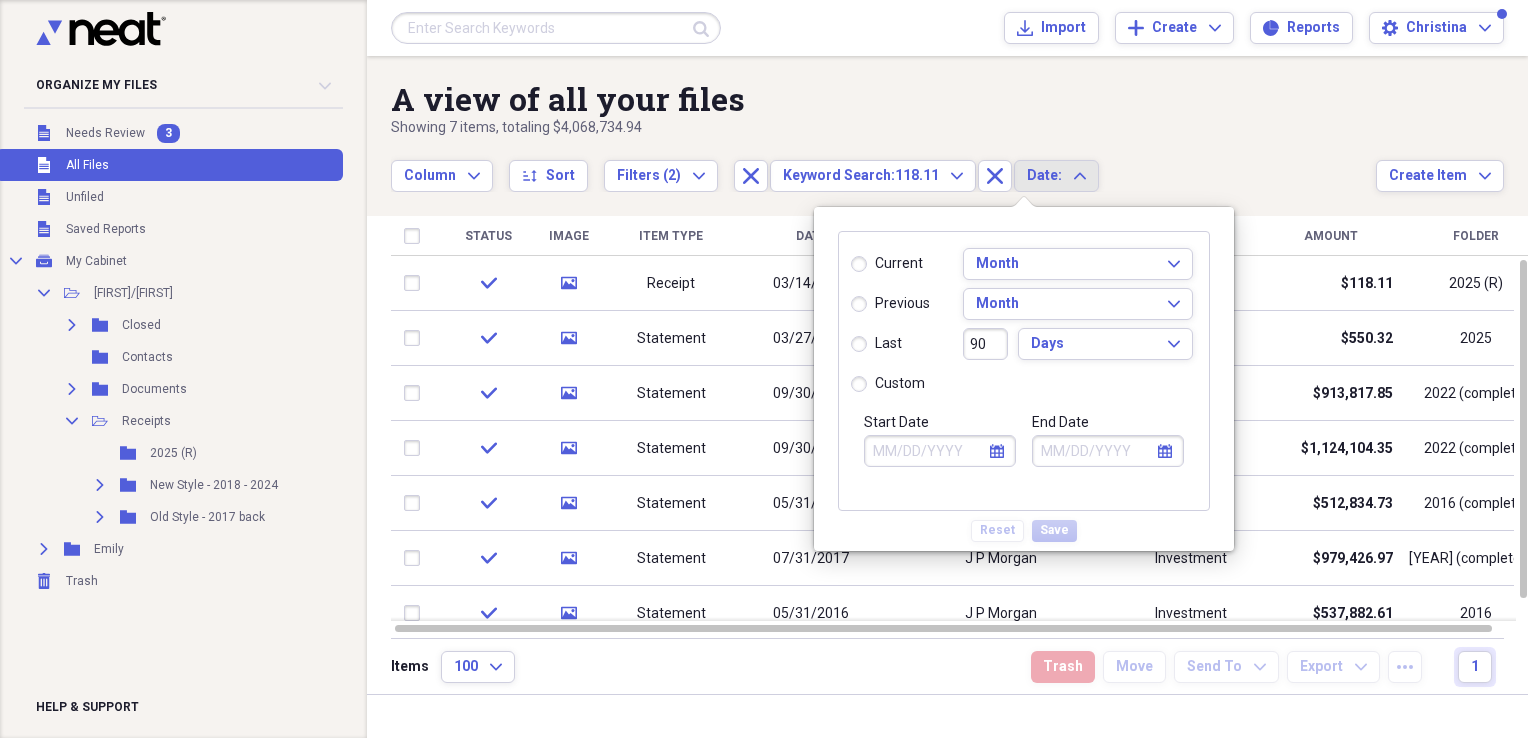 click on "custom" at bounding box center (888, 384) 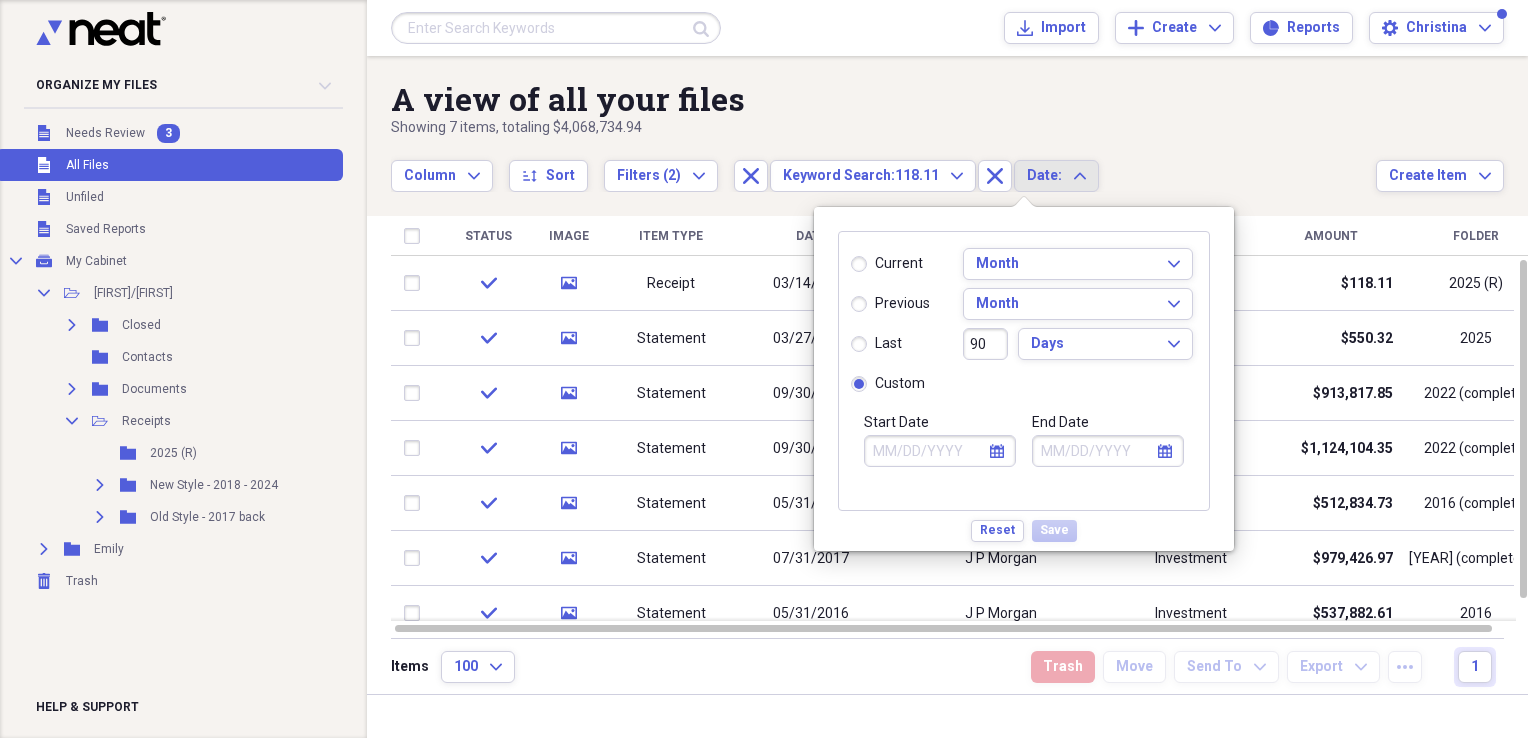 click on "calendar" 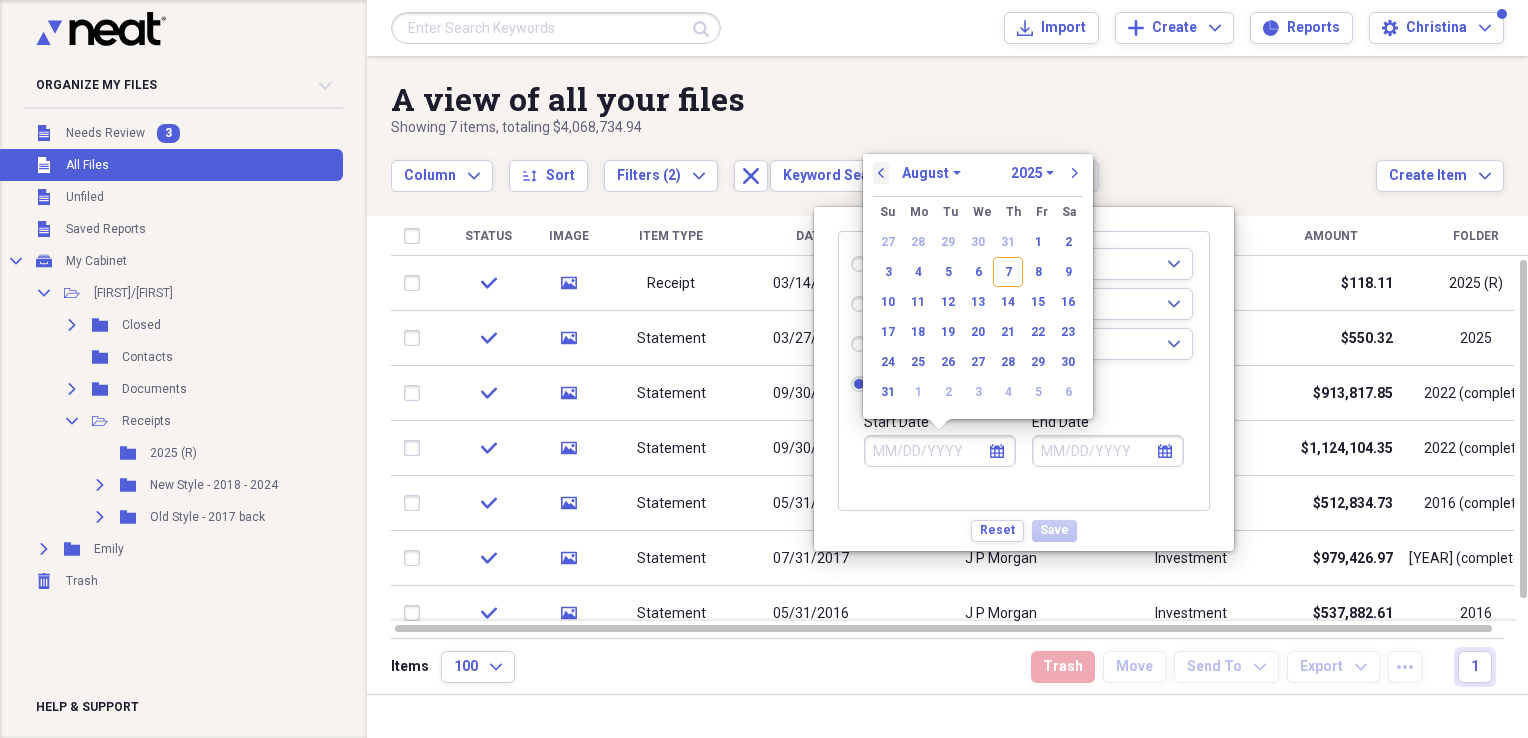 click on "previous" at bounding box center (881, 173) 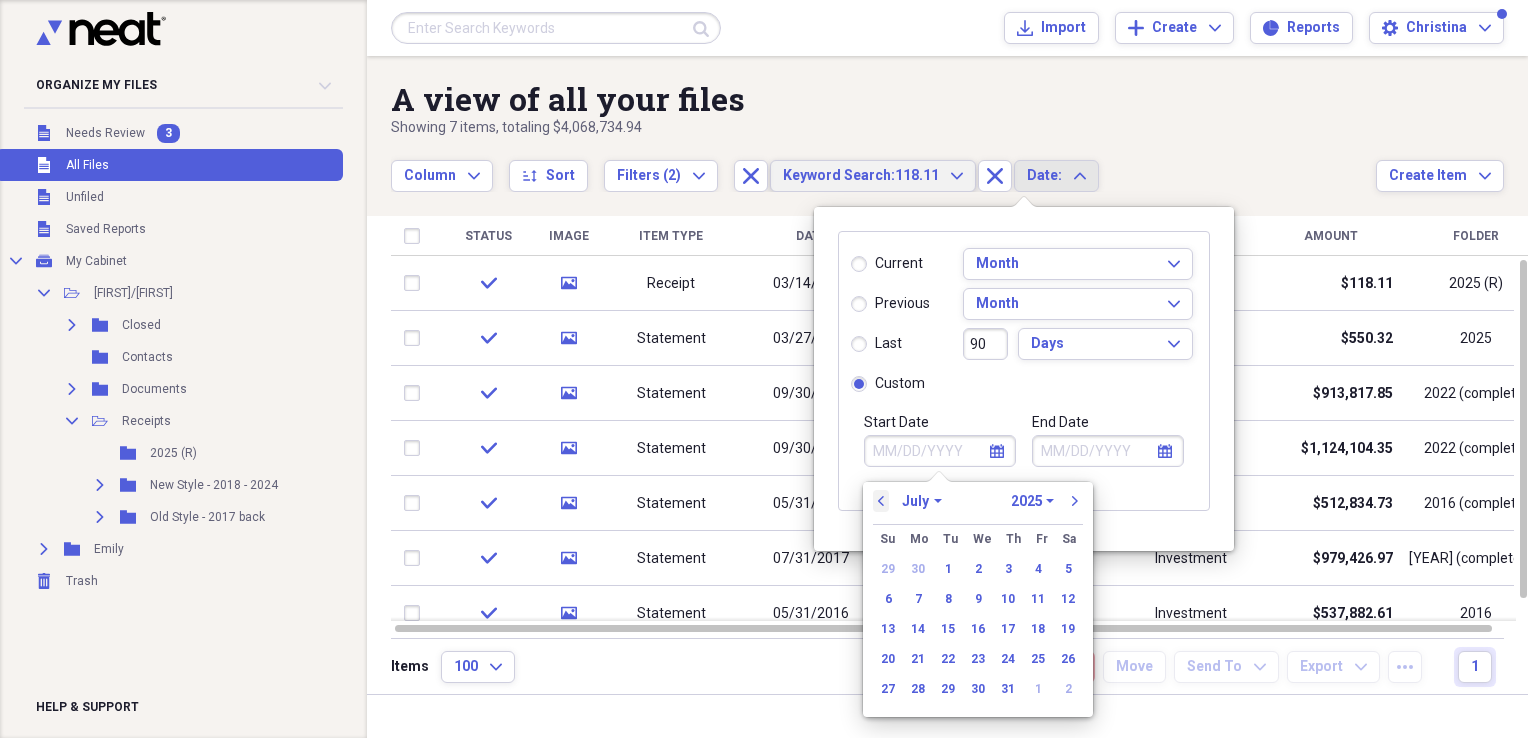 click on "Keyword Search:  118.11" at bounding box center [861, 176] 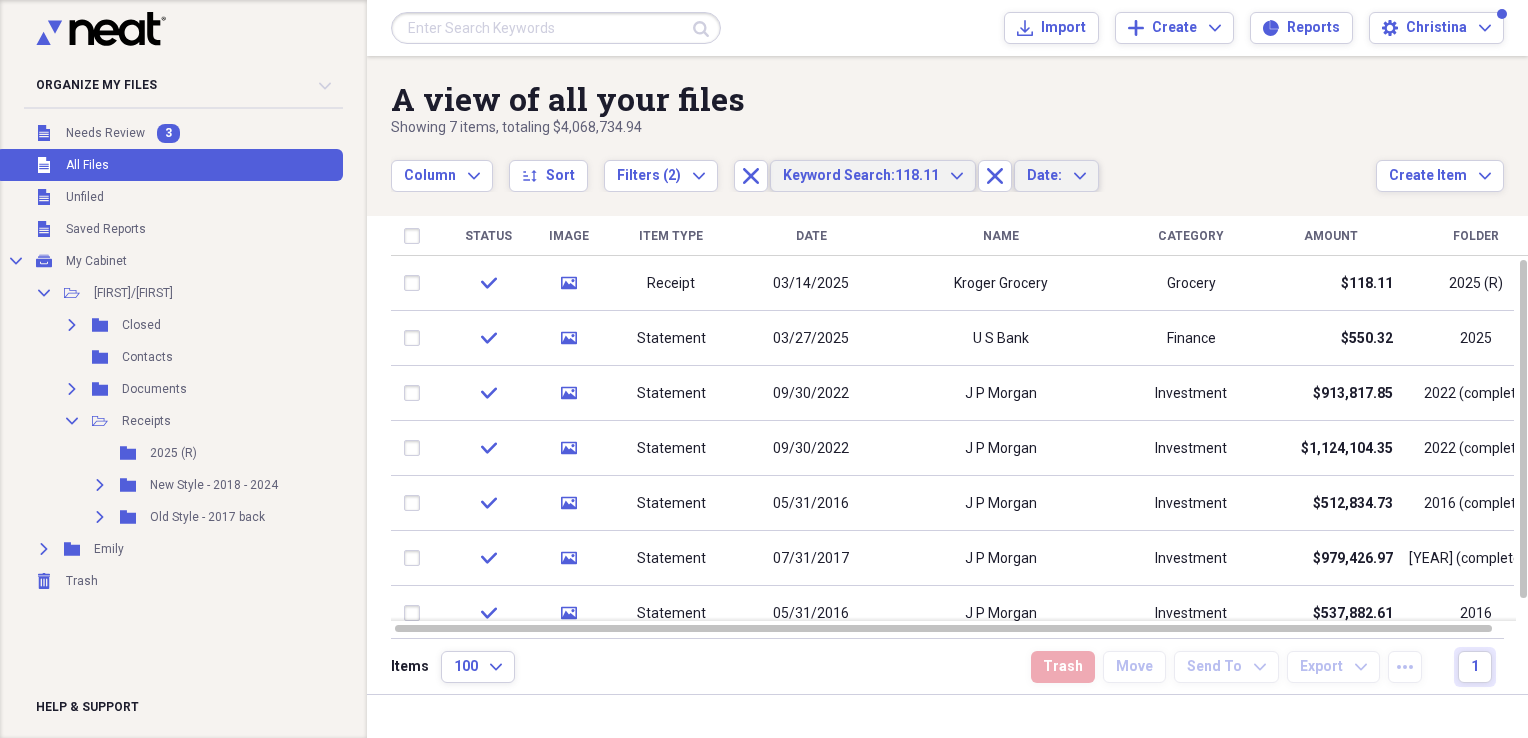click on "Date:" at bounding box center (1044, 175) 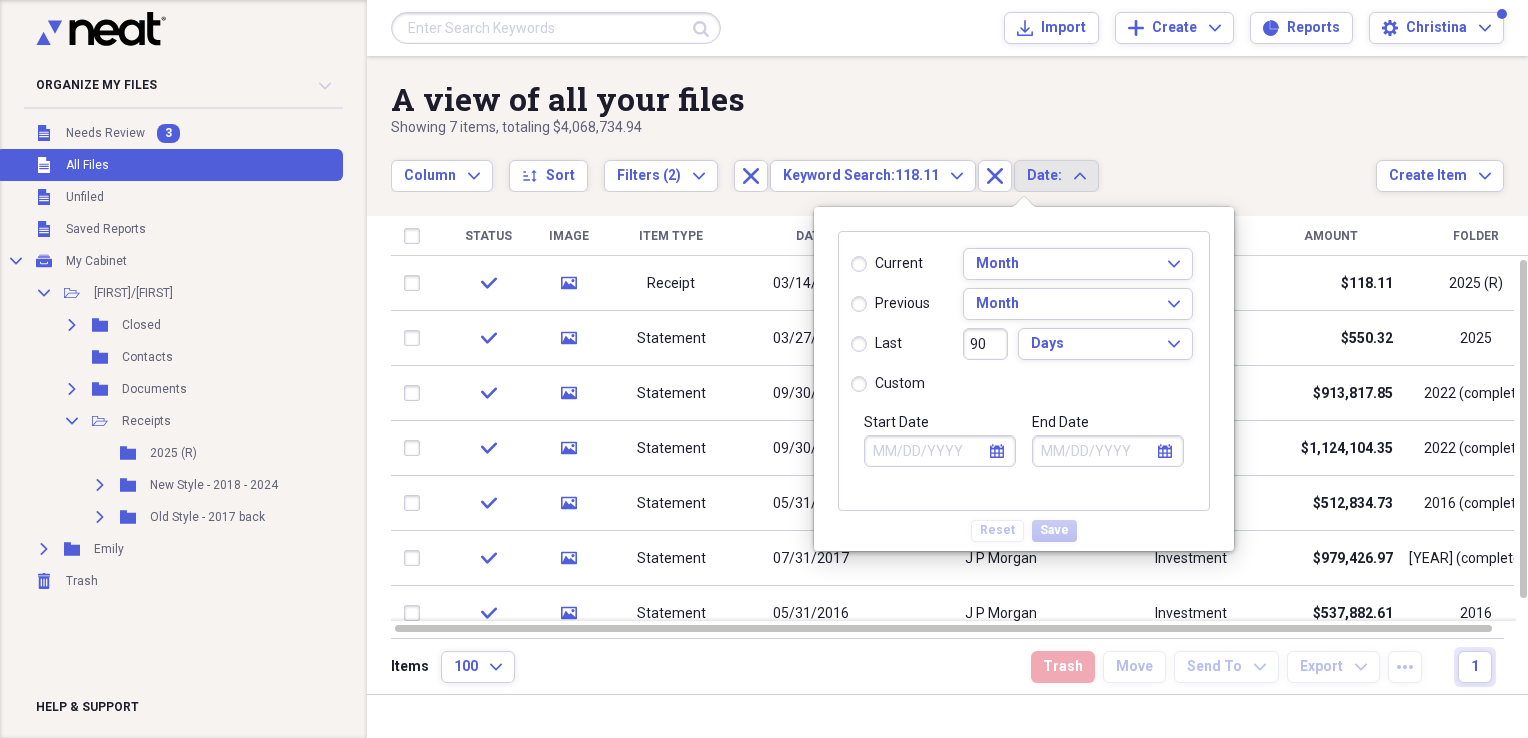 click on "custom" at bounding box center [888, 384] 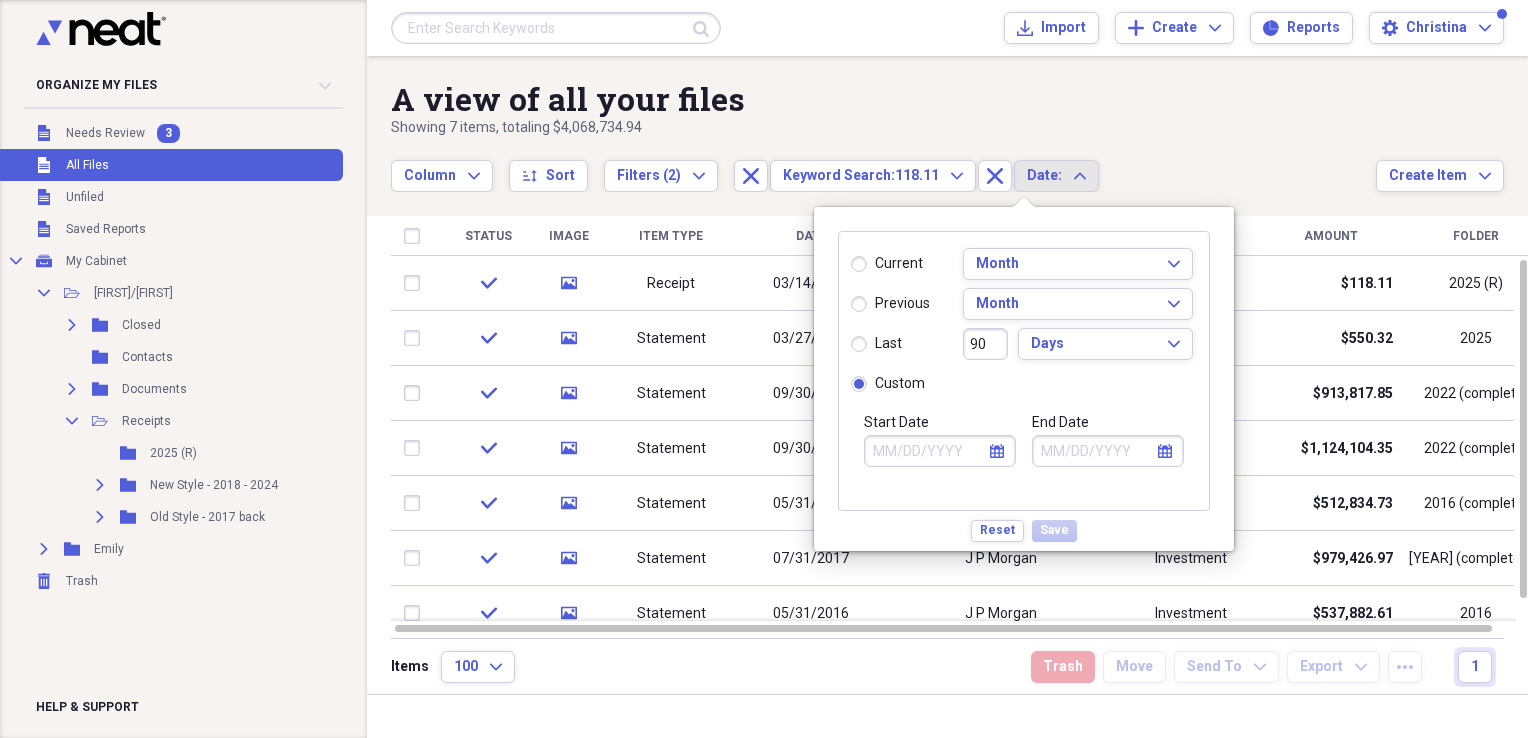 click on "calendar" 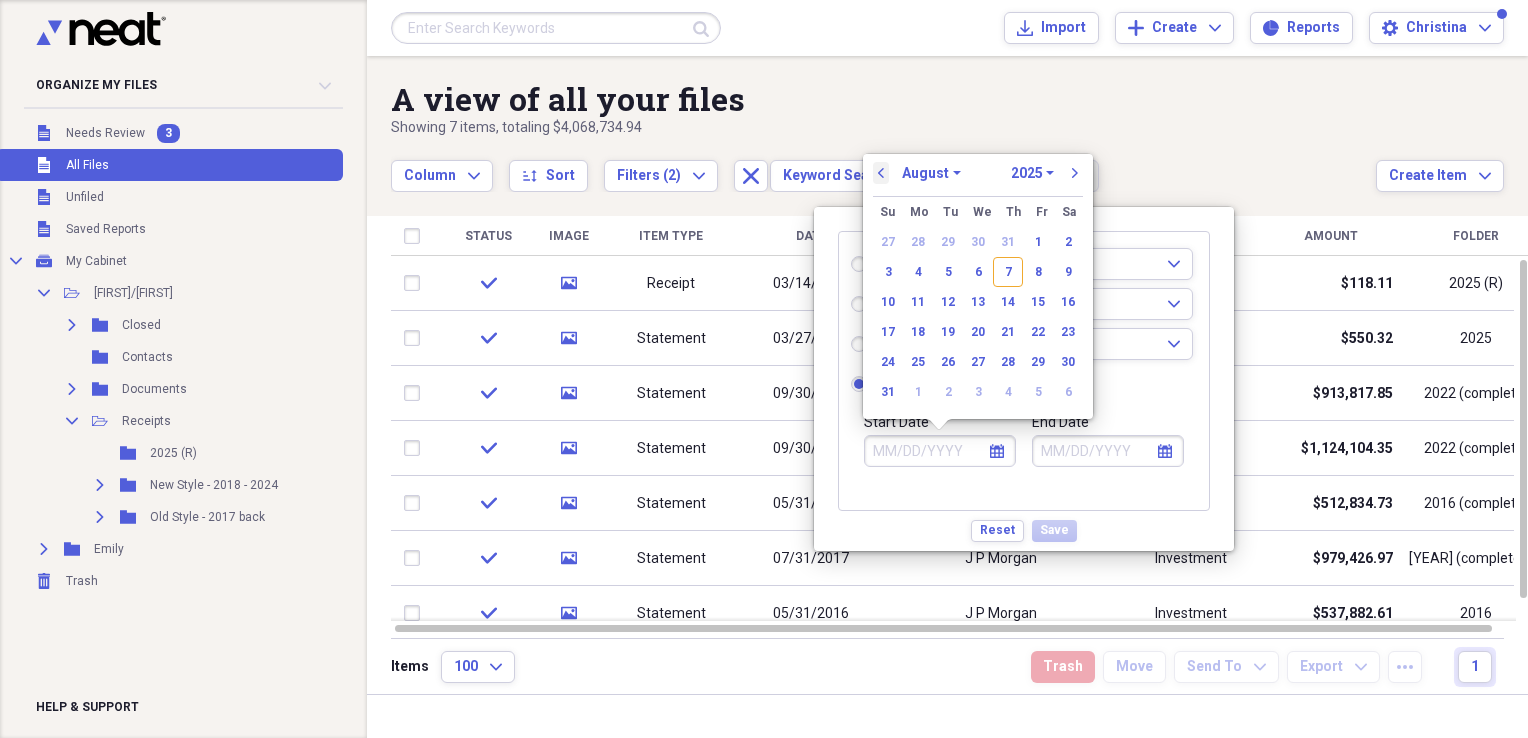 click on "previous" at bounding box center [881, 173] 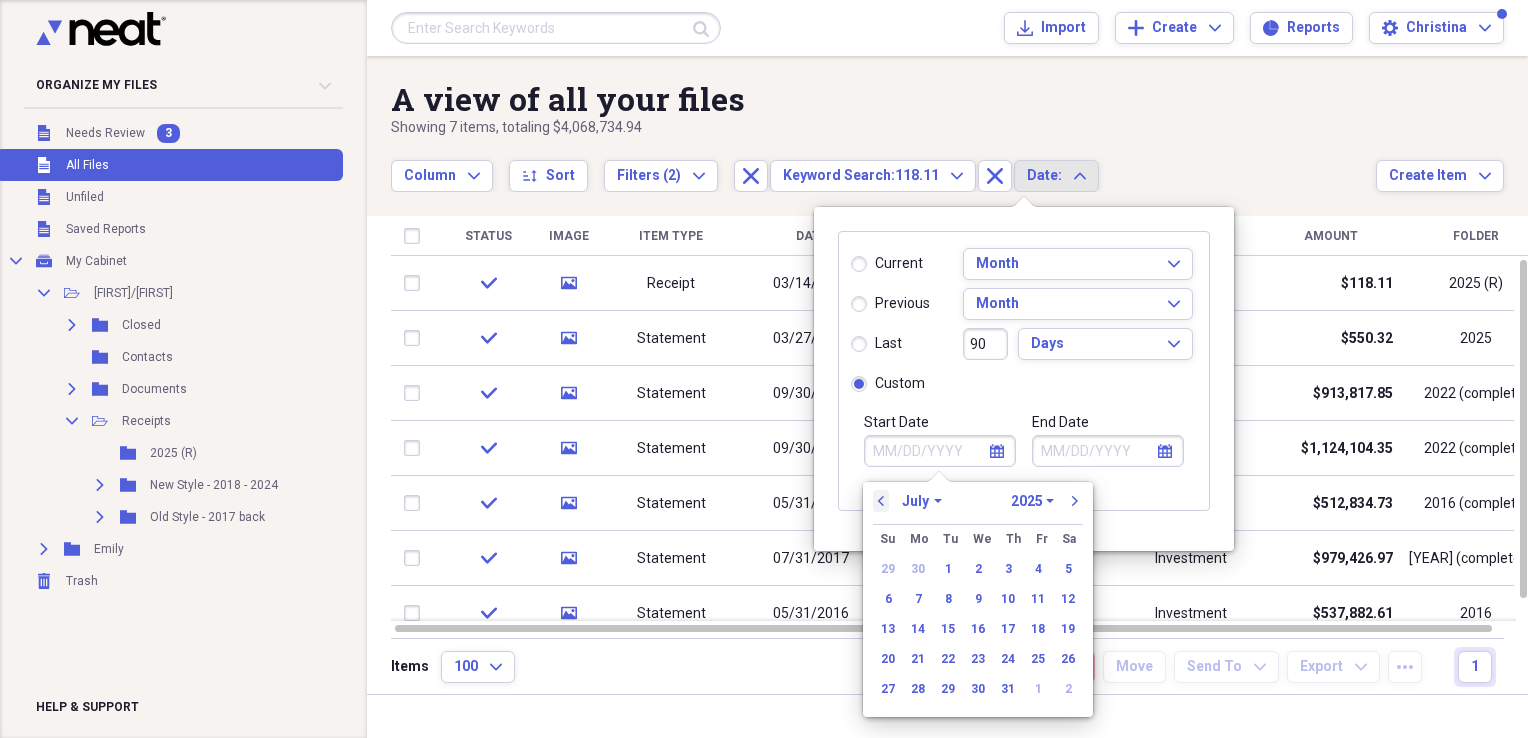 click on "previous" at bounding box center [881, 501] 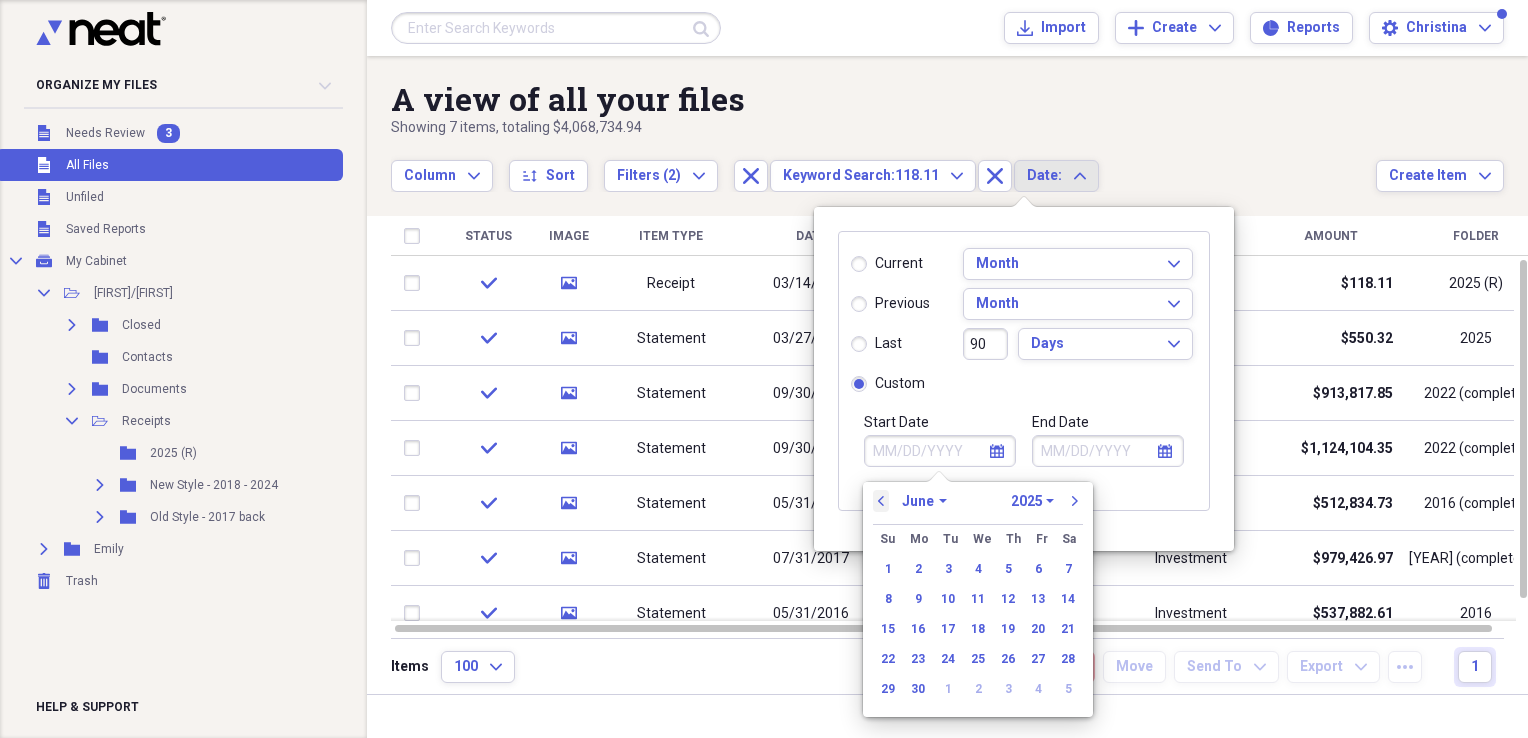 click on "previous" at bounding box center [881, 501] 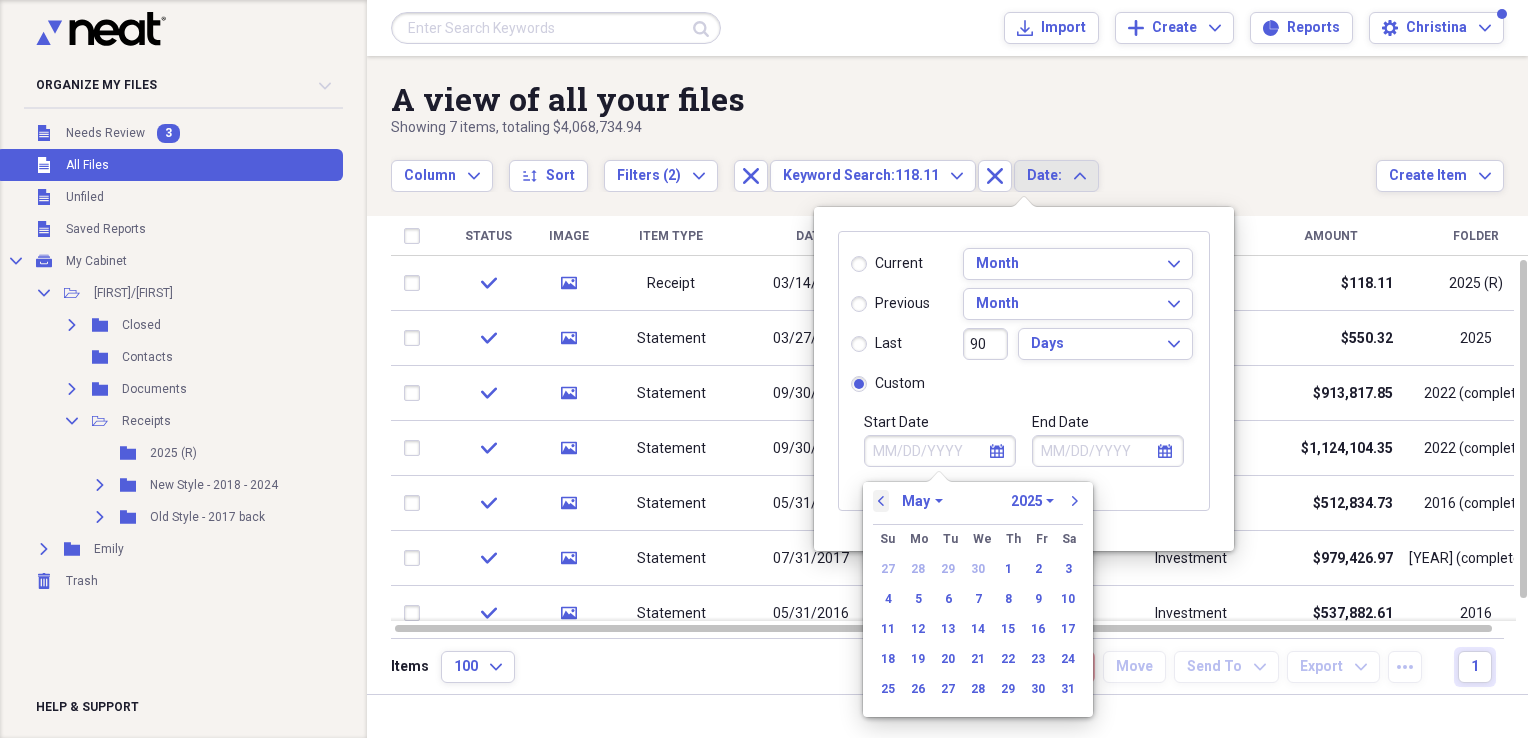 click on "previous" at bounding box center (881, 501) 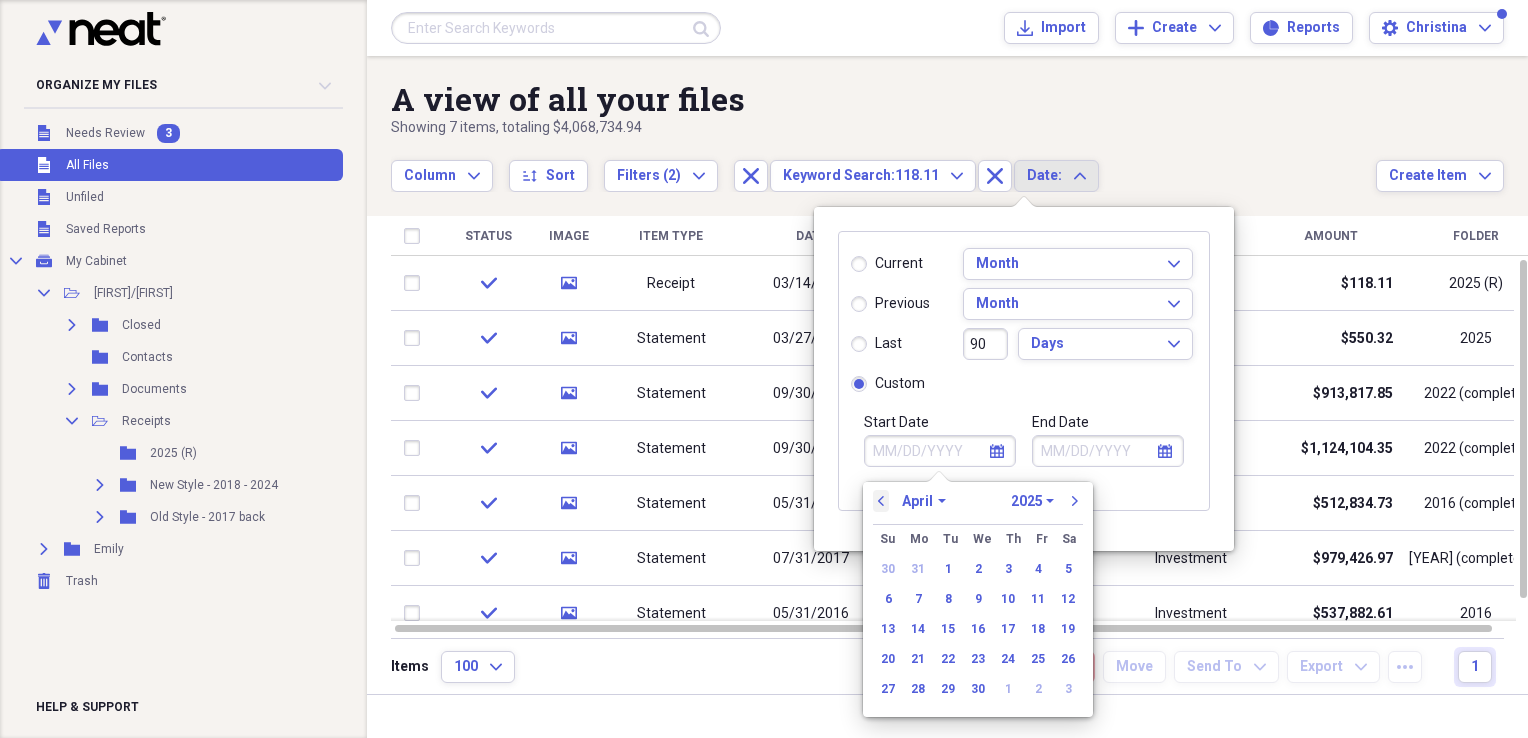 click on "previous" at bounding box center (881, 501) 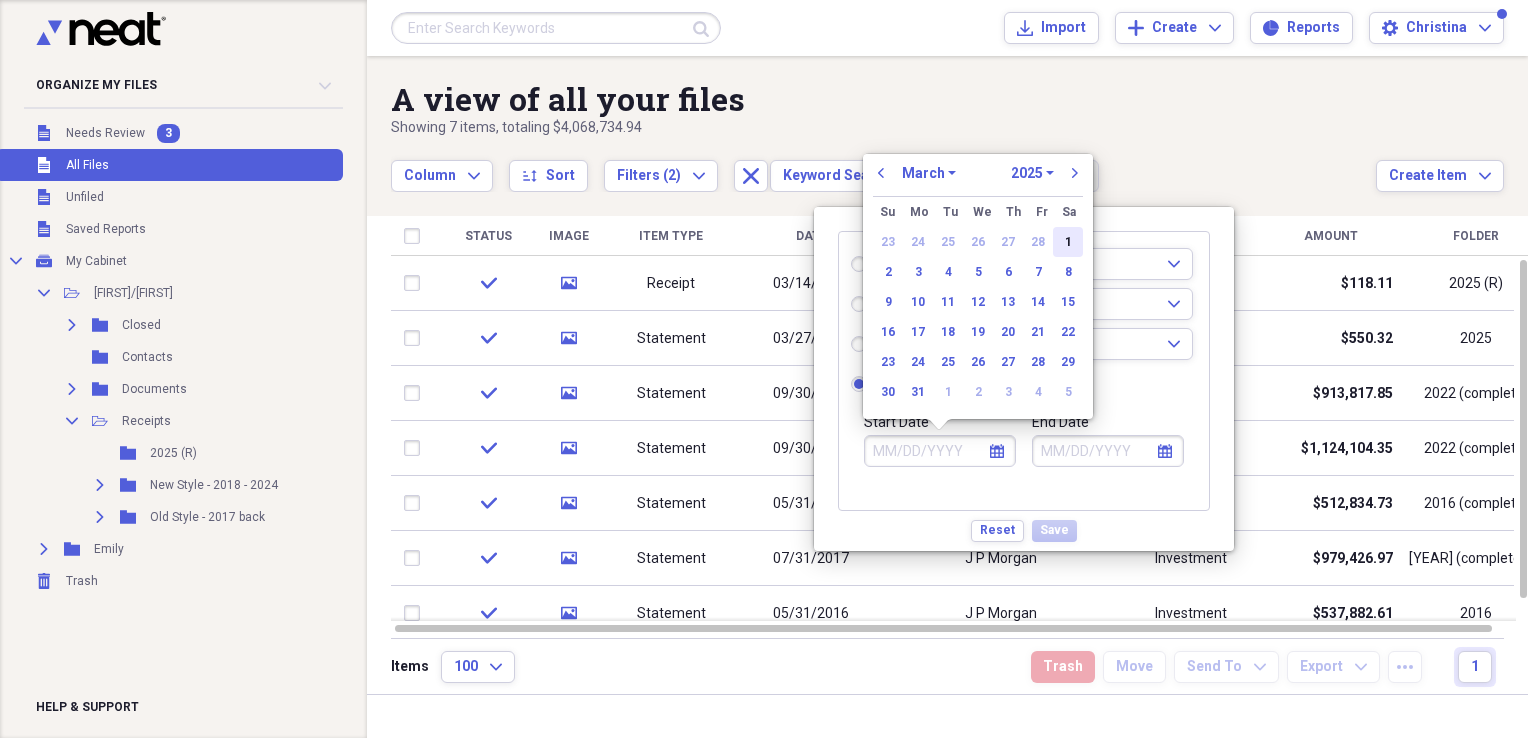 click on "1" at bounding box center [1068, 242] 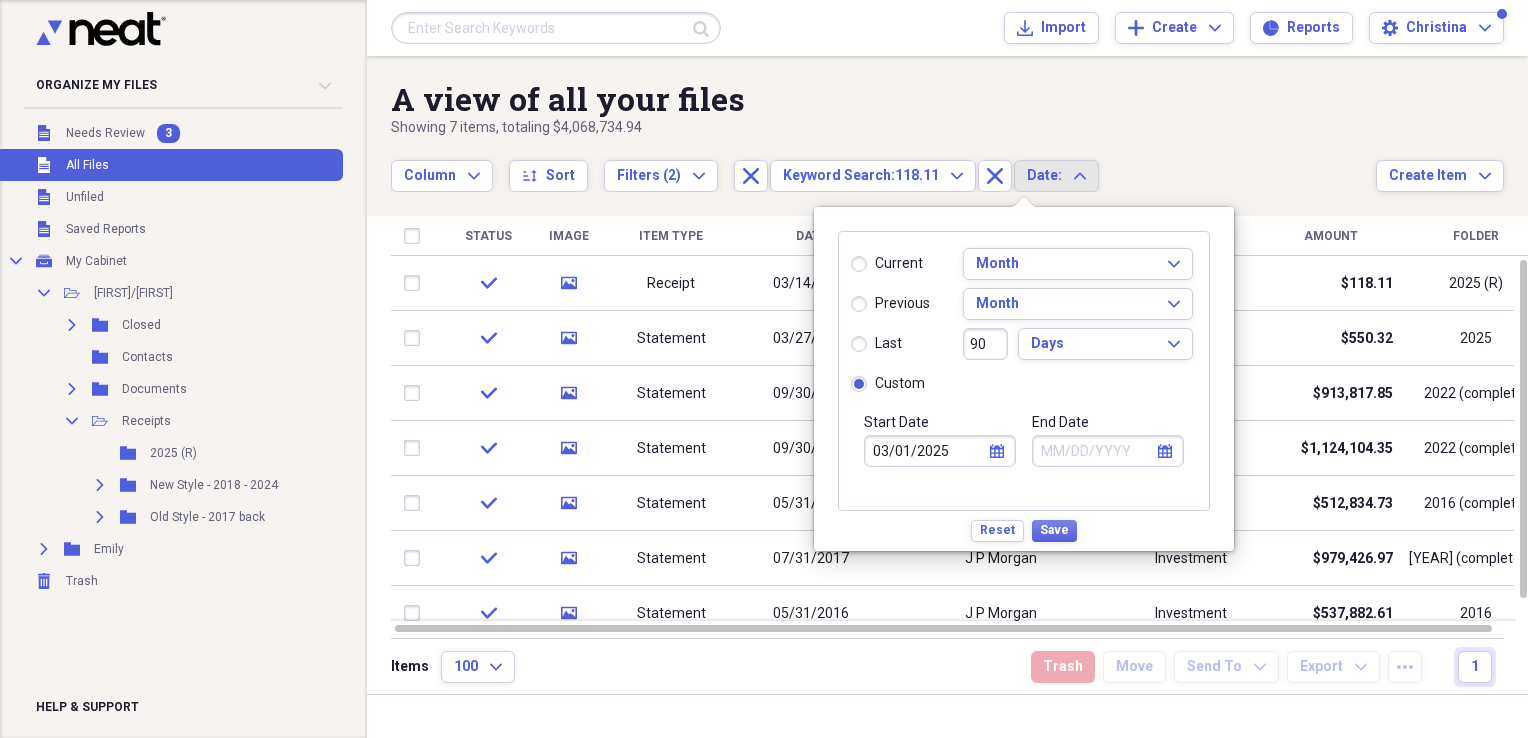 click 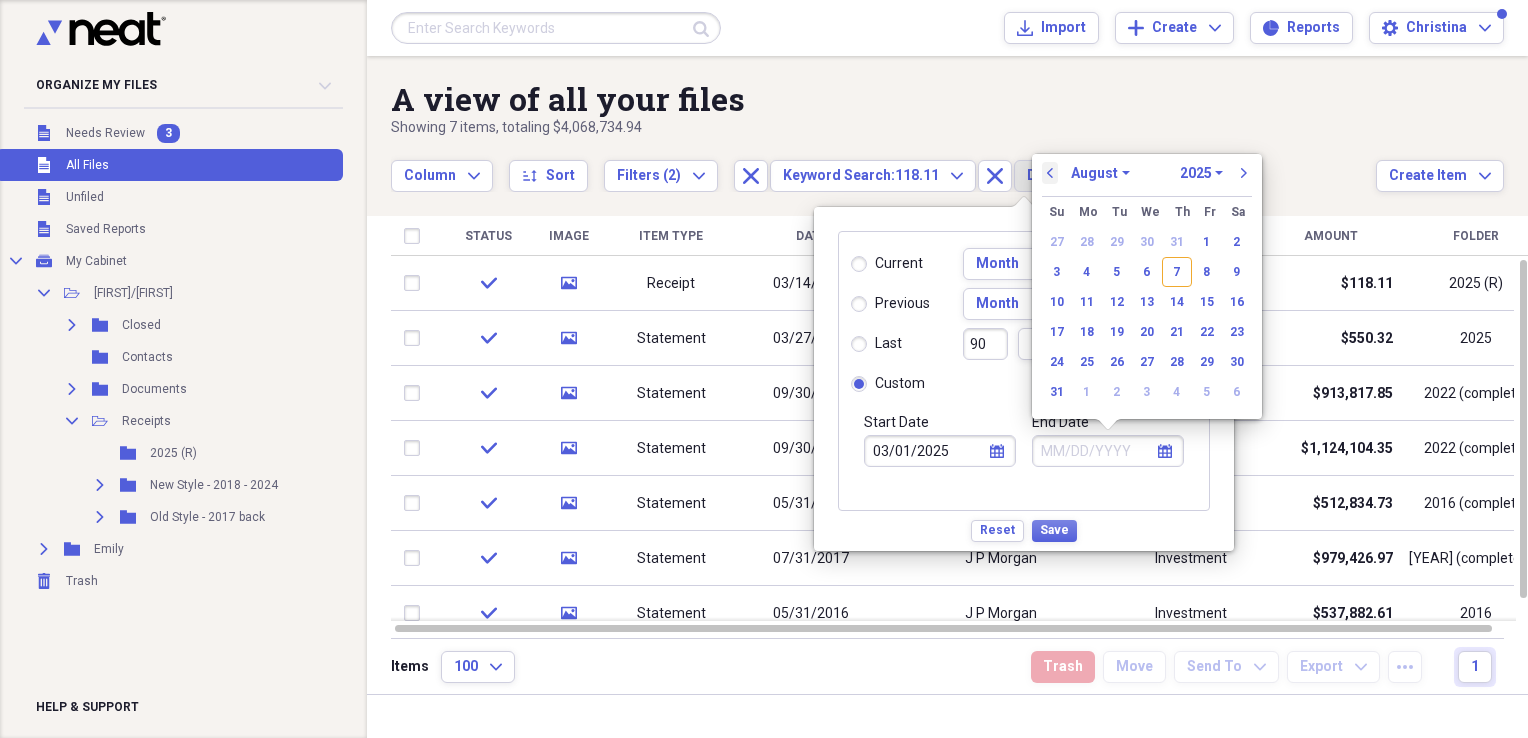 click on "previous" at bounding box center (1050, 173) 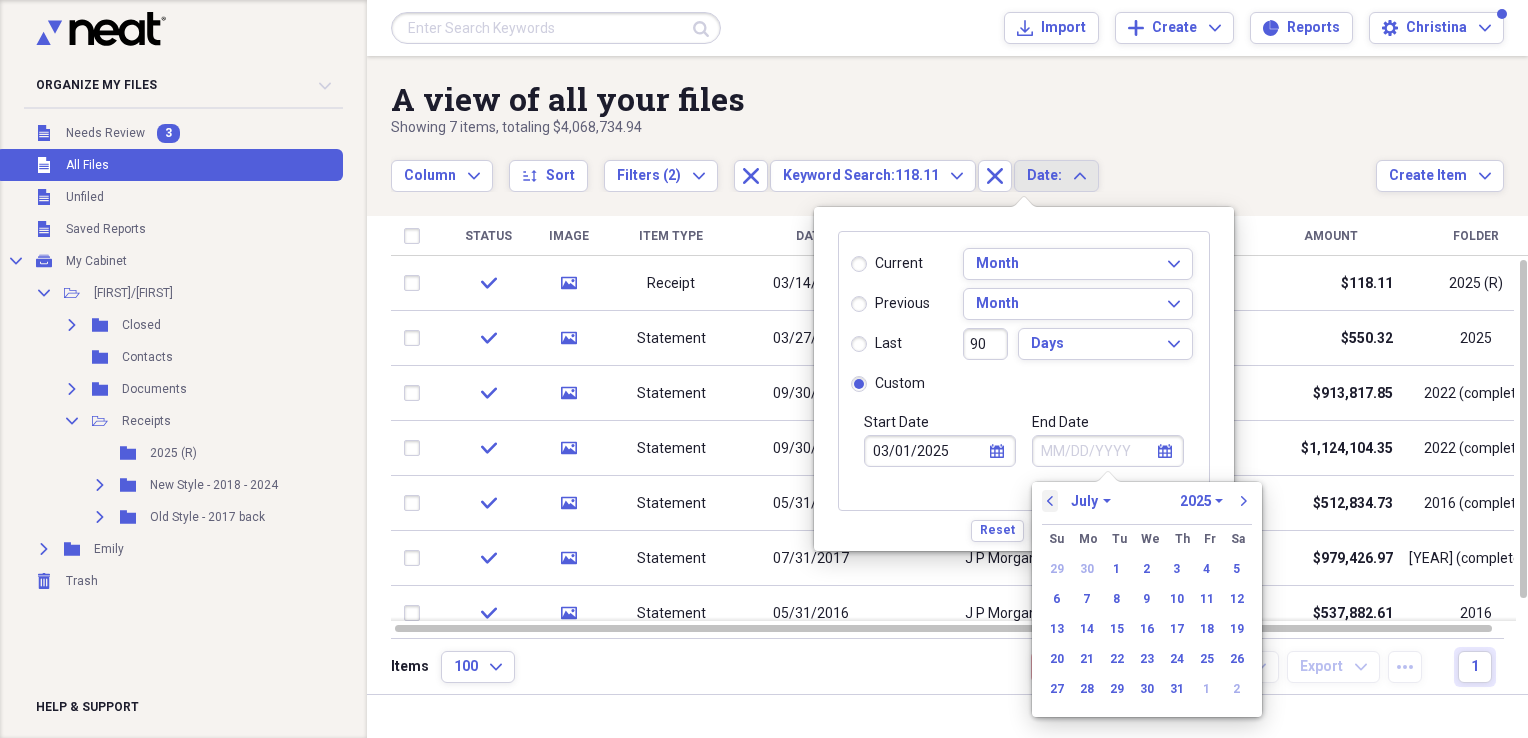 click on "previous" at bounding box center [1050, 501] 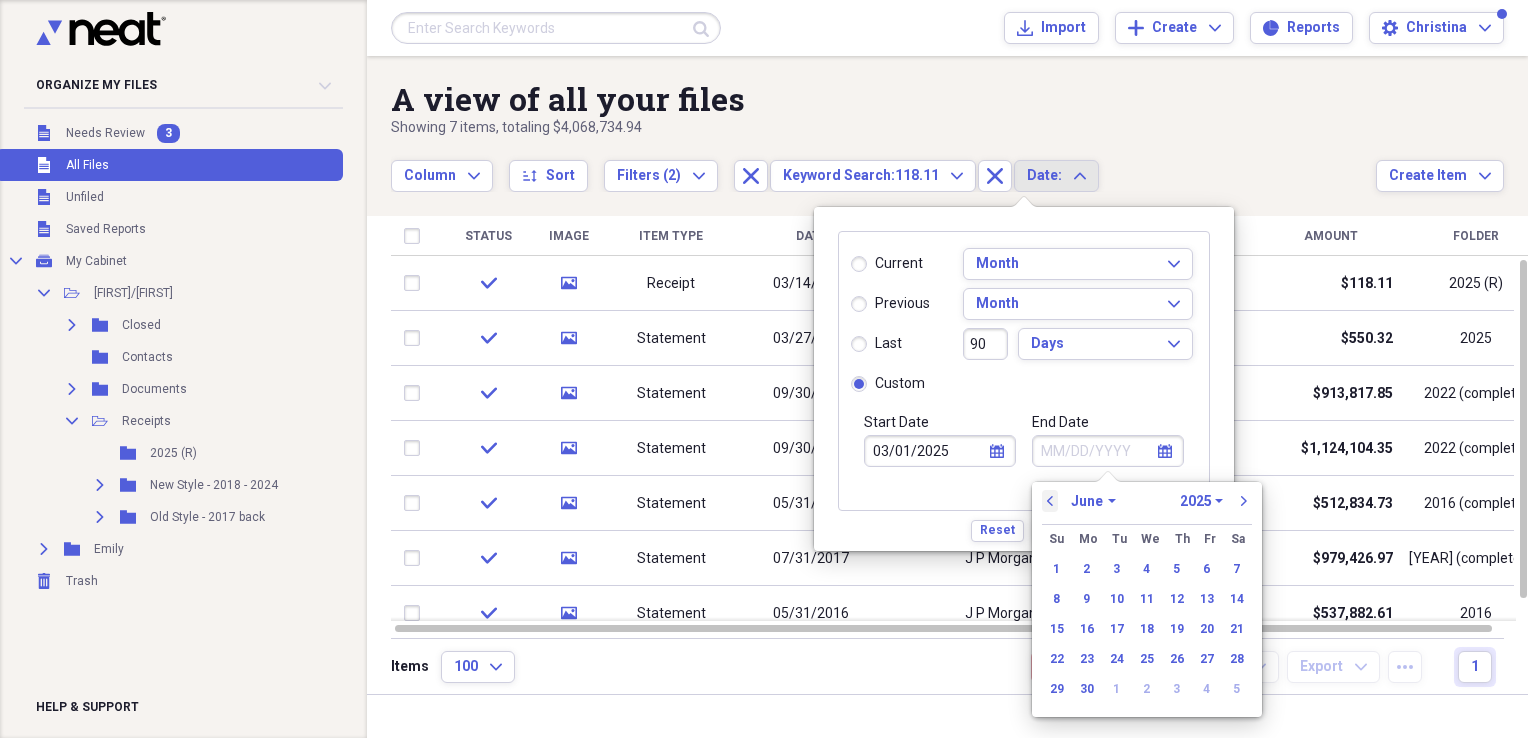 click on "previous" at bounding box center (1050, 501) 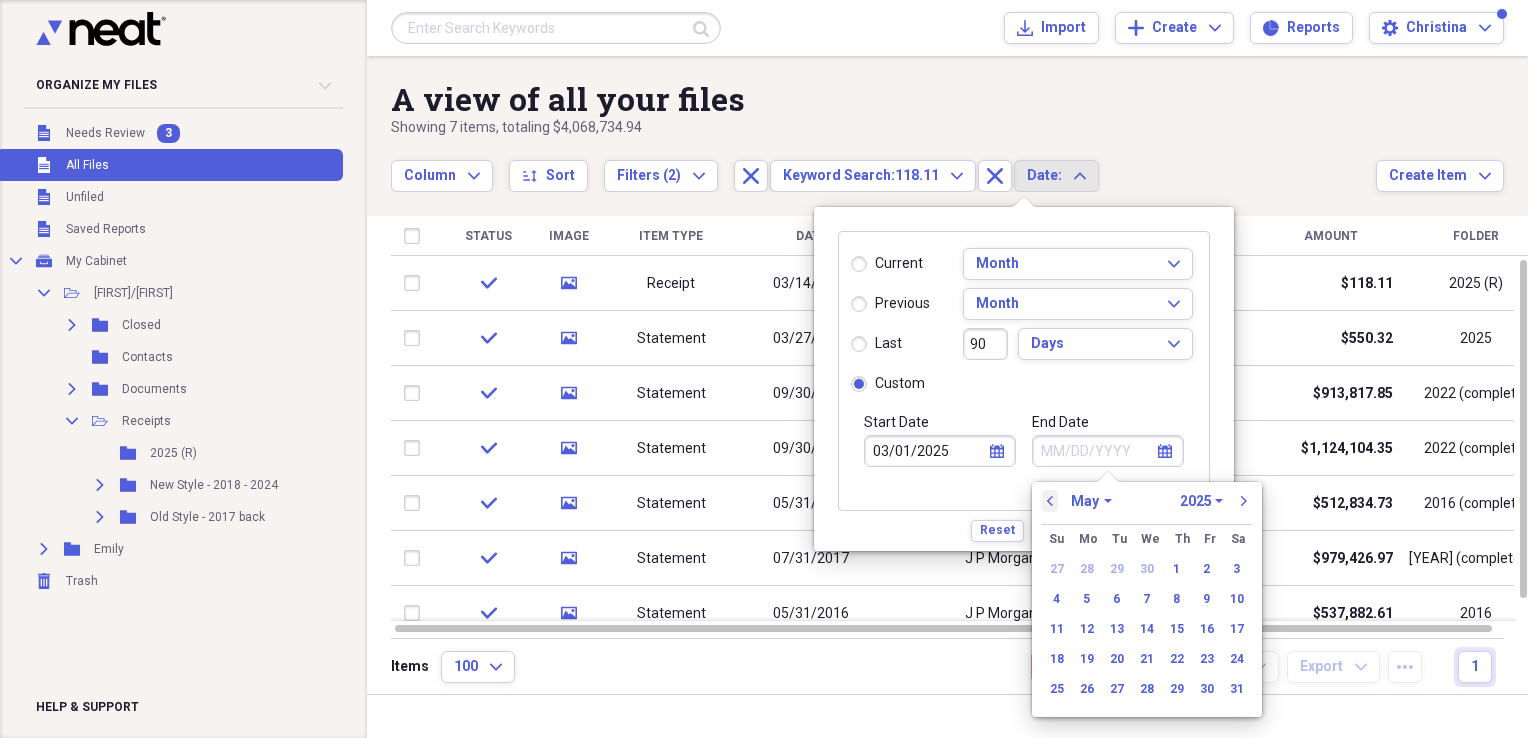 click on "previous" at bounding box center [1050, 501] 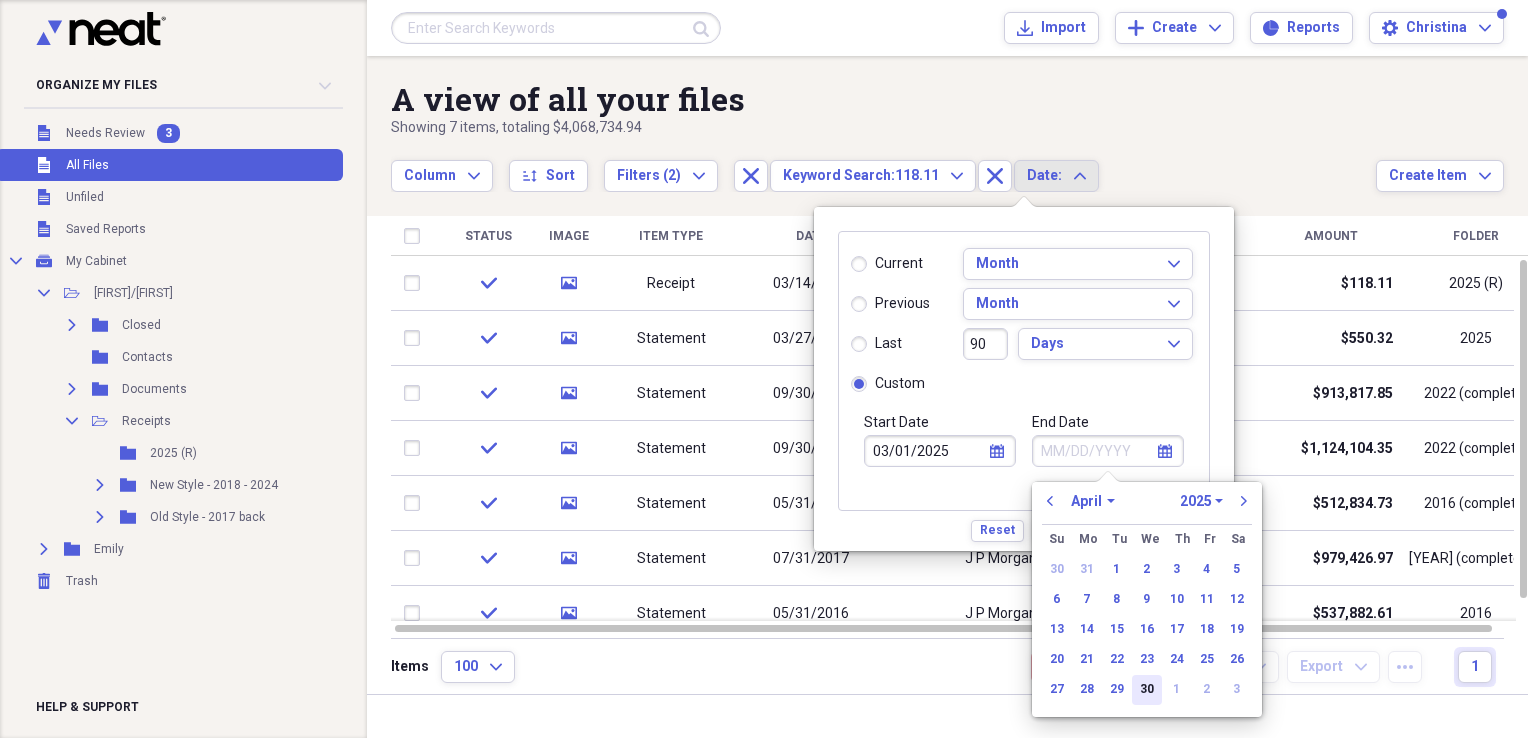 click on "30" at bounding box center [1147, 690] 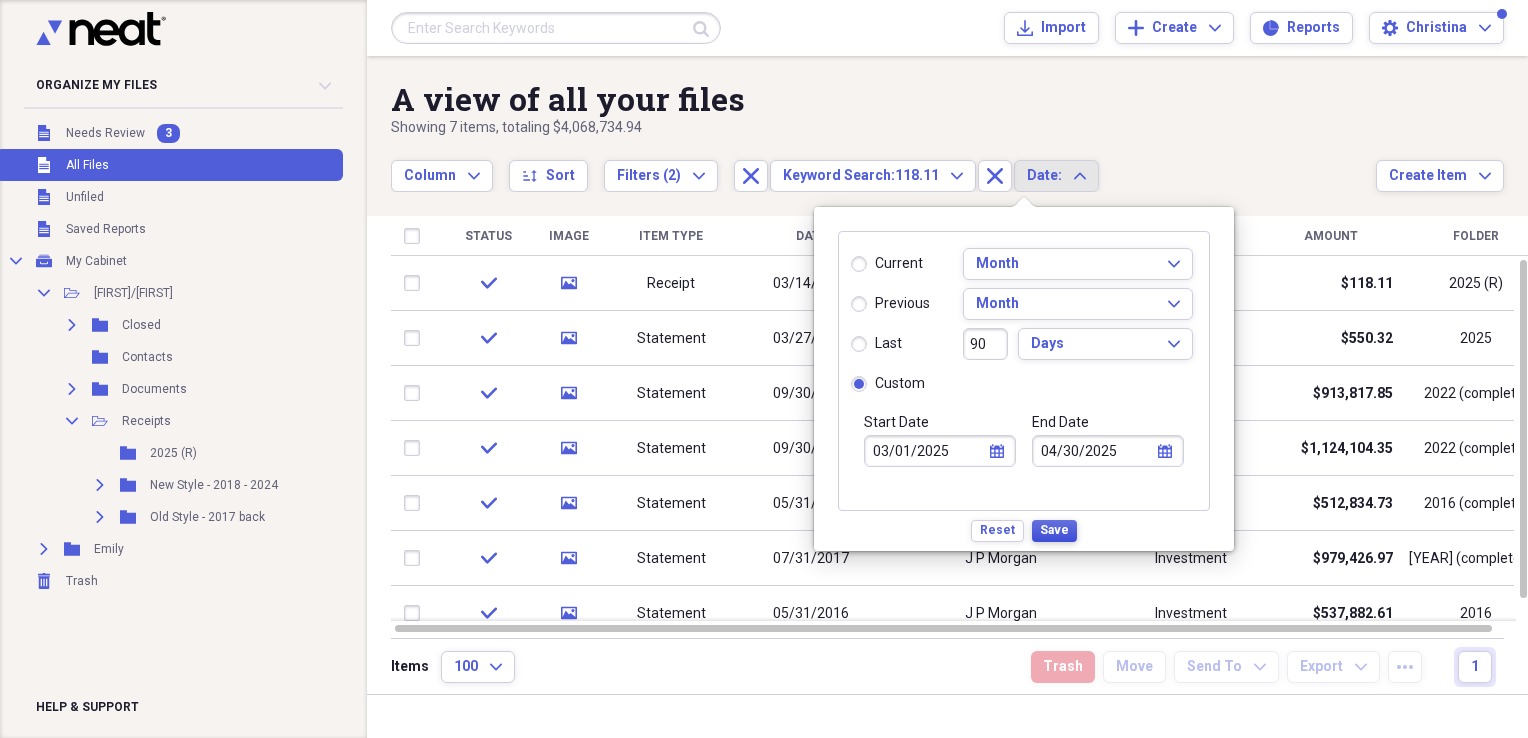 click on "Save" at bounding box center (1054, 530) 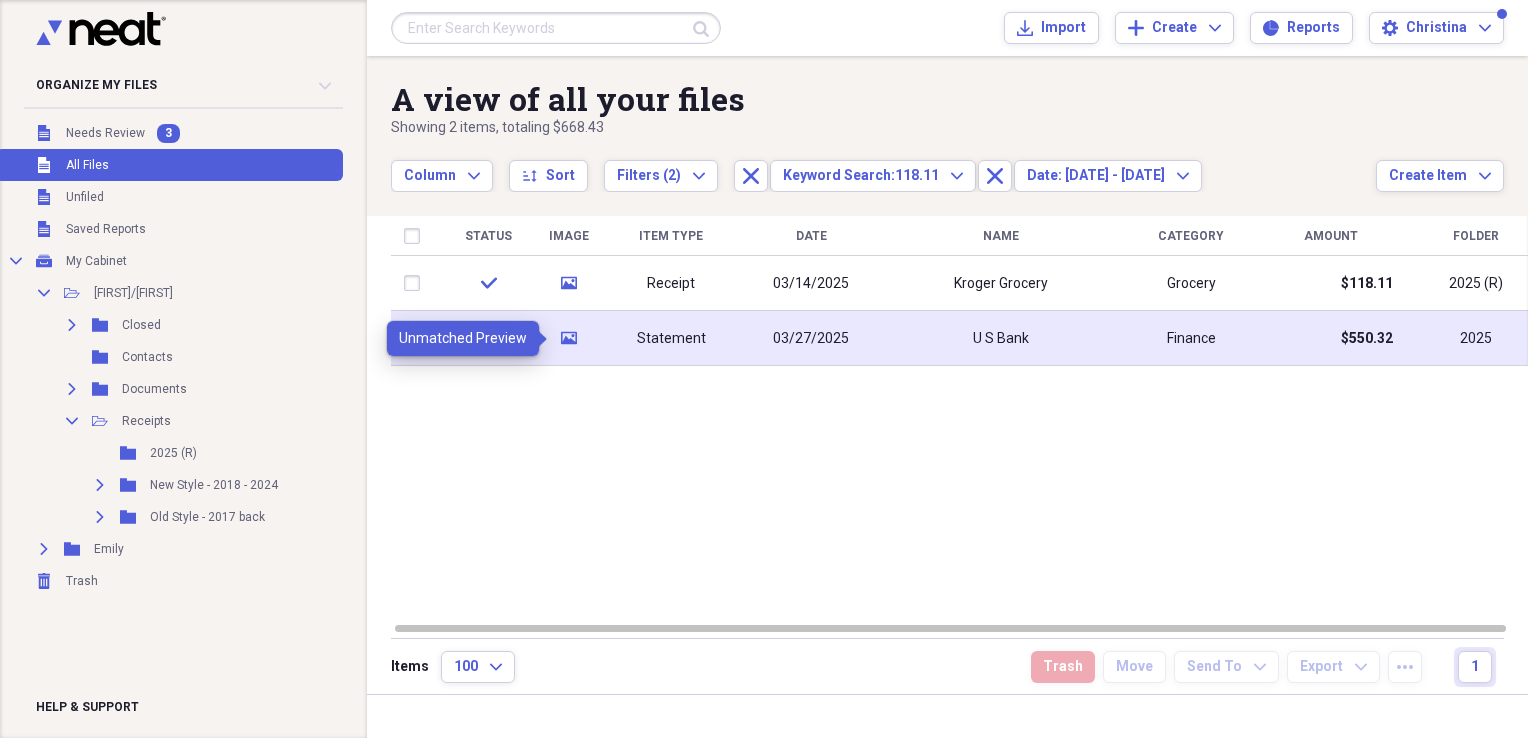click on "media" 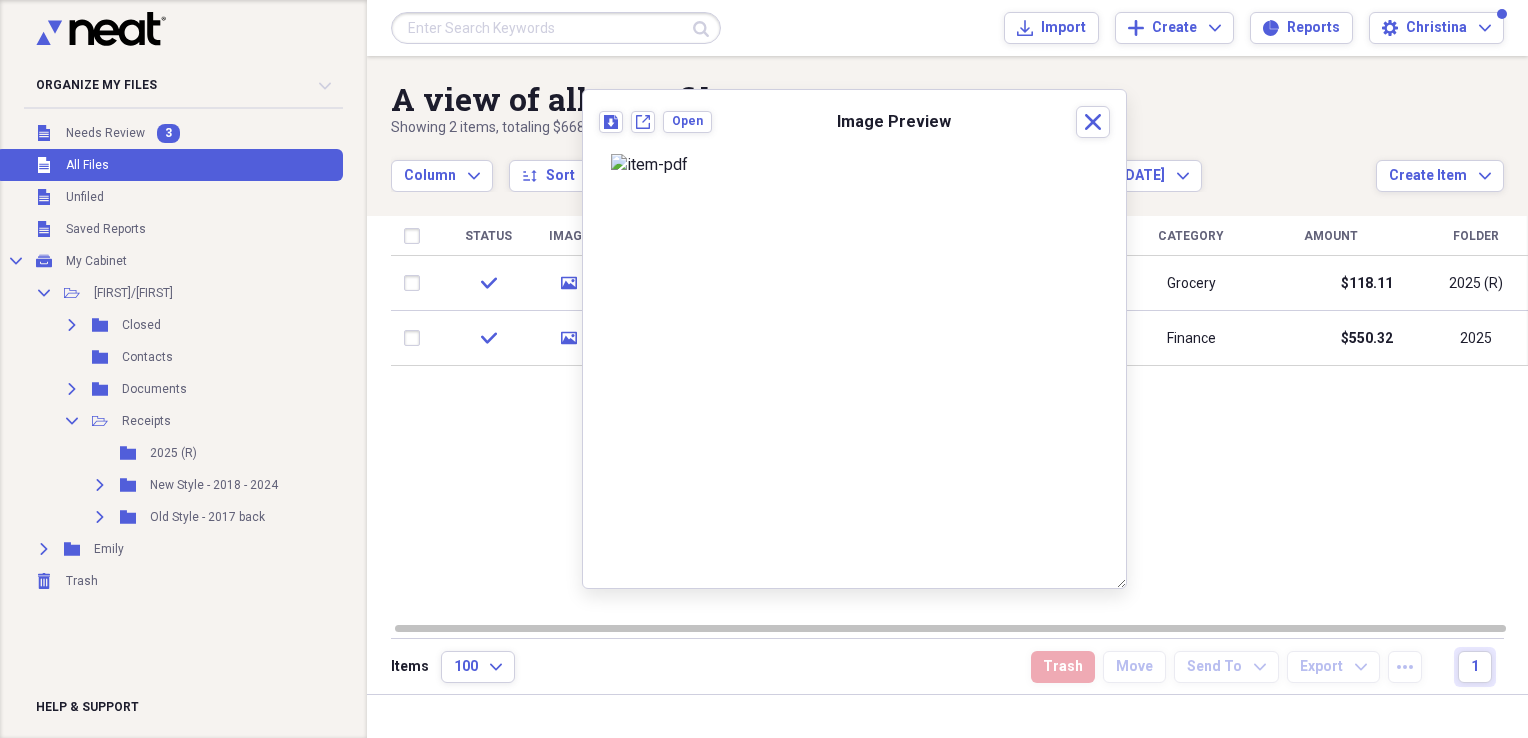 scroll, scrollTop: 0, scrollLeft: 0, axis: both 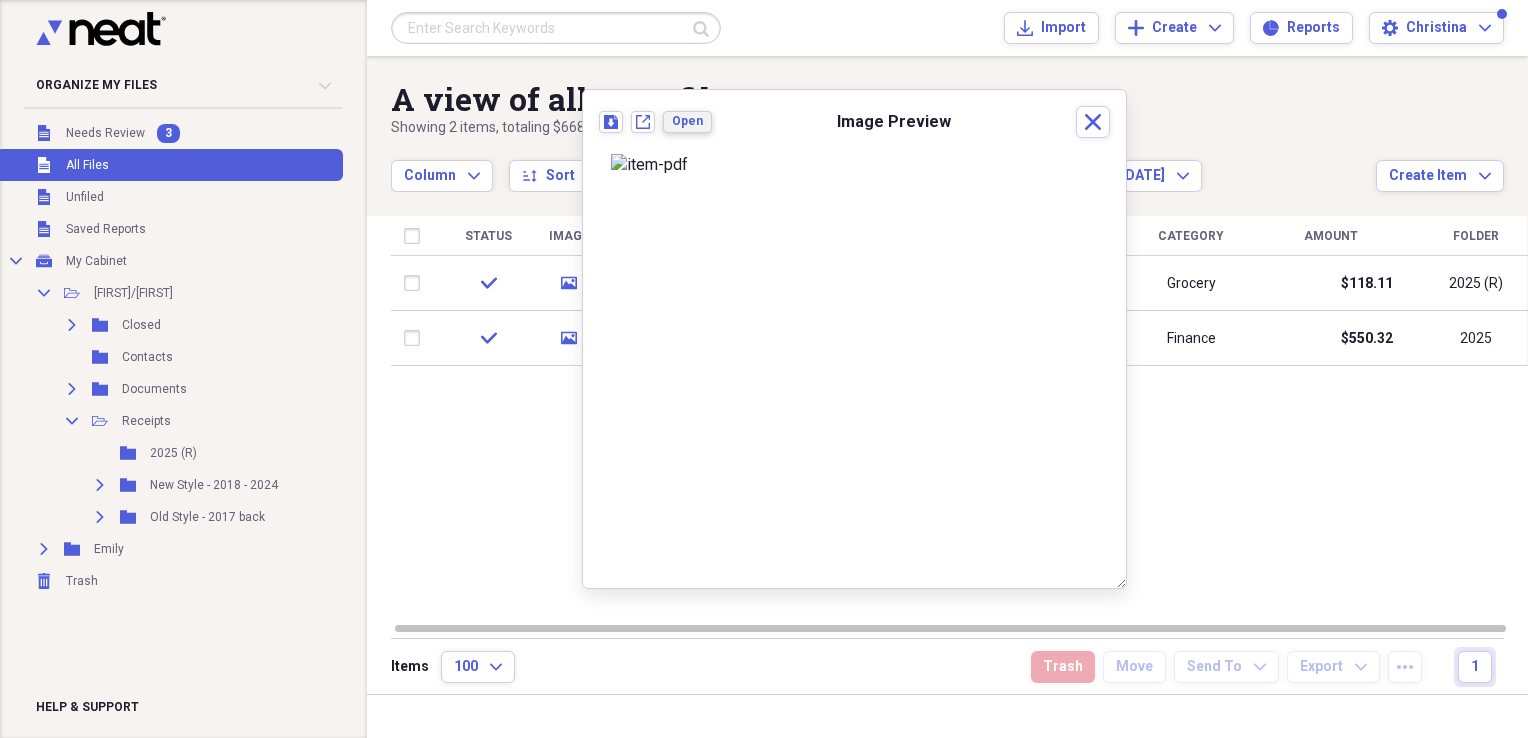 click on "Open" at bounding box center (687, 121) 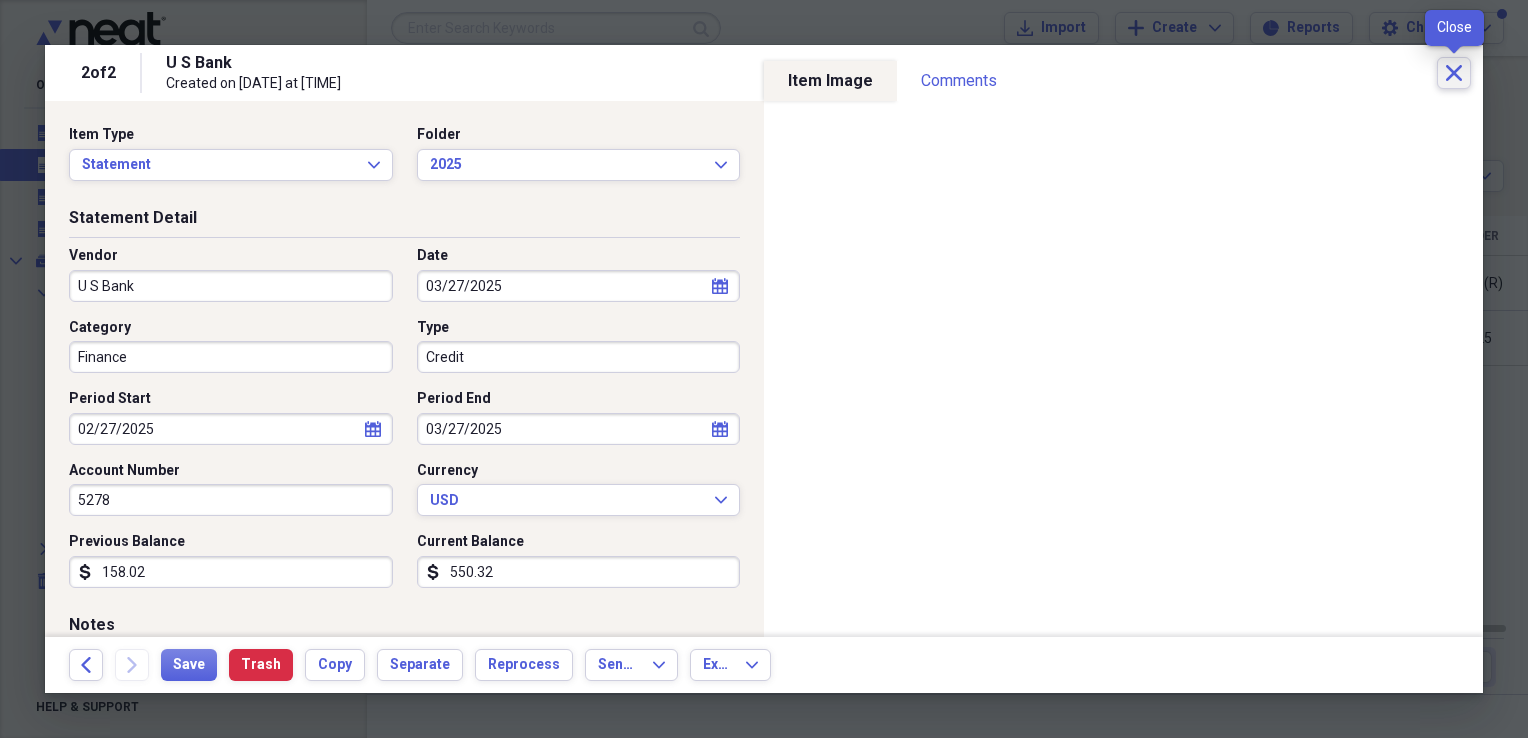 click on "Close" 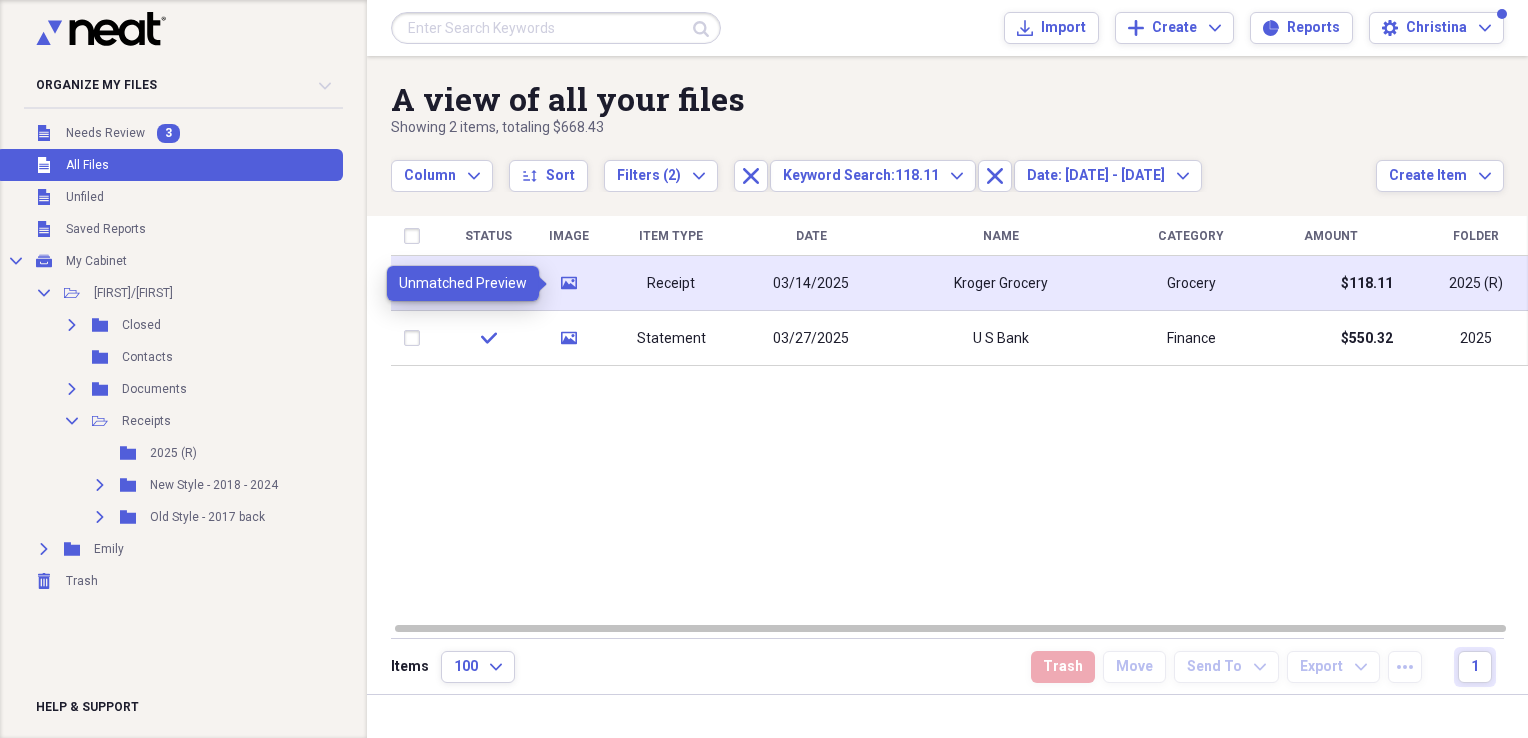 click on "media" 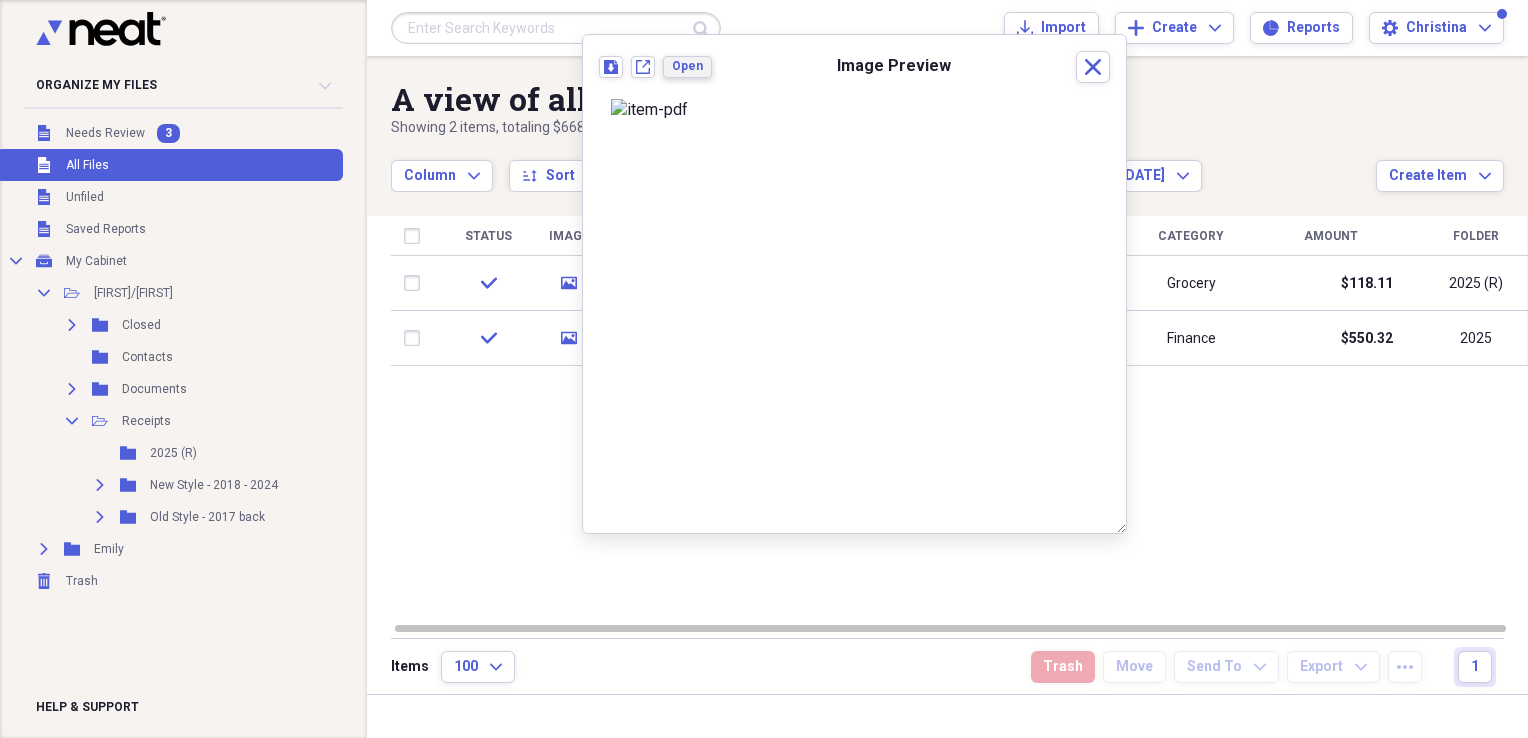 click on "Open" at bounding box center (687, 66) 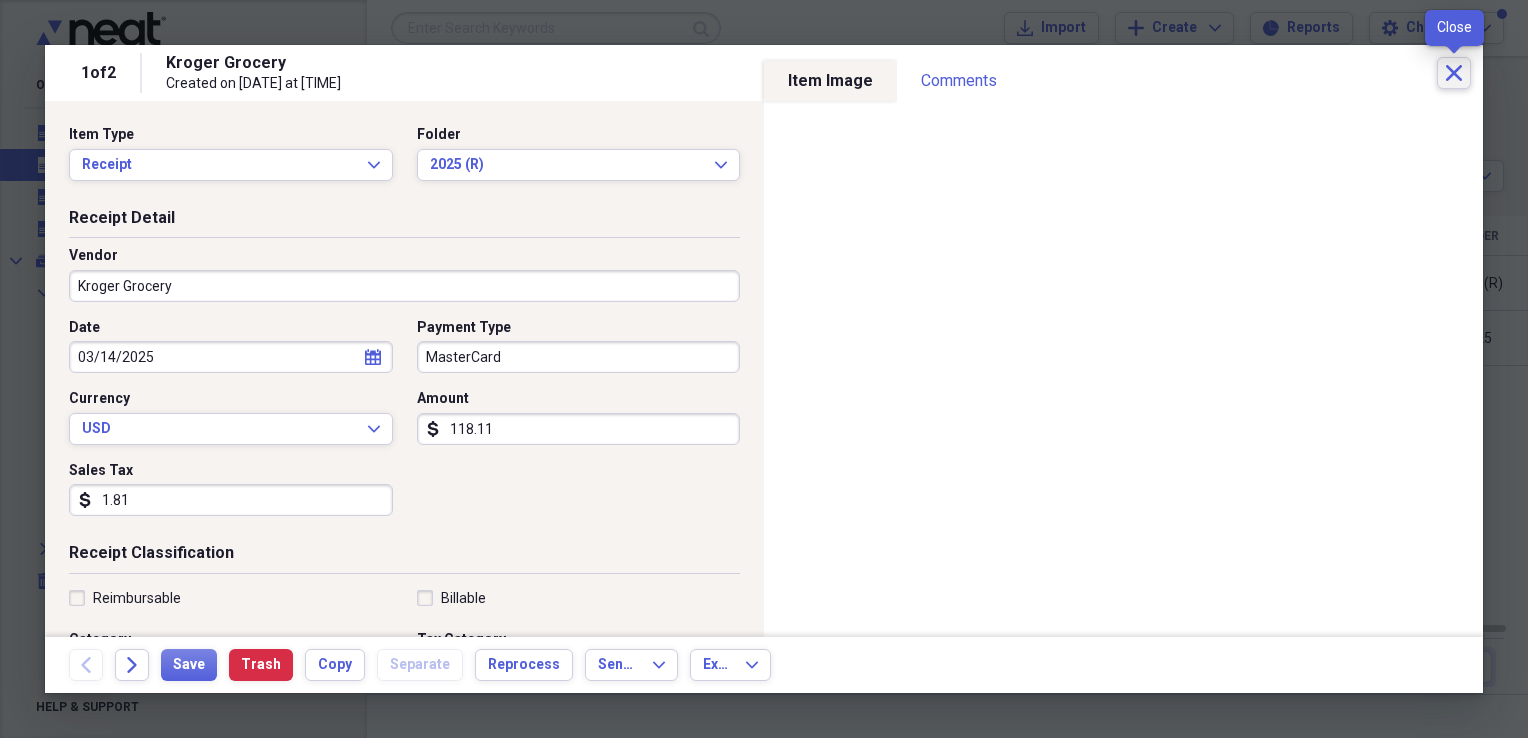 click on "Close" 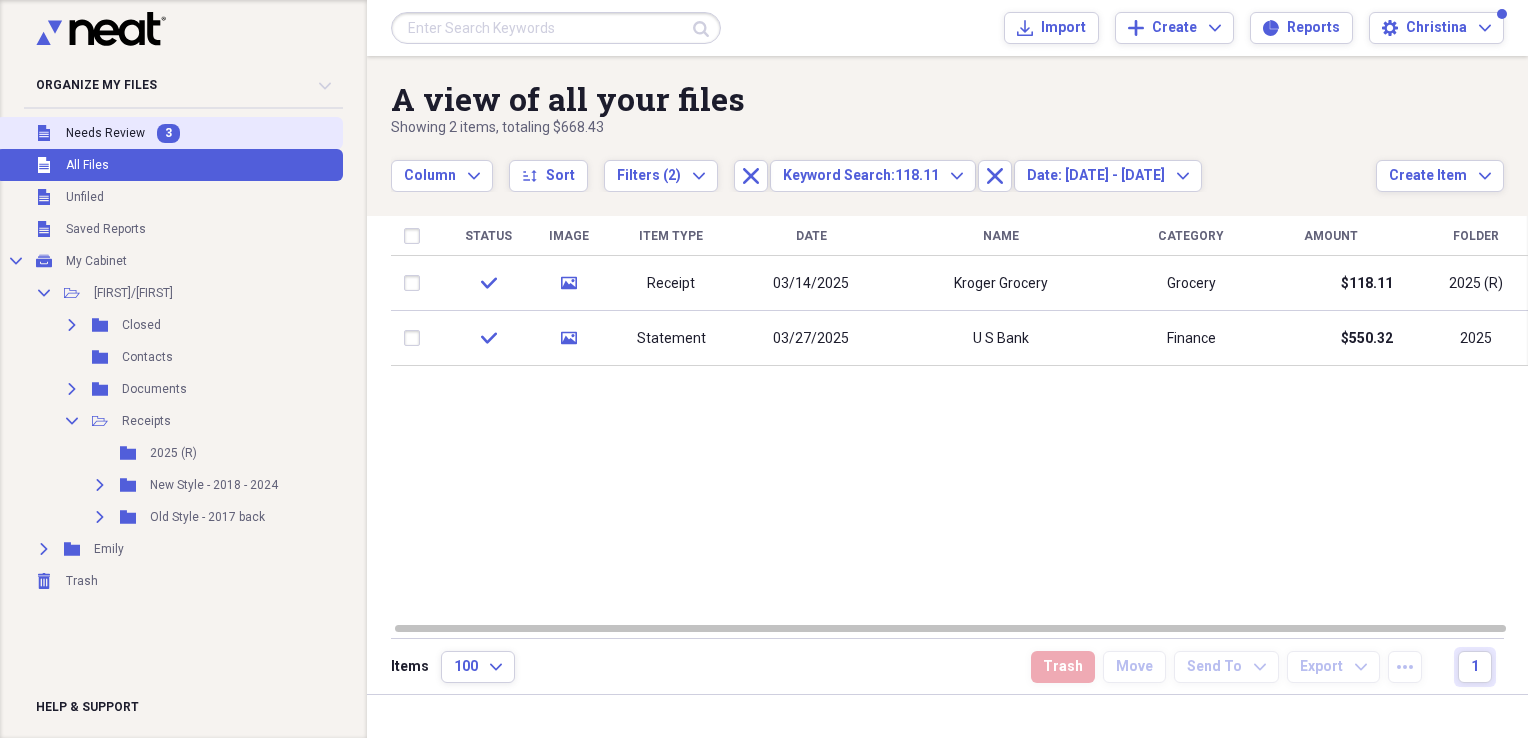 click on "Needs Review" at bounding box center [105, 133] 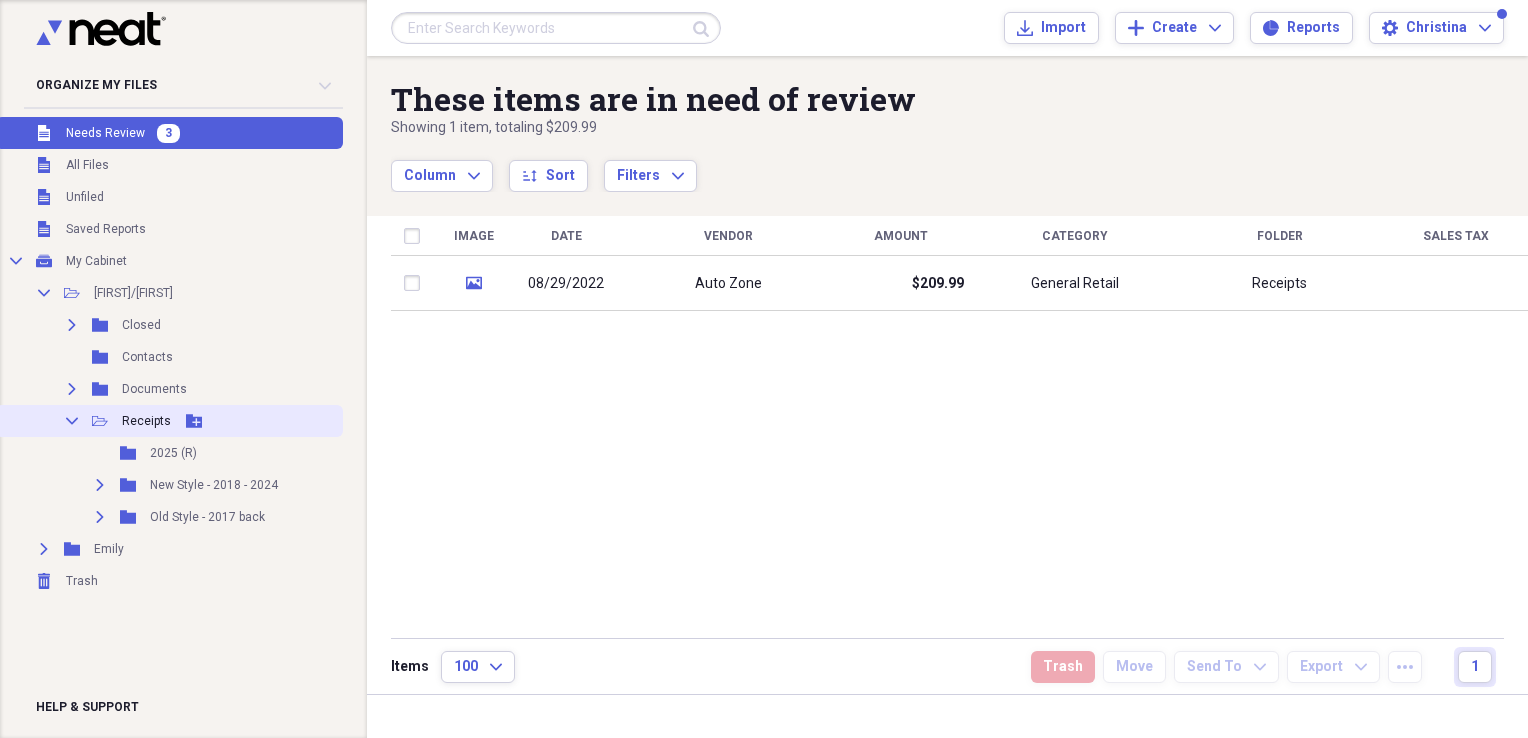click on "Receipts" at bounding box center [146, 421] 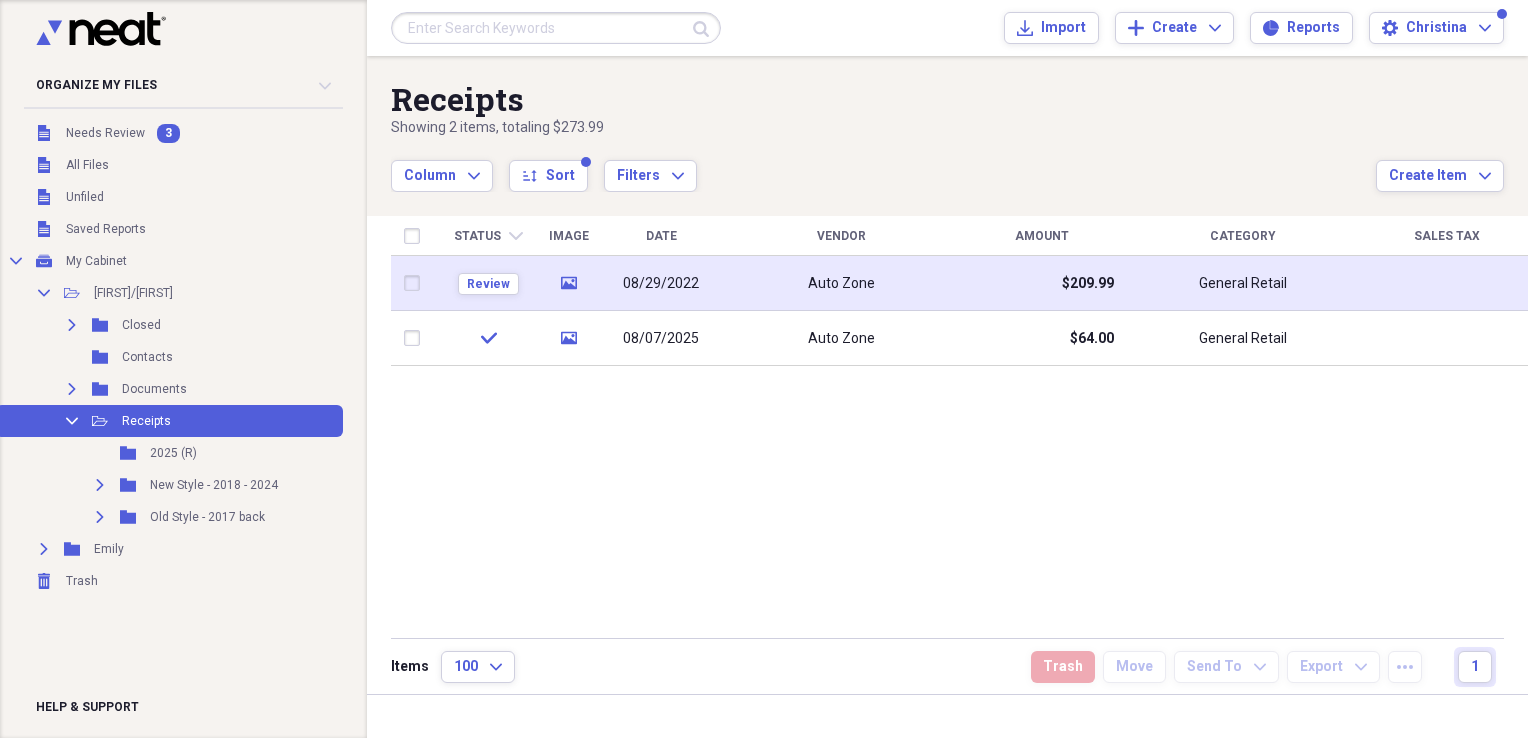 click on "media" 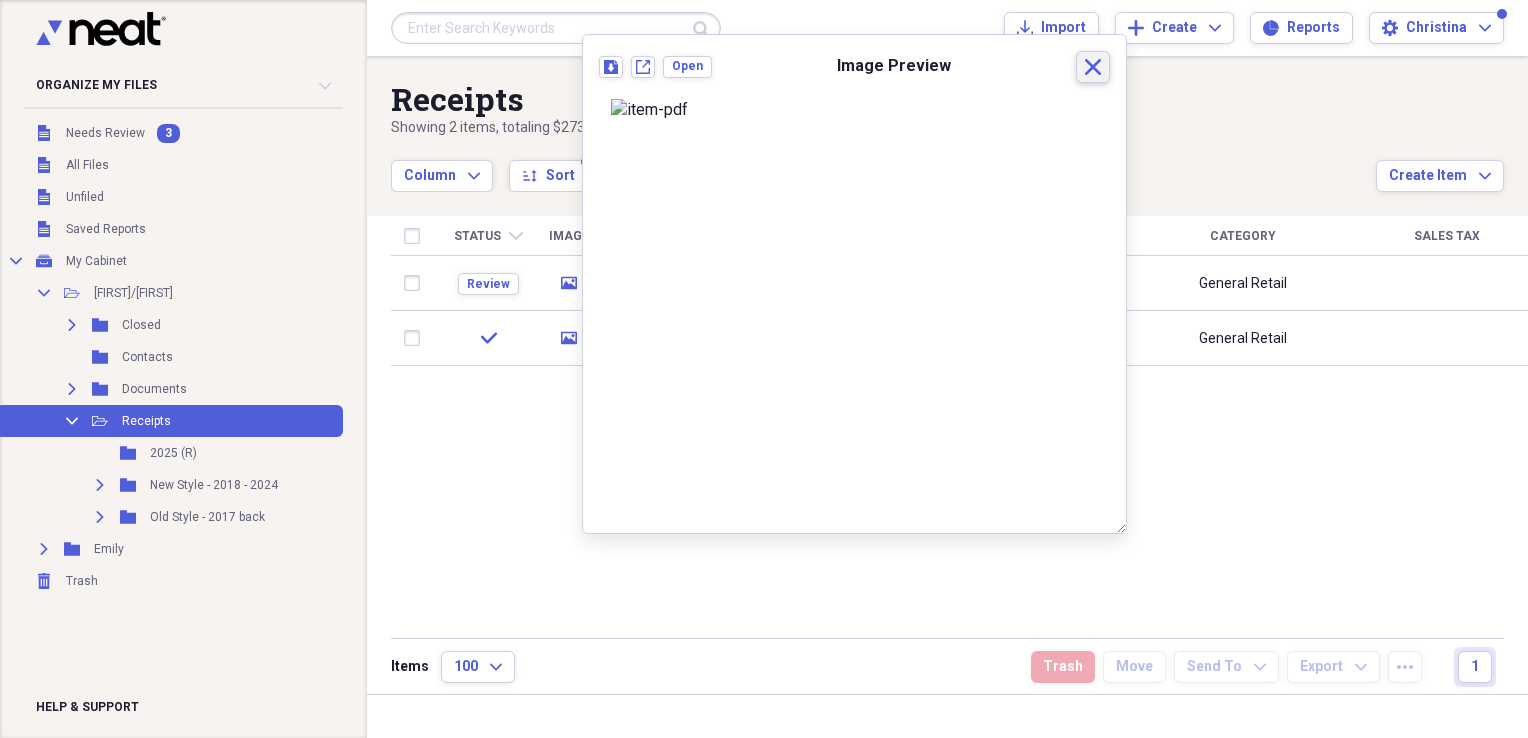 click 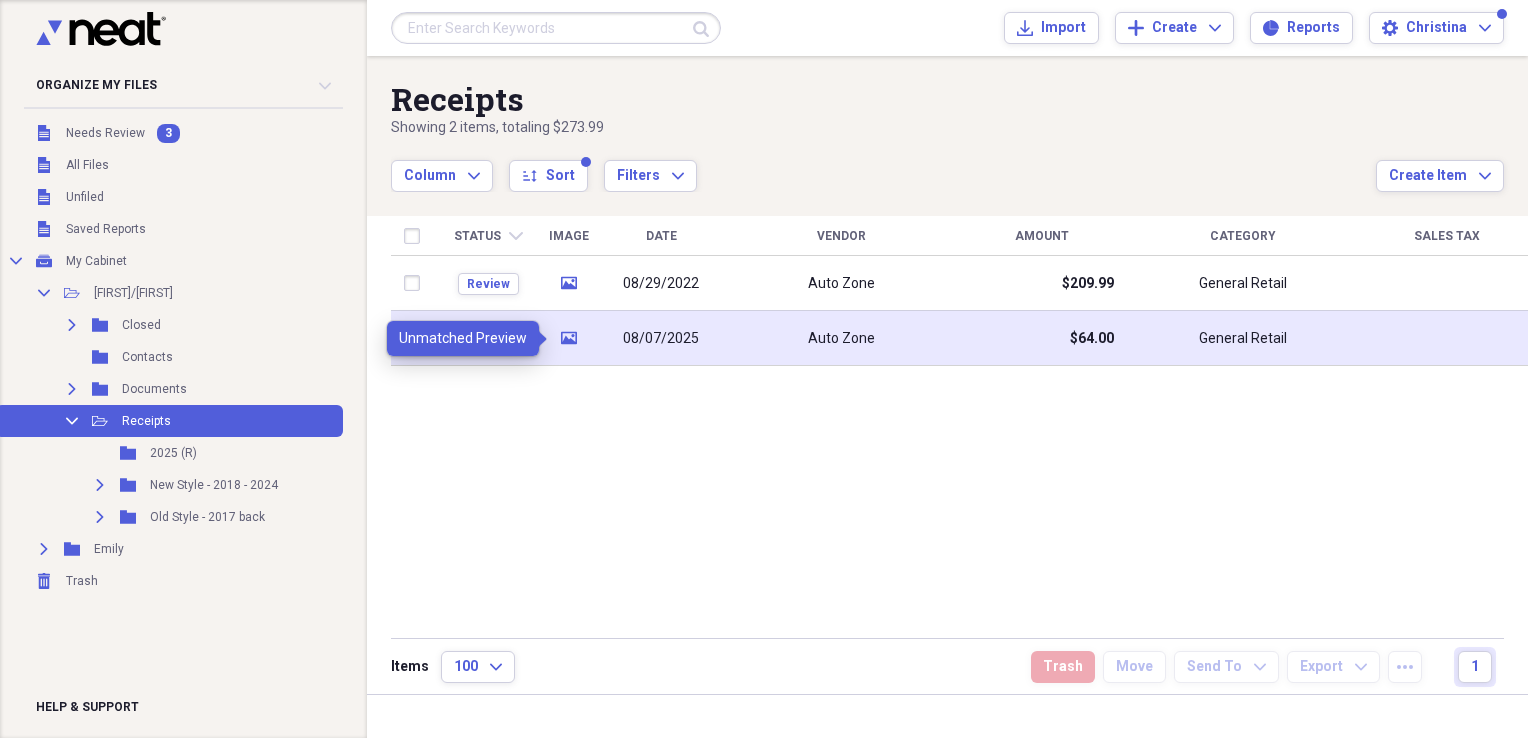 click on "media" 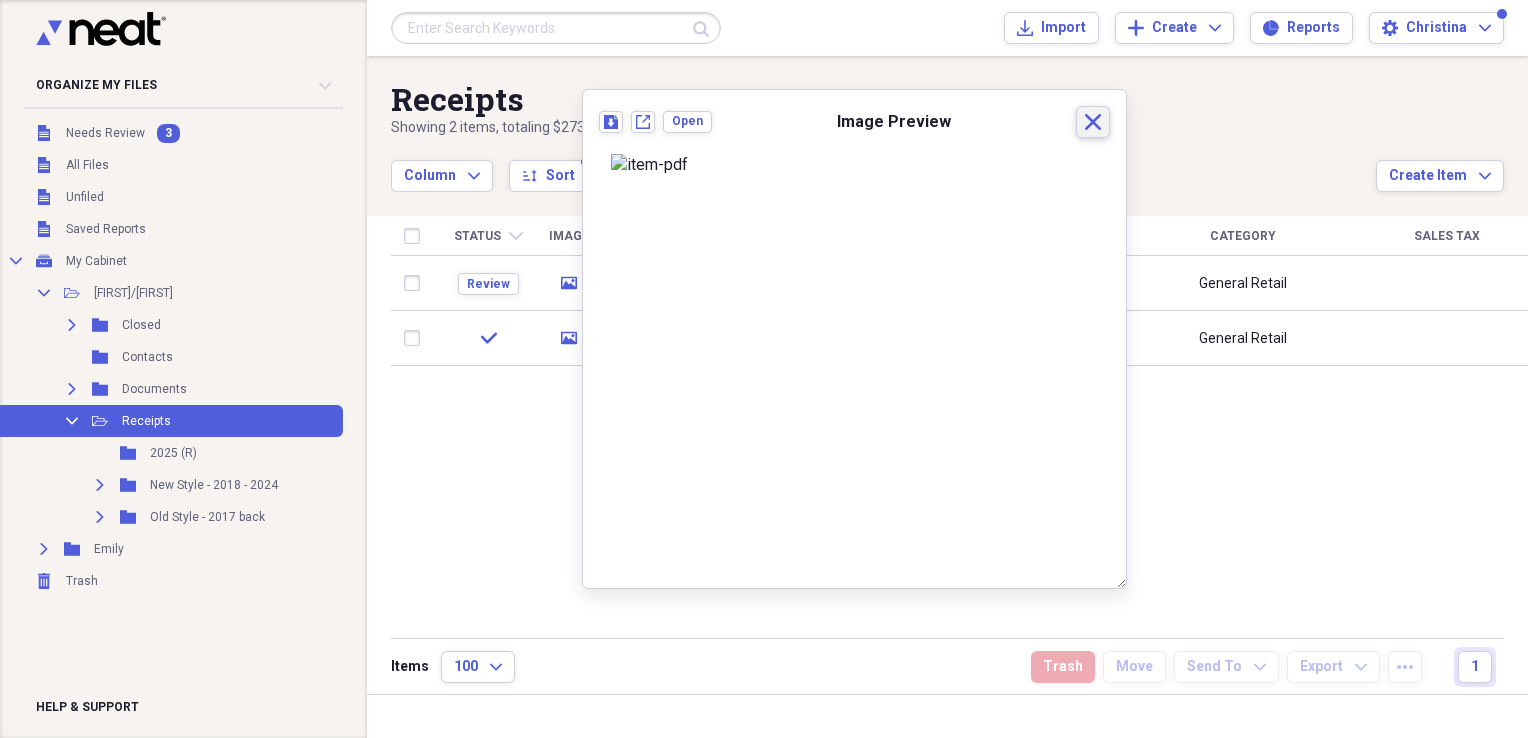 click 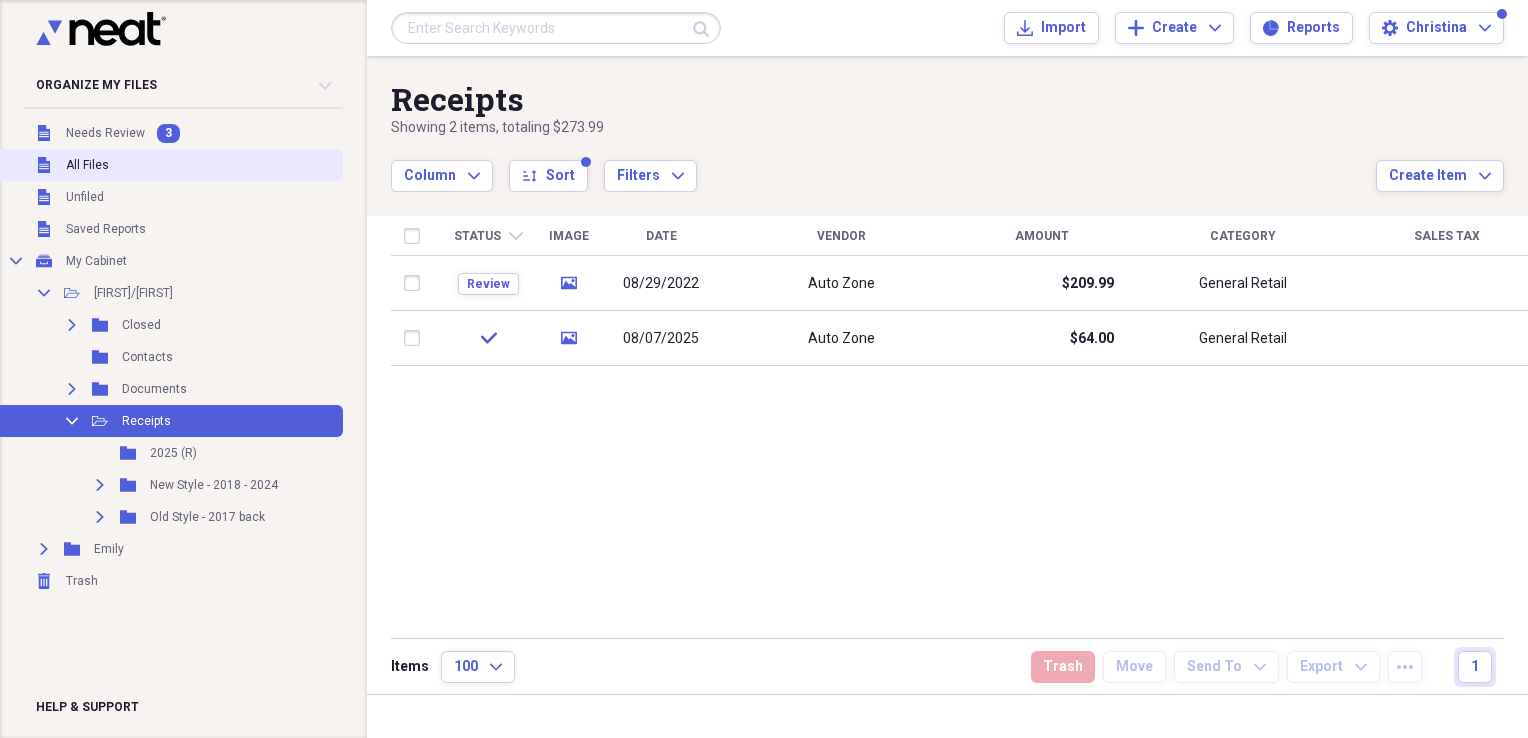 click on "All Files" at bounding box center (87, 165) 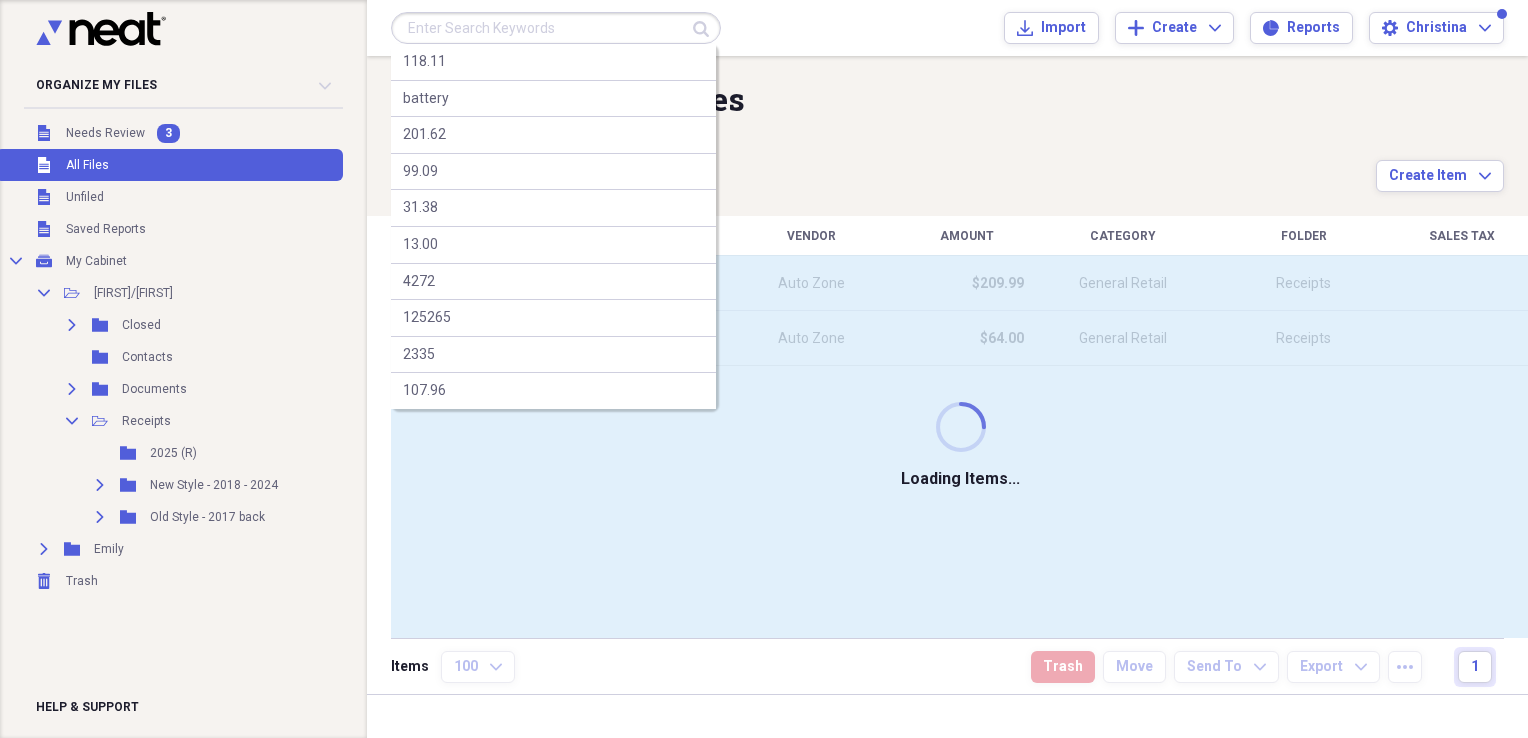 click at bounding box center [556, 28] 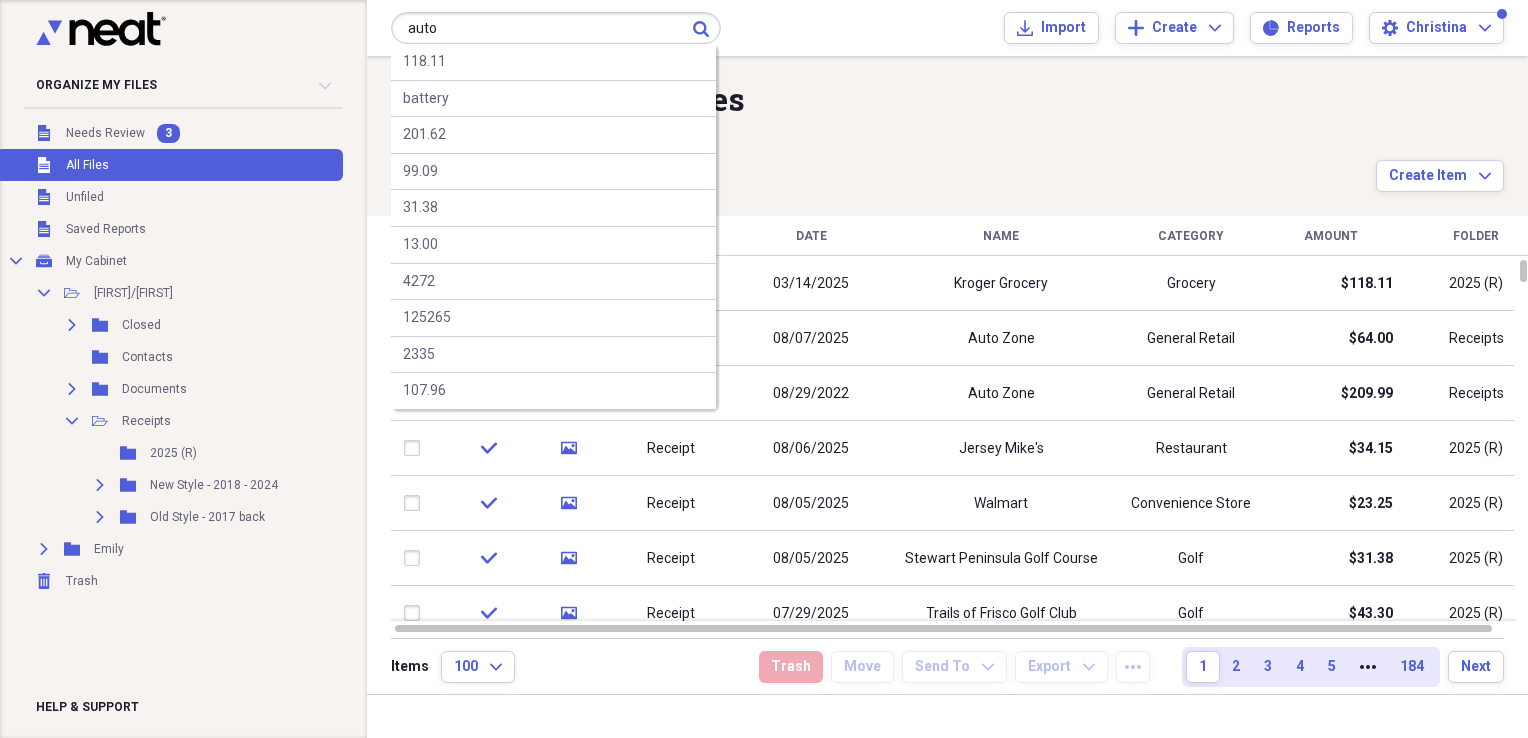 type on "auto" 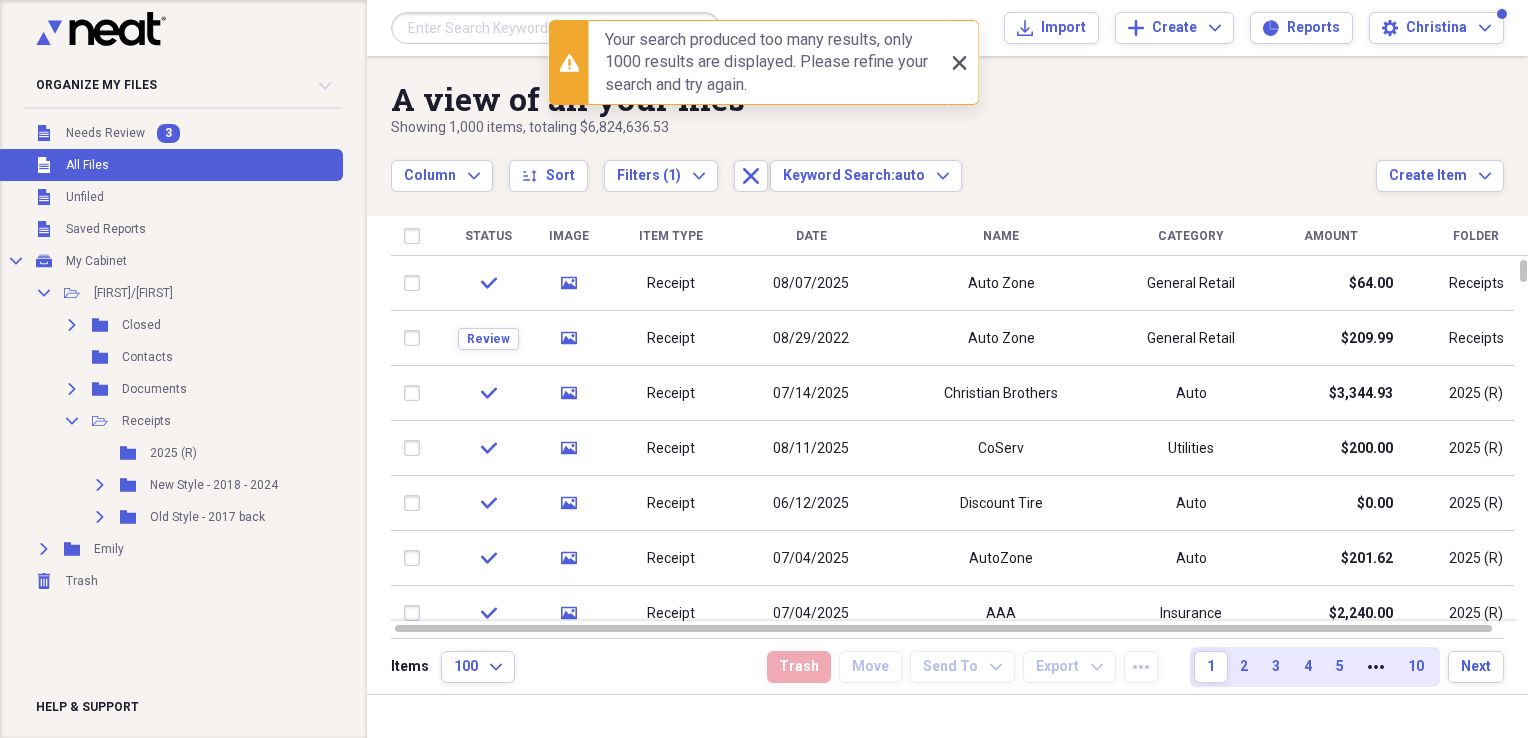 click on "Close" 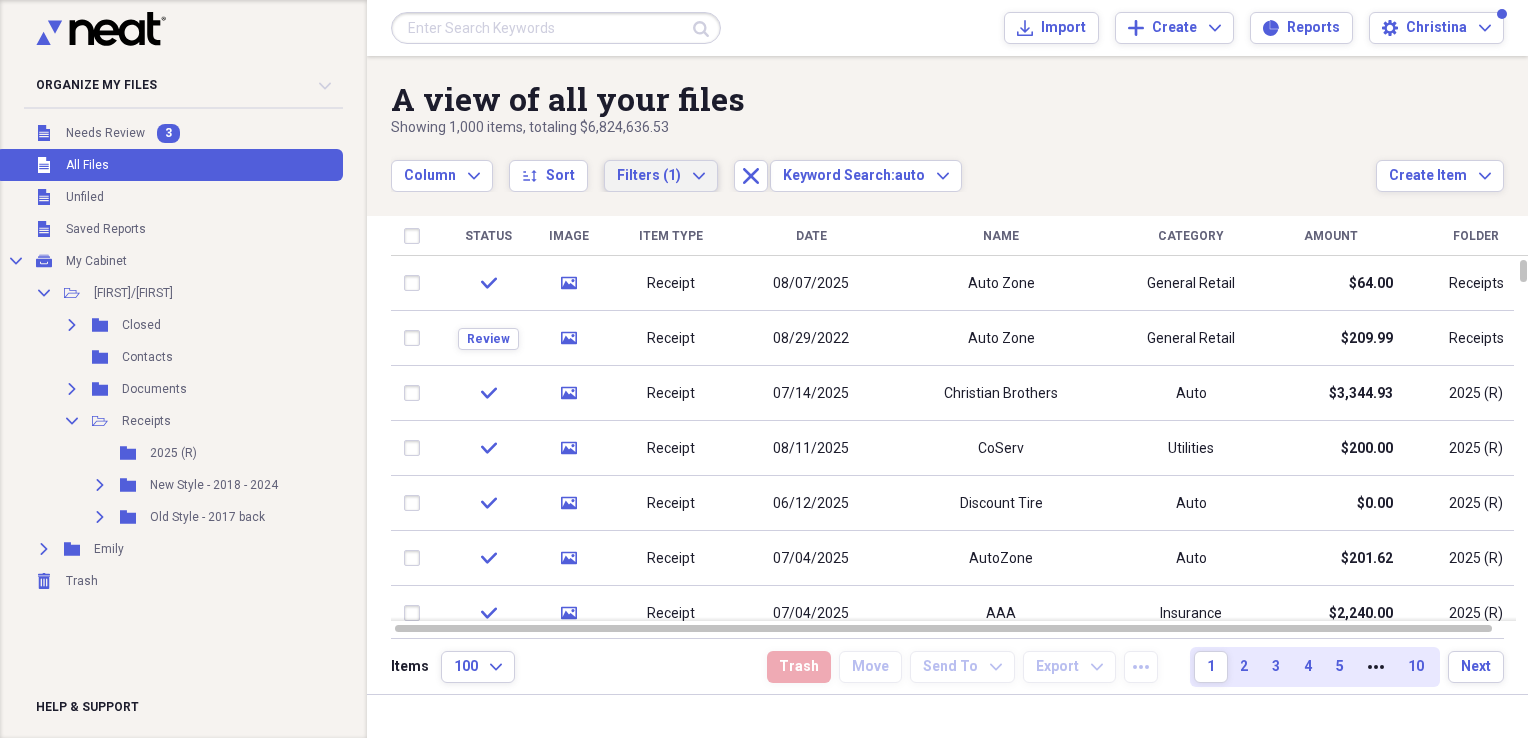 click on "Expand" 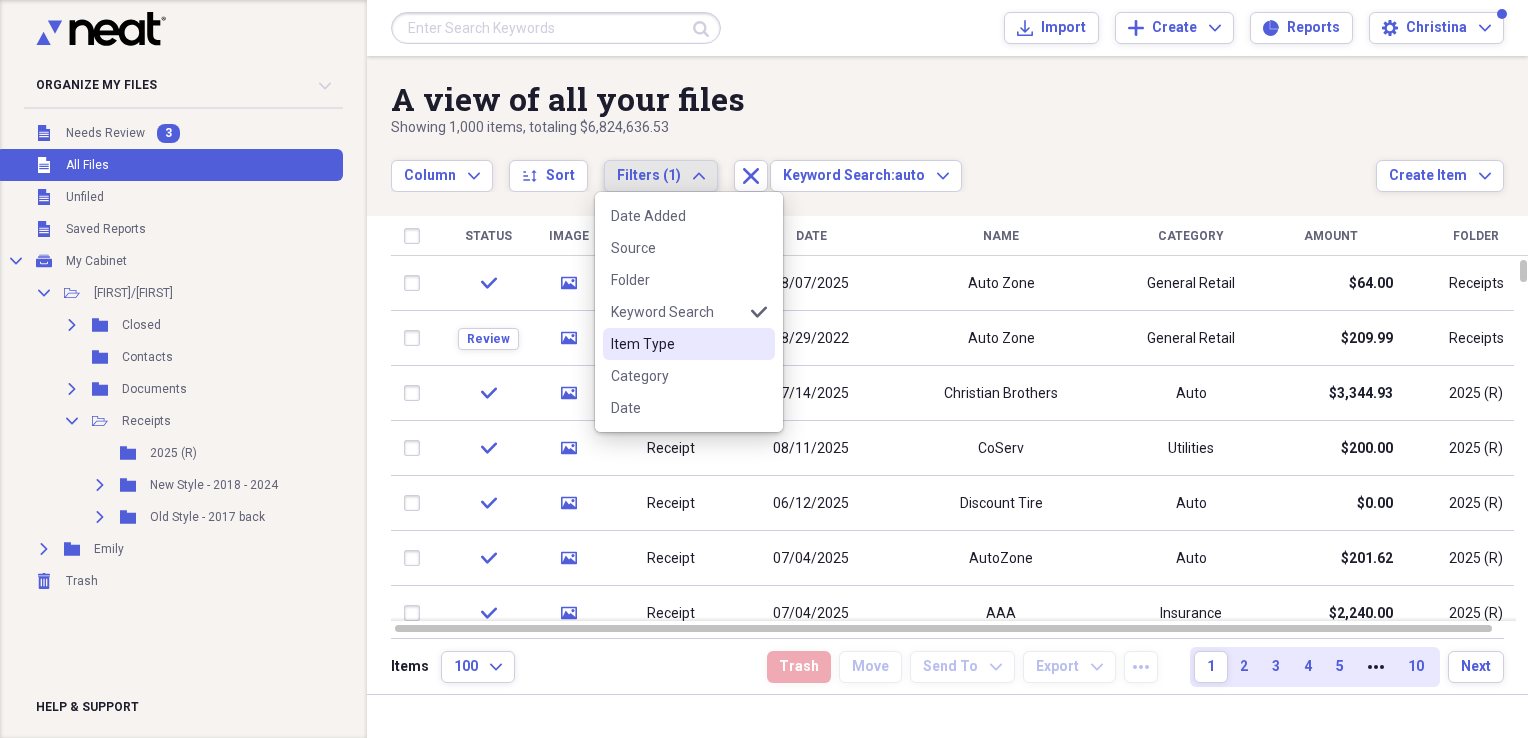 click on "Item Type" at bounding box center (677, 344) 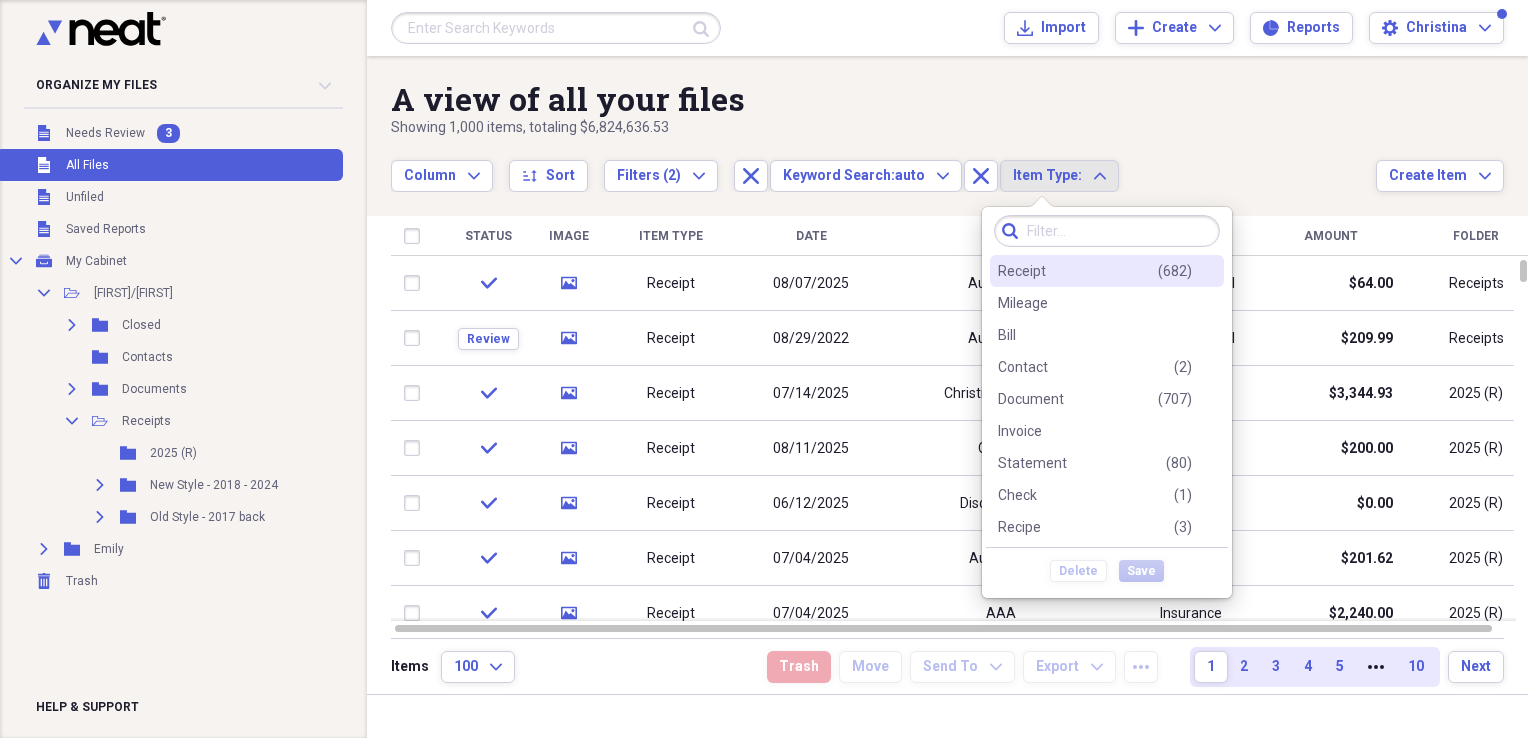 click on "Receipt" at bounding box center [1022, 271] 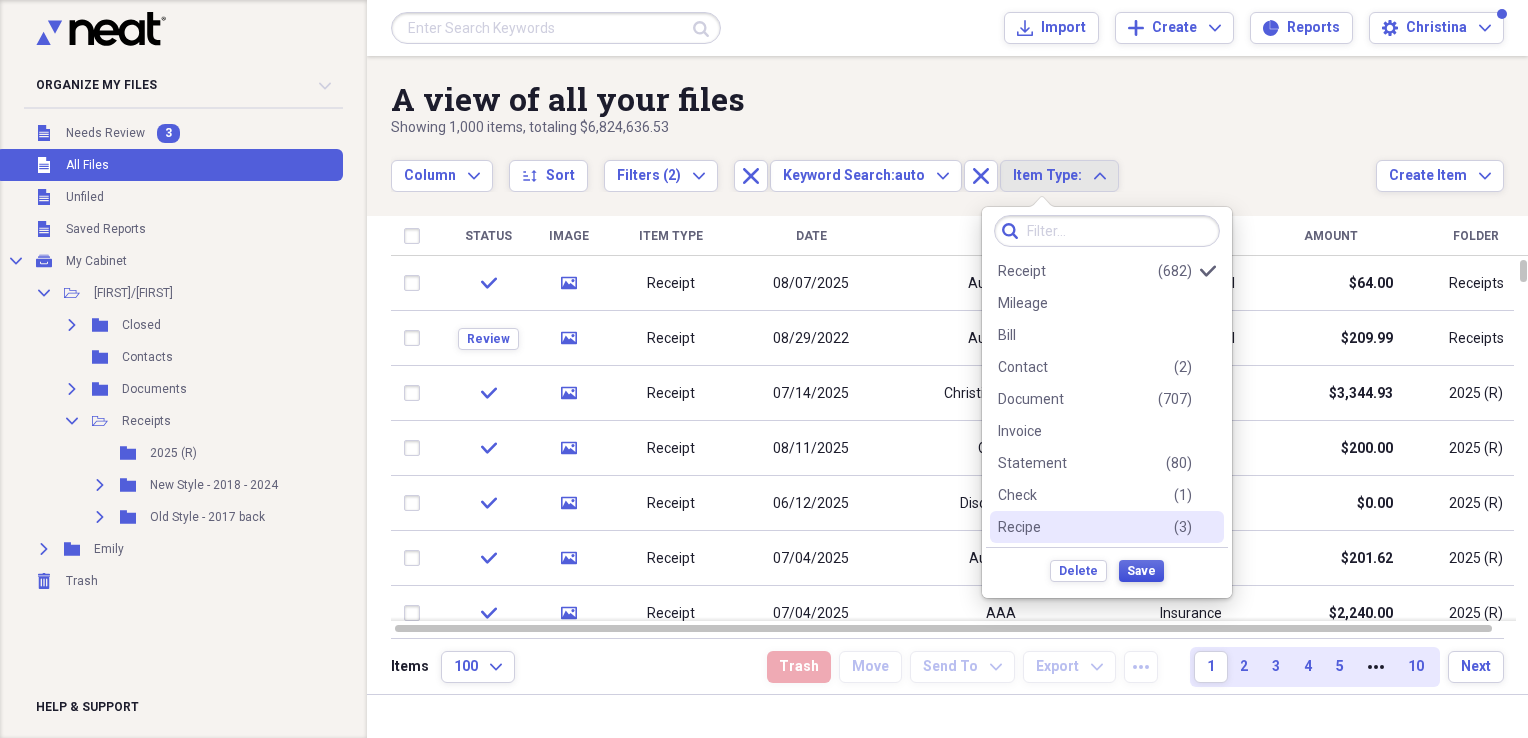 click on "Save" at bounding box center (1141, 571) 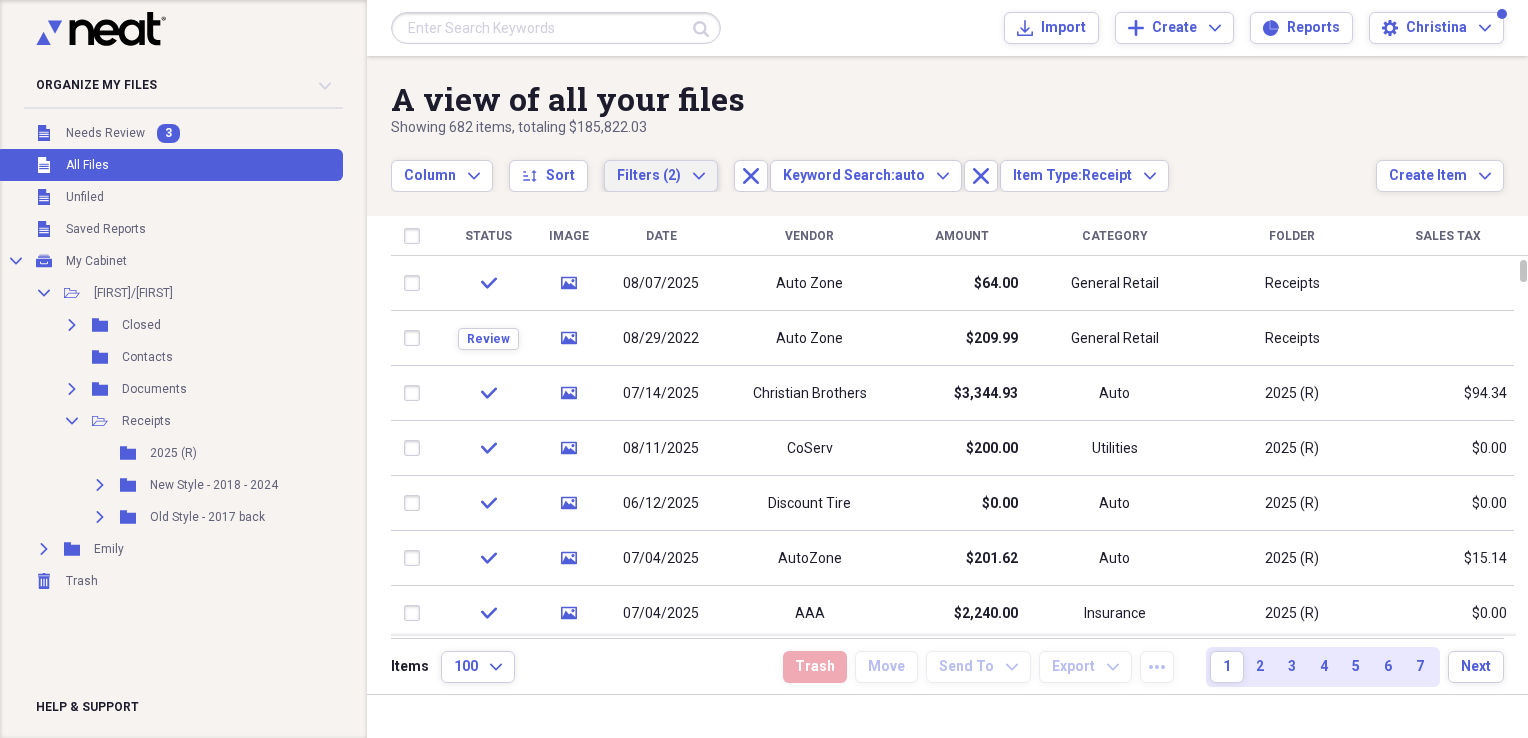 click on "Expand" 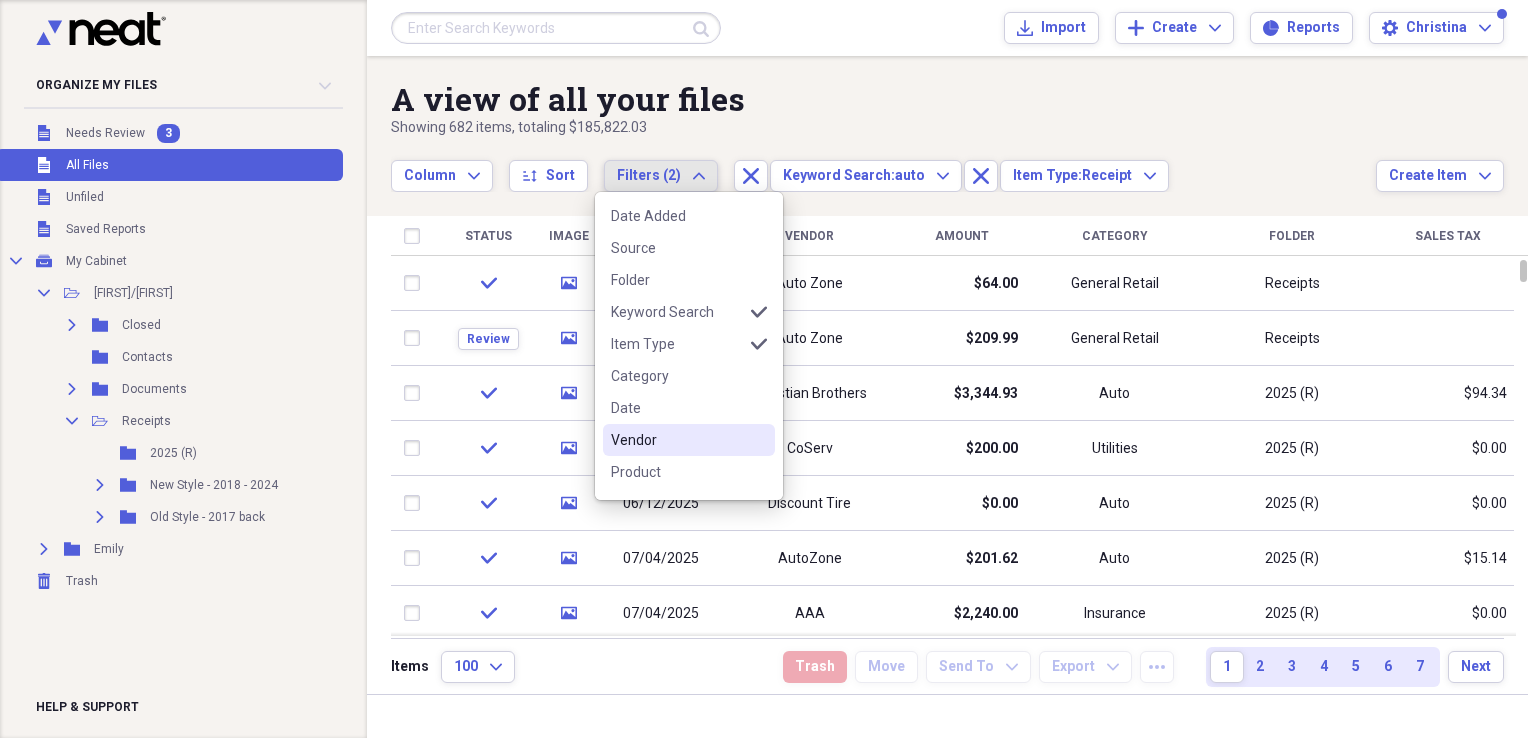 click on "Vendor" at bounding box center (677, 440) 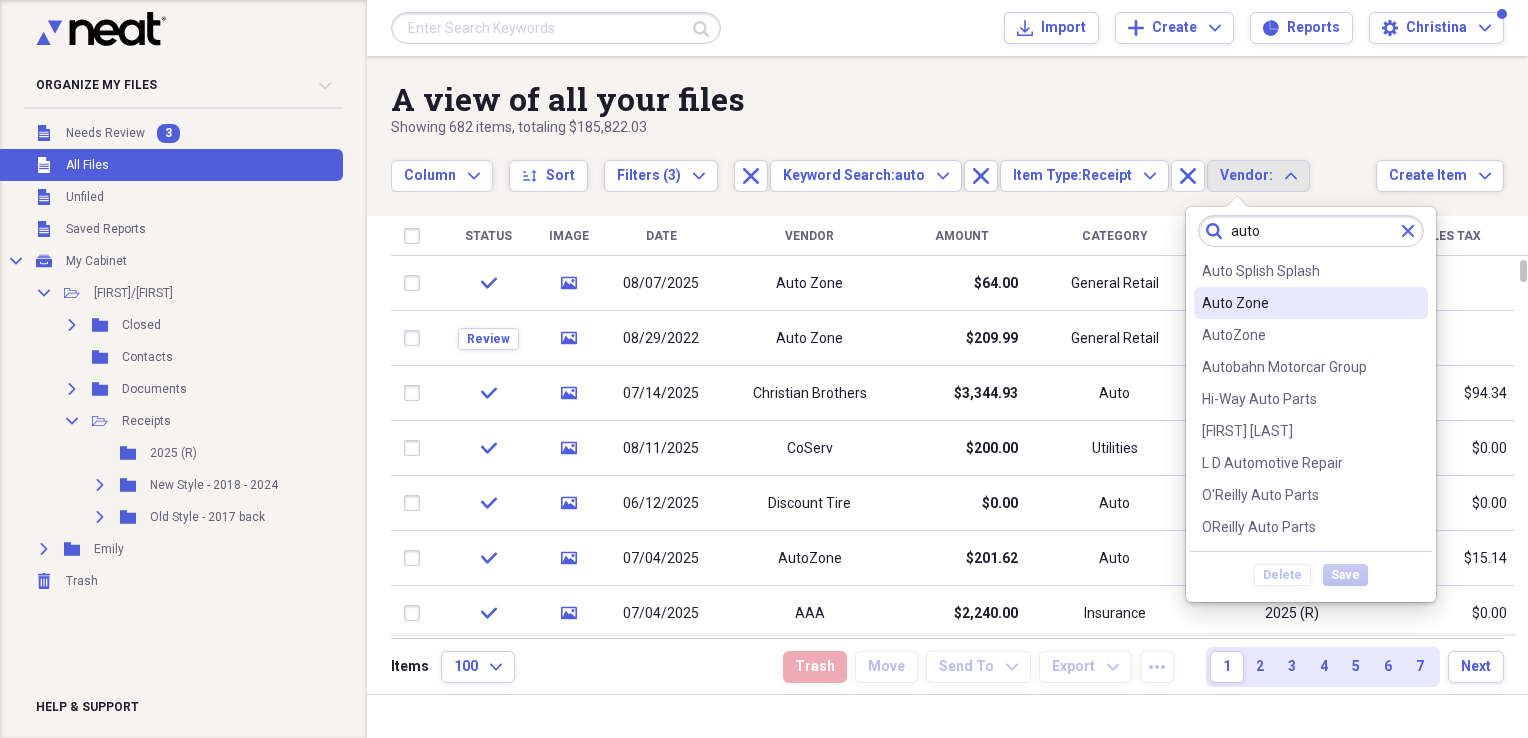type on "auto" 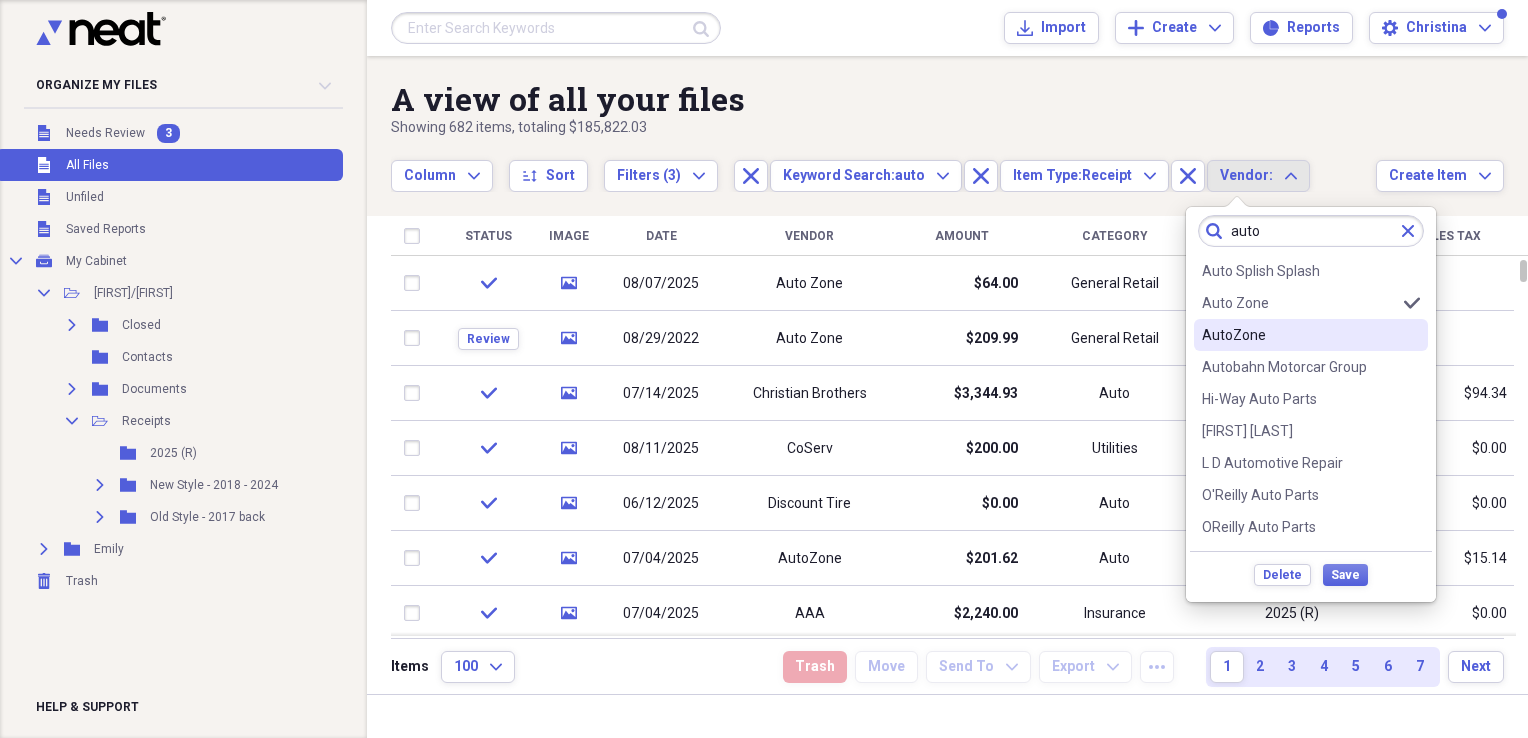 click on "AutoZone" at bounding box center (1299, 335) 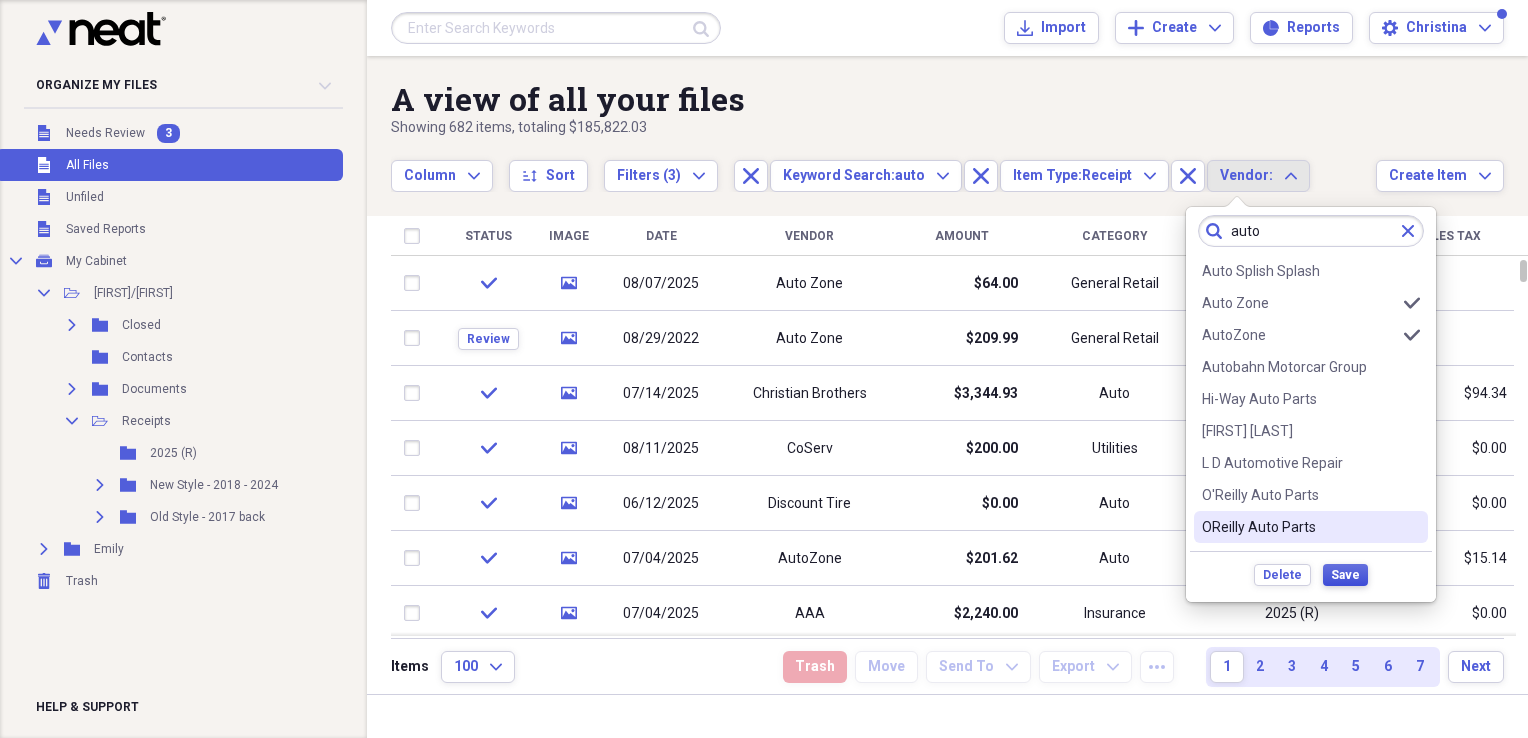click on "Save" at bounding box center (1345, 575) 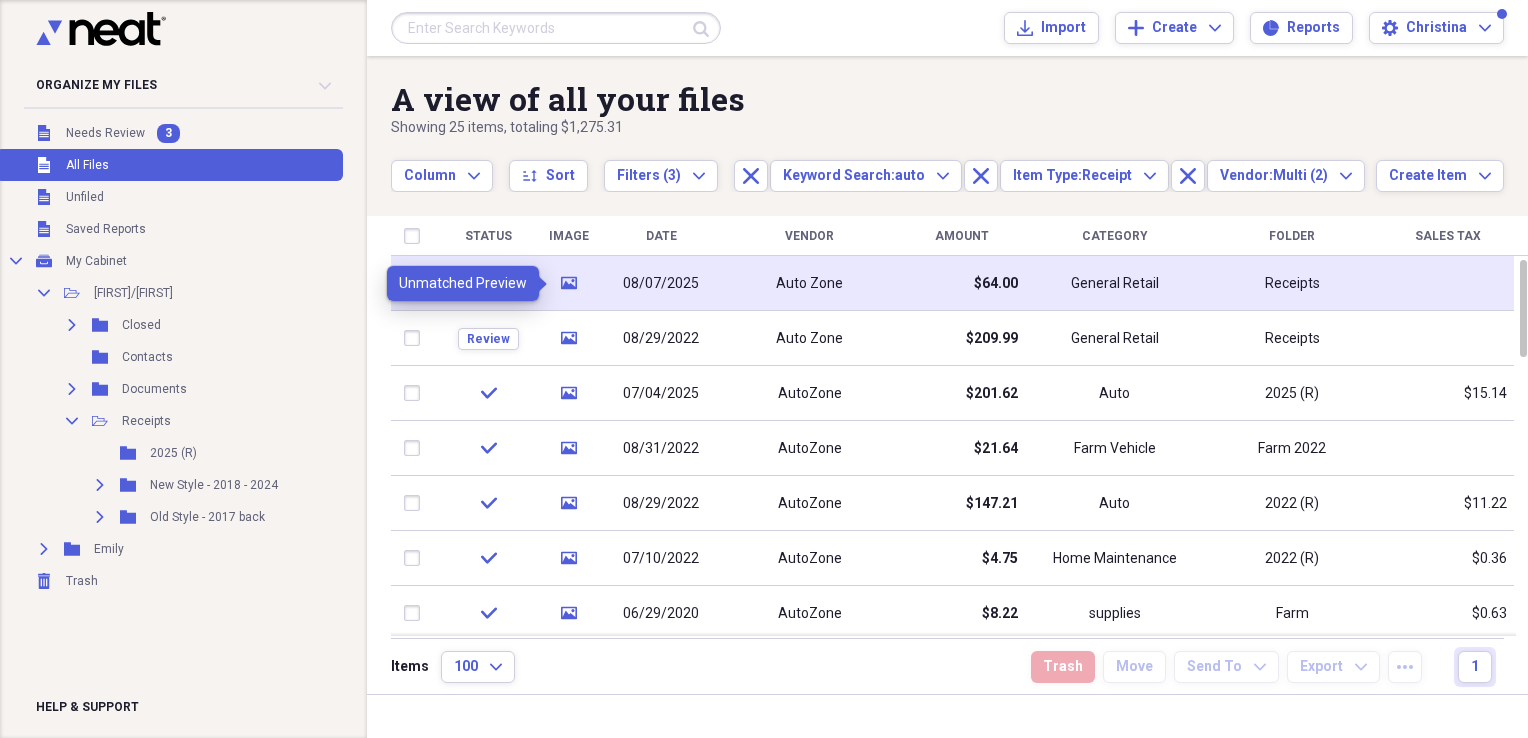 click 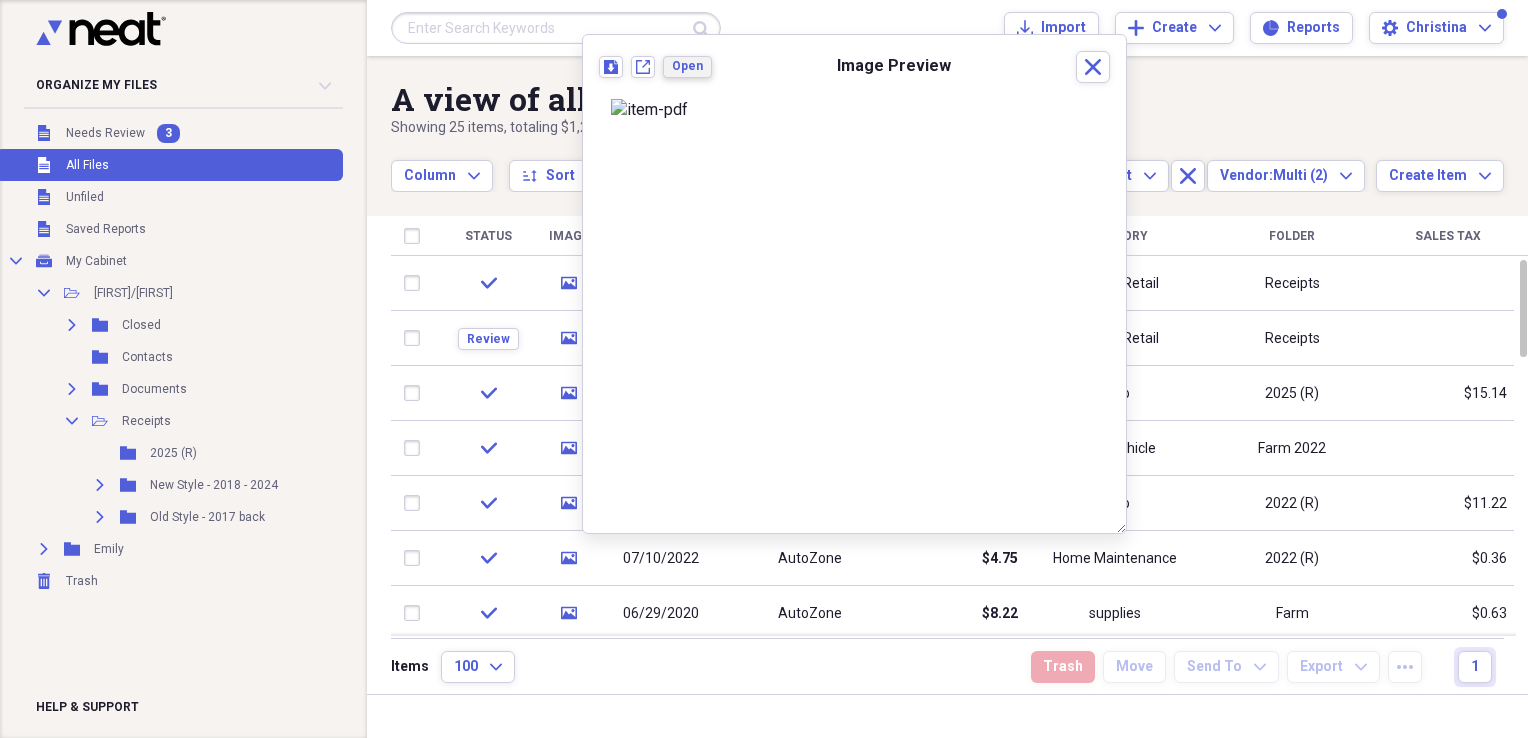 click on "Open" at bounding box center (687, 66) 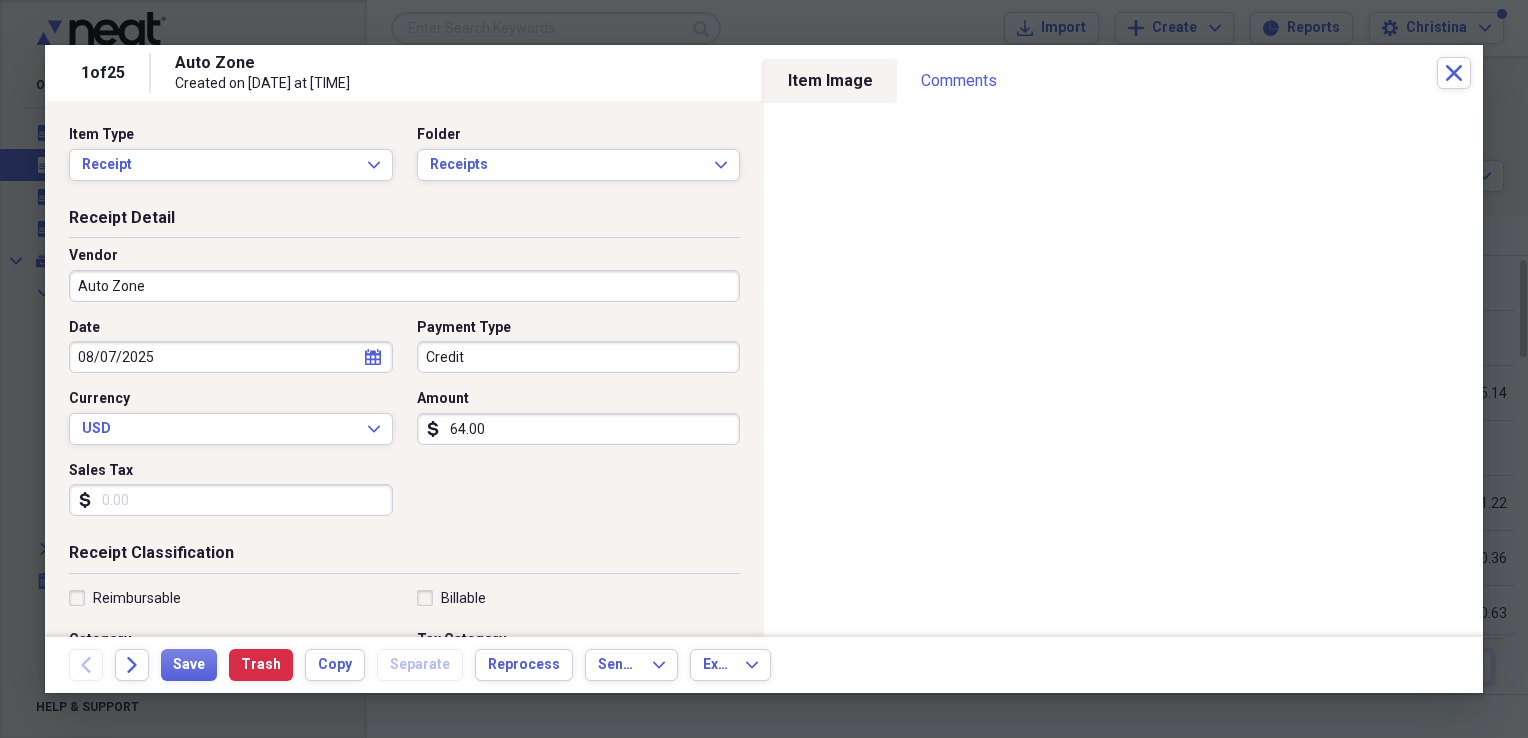 click on "Auto Zone" at bounding box center [404, 286] 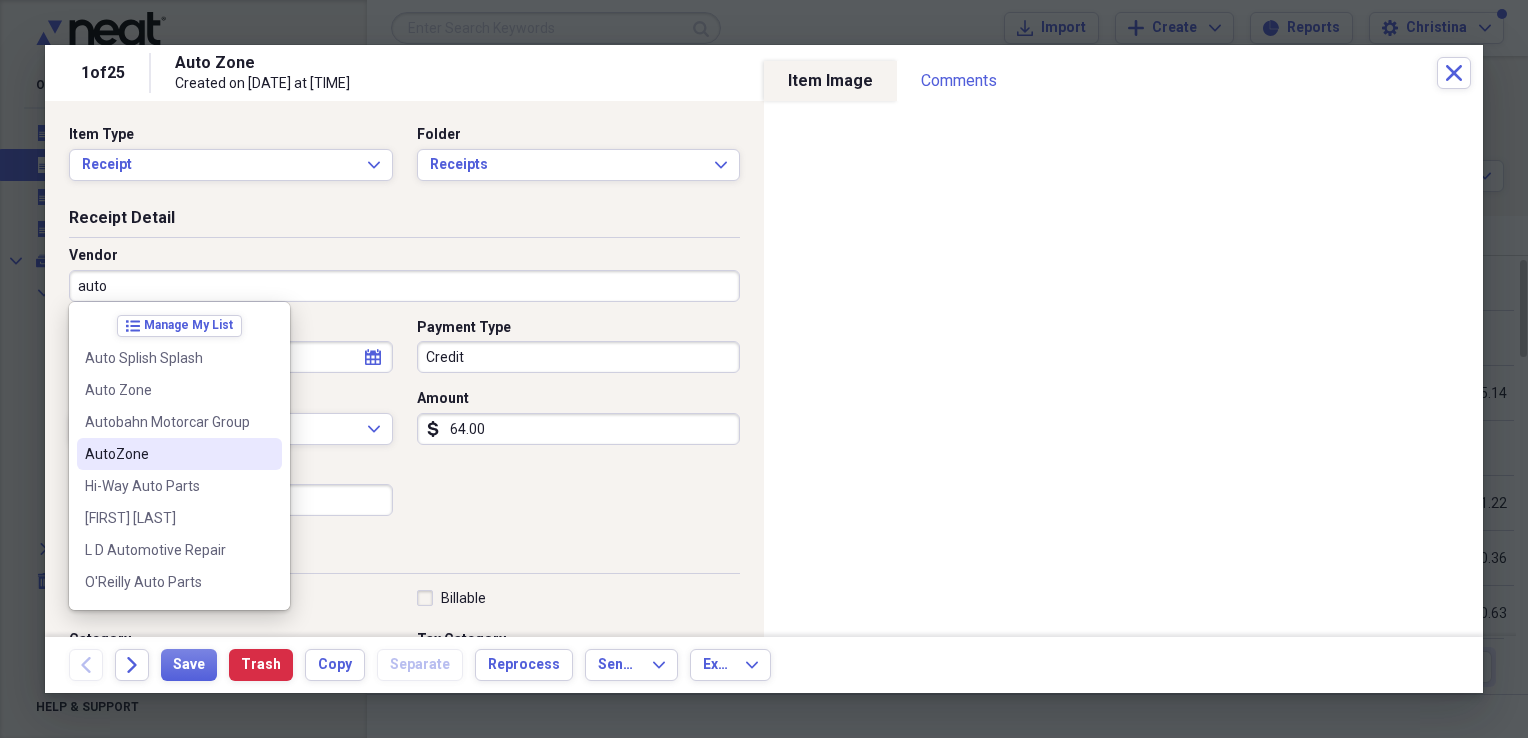 click on "AutoZone" at bounding box center [167, 454] 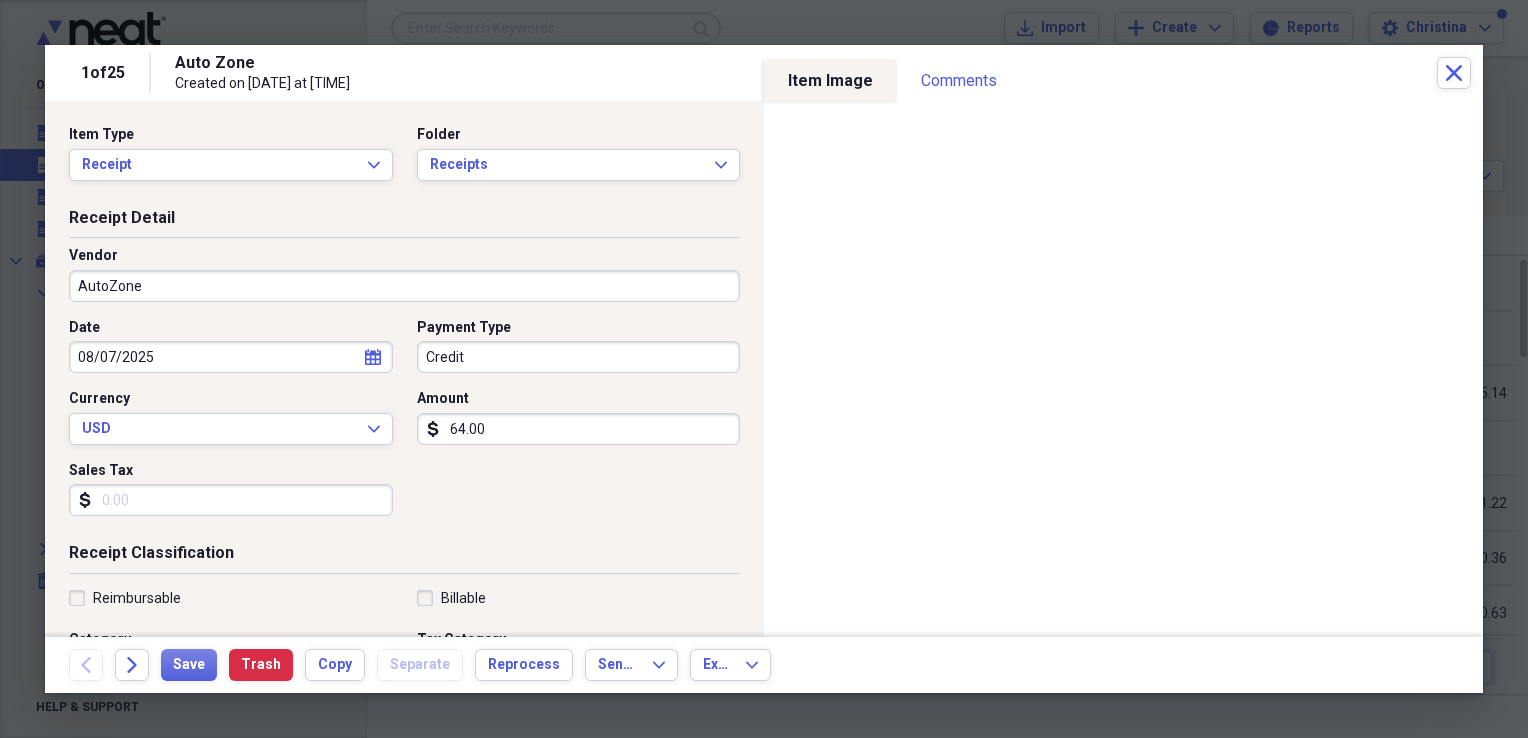 type on "Auto" 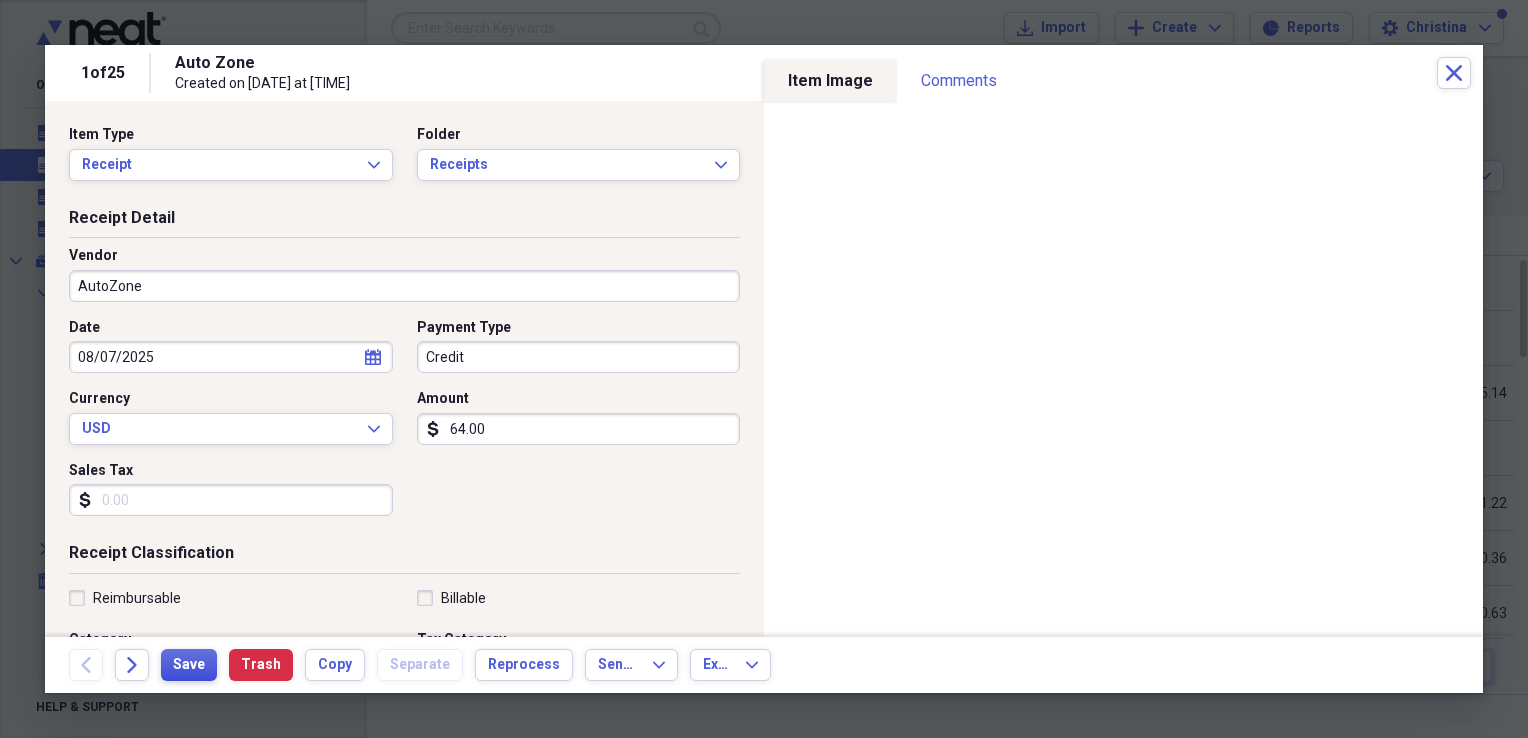 click on "Save" at bounding box center [189, 665] 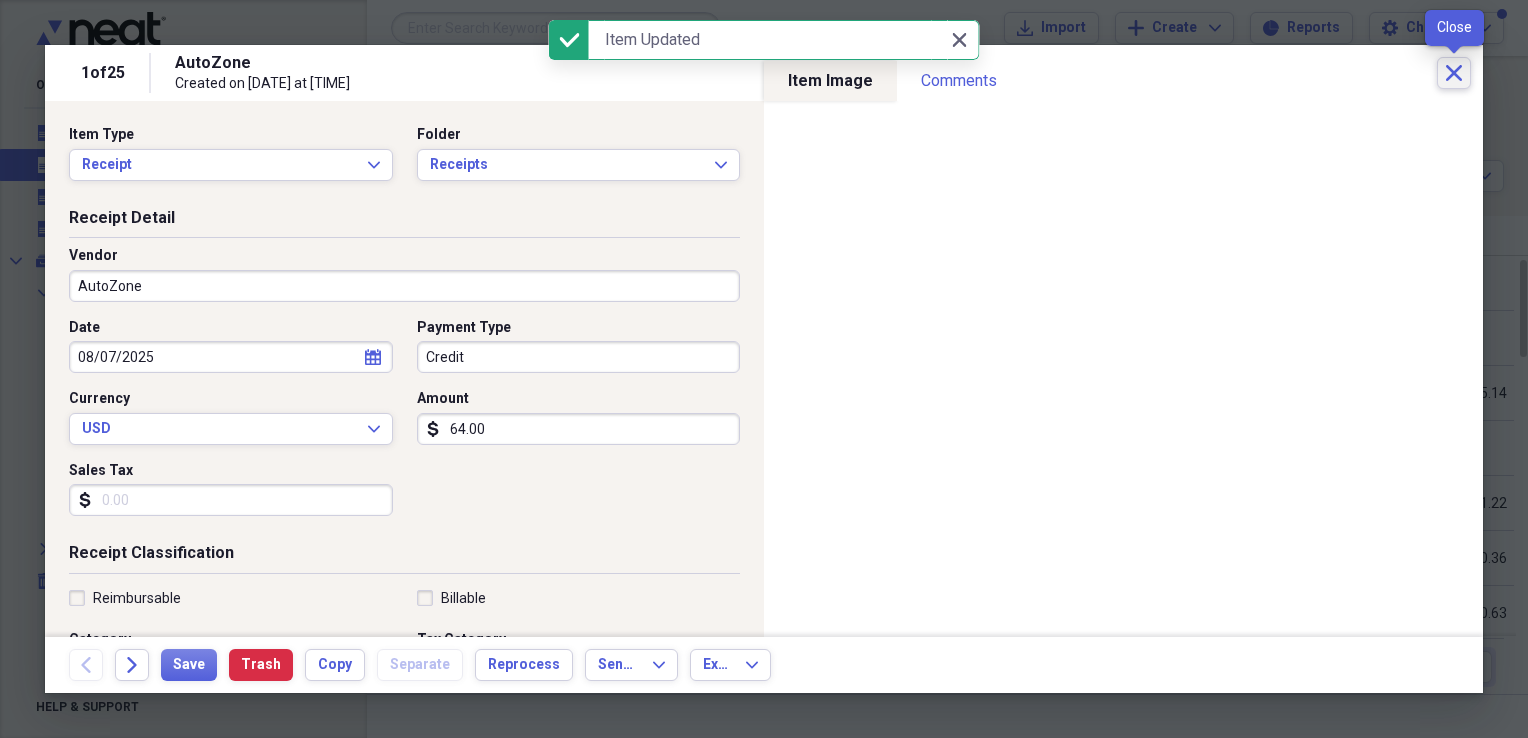 click on "Close" at bounding box center [1454, 73] 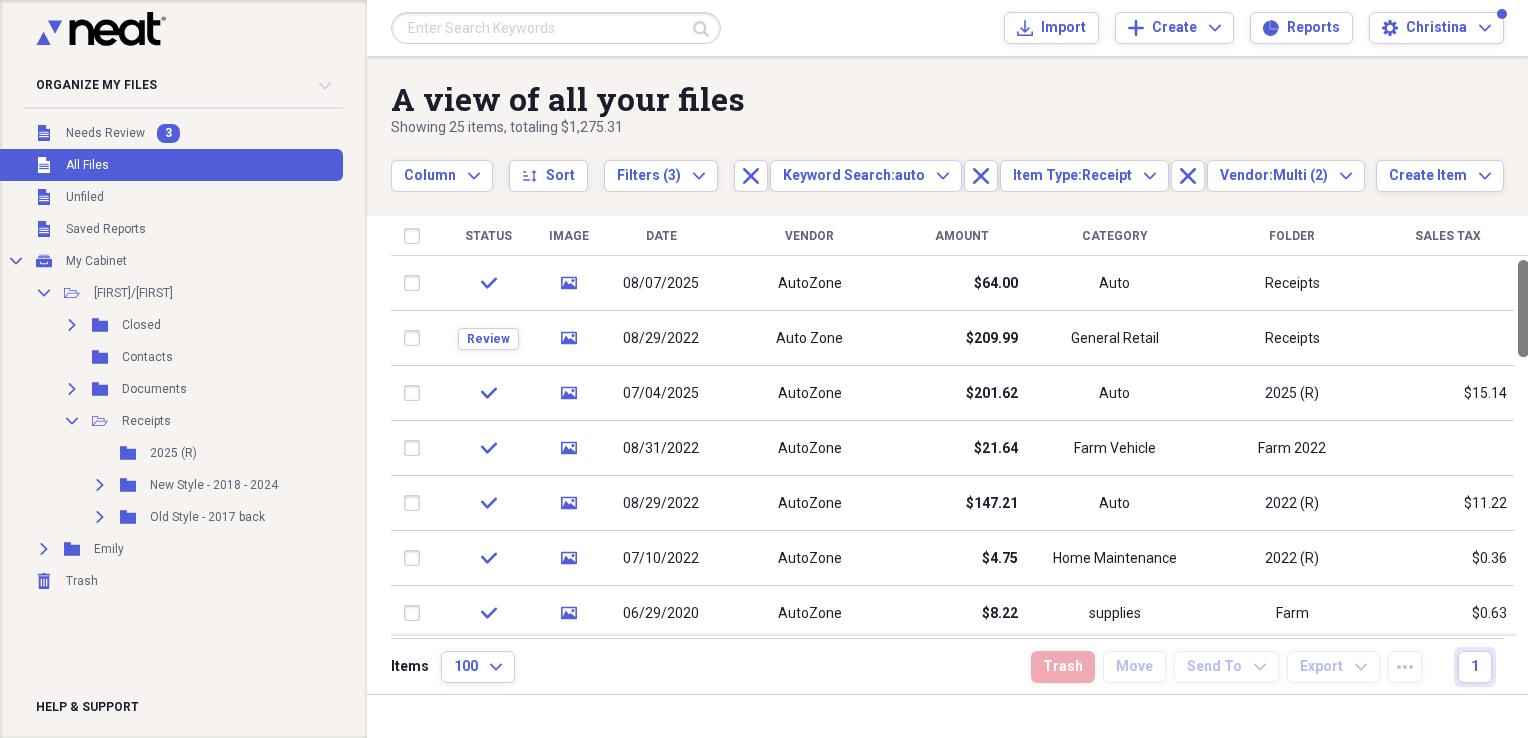 drag, startPoint x: 1518, startPoint y: 274, endPoint x: 1516, endPoint y: -14, distance: 288.00696 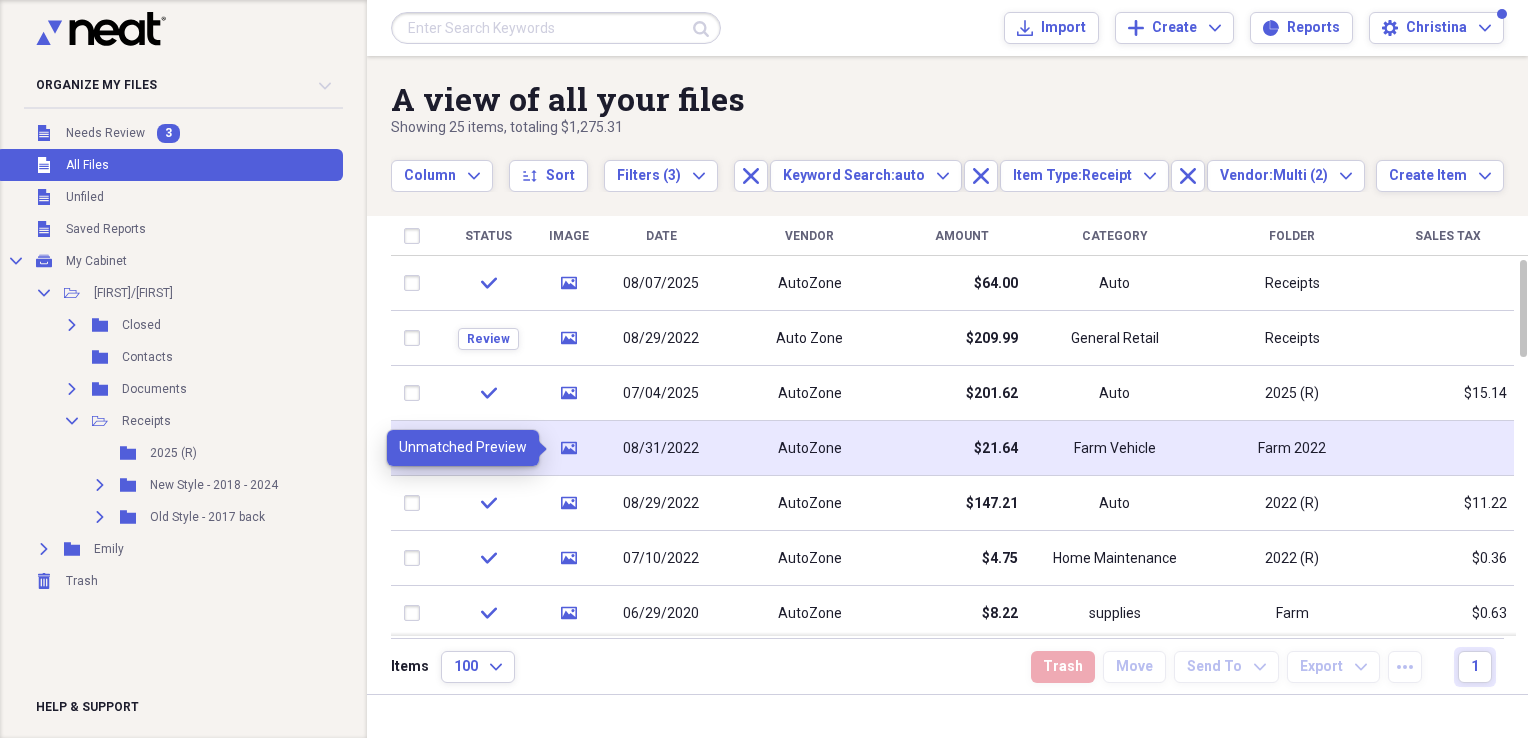 click on "media" 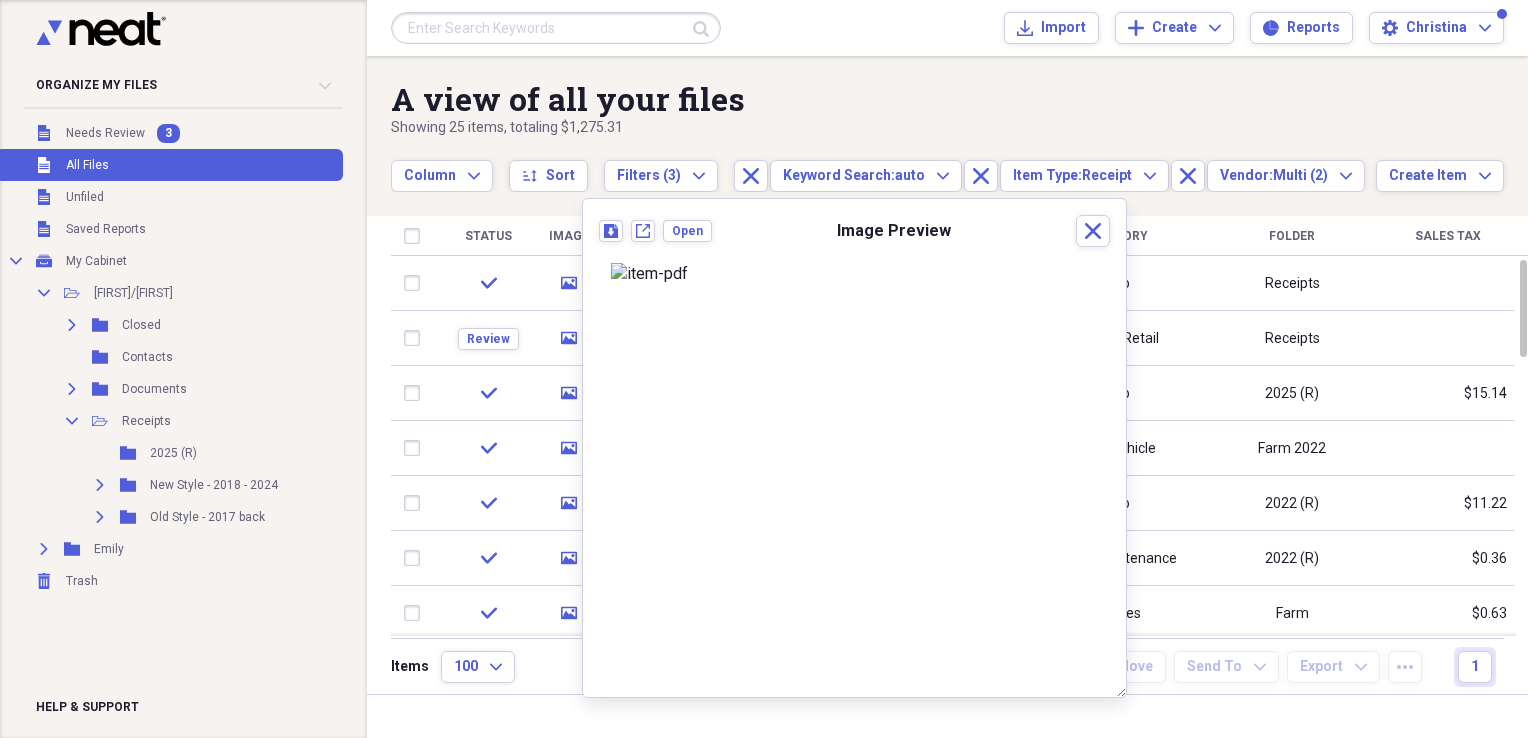 scroll, scrollTop: 0, scrollLeft: 0, axis: both 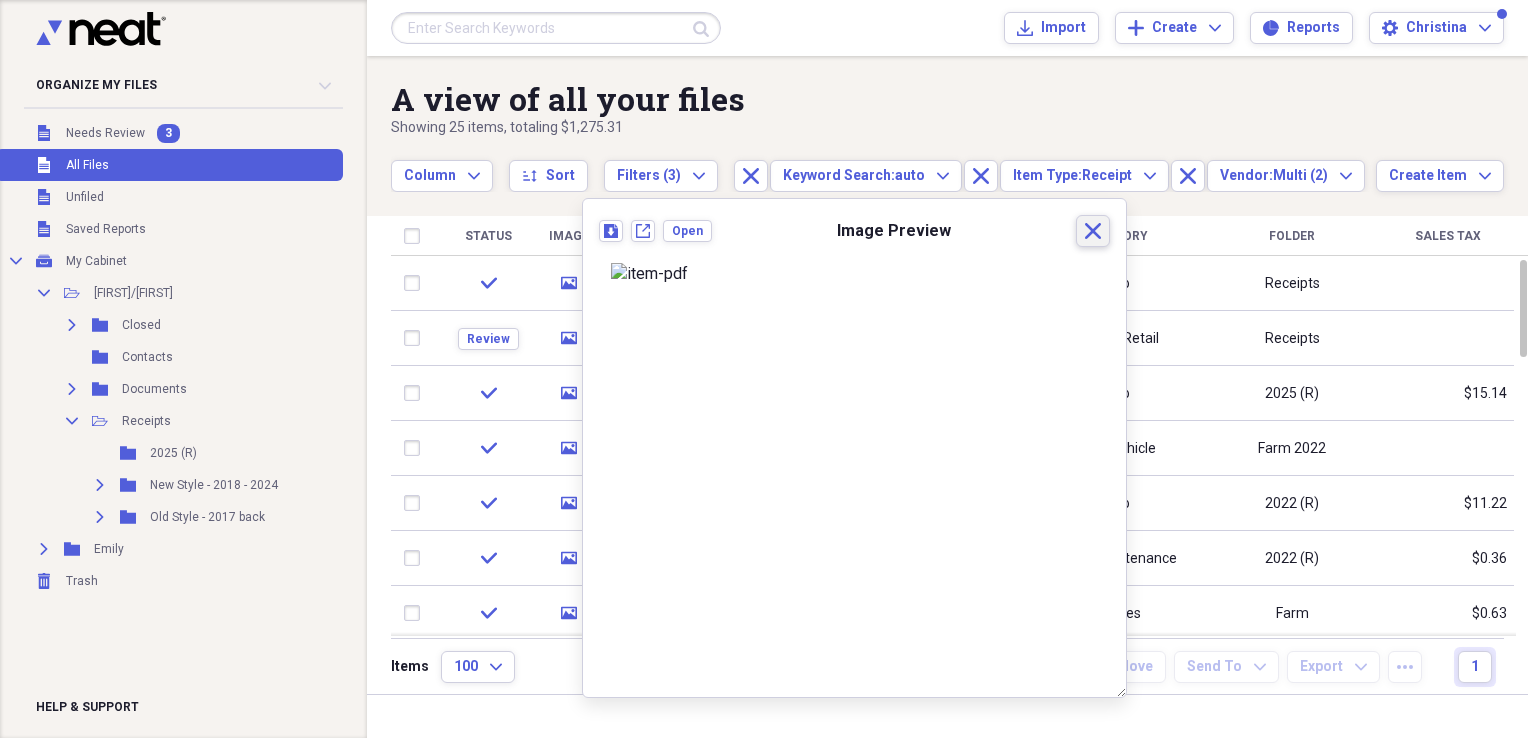 click 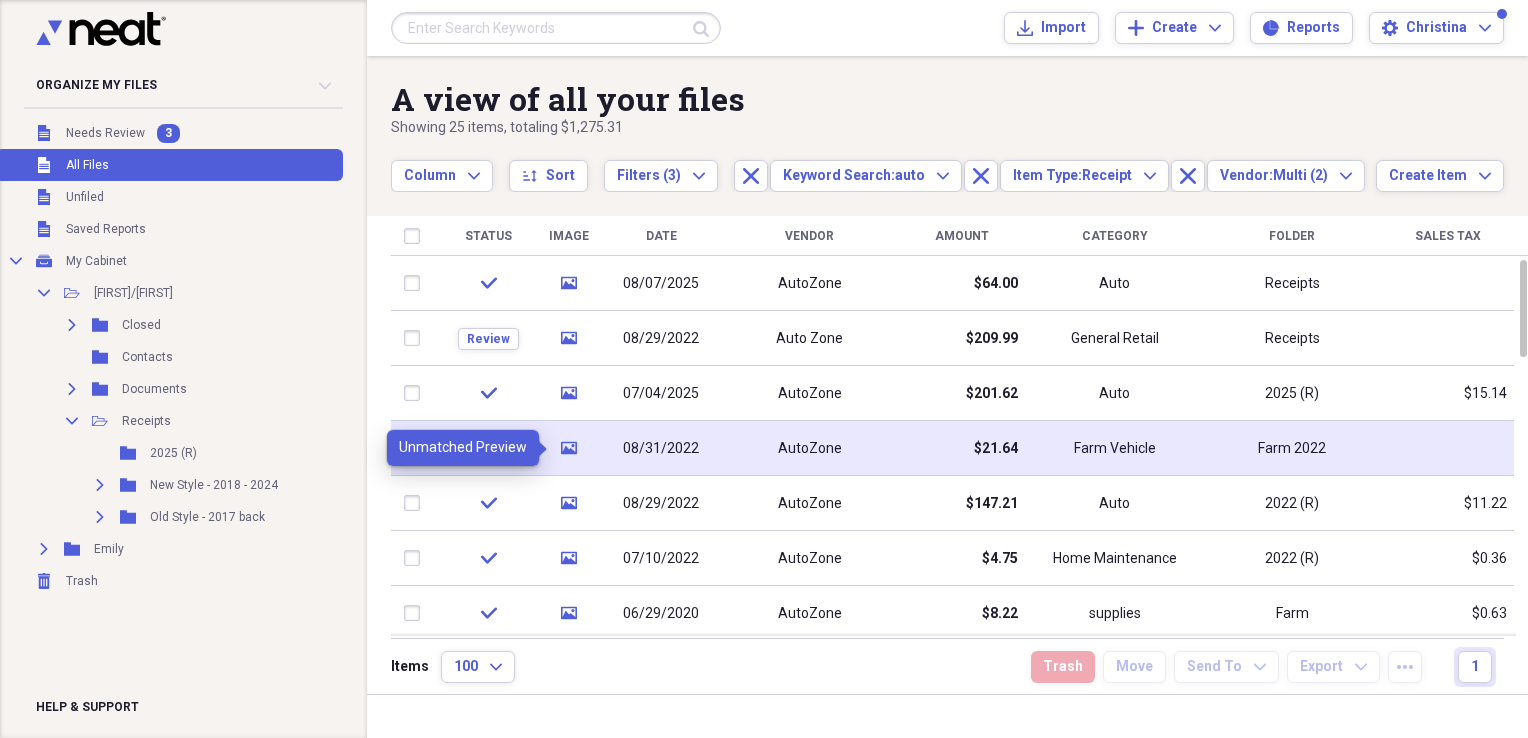 click on "media" 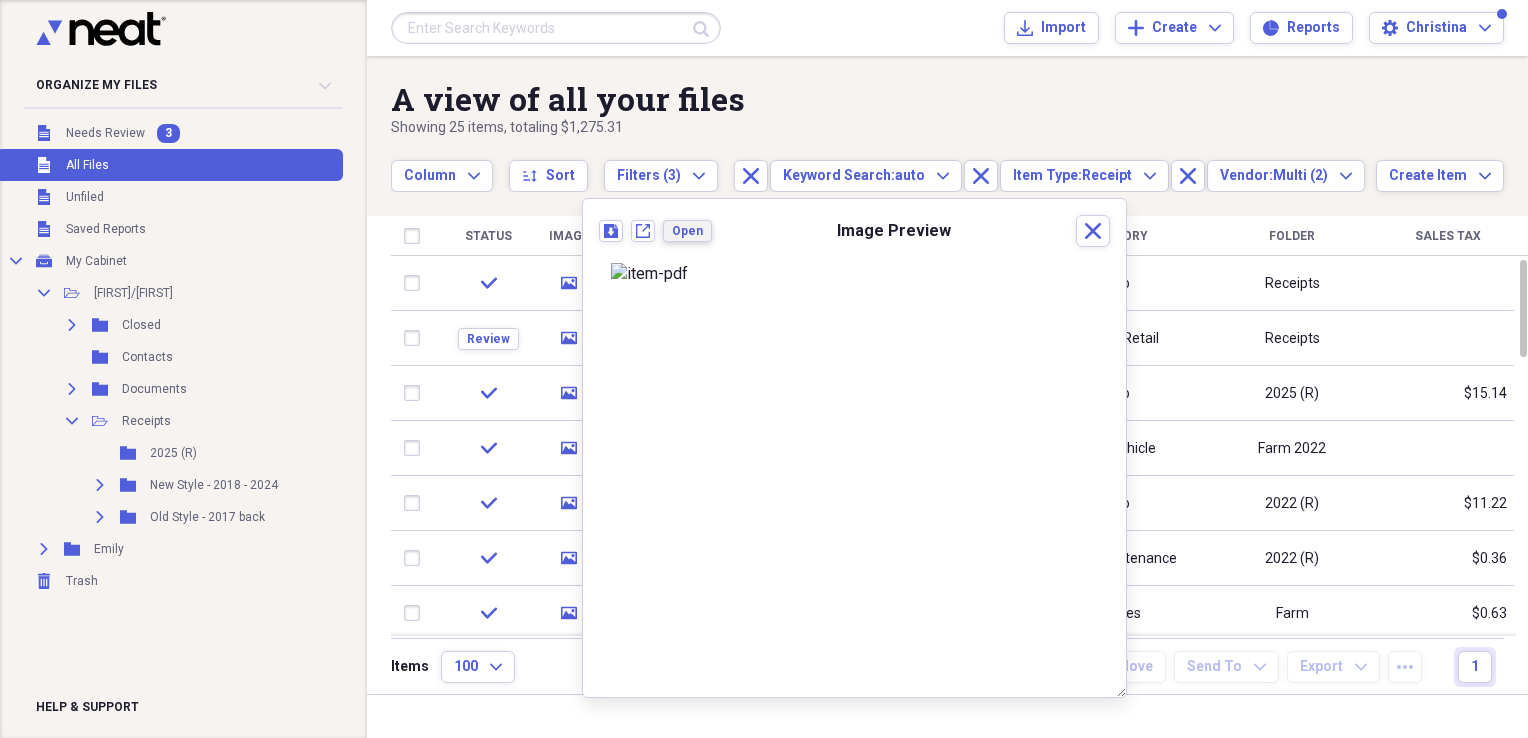 click on "Open" at bounding box center (687, 231) 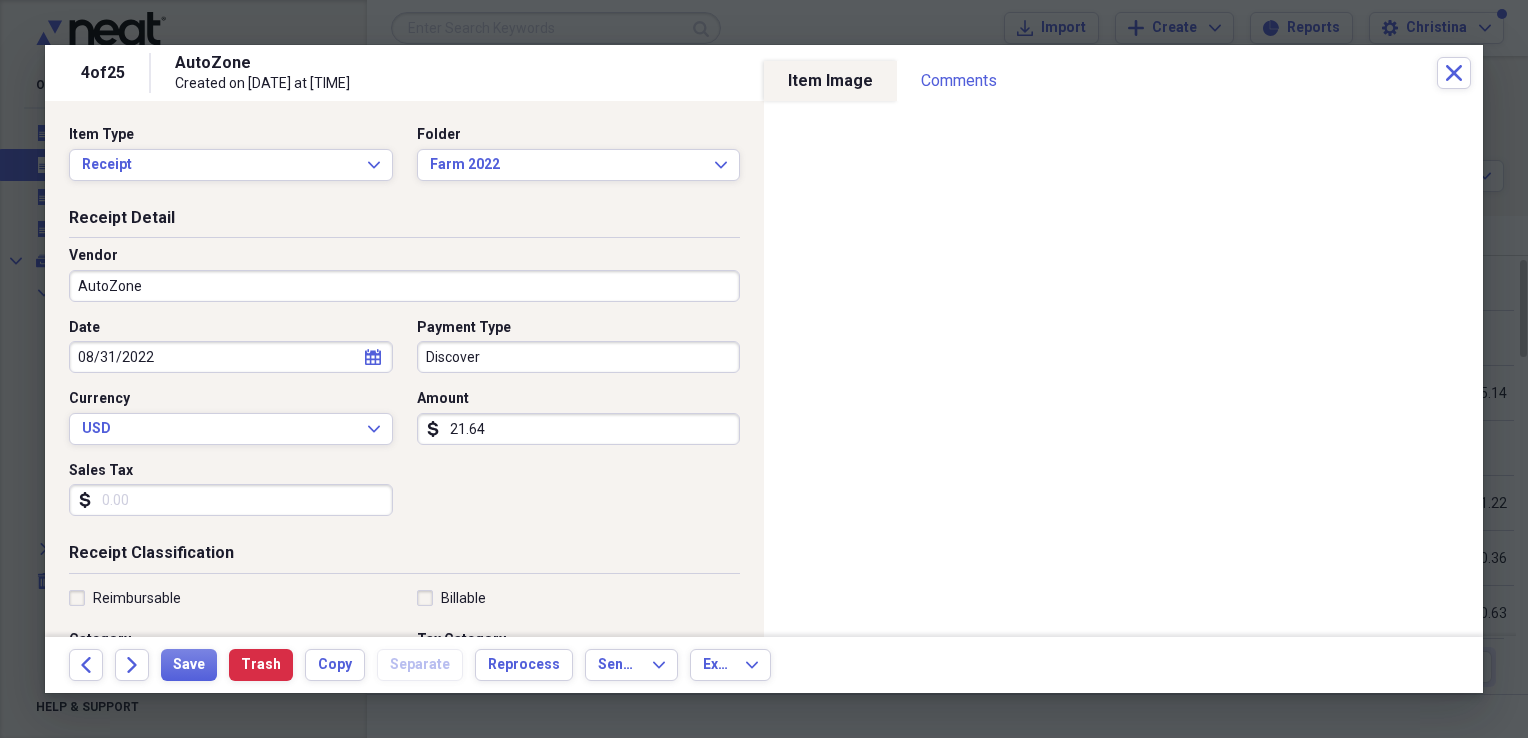 click on "Sales Tax" at bounding box center [231, 500] 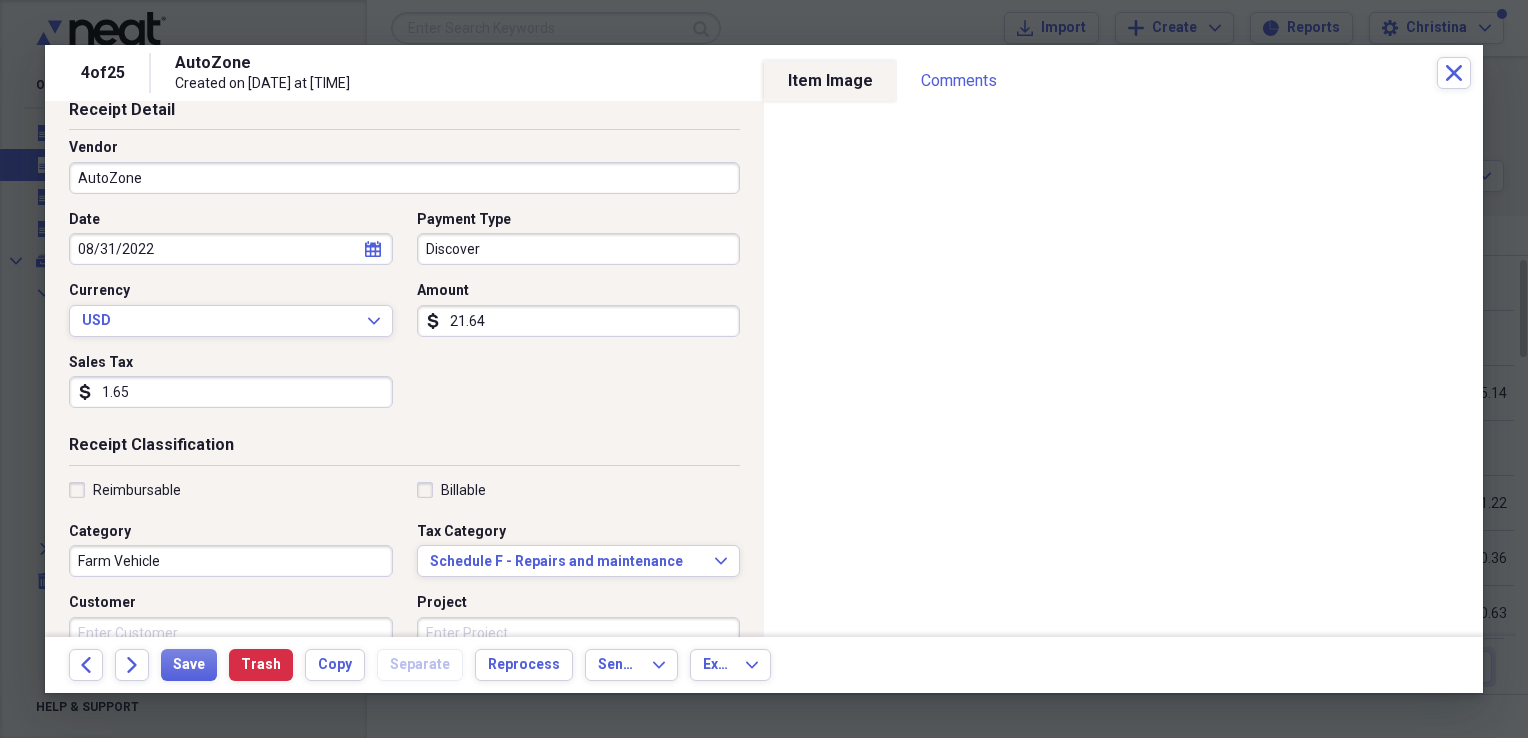 scroll, scrollTop: 117, scrollLeft: 0, axis: vertical 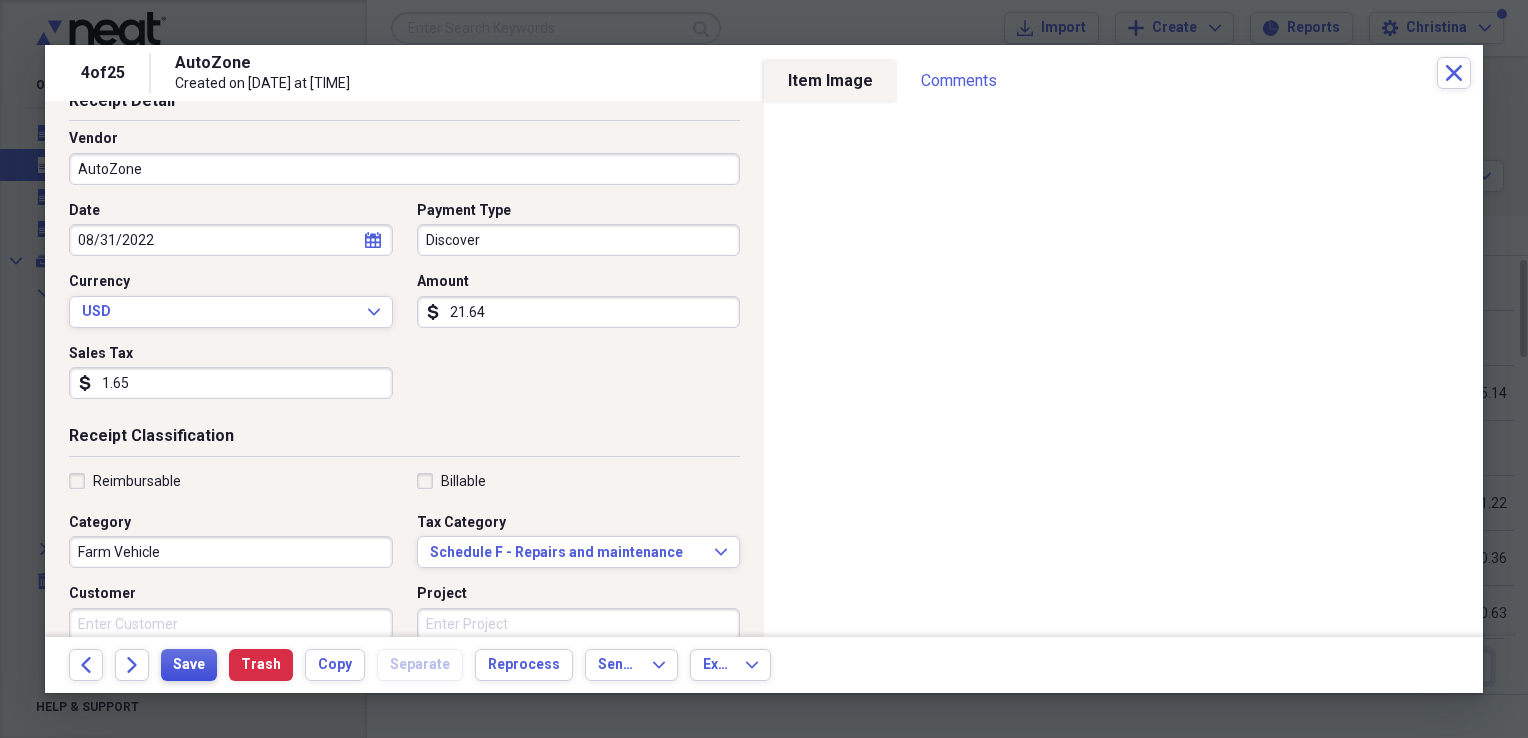type on "1.65" 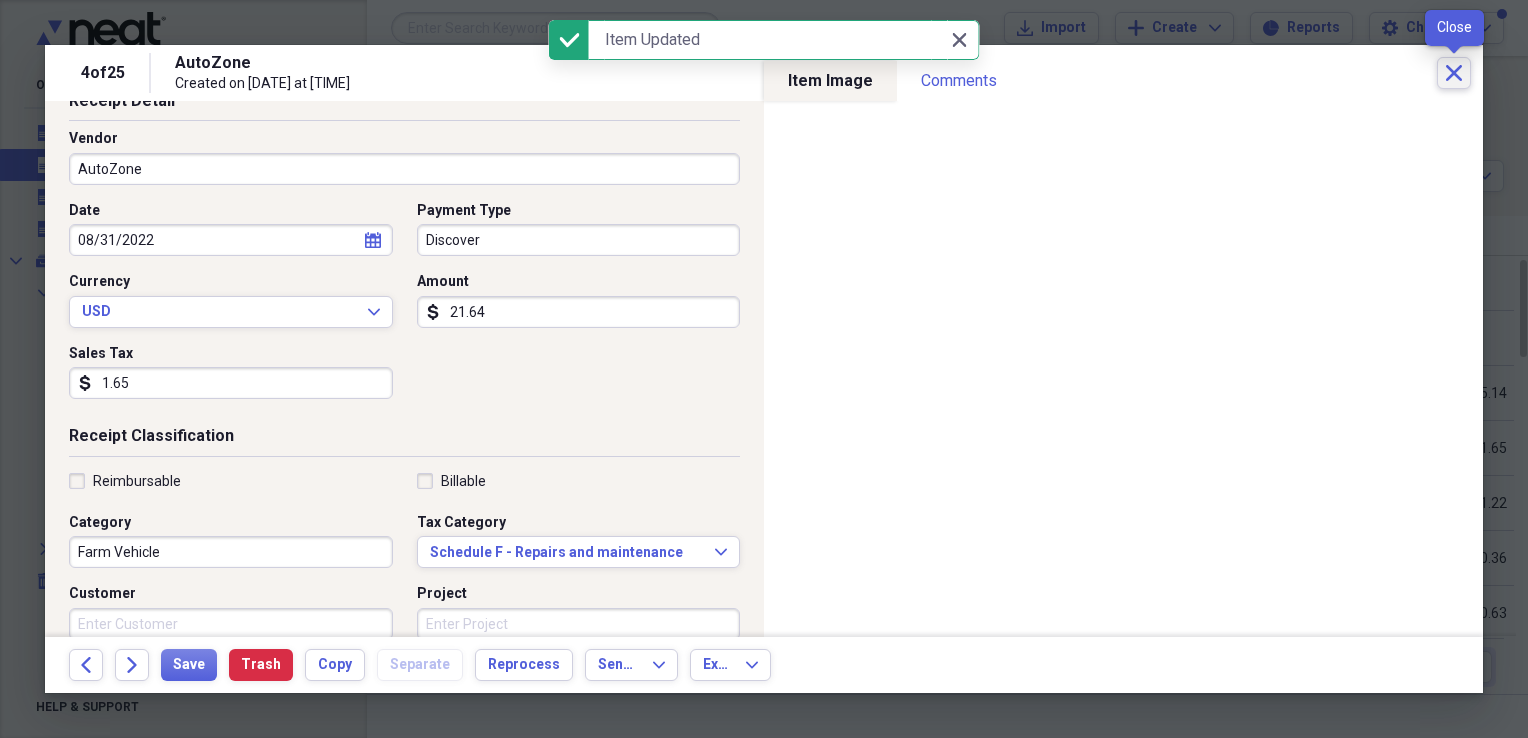 click 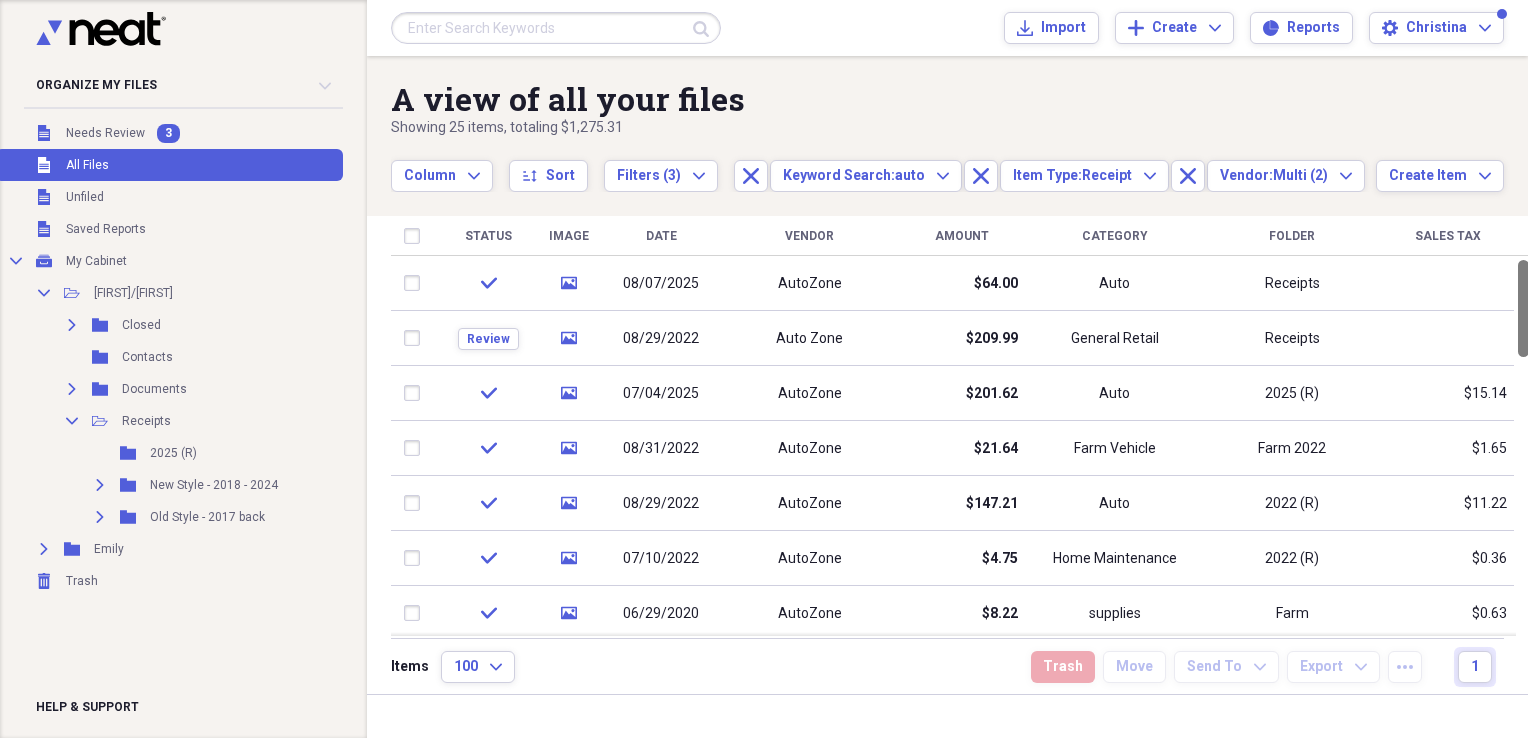 drag, startPoint x: 1520, startPoint y: 296, endPoint x: 1474, endPoint y: -56, distance: 354.99295 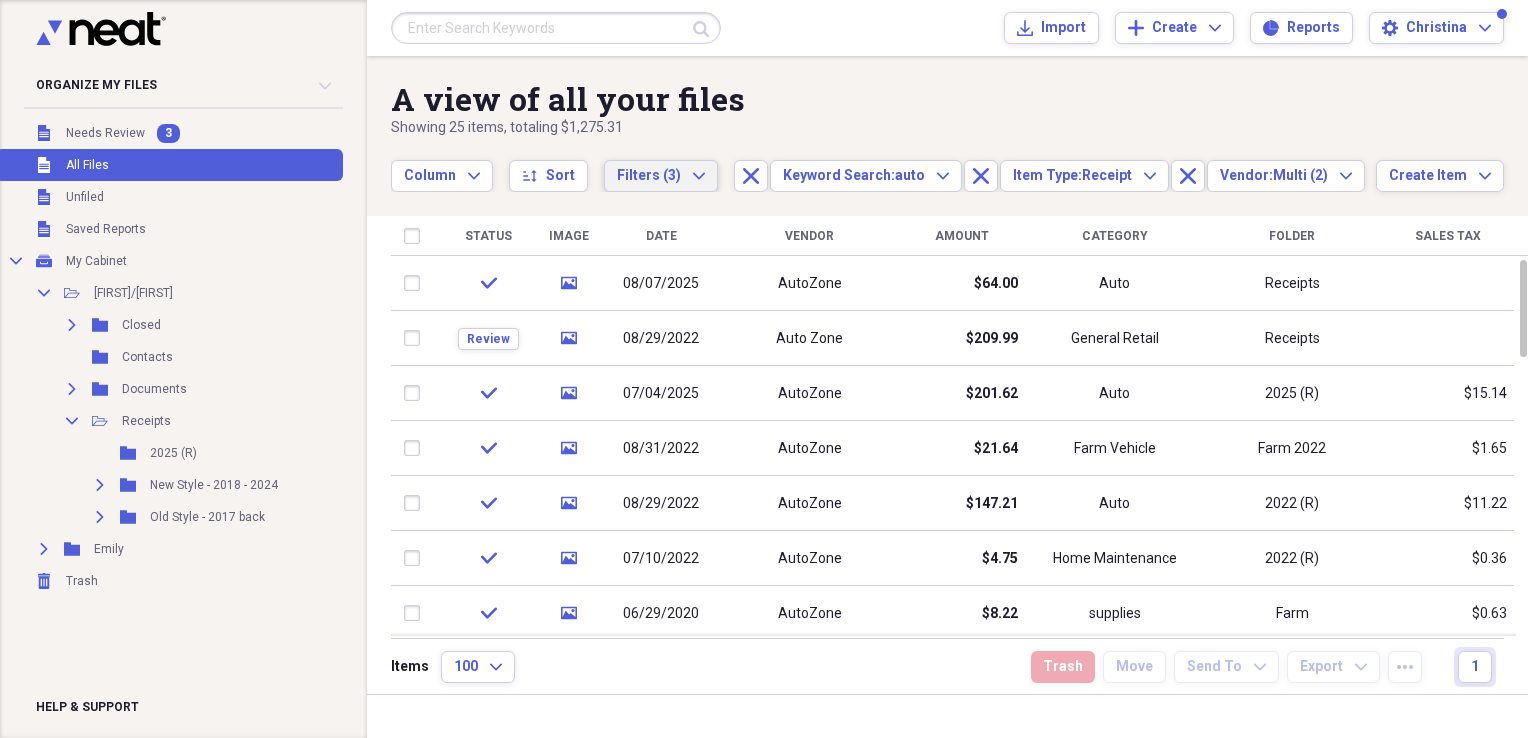 click on "Expand" 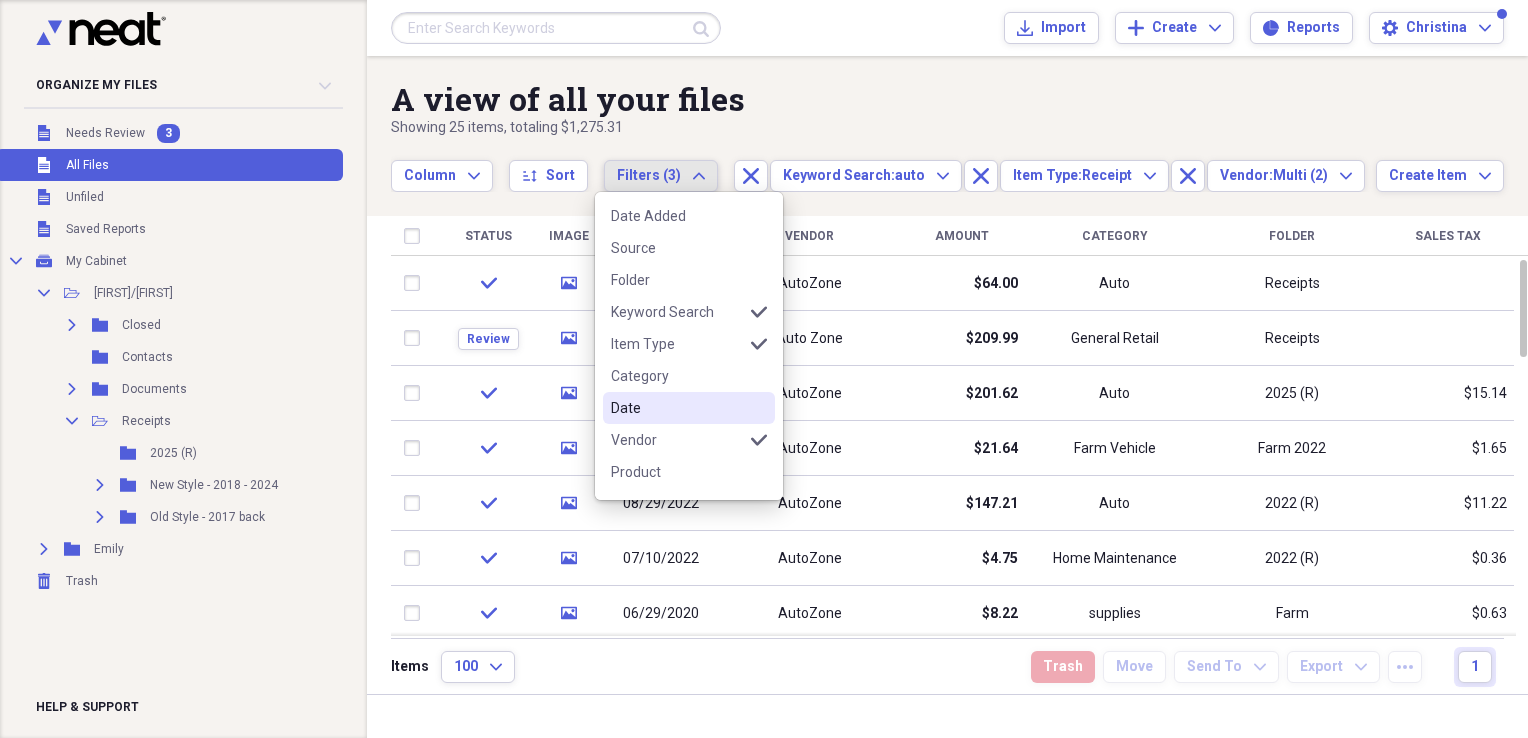 click on "Date" at bounding box center [689, 408] 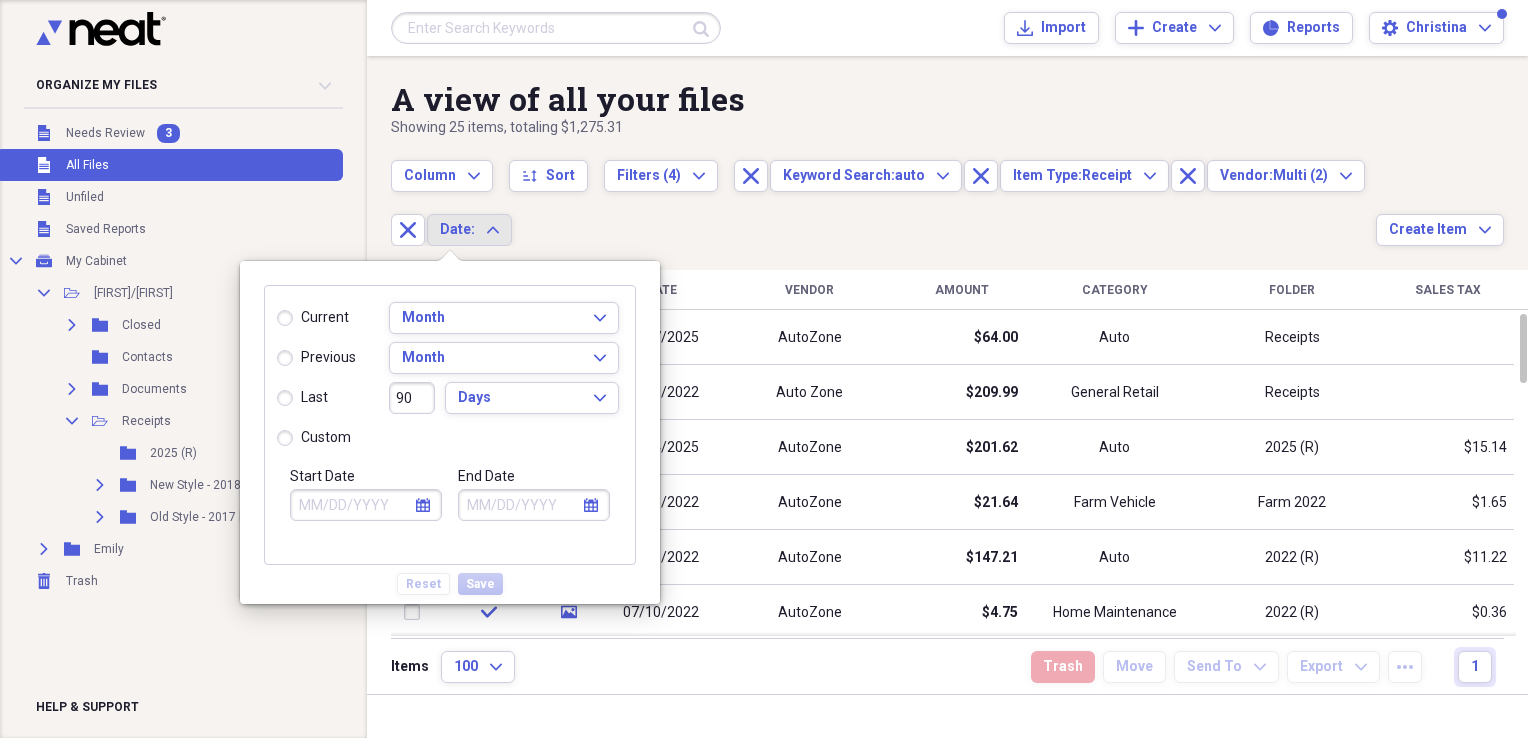 click on "last" at bounding box center [302, 398] 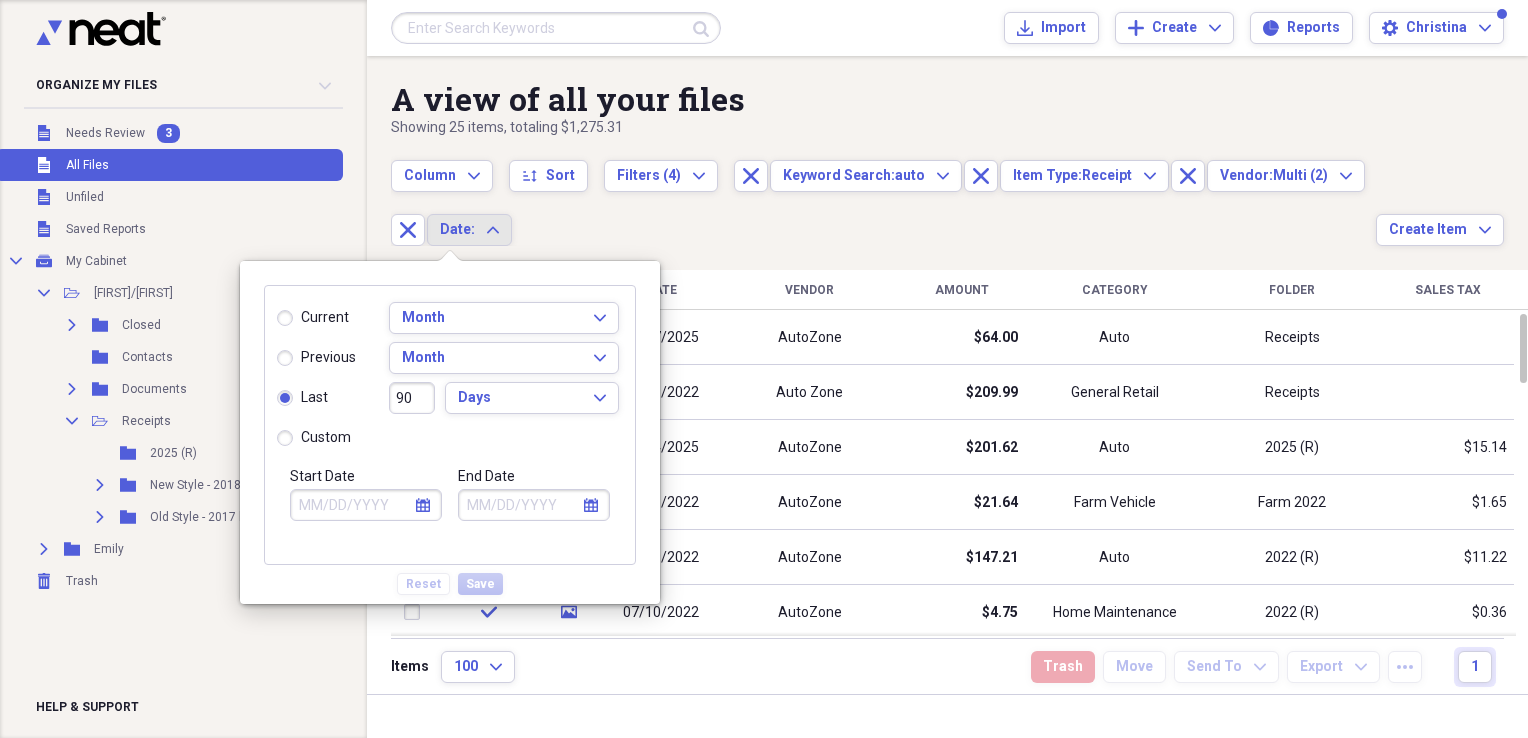 type on "05/10/2025" 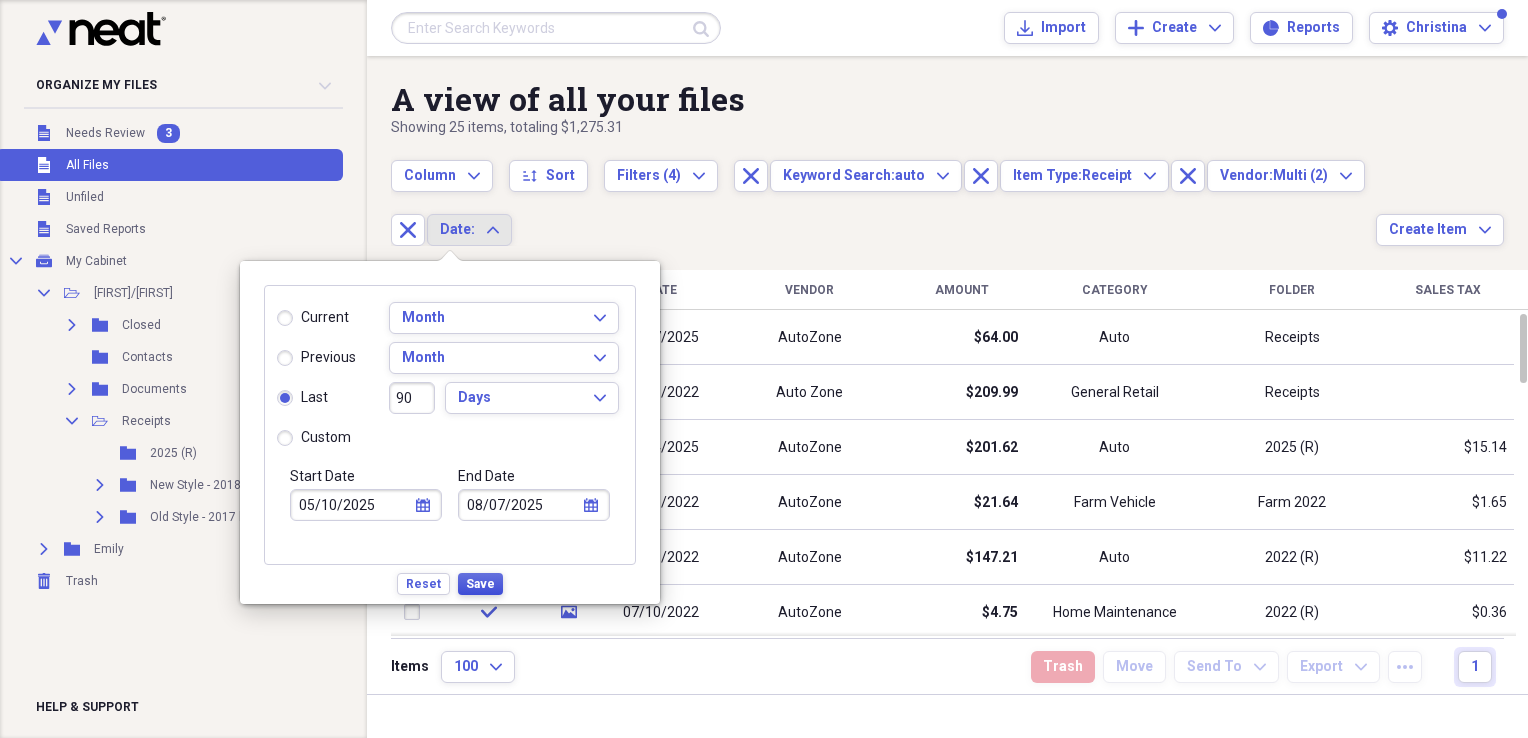 click on "Save" at bounding box center [480, 584] 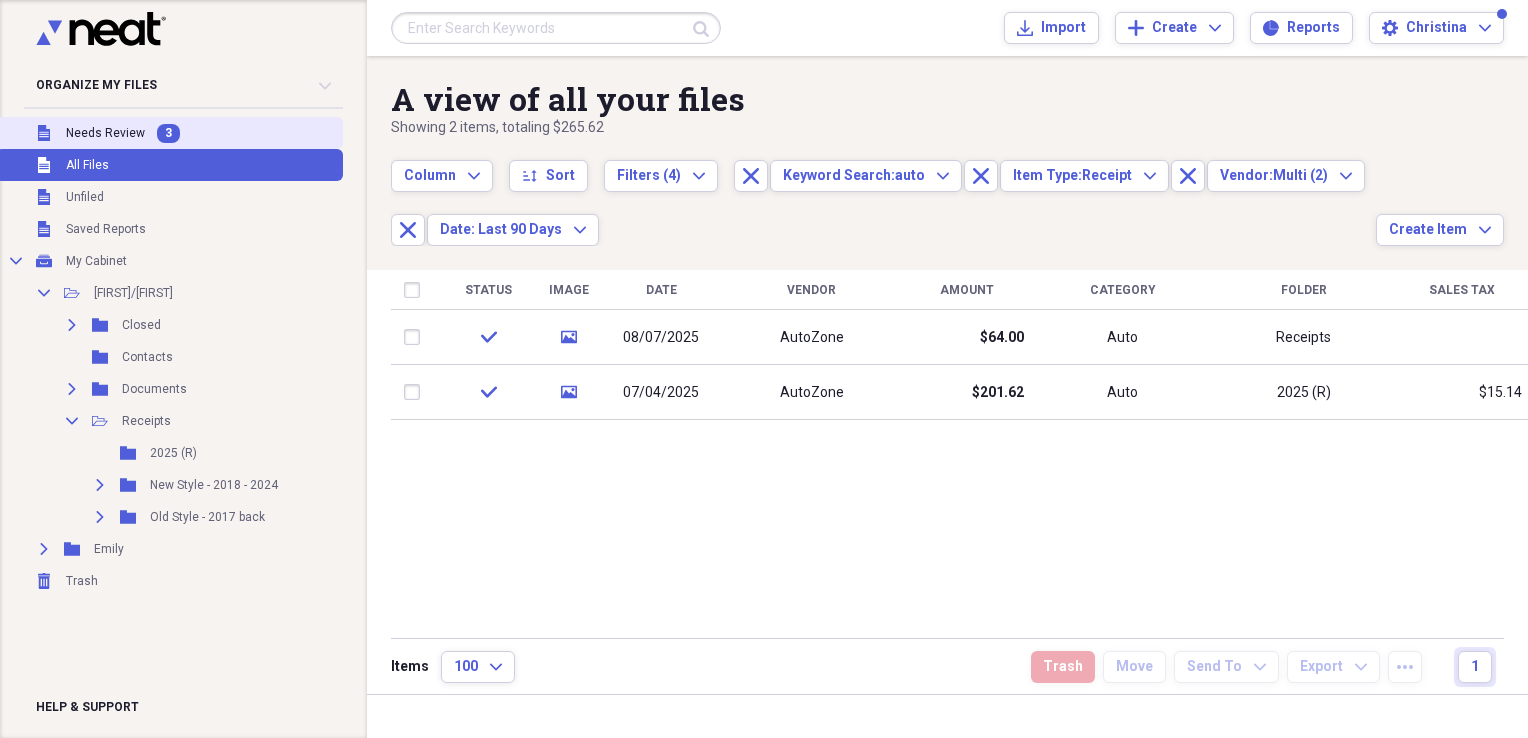 click on "Needs Review" at bounding box center [105, 133] 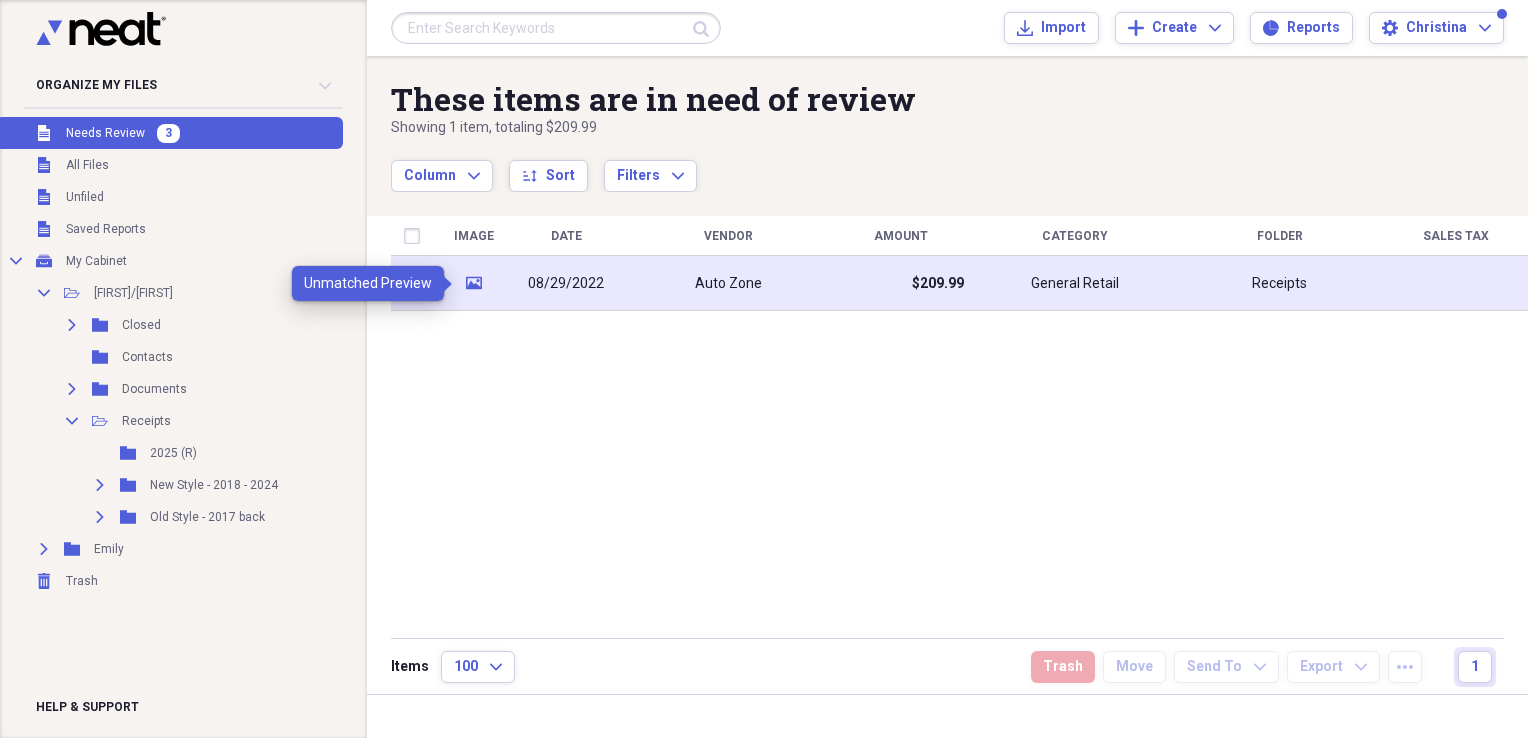 click 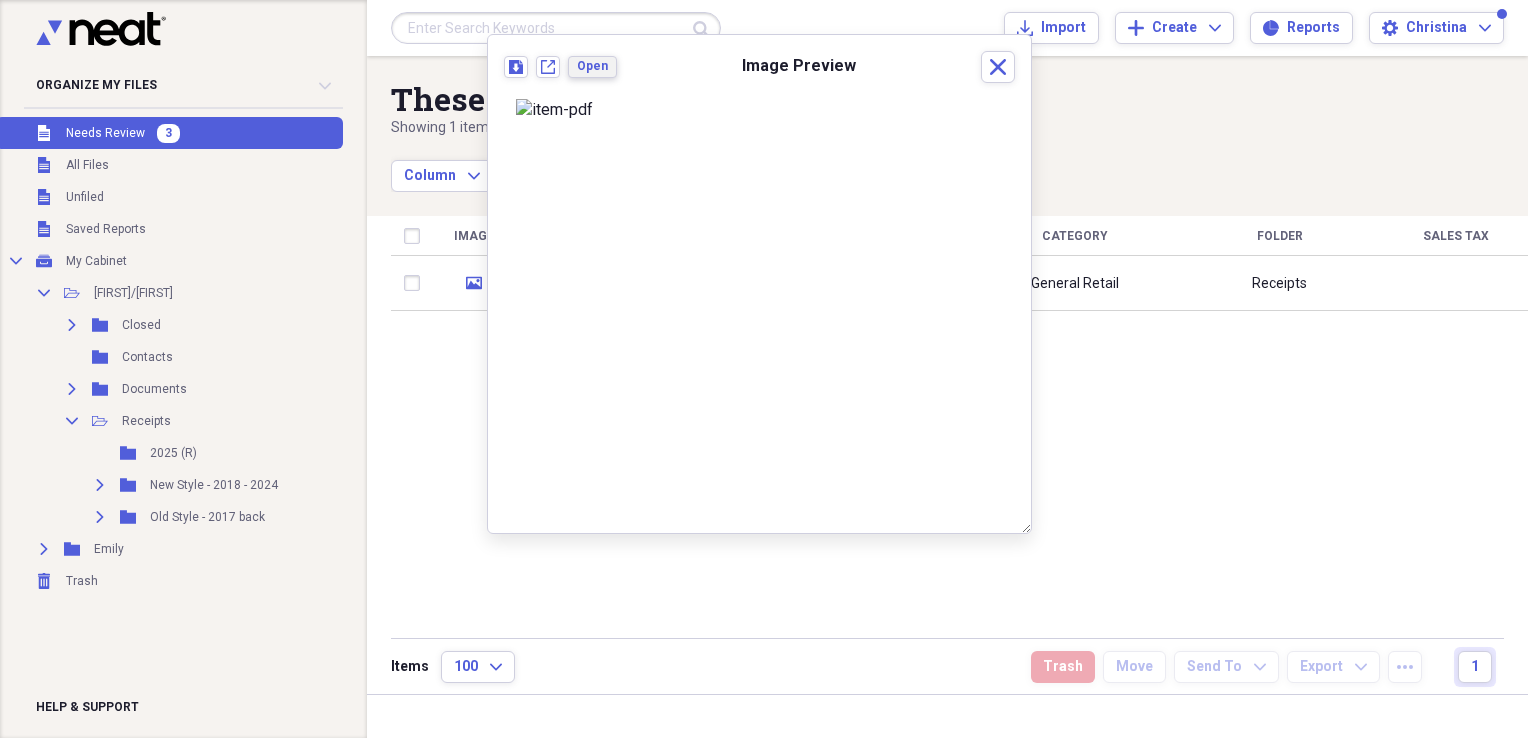 click on "Open" at bounding box center (592, 66) 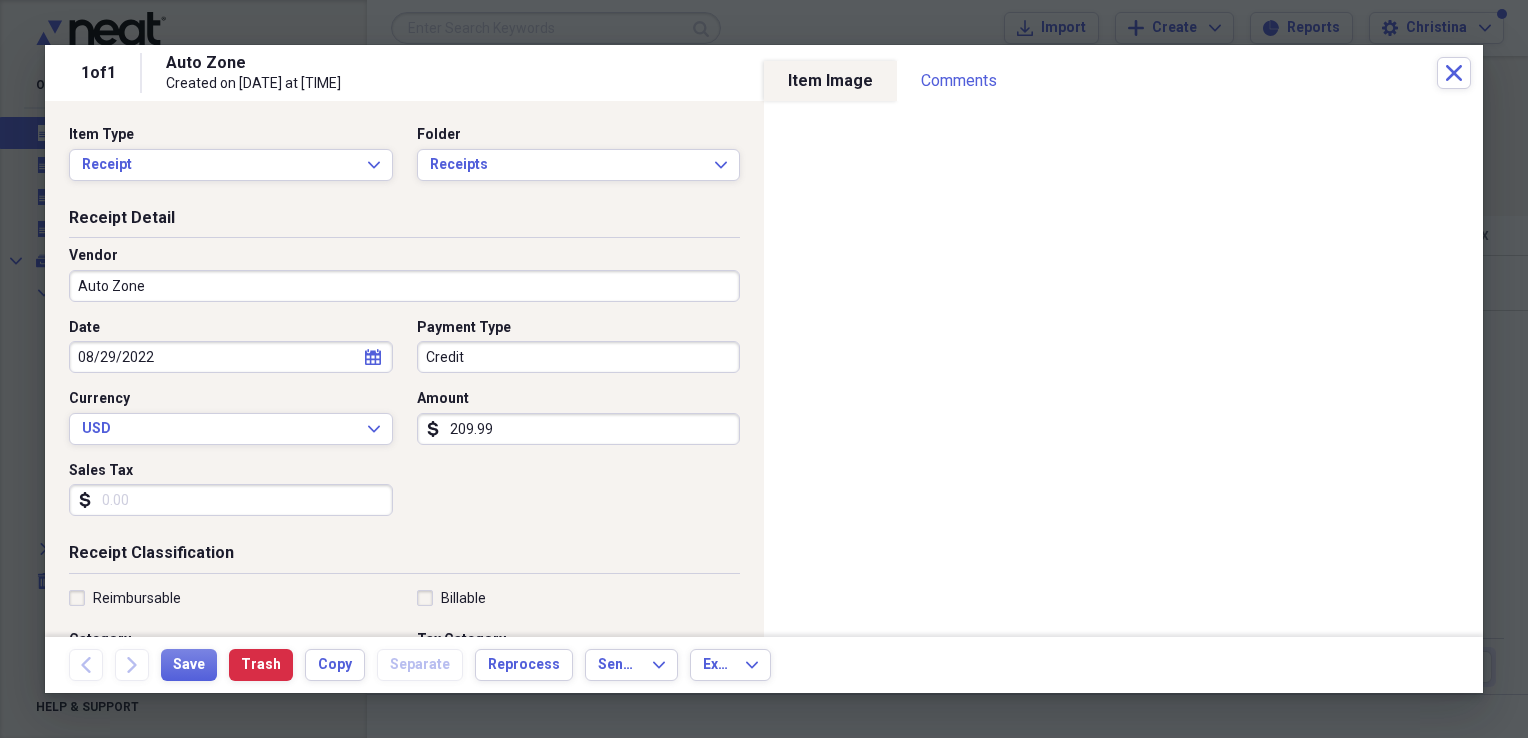 click on "Auto Zone" at bounding box center [404, 286] 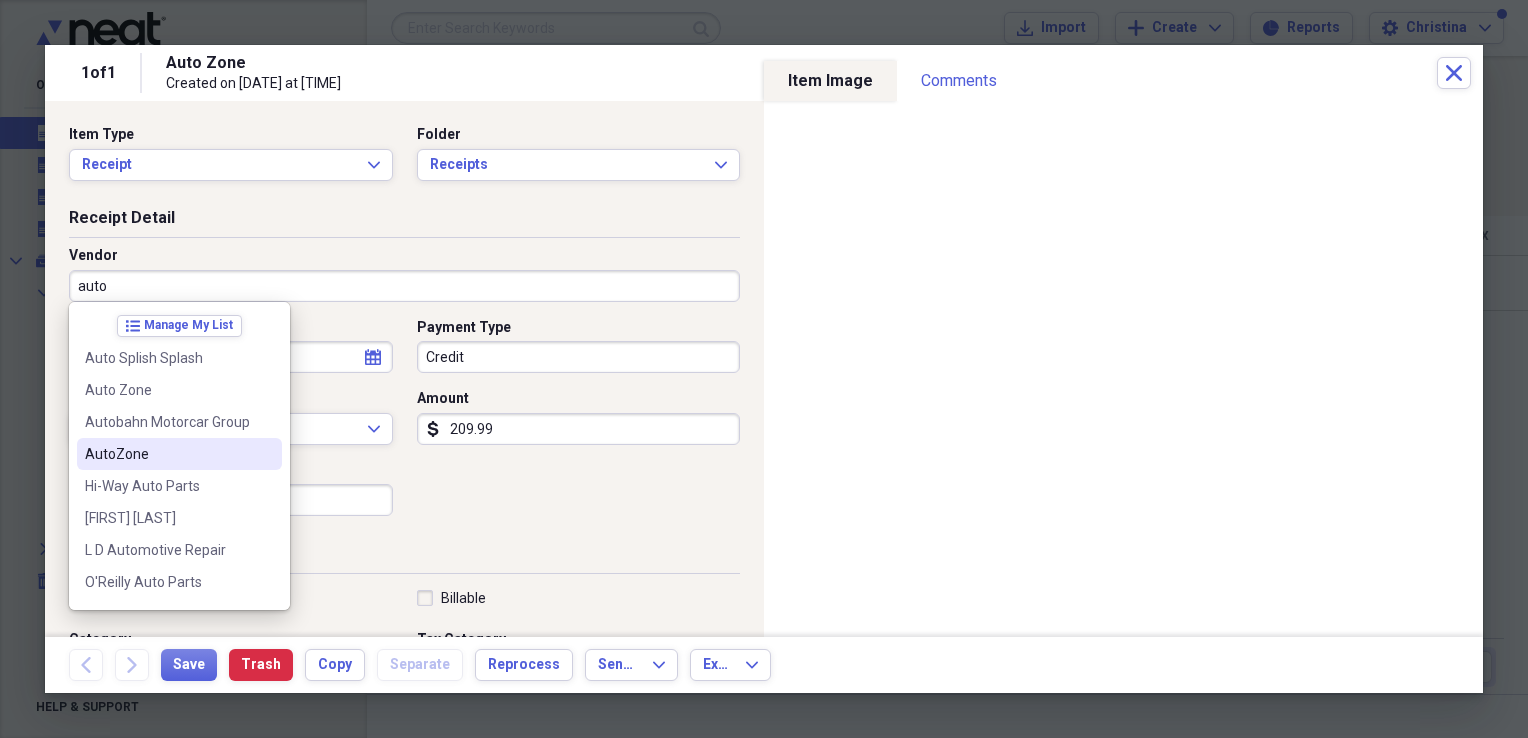 click on "AutoZone" at bounding box center [167, 454] 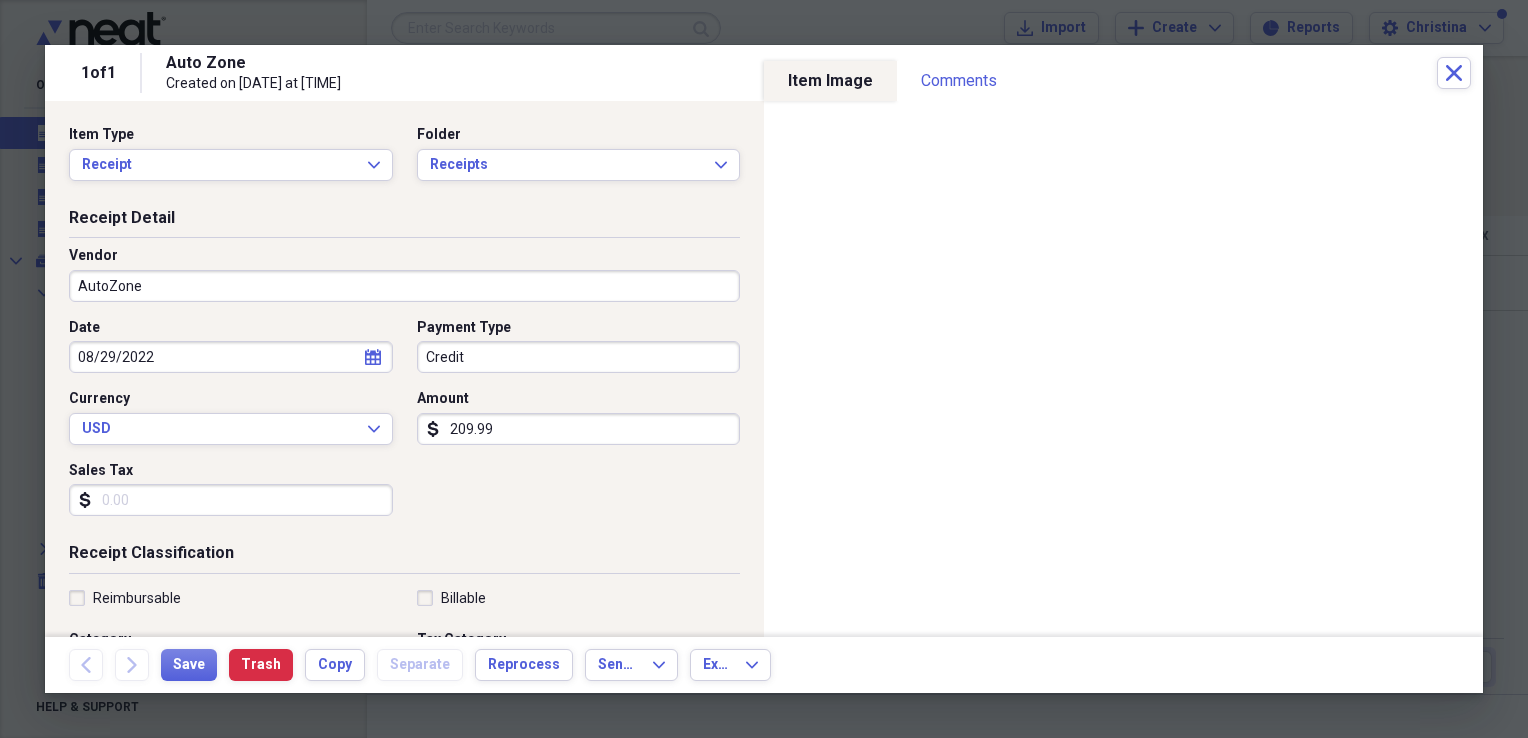 type on "Auto" 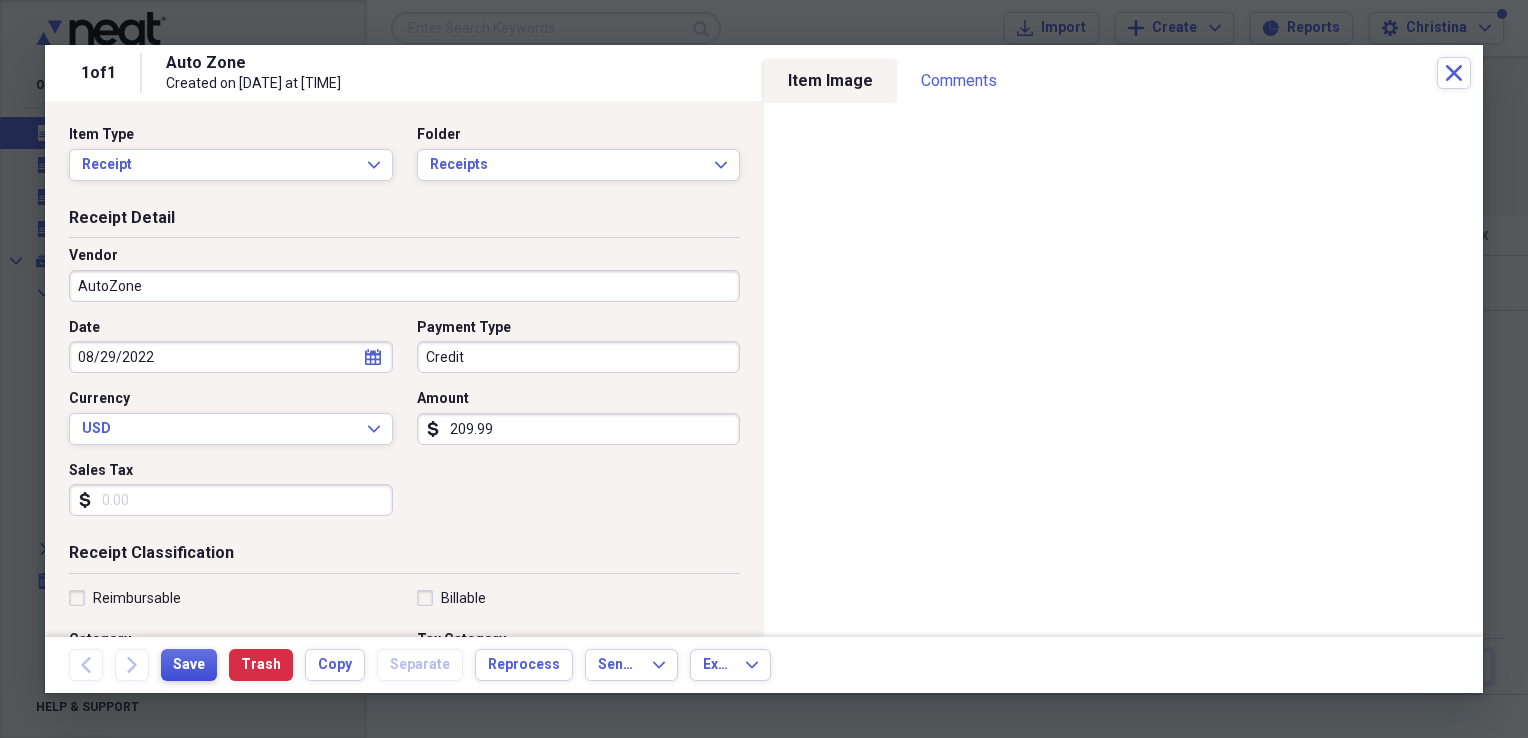 click on "Save" at bounding box center (189, 665) 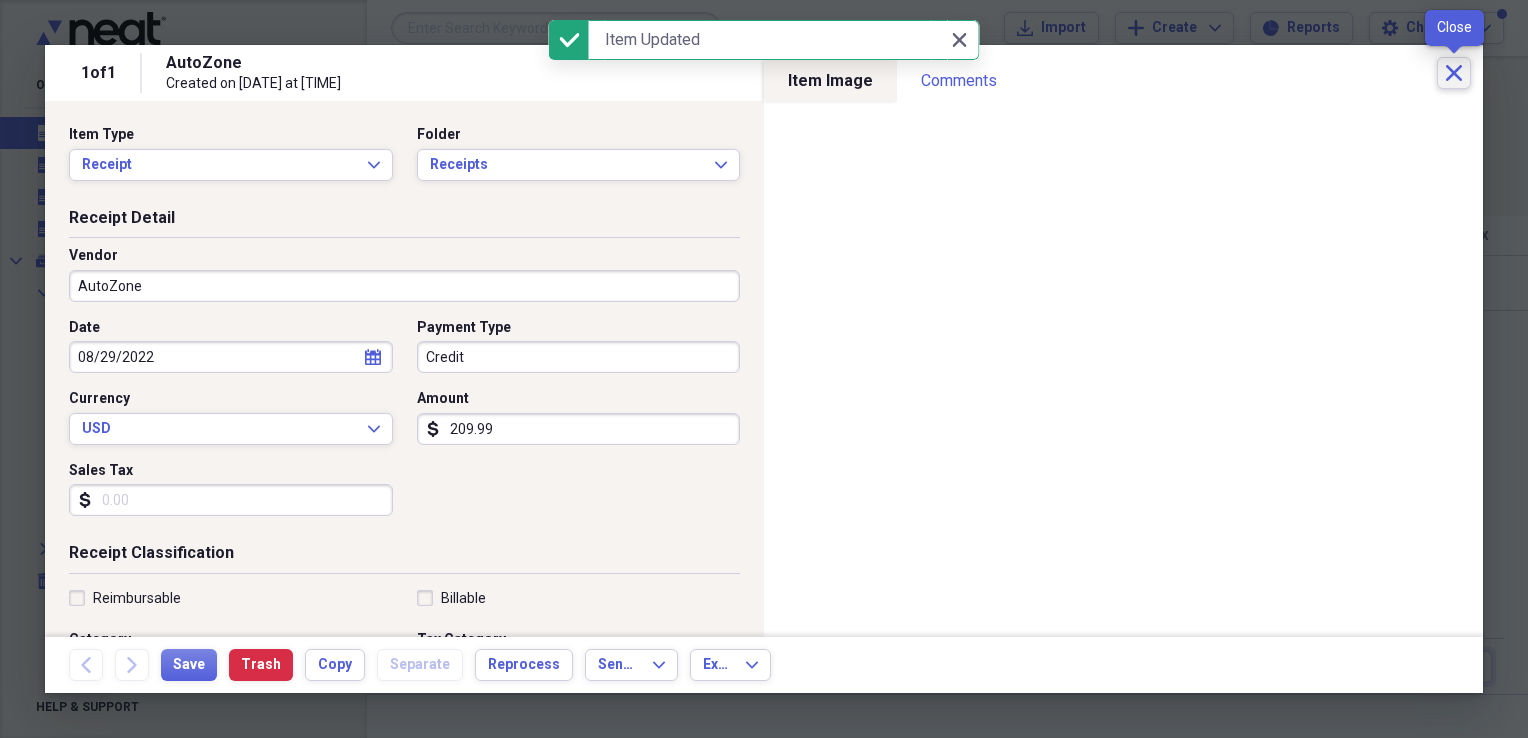 click 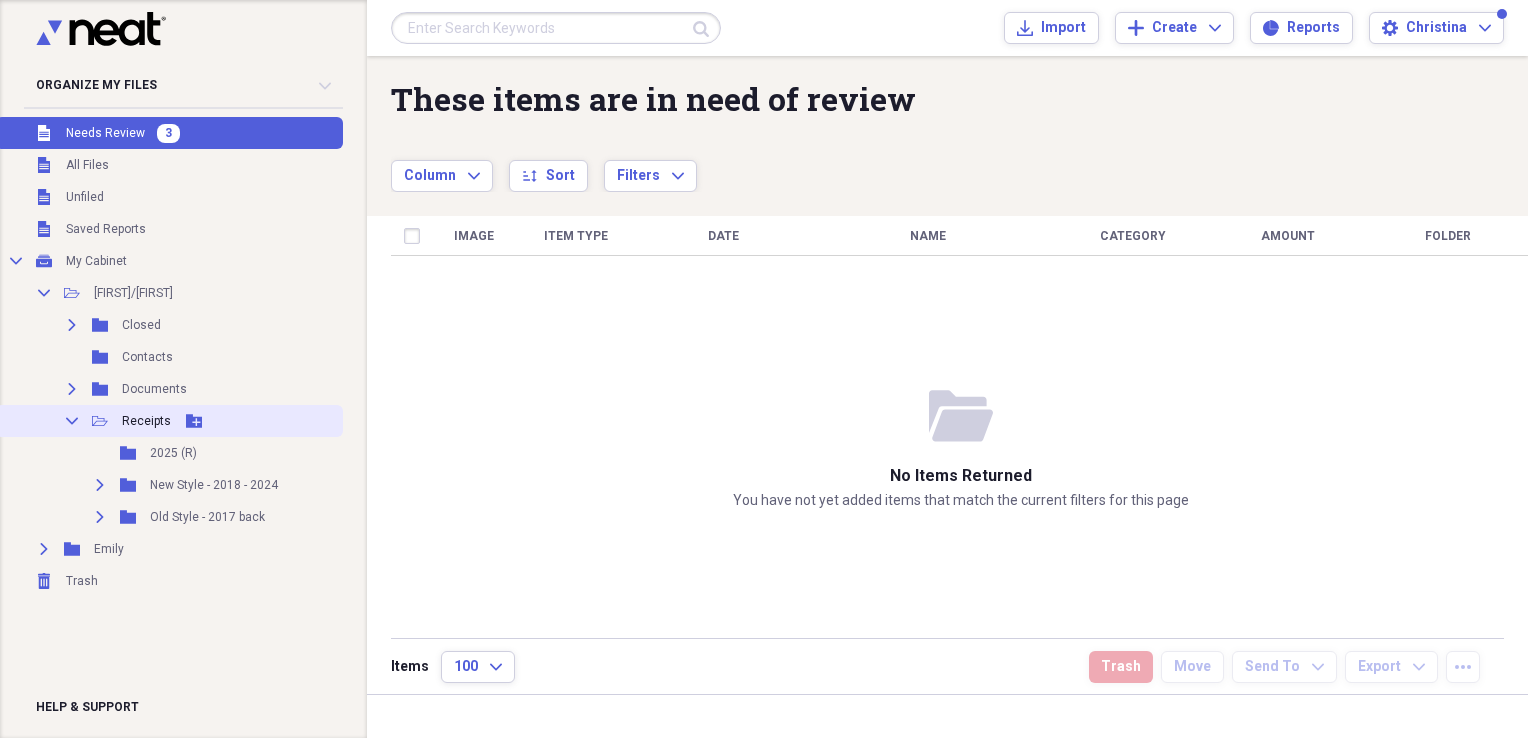 click on "Receipts" at bounding box center (146, 421) 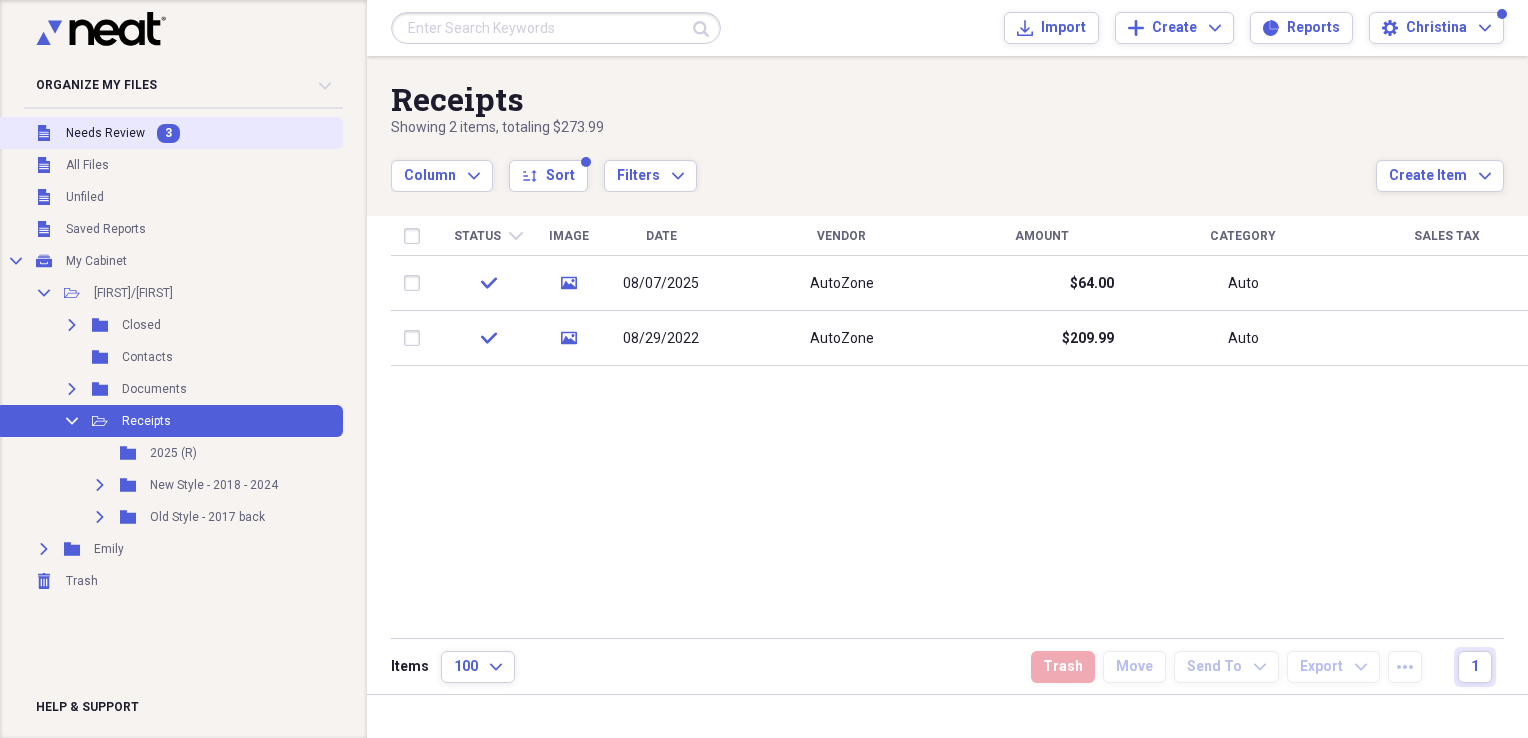 click on "Needs Review" at bounding box center (105, 133) 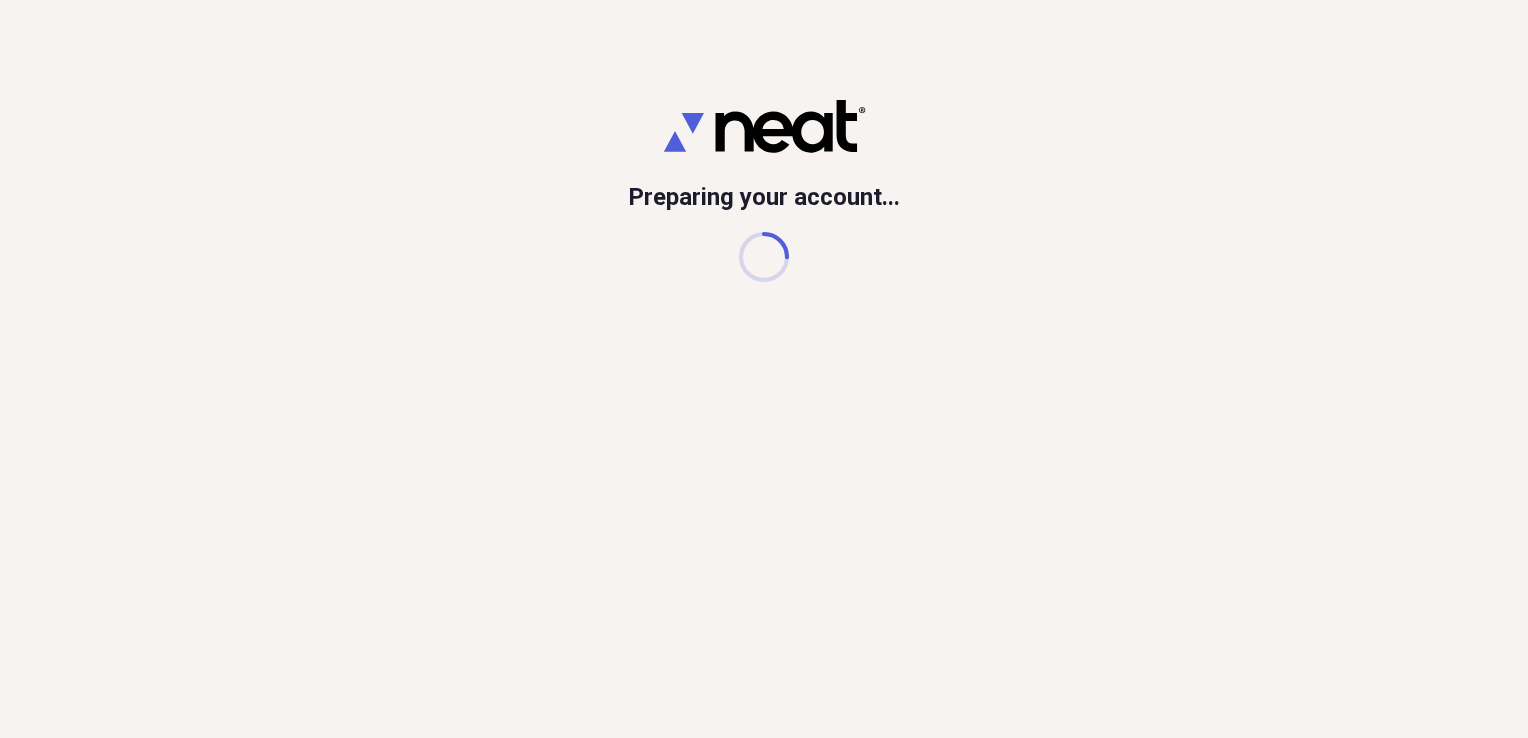 scroll, scrollTop: 0, scrollLeft: 0, axis: both 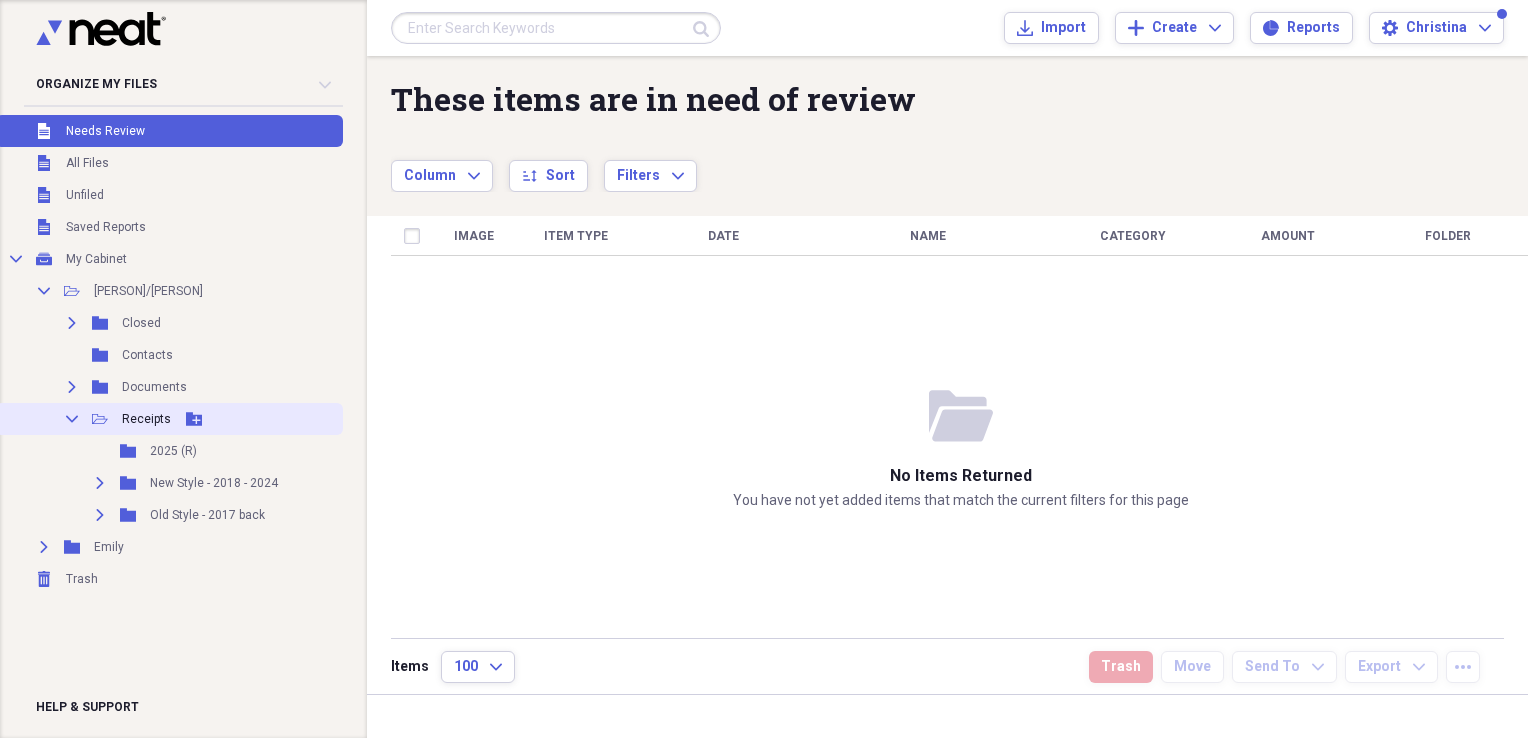 click on "Receipts" at bounding box center (146, 419) 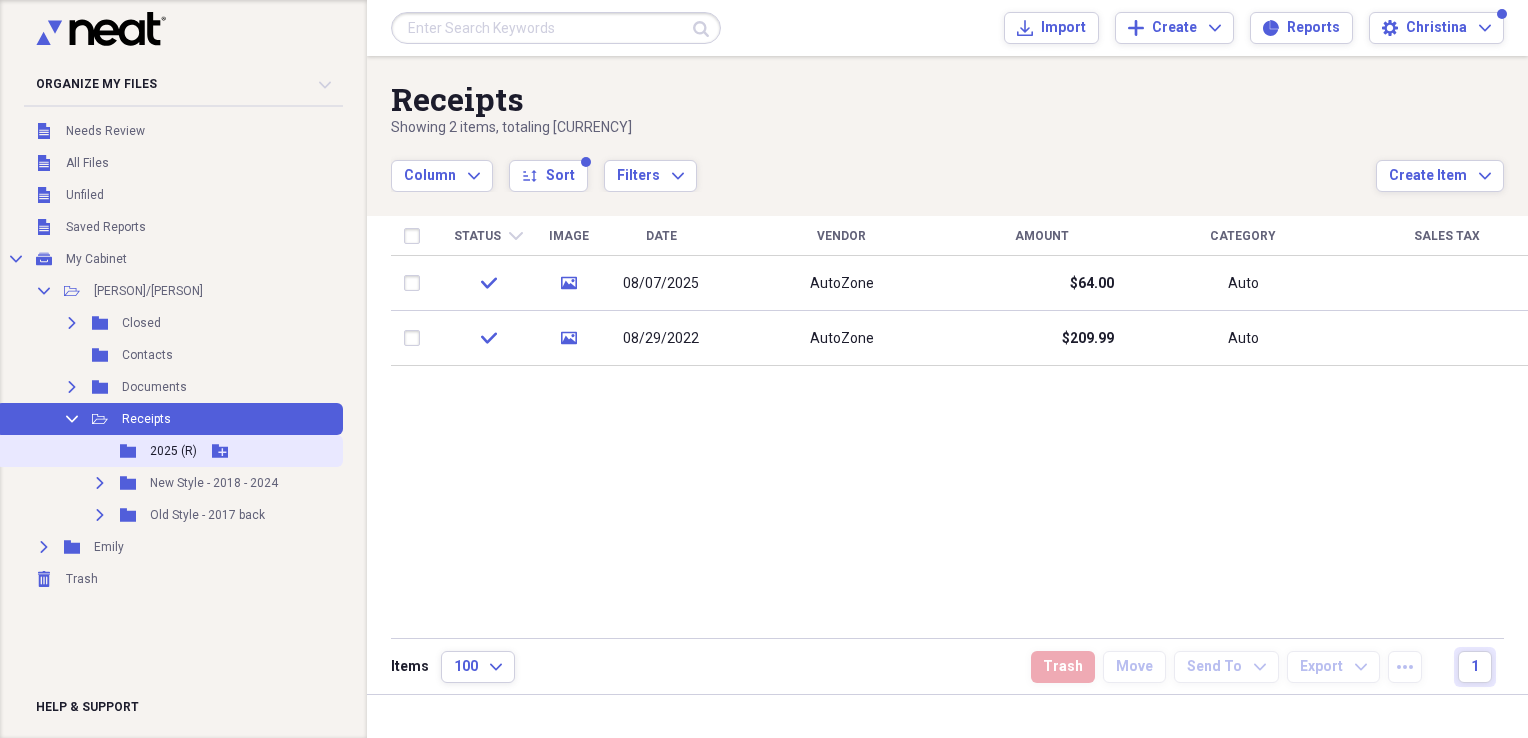 click on "2025 (R)" at bounding box center (173, 451) 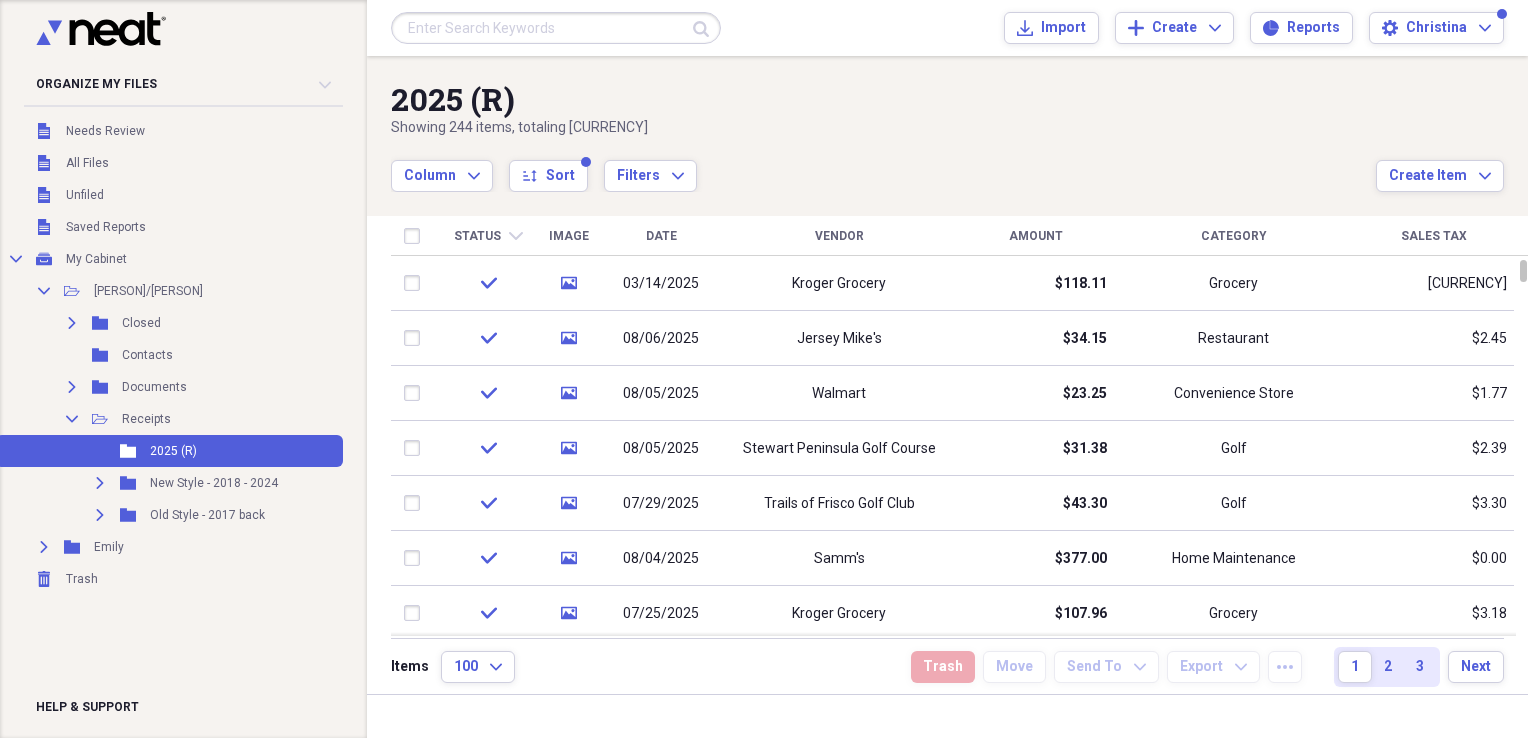 click on "Status" at bounding box center [477, 236] 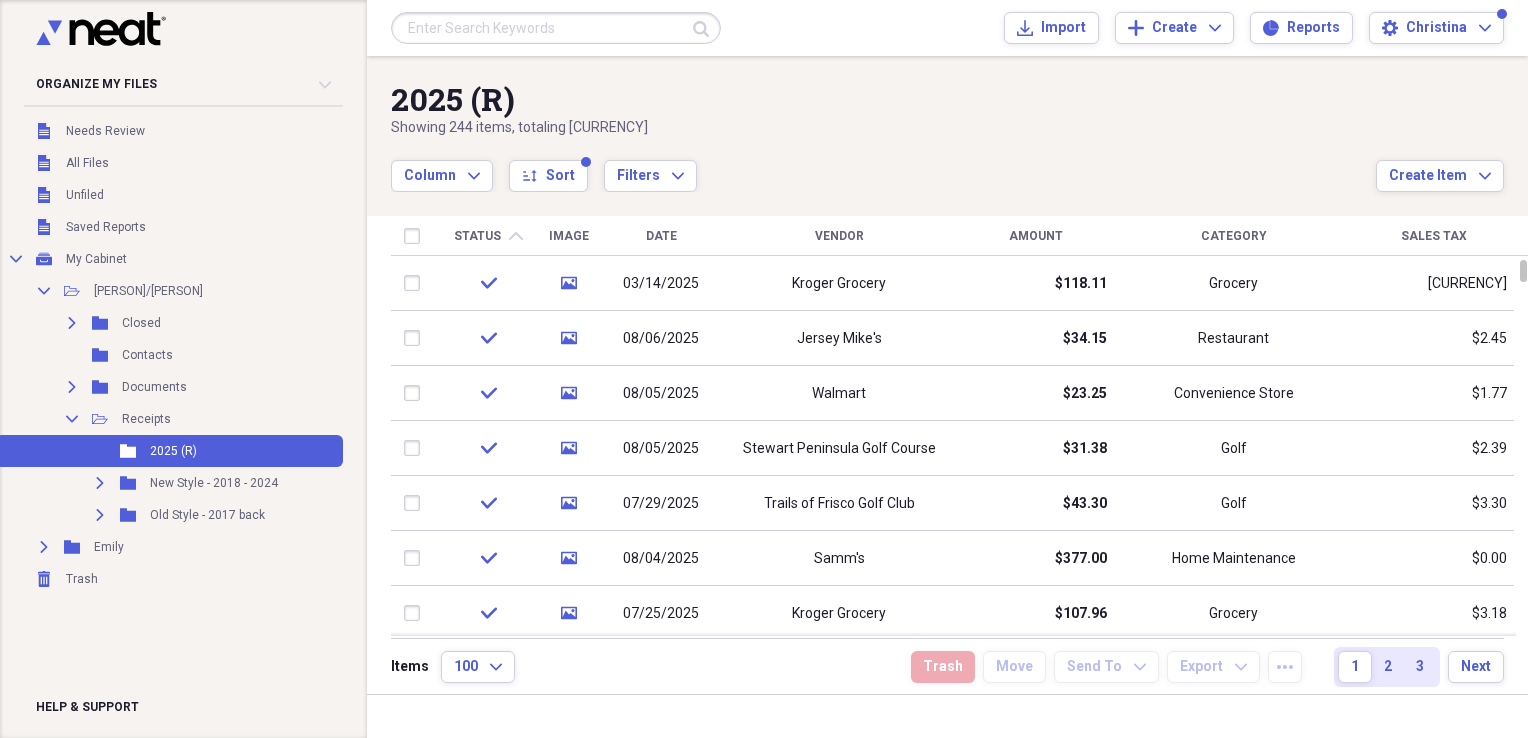 click on "Status" at bounding box center (477, 236) 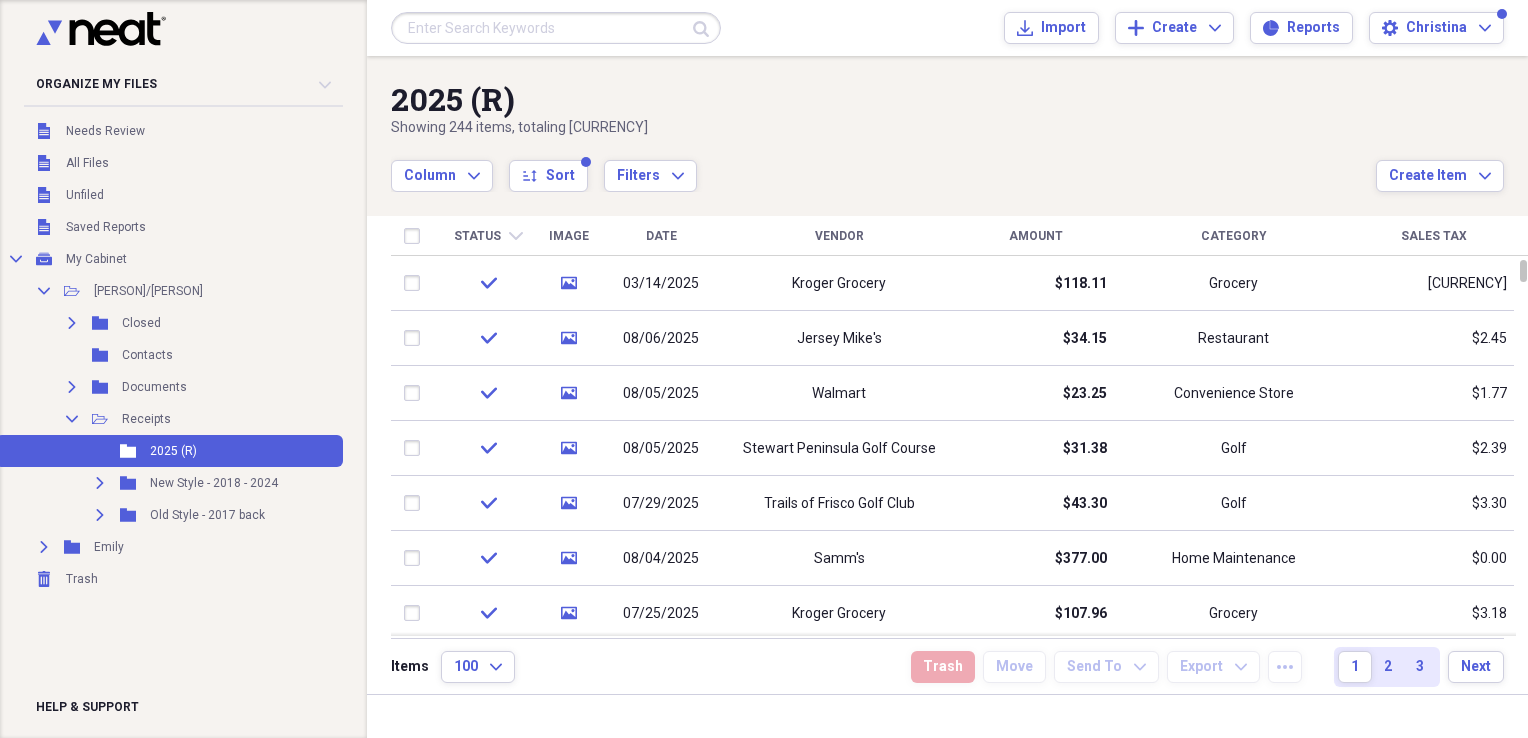 click on "Date" at bounding box center [661, 236] 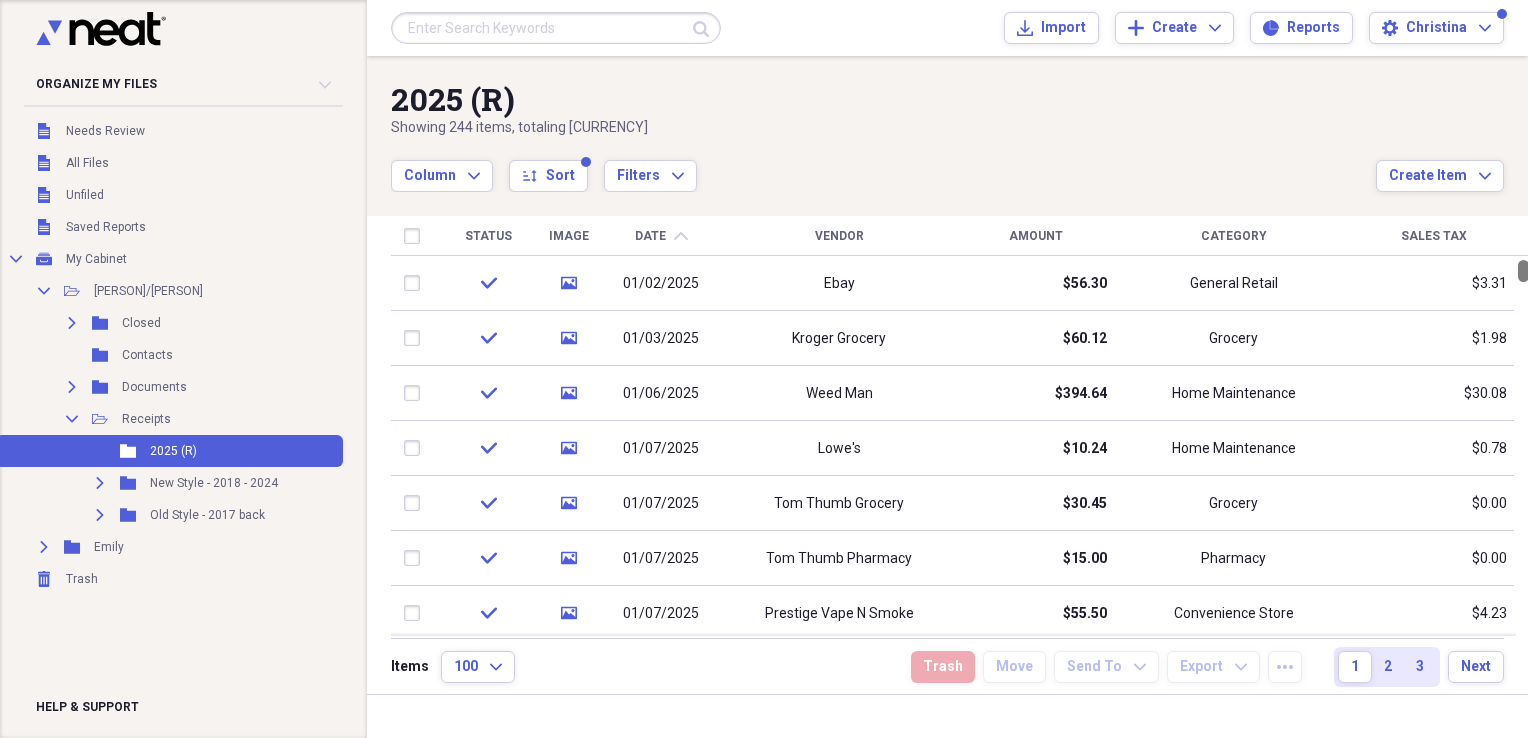 drag, startPoint x: 1520, startPoint y: 273, endPoint x: 1476, endPoint y: -53, distance: 328.95593 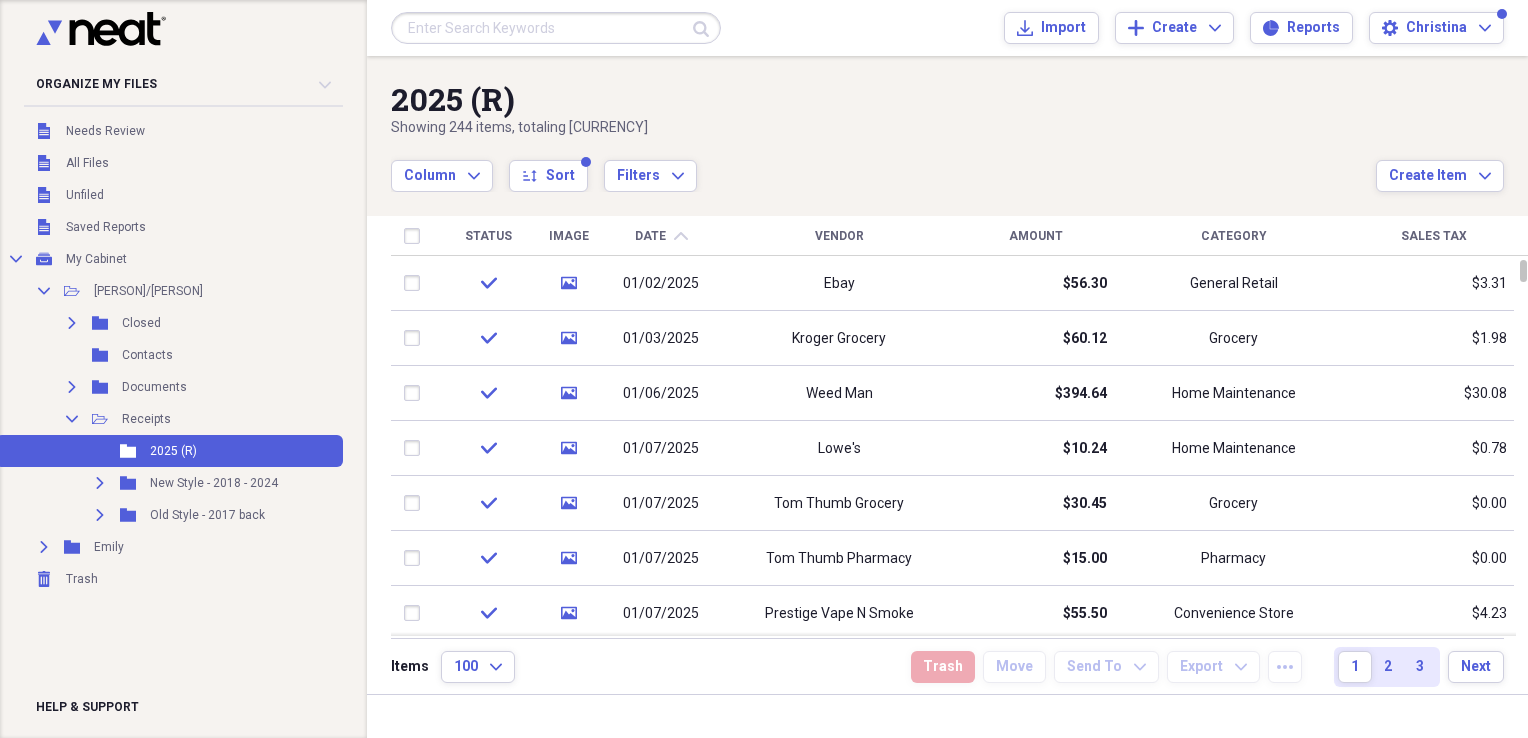 type 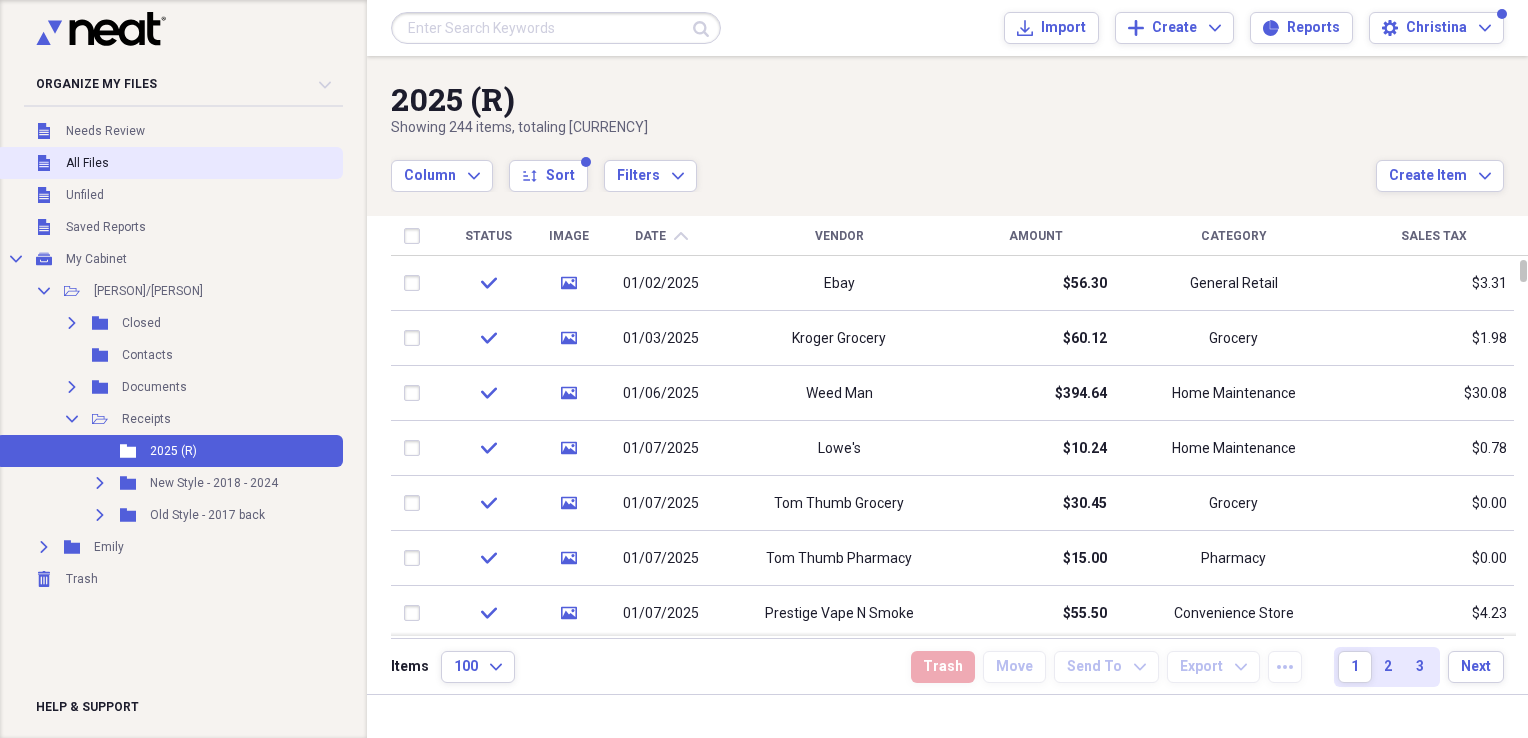 click on "All Files" at bounding box center (87, 163) 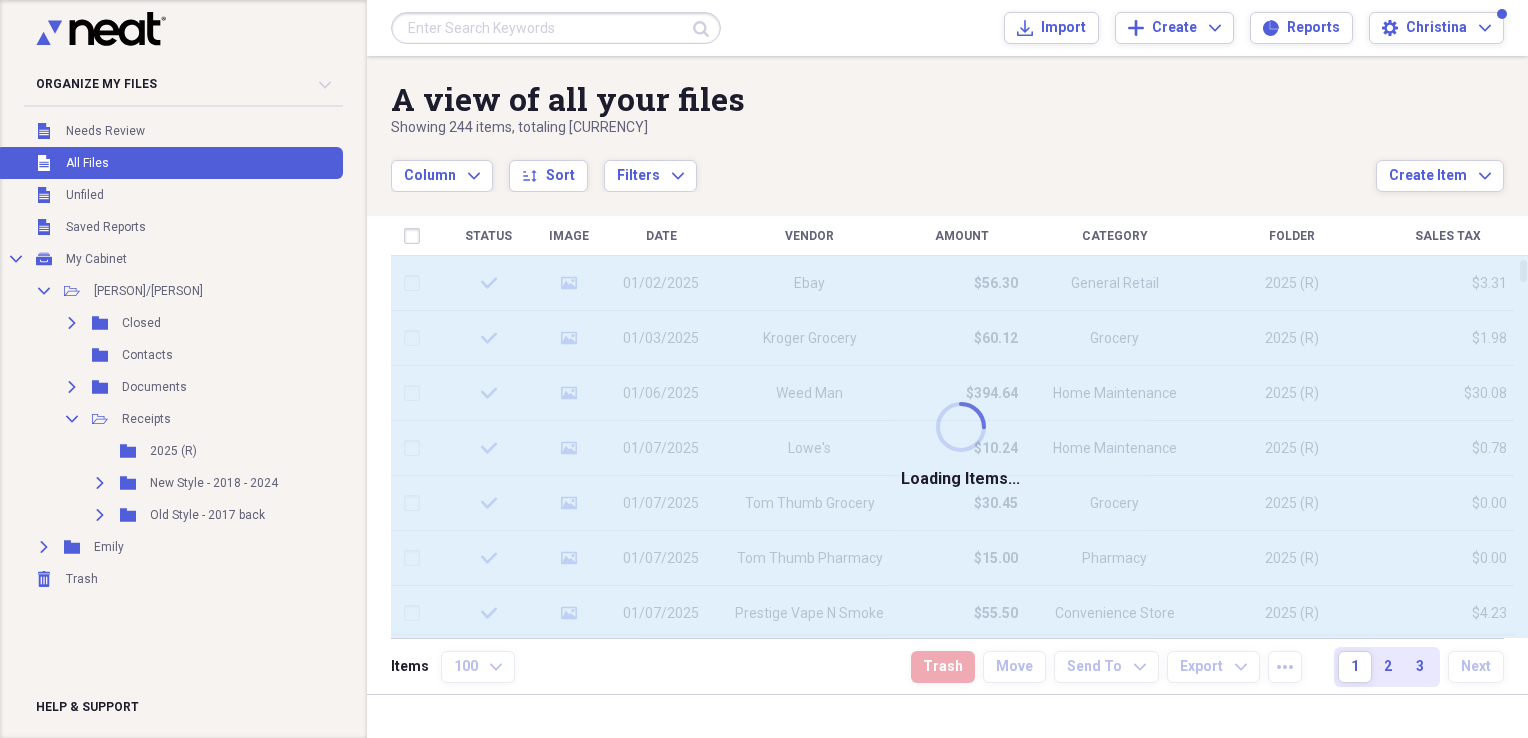 click at bounding box center (556, 28) 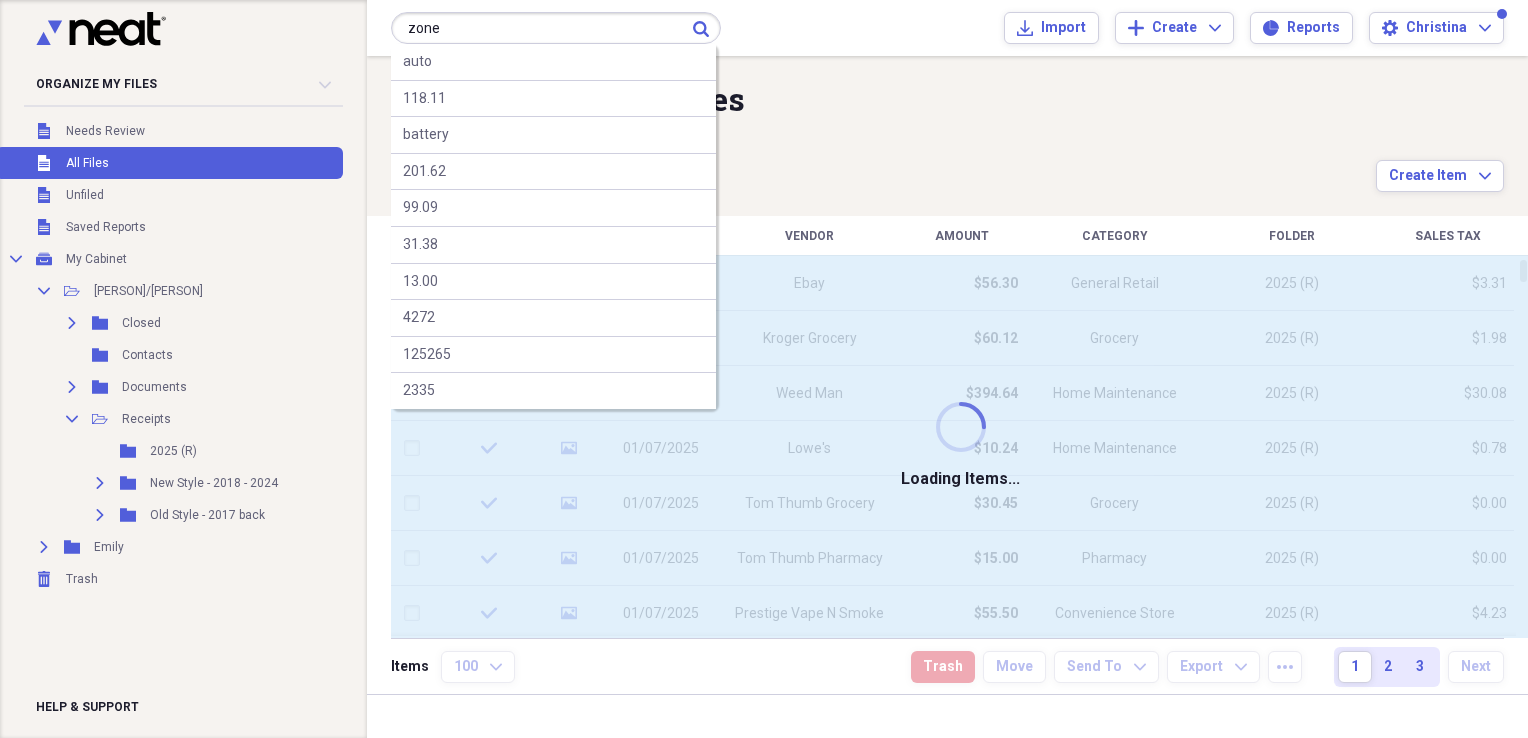 type on "zone" 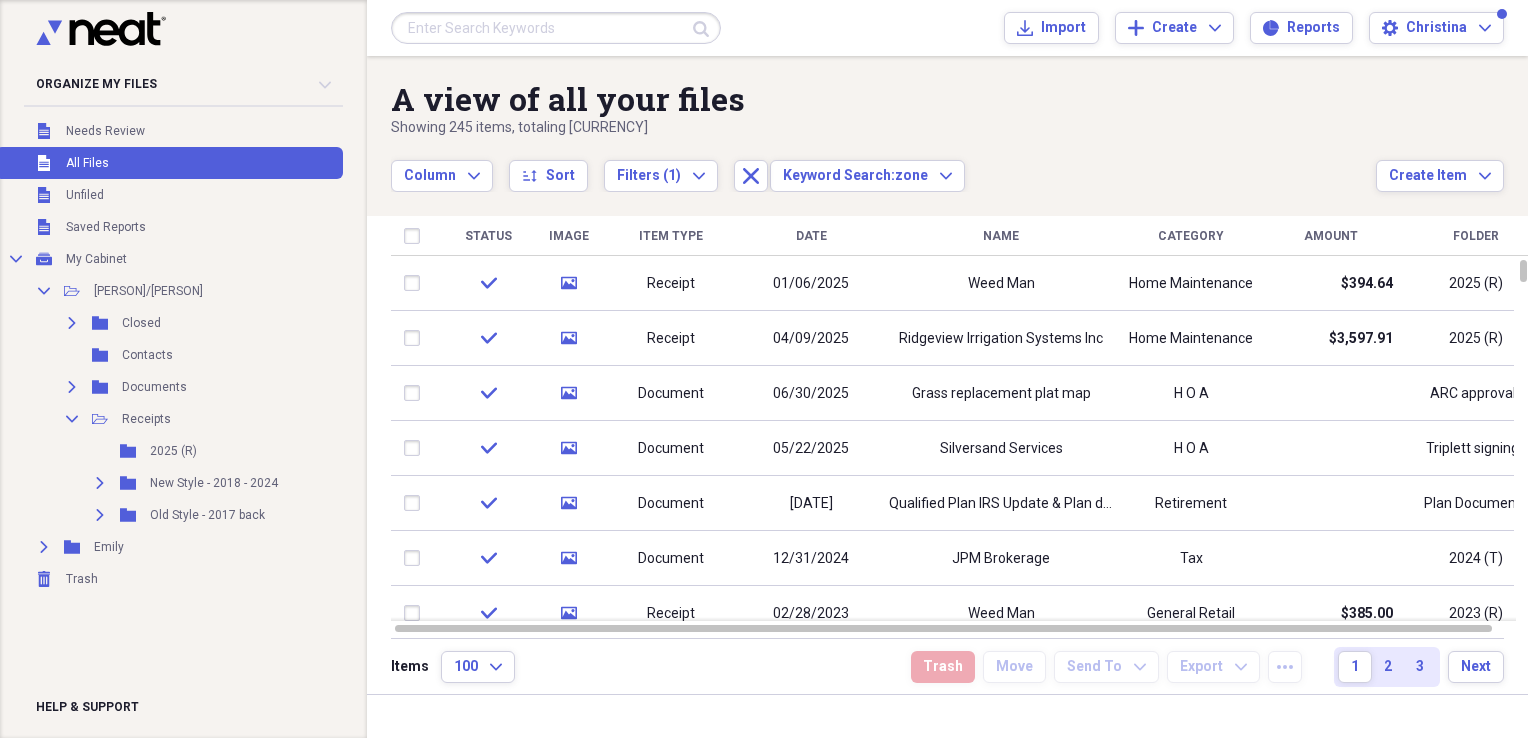 click on "Name" at bounding box center [1001, 236] 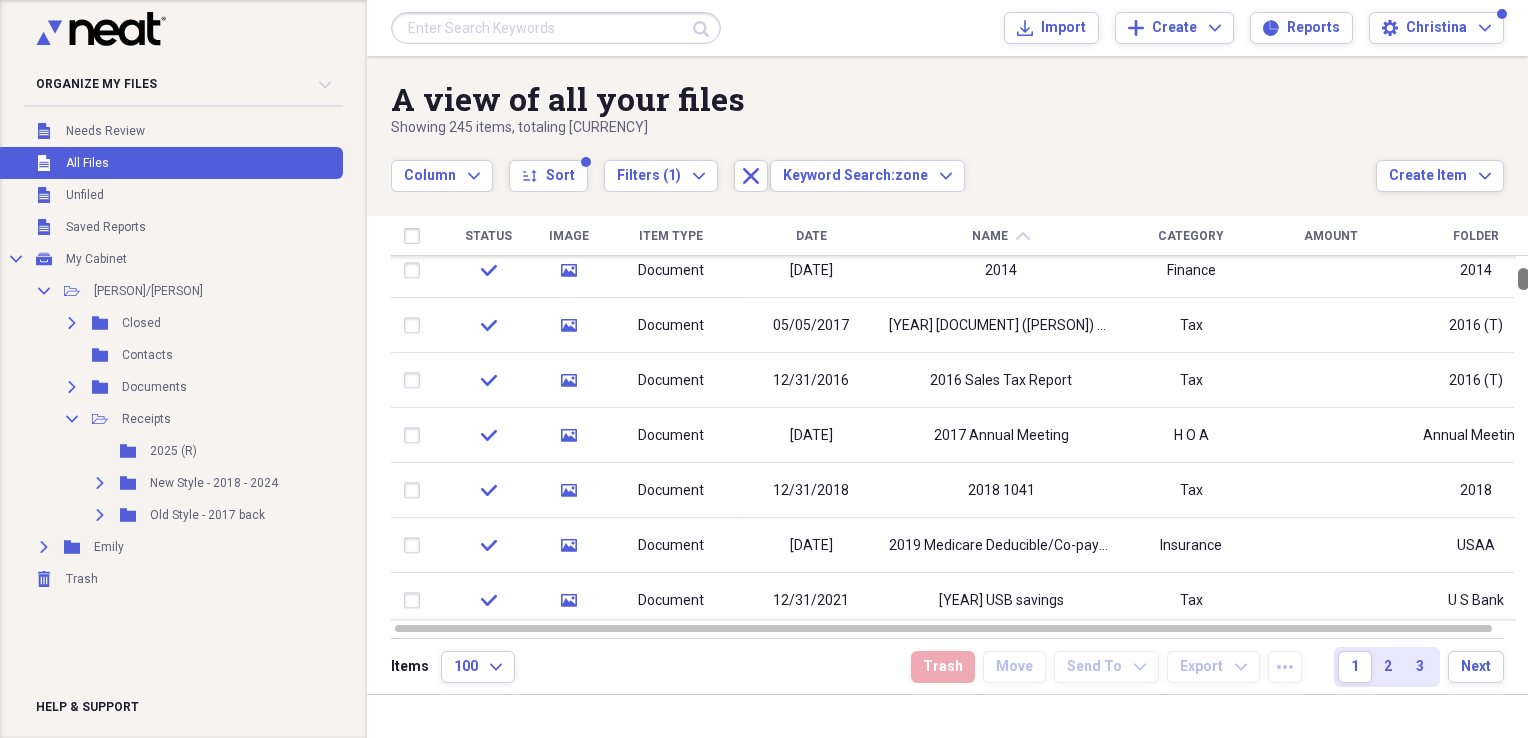 drag, startPoint x: 1516, startPoint y: 266, endPoint x: 1516, endPoint y: 231, distance: 35 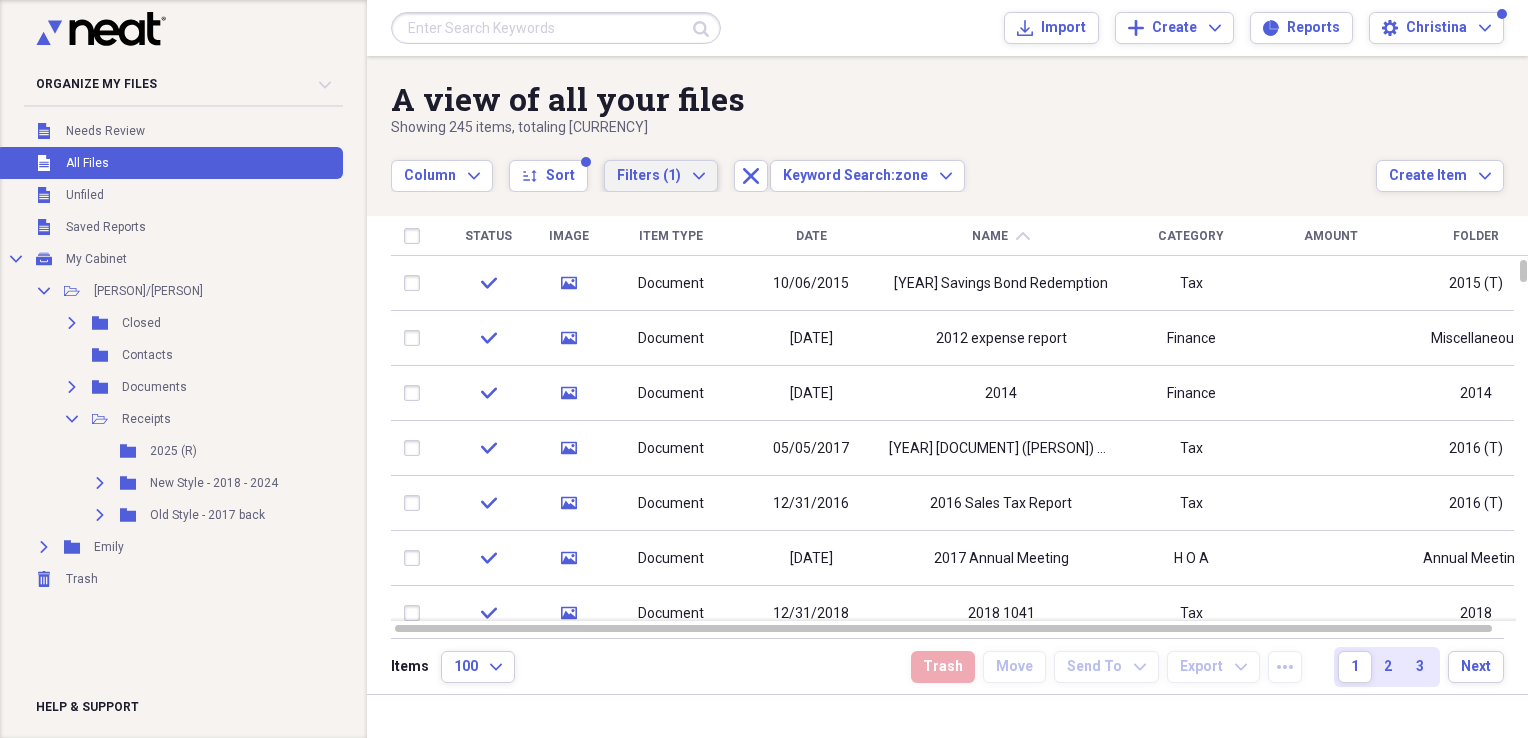 click on "Expand" 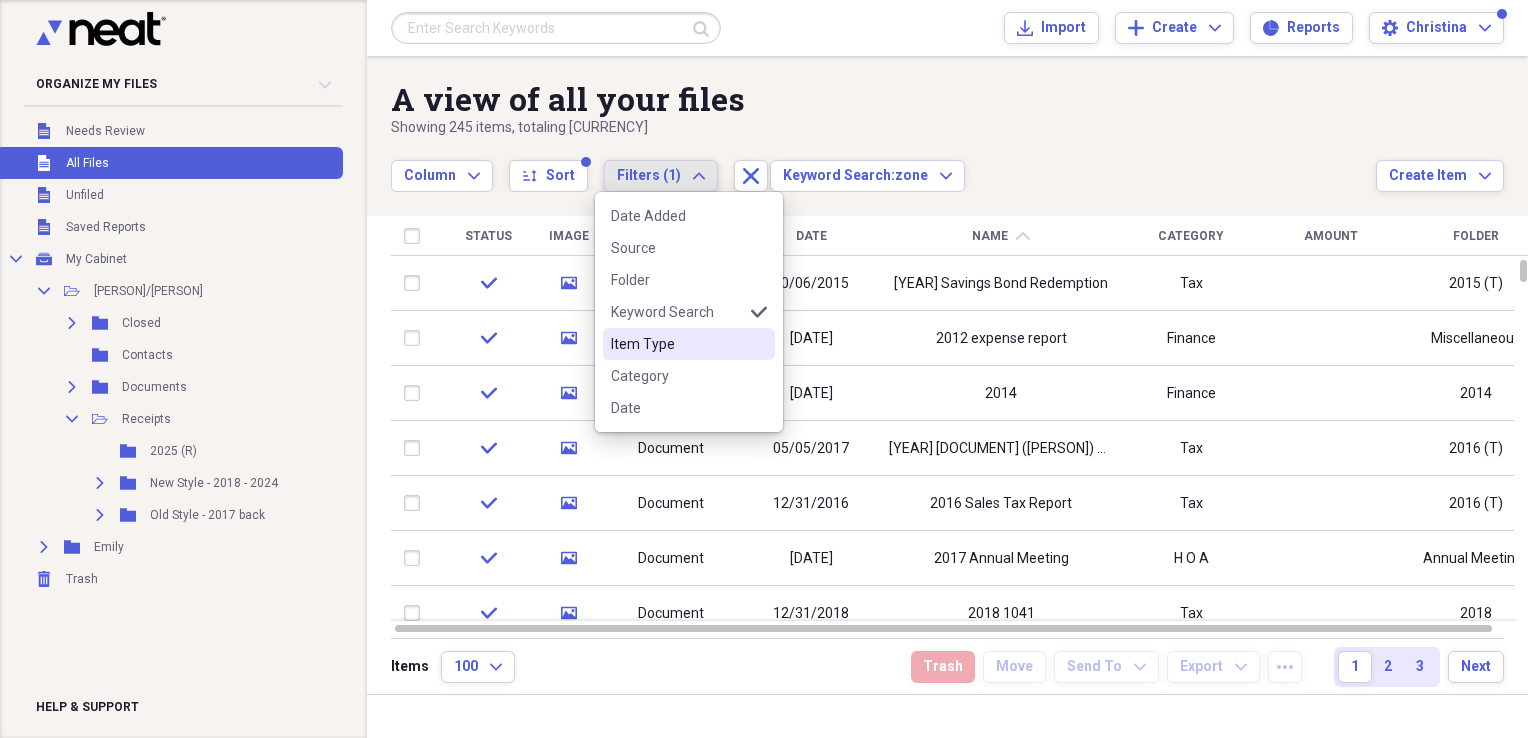 click on "Item Type" at bounding box center [677, 344] 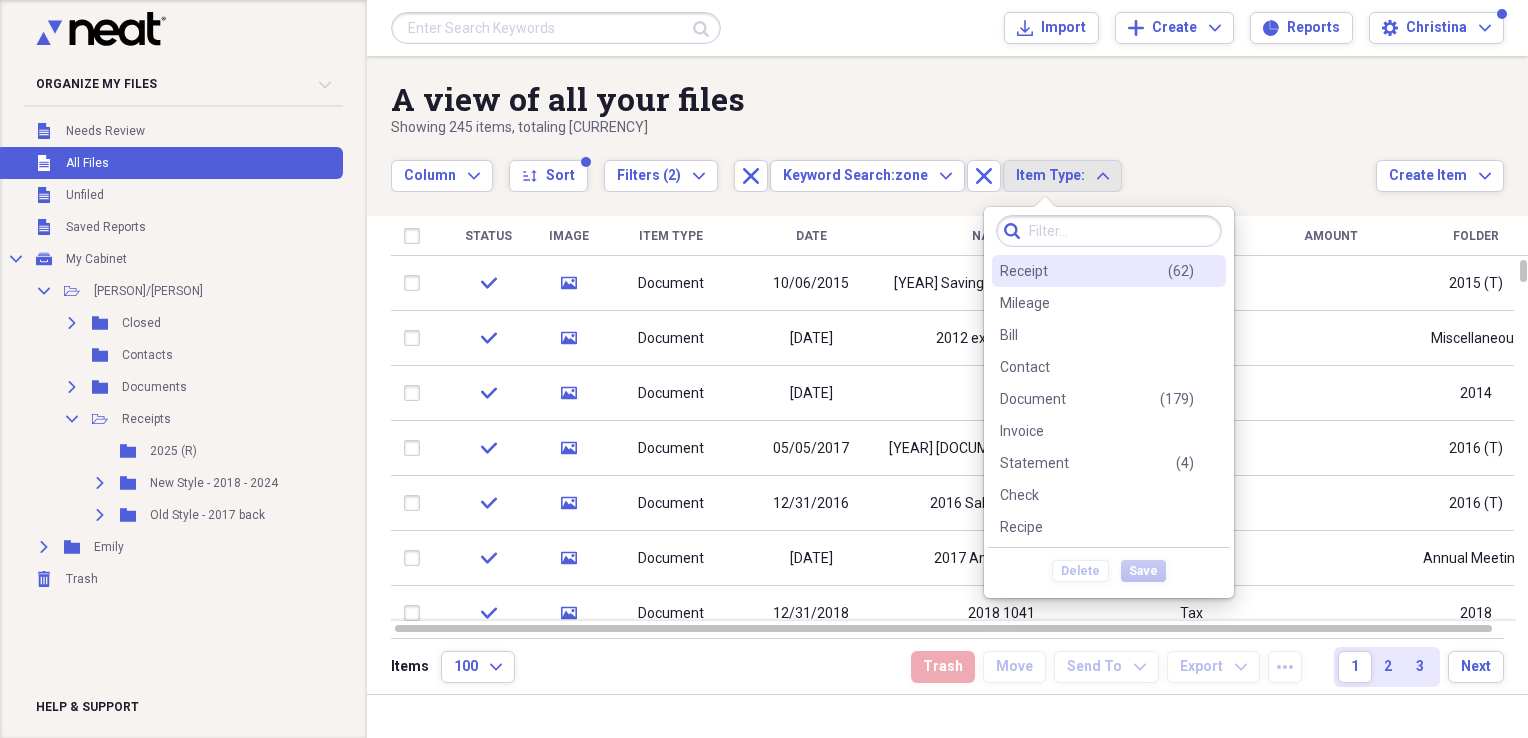 click on "Receipt" at bounding box center (1024, 271) 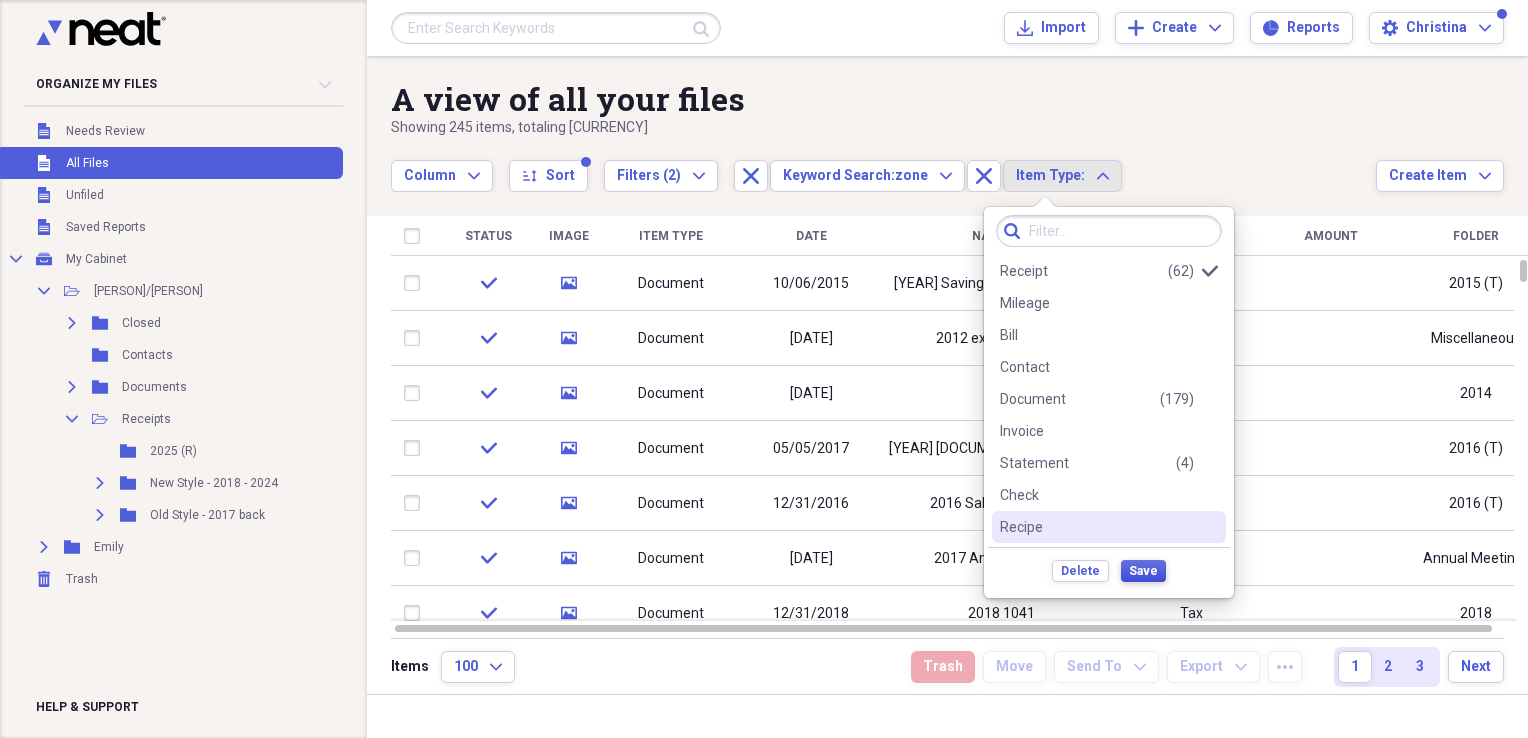 click on "Save" at bounding box center [1143, 571] 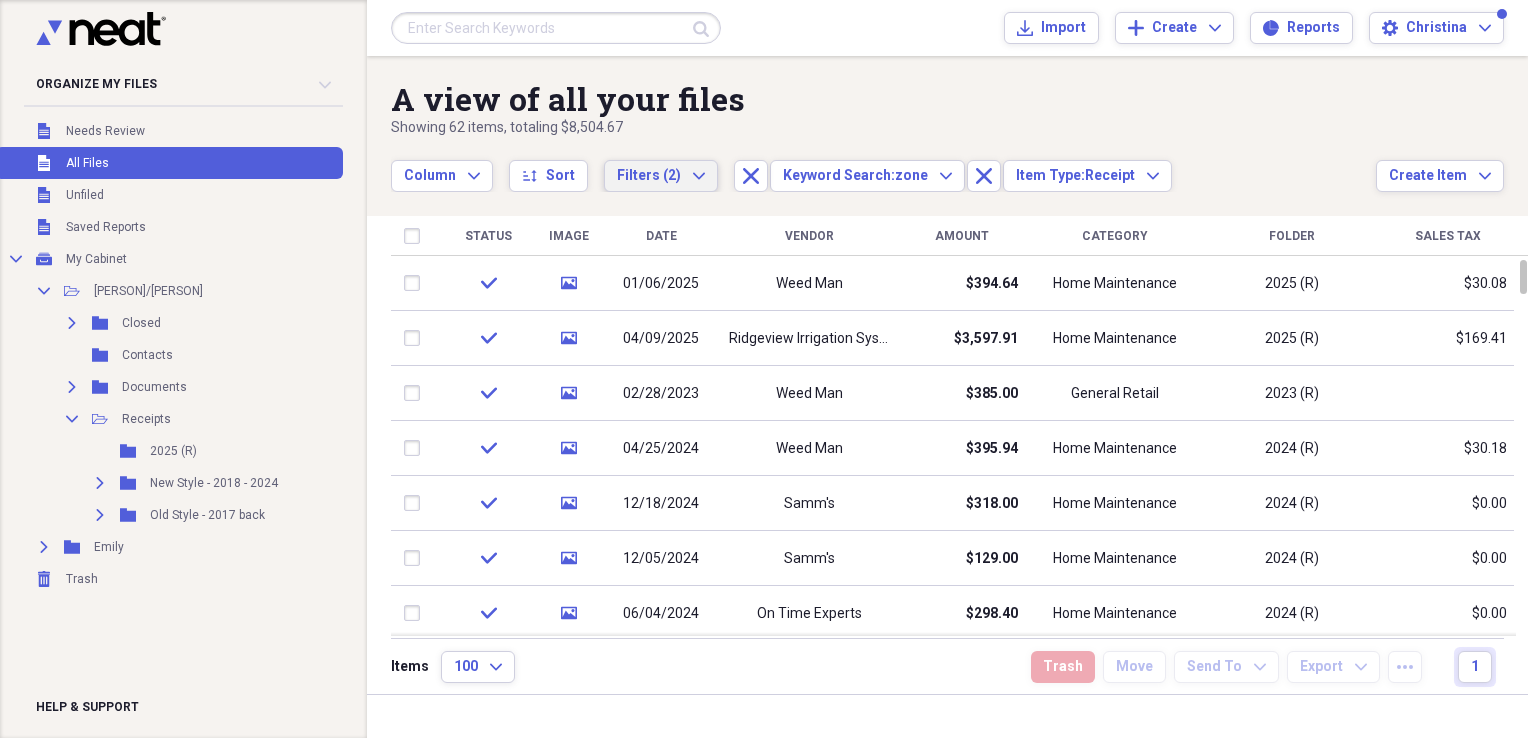 click on "Expand" 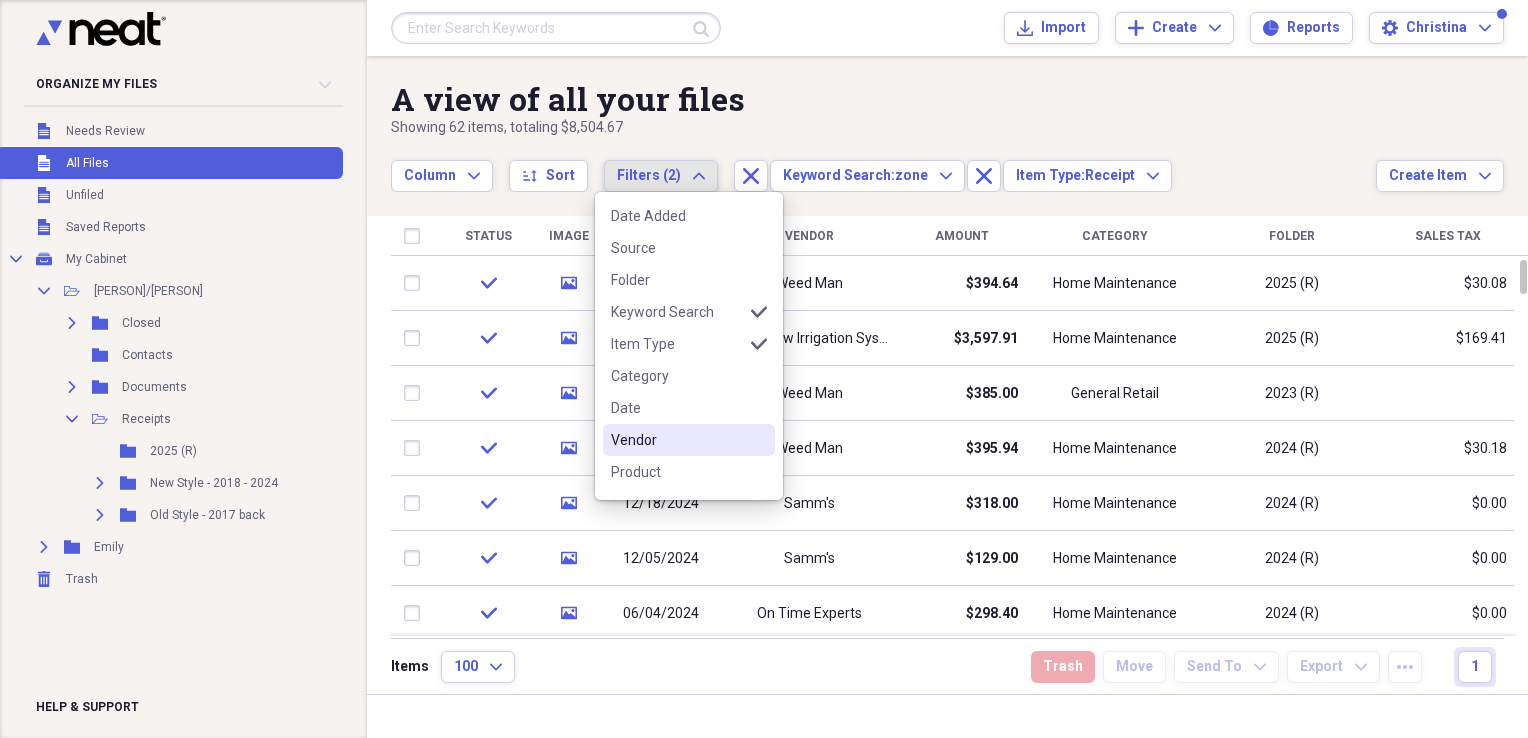 click on "Vendor" at bounding box center [677, 440] 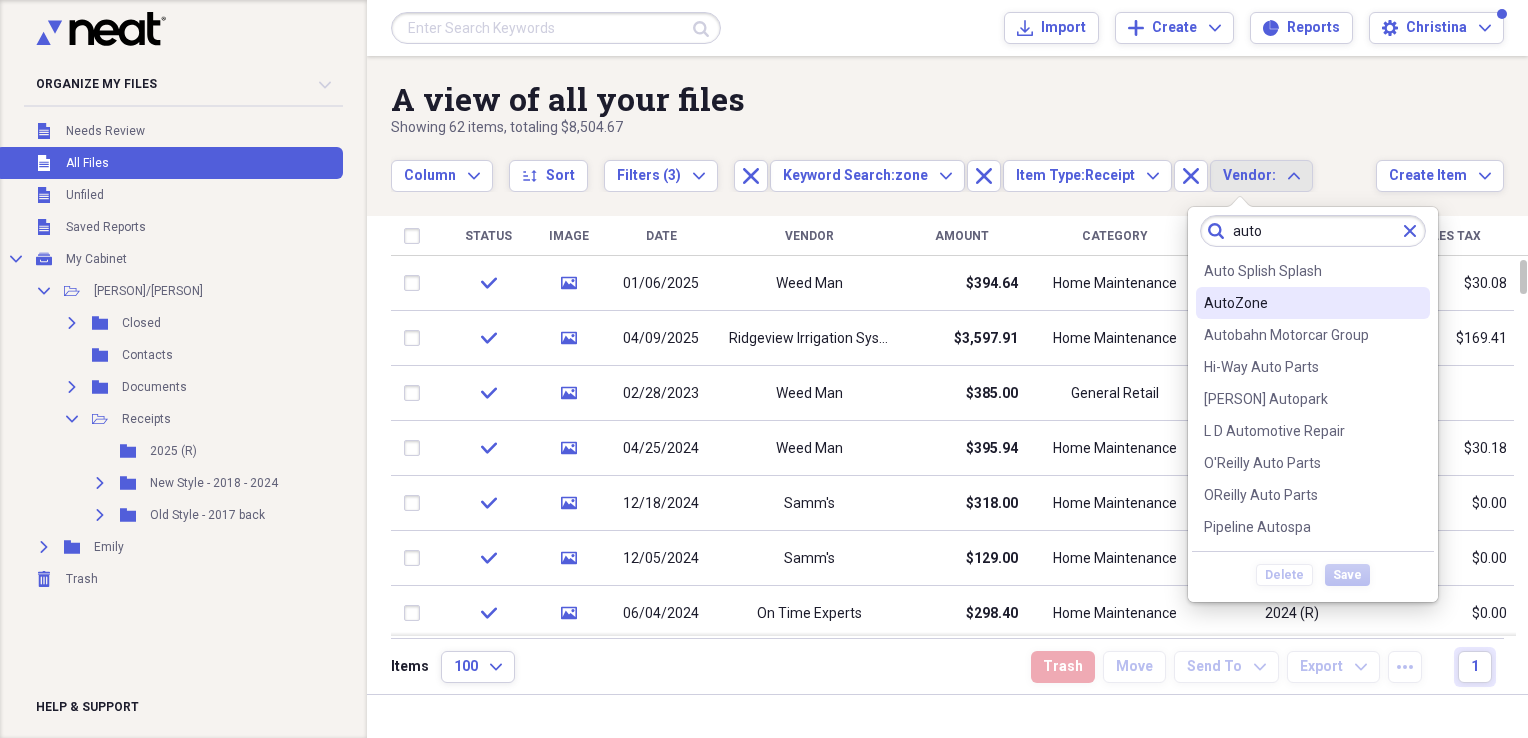 type on "auto" 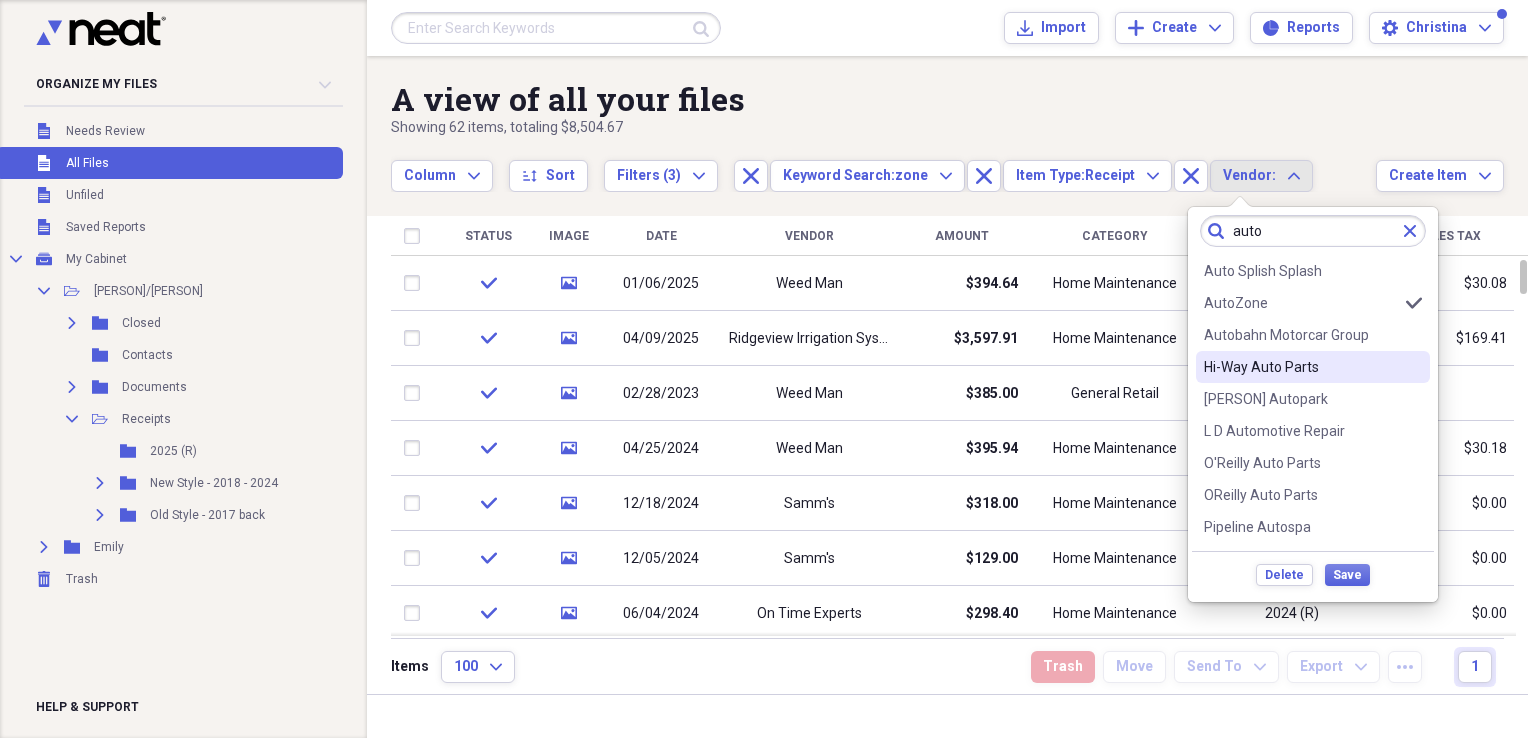 scroll, scrollTop: 60, scrollLeft: 0, axis: vertical 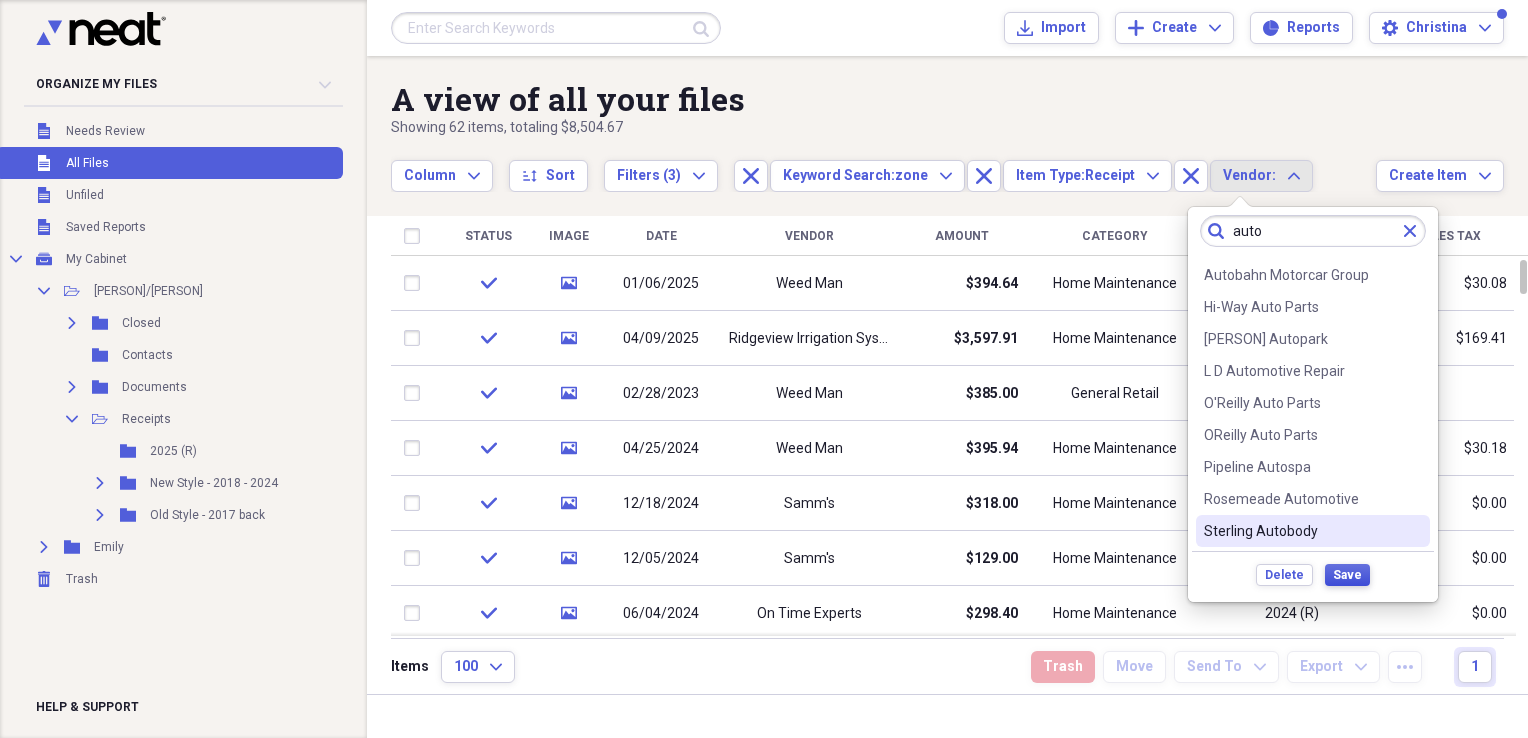 click on "Save" at bounding box center (1347, 575) 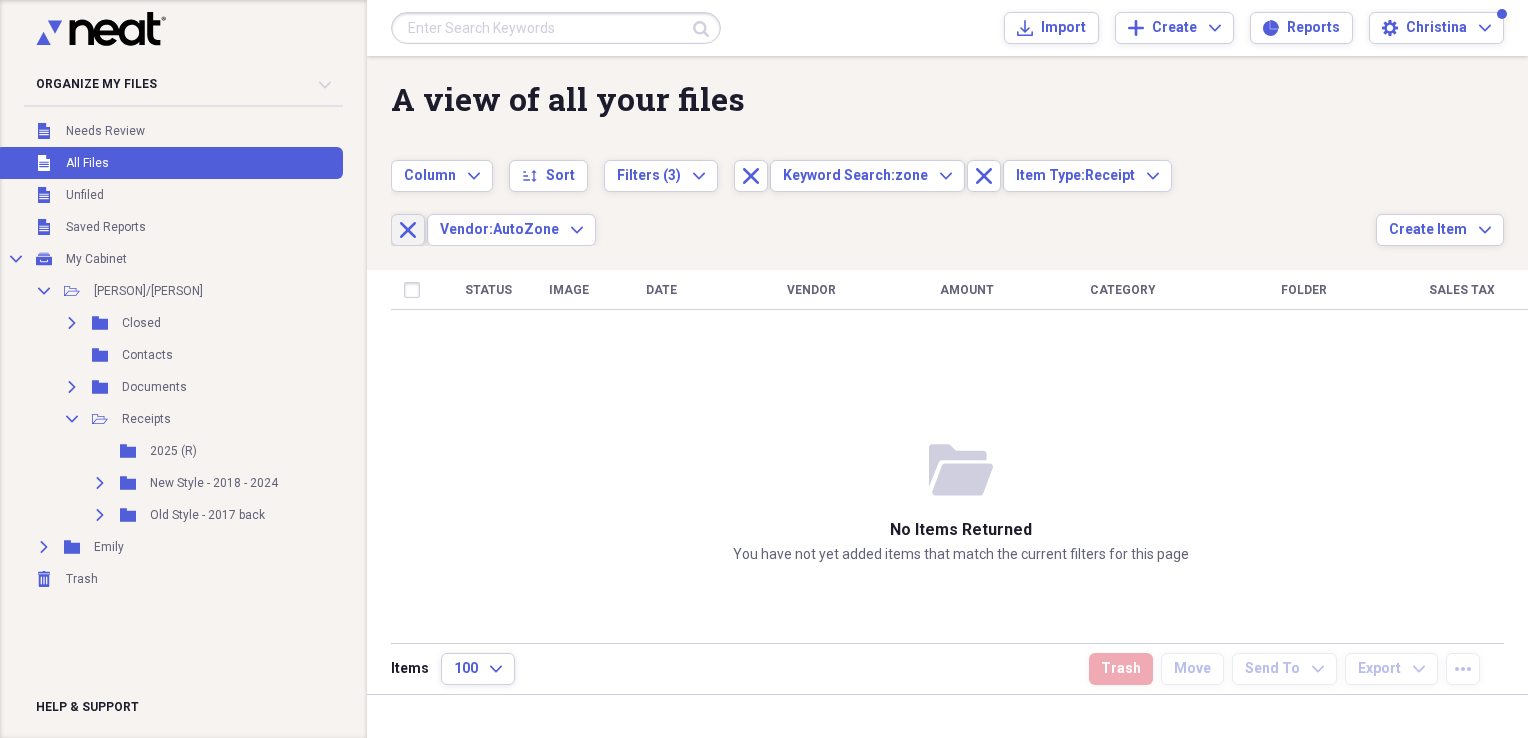 click on "Close" 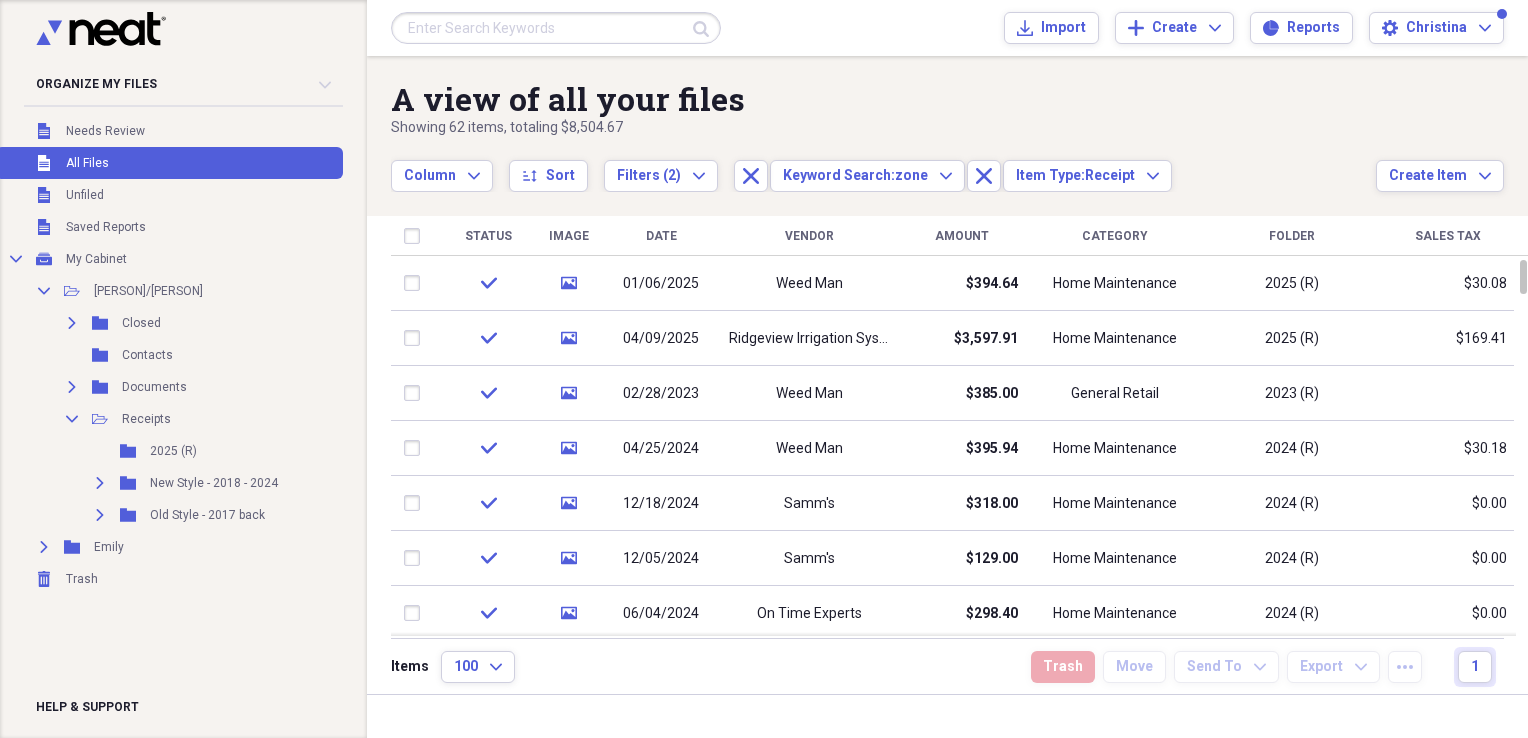 click on "Vendor" at bounding box center (809, 236) 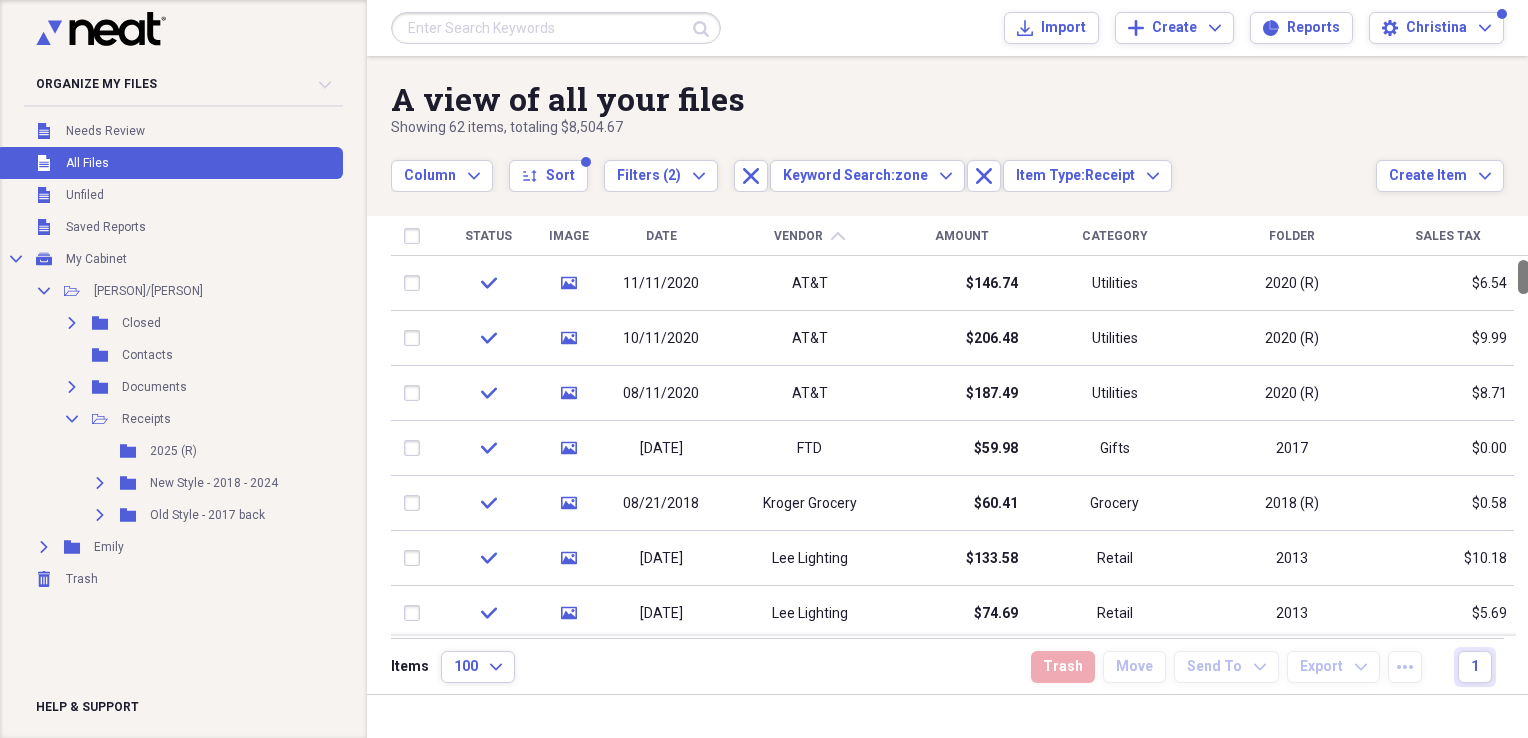drag, startPoint x: 1518, startPoint y: 270, endPoint x: 1396, endPoint y: -74, distance: 364.99316 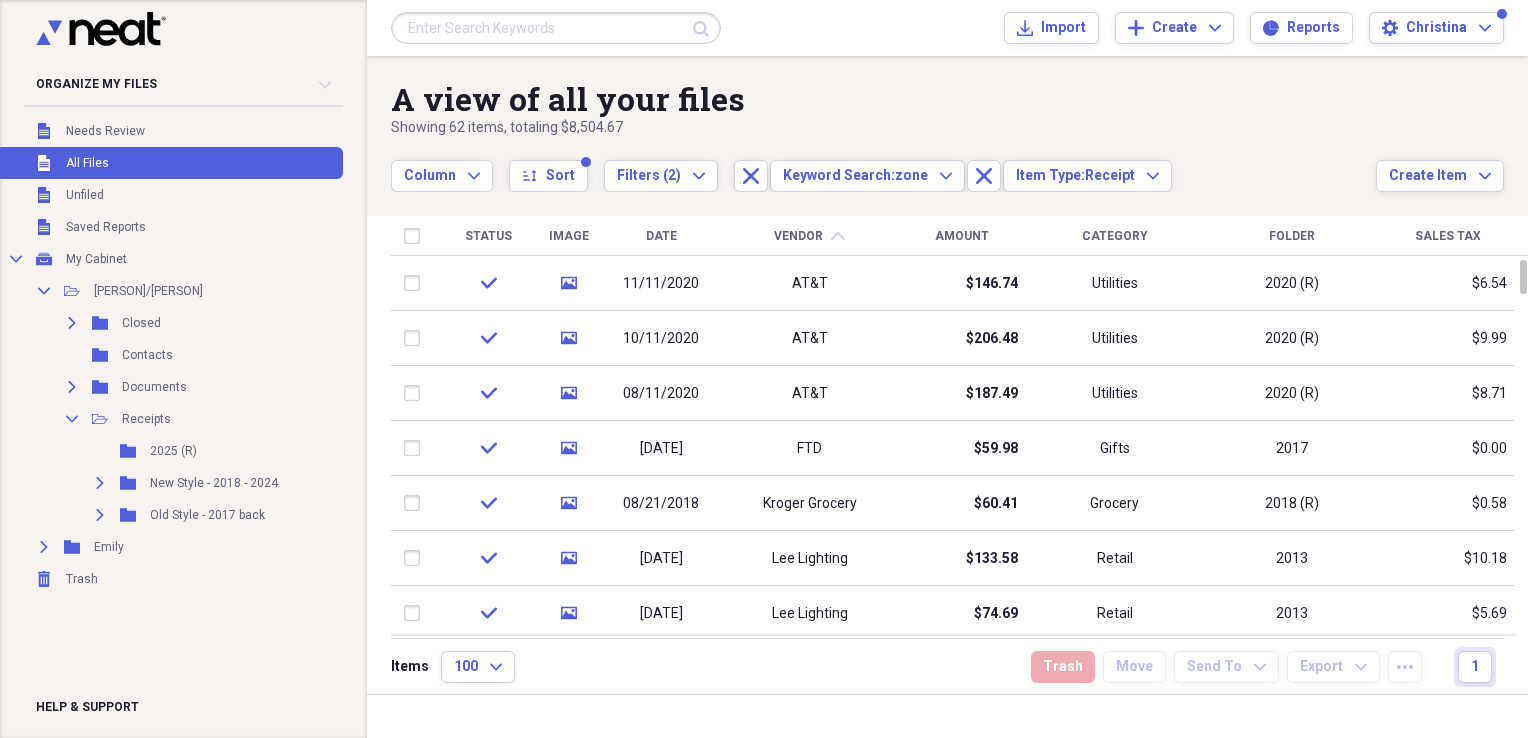 type 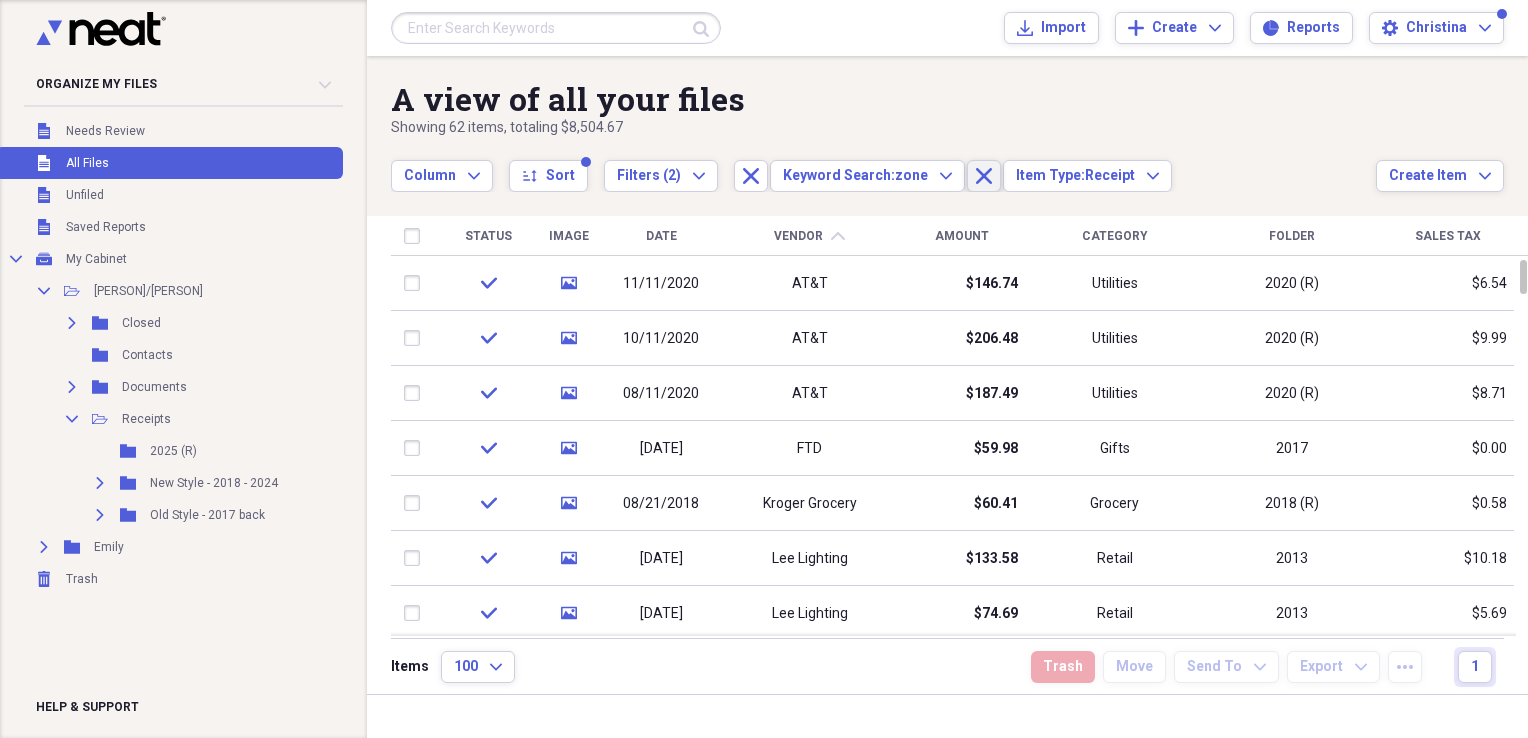 click 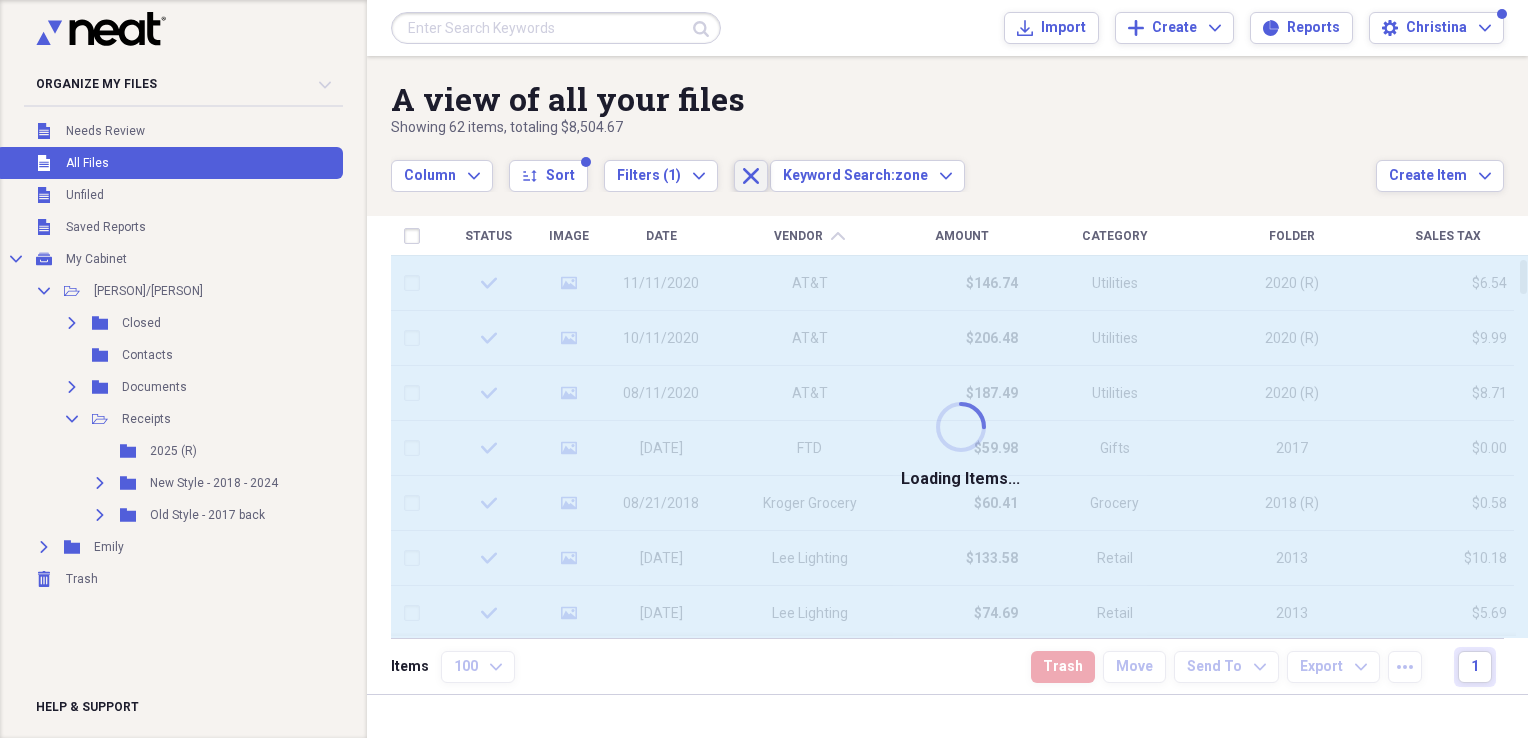 click 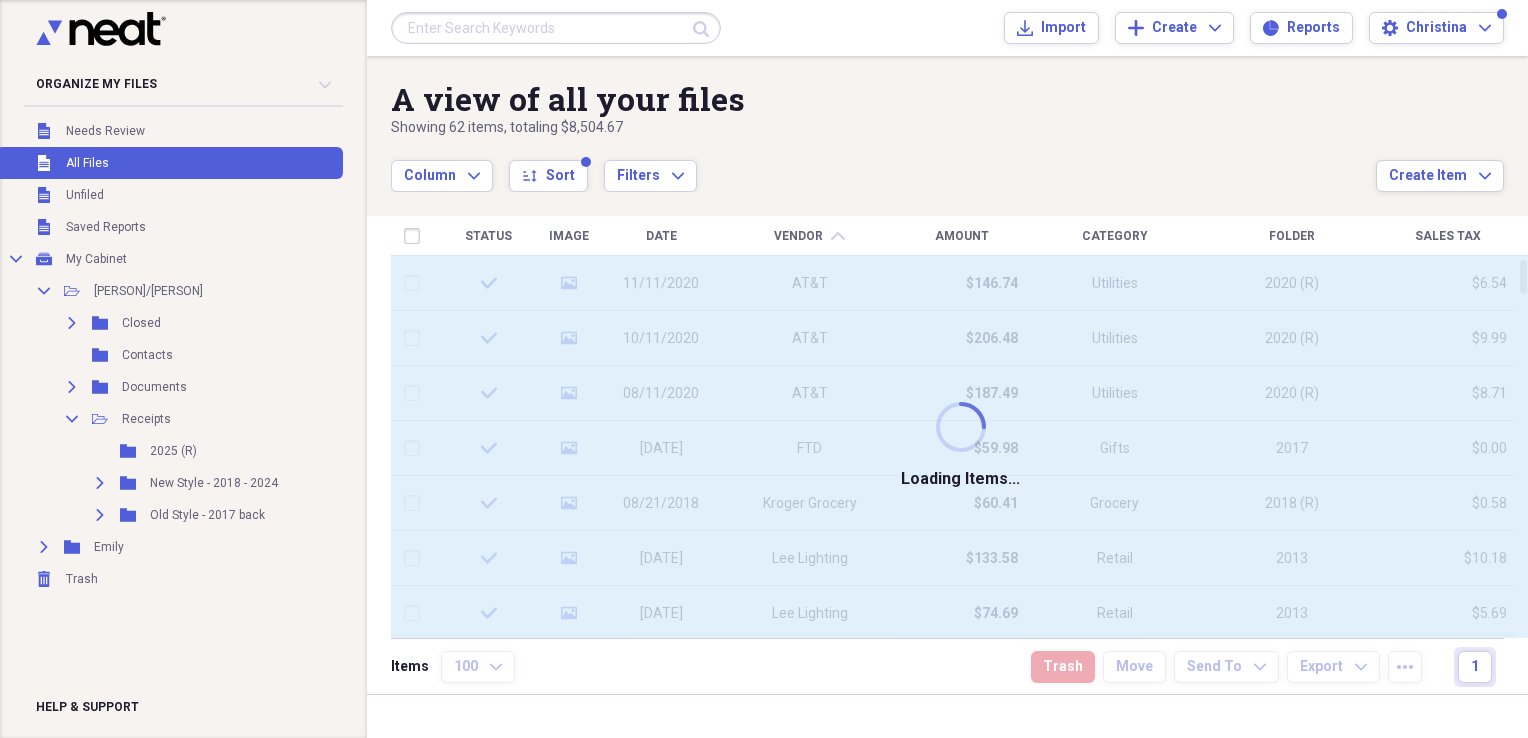 click on "Column Expand sort Sort Filters  Expand" at bounding box center [883, 165] 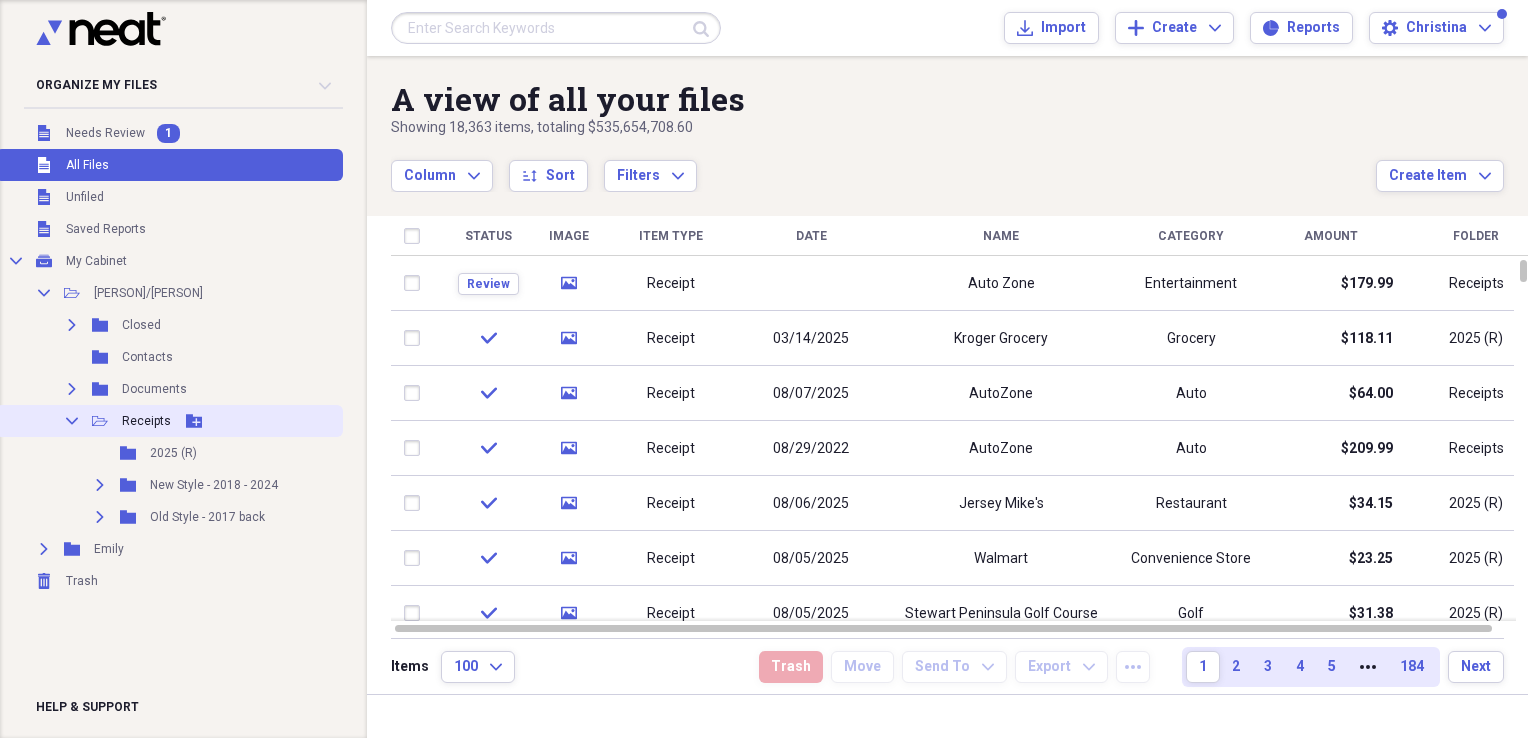 click on "Receipts" at bounding box center [146, 421] 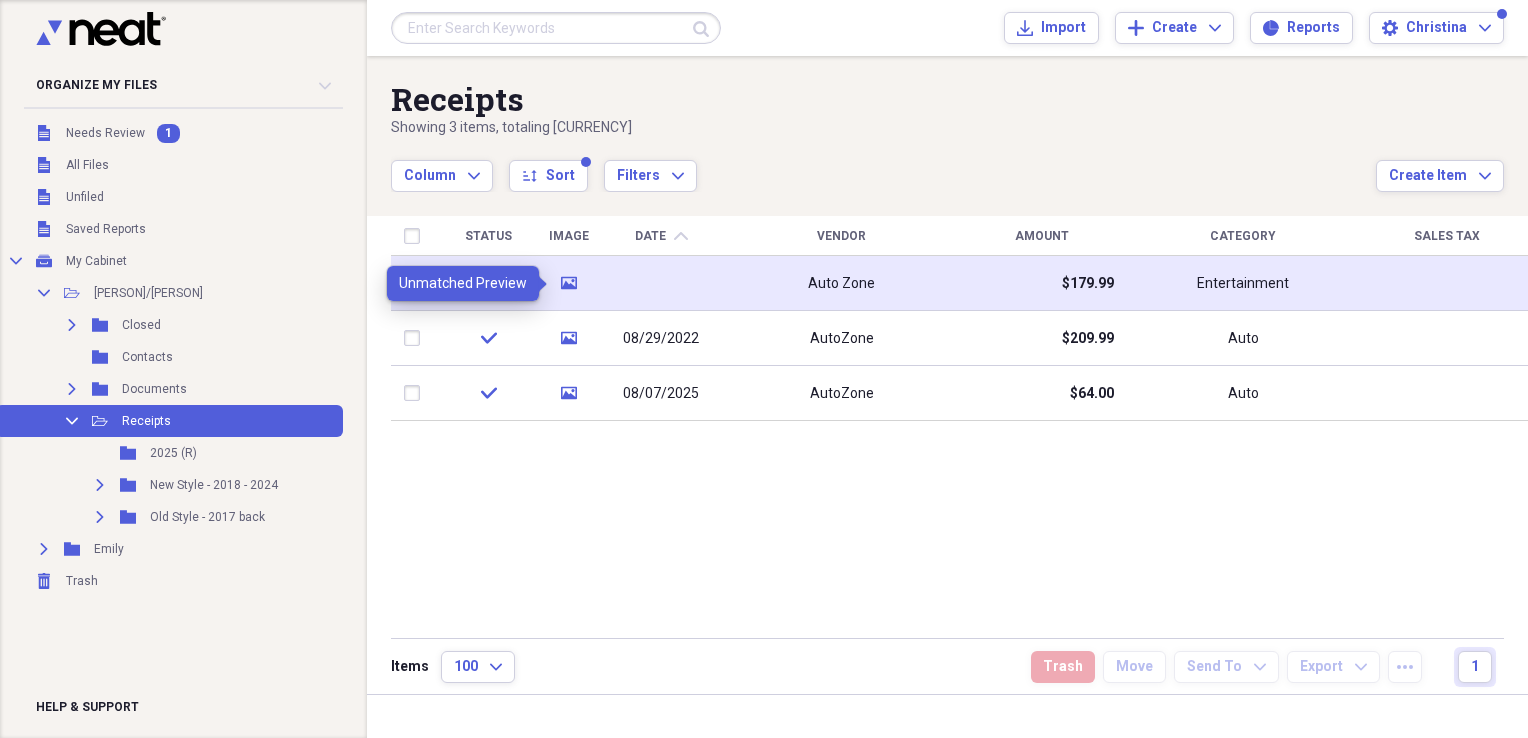 click on "media" 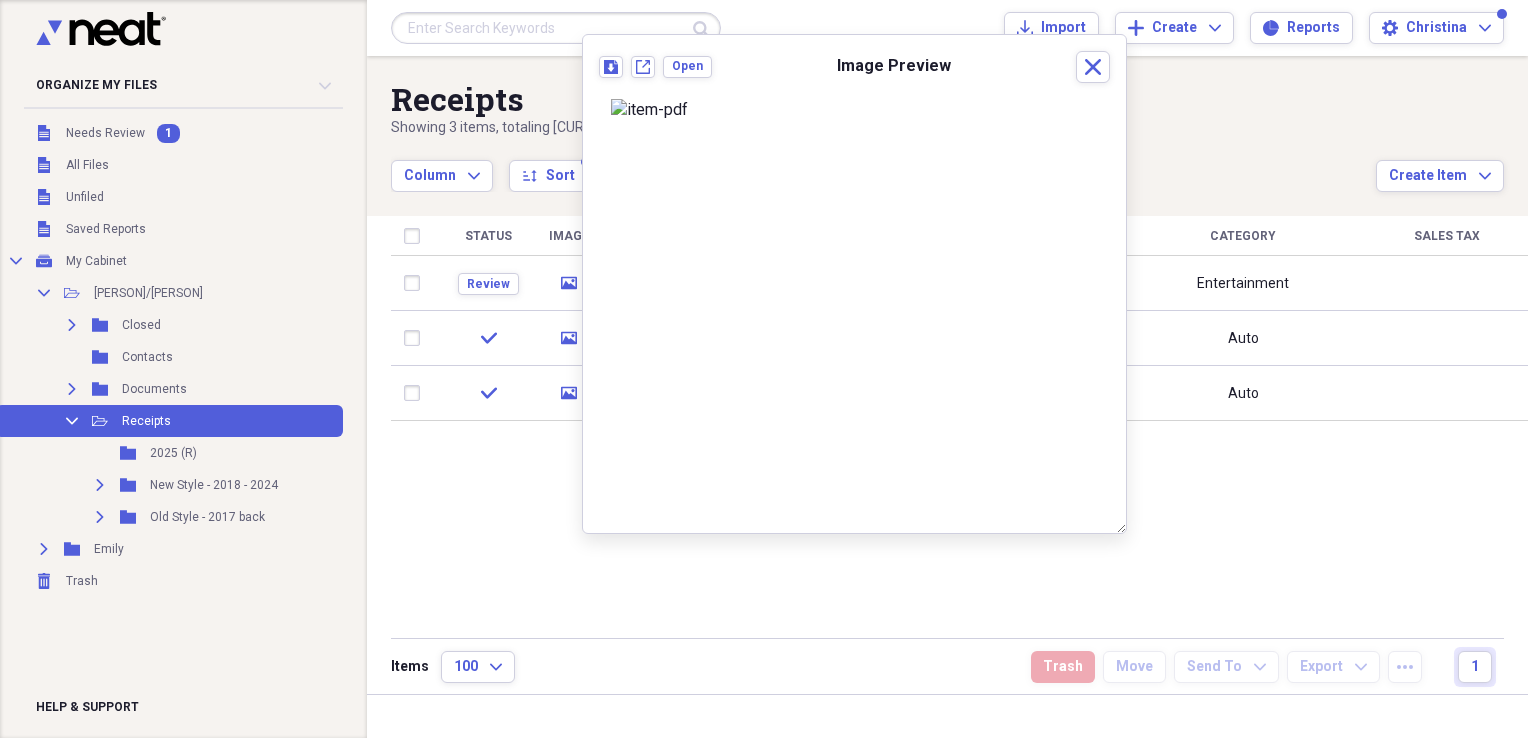 scroll, scrollTop: 0, scrollLeft: 0, axis: both 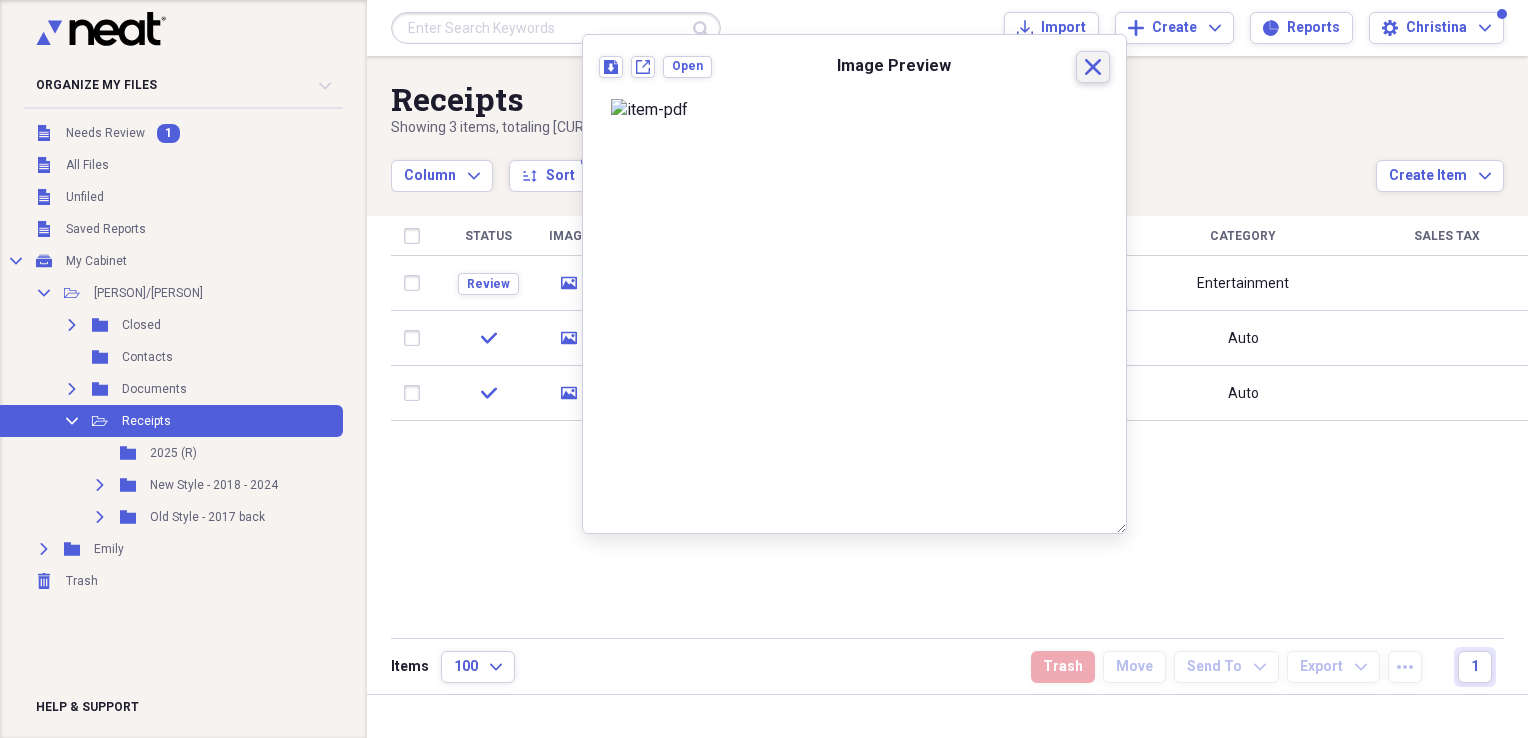 click on "Close" at bounding box center (1093, 67) 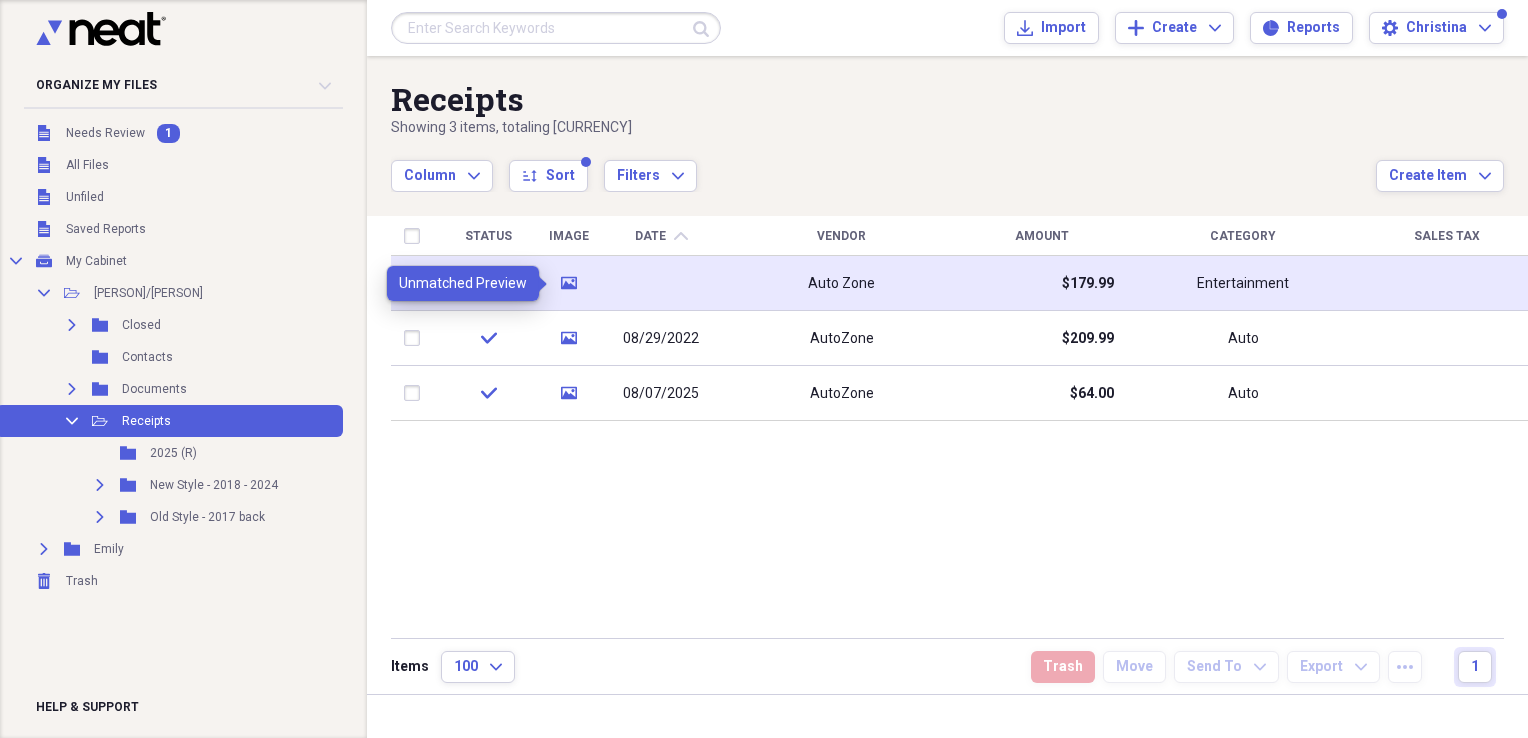 click on "media" 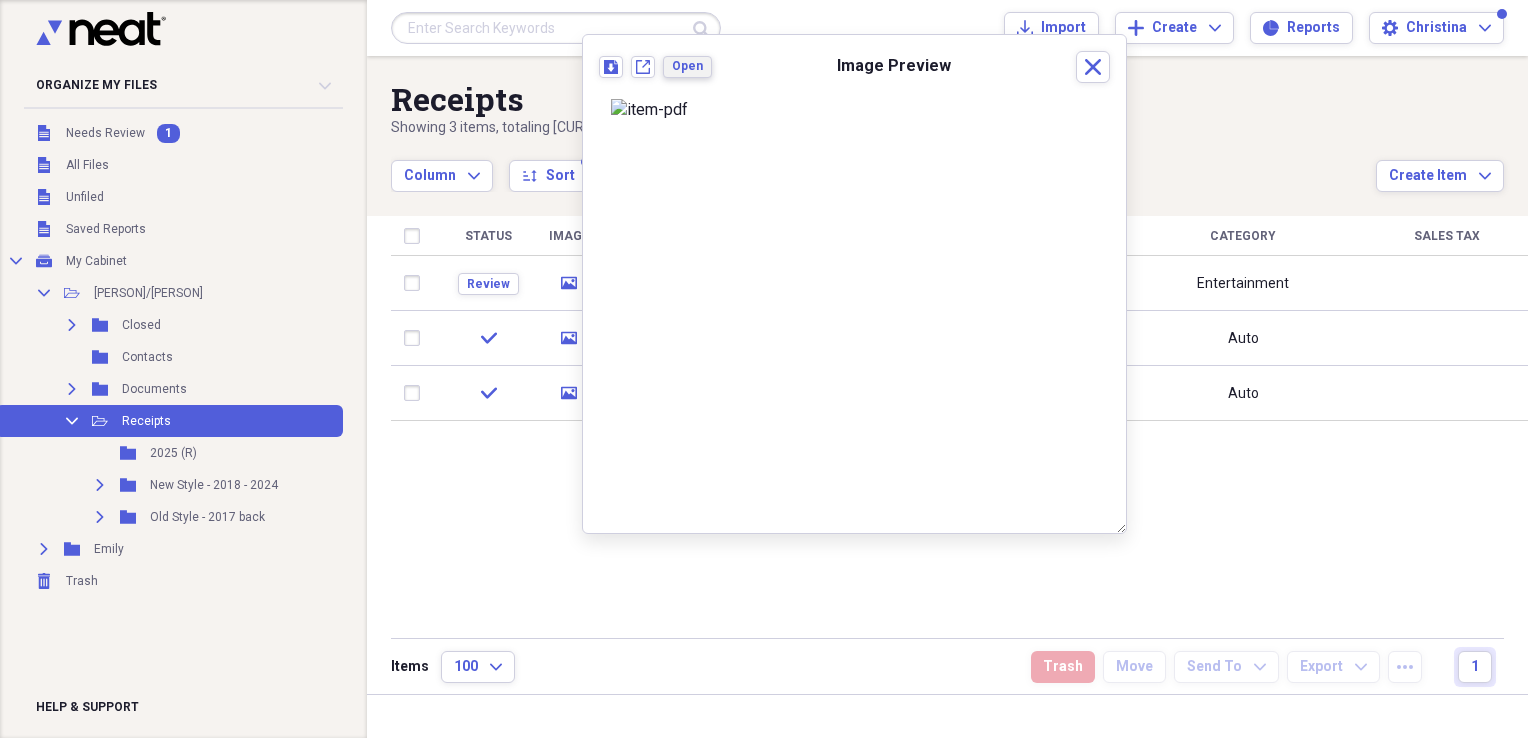 click on "Open" at bounding box center (687, 66) 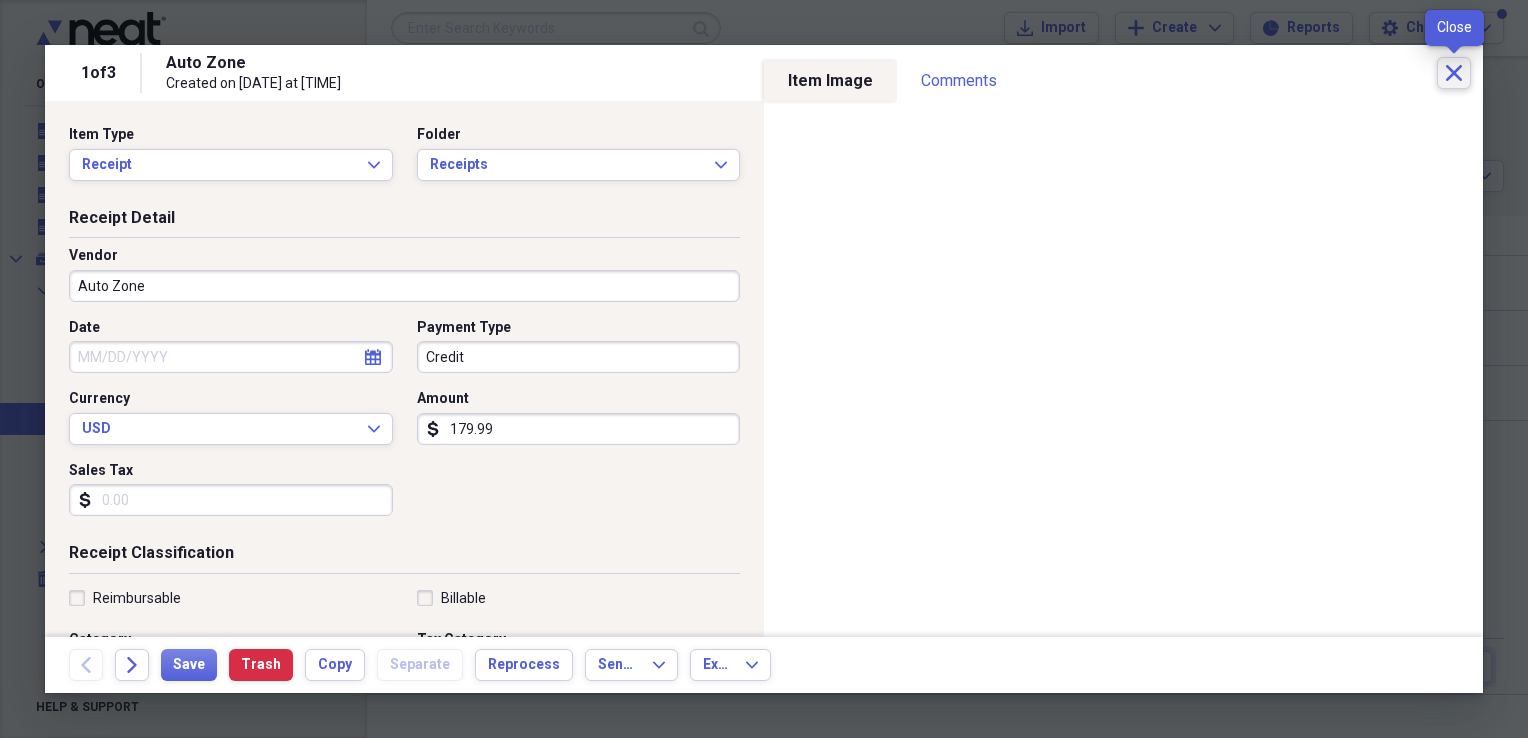 click 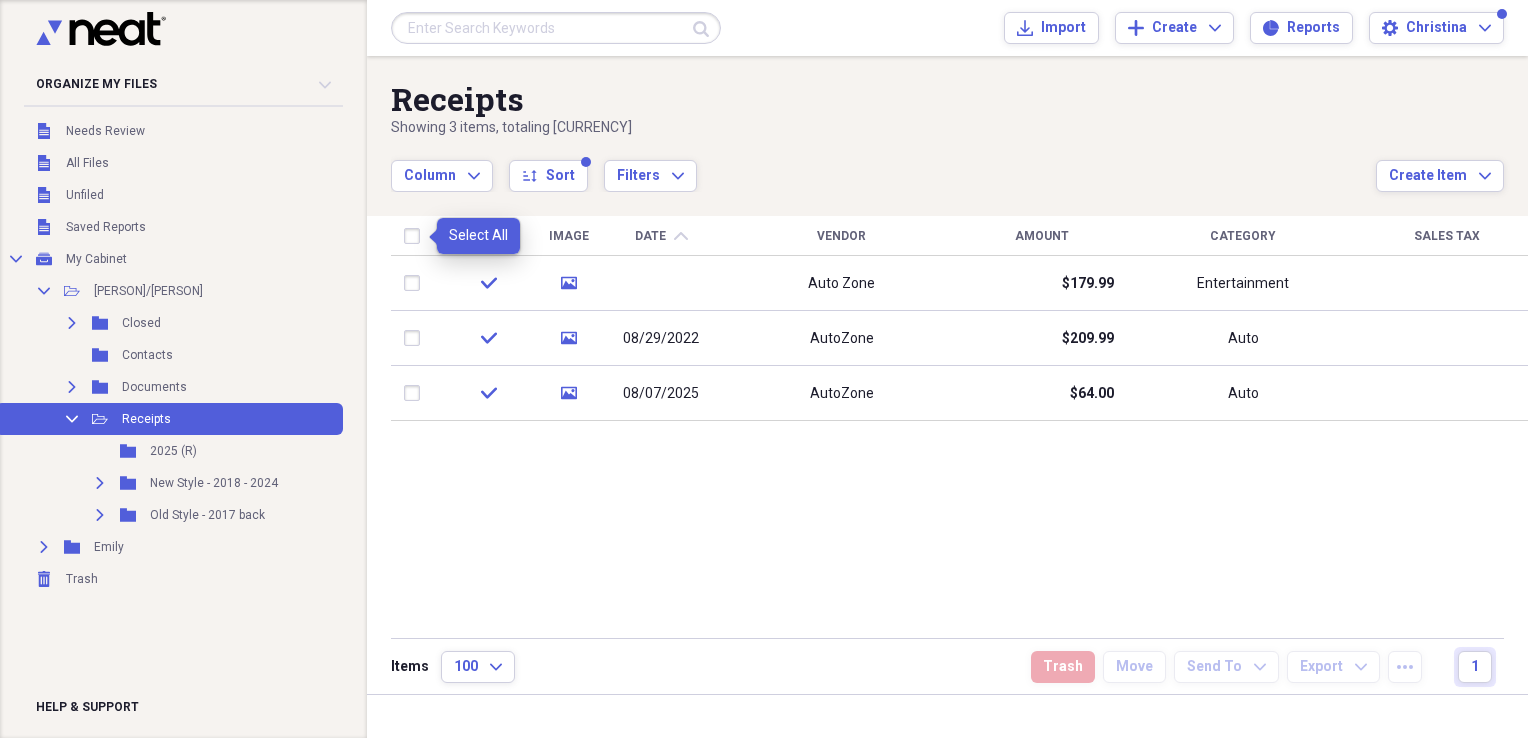 click at bounding box center [416, 236] 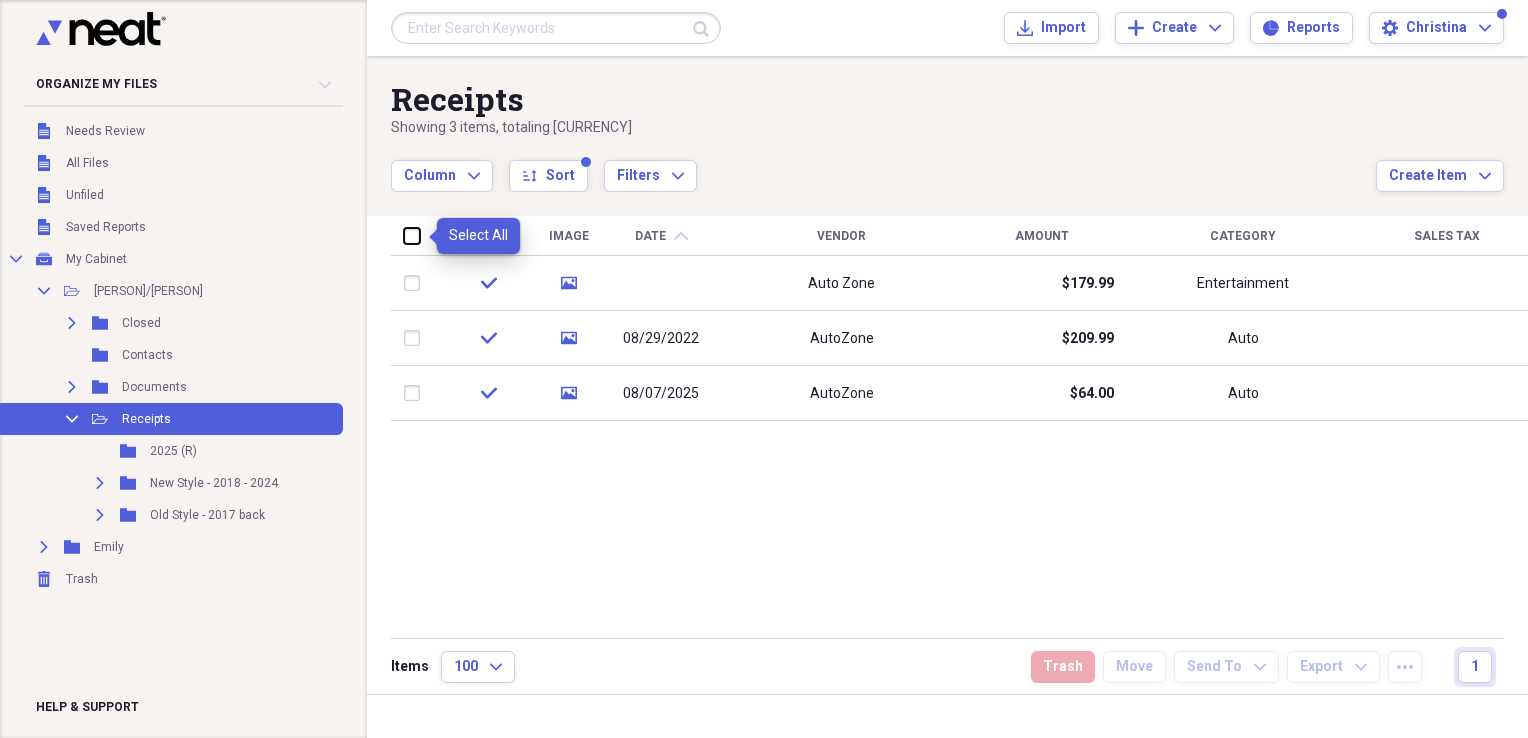 click at bounding box center (404, 235) 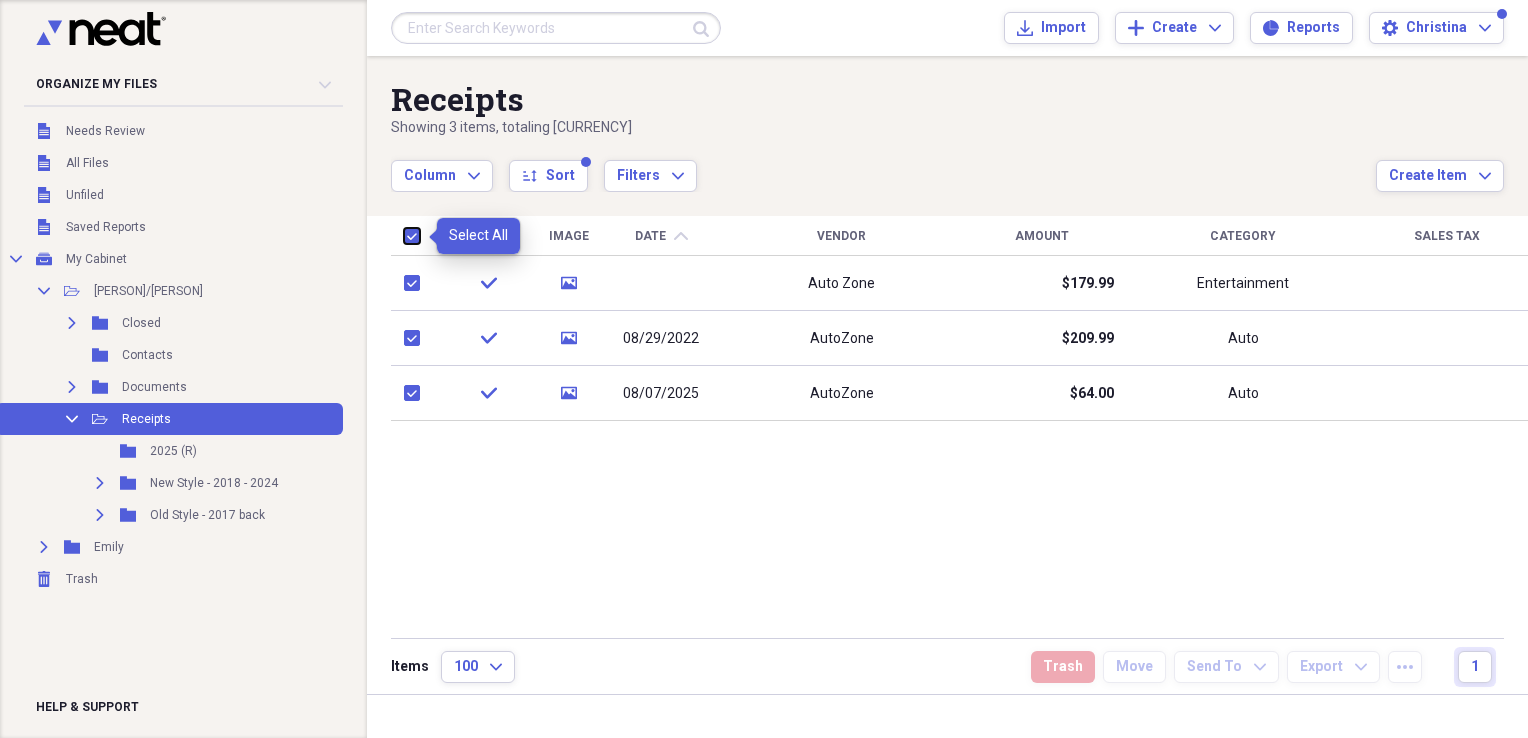 checkbox on "true" 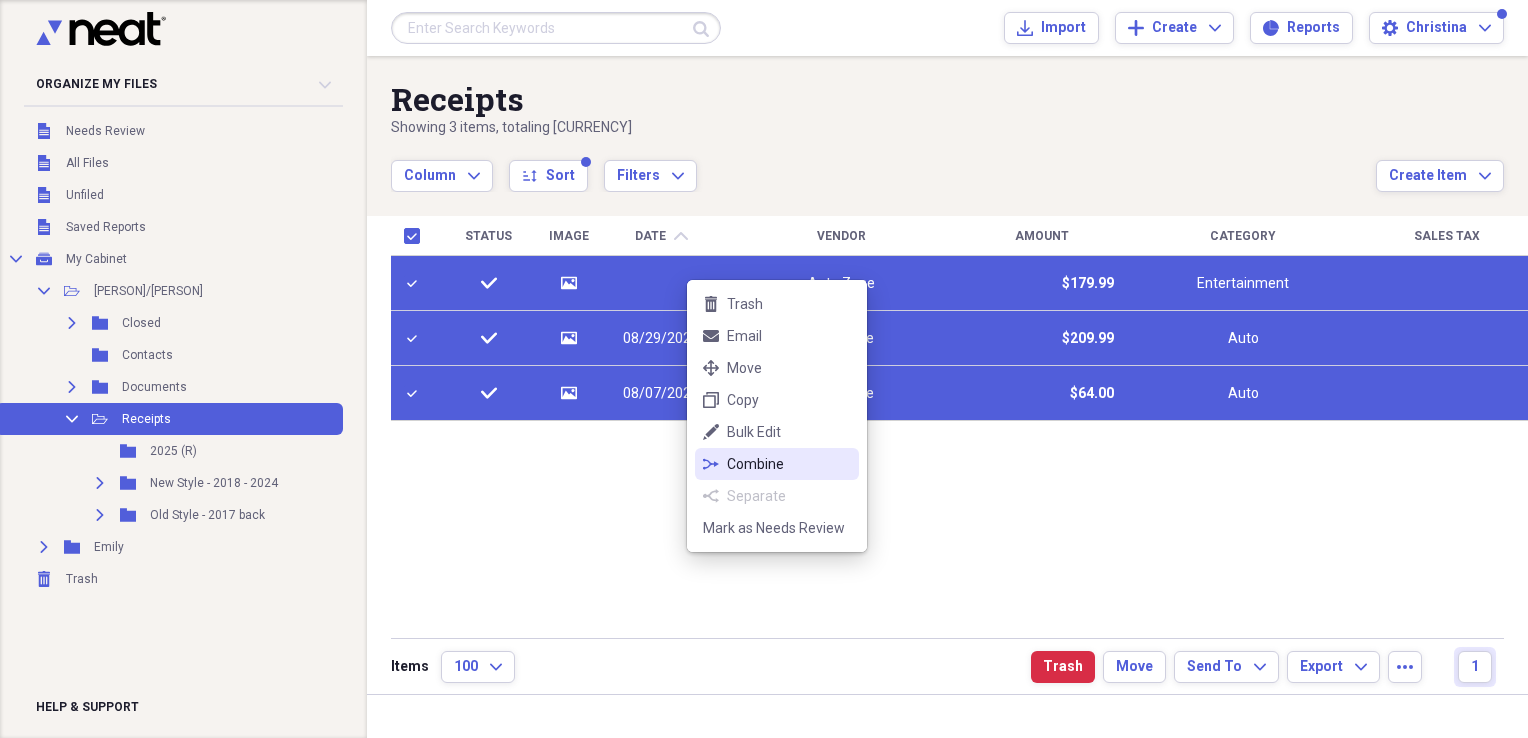 click on "Combine" at bounding box center (789, 464) 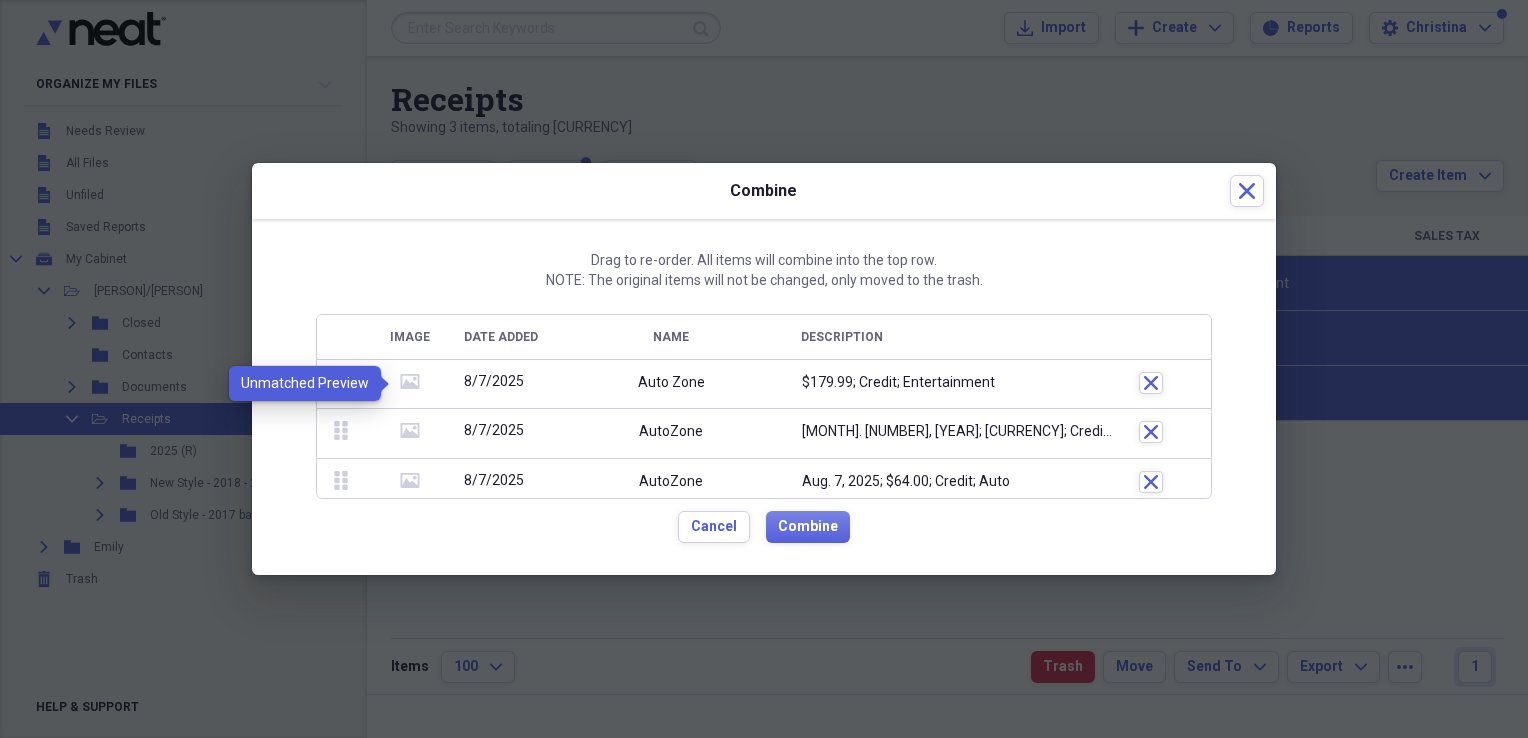click 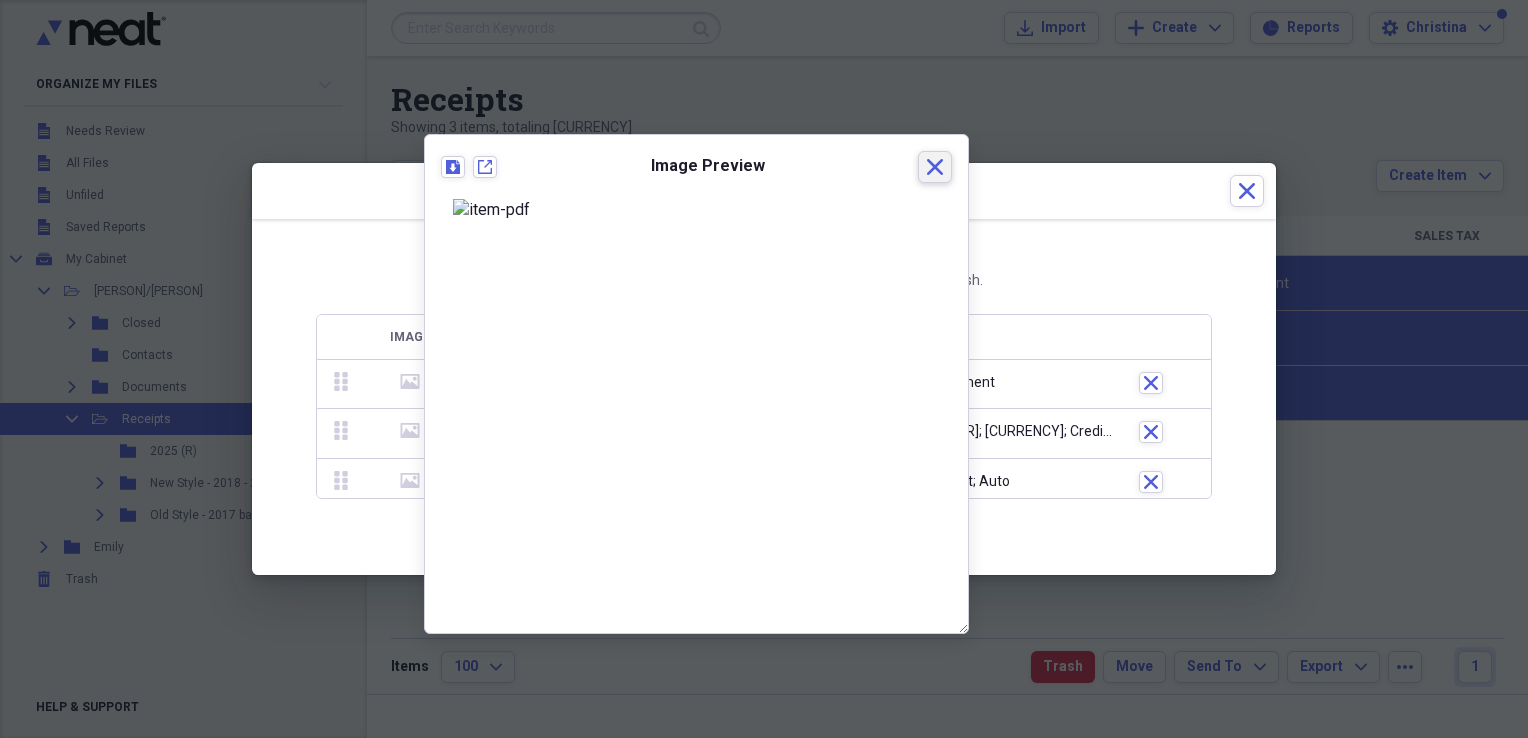 click on "Close" 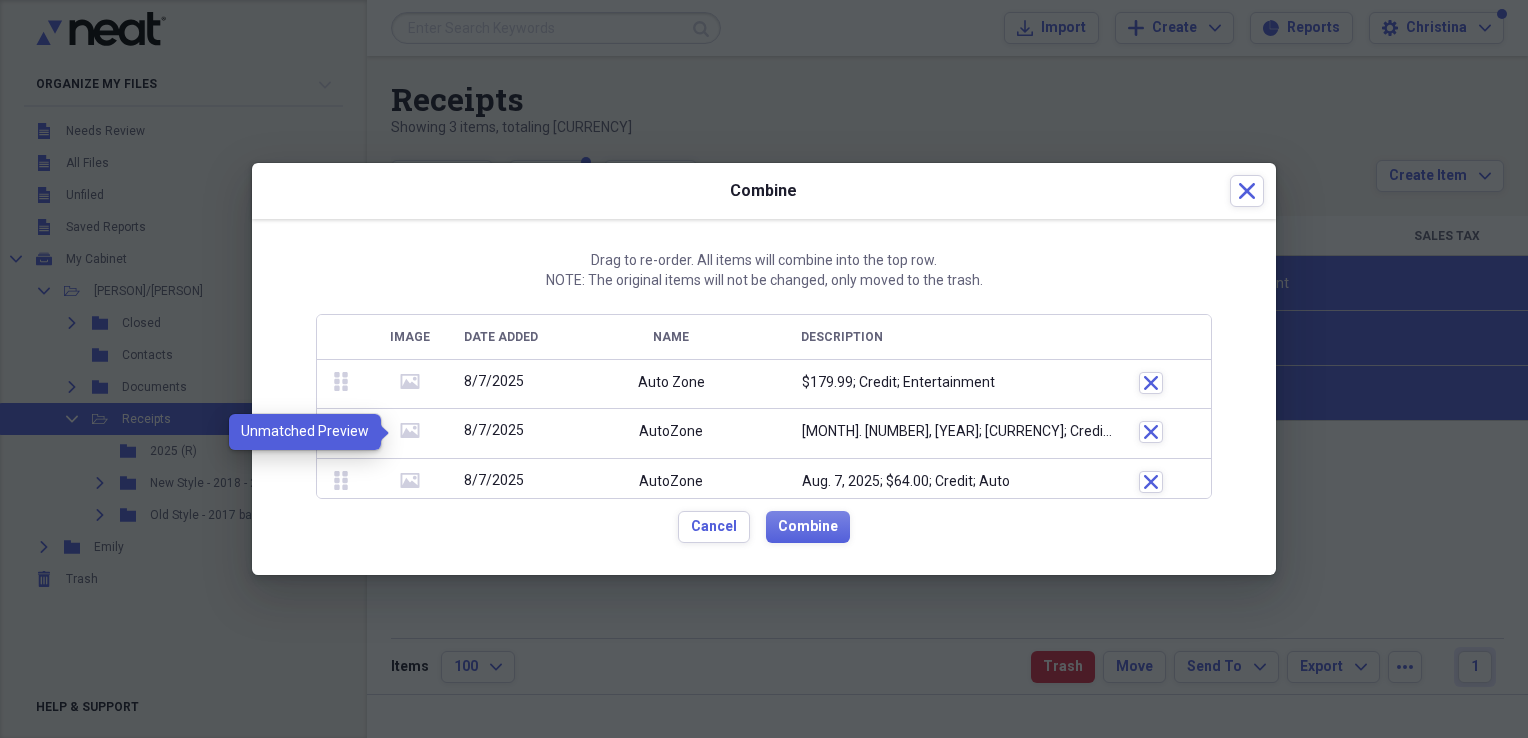 click on "media" 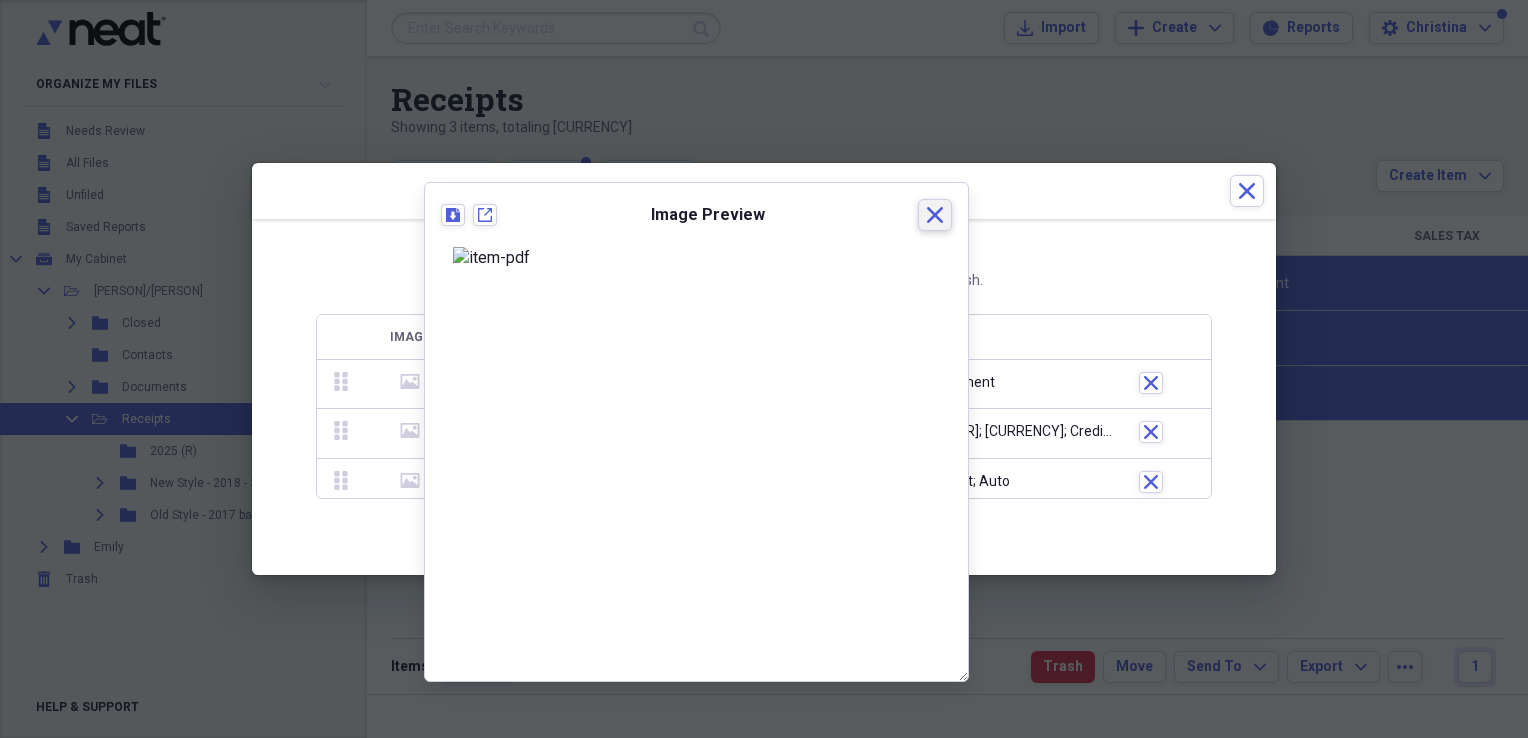 click on "Close" 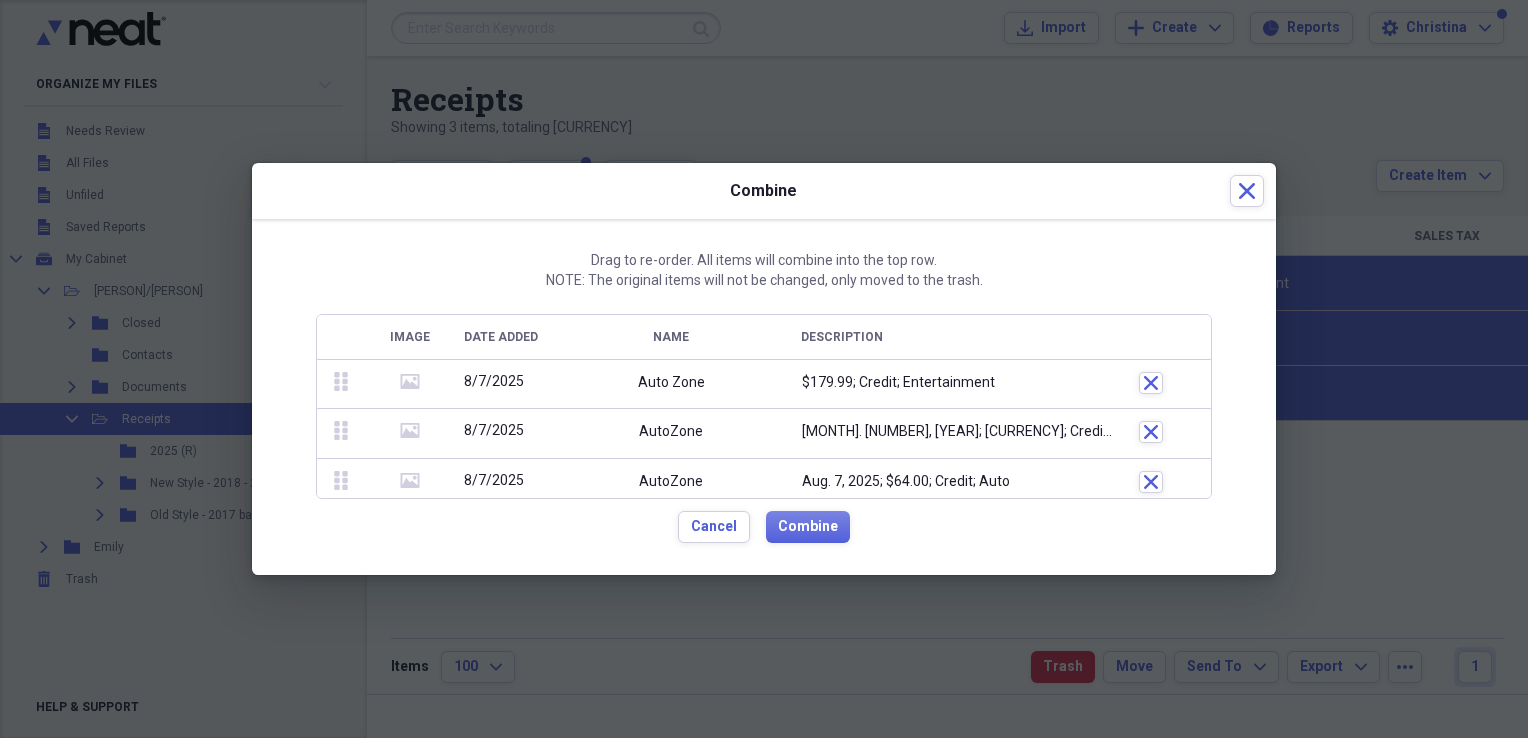 click on "media" 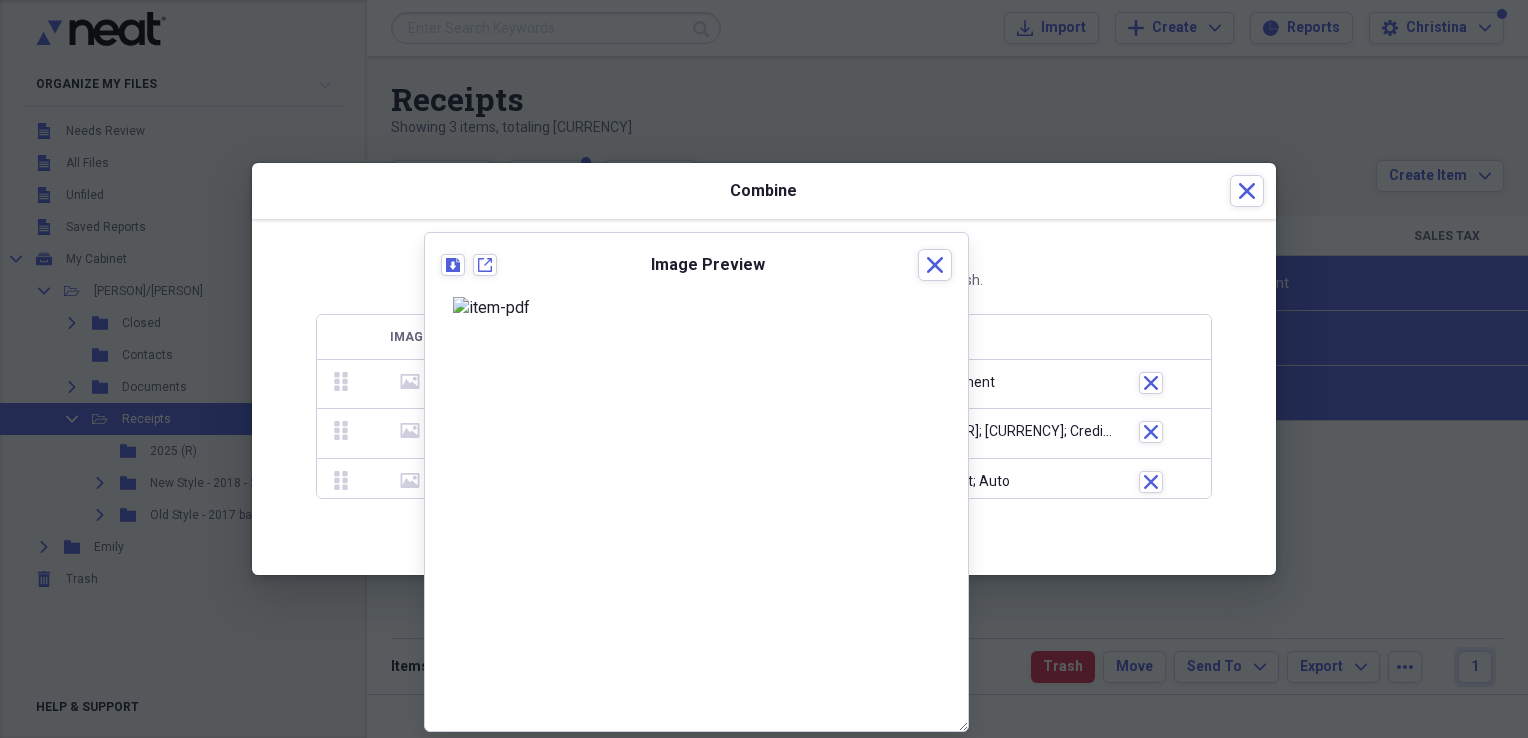 scroll, scrollTop: 0, scrollLeft: 0, axis: both 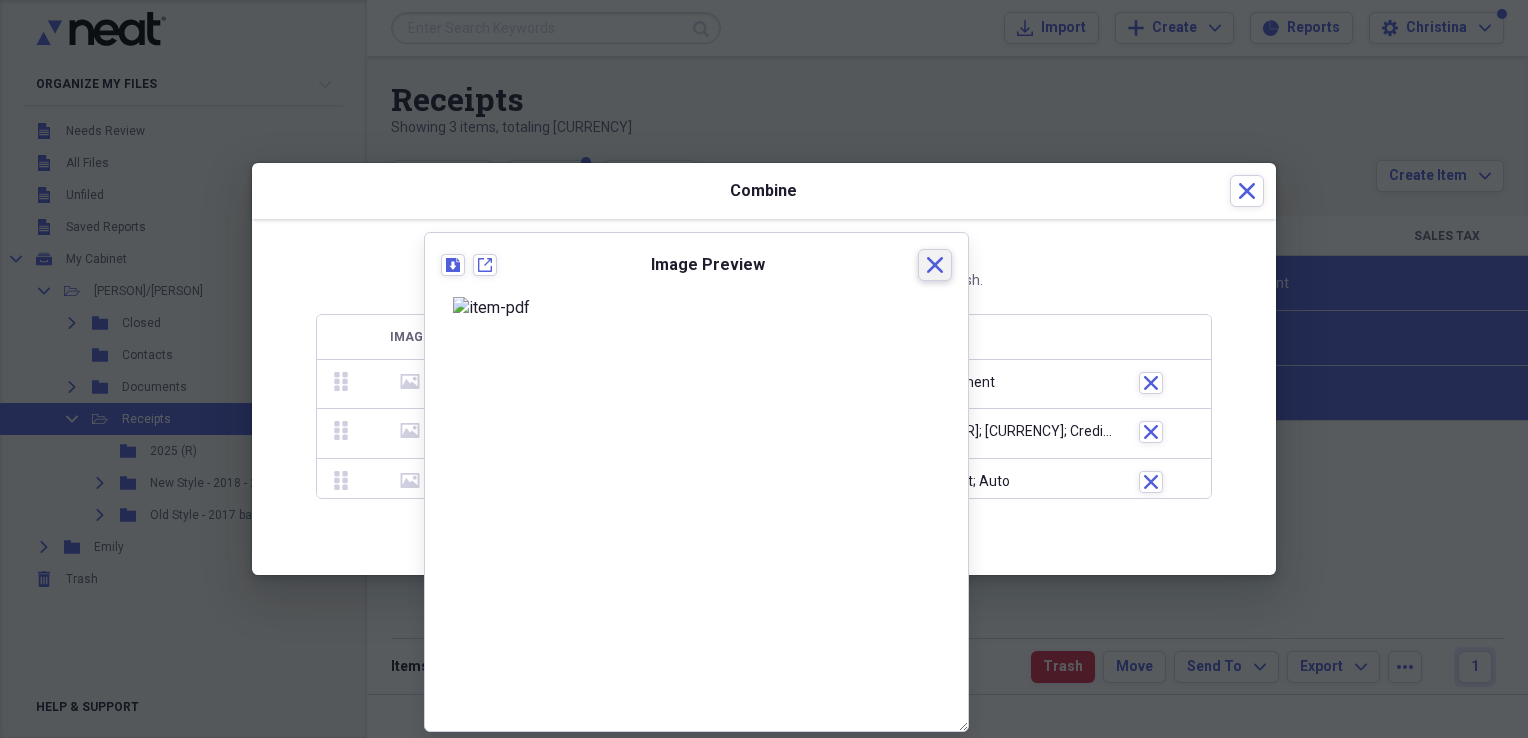 click 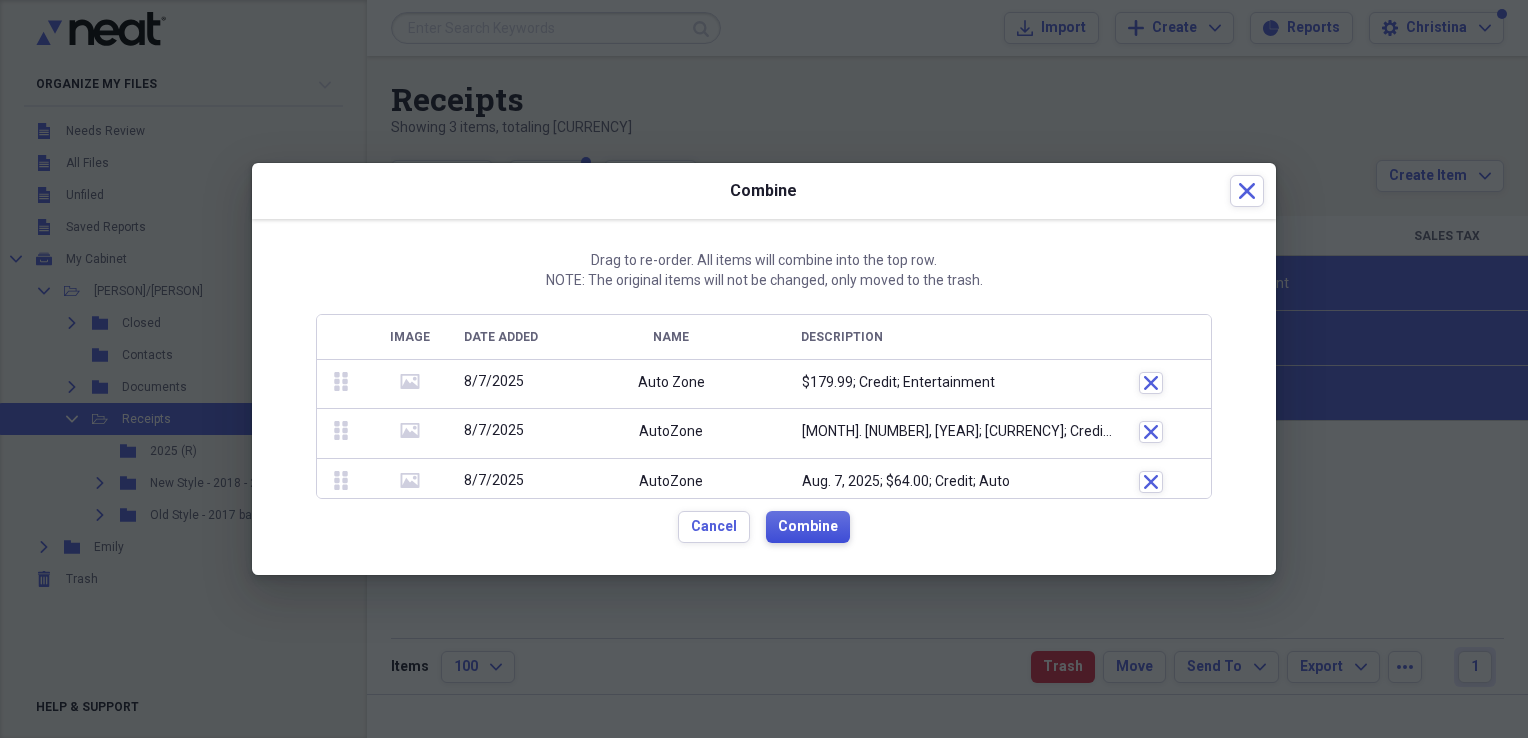click on "Combine" at bounding box center [808, 527] 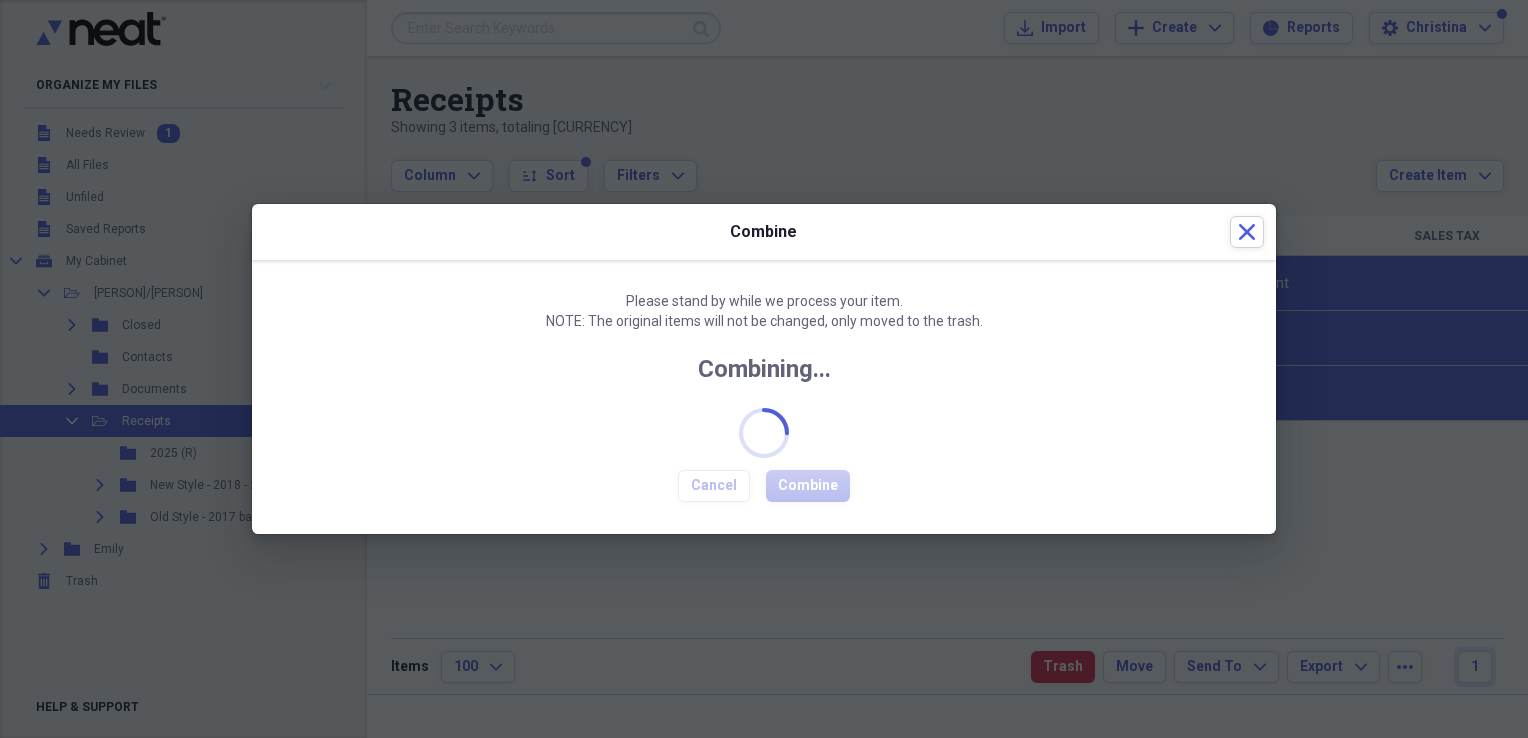 checkbox on "false" 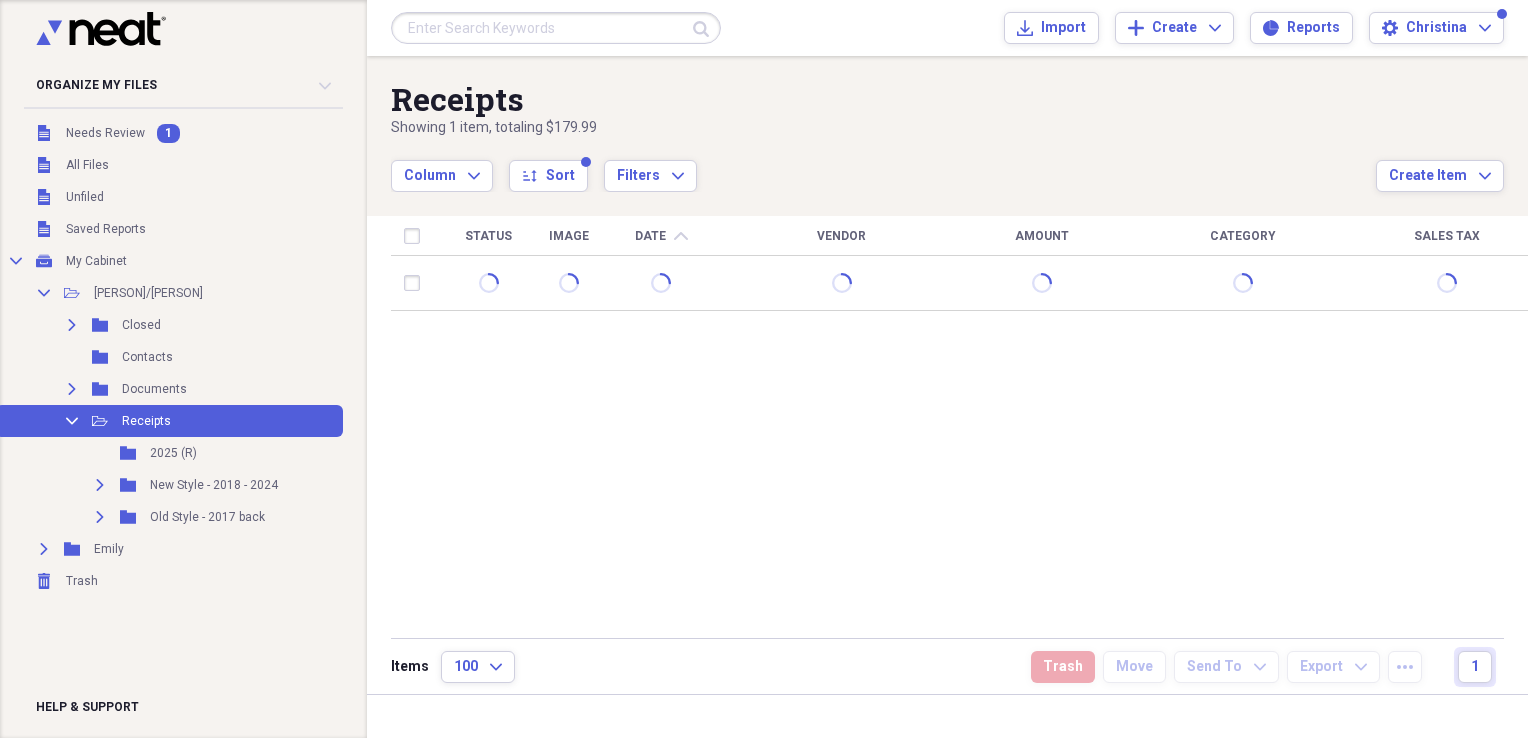 click on "Status Image Date chevron-up Vendor Amount Category Sales Tax" at bounding box center [961, 426] 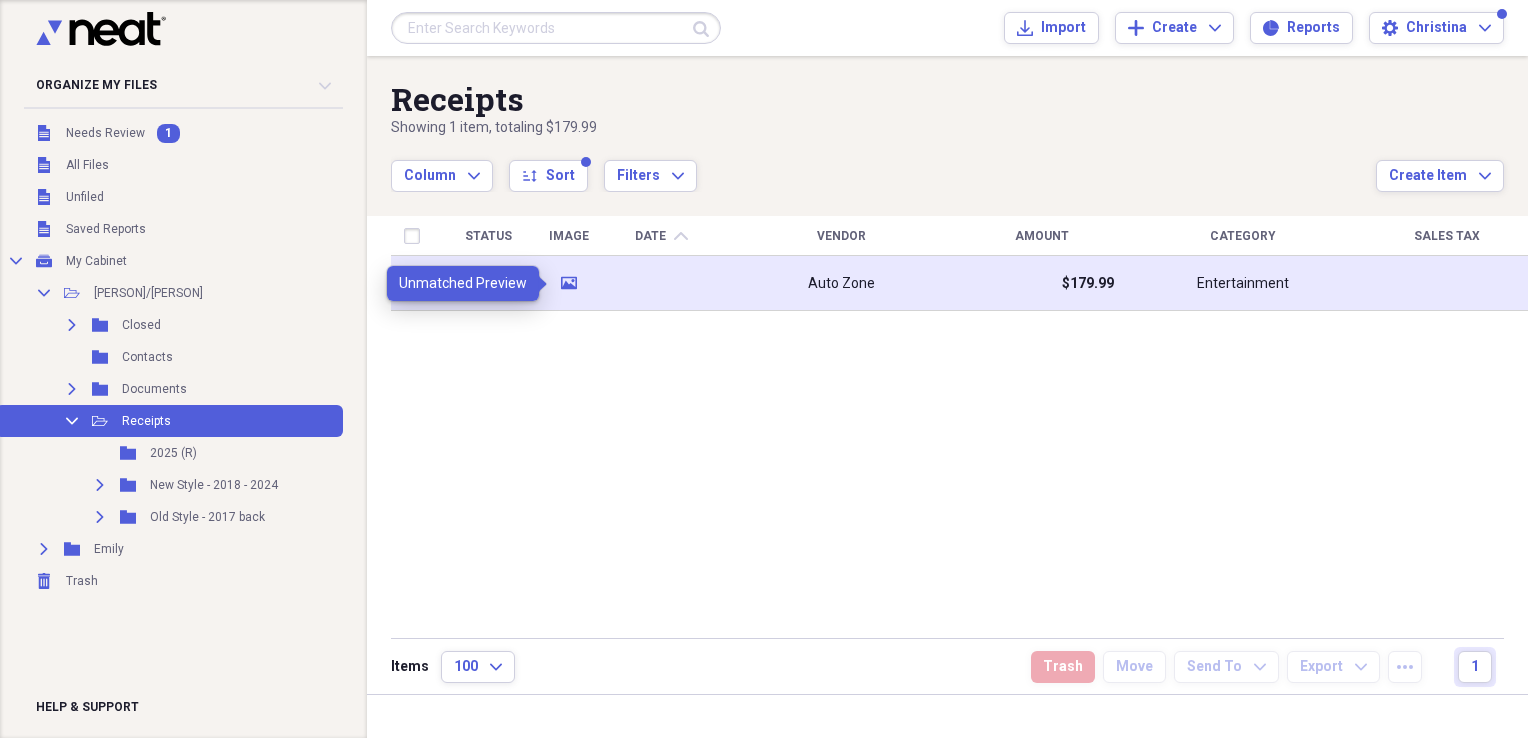 click 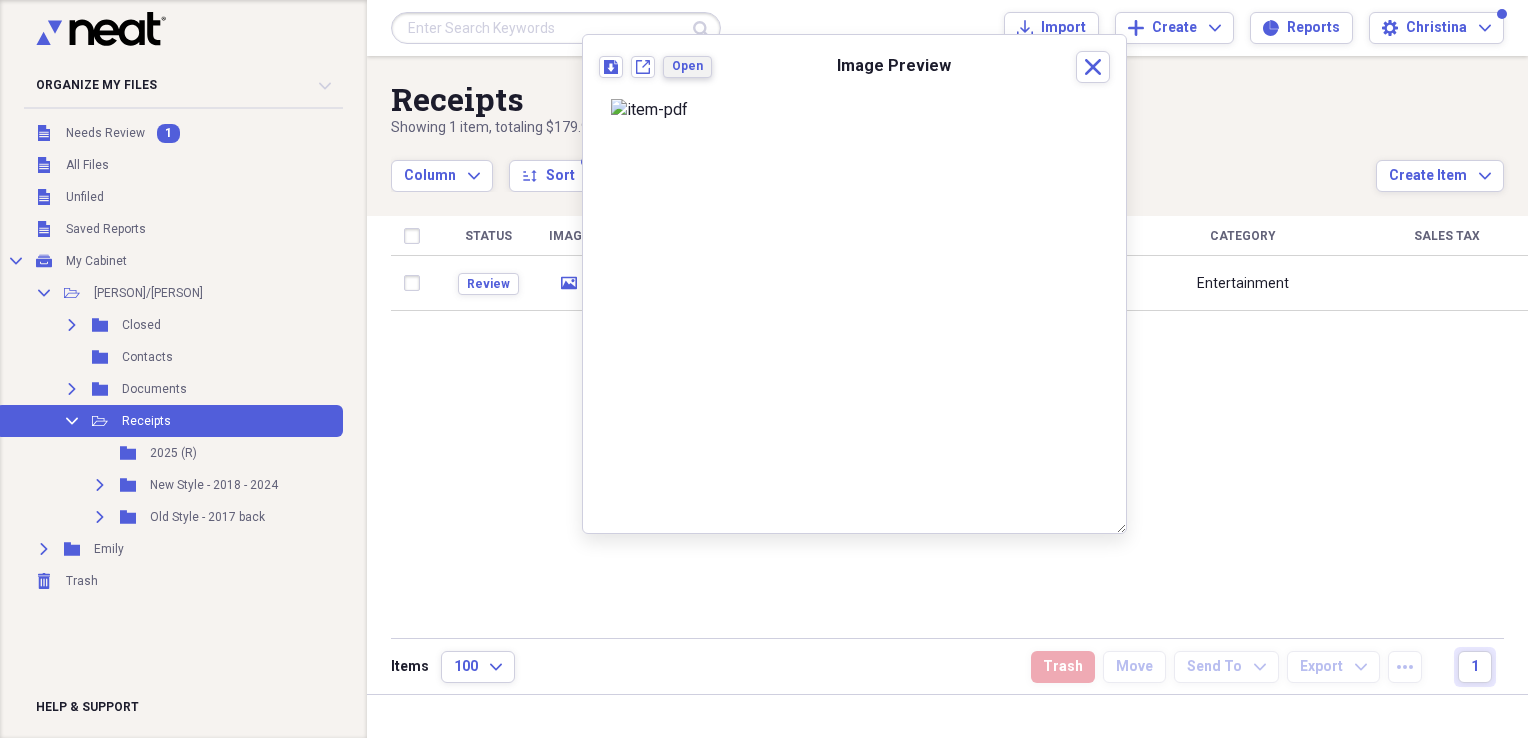 click on "Open" at bounding box center (687, 66) 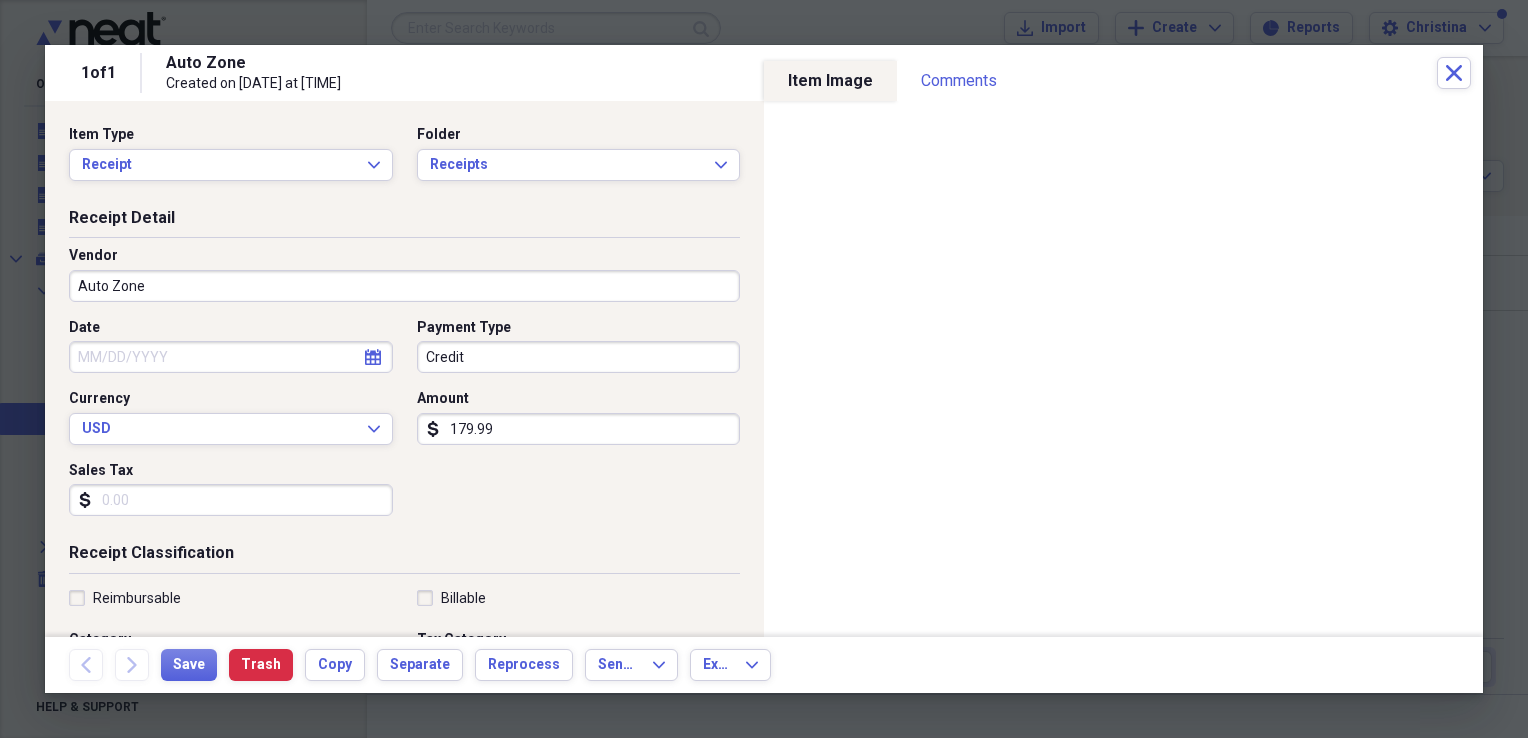 click on "Auto Zone" at bounding box center (404, 286) 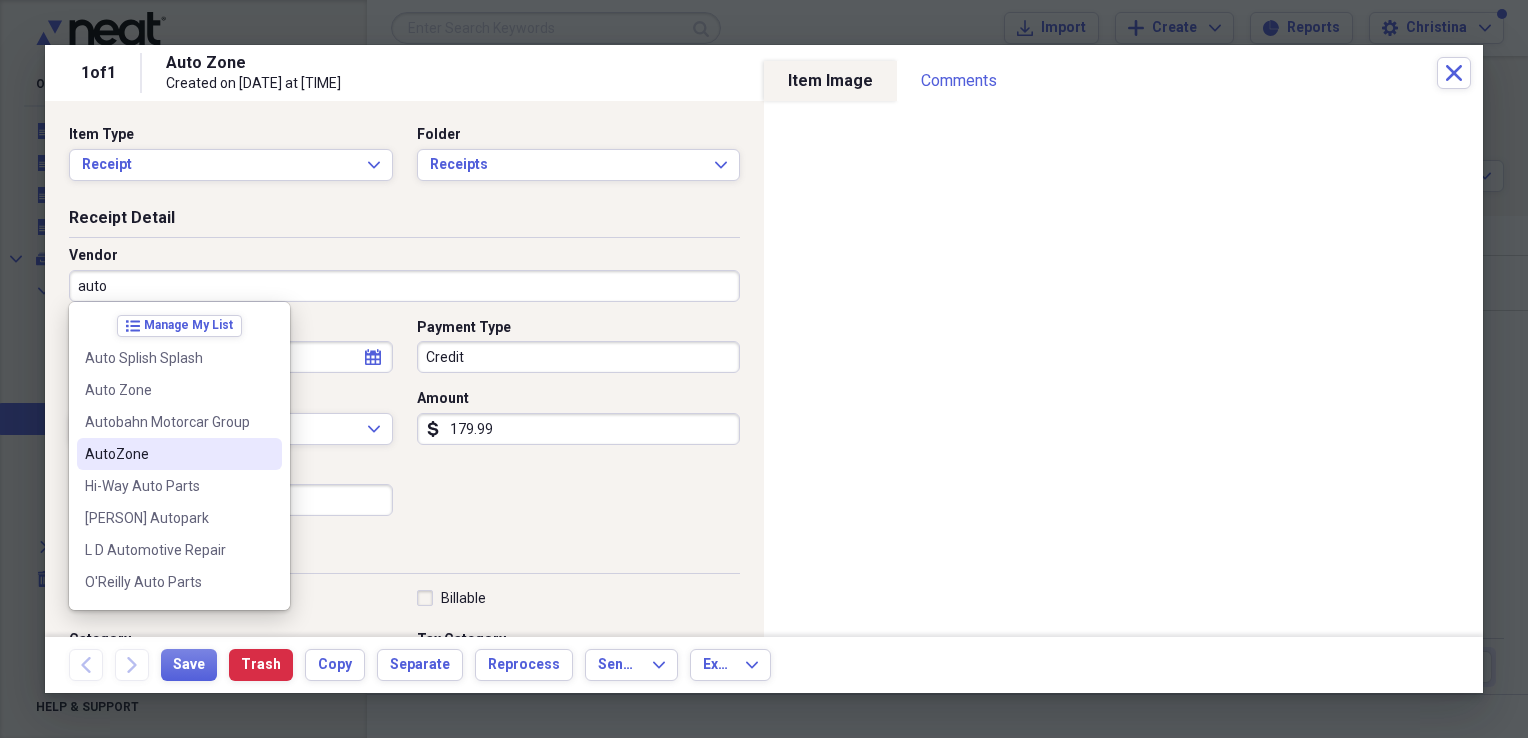 click on "AutoZone" at bounding box center [167, 454] 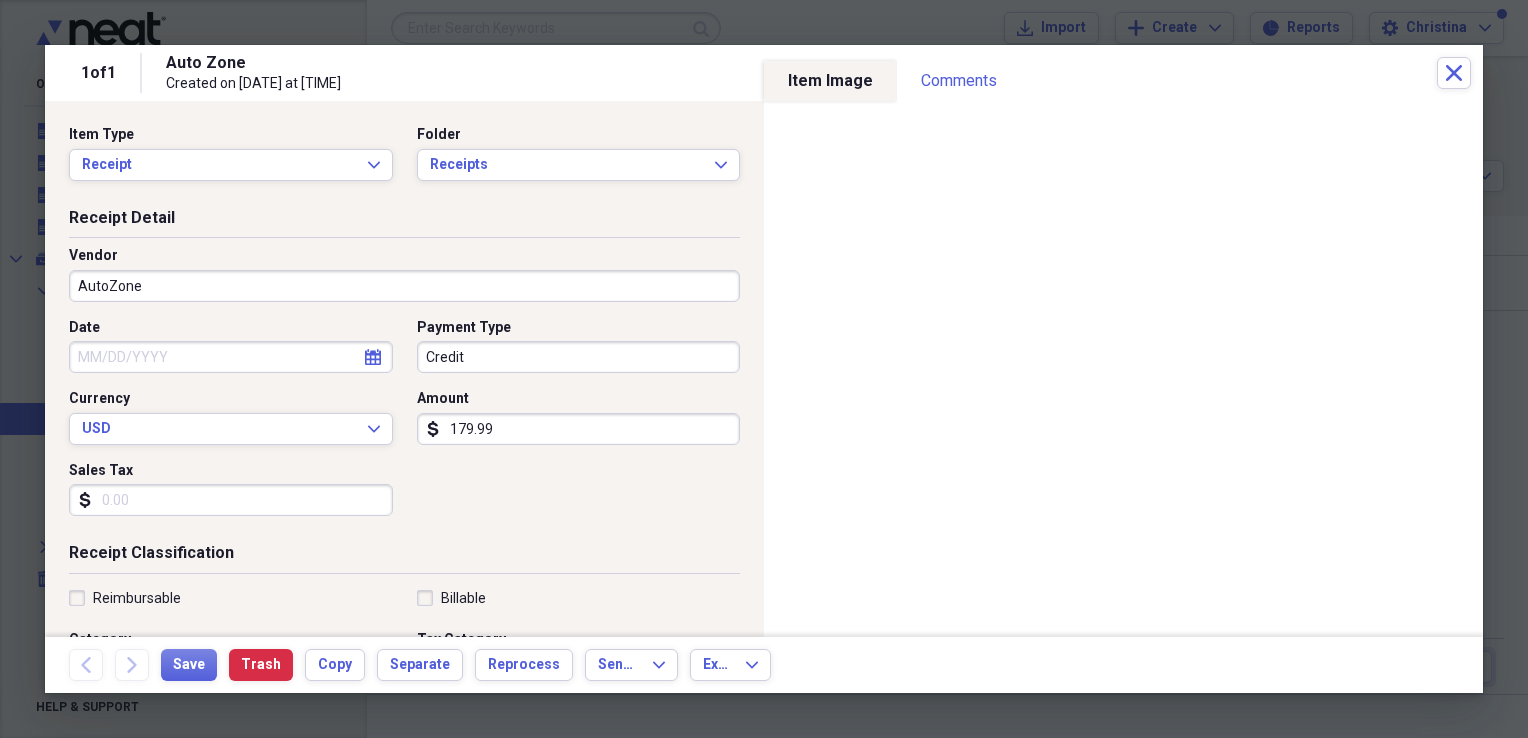 type on "Auto" 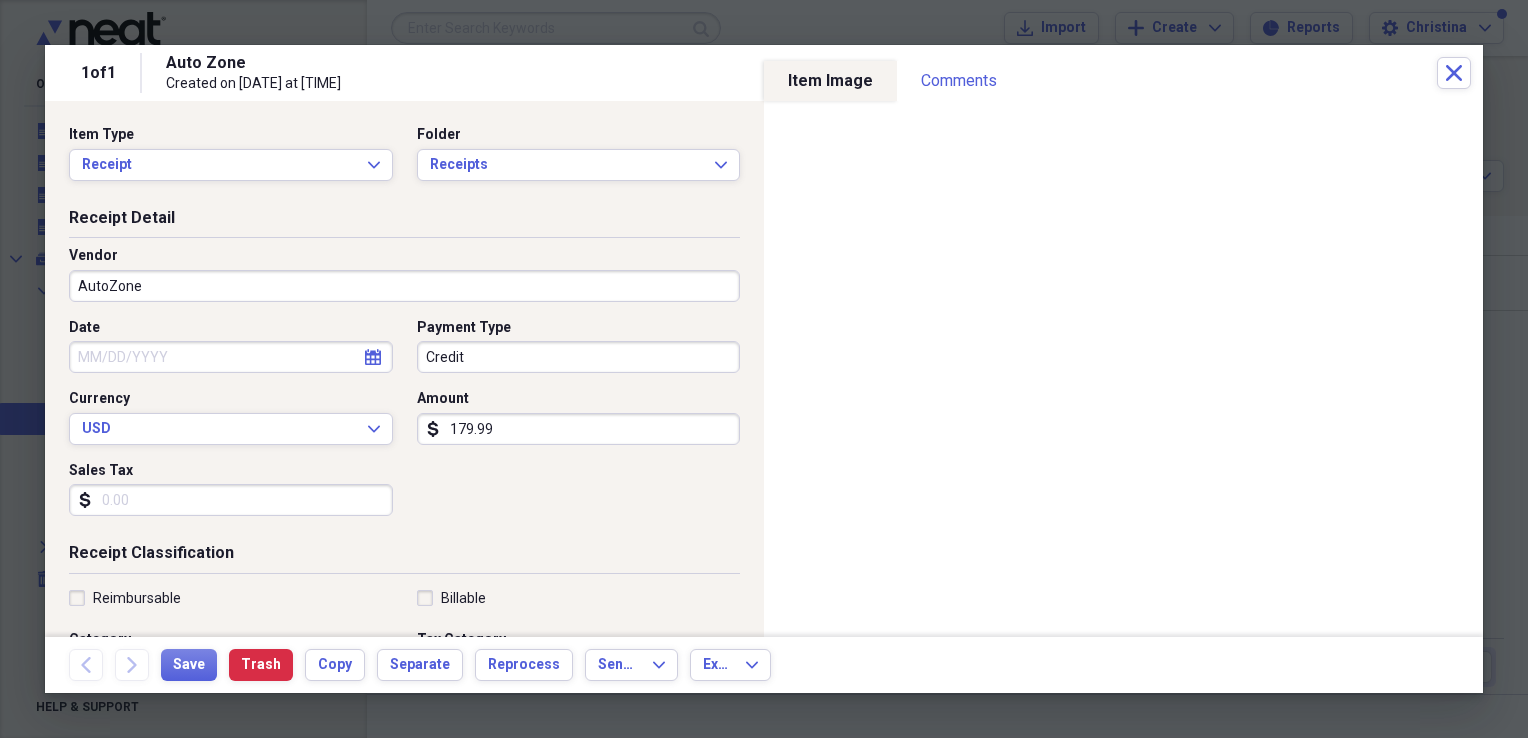 click on "calendar" 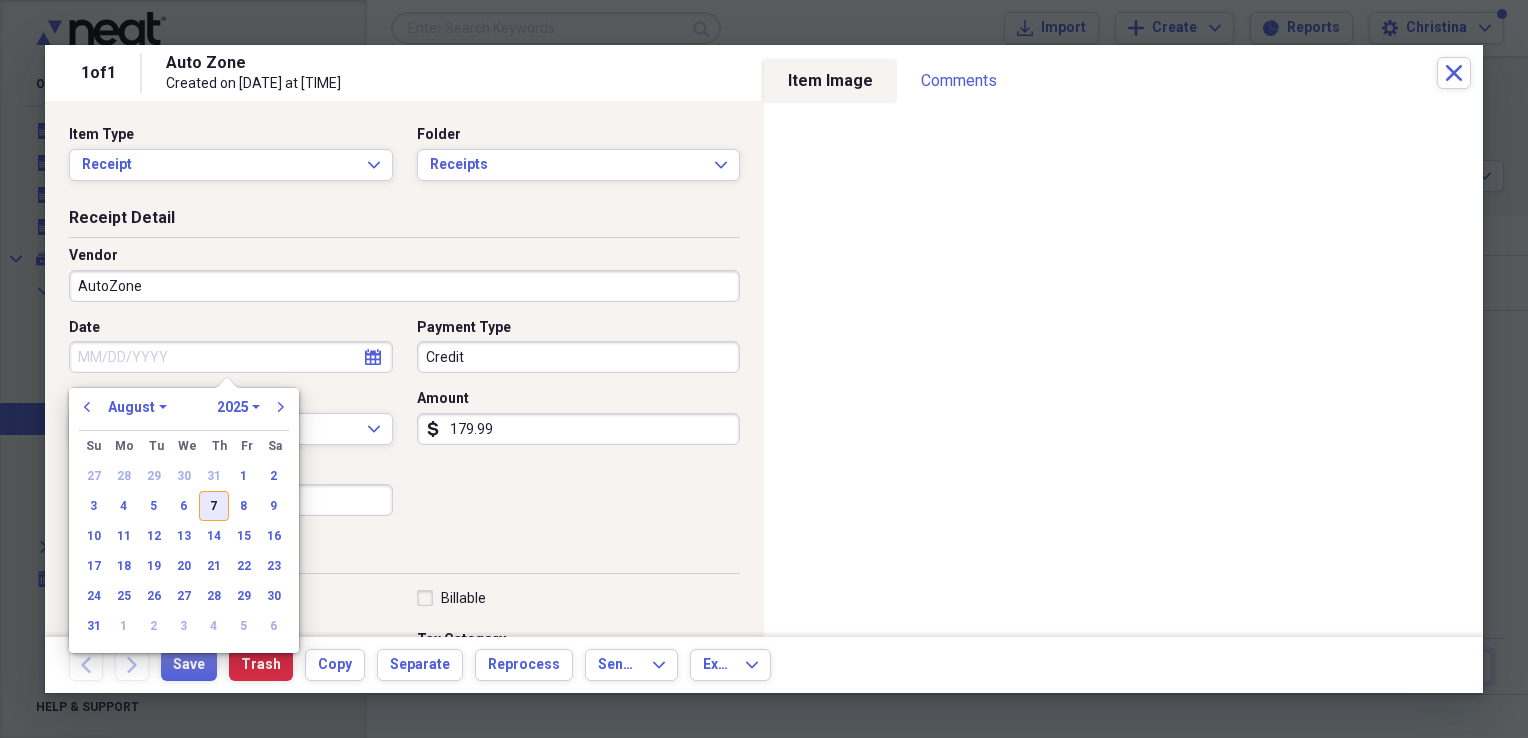 click on "7" at bounding box center (214, 506) 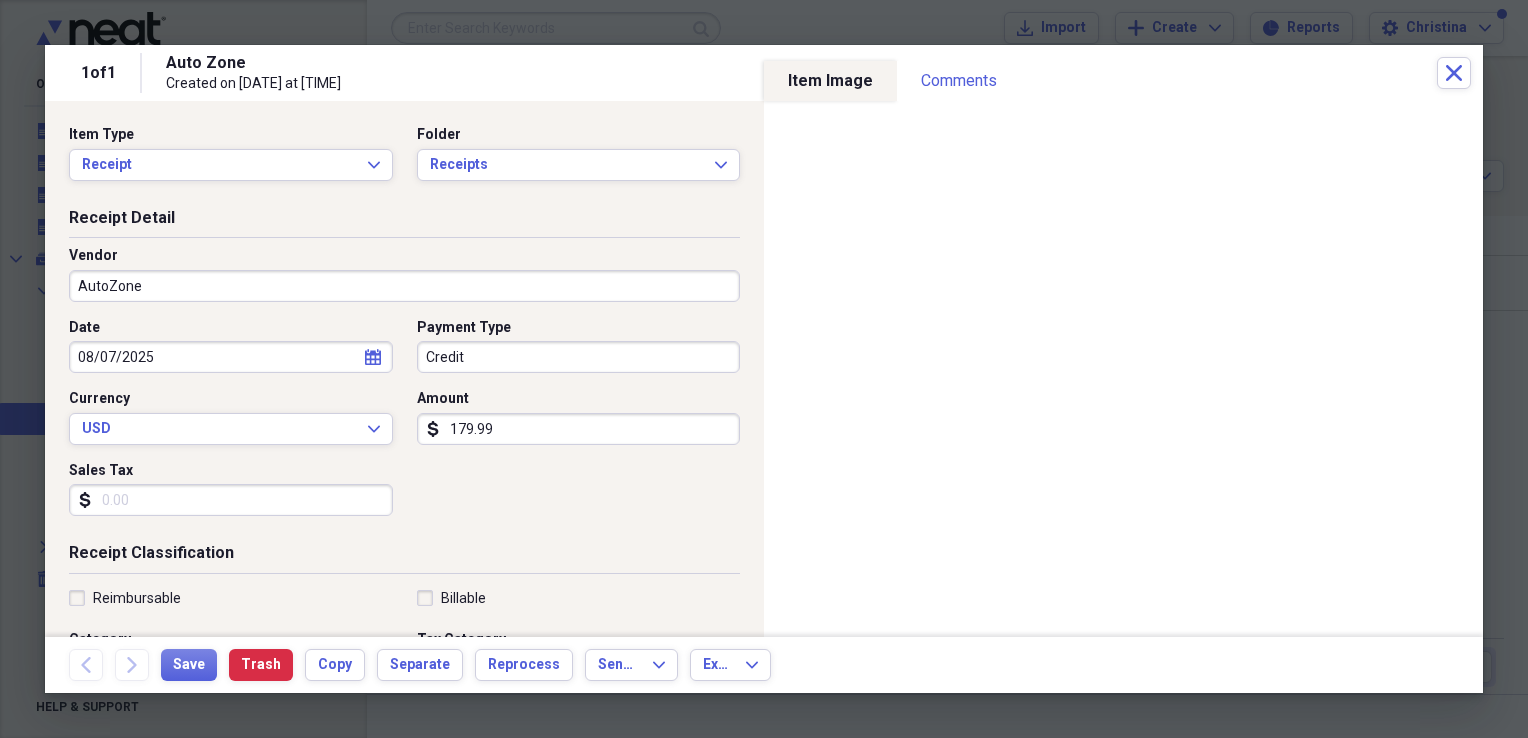 click on "179.99" at bounding box center (579, 429) 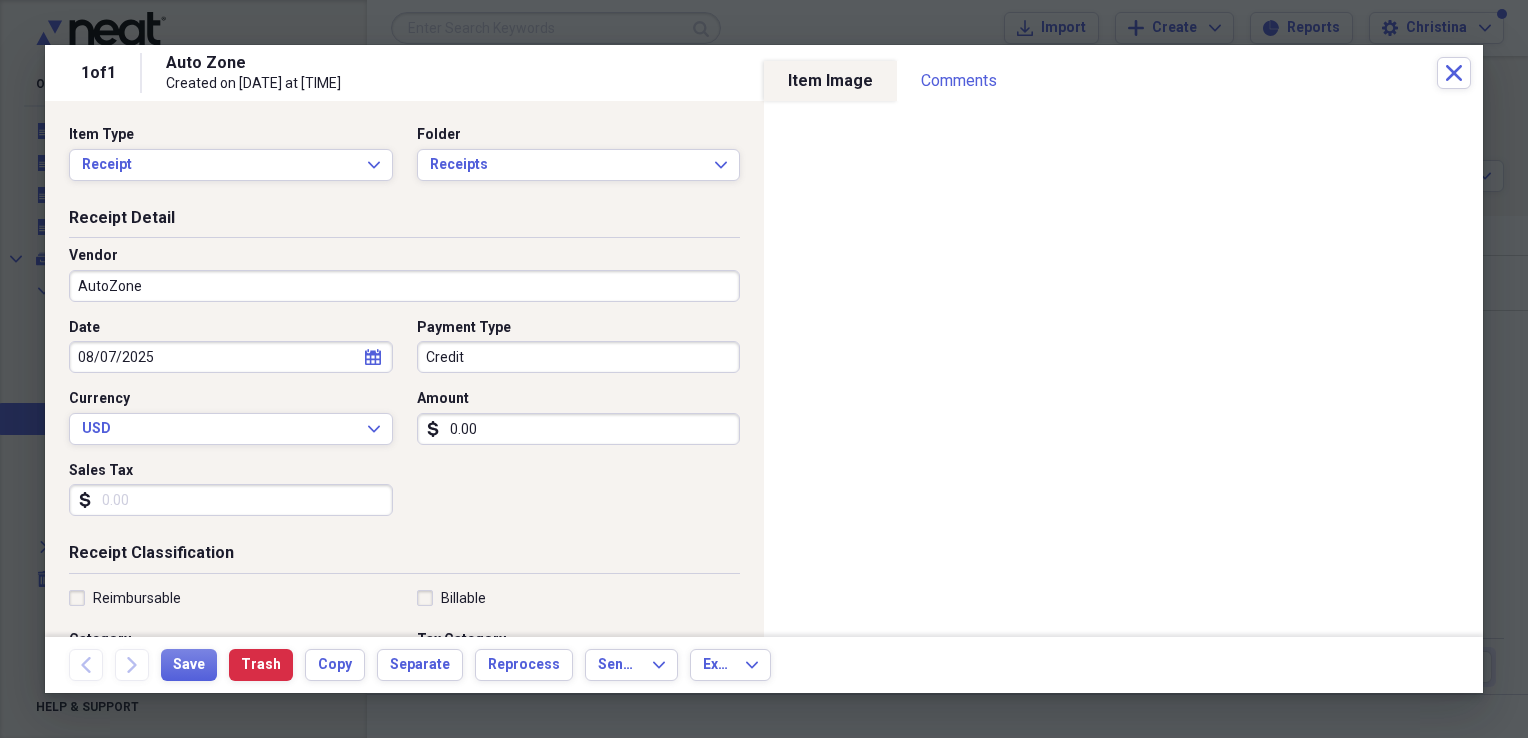 type on "0.00" 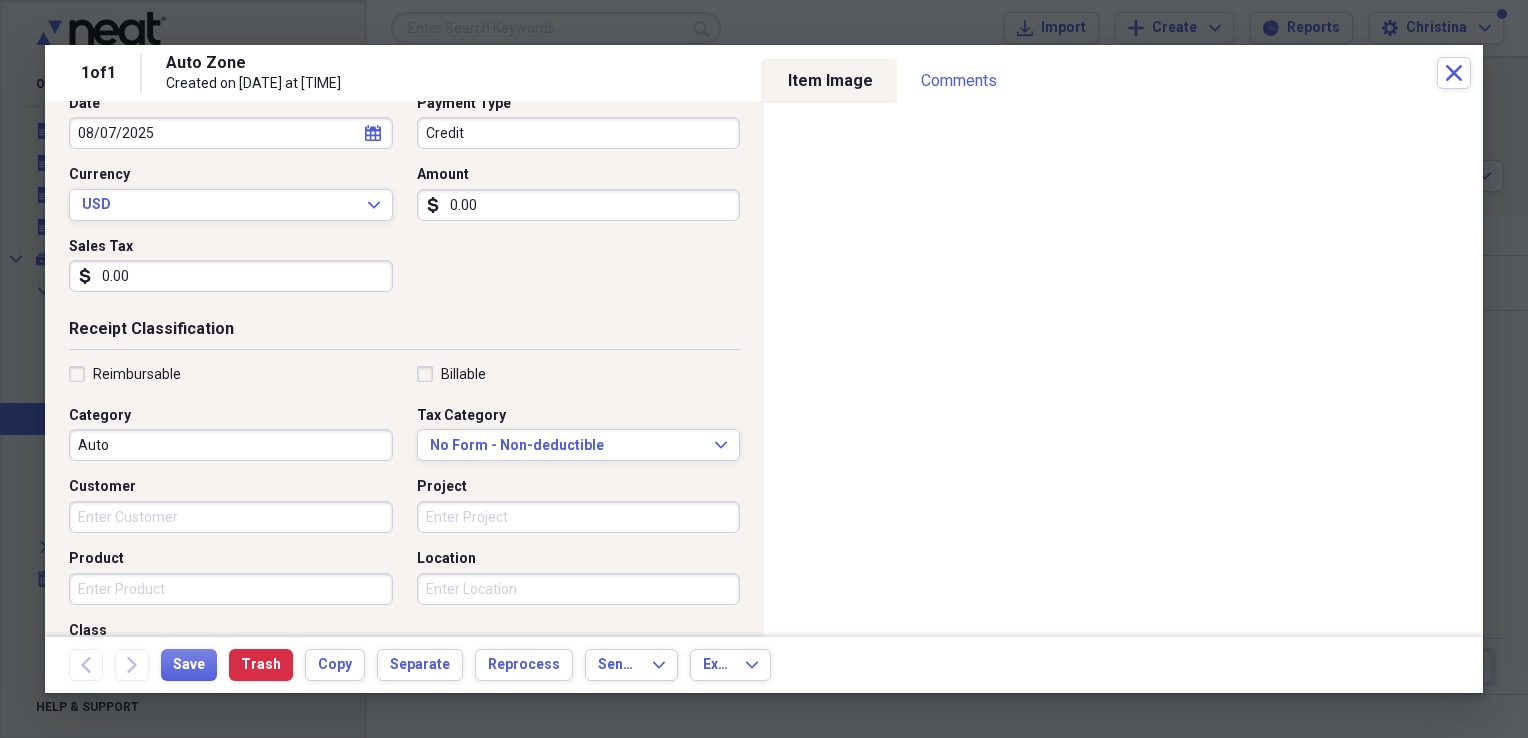scroll, scrollTop: 0, scrollLeft: 0, axis: both 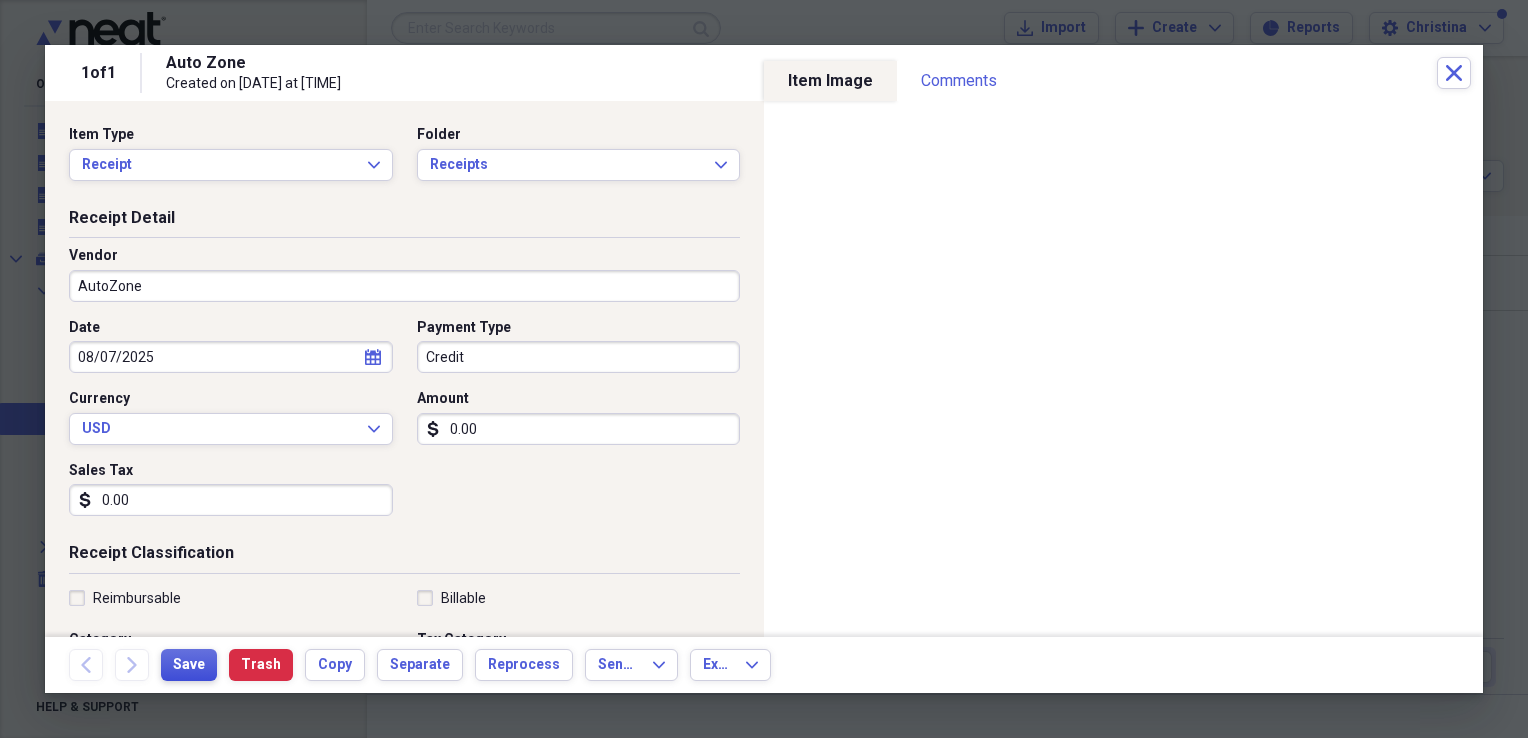 type on "0.00" 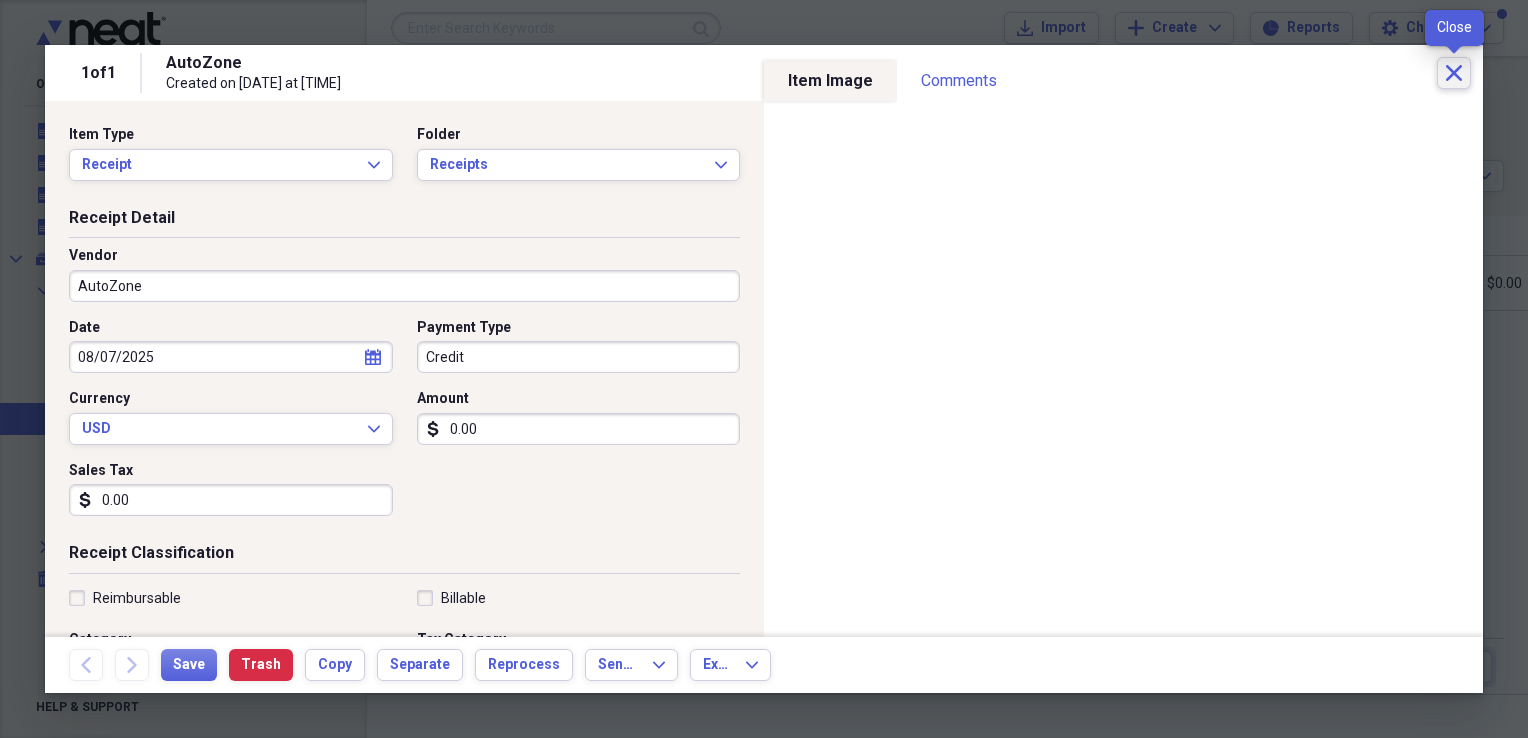 click on "Close" 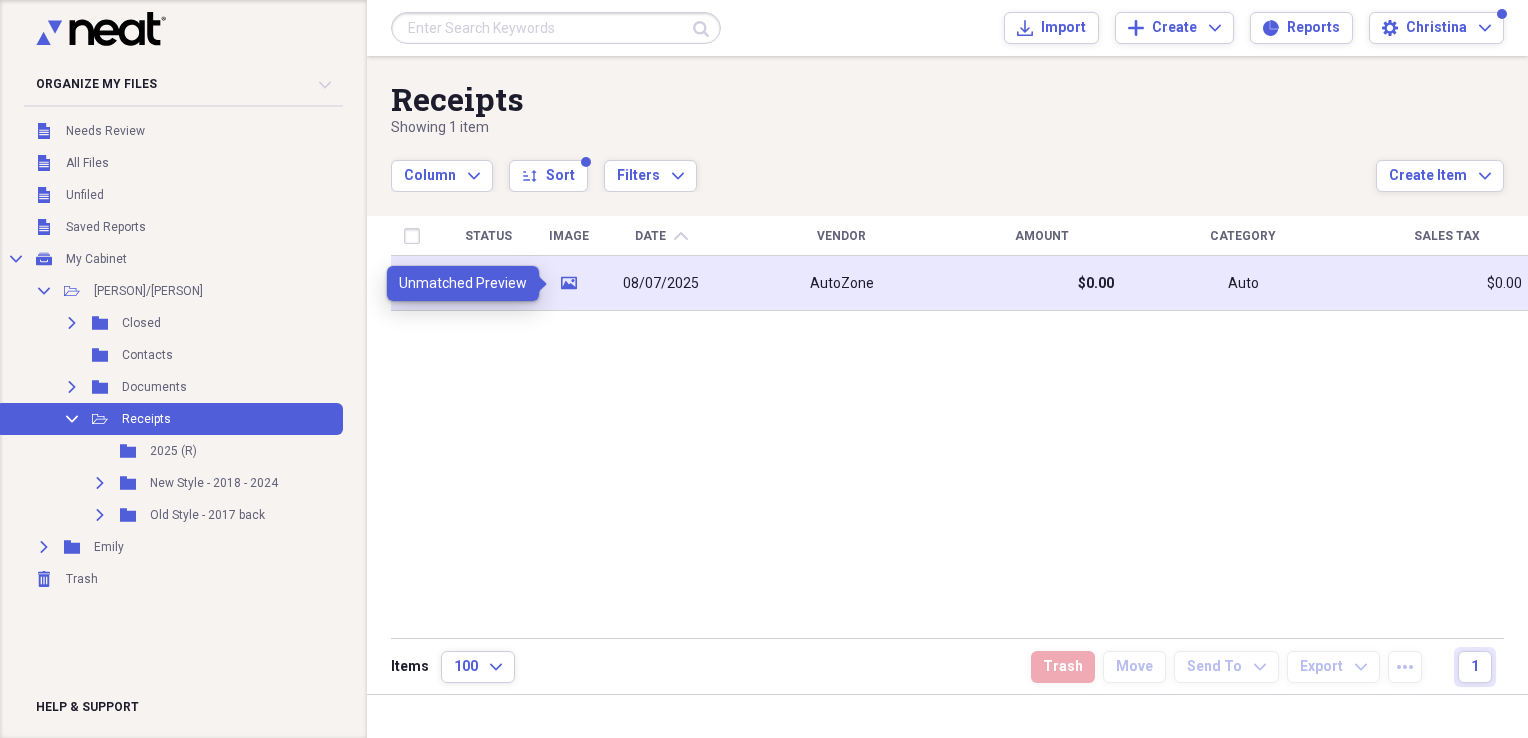 click on "media" 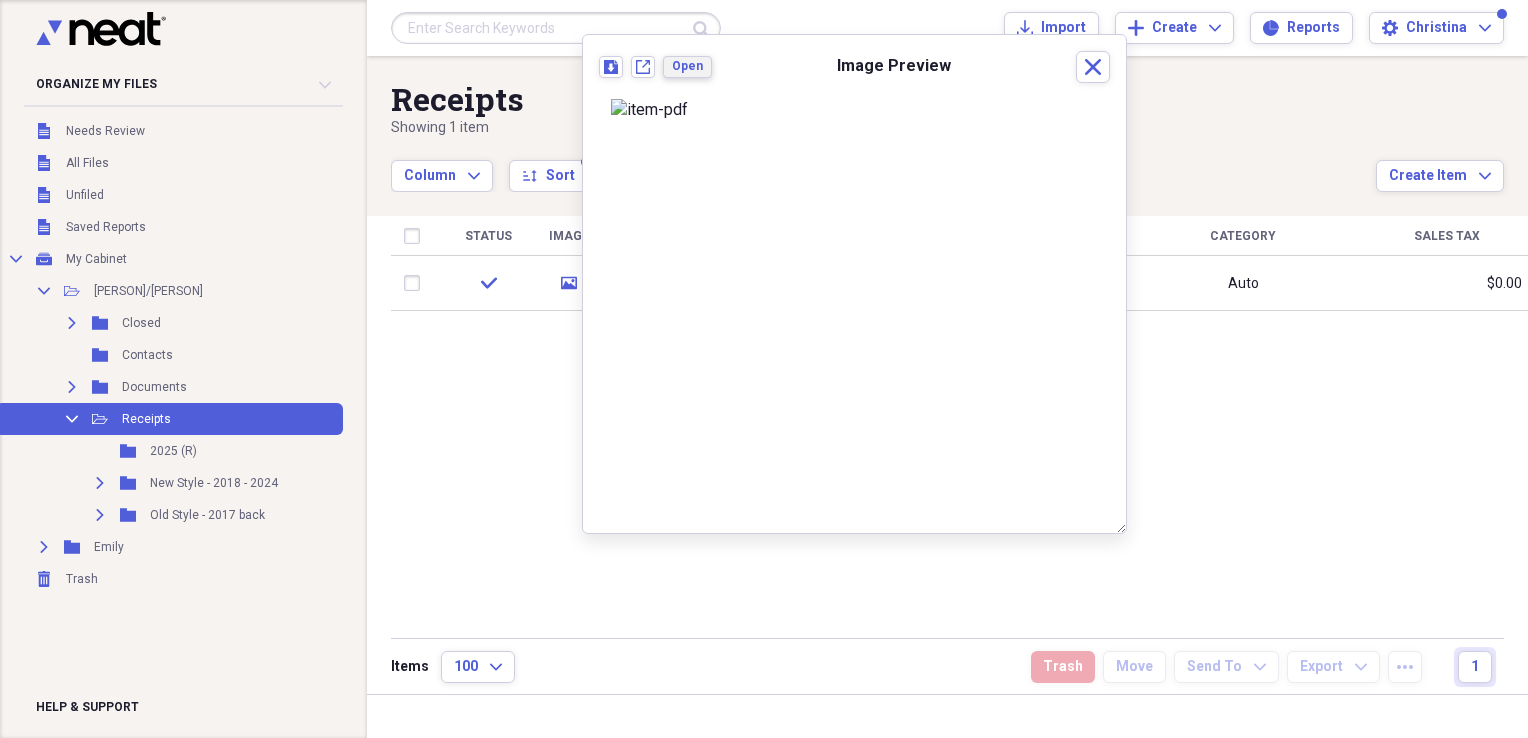 click on "Open" at bounding box center [687, 66] 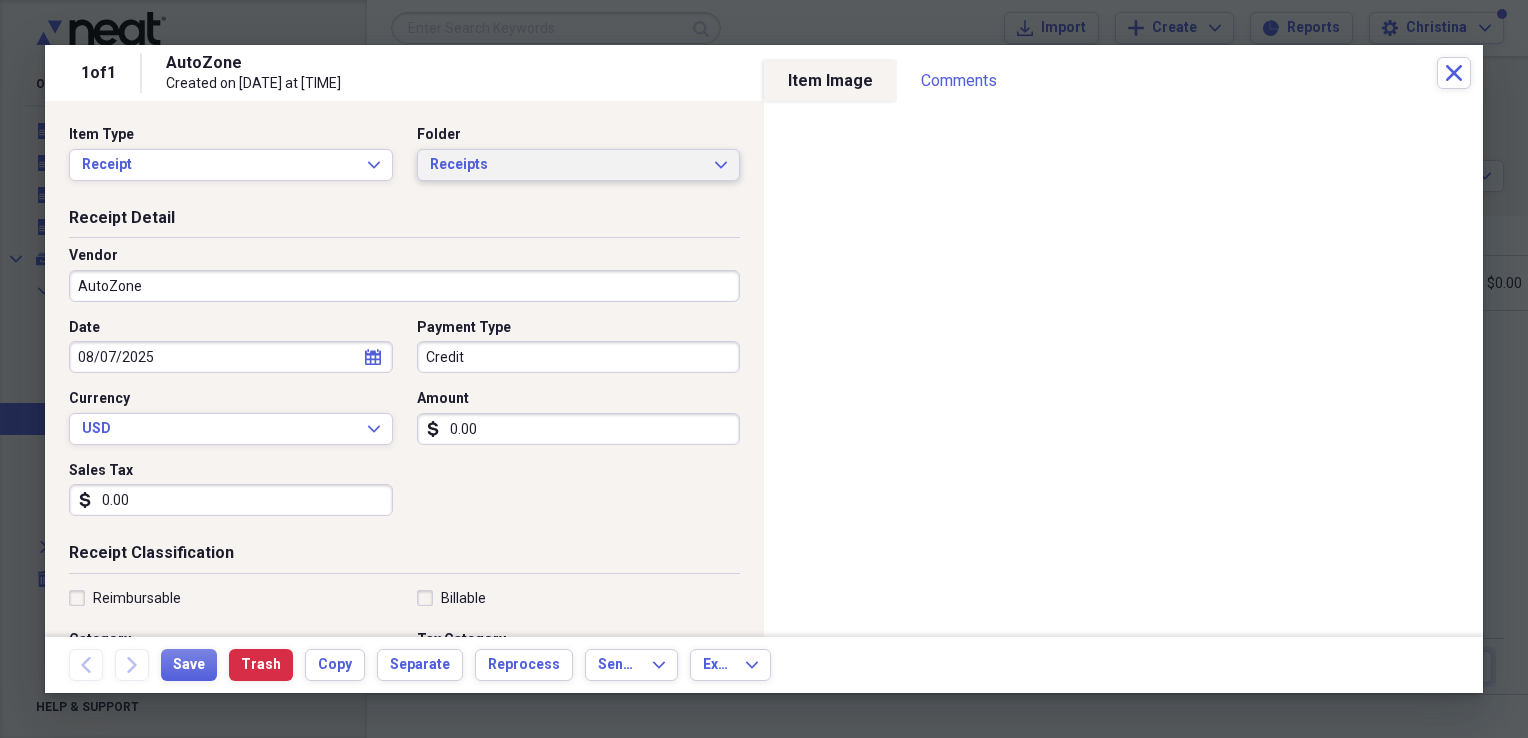 click on "Expand" 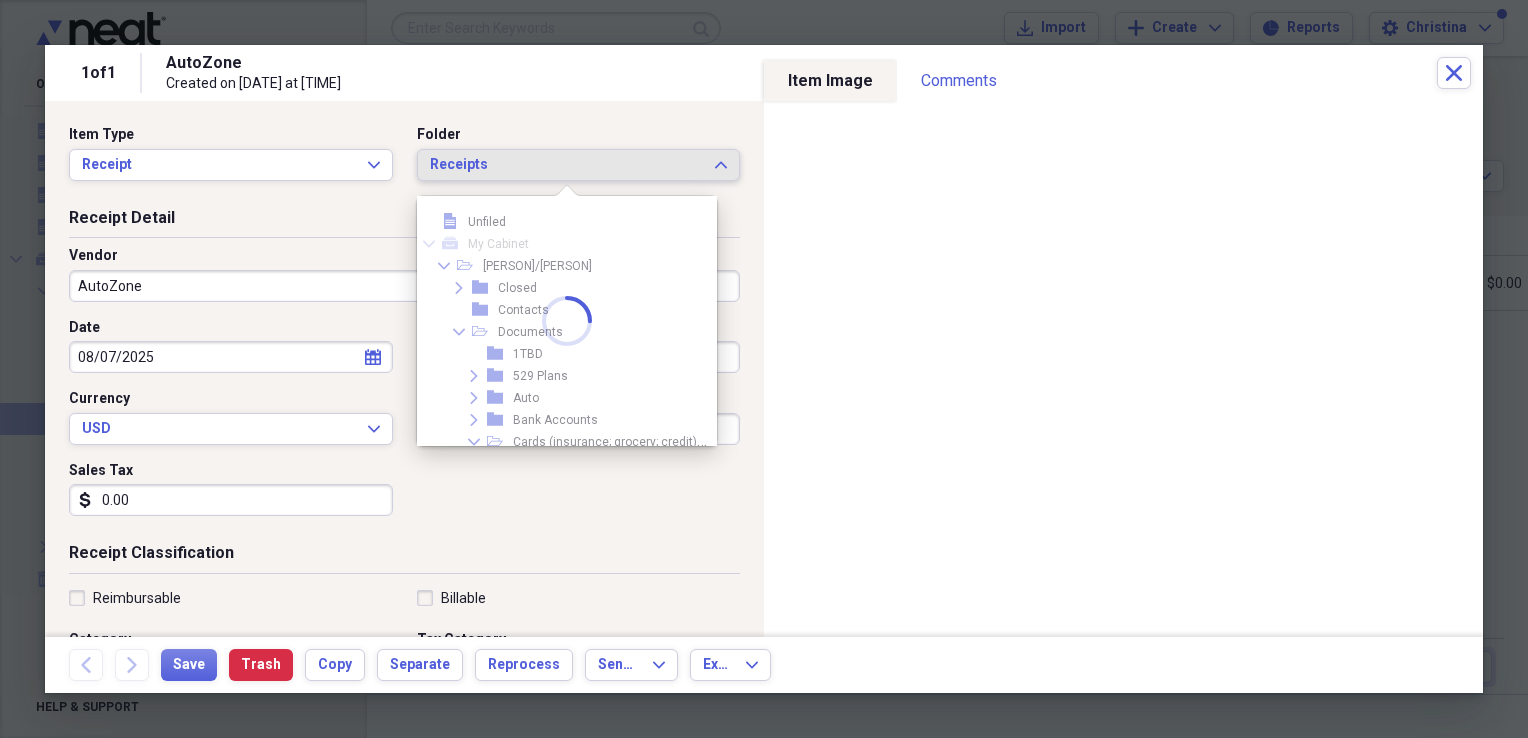 scroll, scrollTop: 28, scrollLeft: 0, axis: vertical 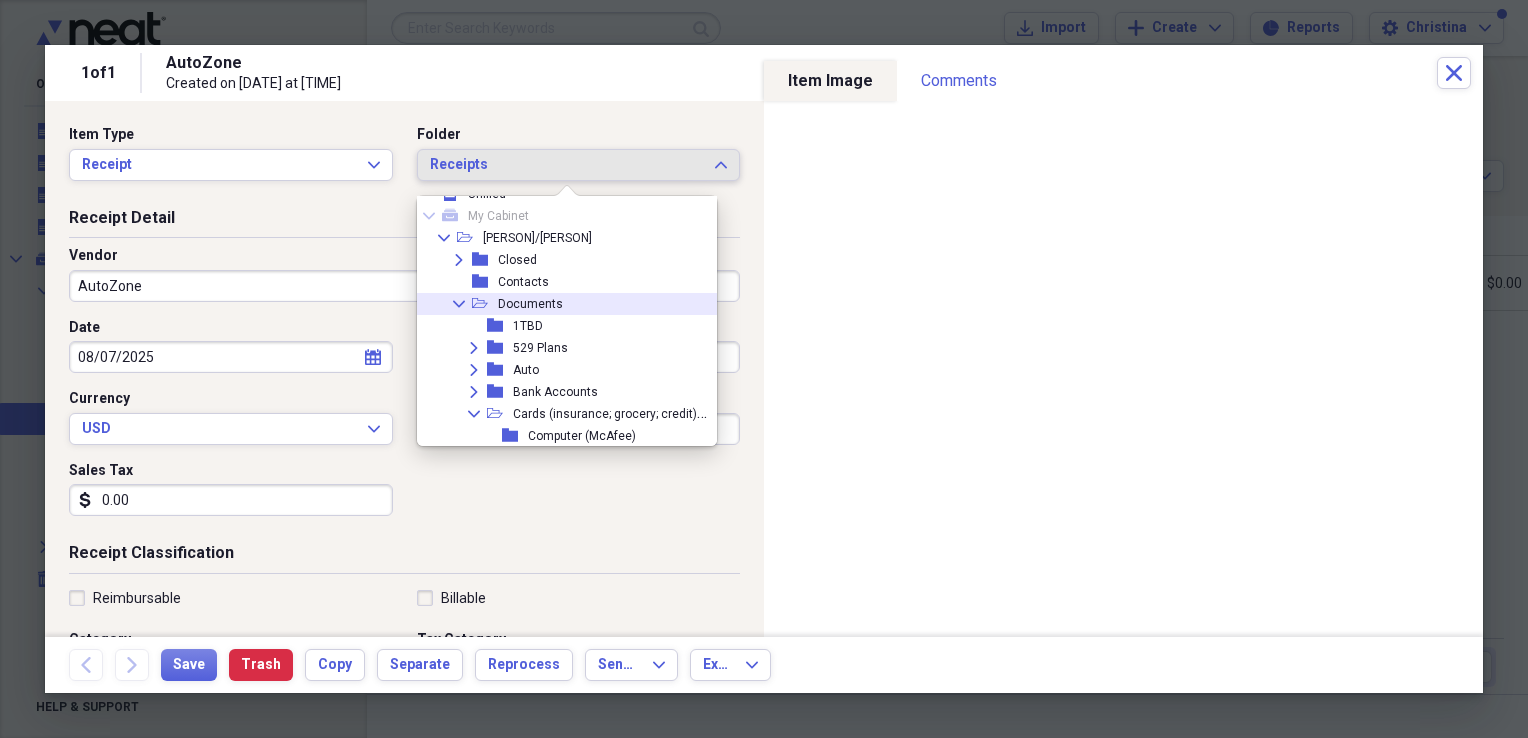 click 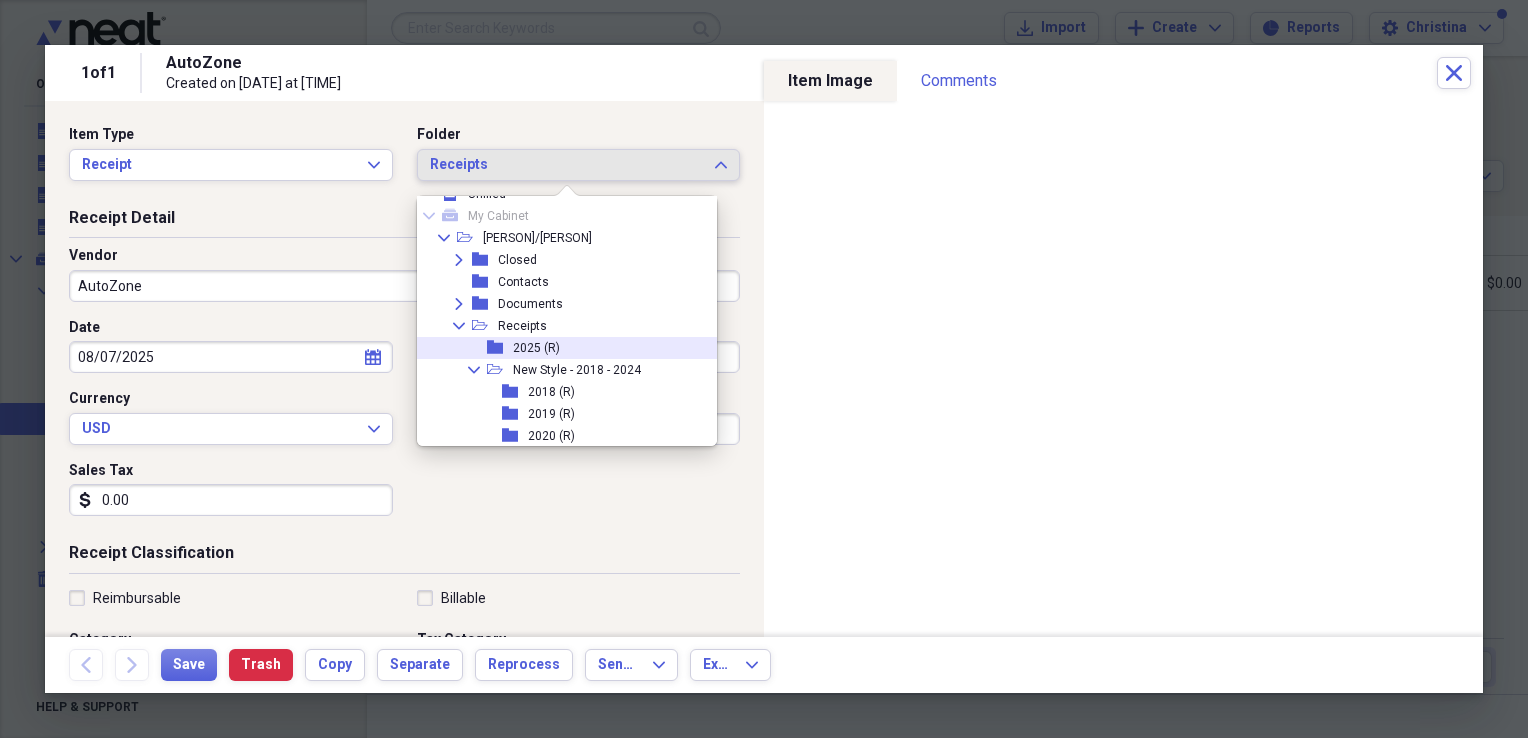click on "2025 (R)" at bounding box center [536, 348] 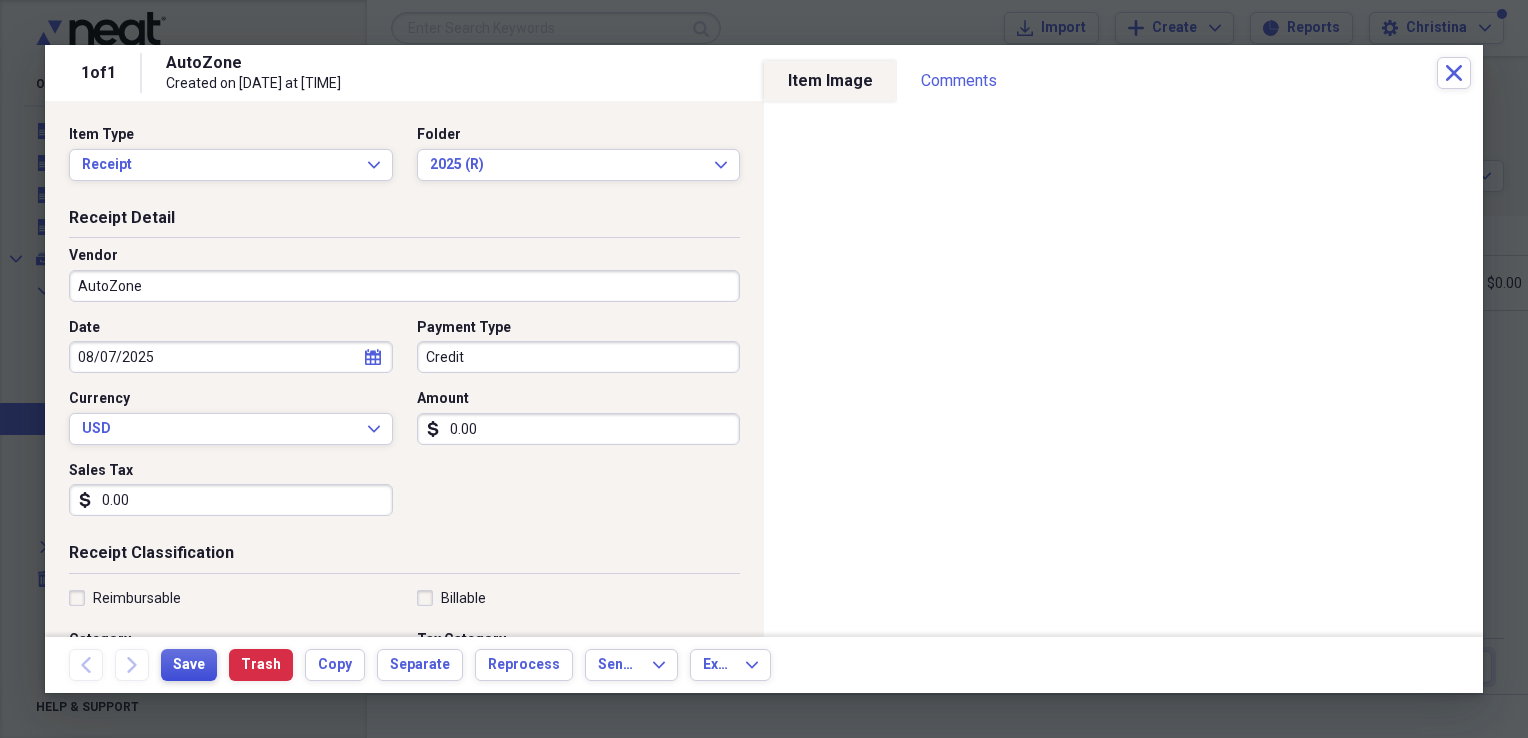 click on "Save" at bounding box center (189, 665) 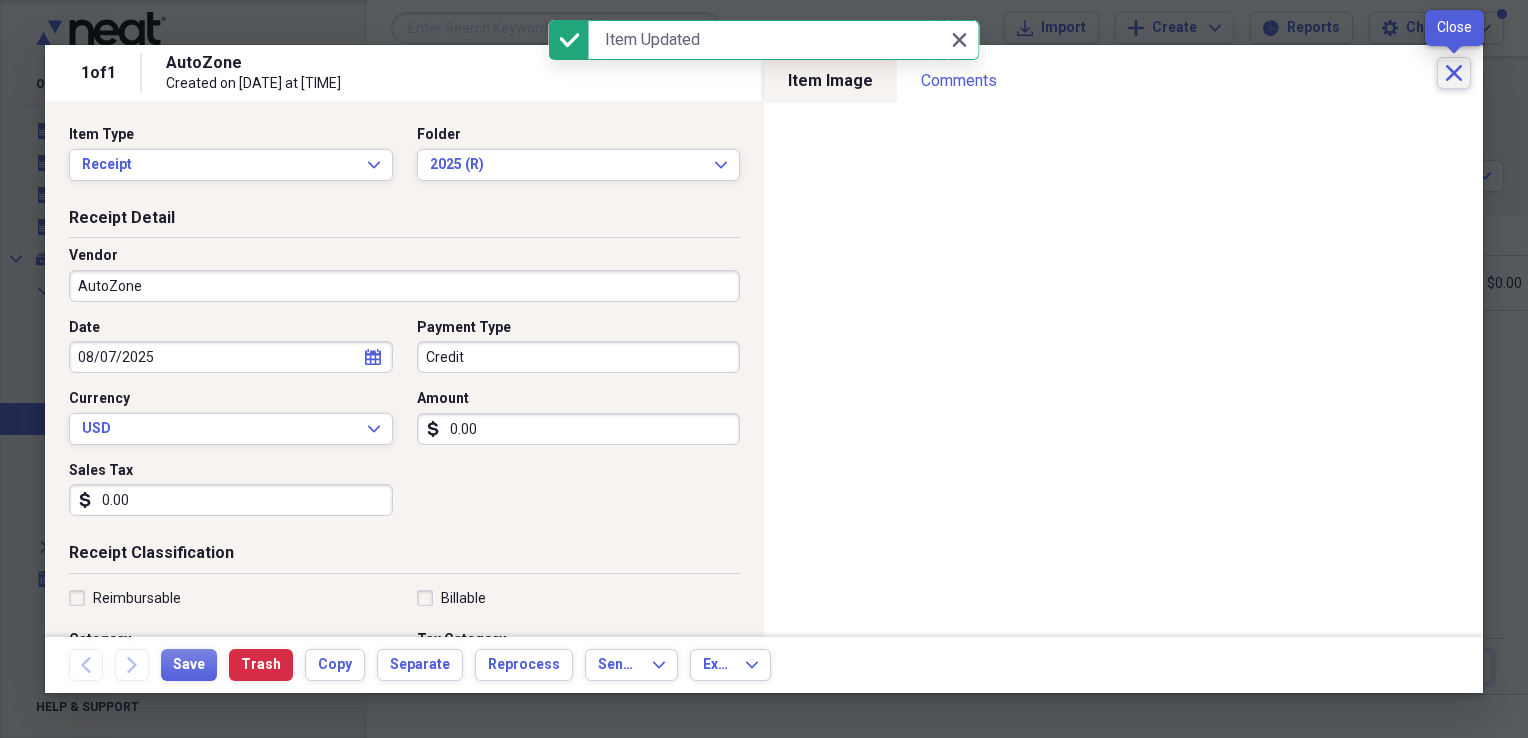 click 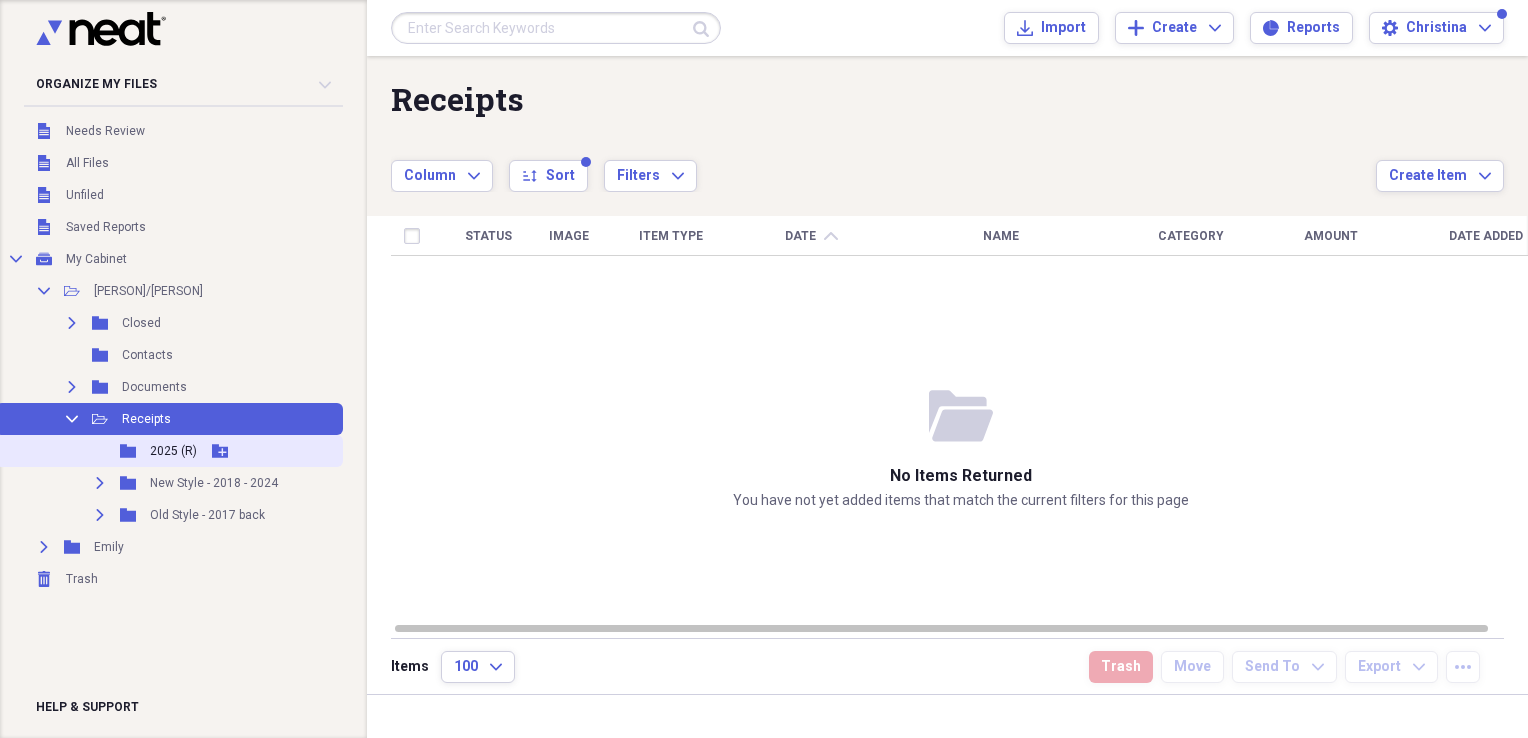 click on "2025 (R)" at bounding box center [173, 451] 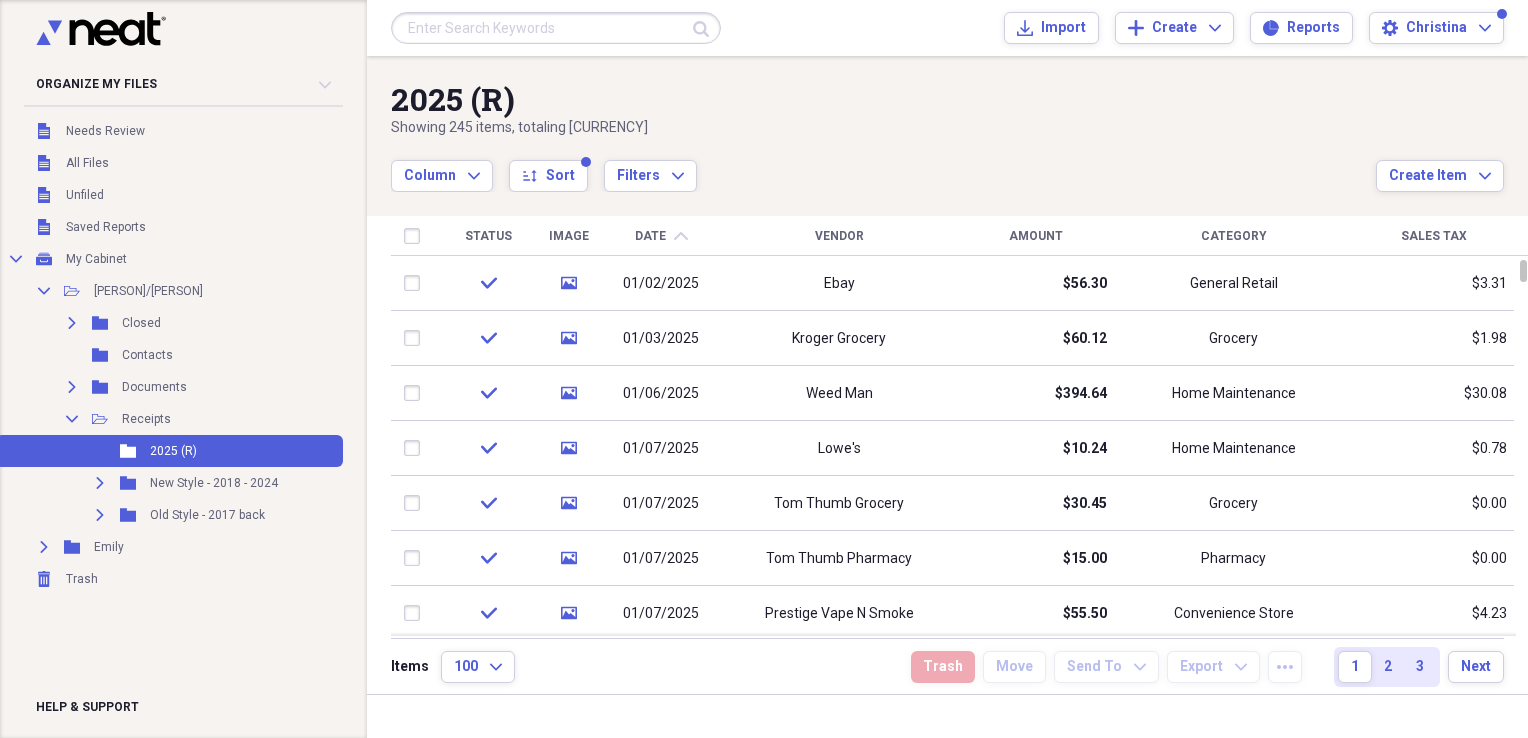 click on "Date" at bounding box center (650, 236) 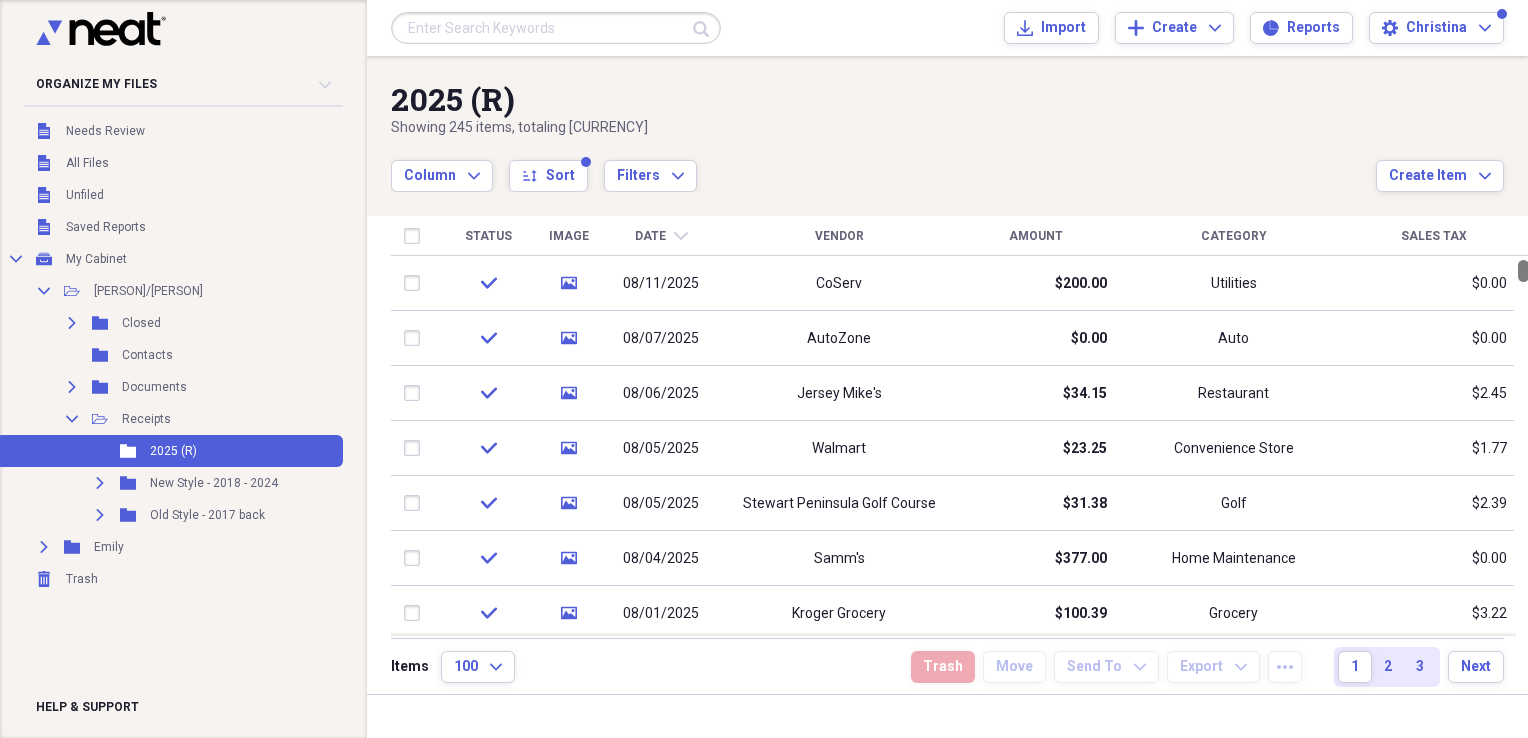drag, startPoint x: 1519, startPoint y: 270, endPoint x: 1500, endPoint y: 130, distance: 141.2834 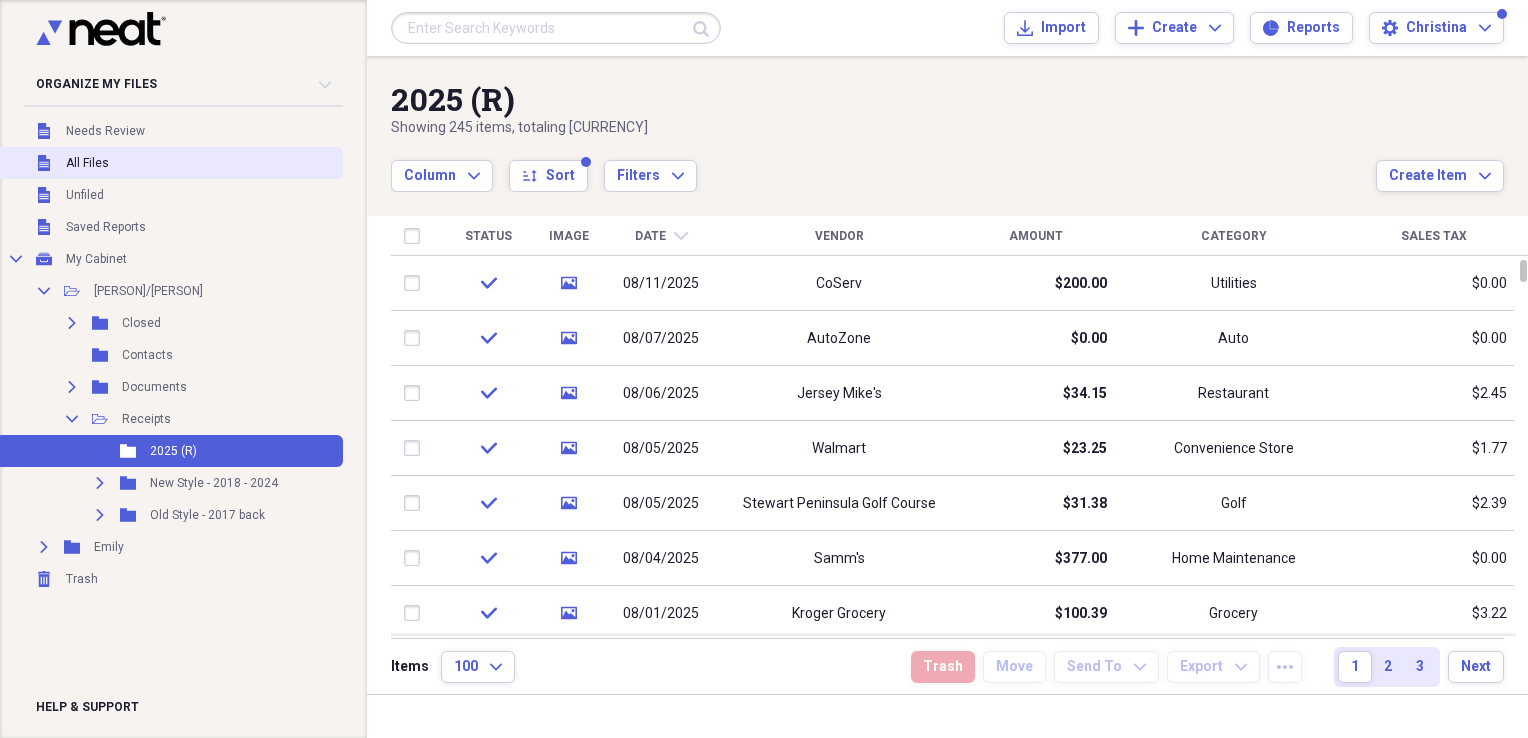 click on "All Files" at bounding box center [87, 163] 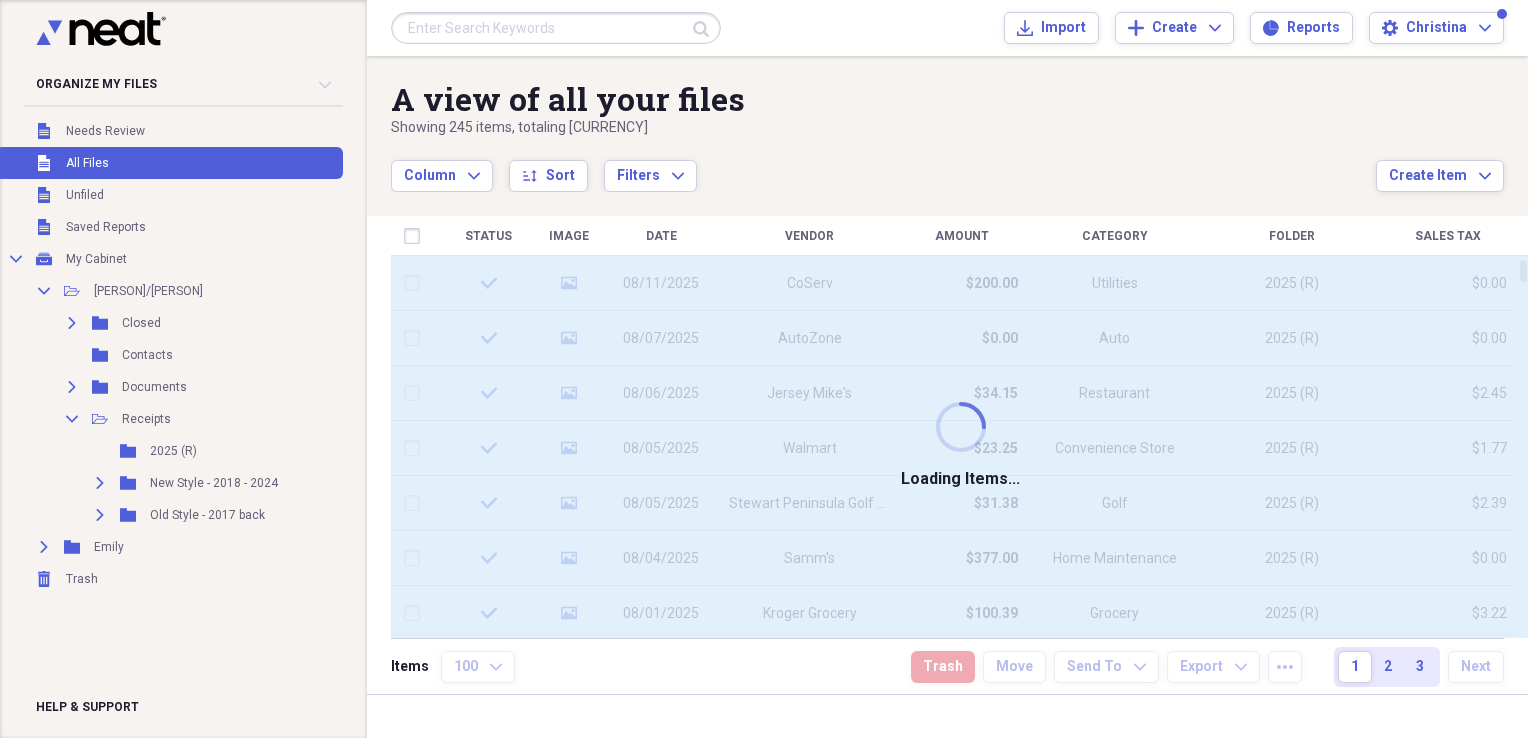 click at bounding box center [556, 28] 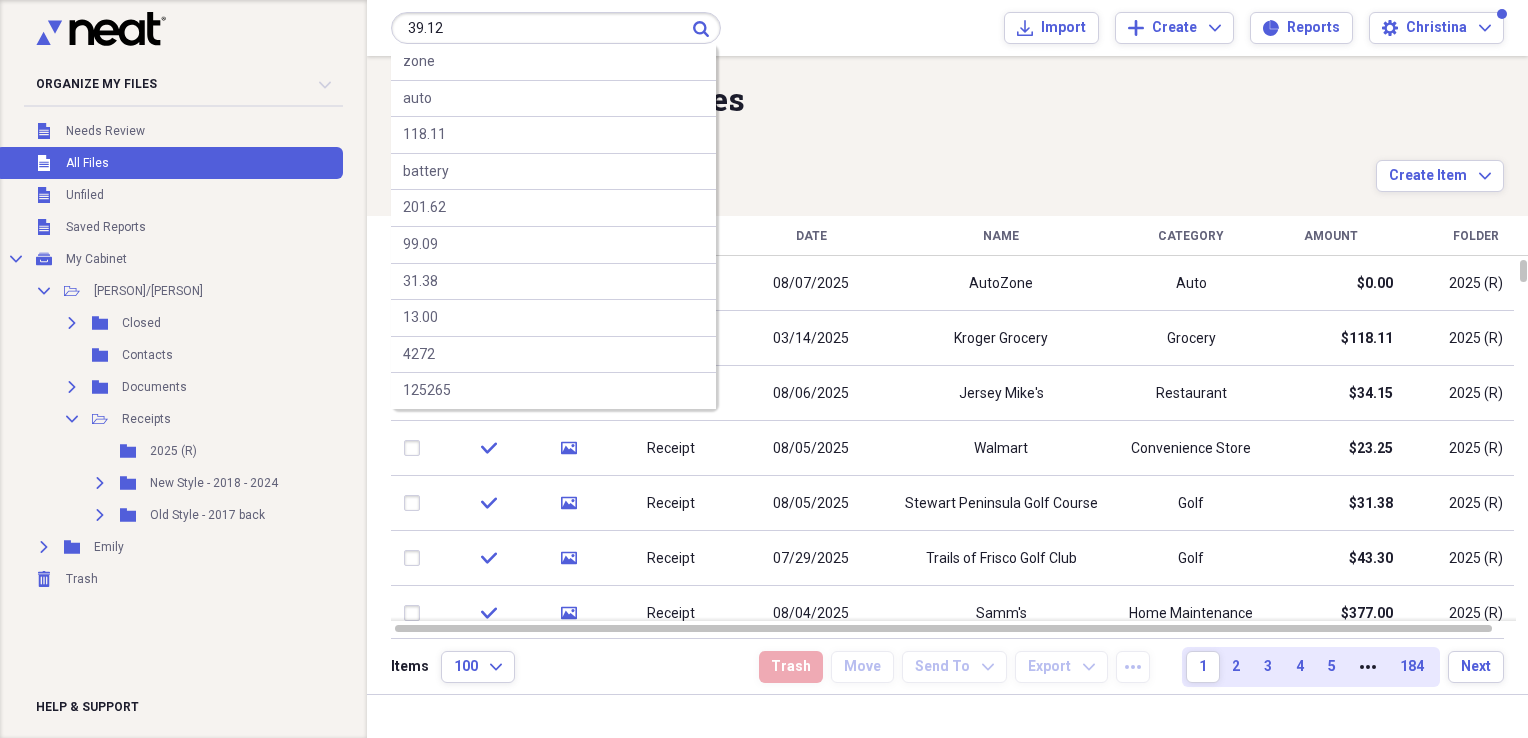 type on "39.12" 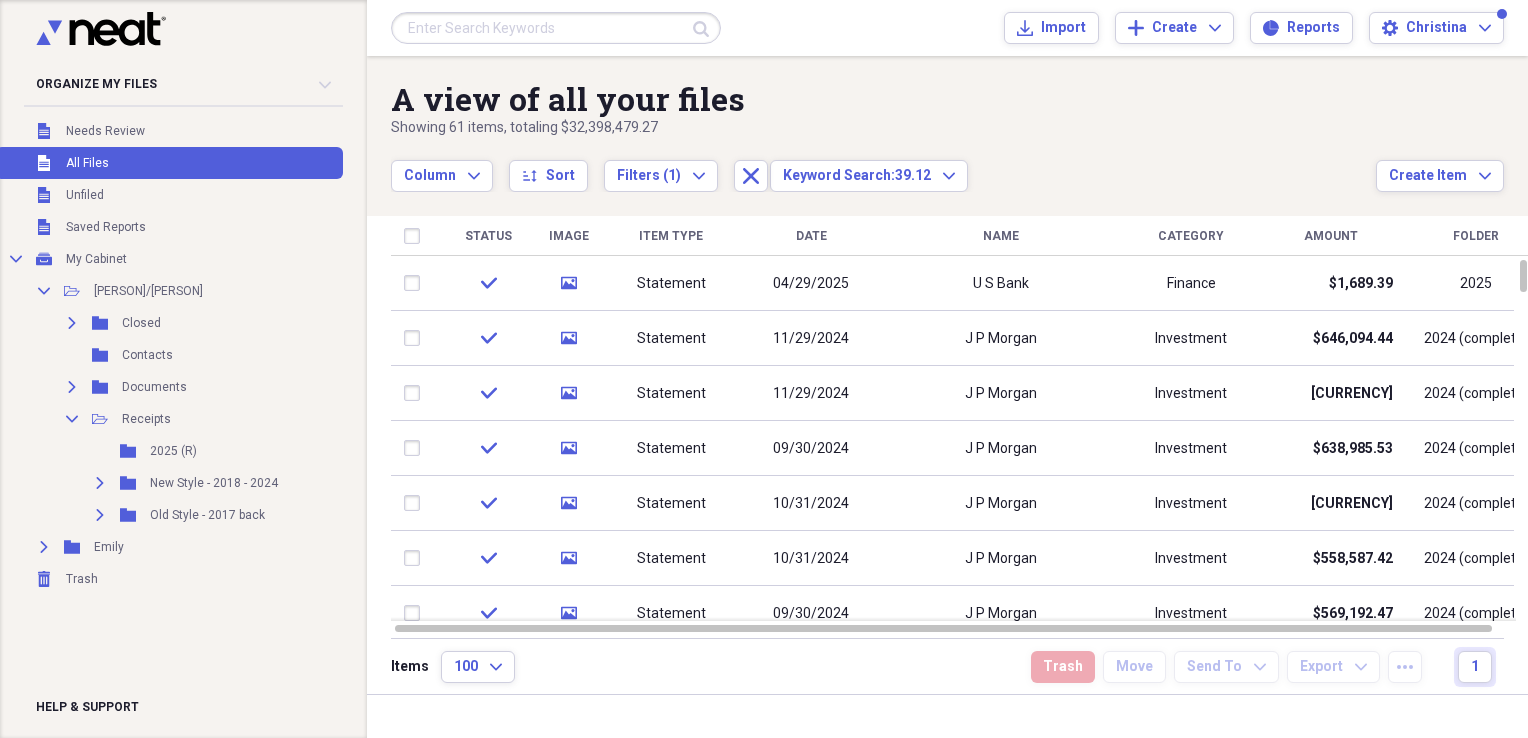 click at bounding box center (556, 28) 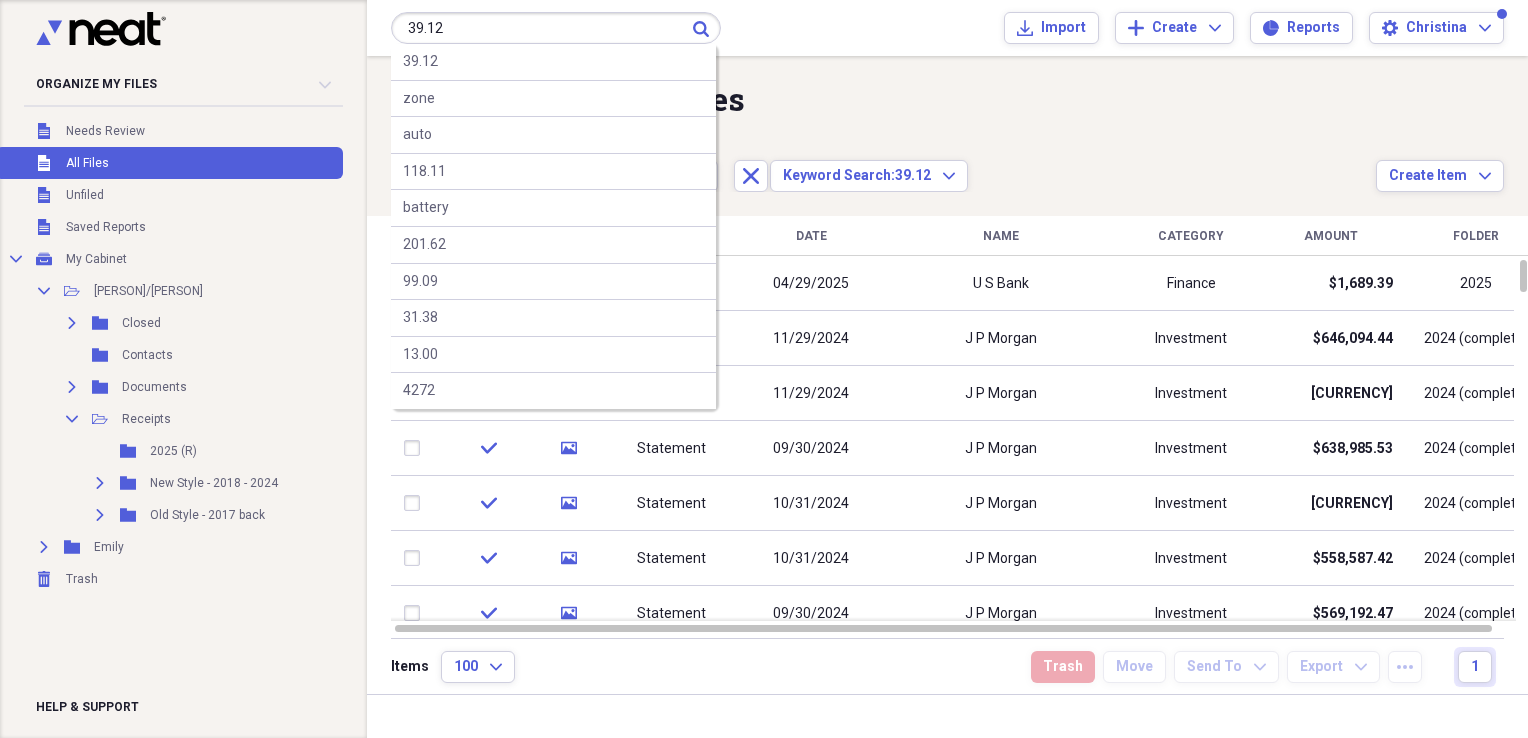 type on "39.12" 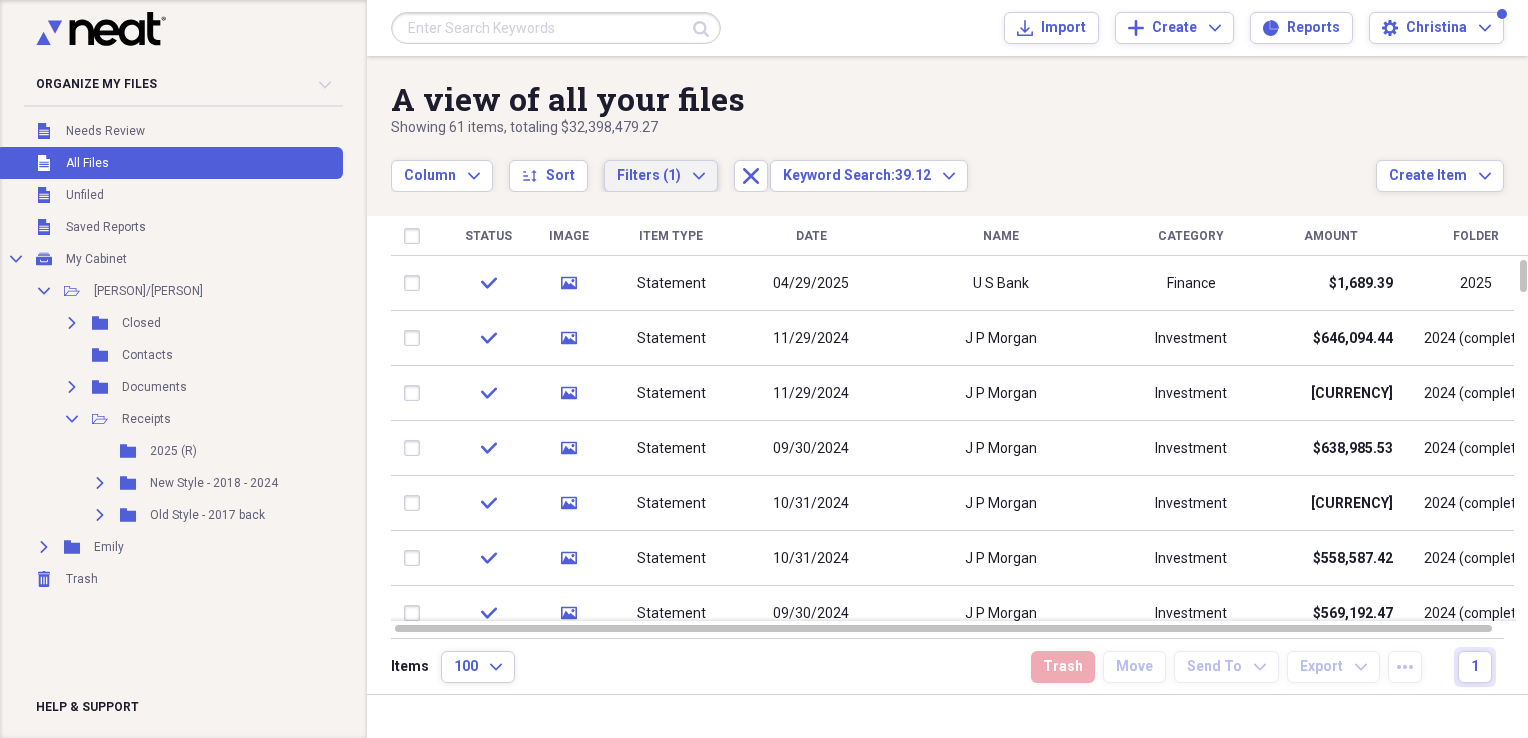 click on "Expand" 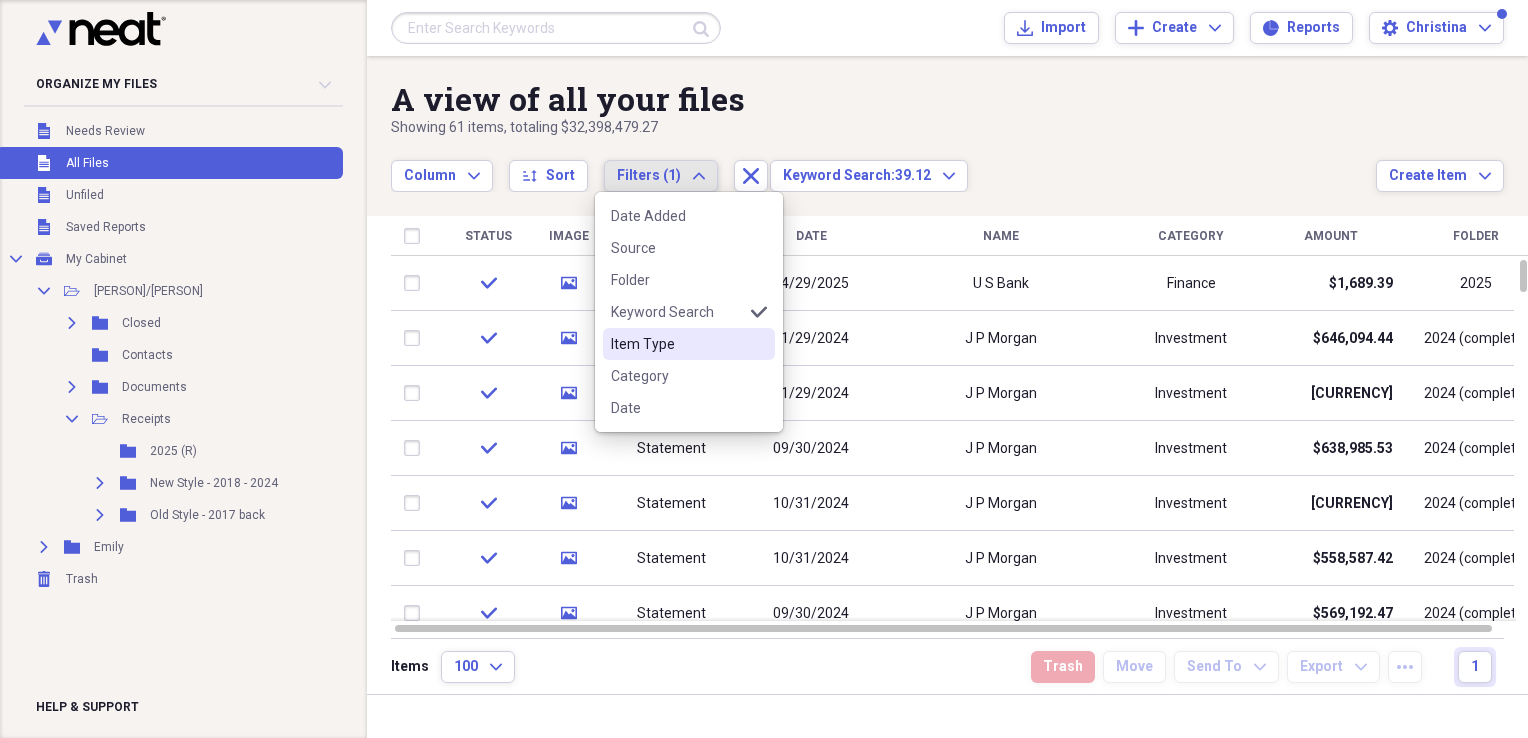 click on "Item Type" at bounding box center (677, 344) 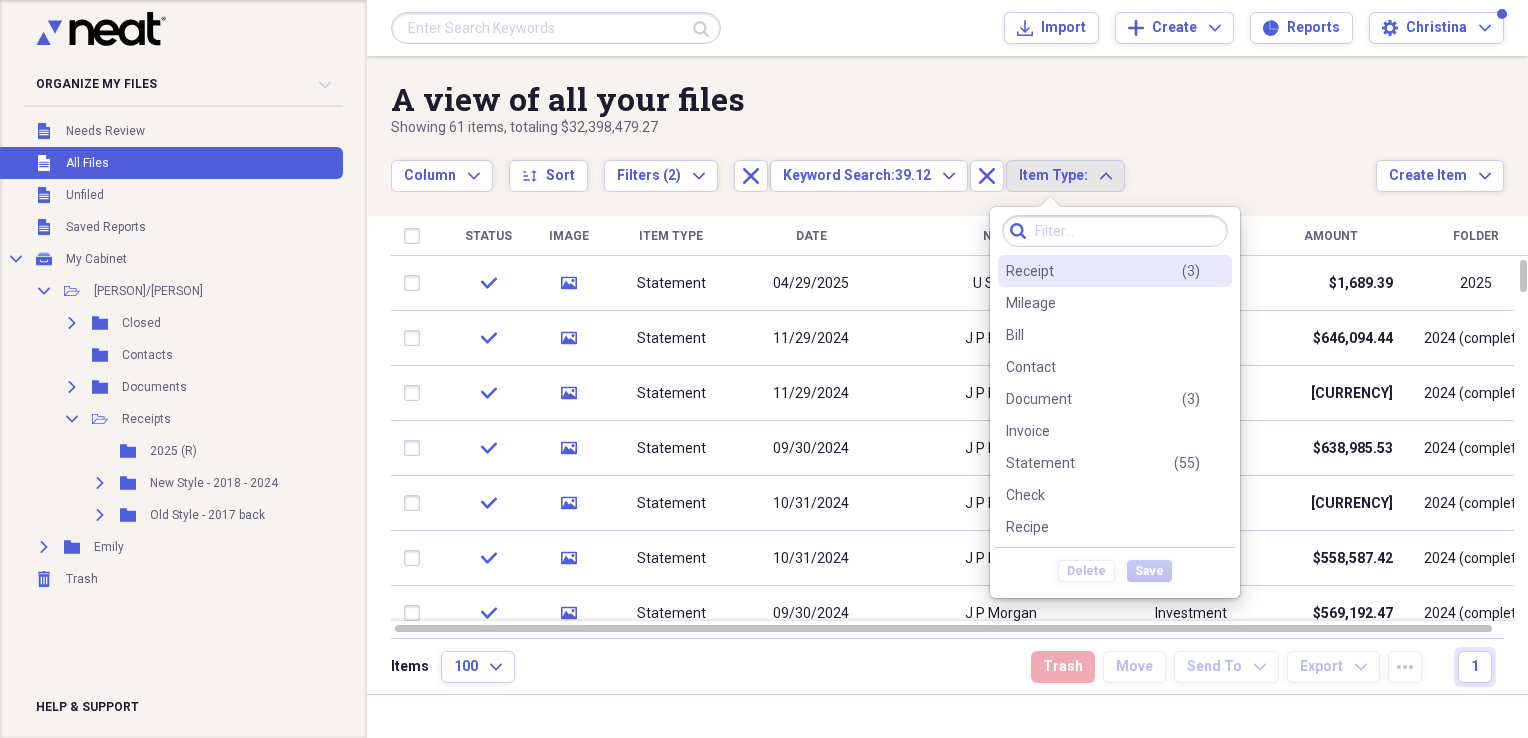 click on "Receipt" at bounding box center [1030, 271] 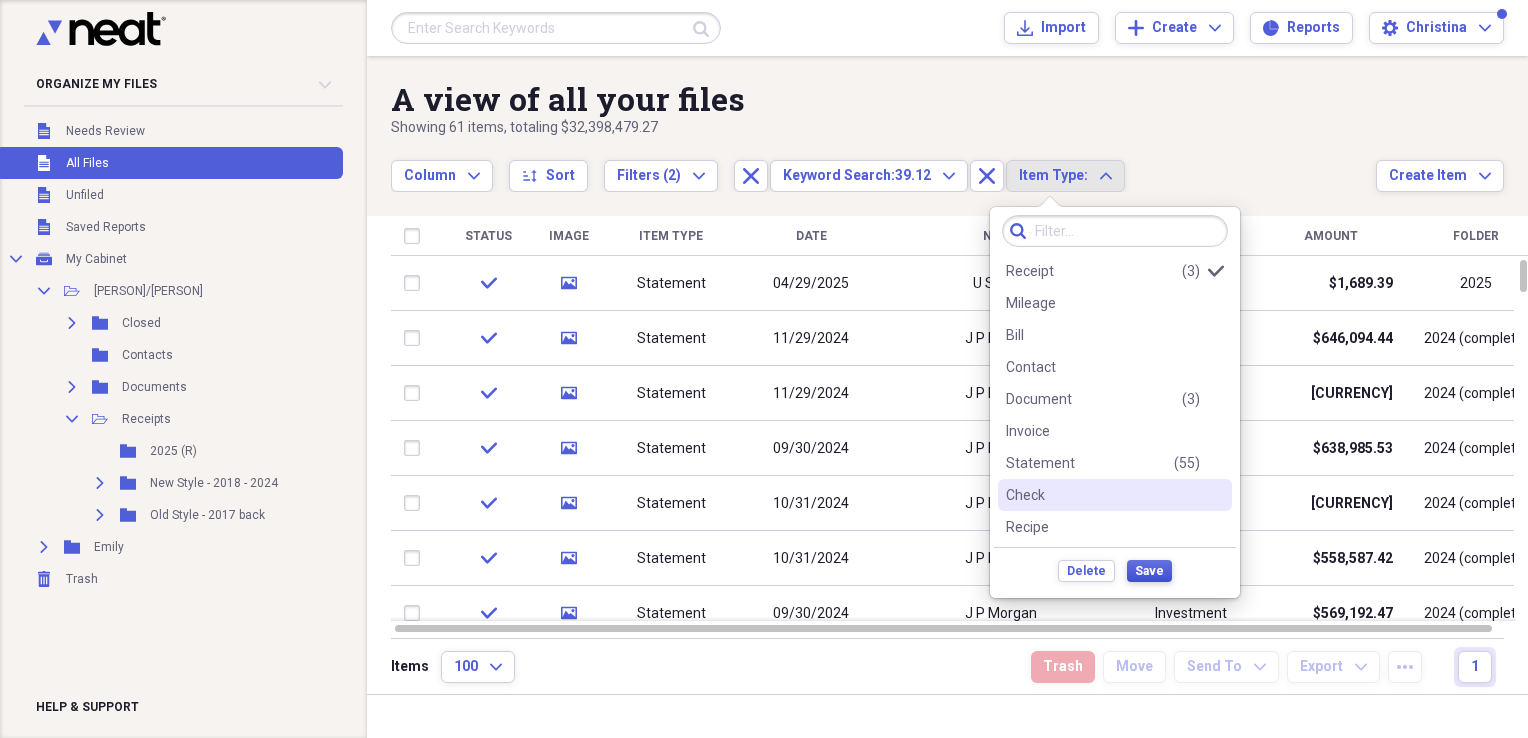 click on "Save" at bounding box center (1149, 571) 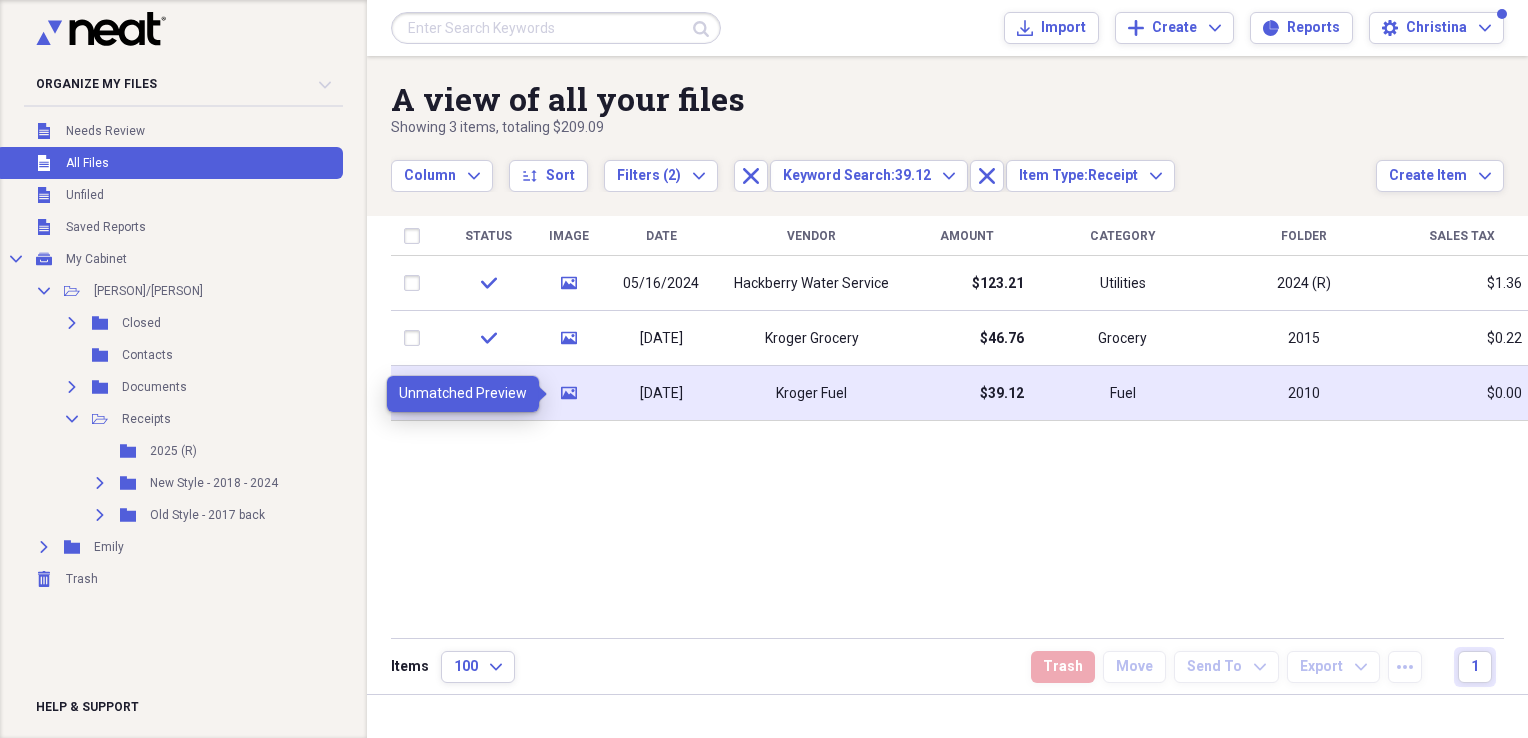 click on "media" 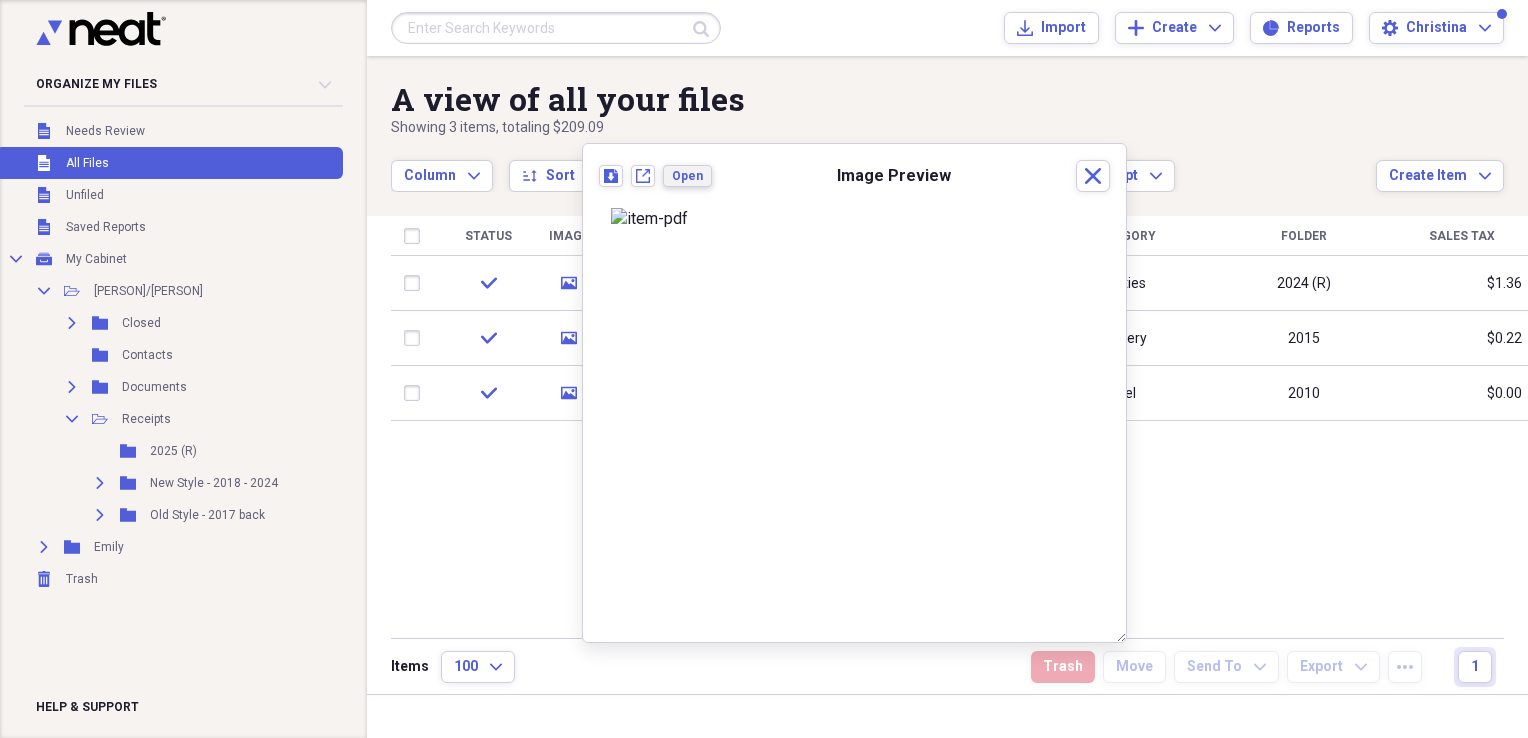 click on "Open" at bounding box center [687, 176] 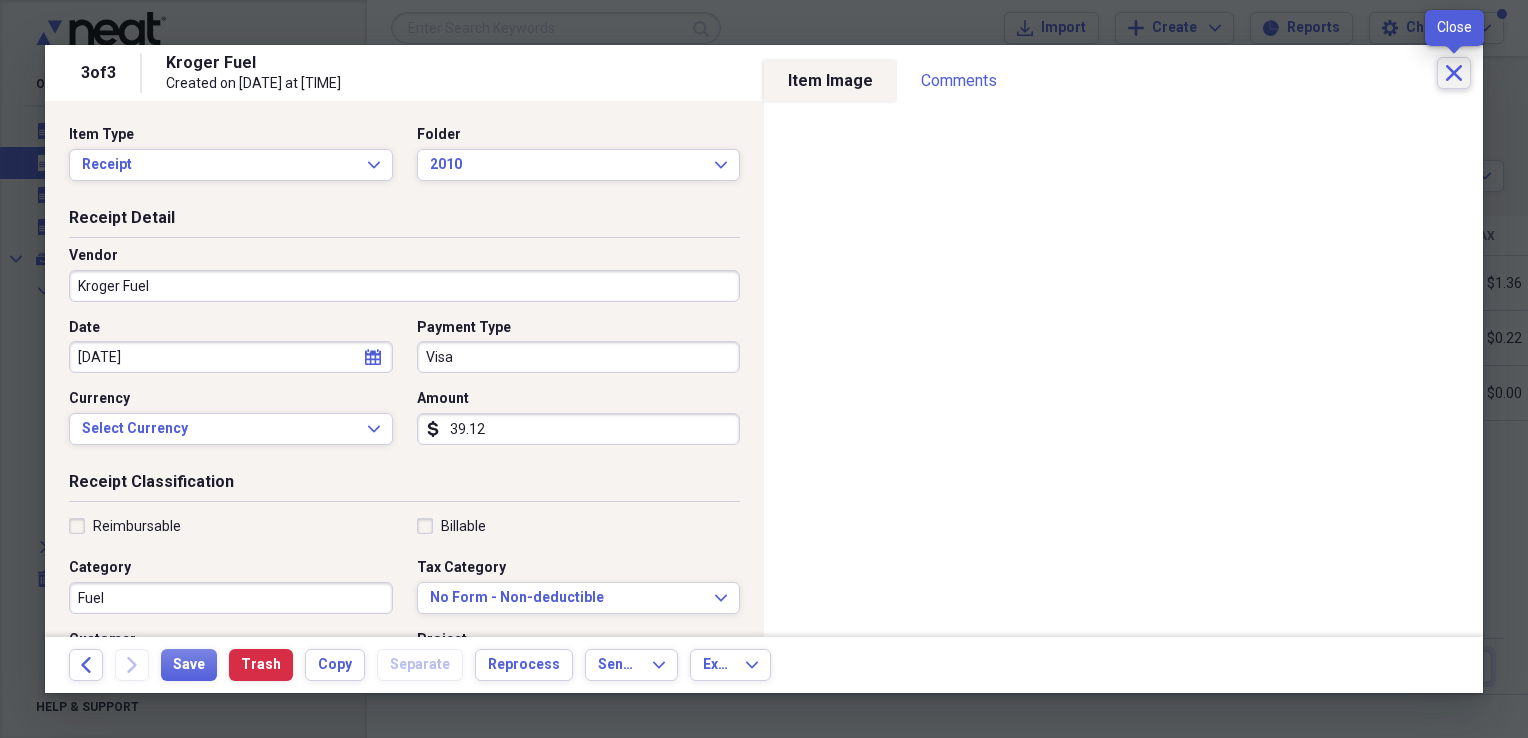 click on "Close" 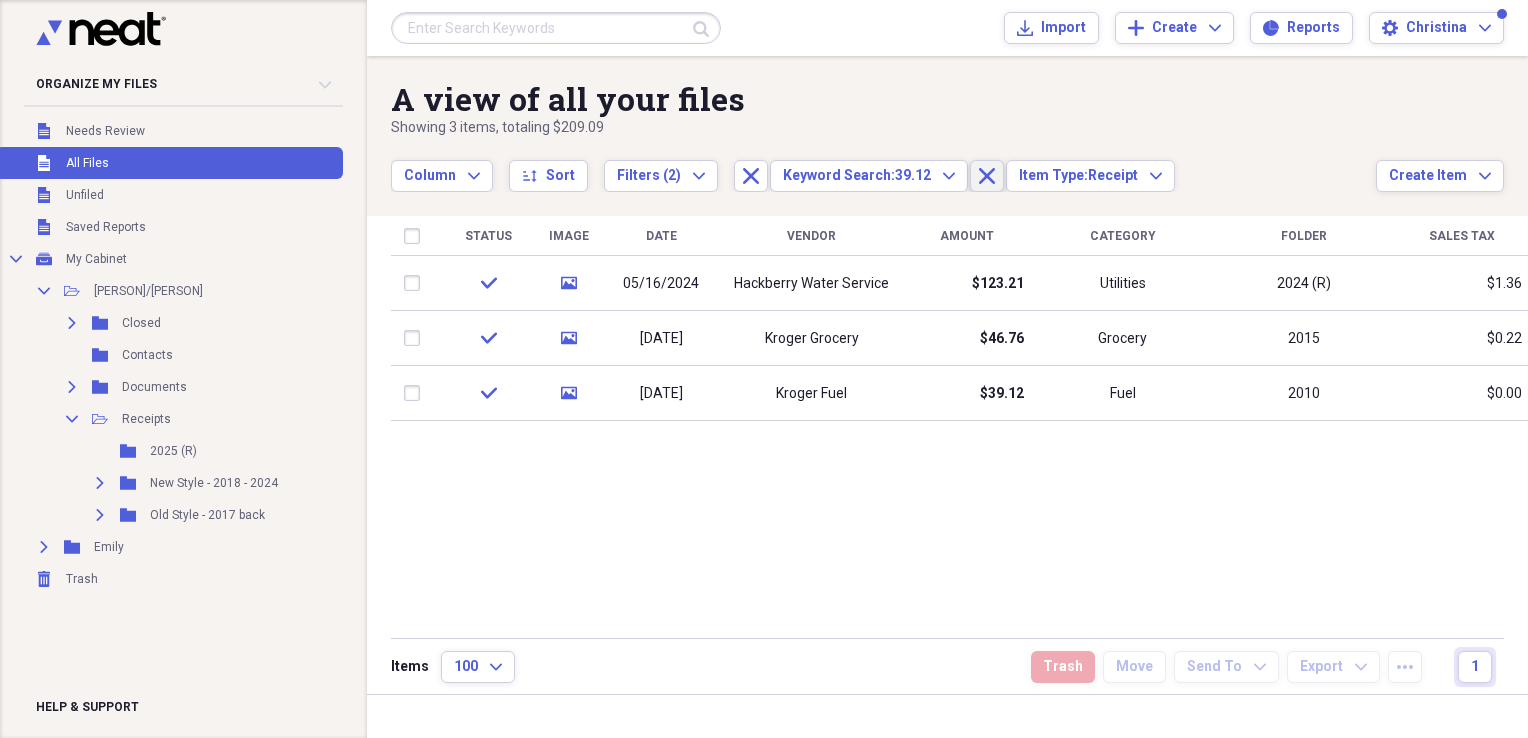 click on "Close" 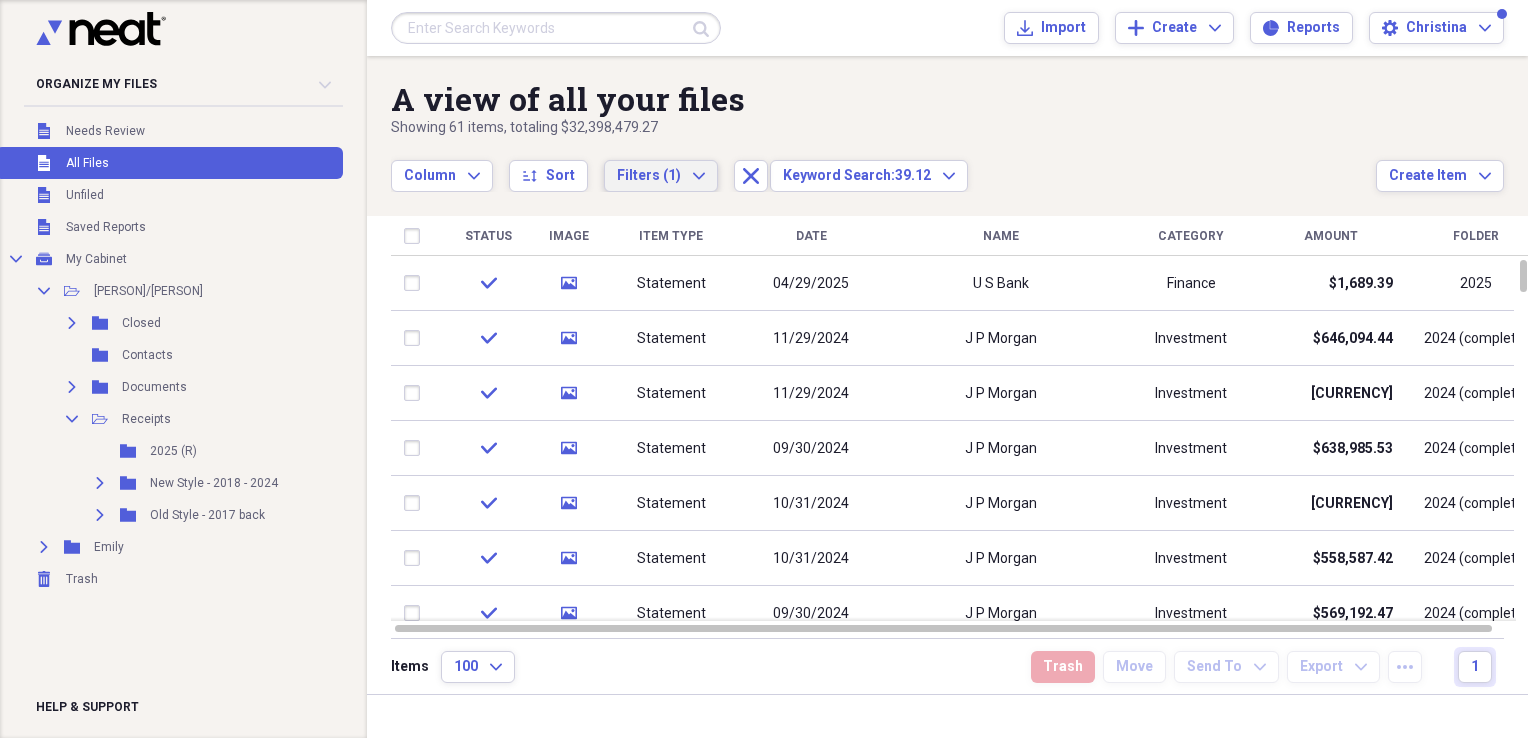 click on "Expand" 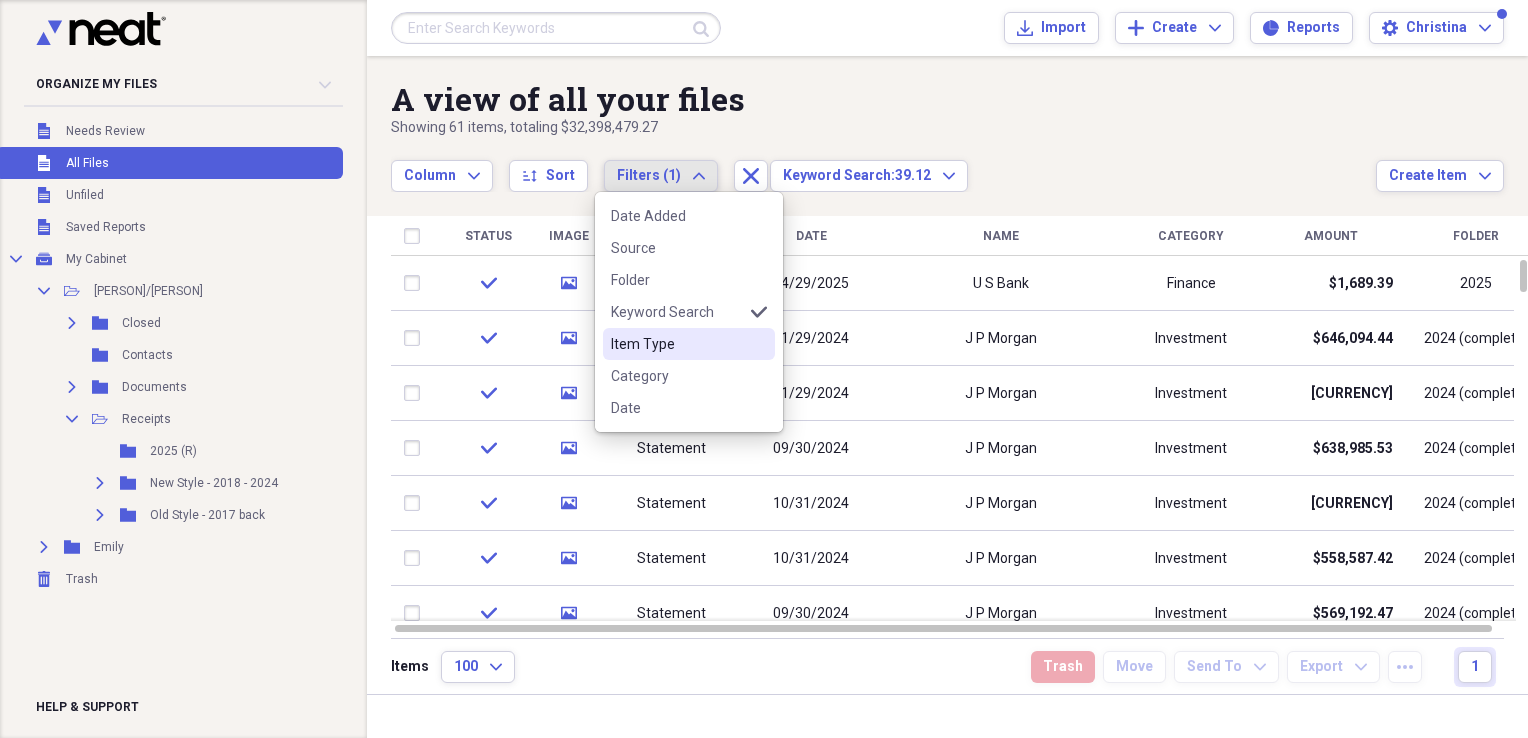 click on "Item Type" at bounding box center [677, 344] 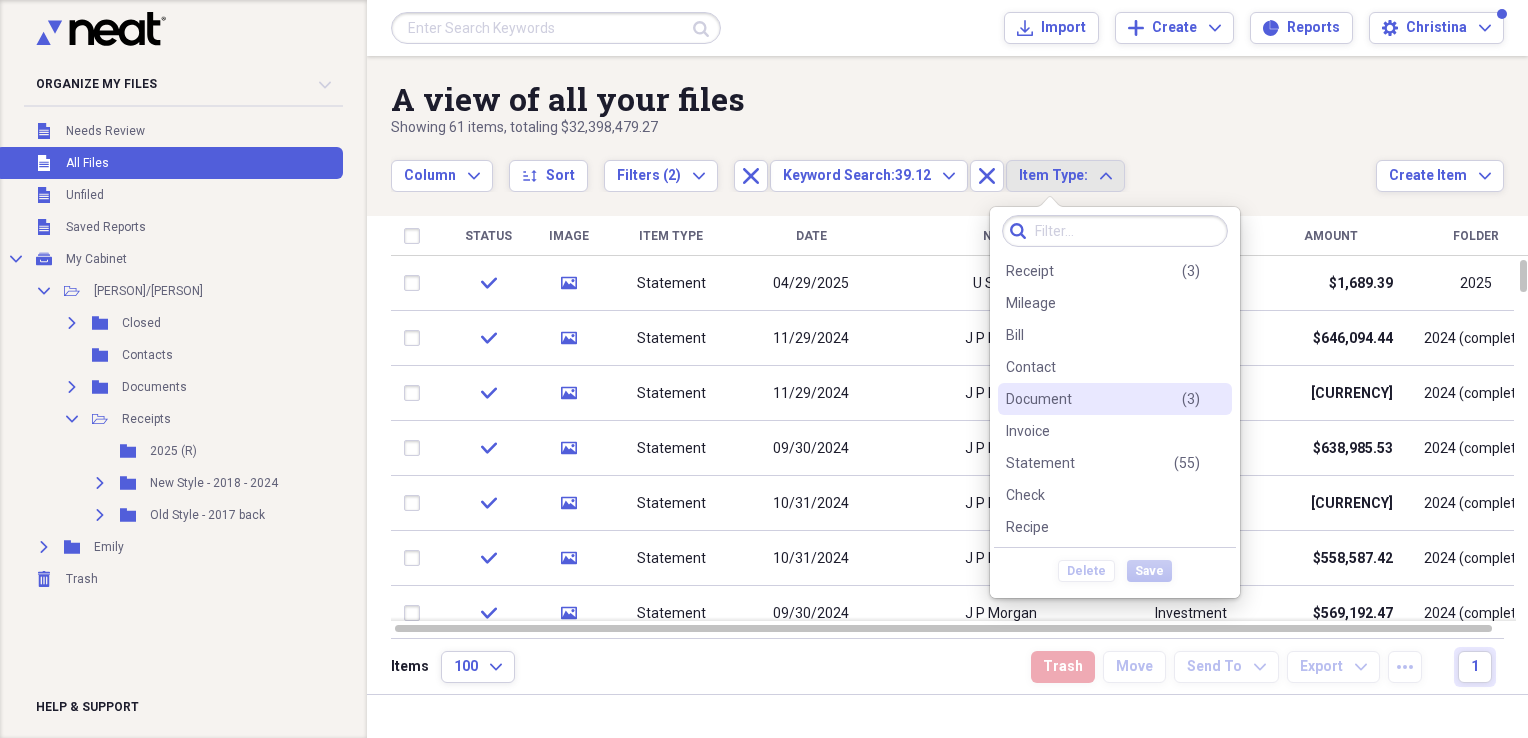 click on "Document" at bounding box center [1039, 399] 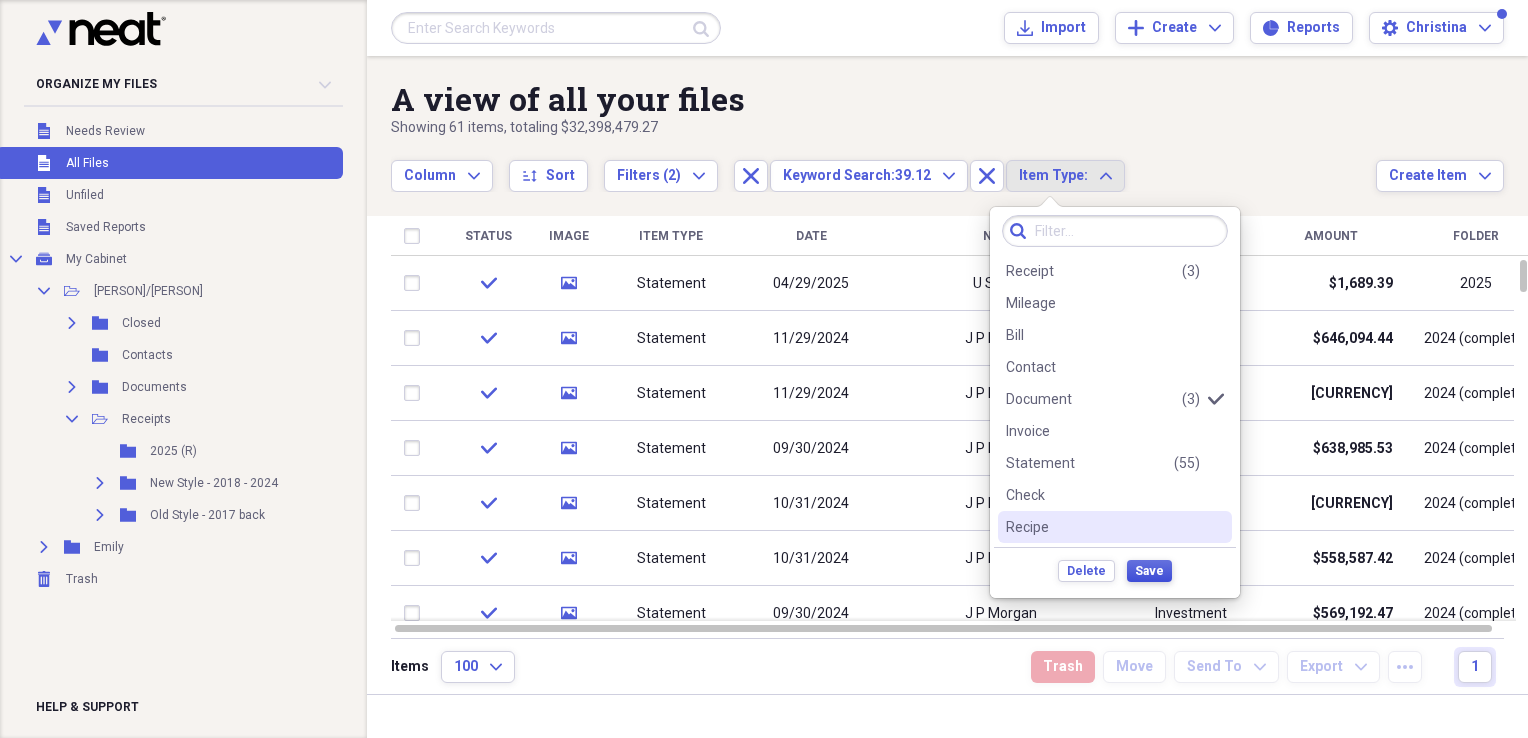 click on "Save" at bounding box center [1149, 571] 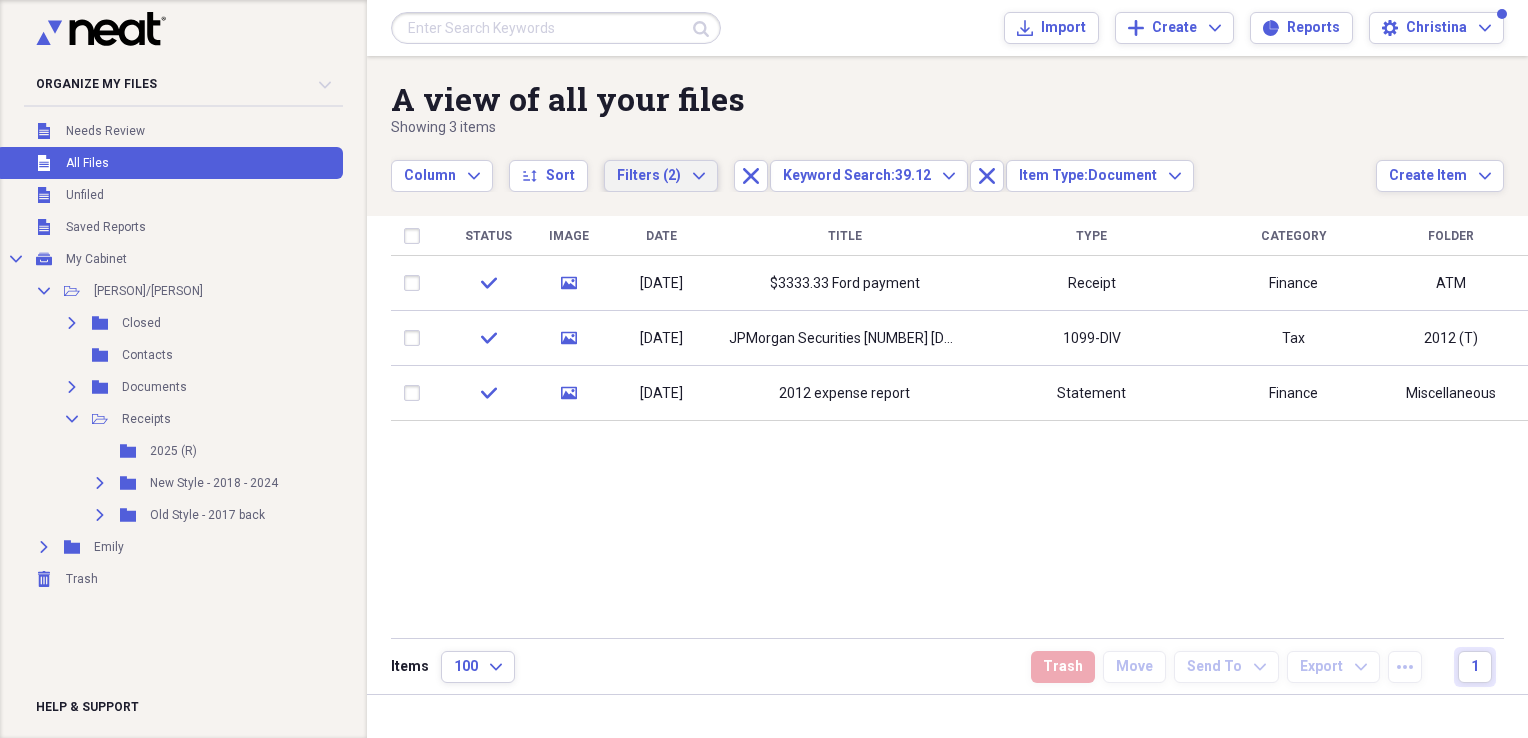 click on "Expand" 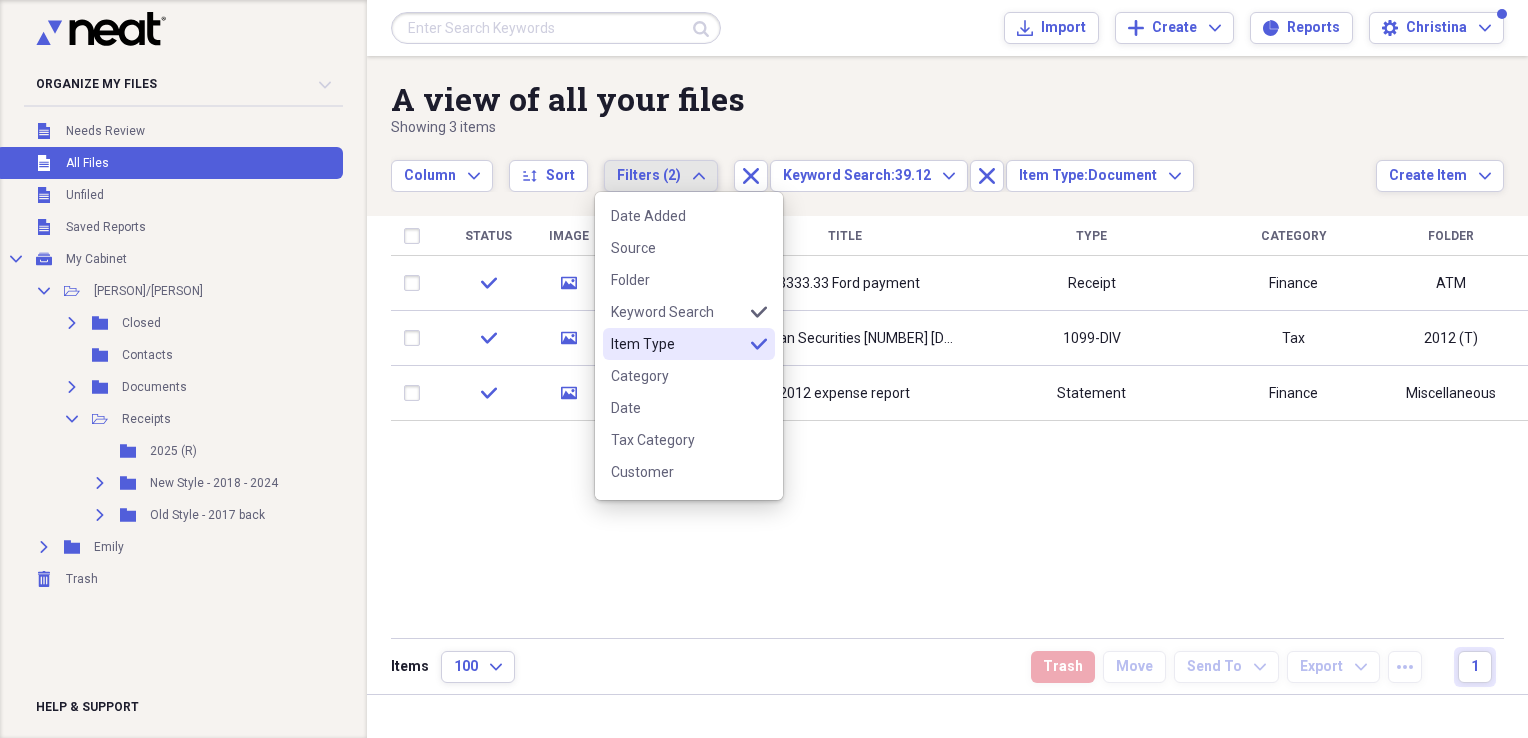 click on "Item Type" at bounding box center (677, 344) 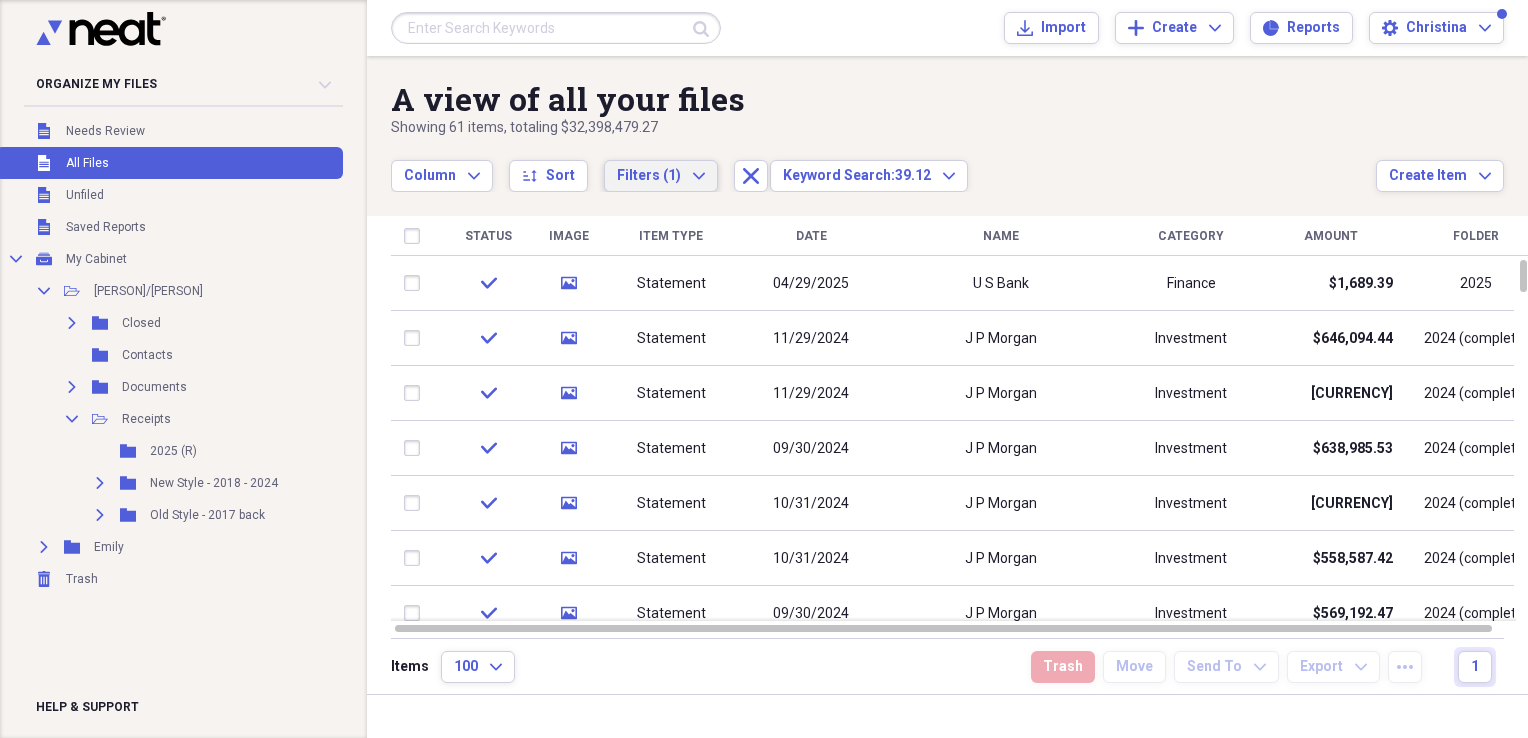click on "Expand" 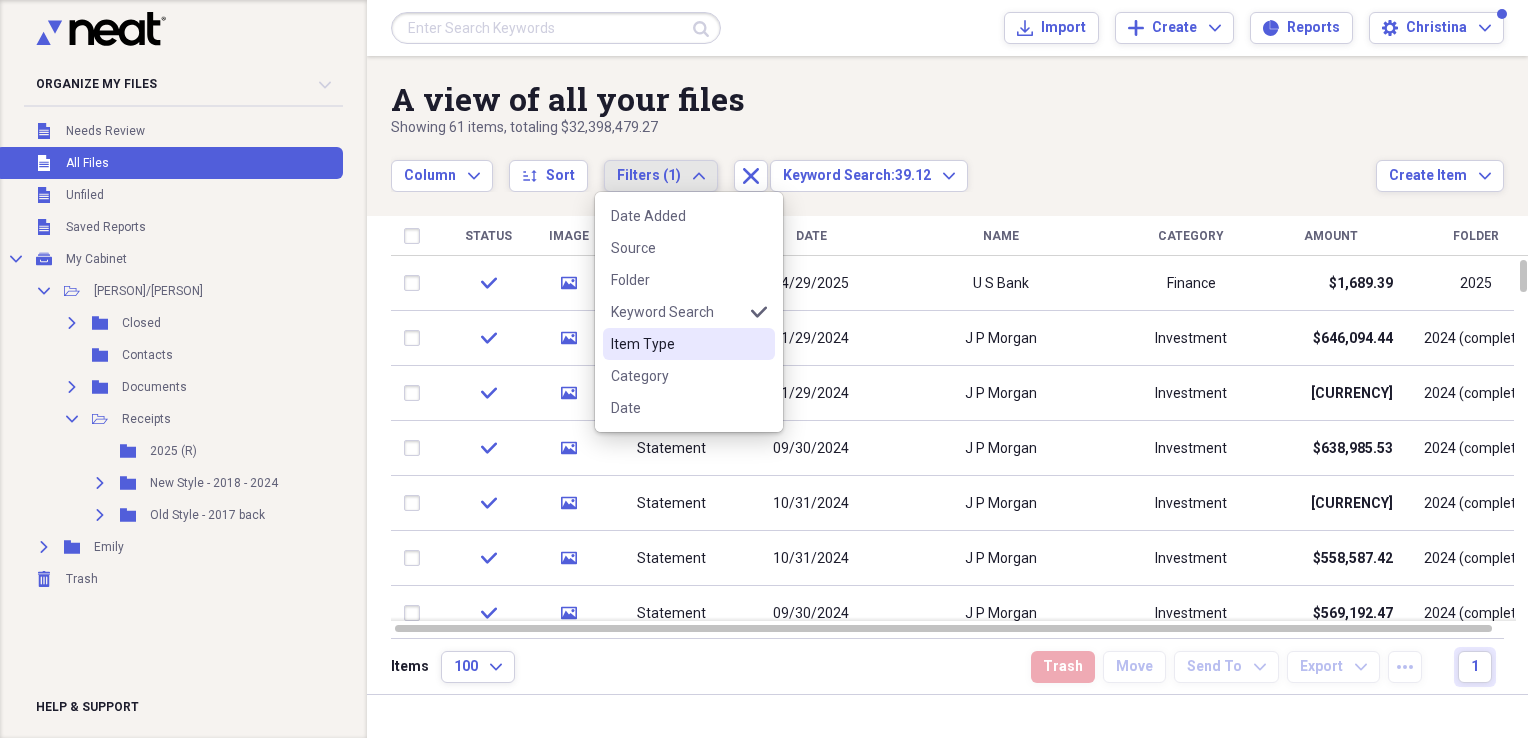 click on "Item Type" at bounding box center (677, 344) 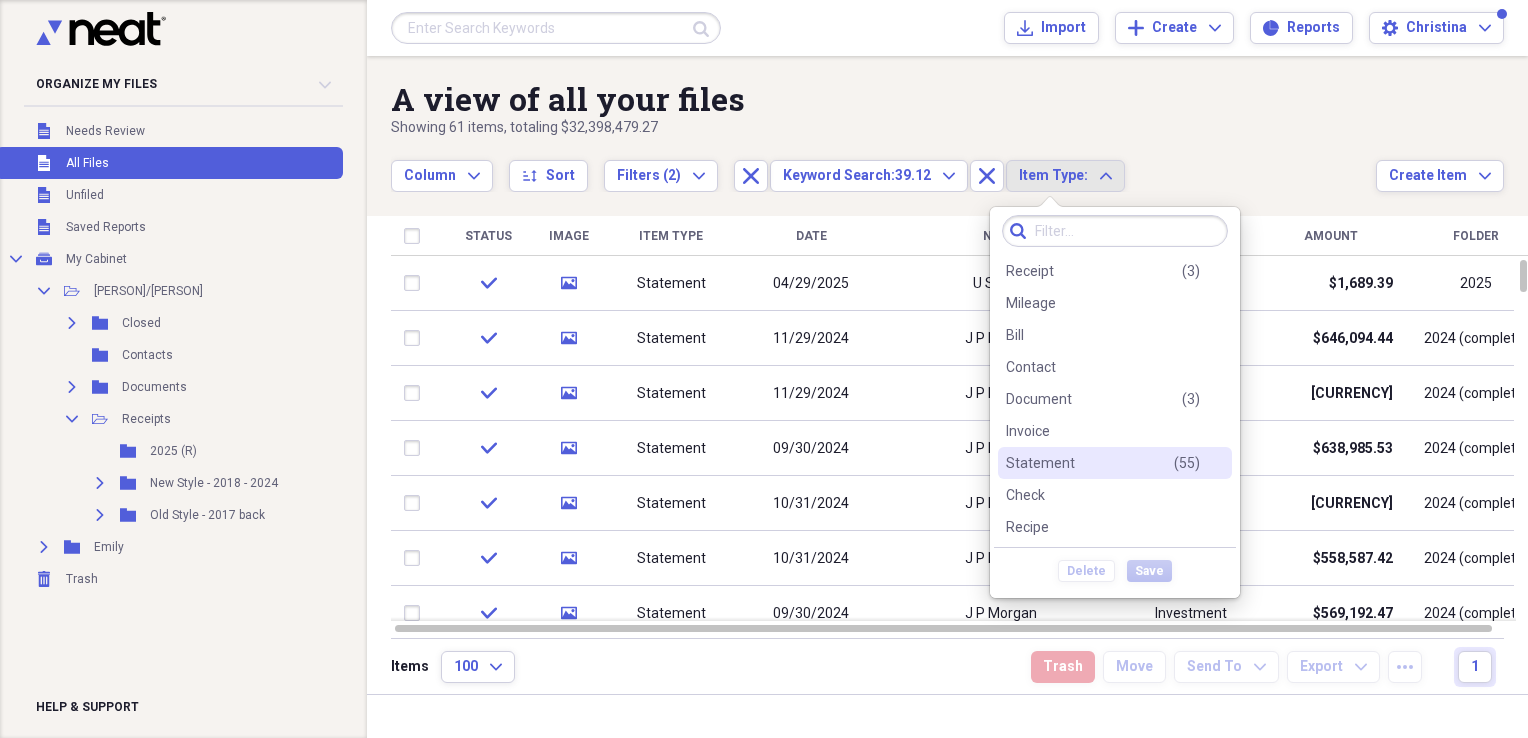 click on "Statement" at bounding box center [1040, 463] 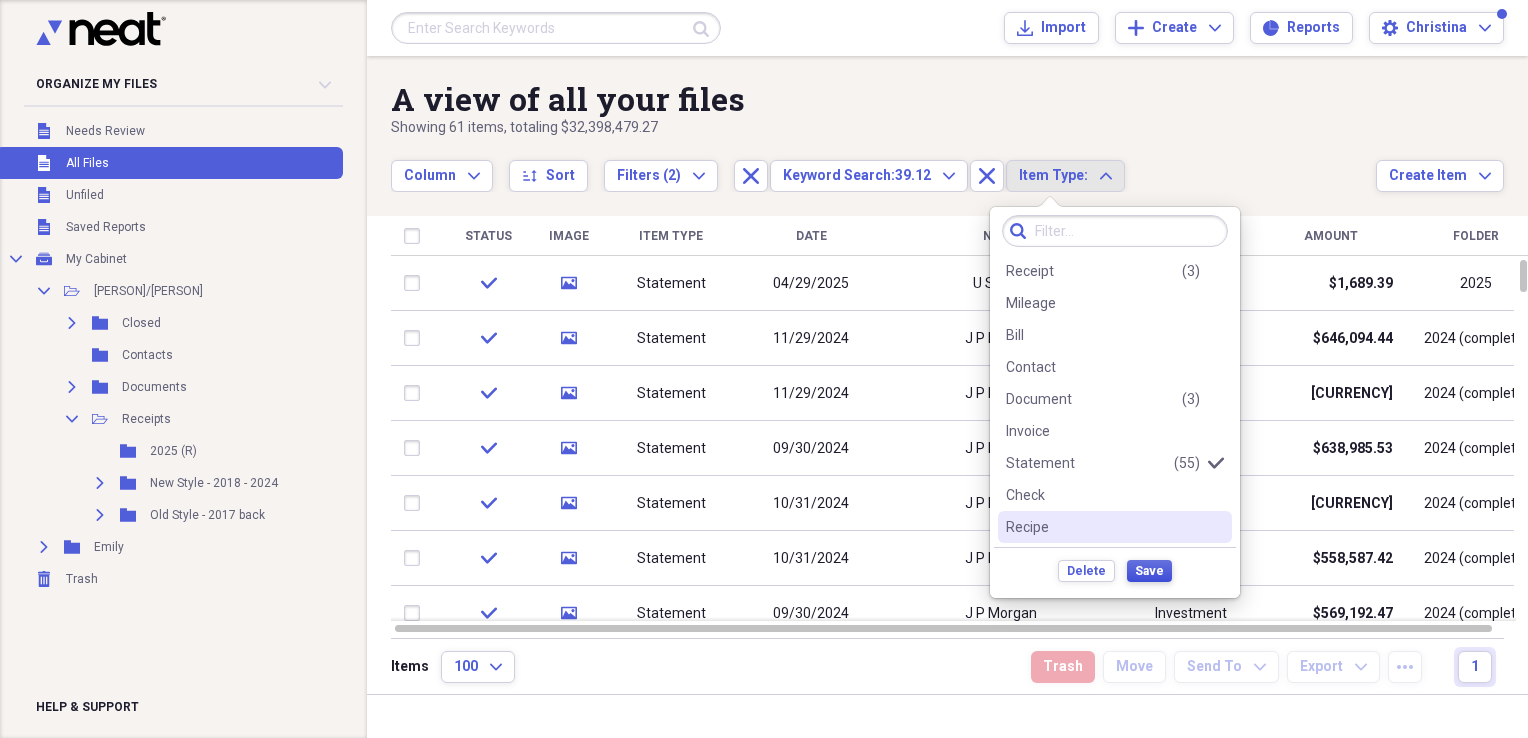 click on "Save" at bounding box center [1149, 571] 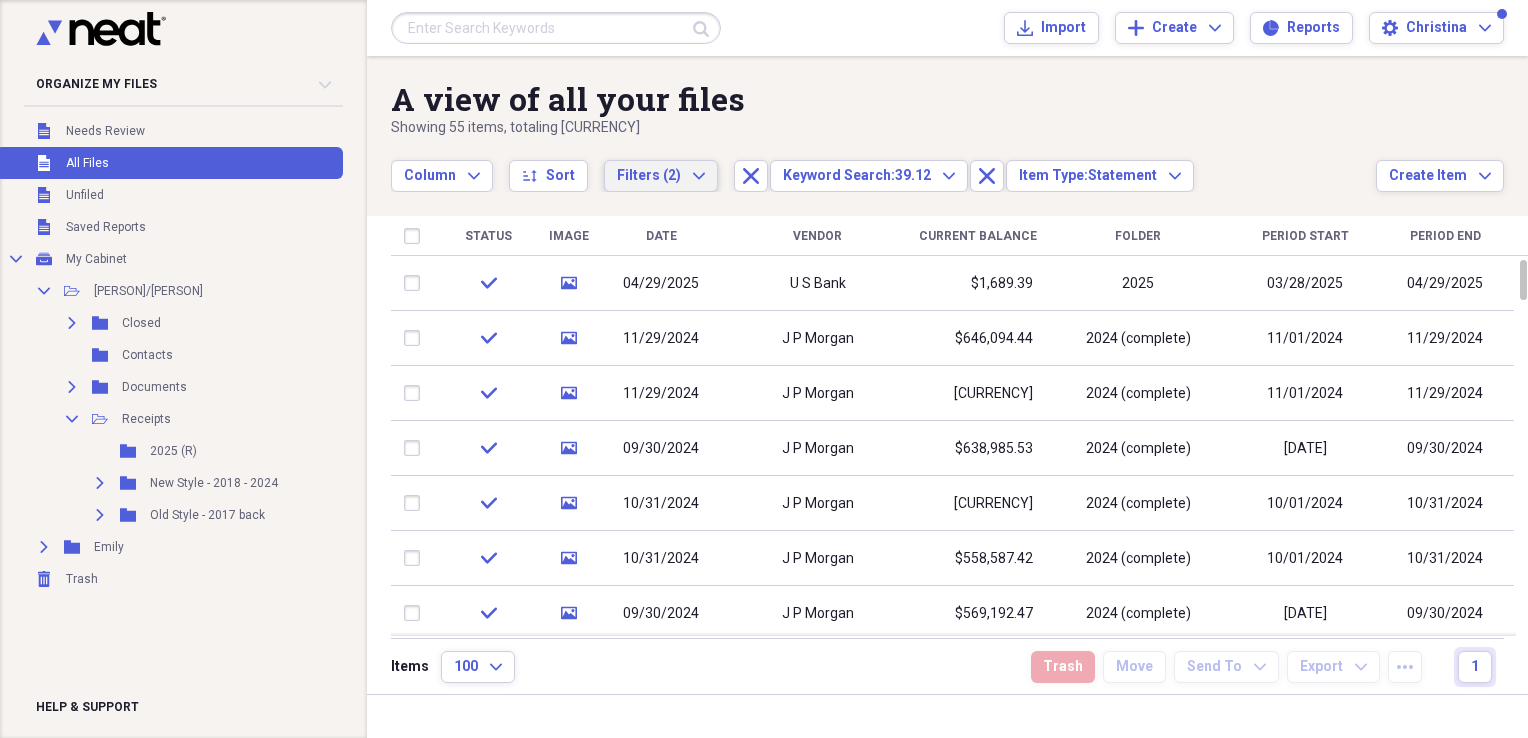 click on "Expand" 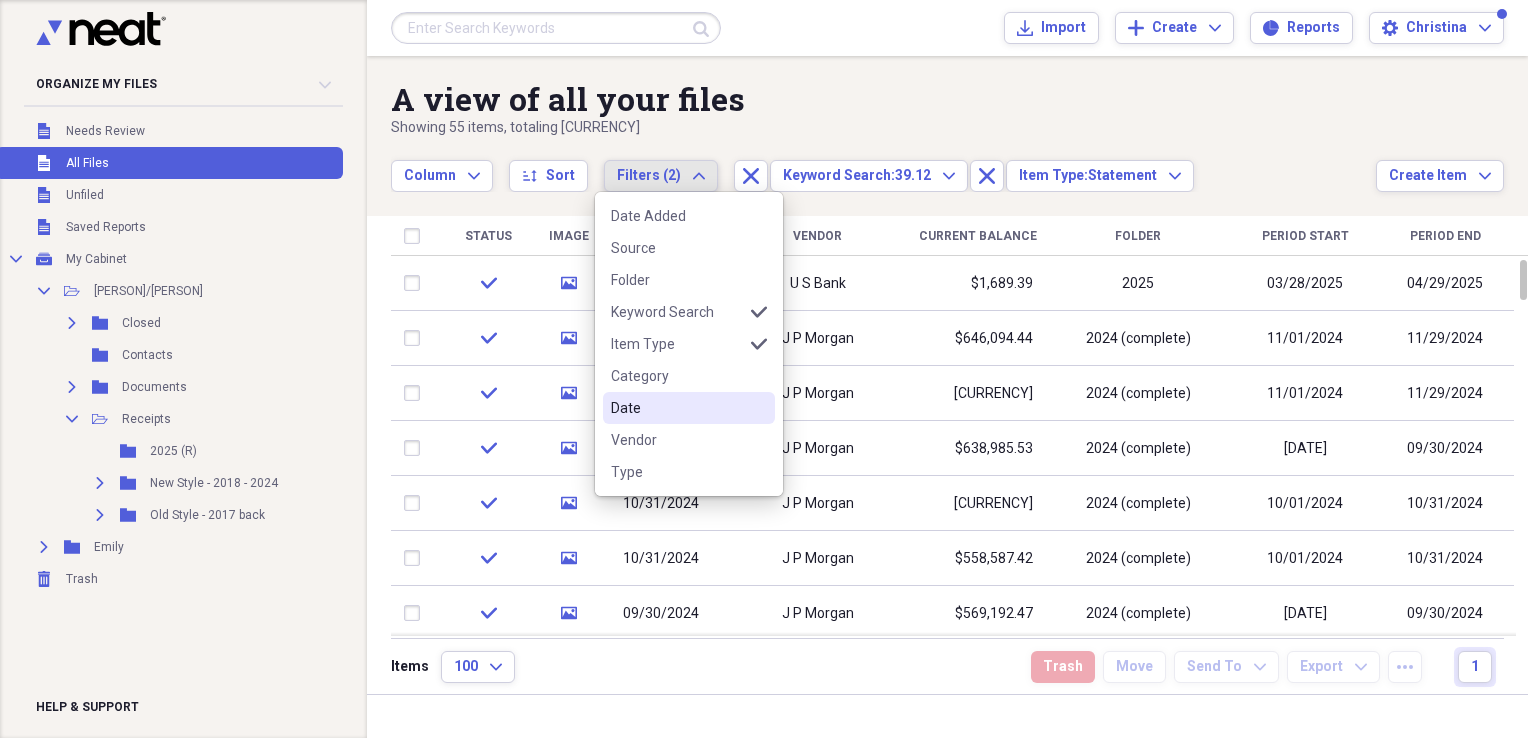 click on "Date" at bounding box center [677, 408] 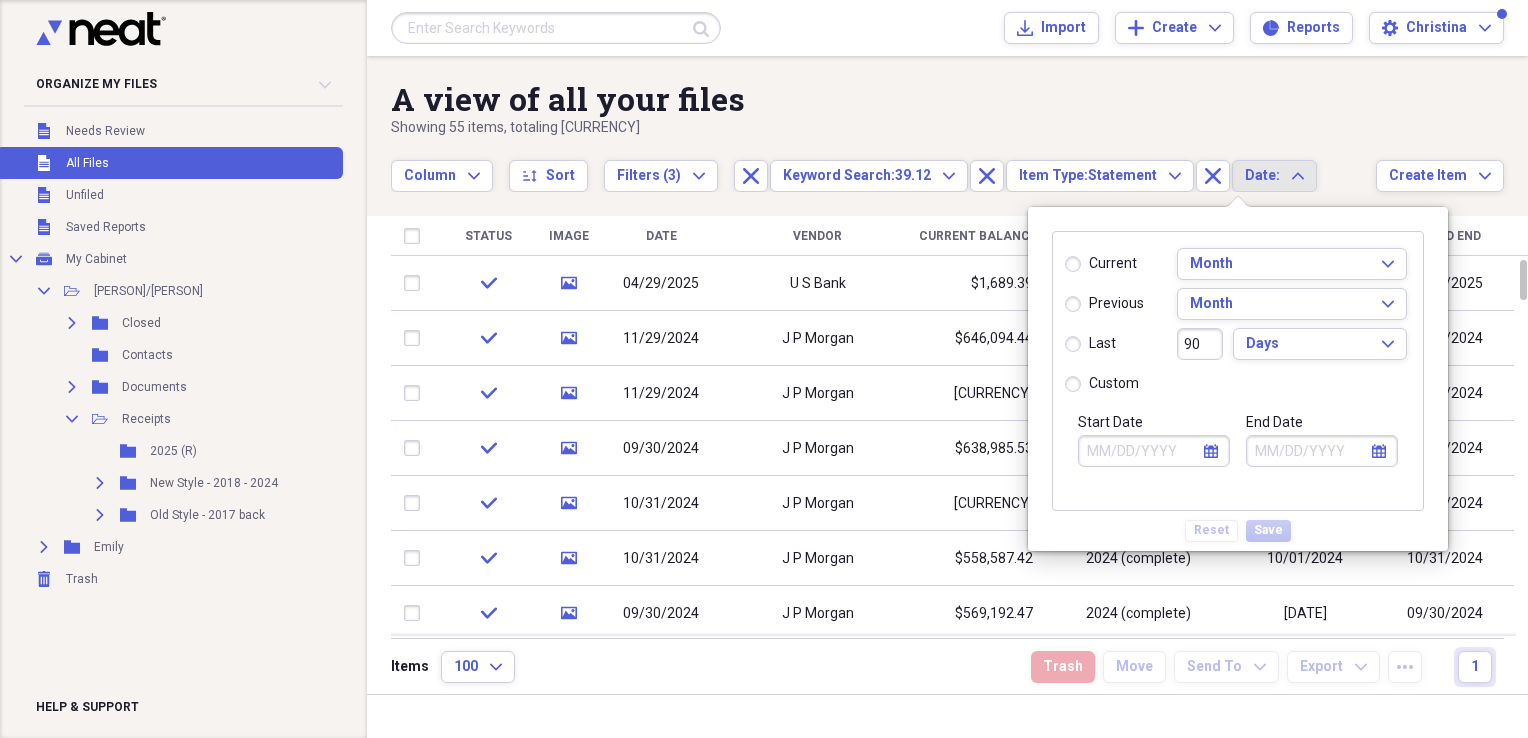click on "custom" at bounding box center (1102, 384) 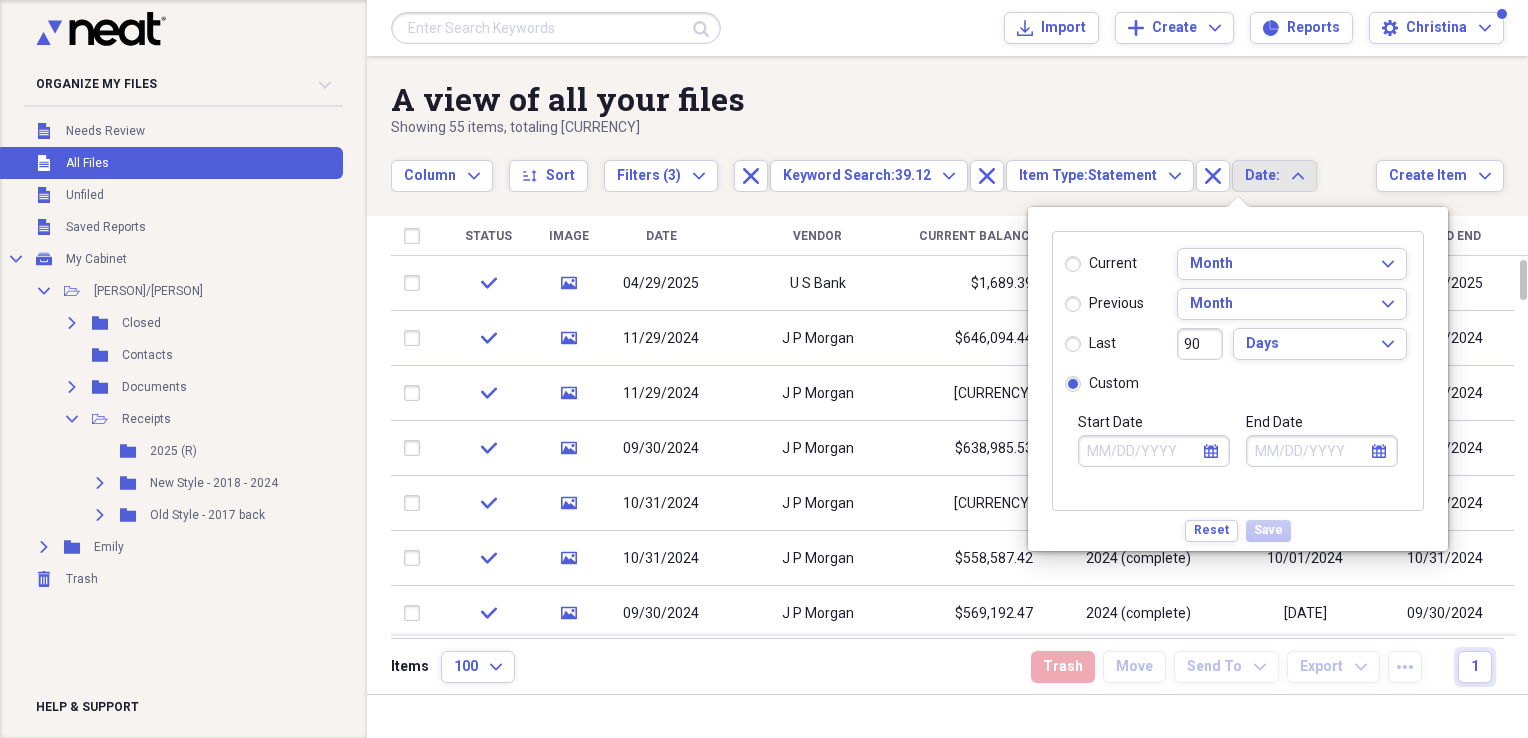 click 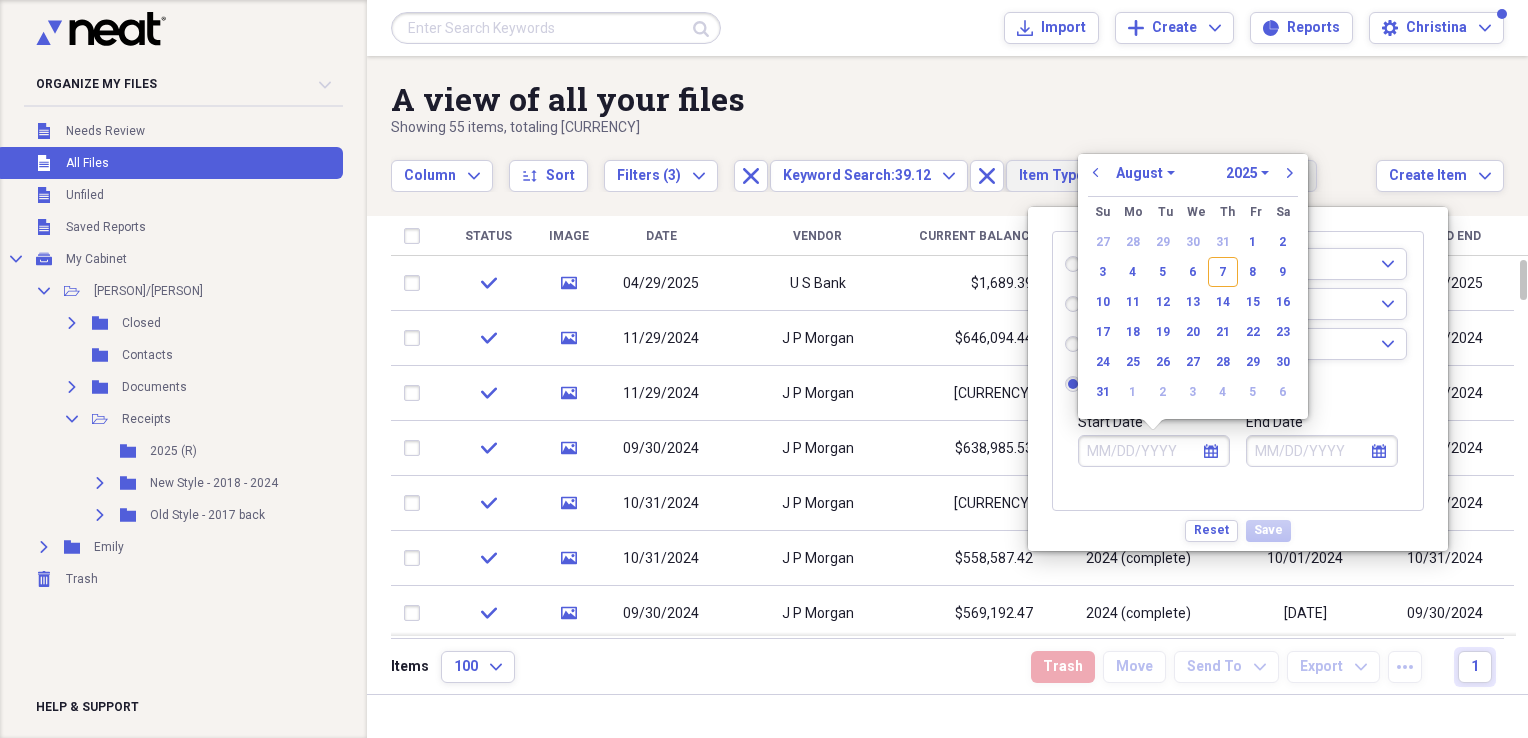 click on "previous" at bounding box center [1096, 173] 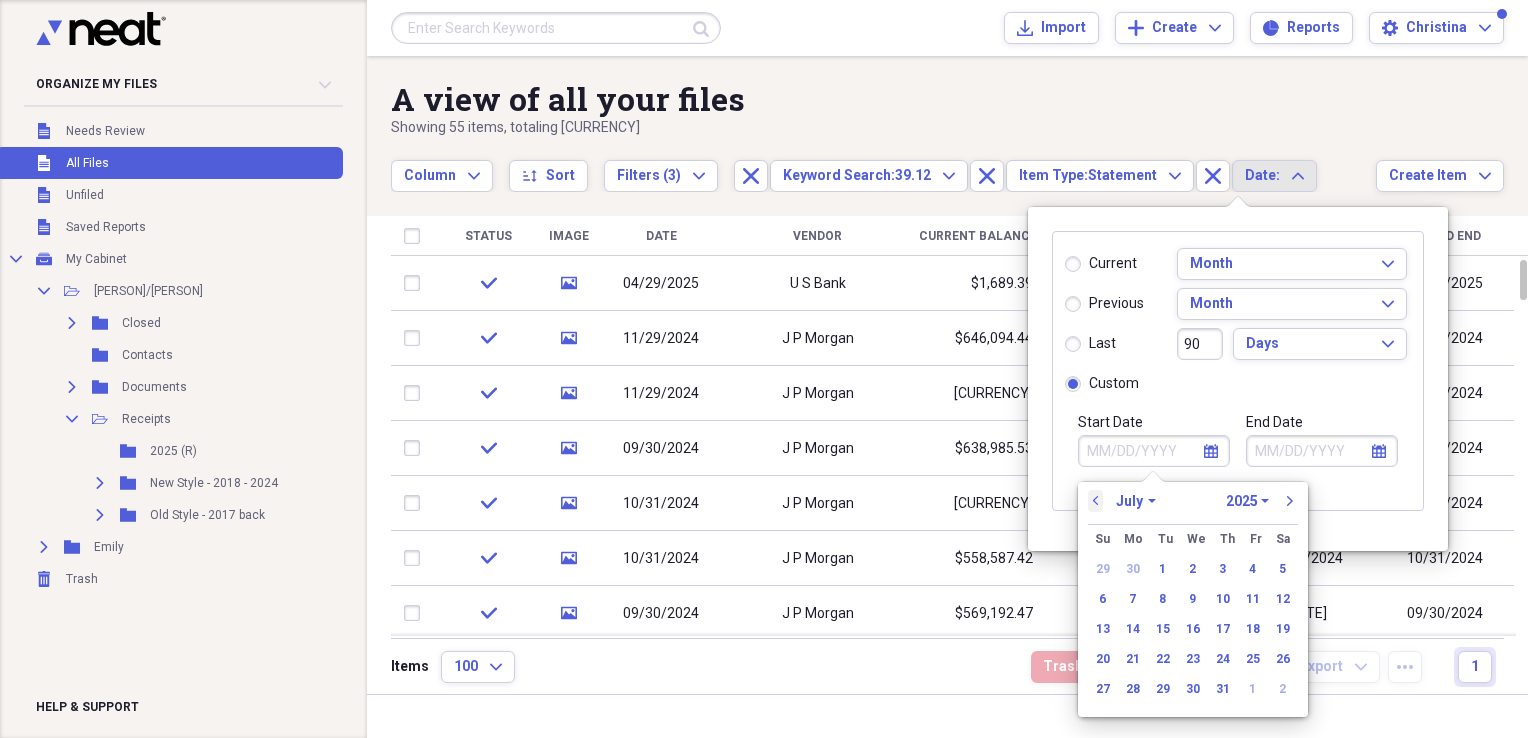 click on "previous" at bounding box center [1096, 501] 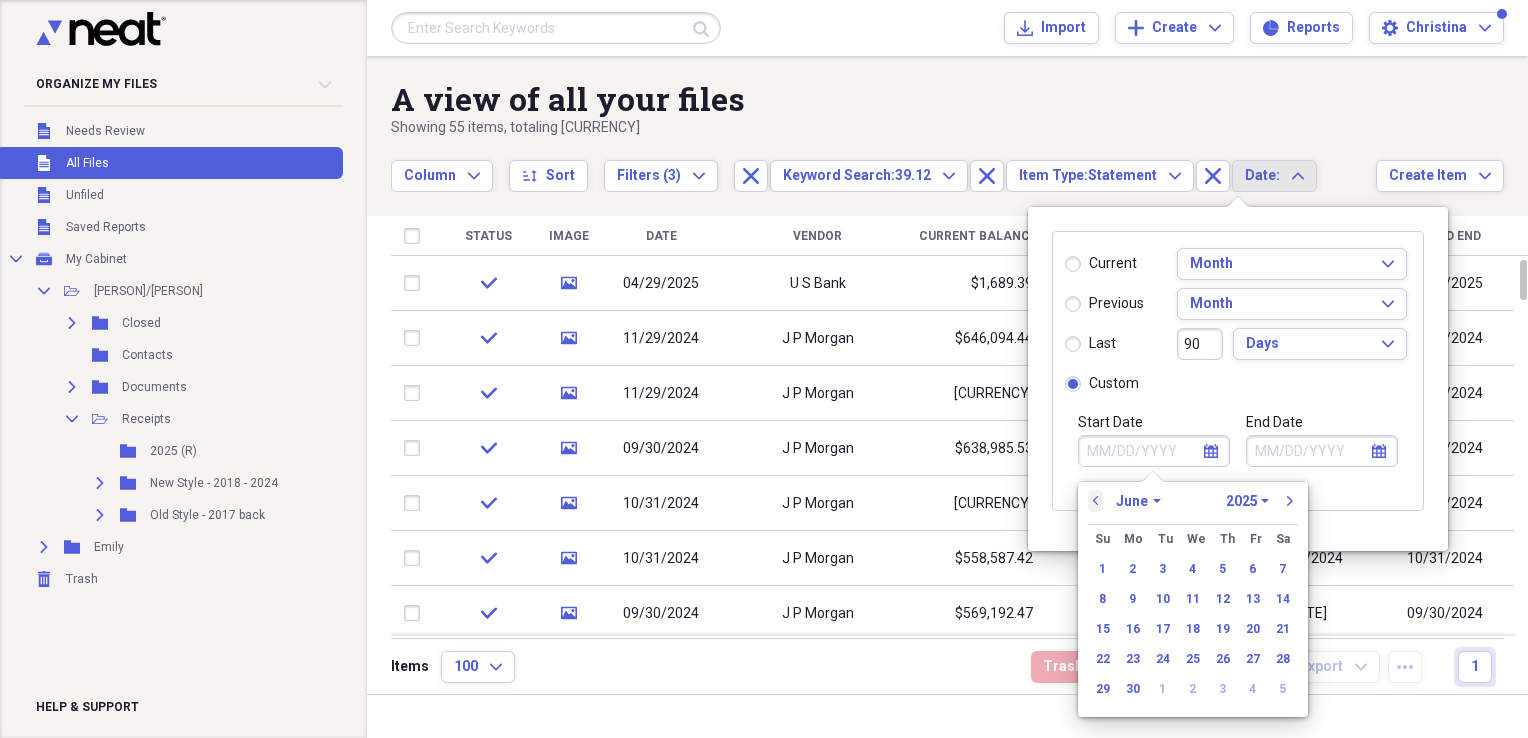 click on "previous" at bounding box center (1096, 501) 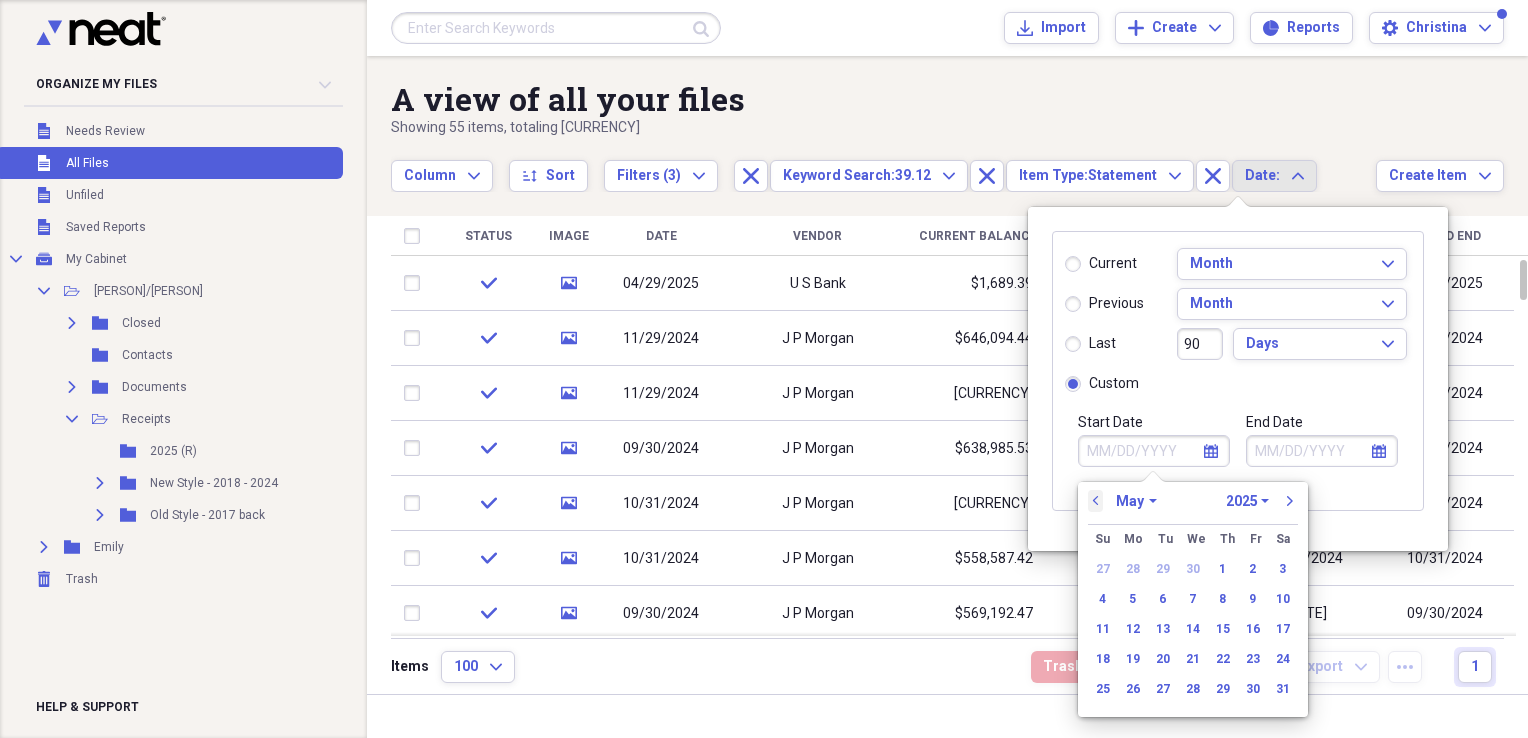 click on "previous" at bounding box center (1096, 501) 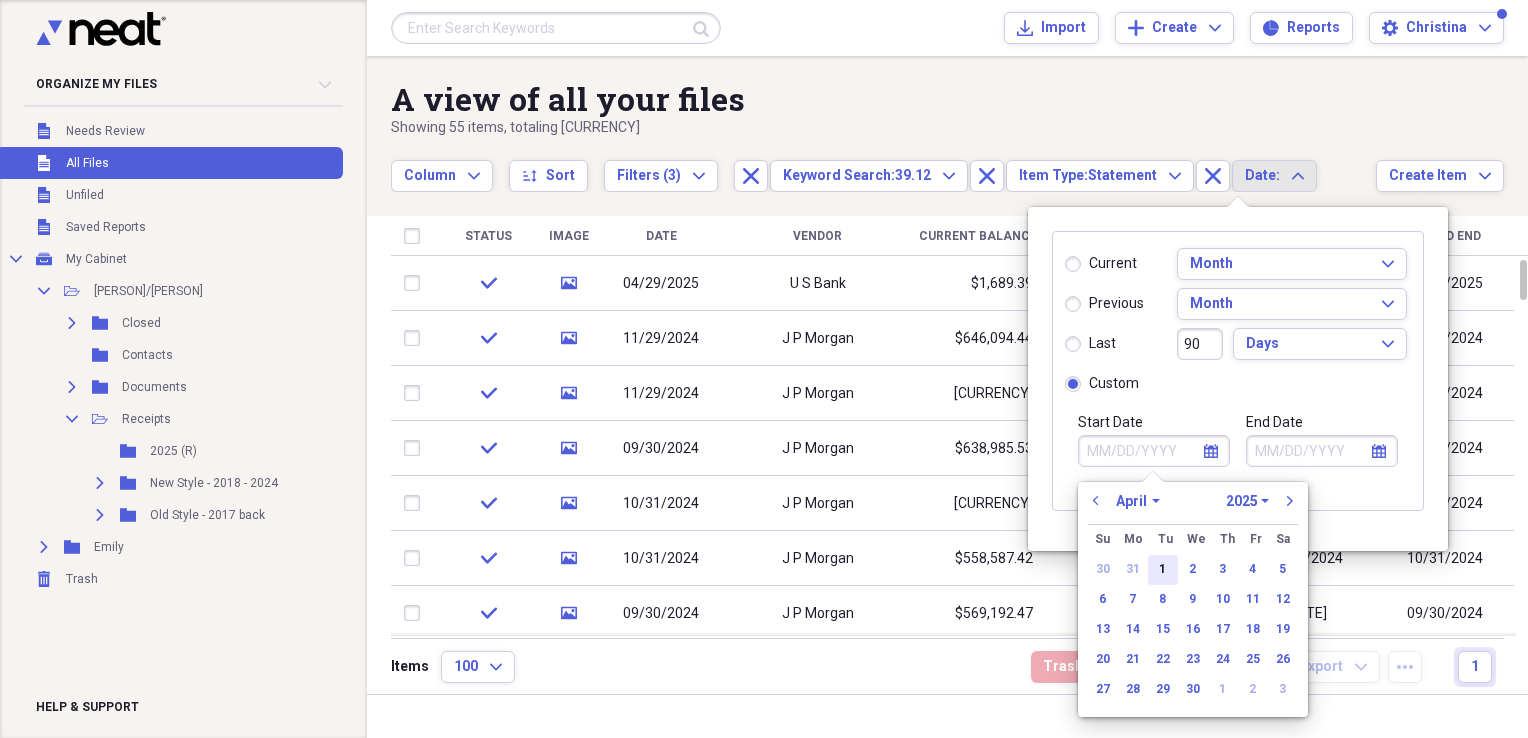 click on "1" at bounding box center [1163, 570] 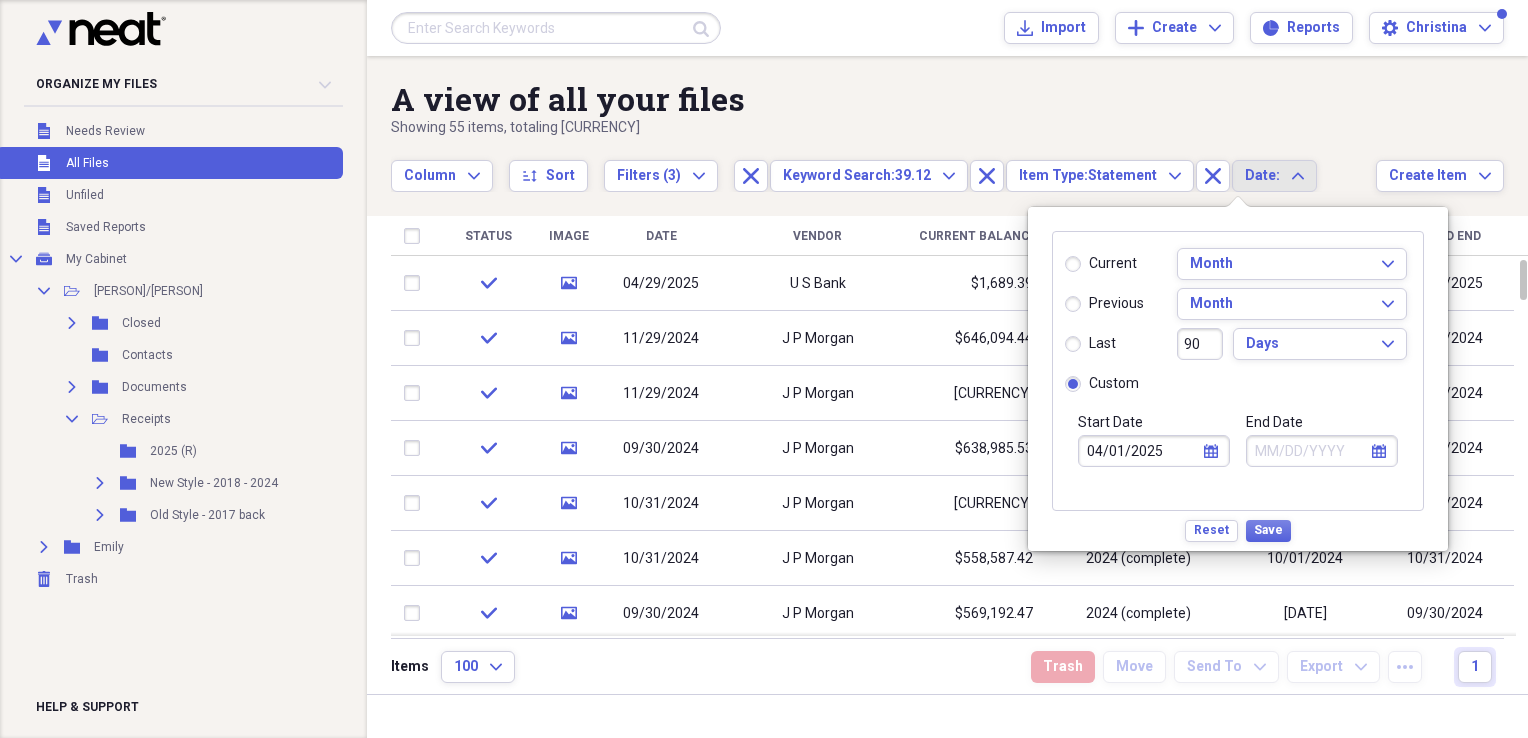 click 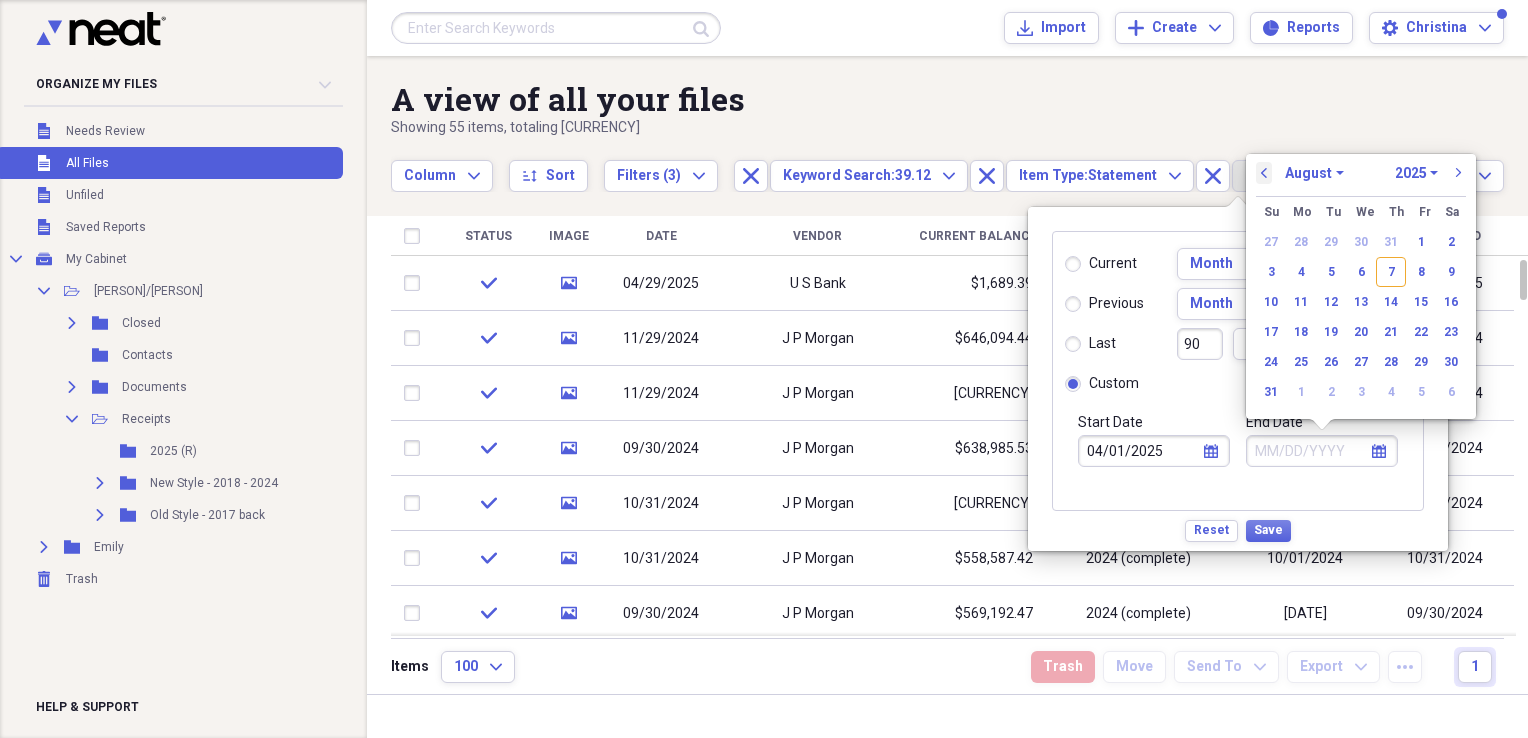 click on "previous" at bounding box center [1264, 173] 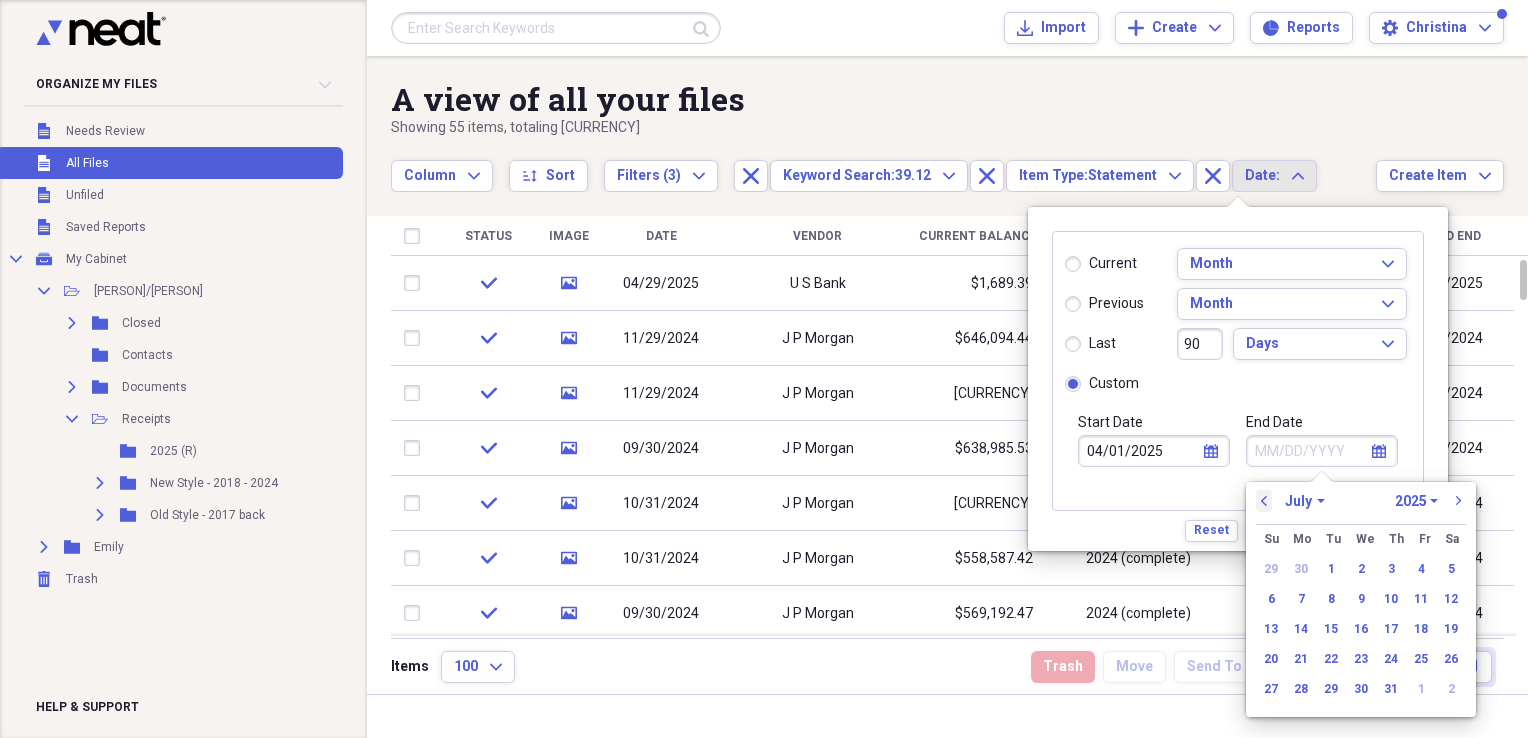 click on "previous" at bounding box center (1264, 501) 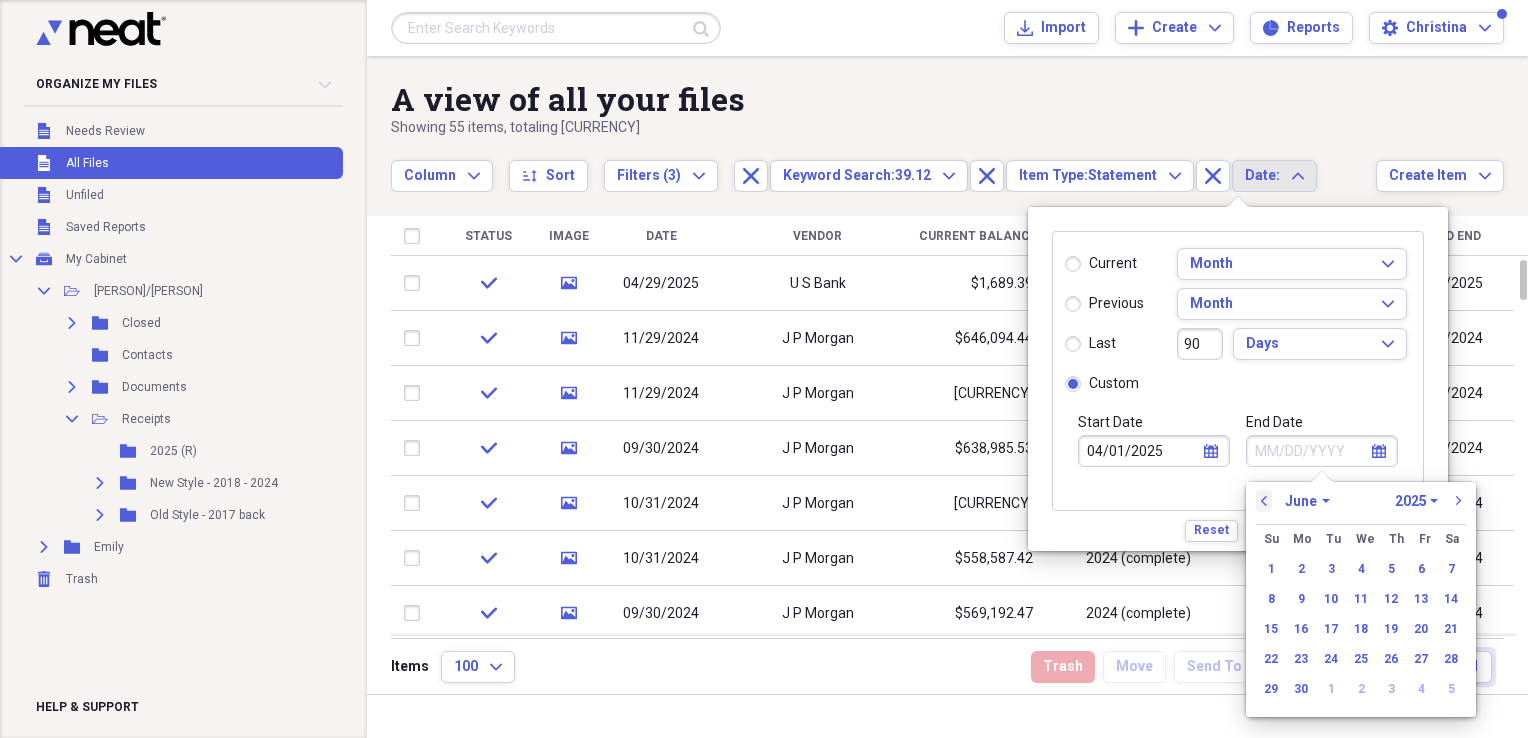 click on "previous" at bounding box center (1264, 501) 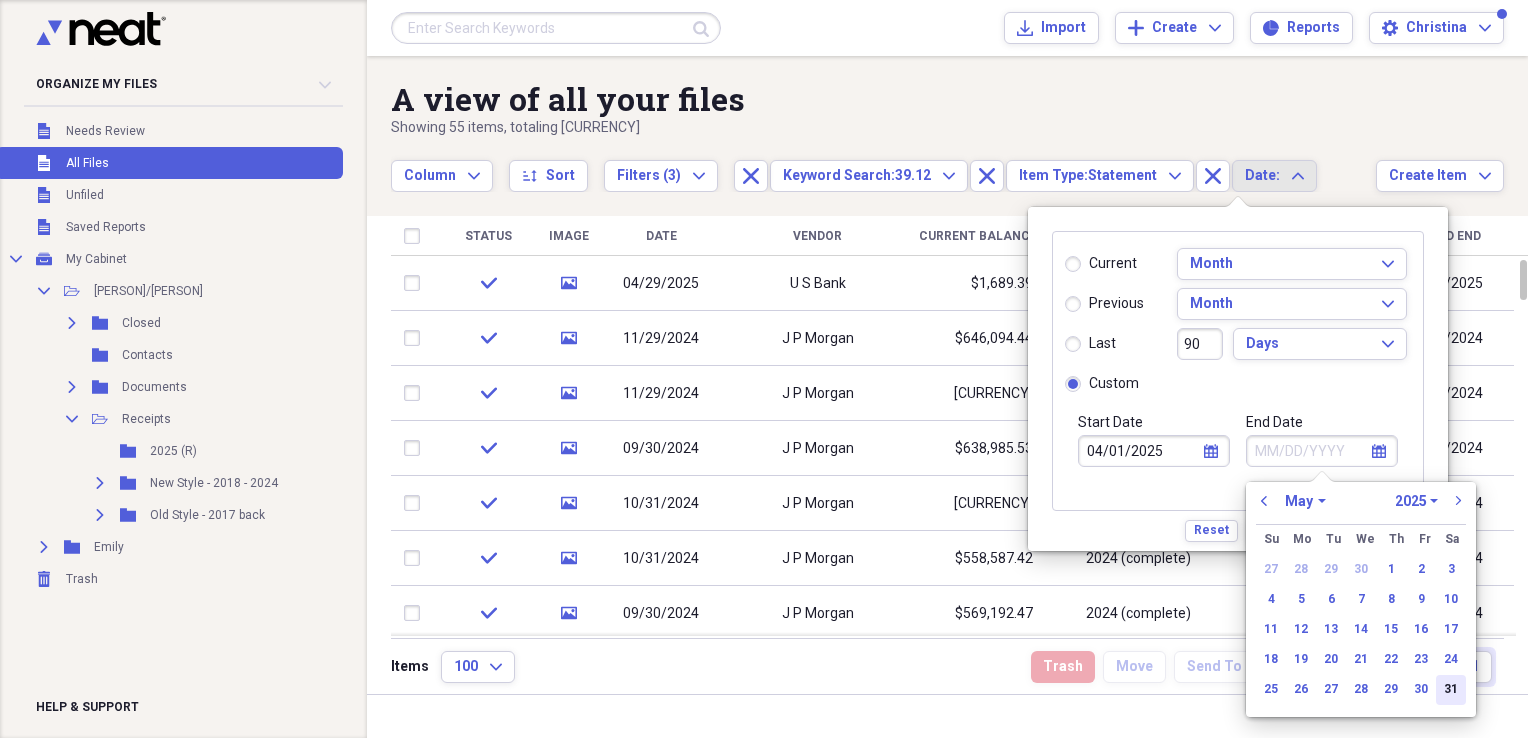 click on "31" at bounding box center (1451, 690) 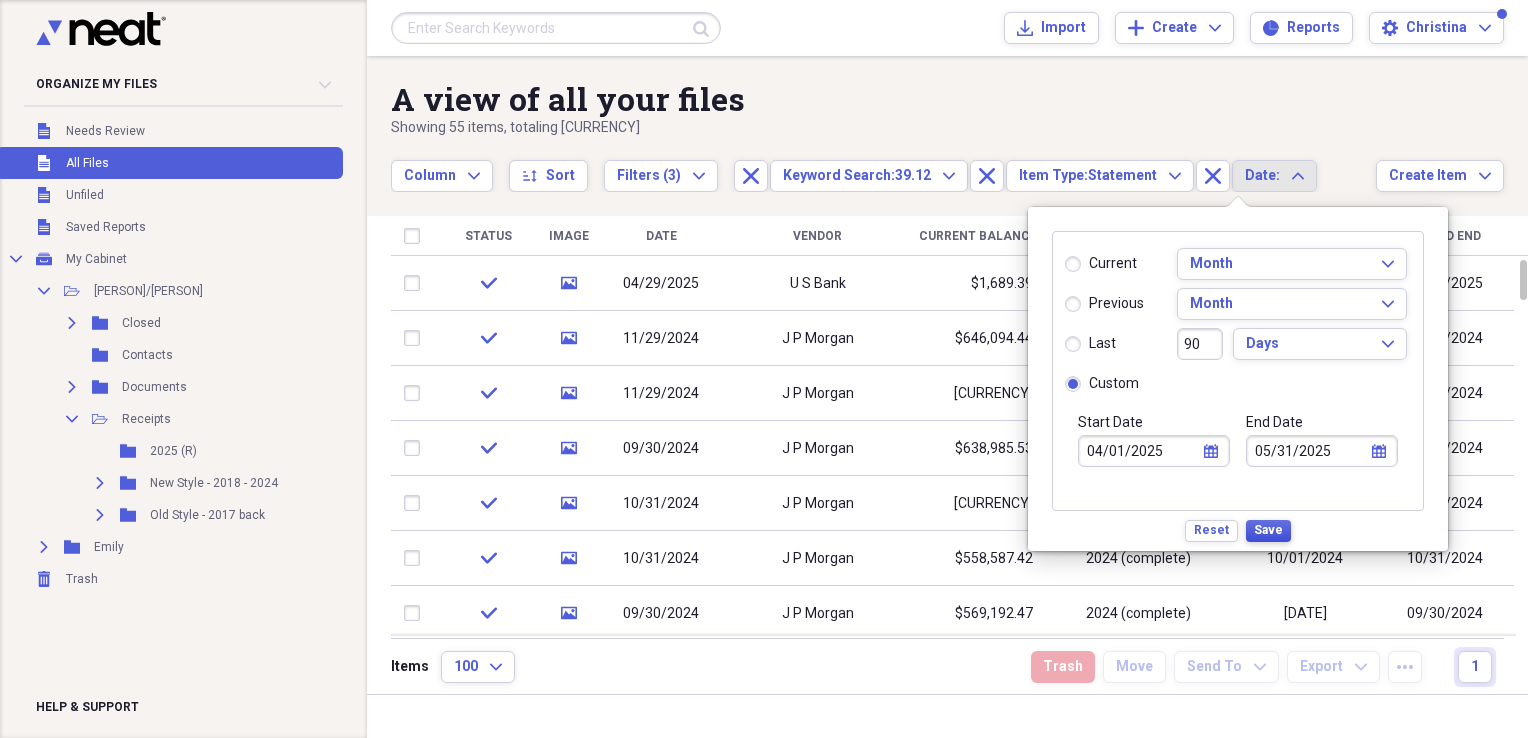 click on "Save" at bounding box center (1268, 530) 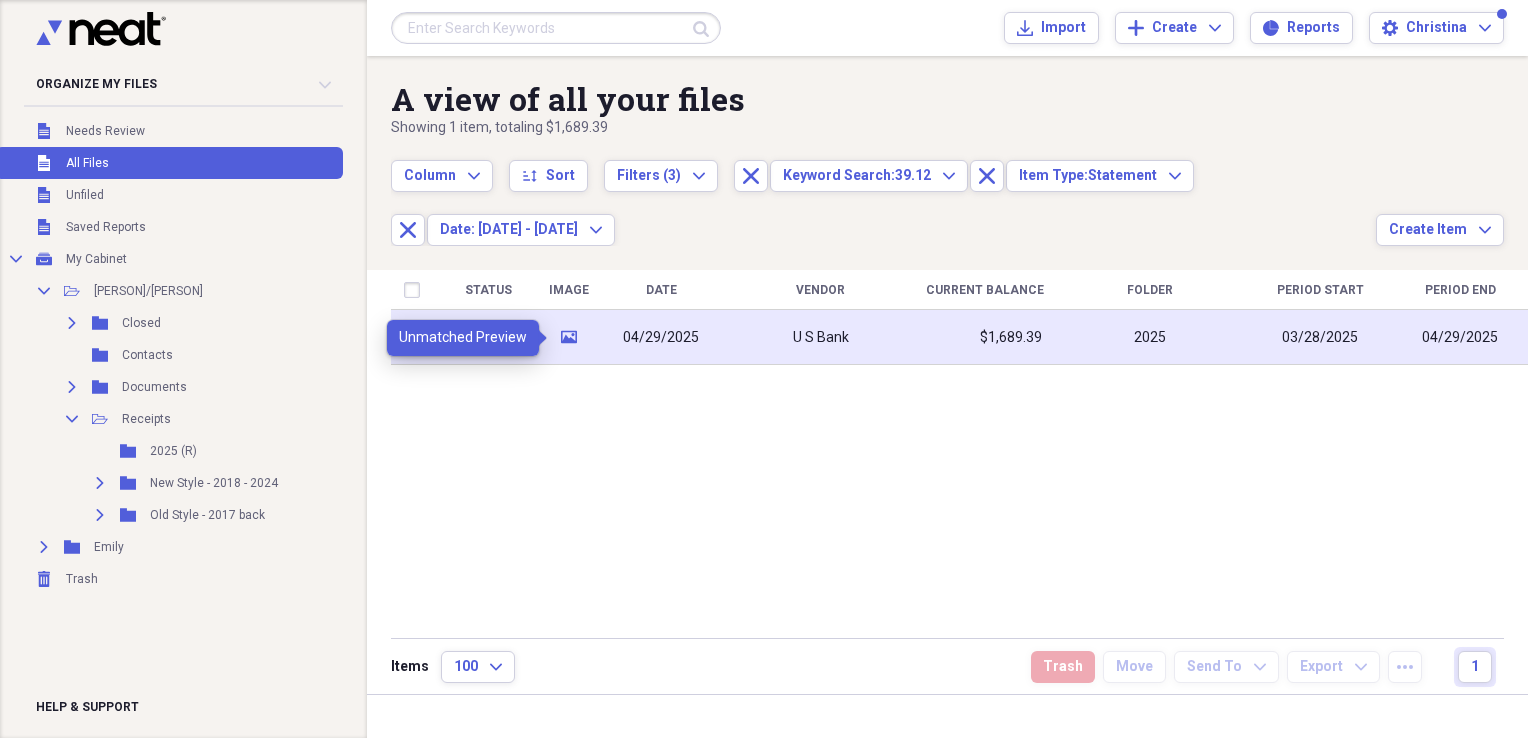 click on "media" 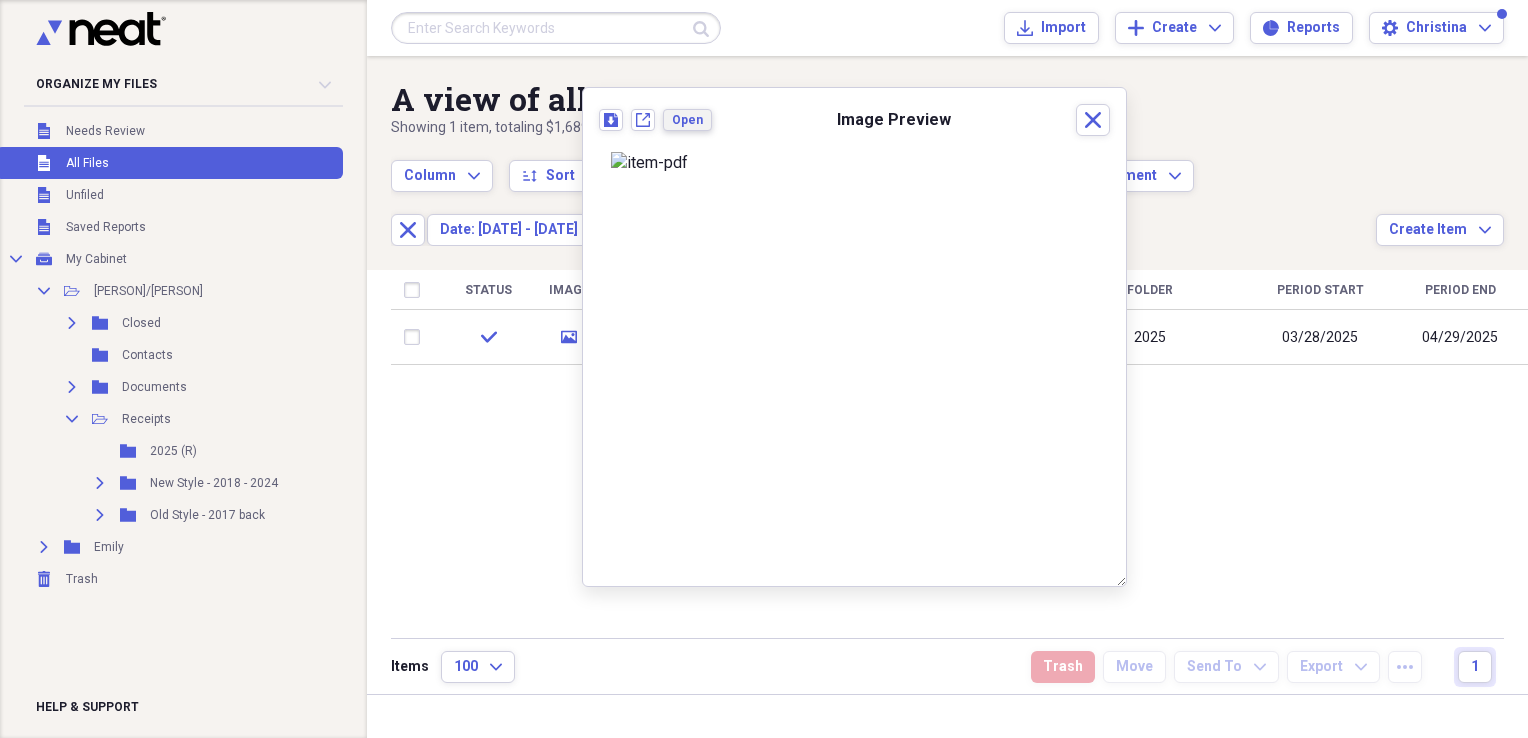 click on "Open" at bounding box center (687, 120) 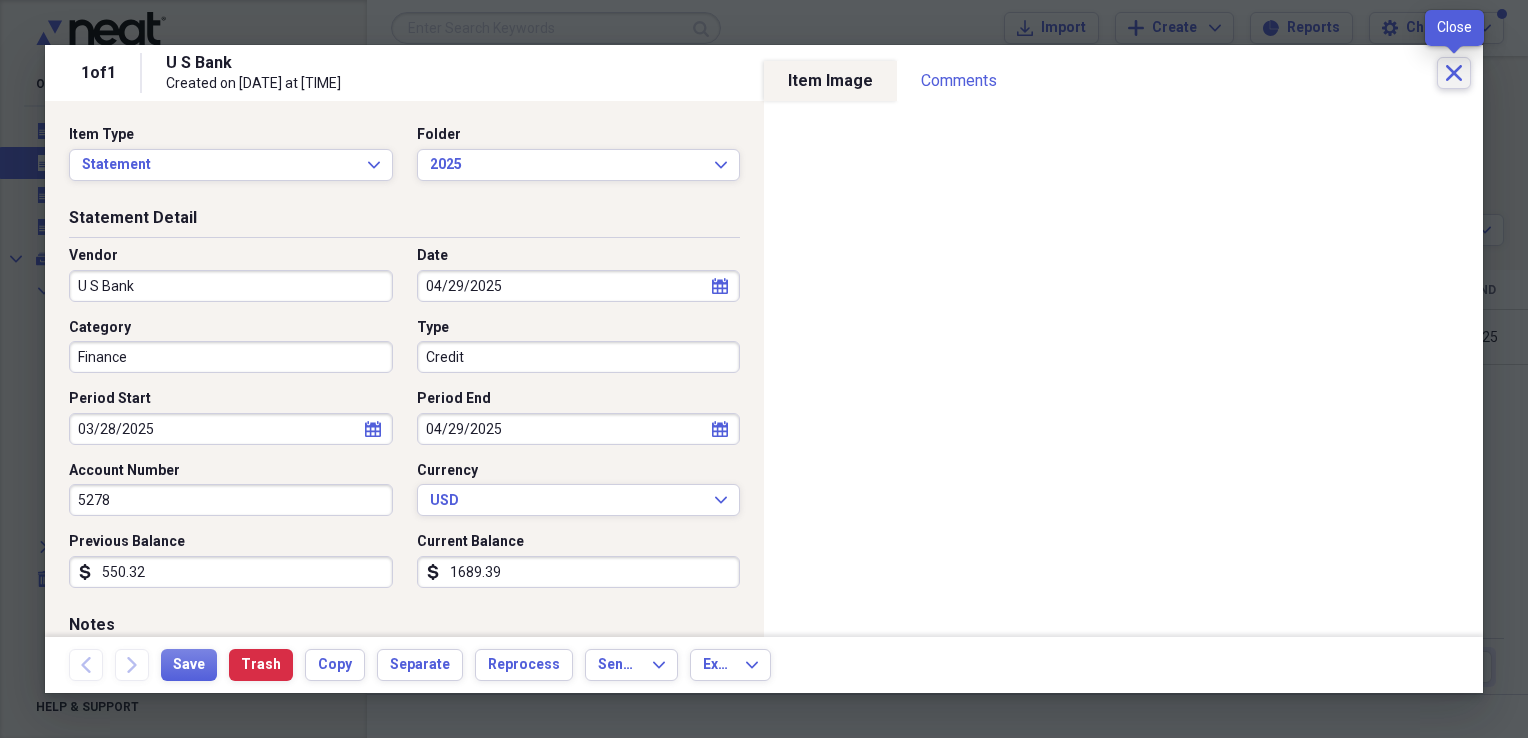 click on "Close" 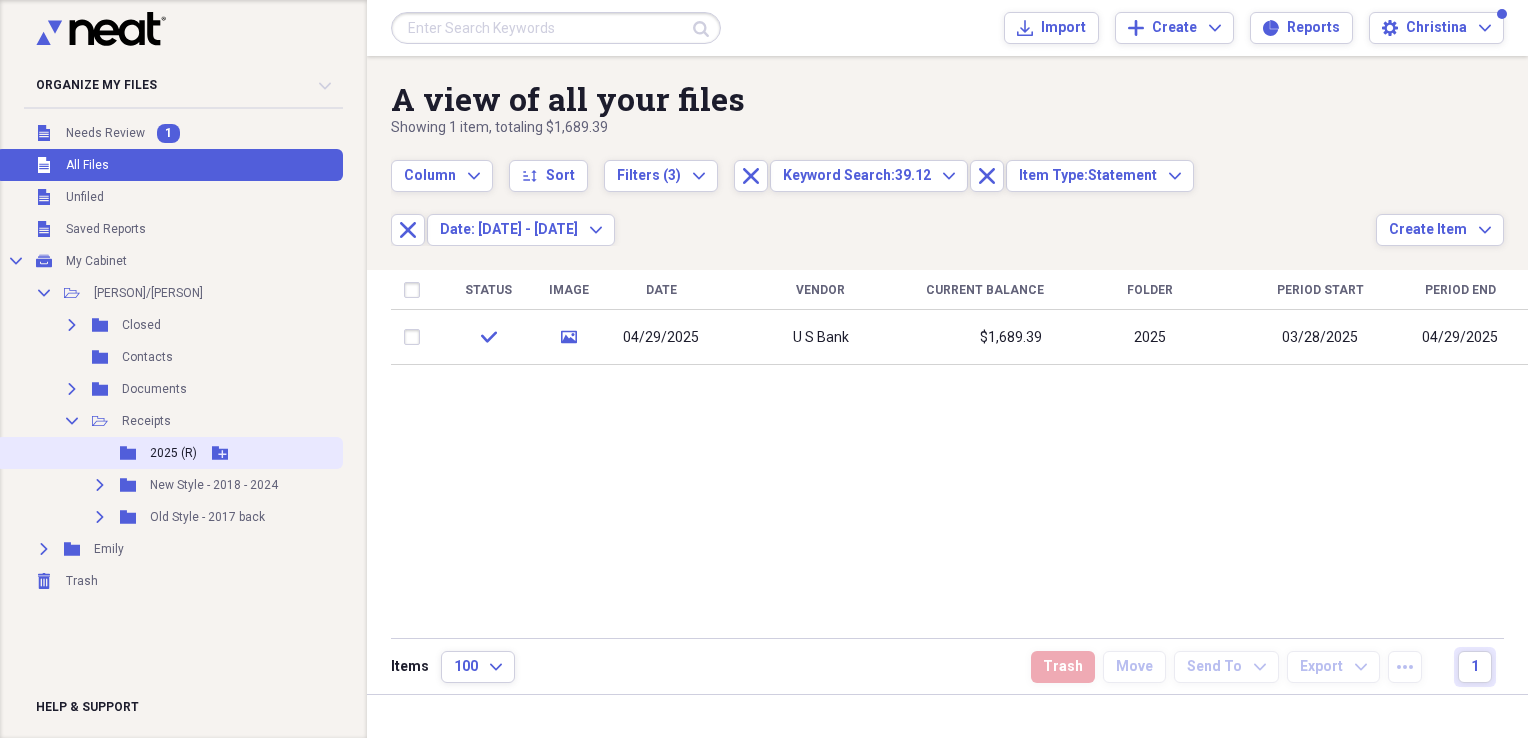 click on "2025 (R)" at bounding box center (173, 453) 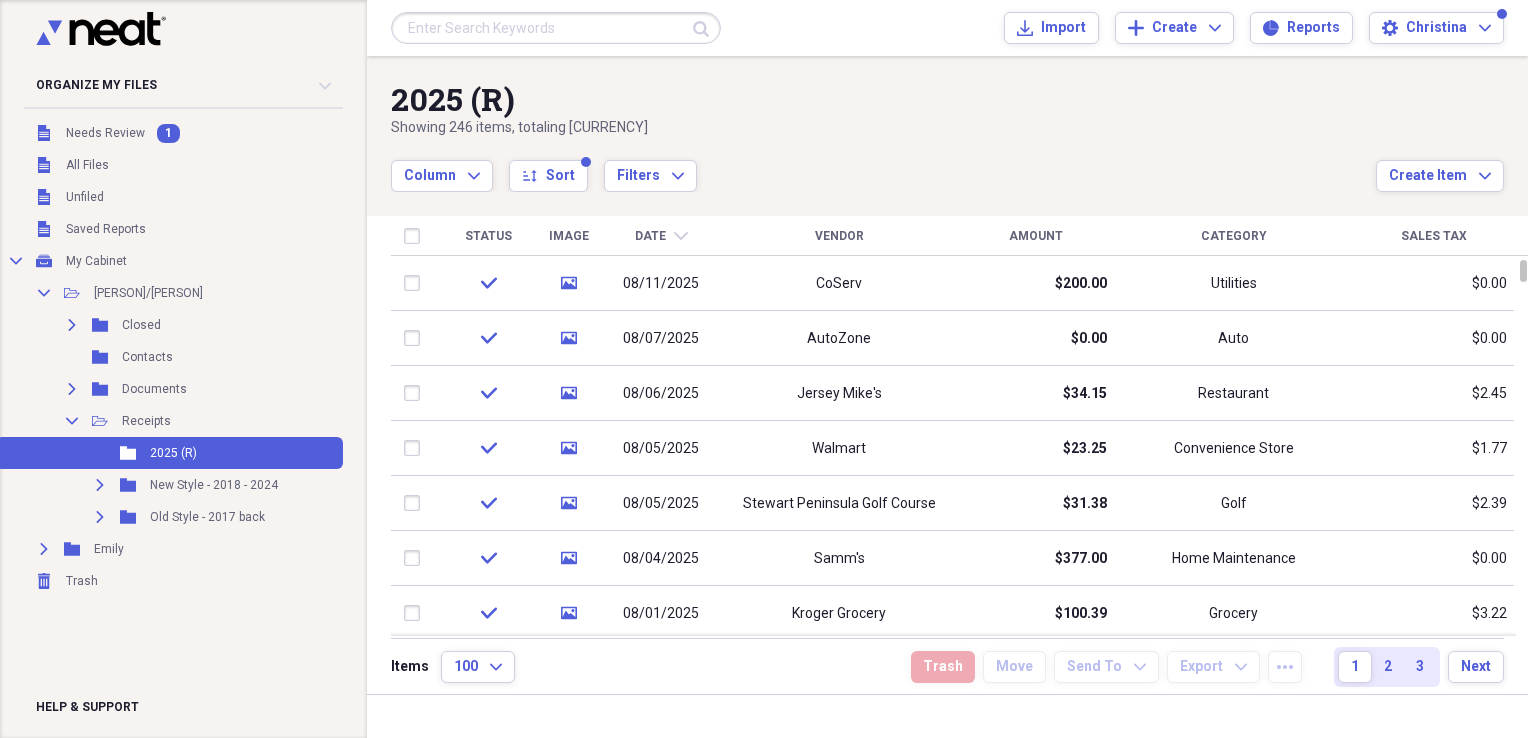 click on "Status" at bounding box center (488, 236) 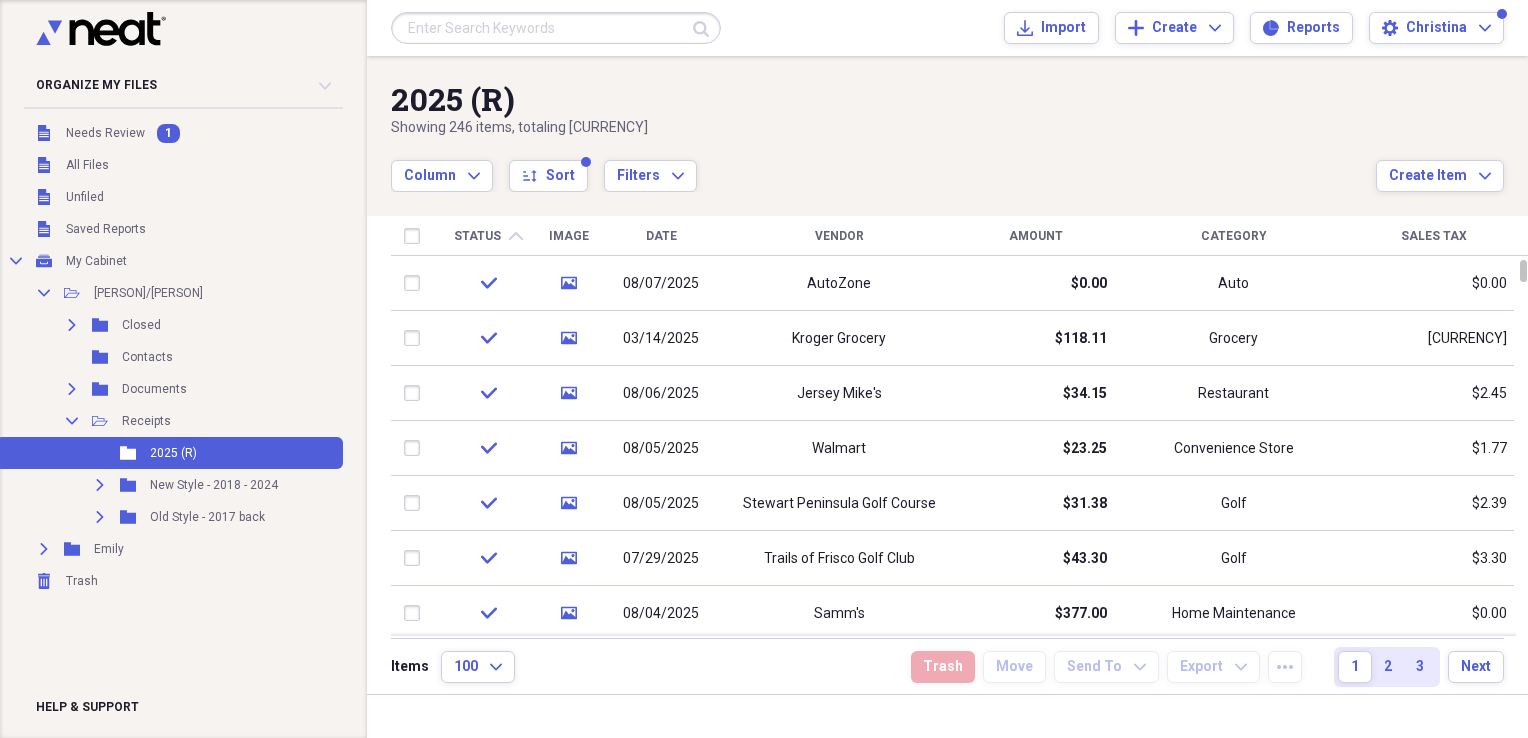 click on "Status" at bounding box center [477, 236] 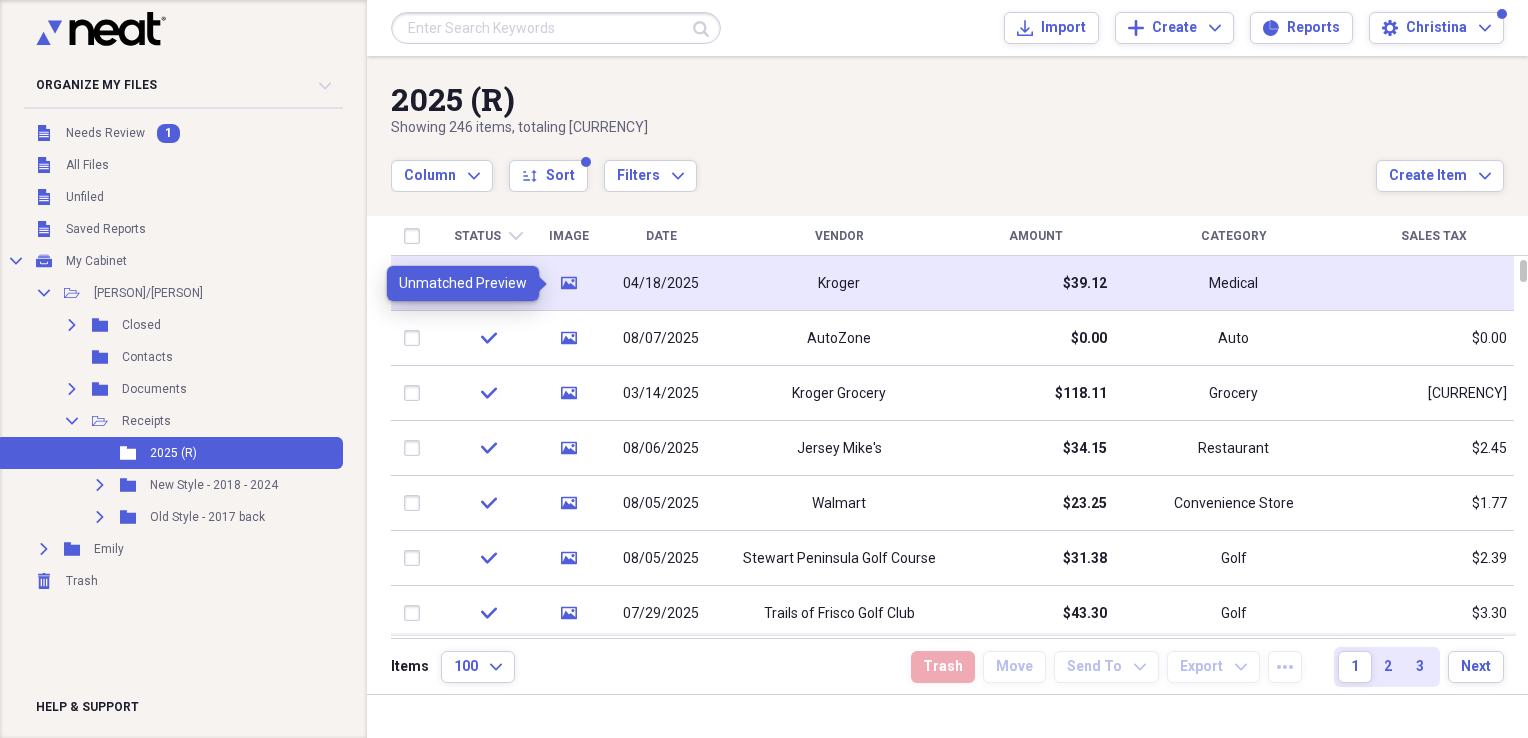 click on "media" 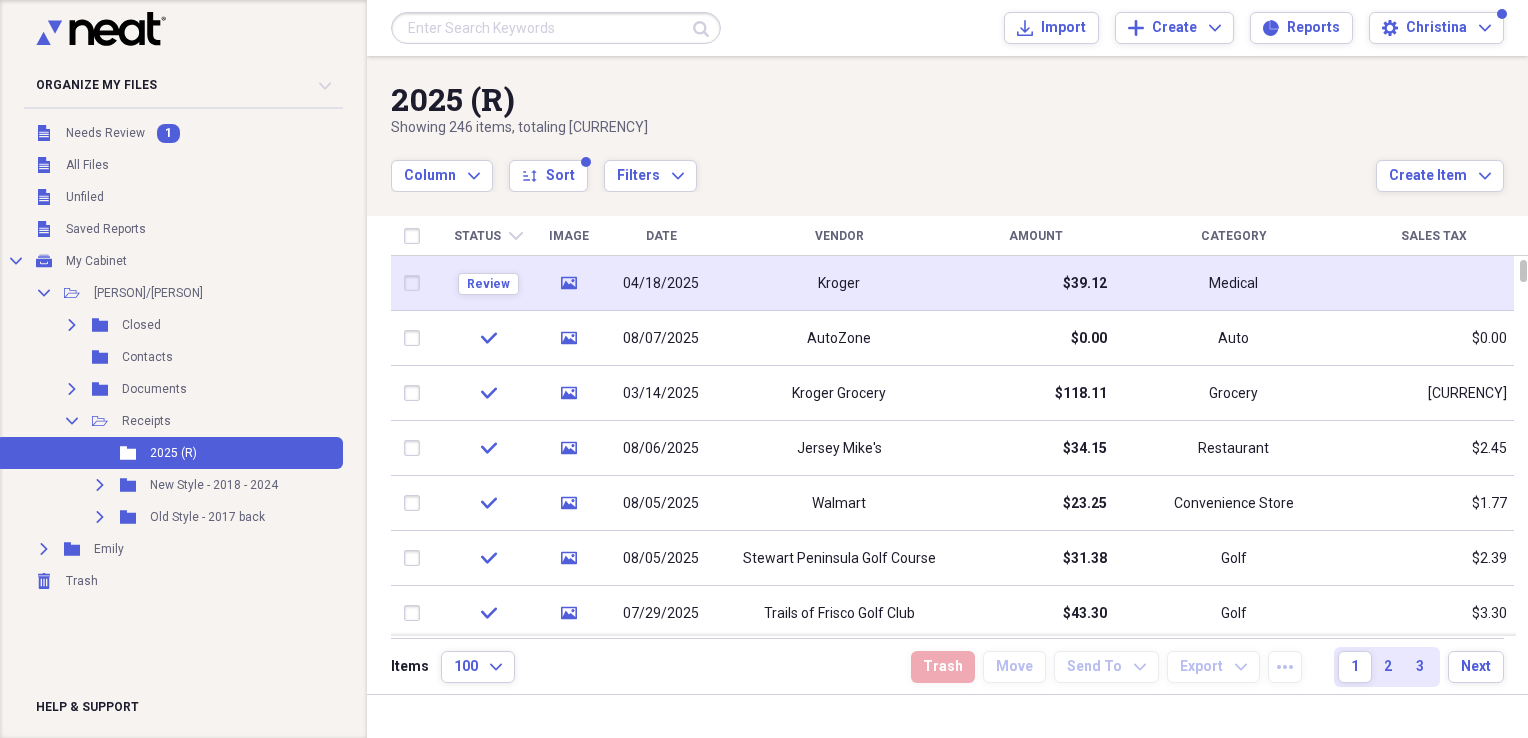 click at bounding box center [416, 283] 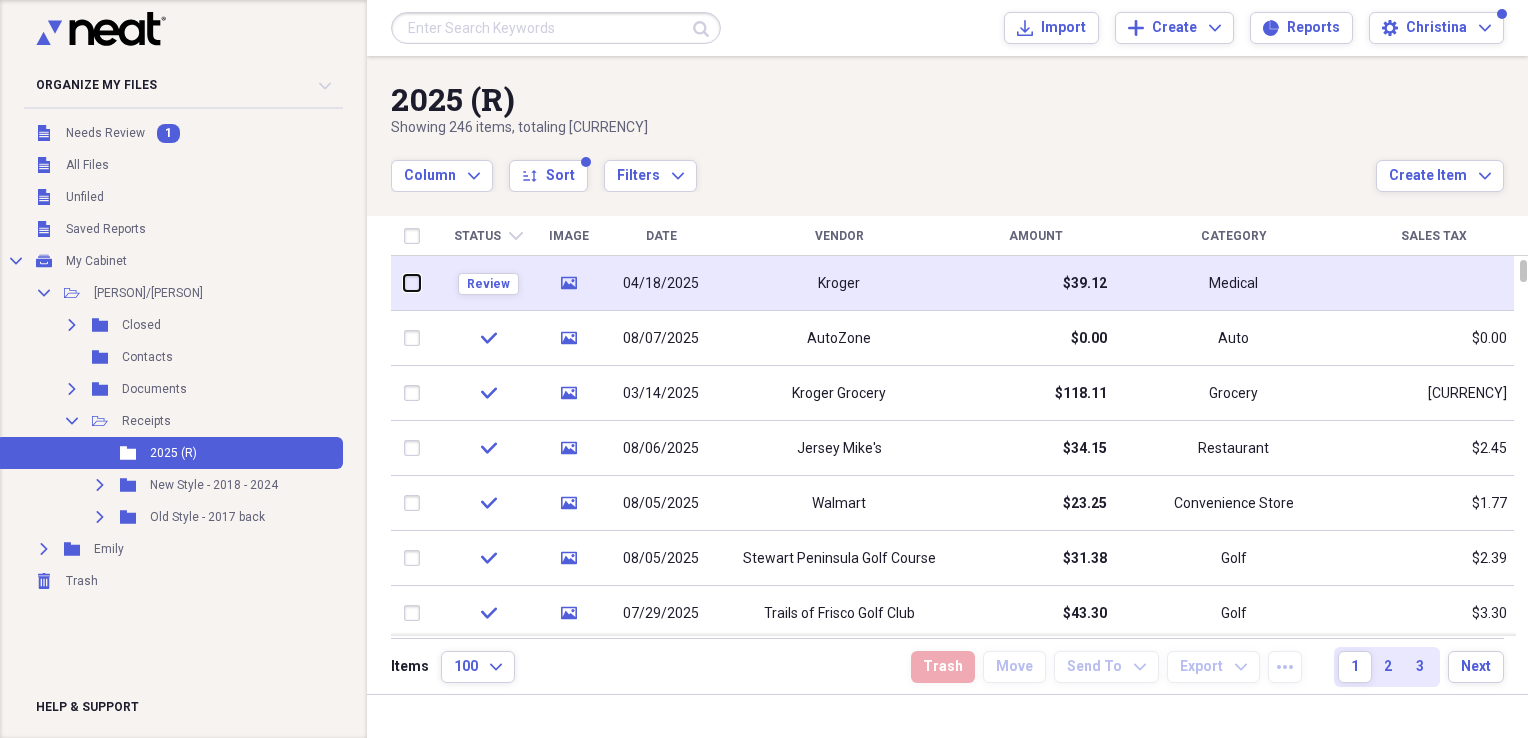 click at bounding box center (404, 283) 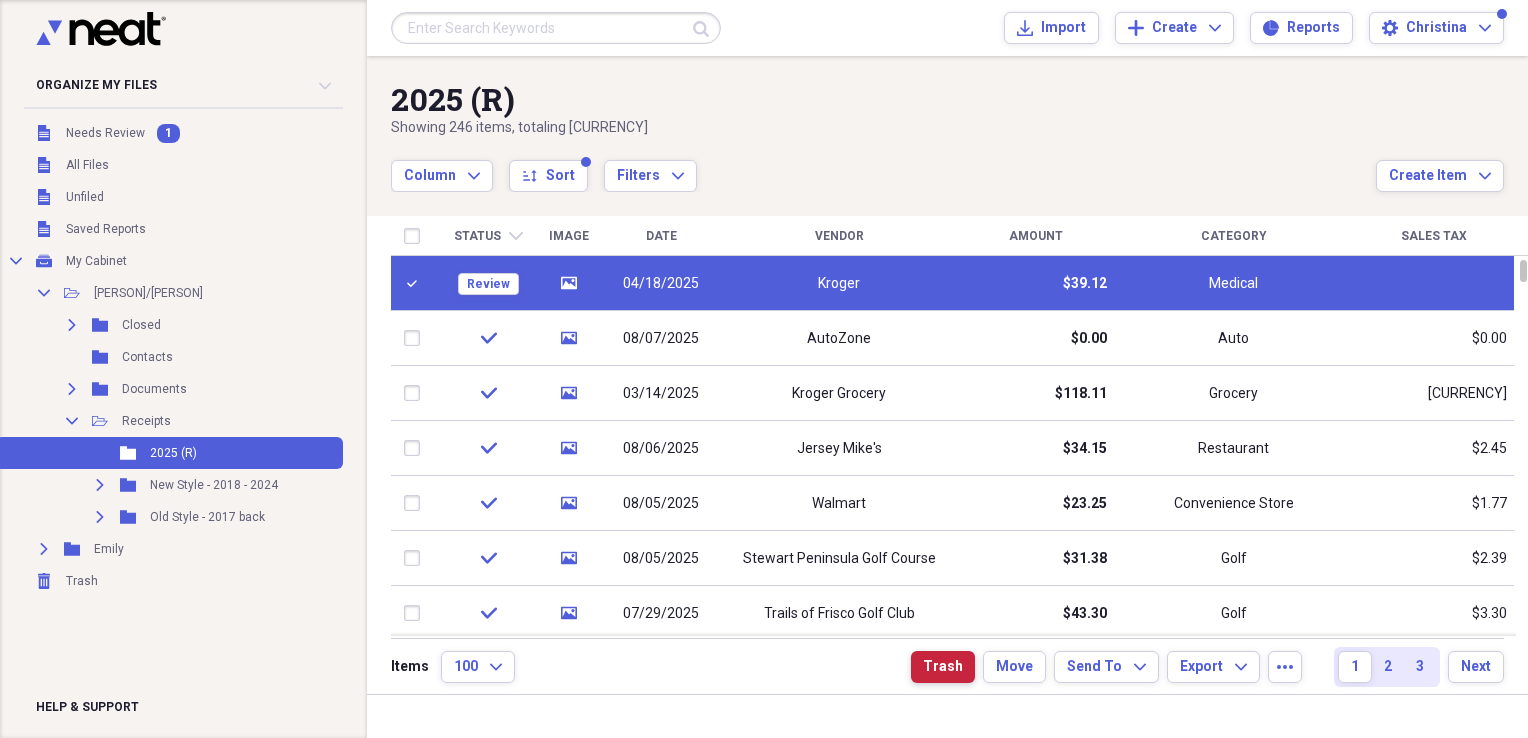drag, startPoint x: 952, startPoint y: 657, endPoint x: 968, endPoint y: 645, distance: 20 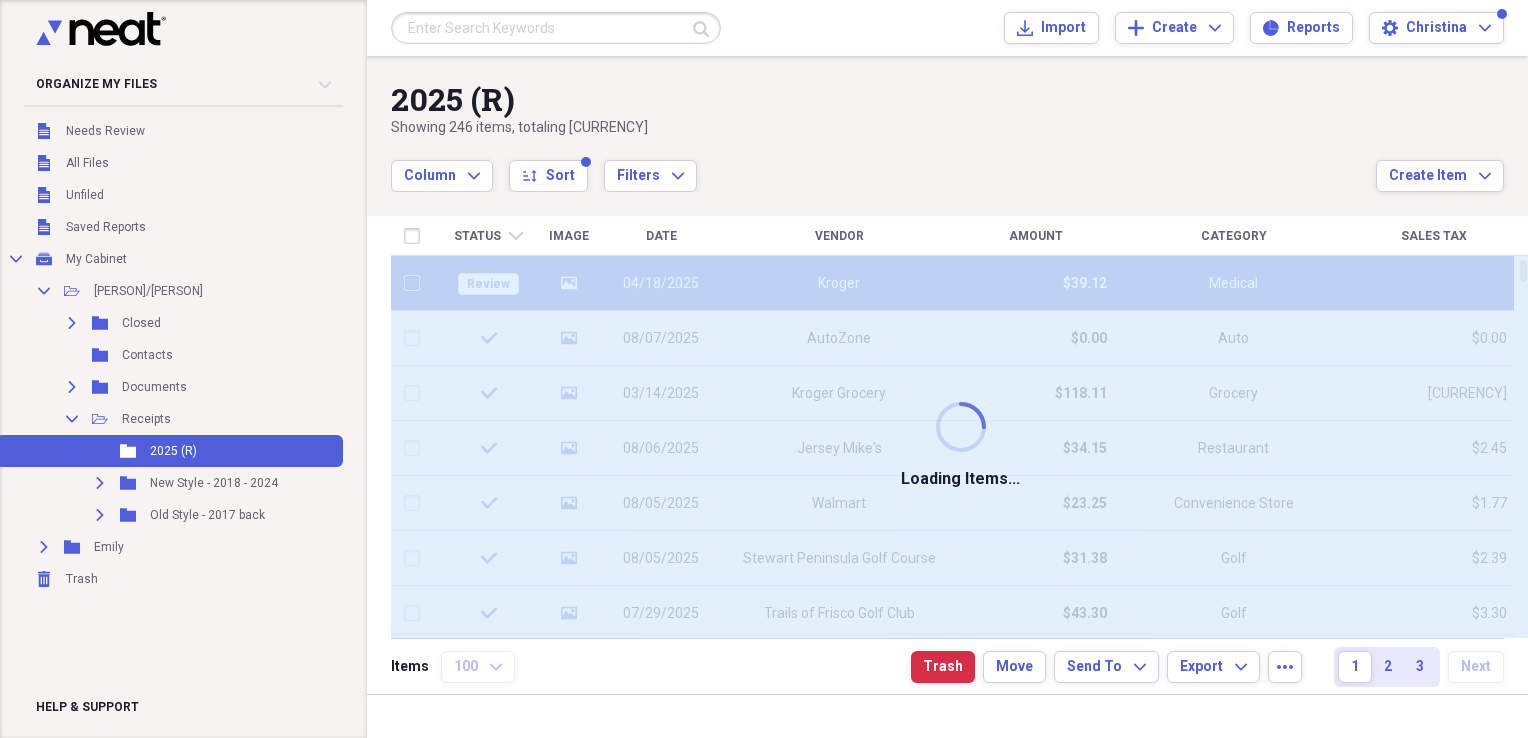 checkbox on "false" 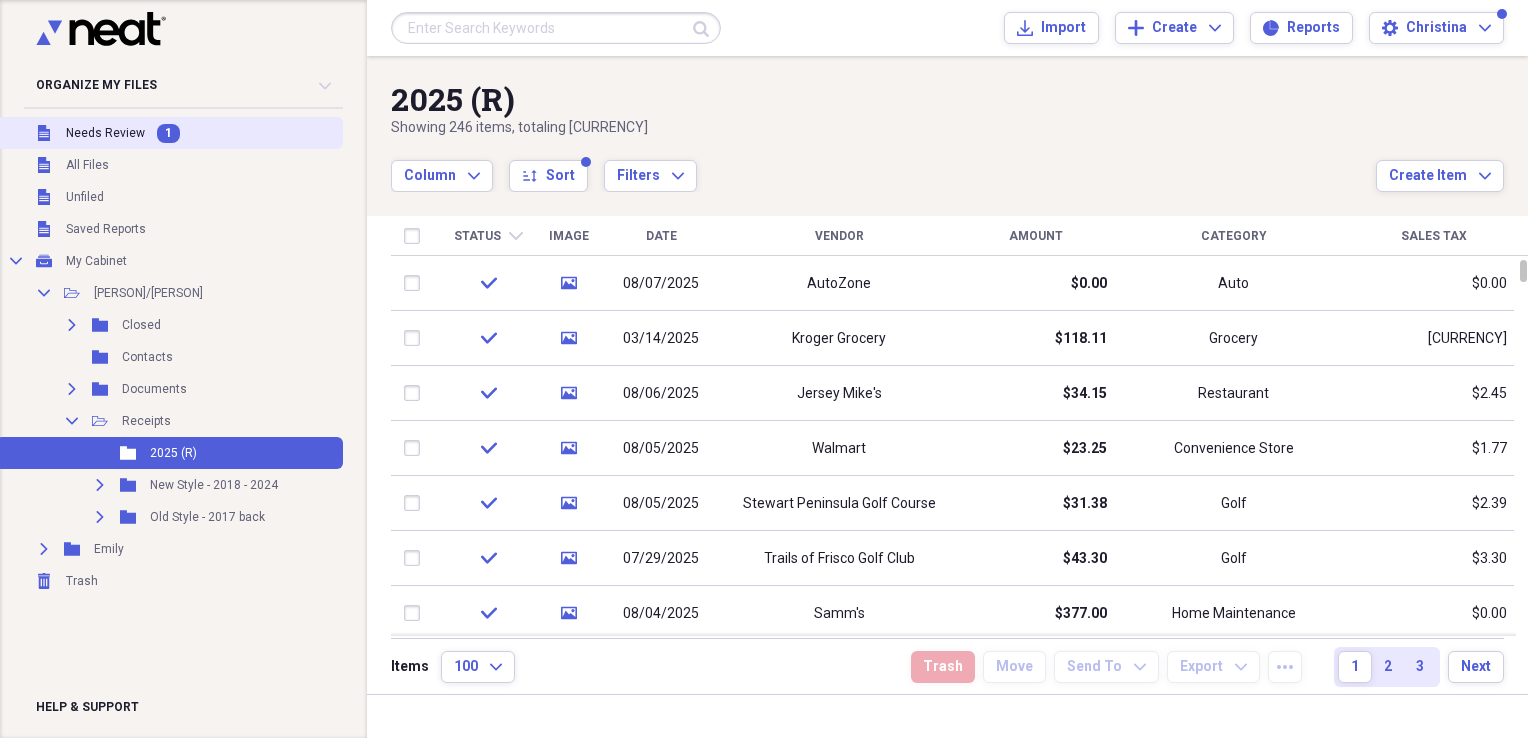 click on "Needs Review" at bounding box center (105, 133) 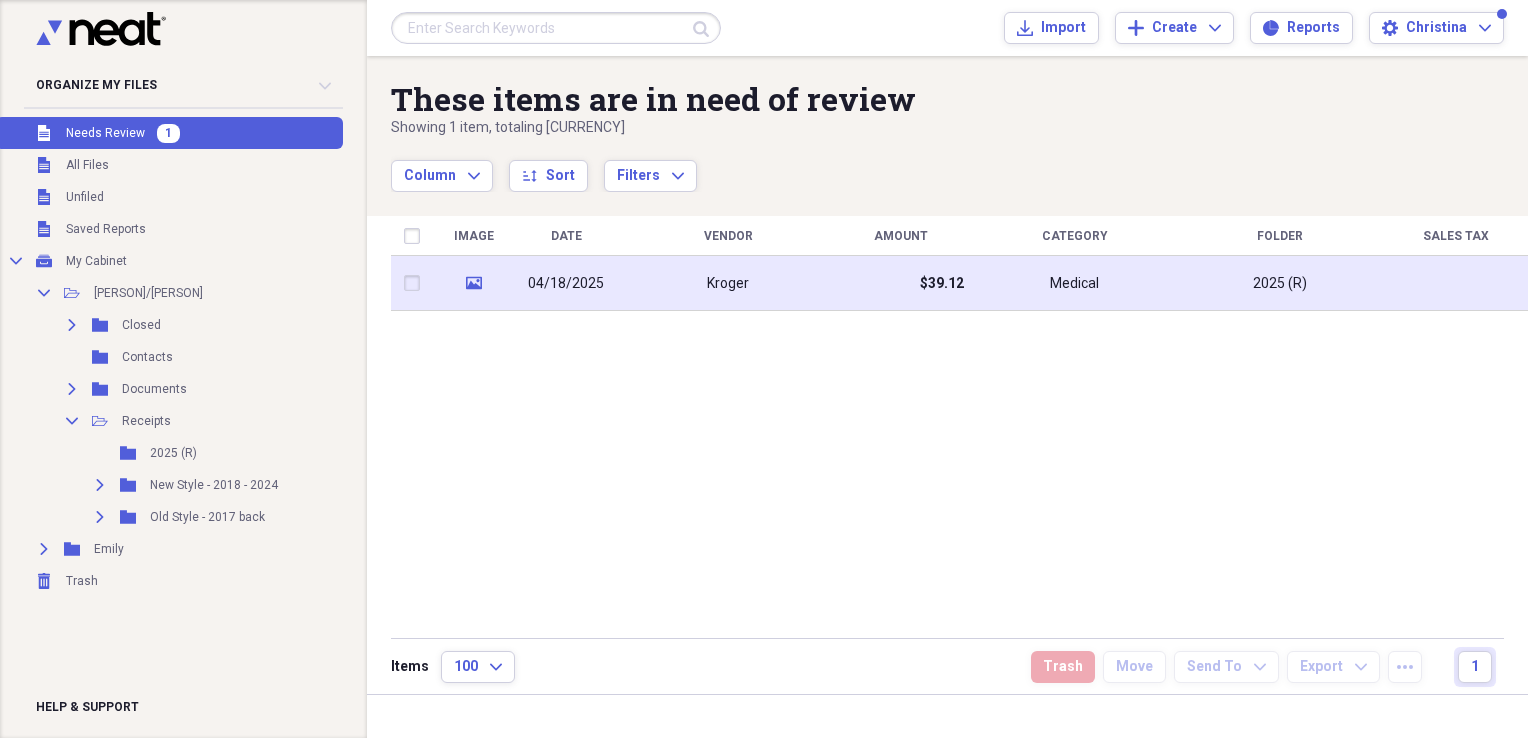 click on "media" at bounding box center (474, 283) 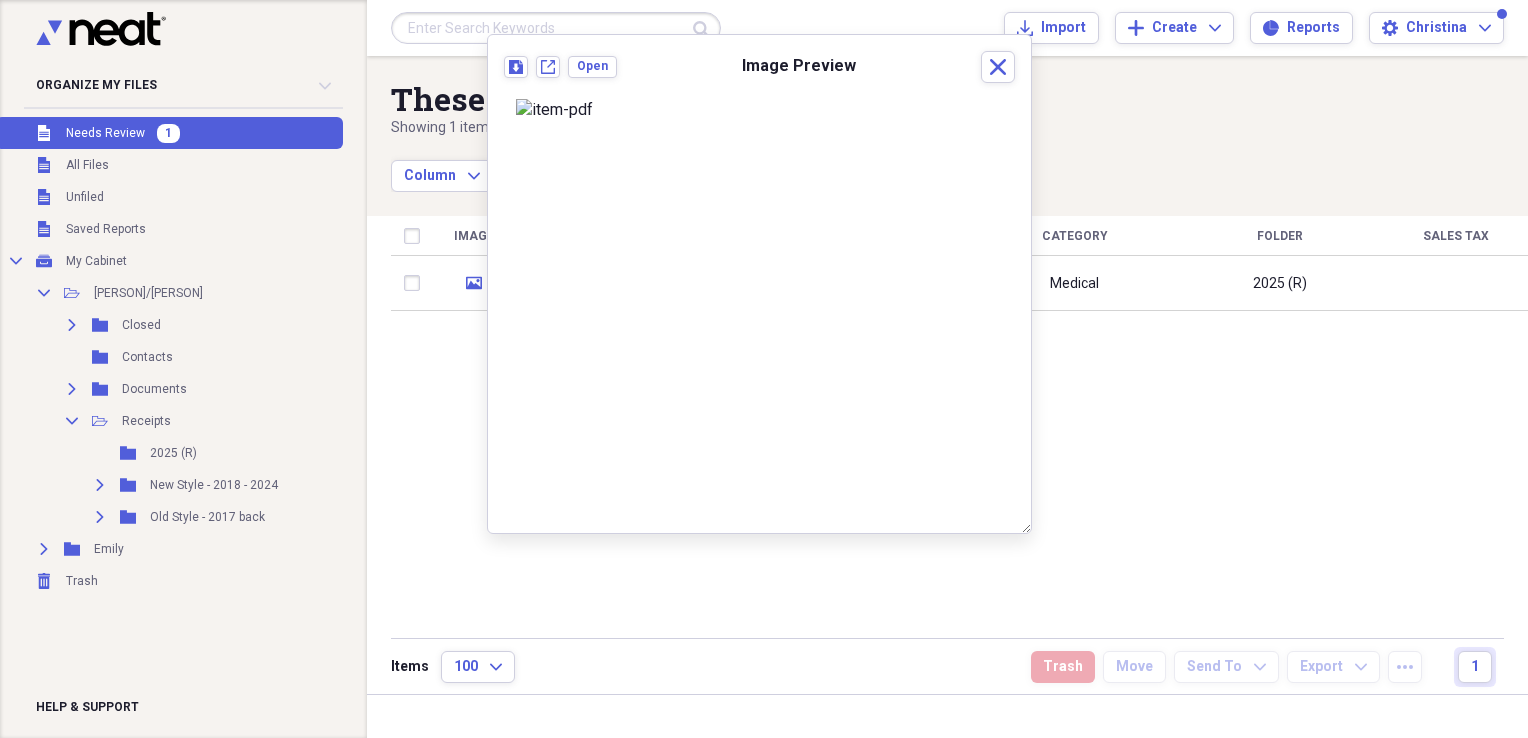 scroll, scrollTop: 0, scrollLeft: 0, axis: both 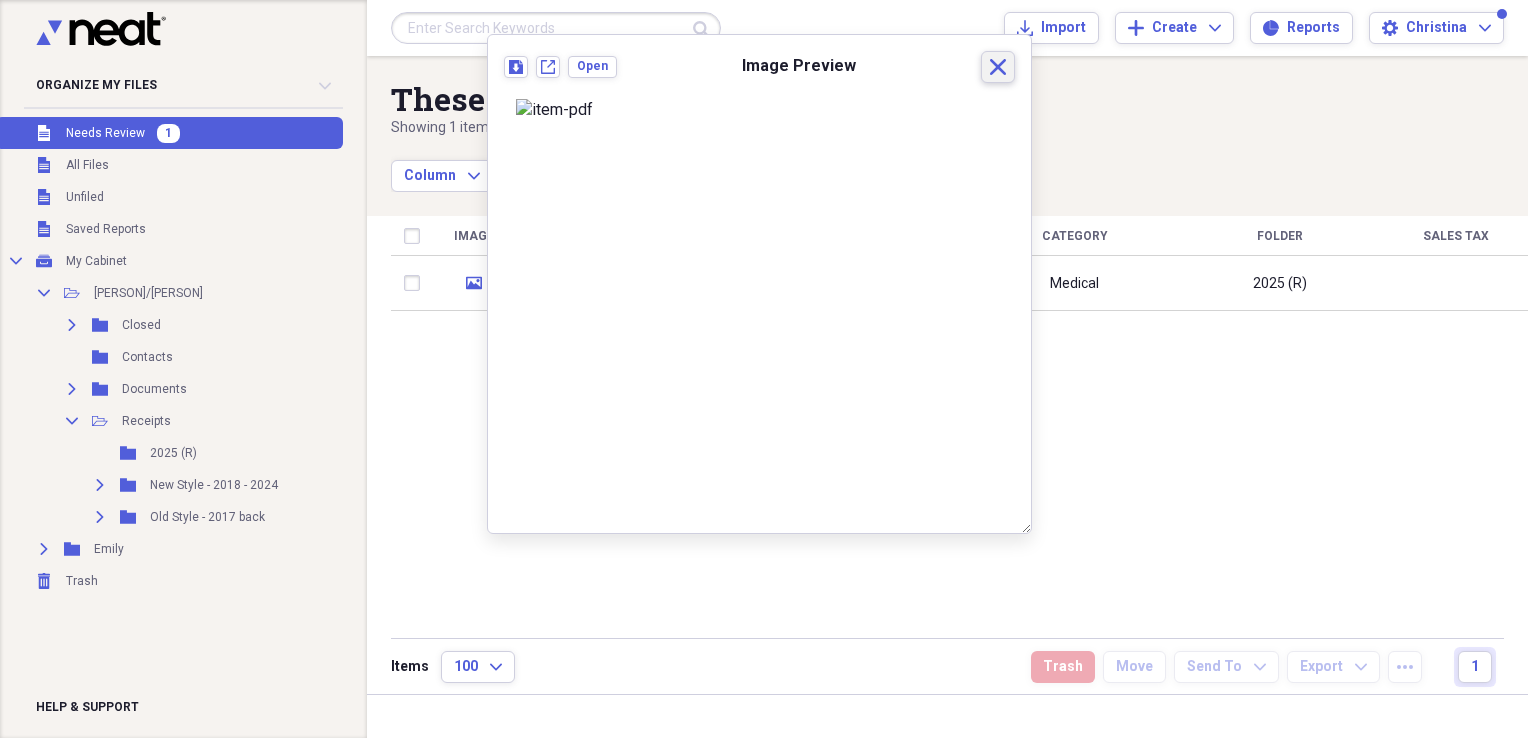 click 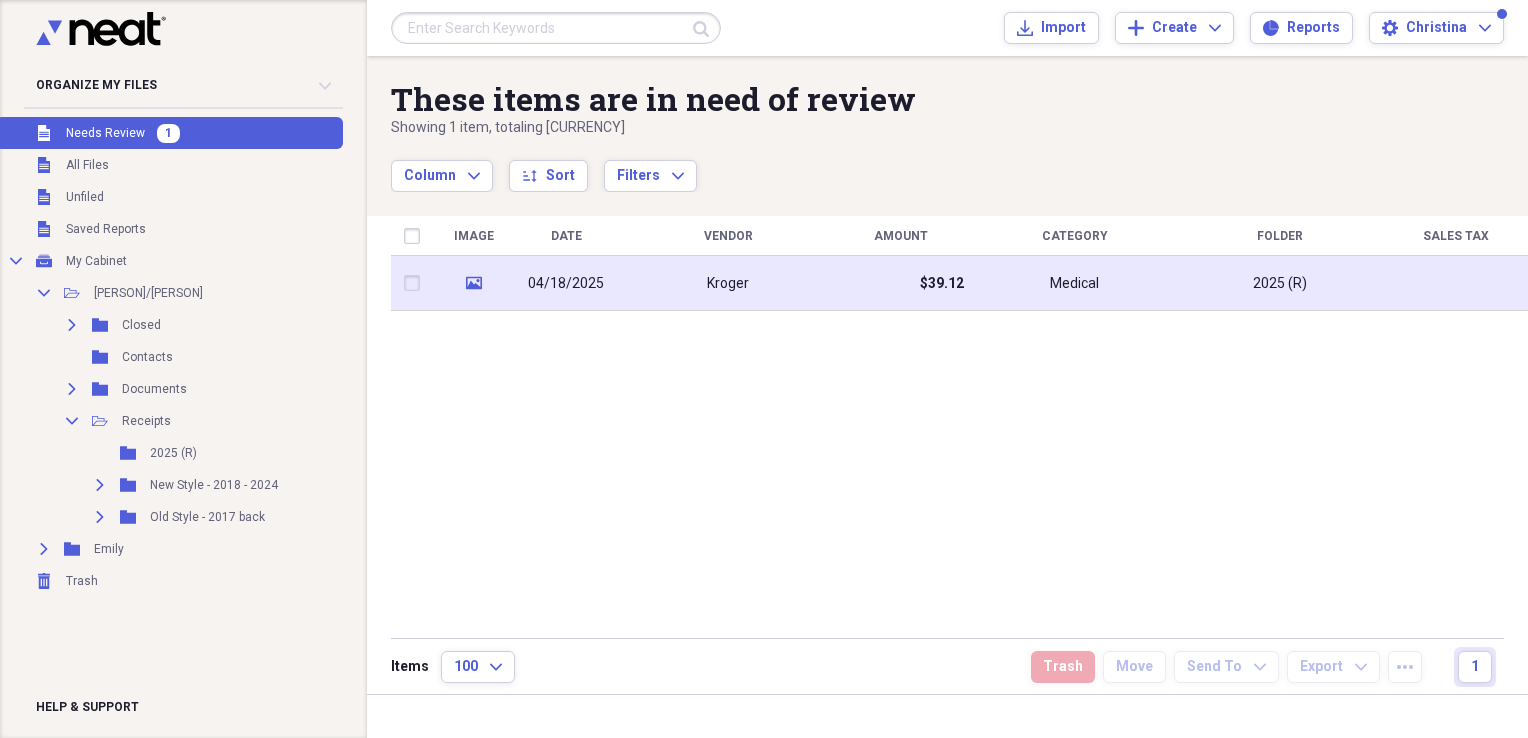 click at bounding box center [416, 283] 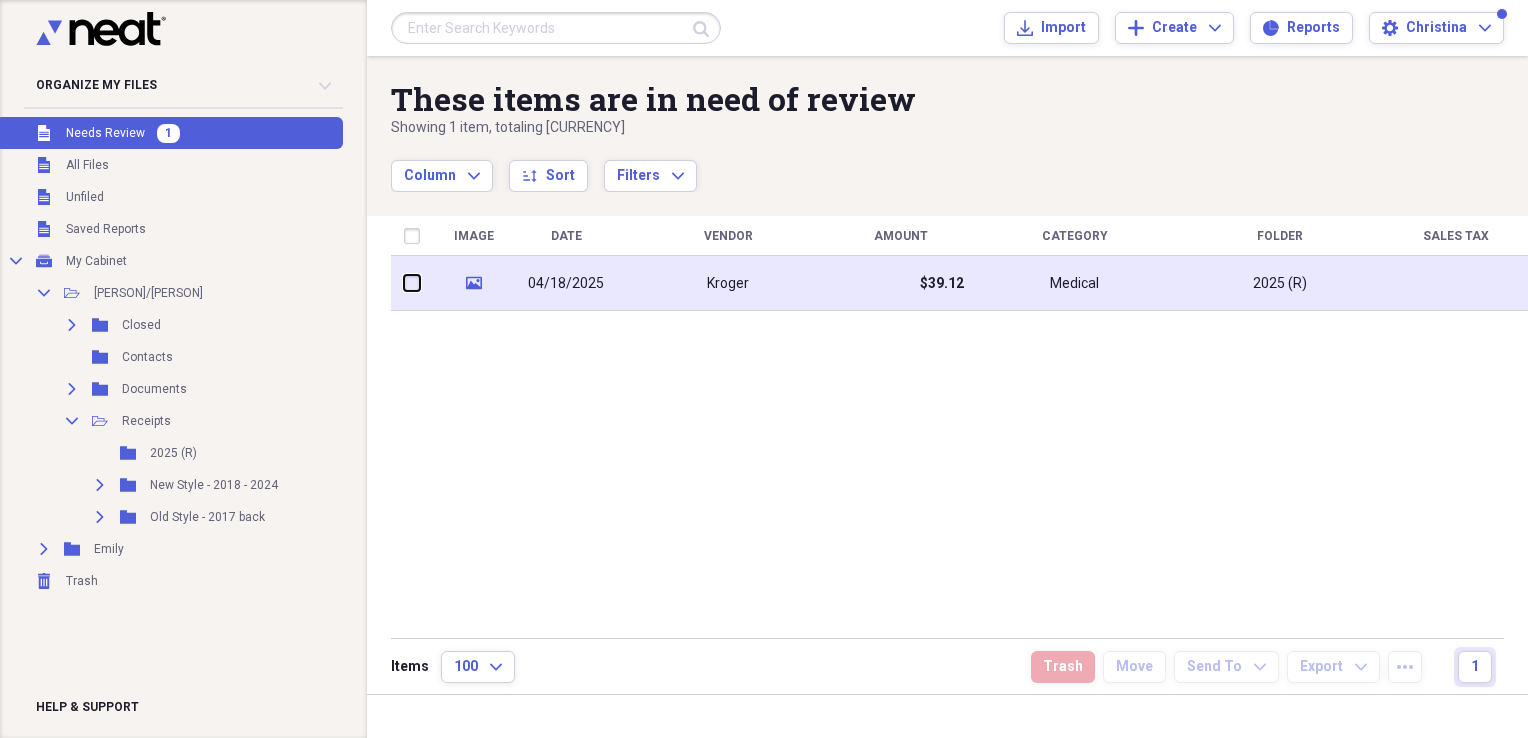 click at bounding box center (404, 283) 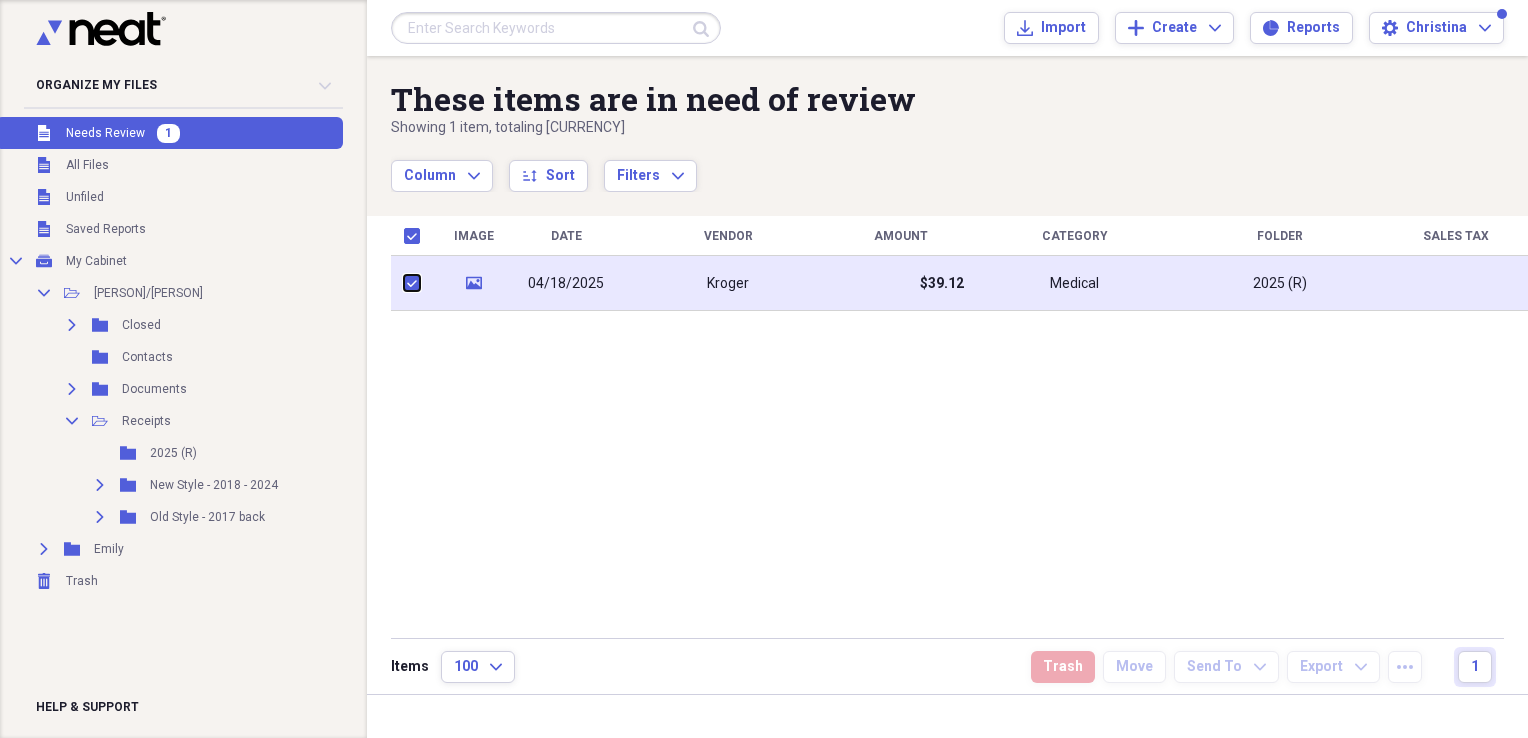 checkbox on "true" 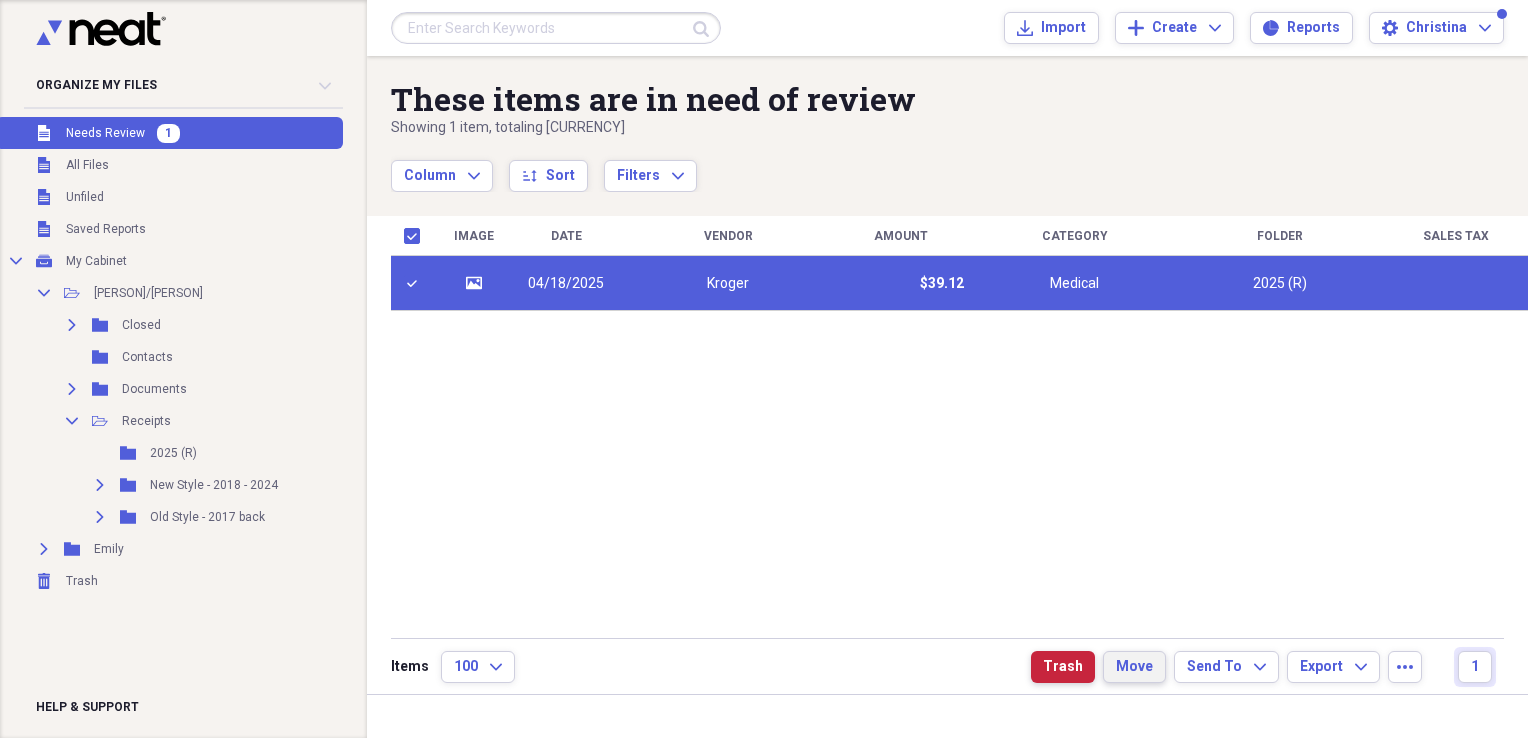 drag, startPoint x: 1060, startPoint y: 663, endPoint x: 1114, endPoint y: 659, distance: 54.147945 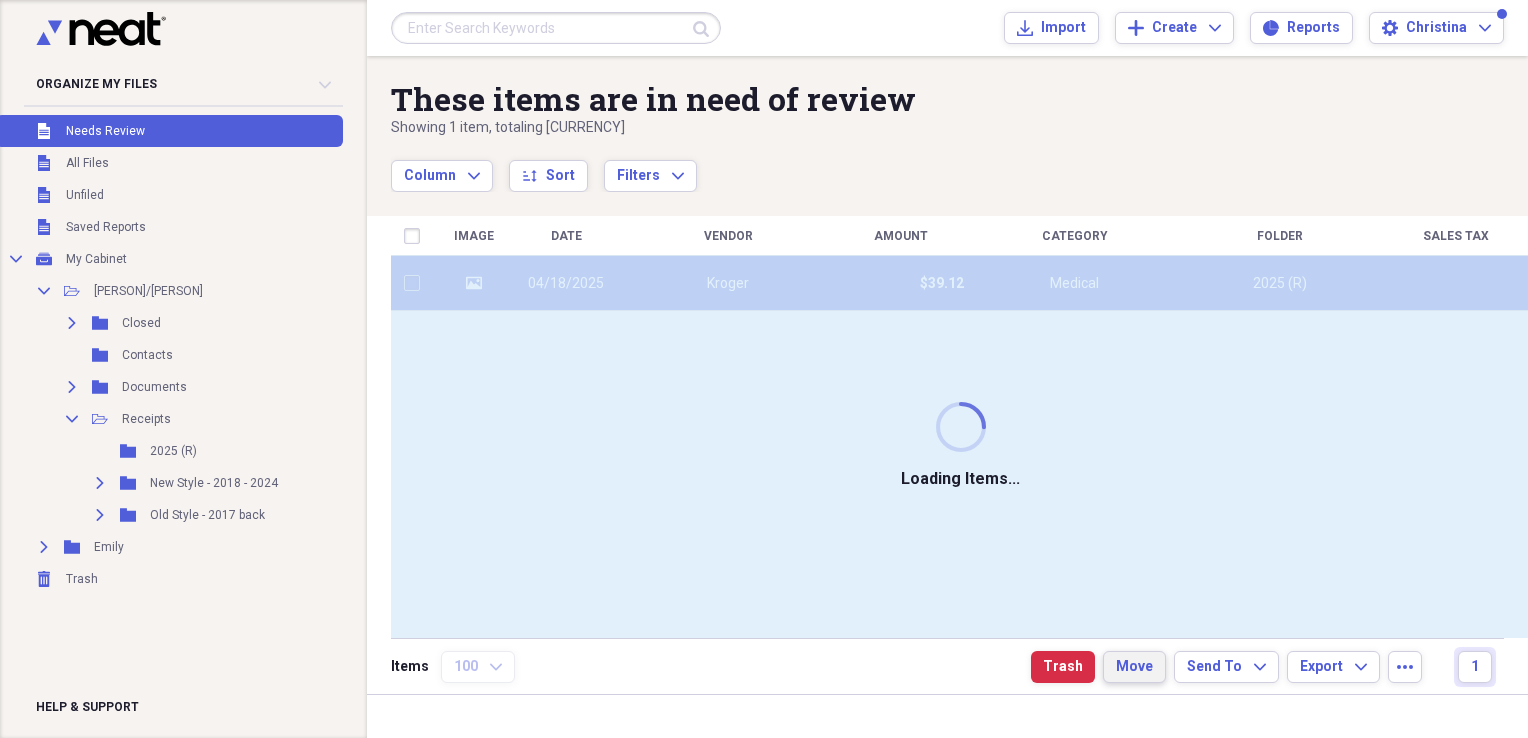 checkbox on "false" 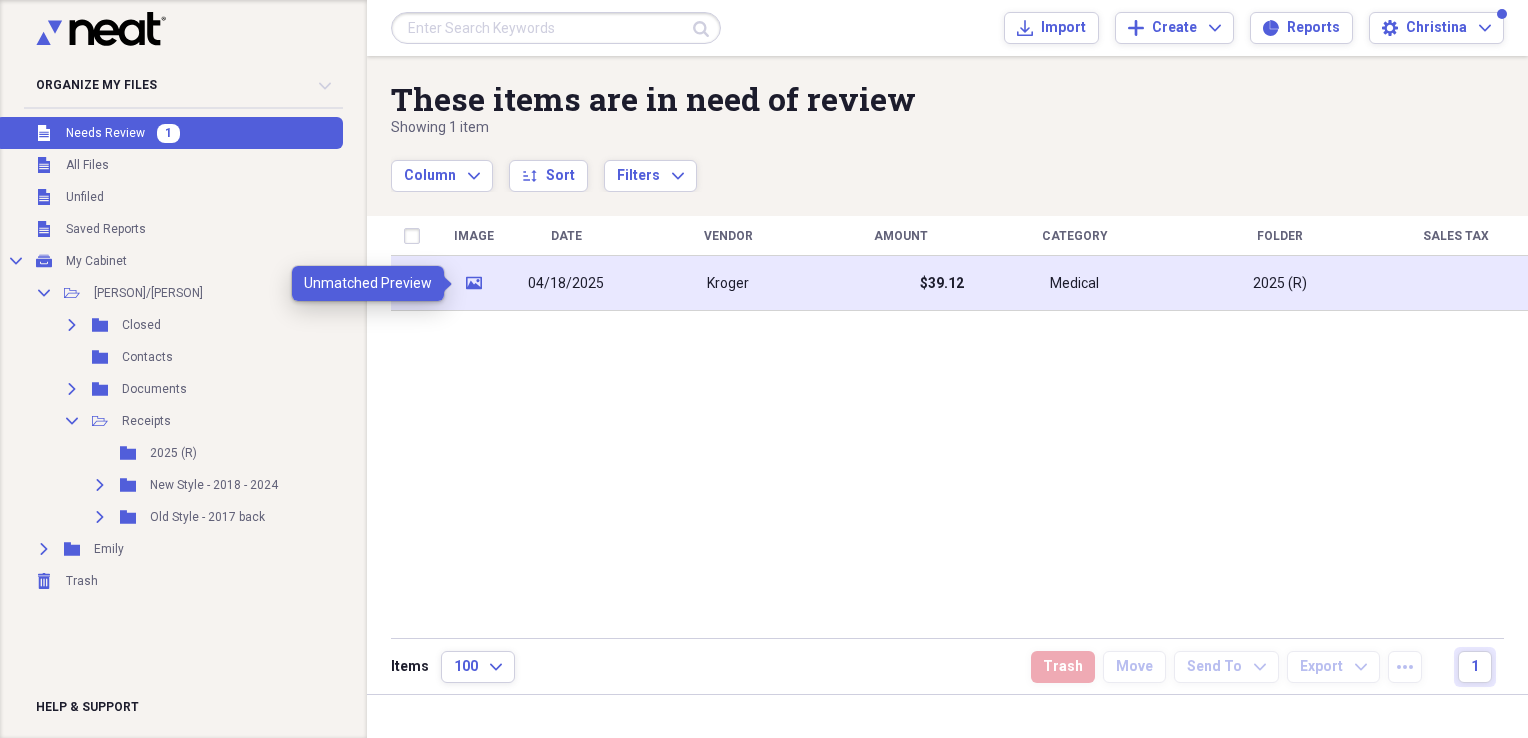 click on "media" 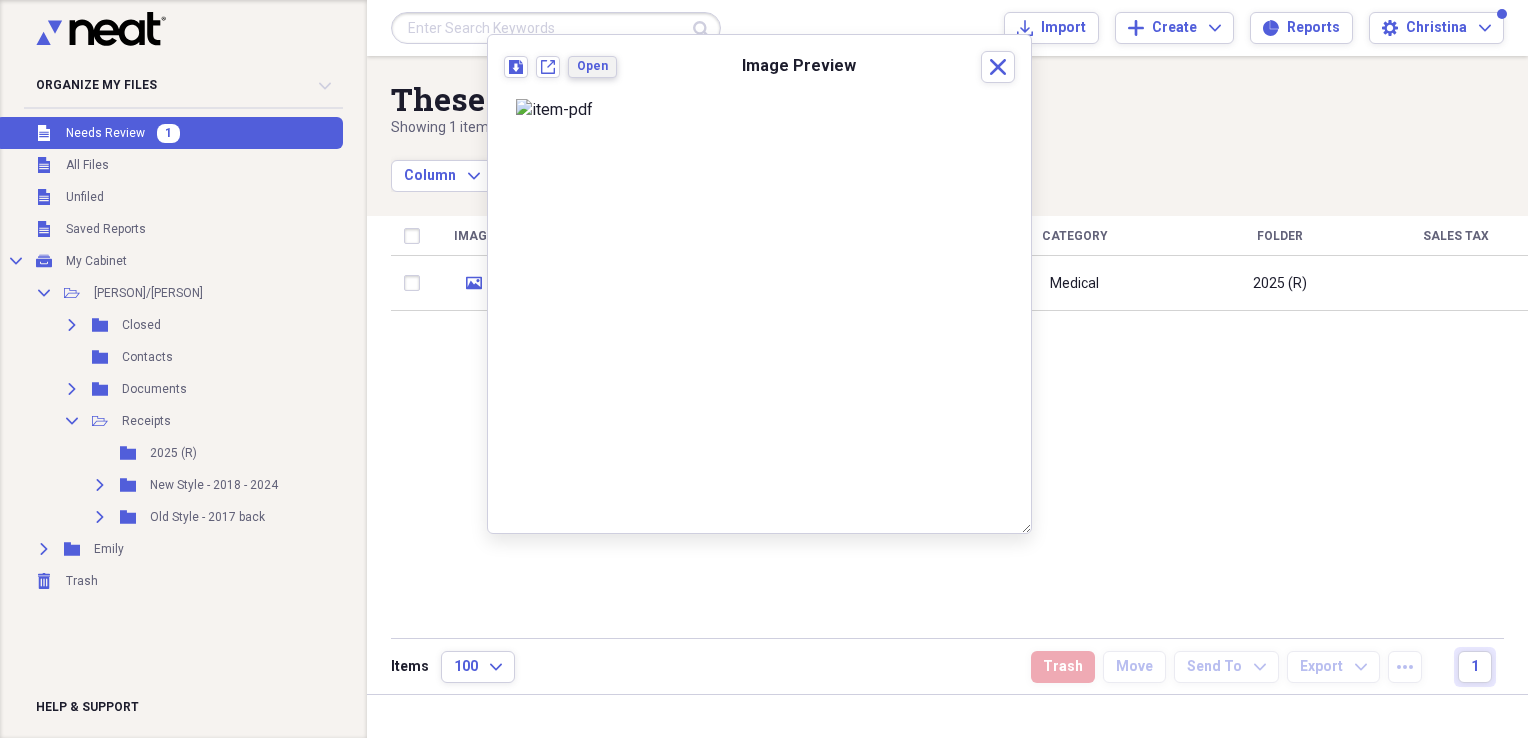 click on "Open" at bounding box center (592, 66) 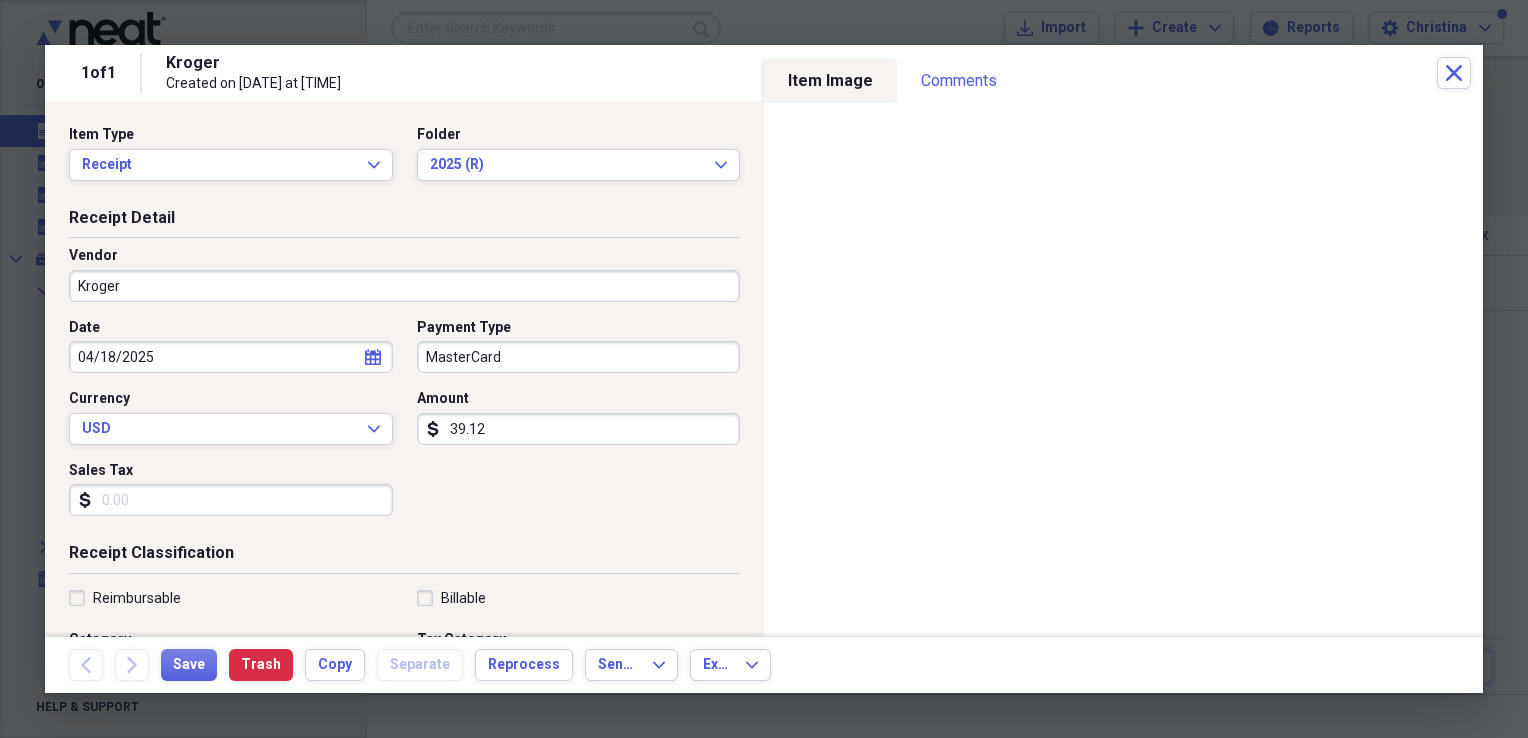 click on "Kroger" at bounding box center (404, 286) 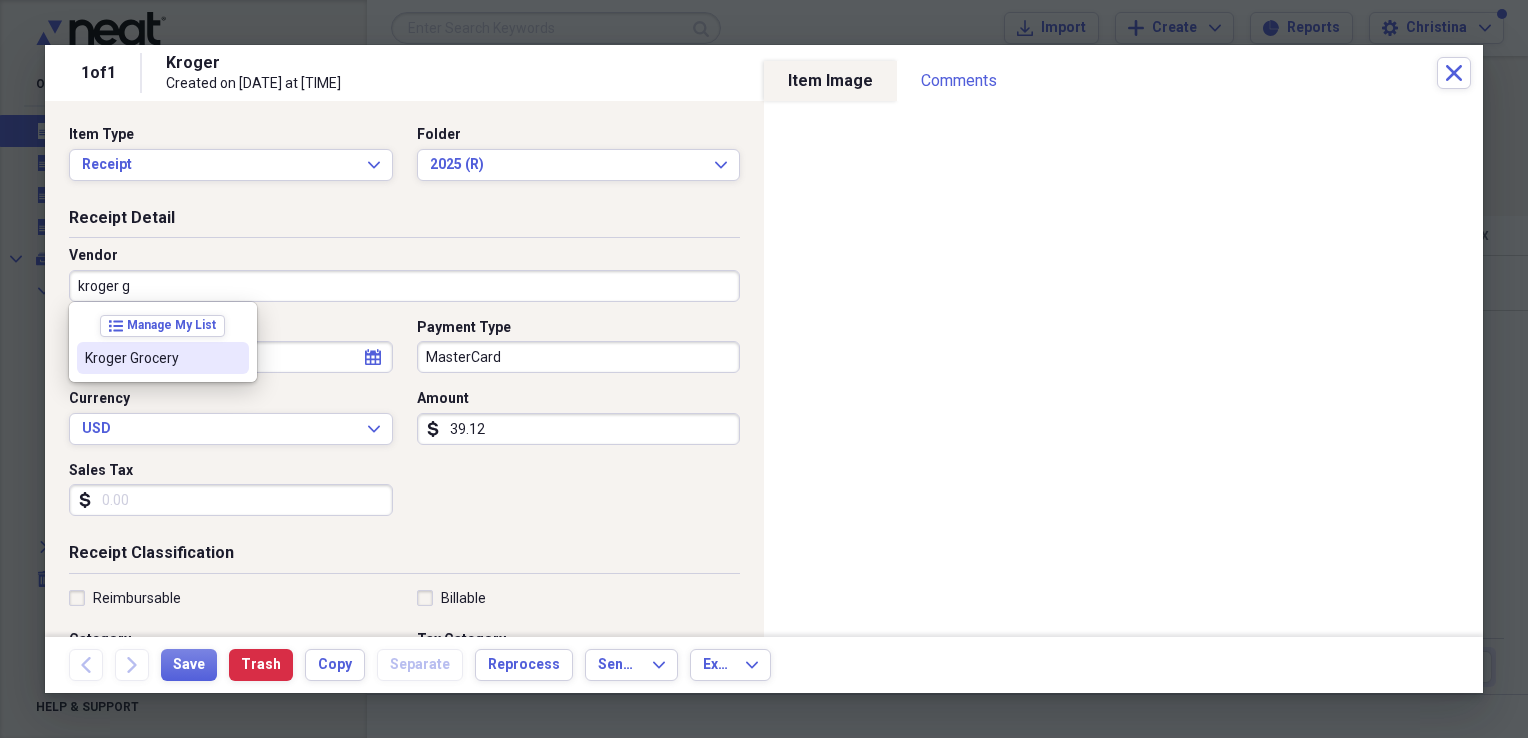 click on "Kroger Grocery" at bounding box center (151, 358) 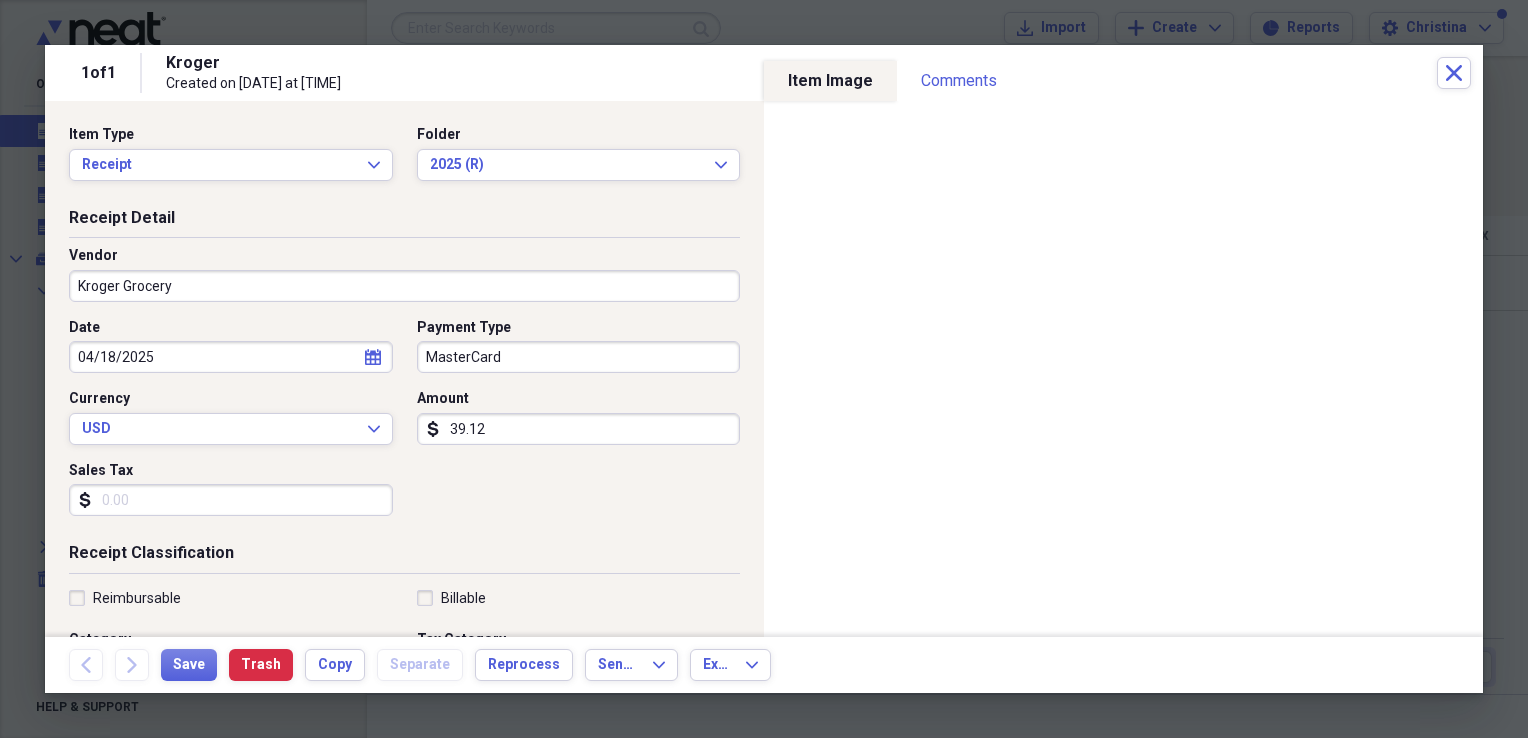 type on "Grocery" 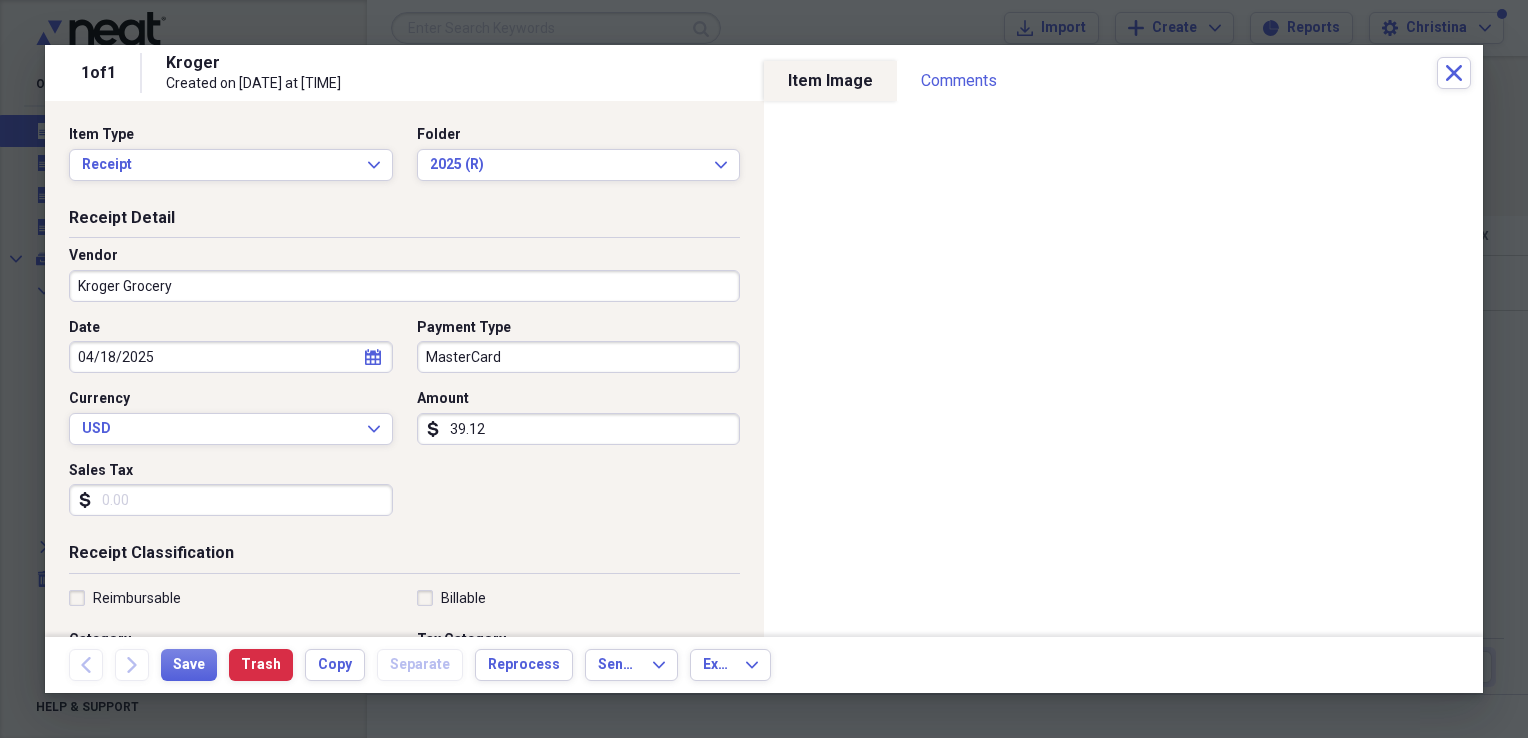 click on "Sales Tax" at bounding box center [231, 500] 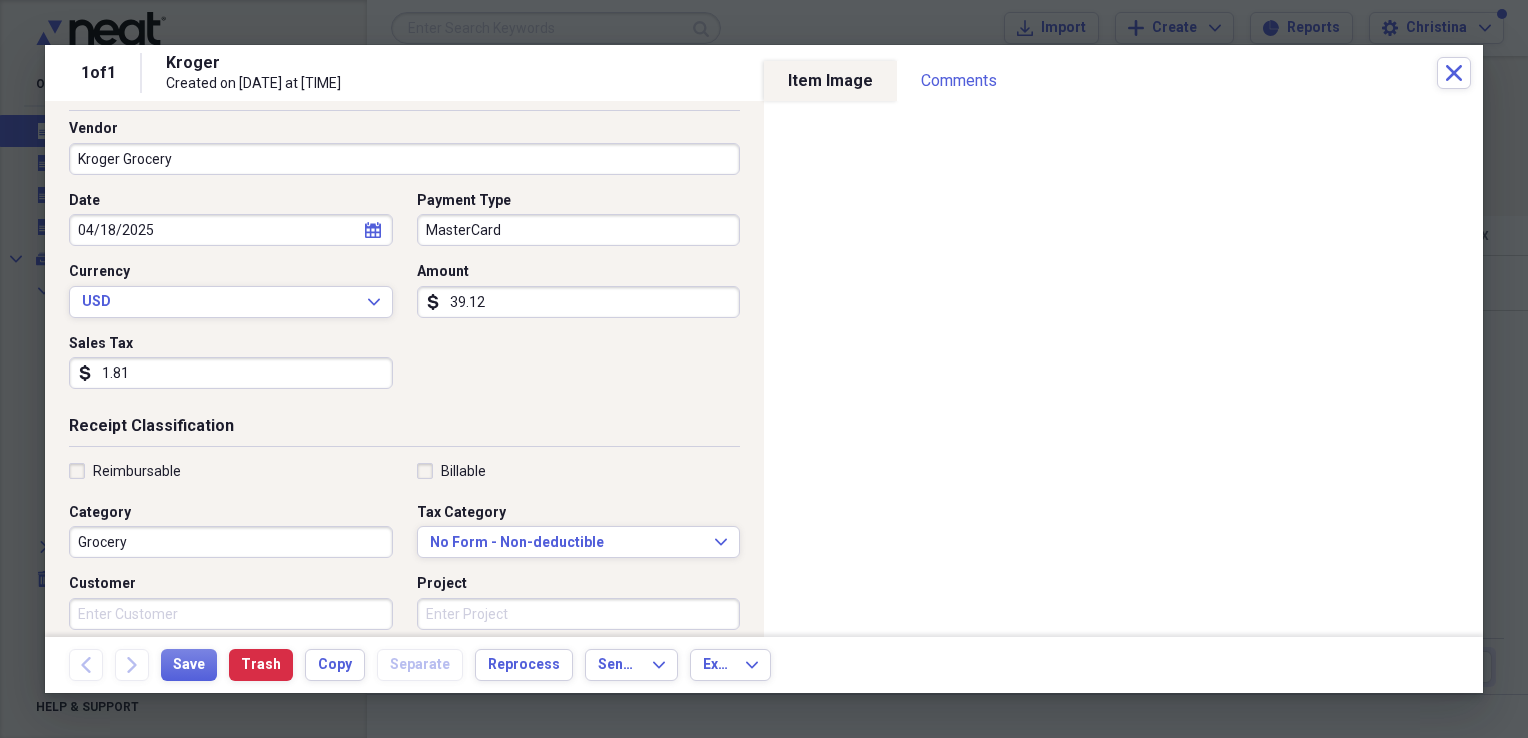 scroll, scrollTop: 162, scrollLeft: 0, axis: vertical 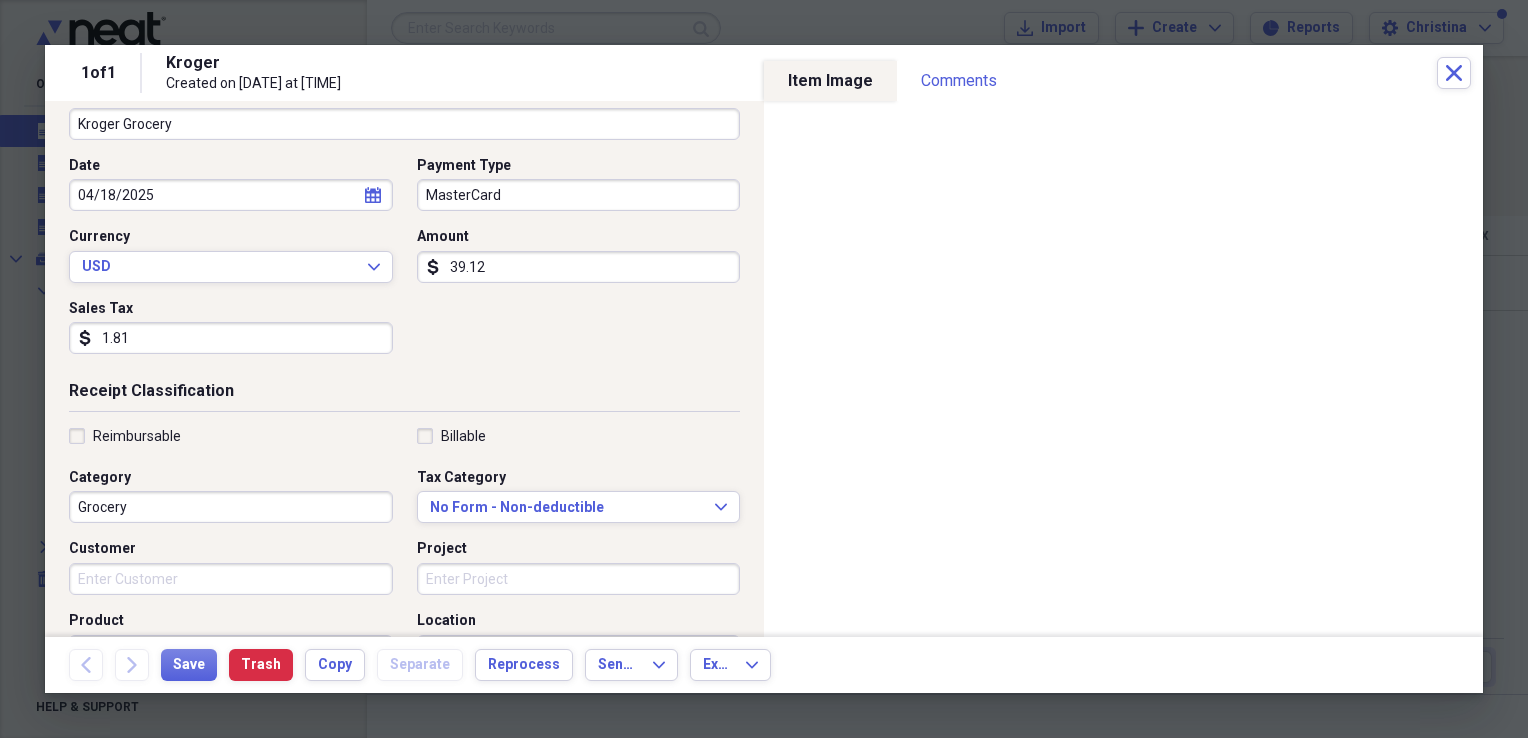type on "1.81" 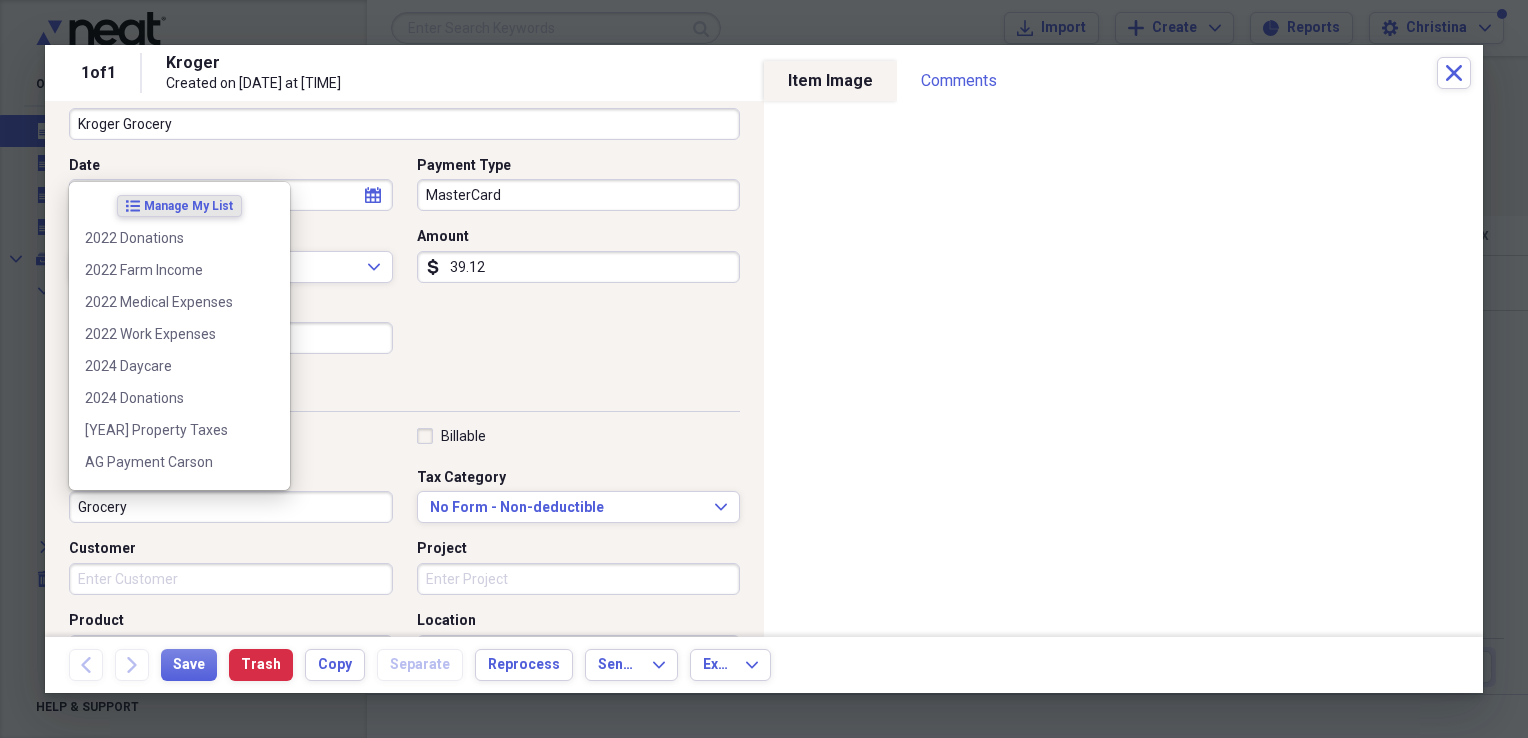 click on "Grocery" at bounding box center (231, 507) 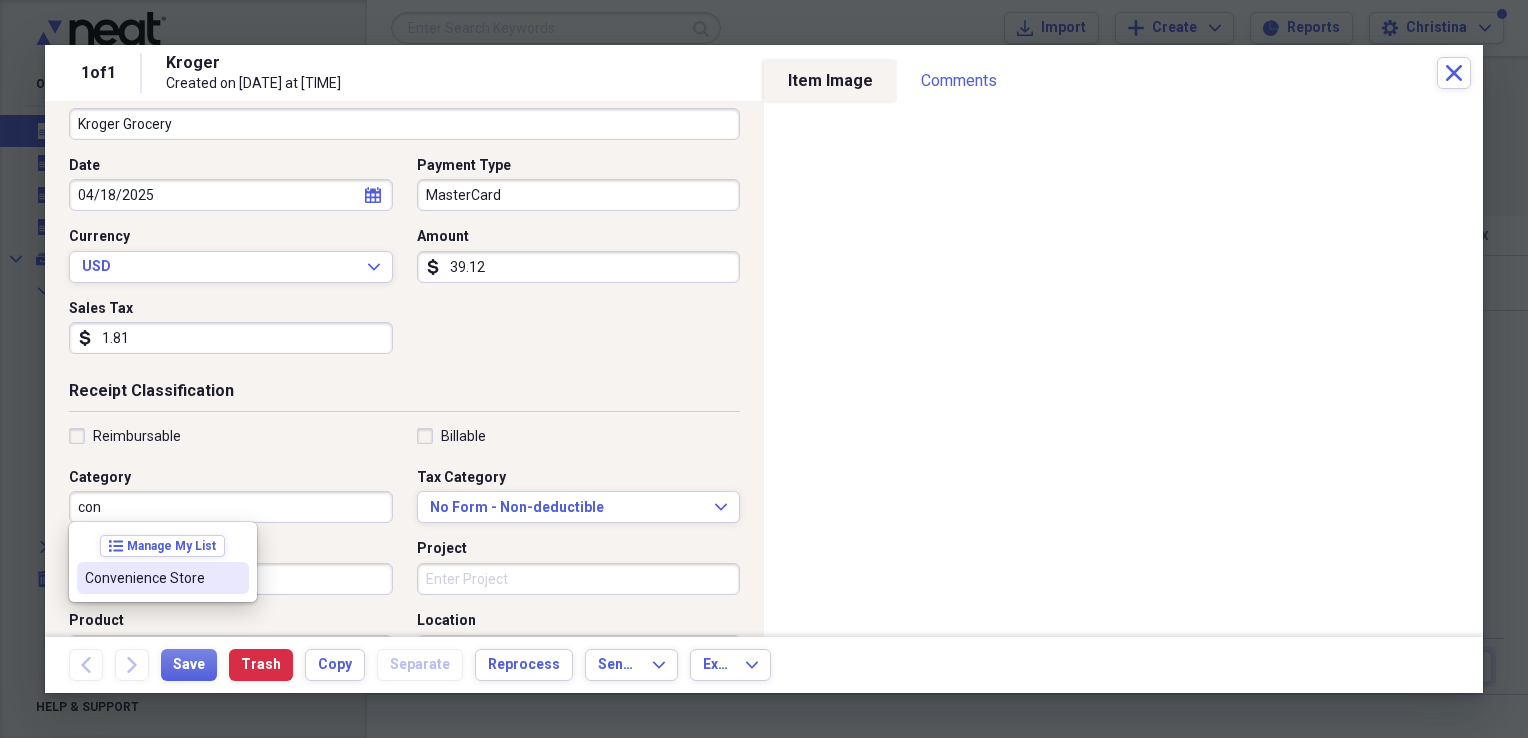 click on "Convenience Store" at bounding box center [151, 578] 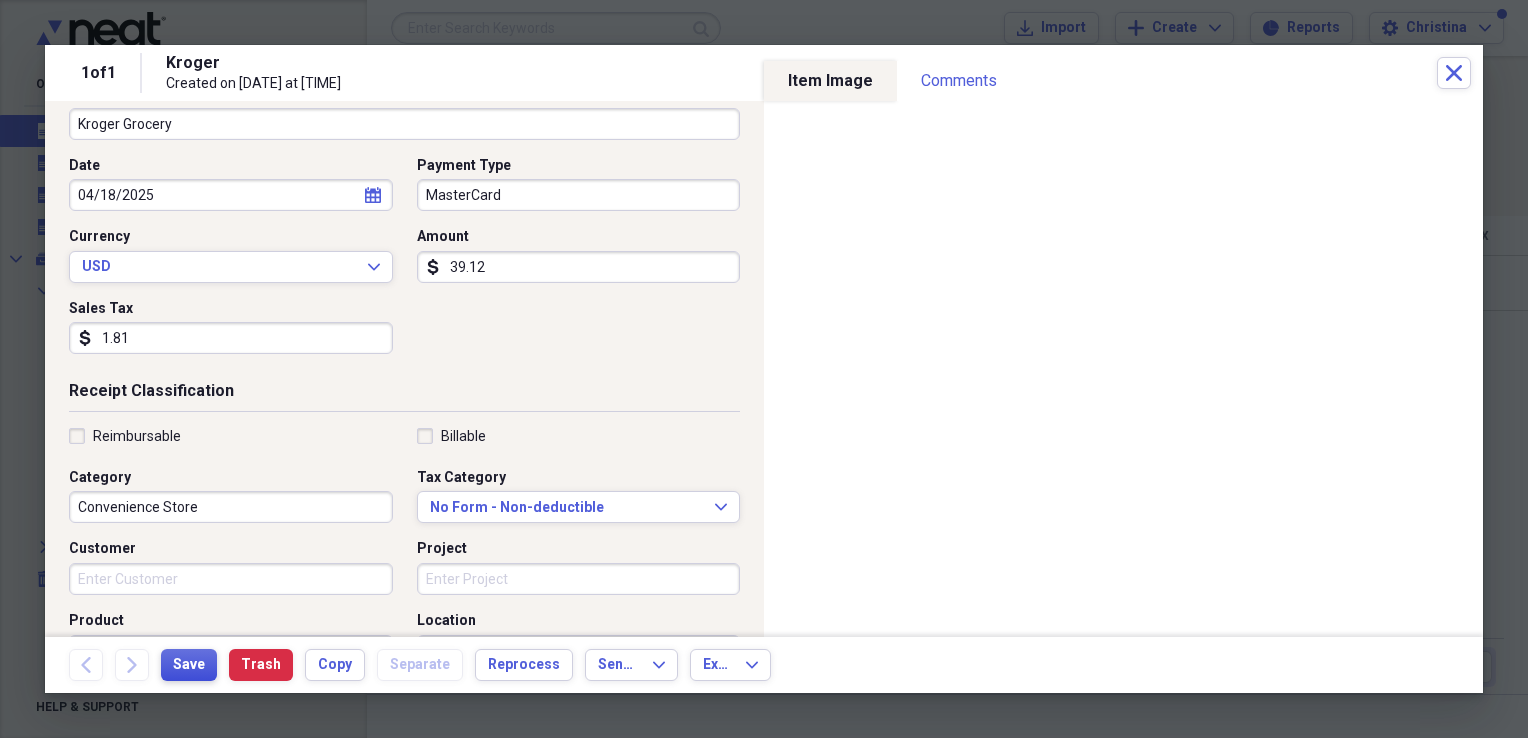 click on "Save" at bounding box center (189, 665) 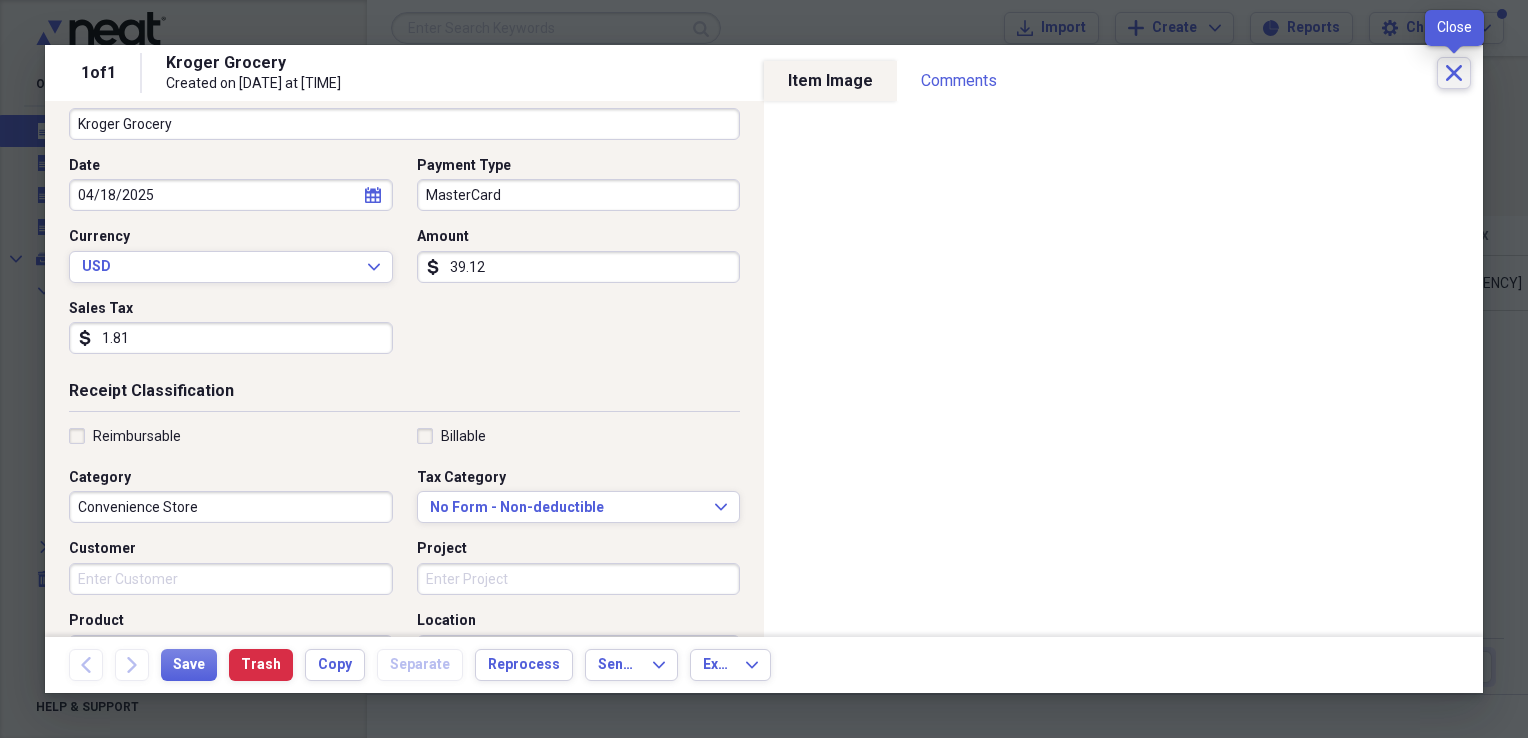 click on "Close" 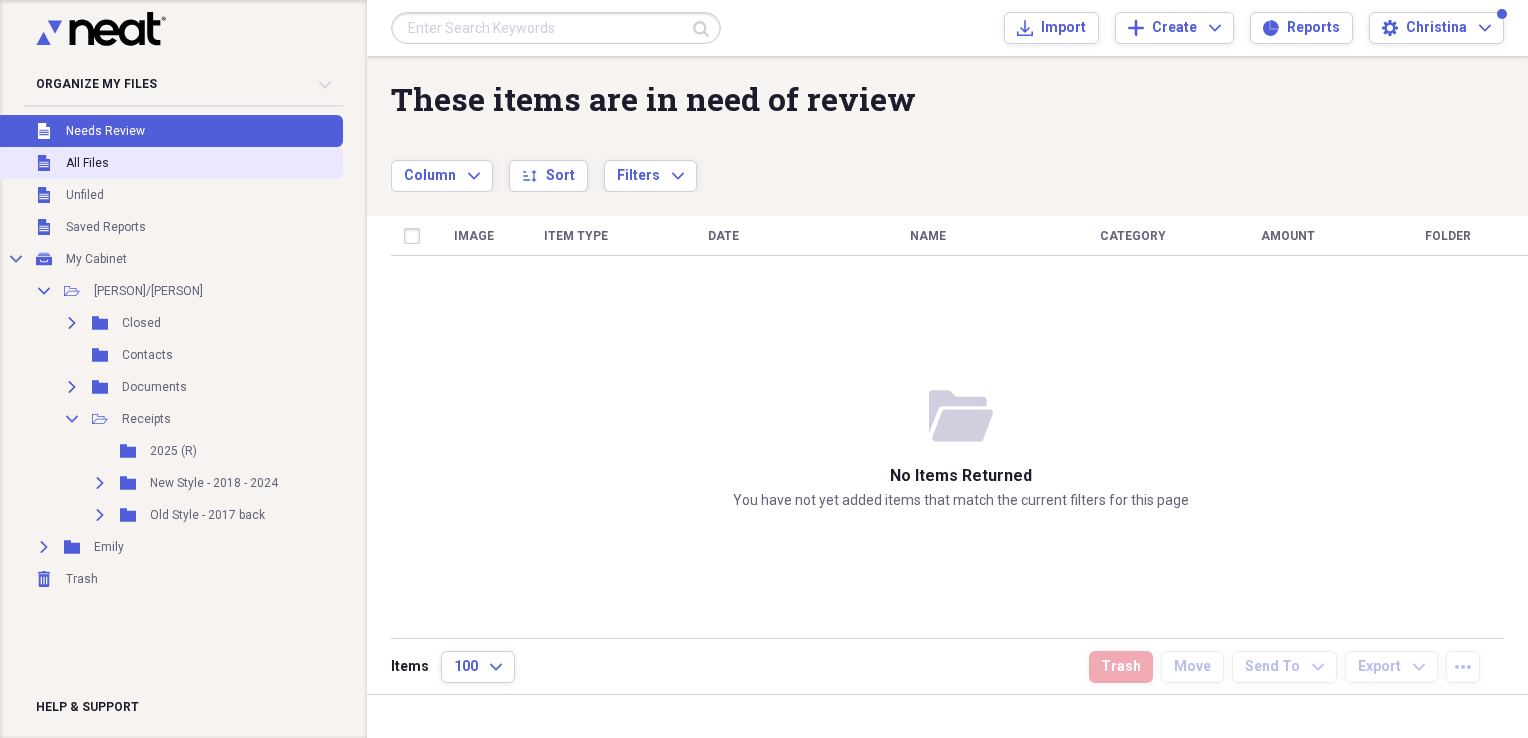 click on "All Files" at bounding box center [87, 163] 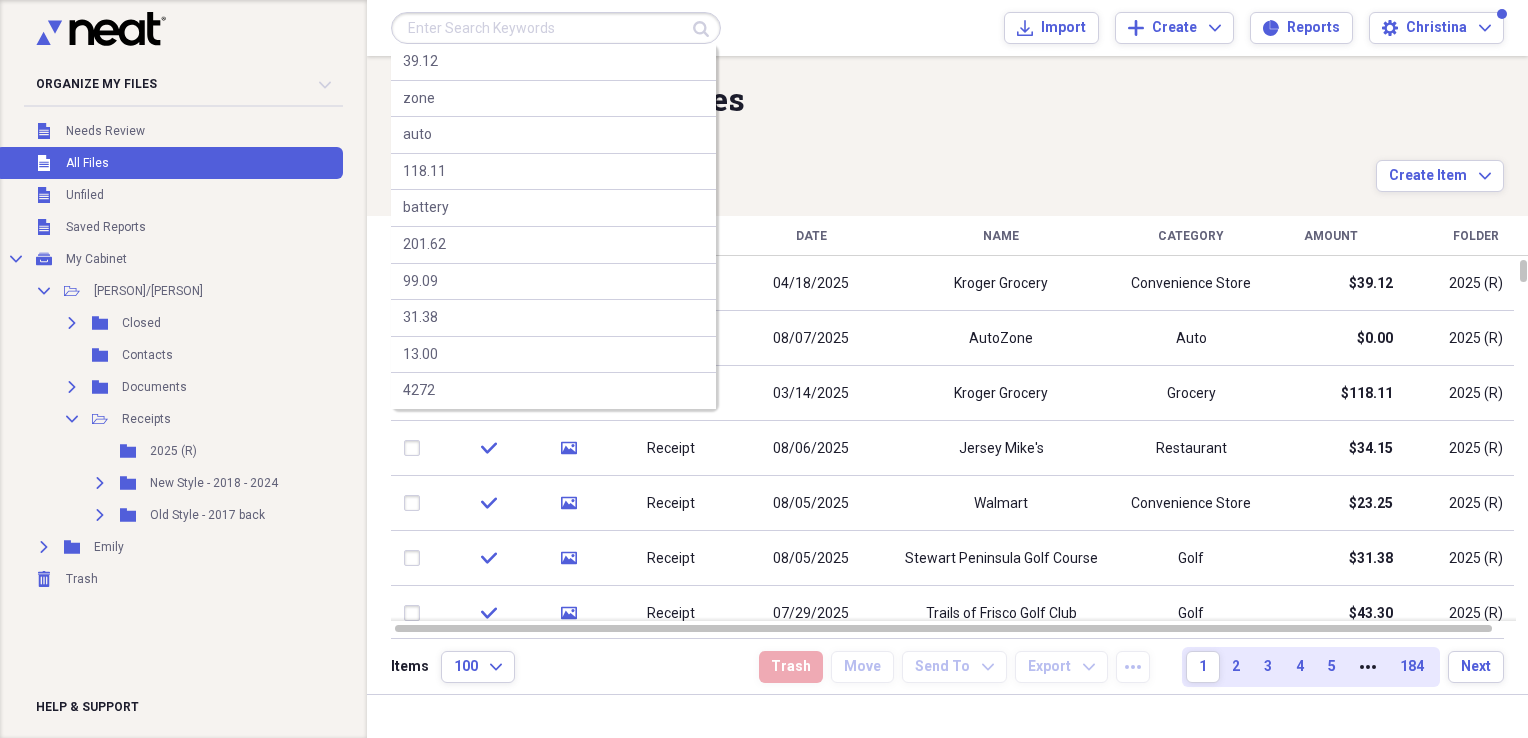 click at bounding box center (556, 28) 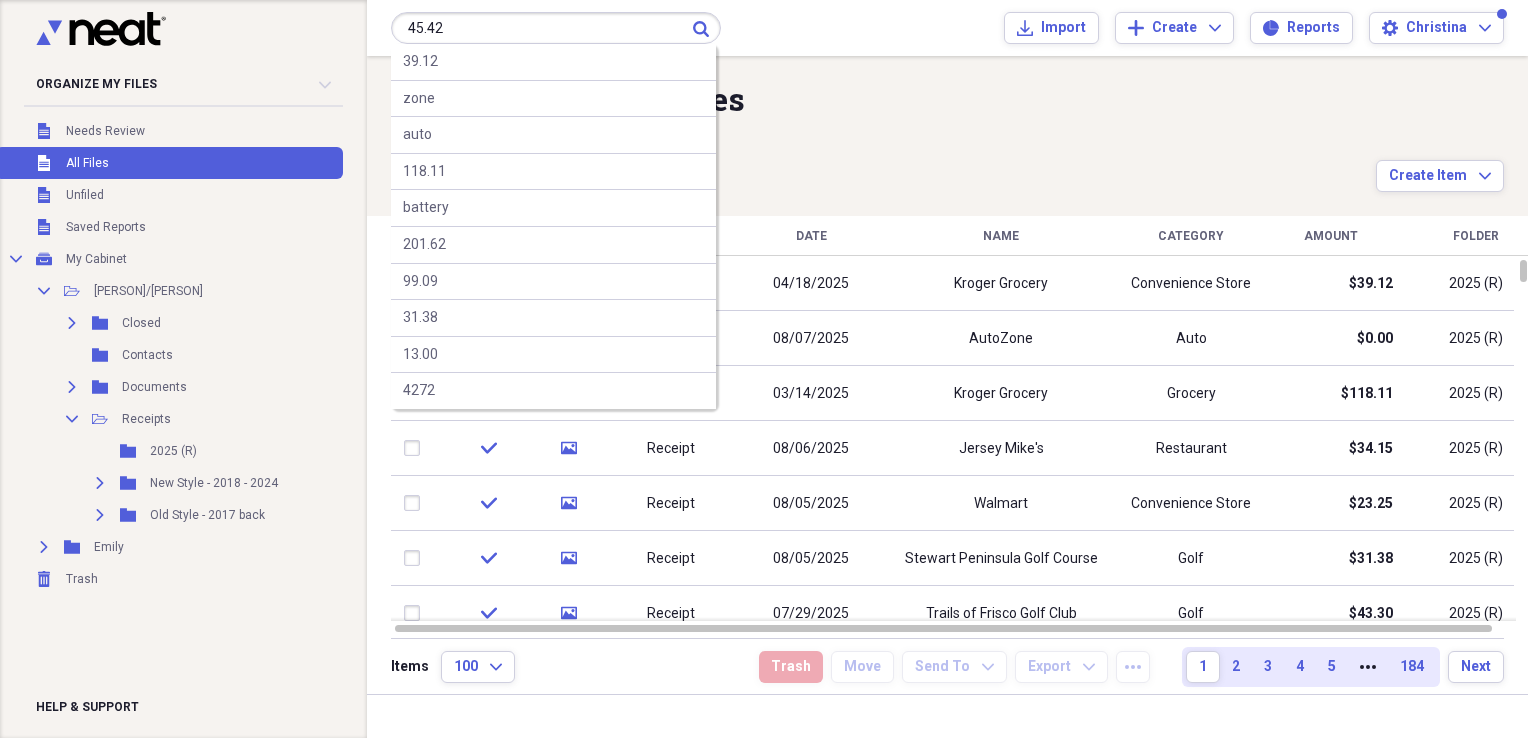 type on "45.42" 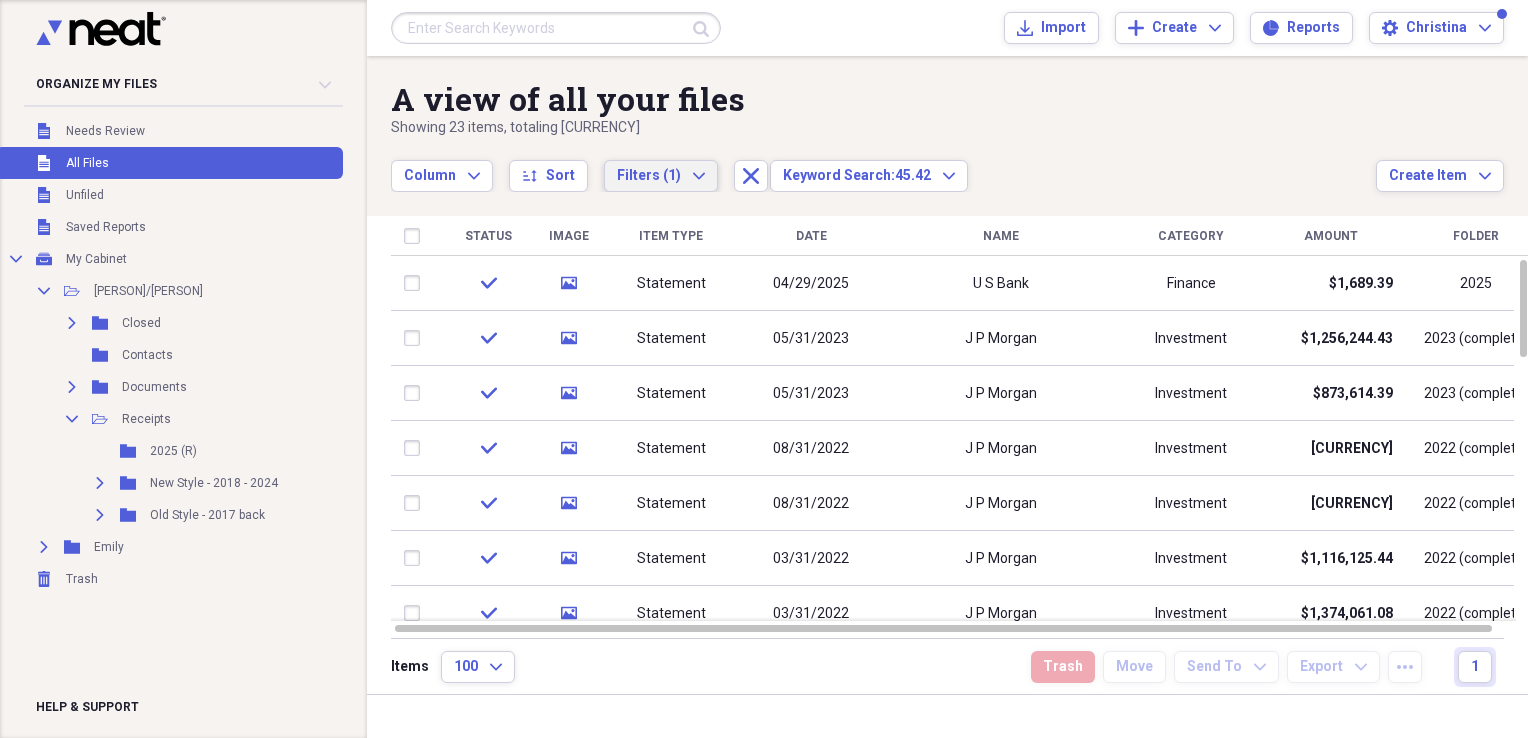 click on "Expand" 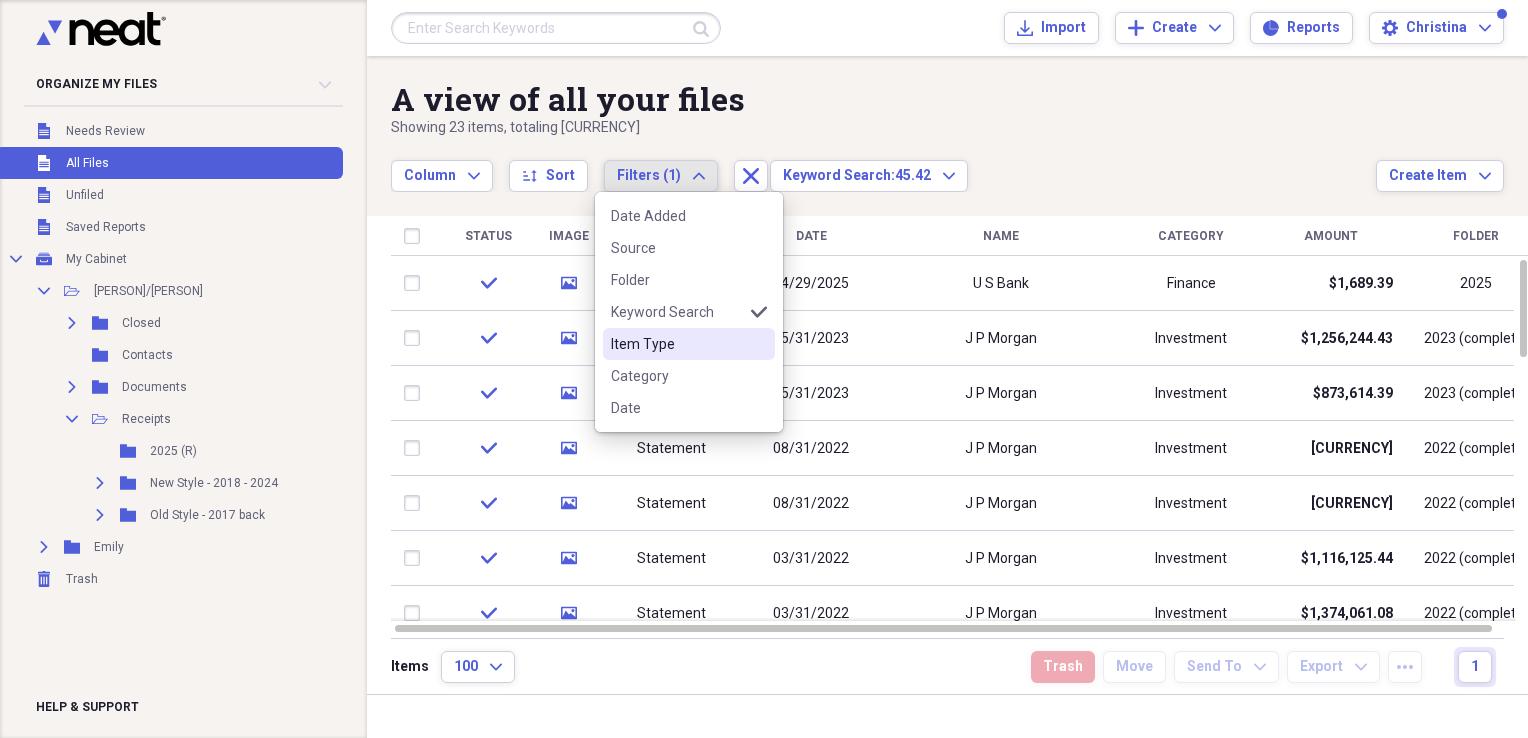 click on "Item Type" at bounding box center [677, 344] 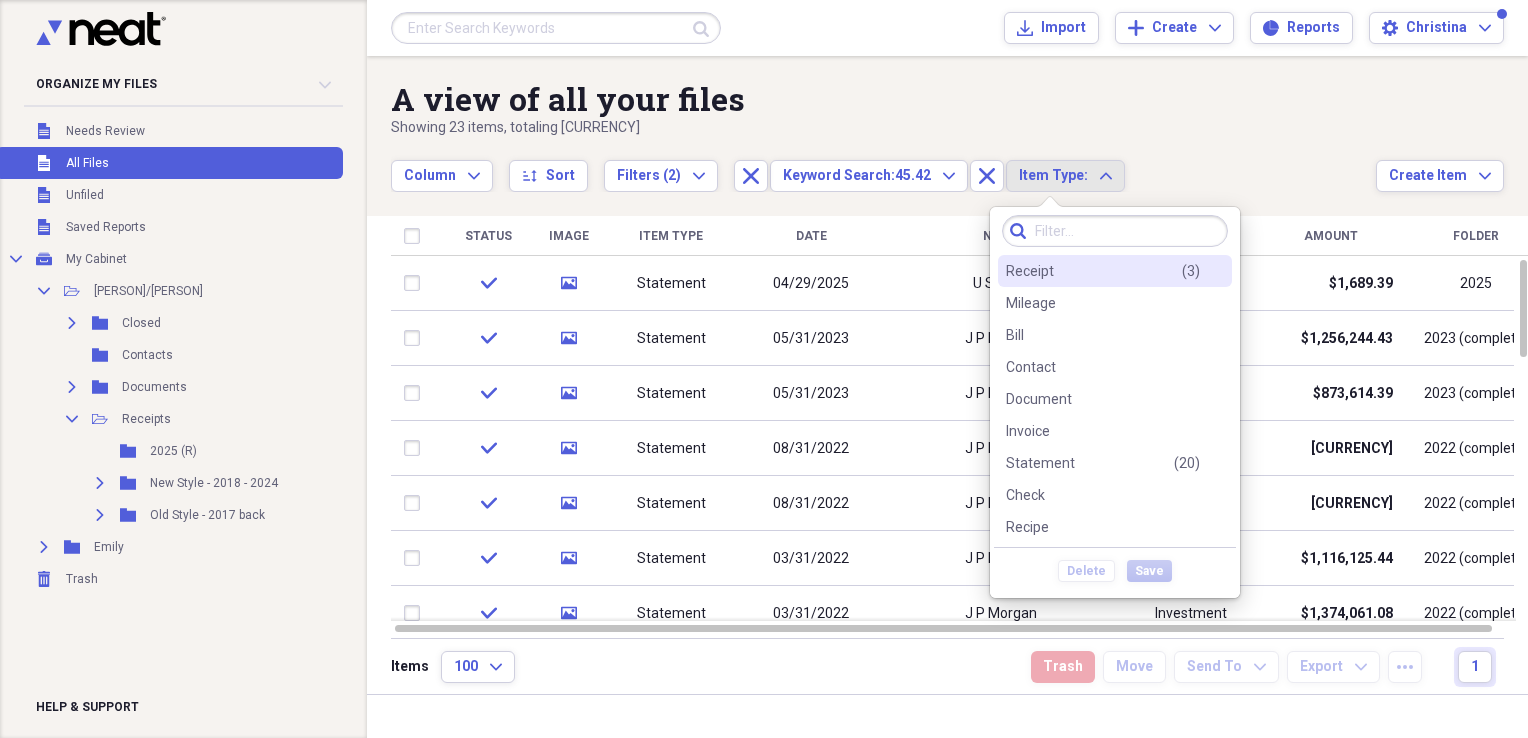 click on "Receipt" at bounding box center (1030, 271) 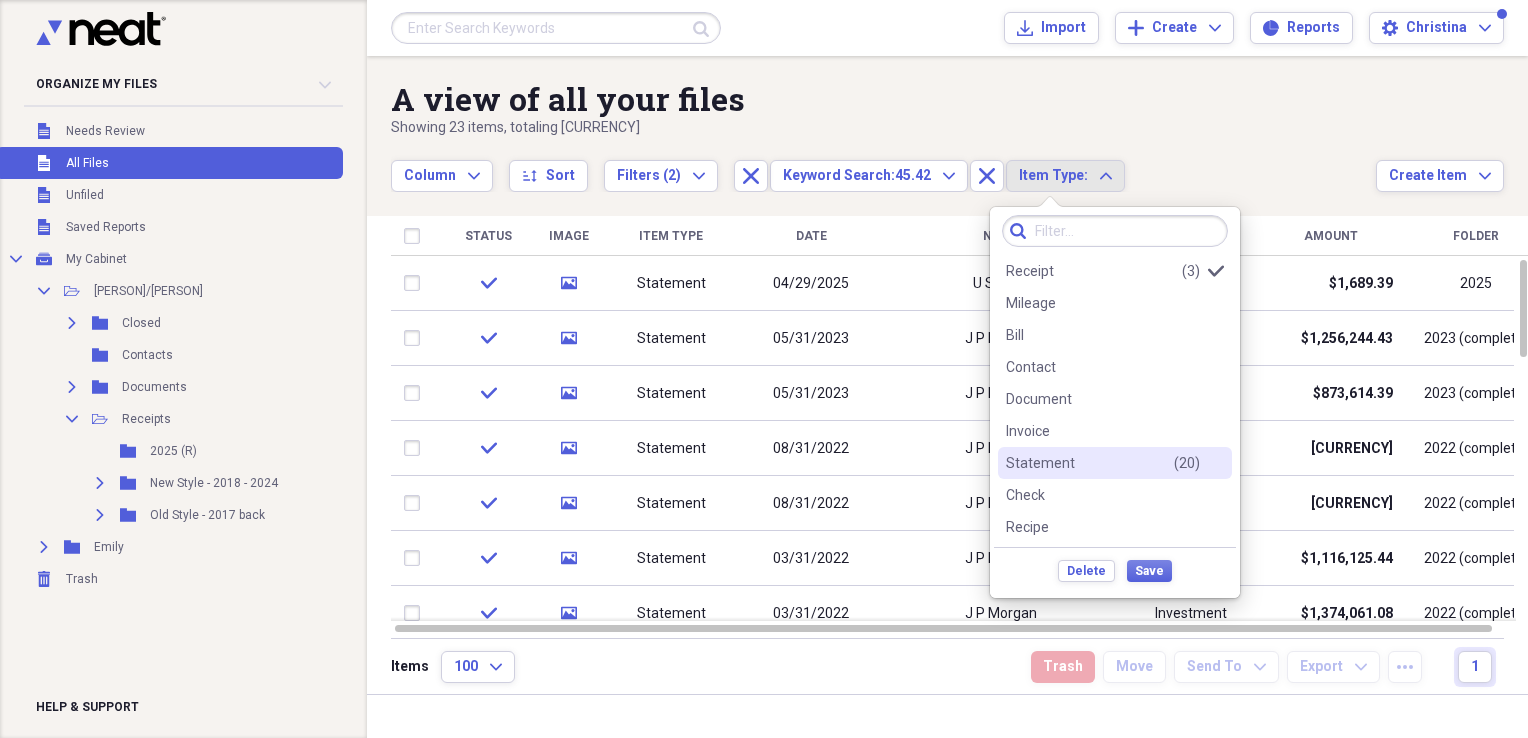click on "Statement" at bounding box center [1040, 463] 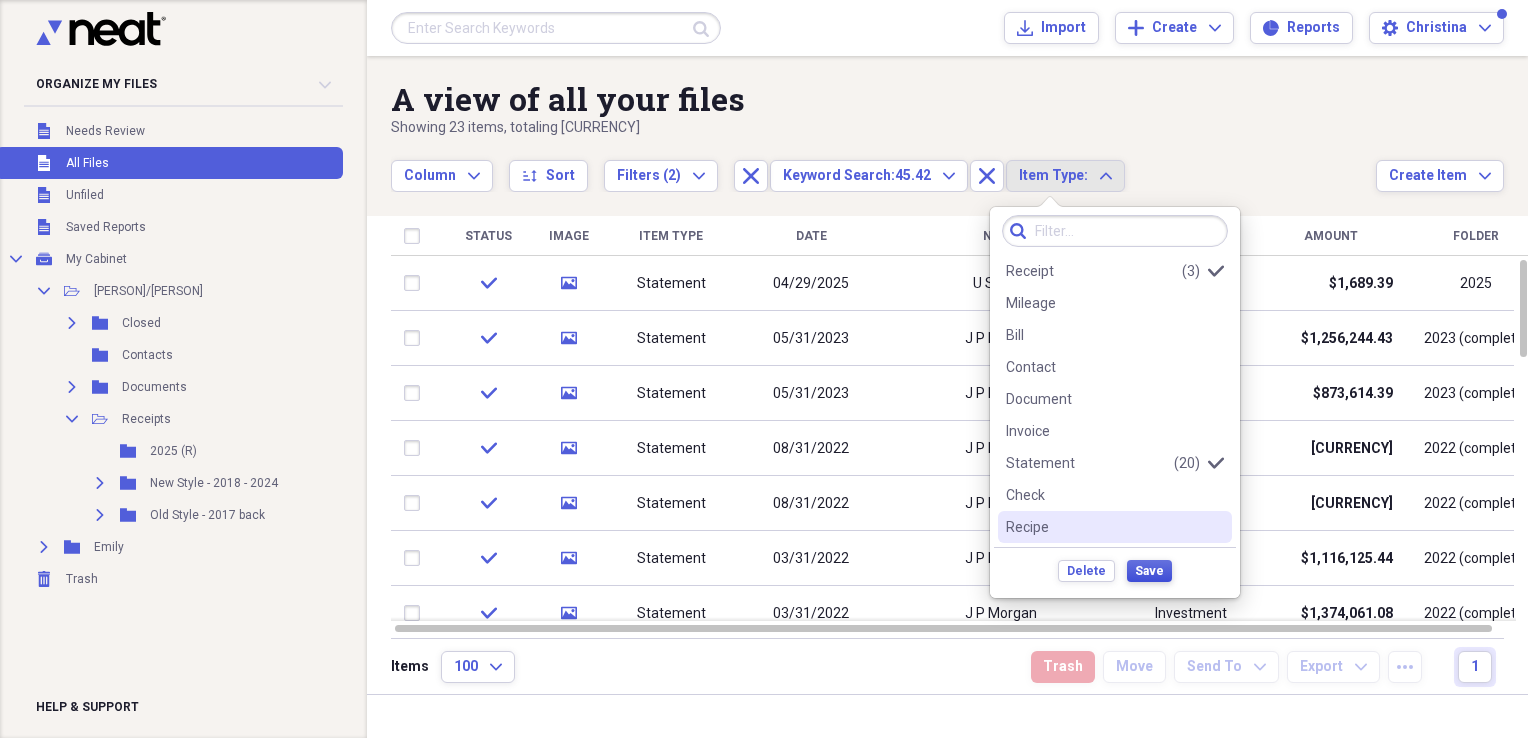 click on "Save" at bounding box center [1149, 571] 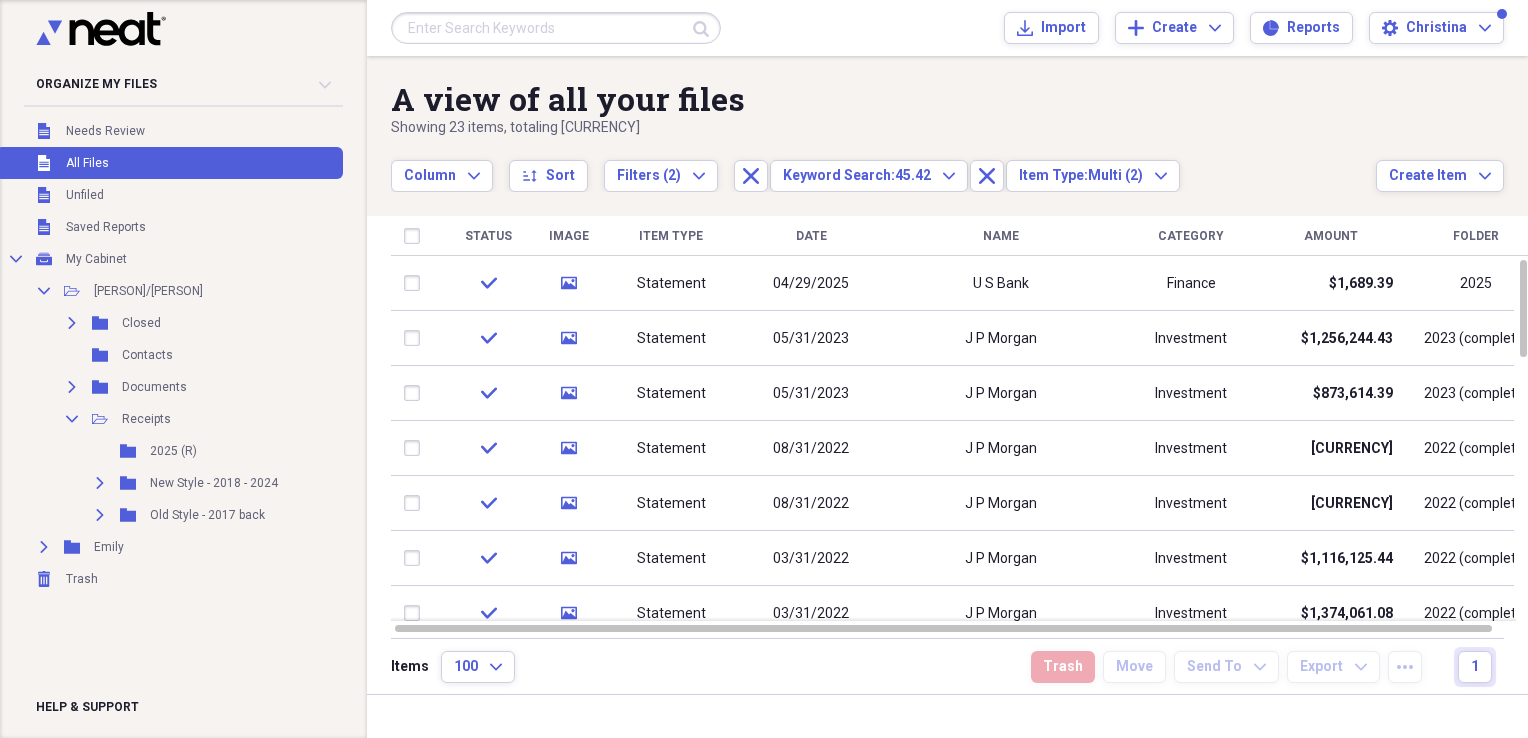 click on "Item Type" at bounding box center [671, 236] 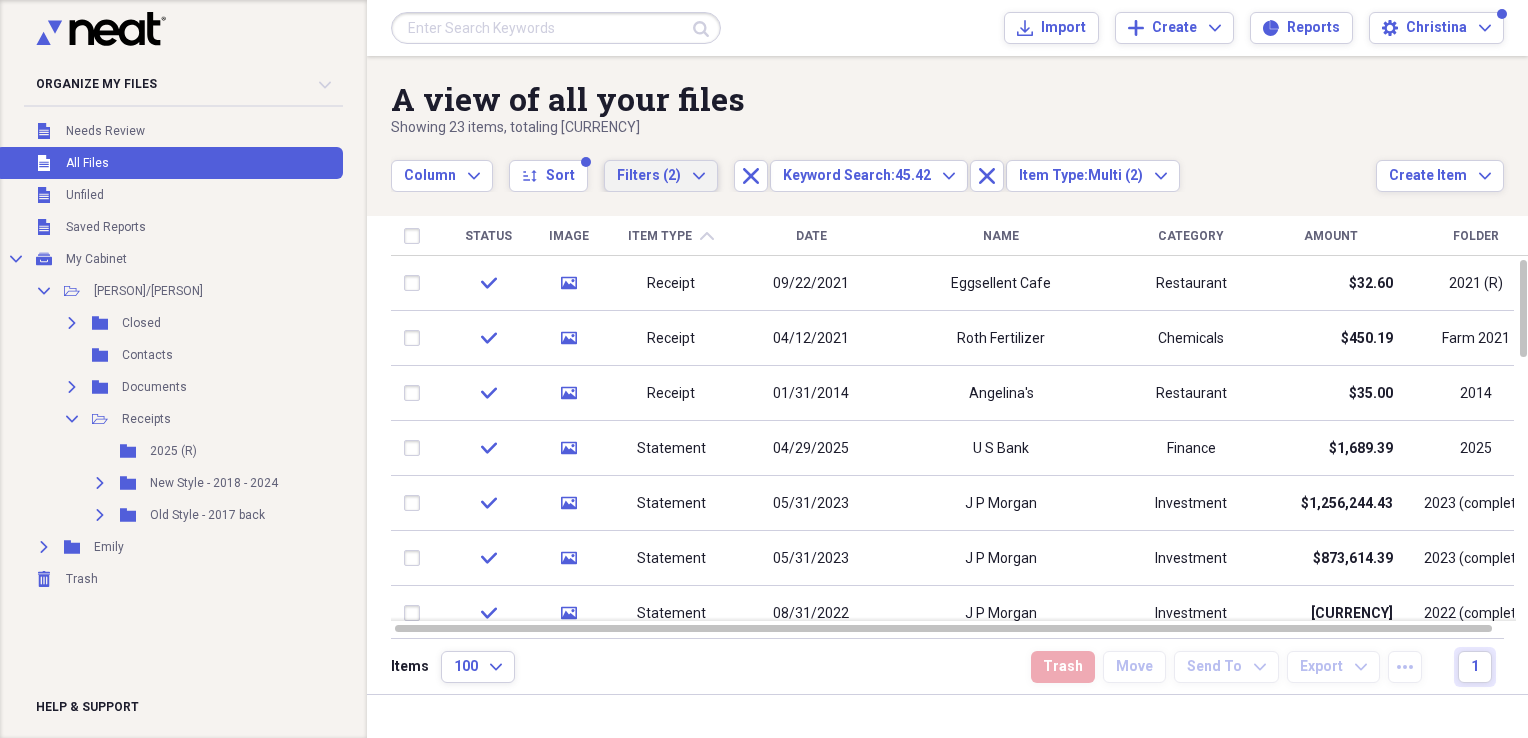click on "Expand" 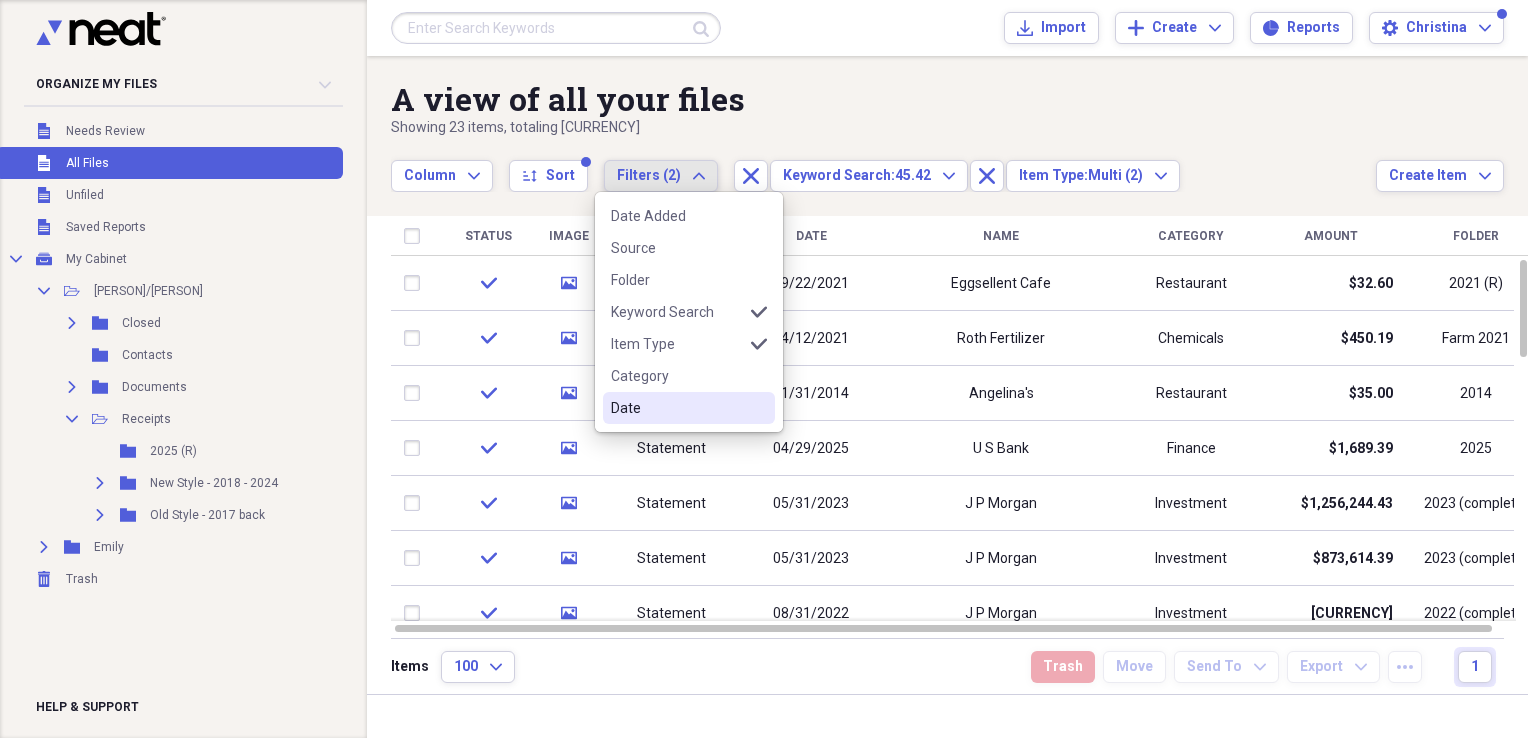 click on "Date" at bounding box center (677, 408) 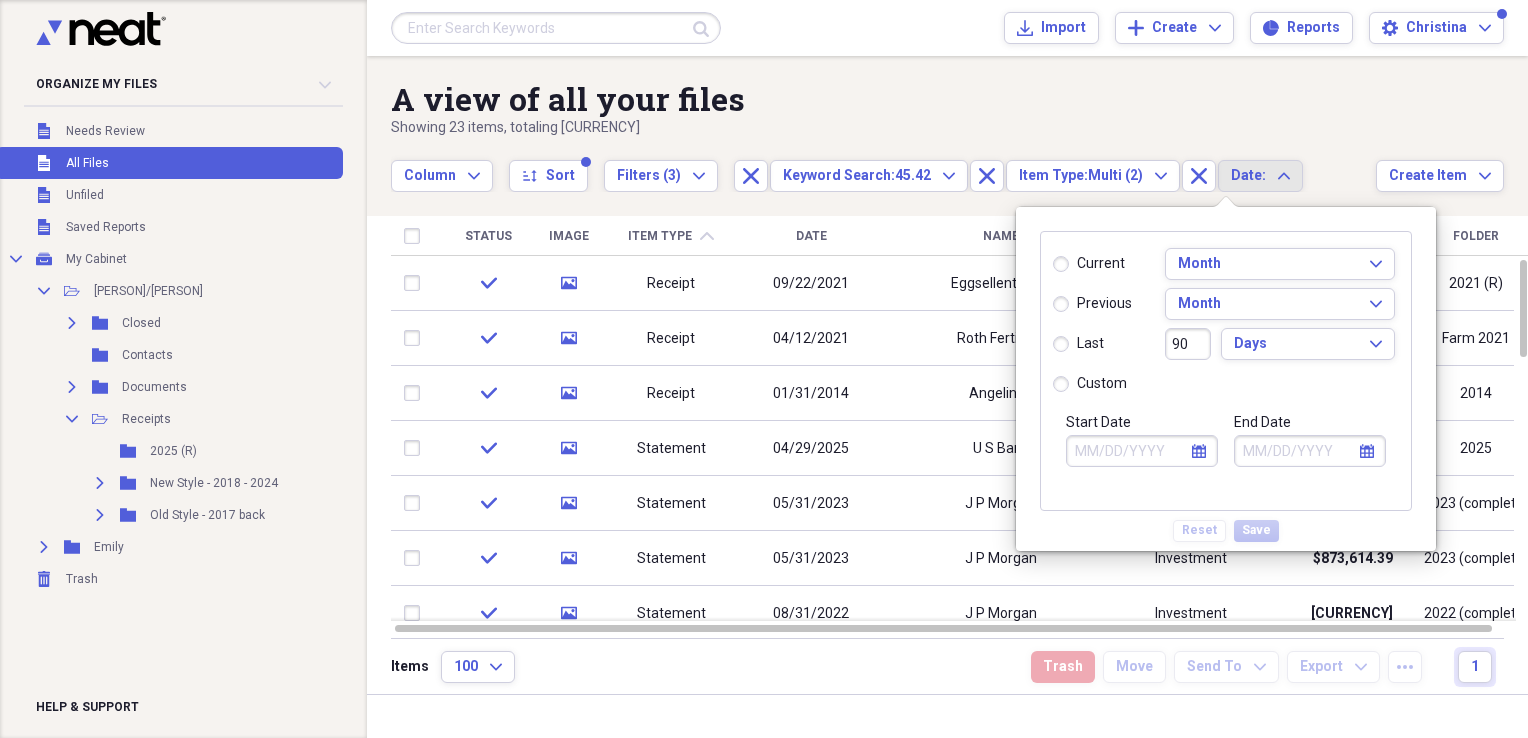 click on "custom" at bounding box center (1090, 384) 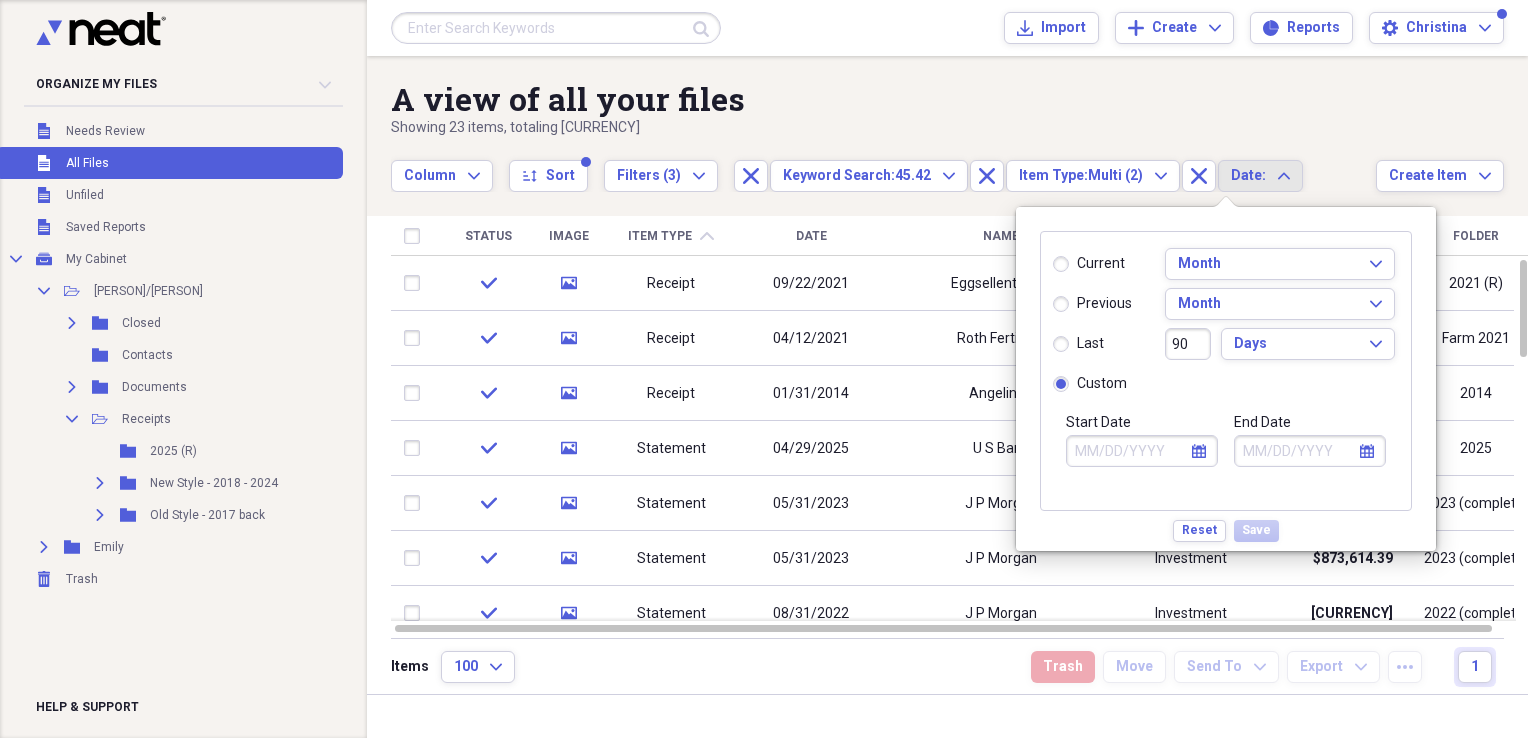 click 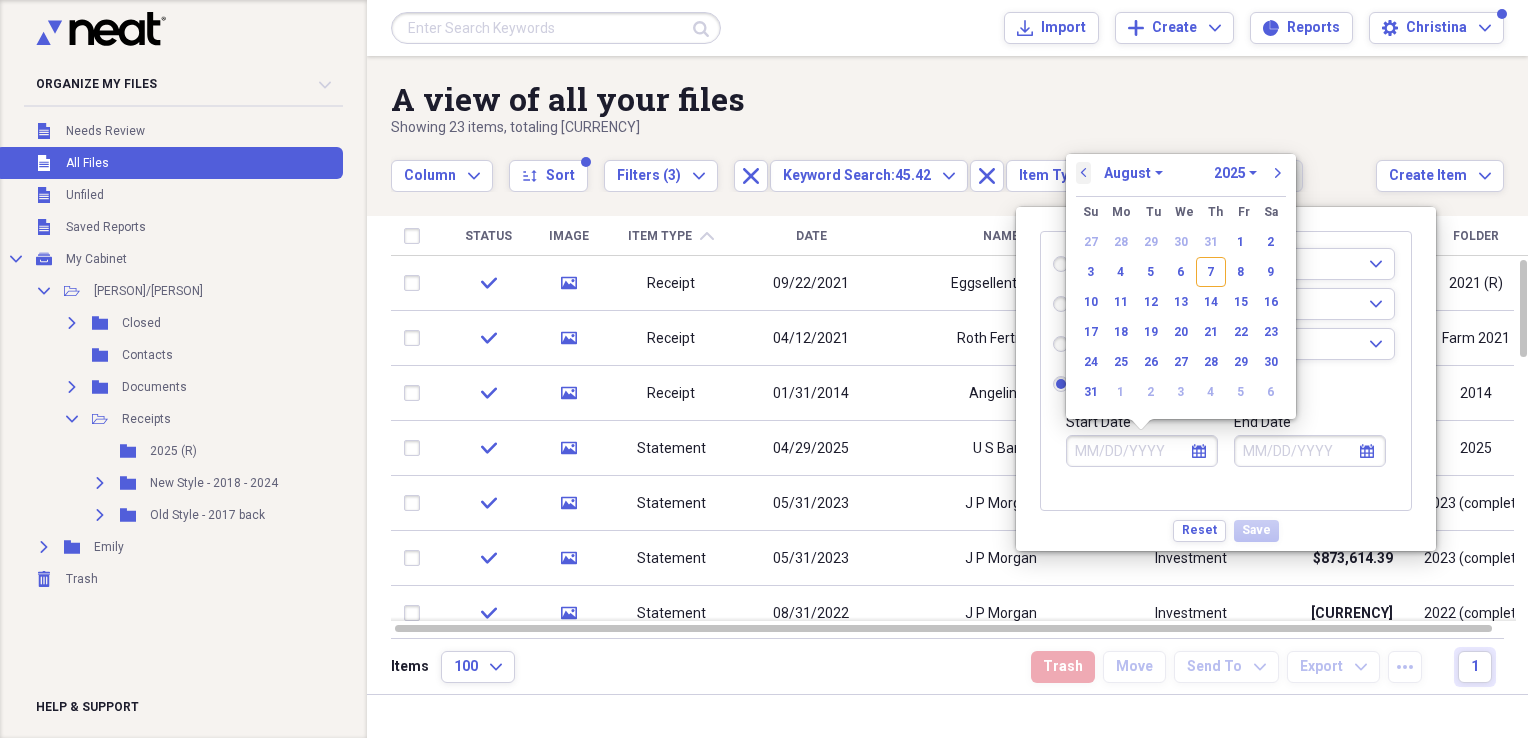 click on "previous" at bounding box center [1084, 173] 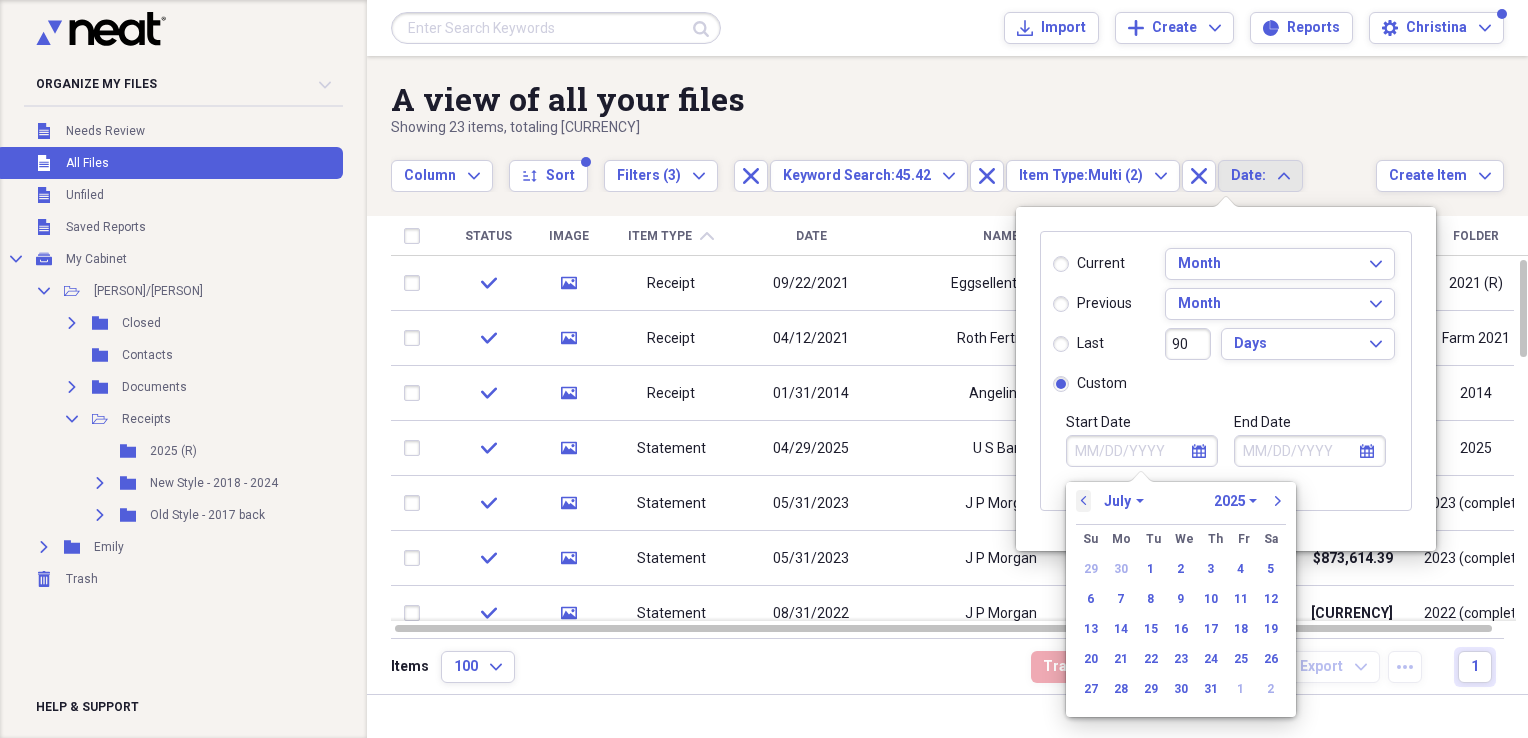 click on "previous" at bounding box center [1084, 501] 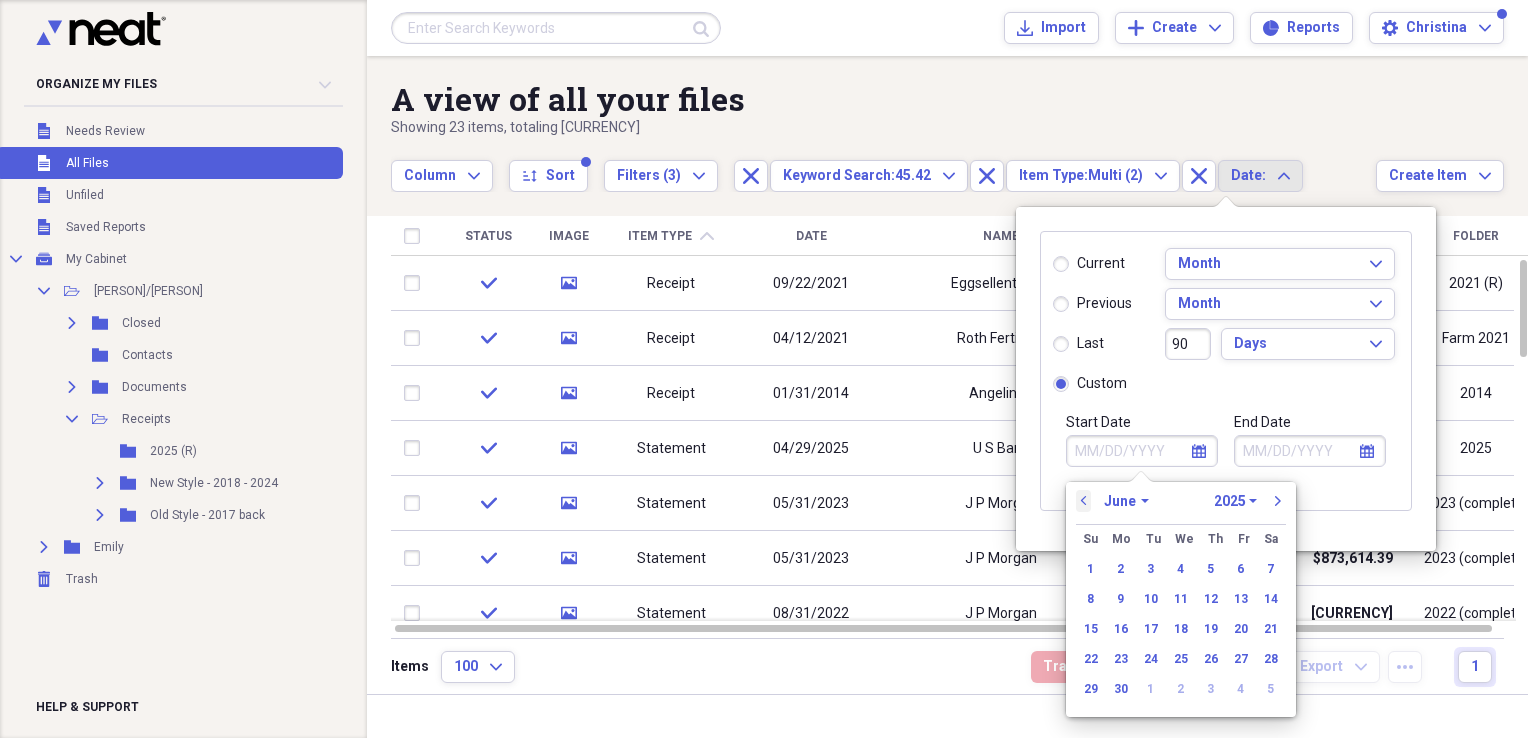 click on "previous" at bounding box center (1084, 501) 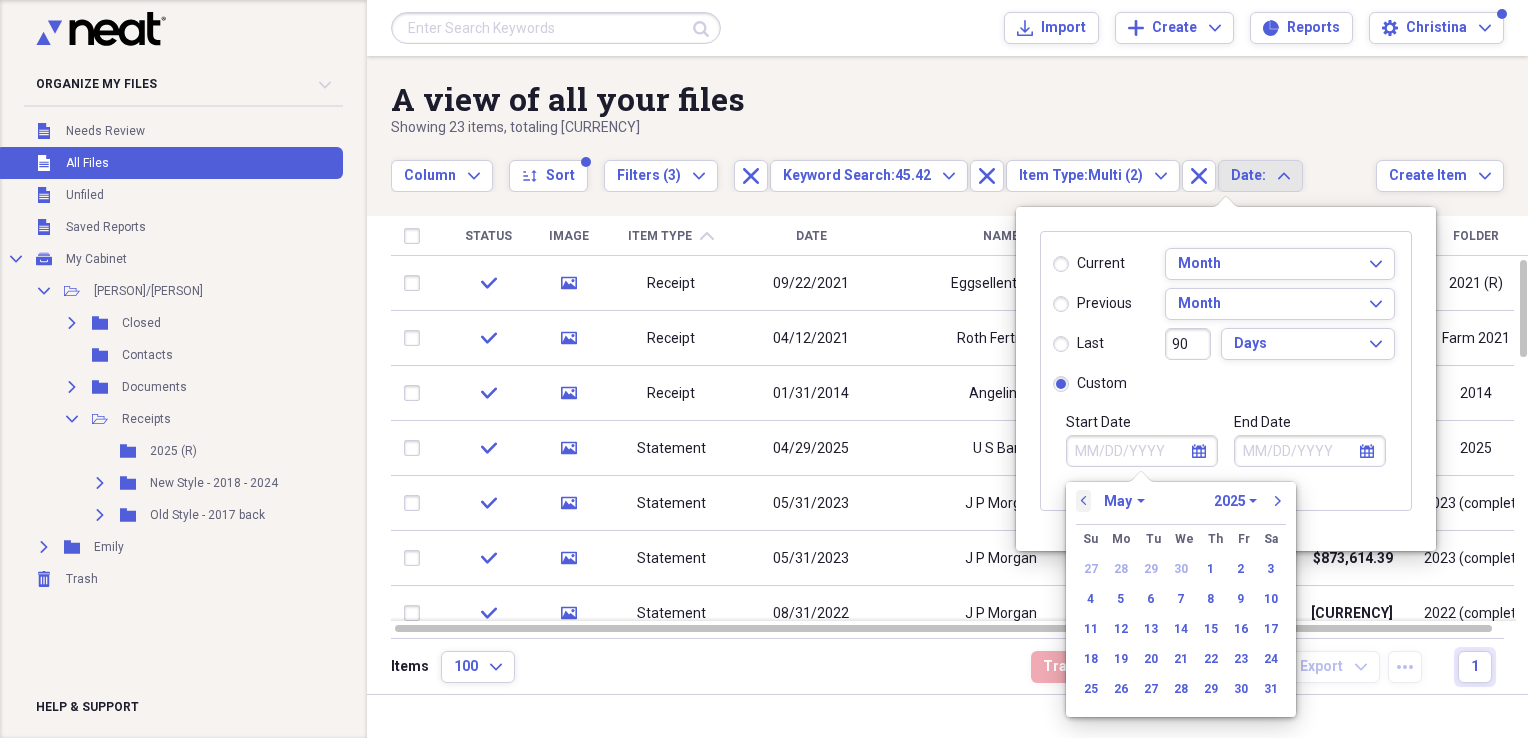 click on "previous" at bounding box center (1084, 501) 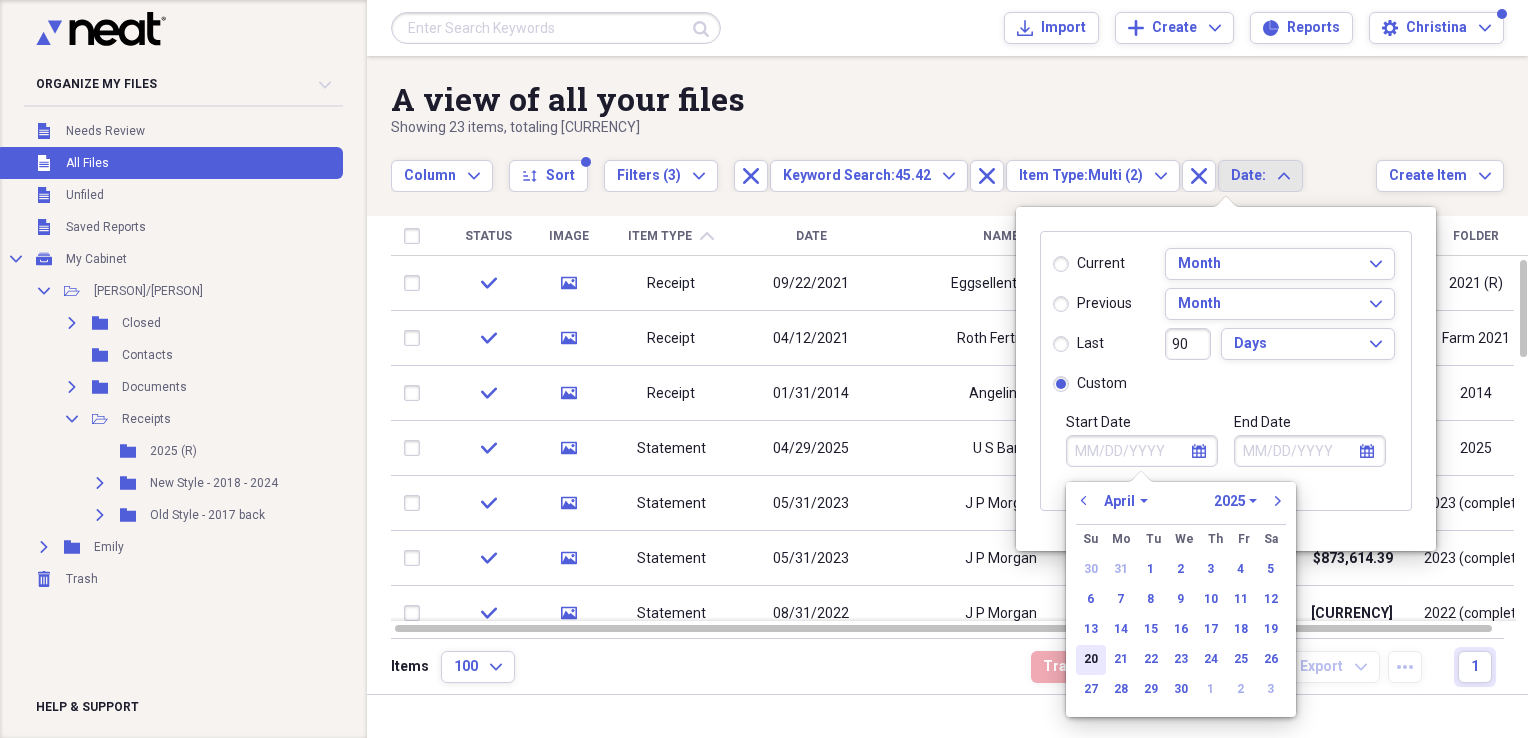 click on "20" at bounding box center [1091, 660] 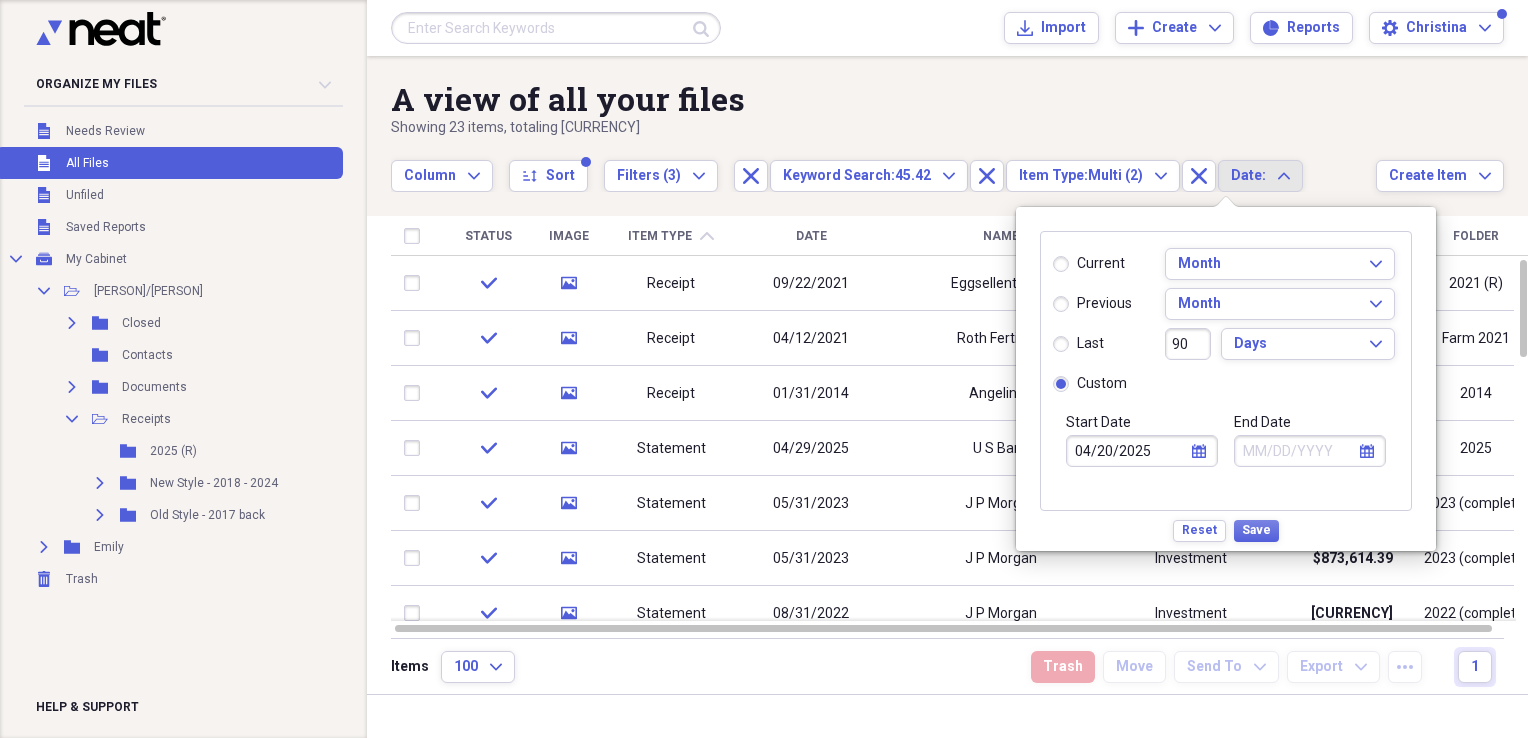 click 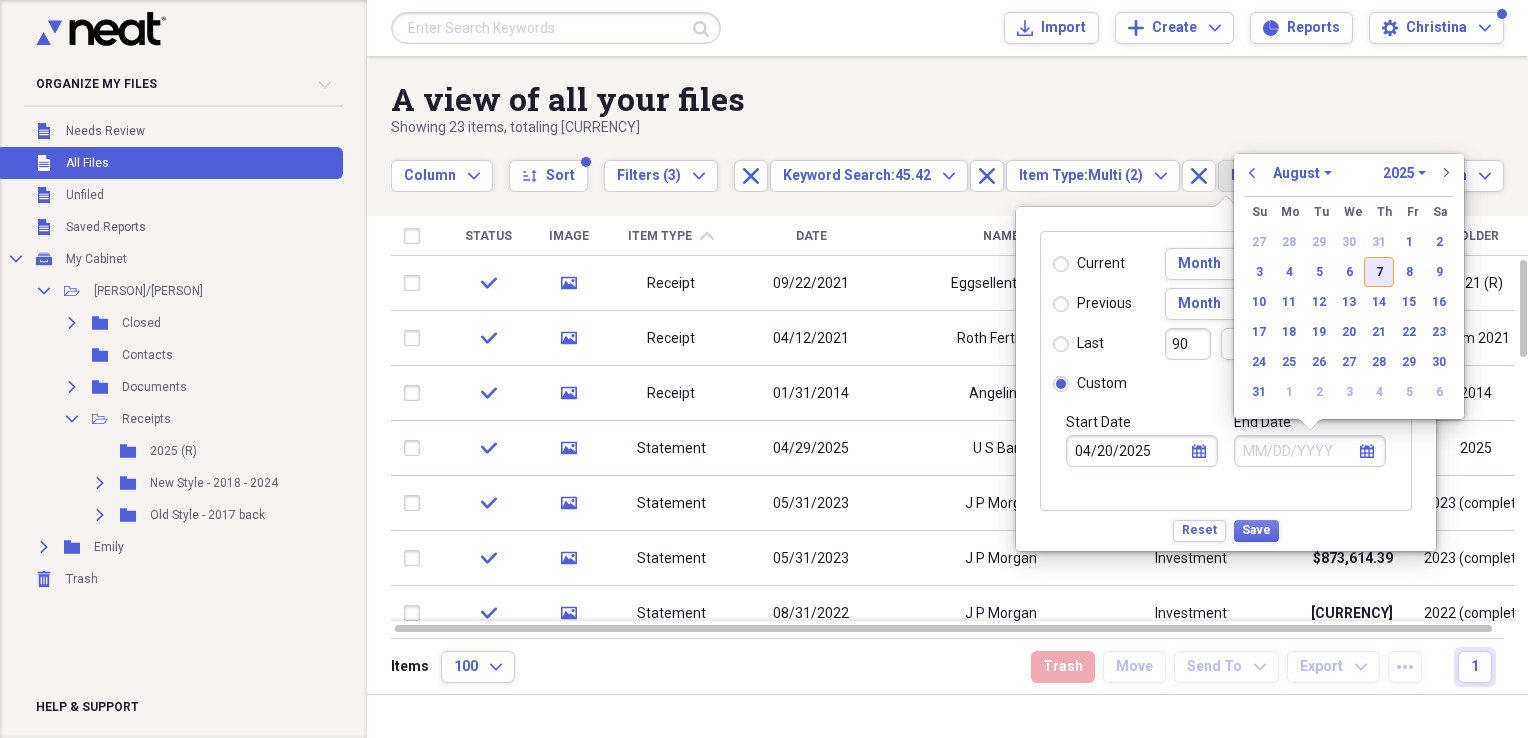 click on "7" at bounding box center [1379, 272] 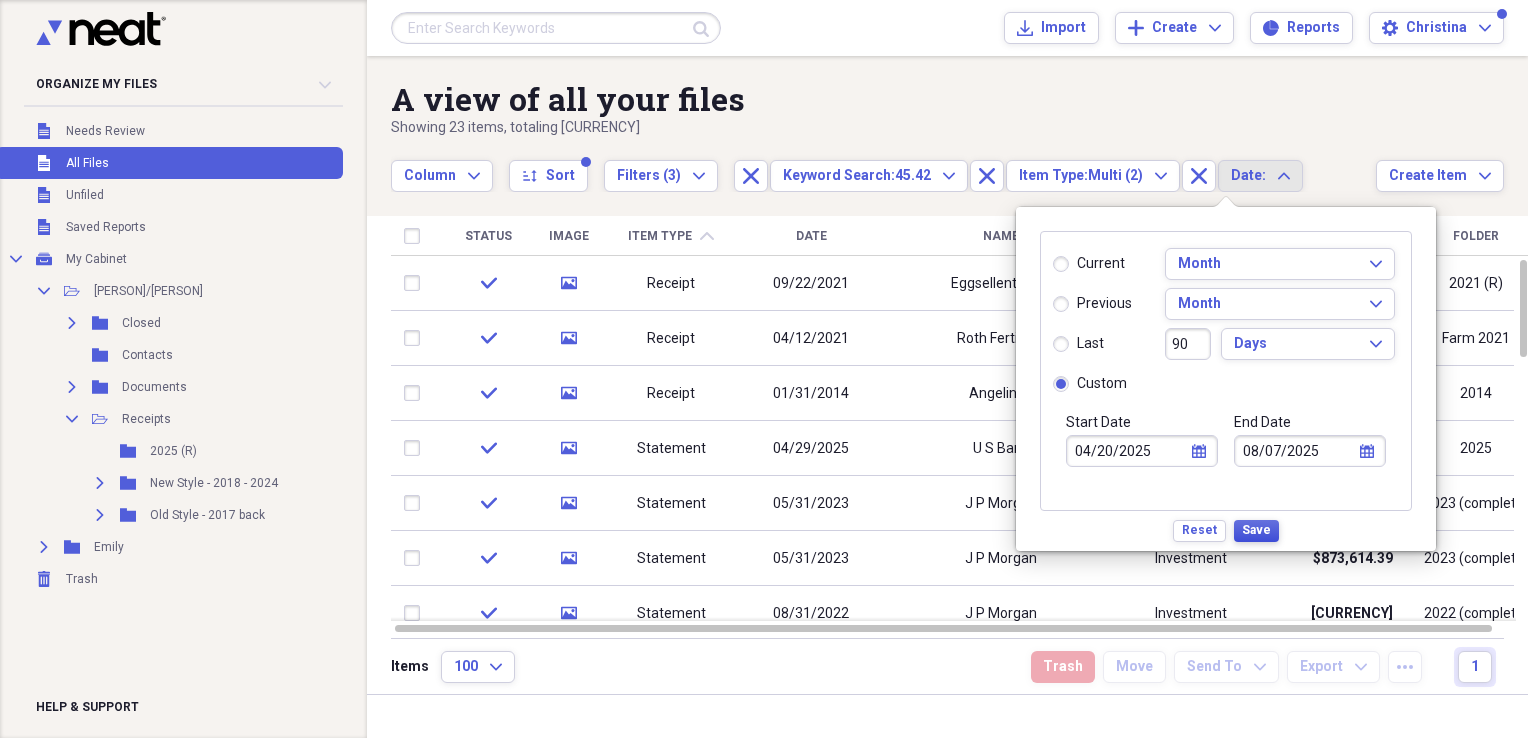 click on "Save" at bounding box center (1256, 530) 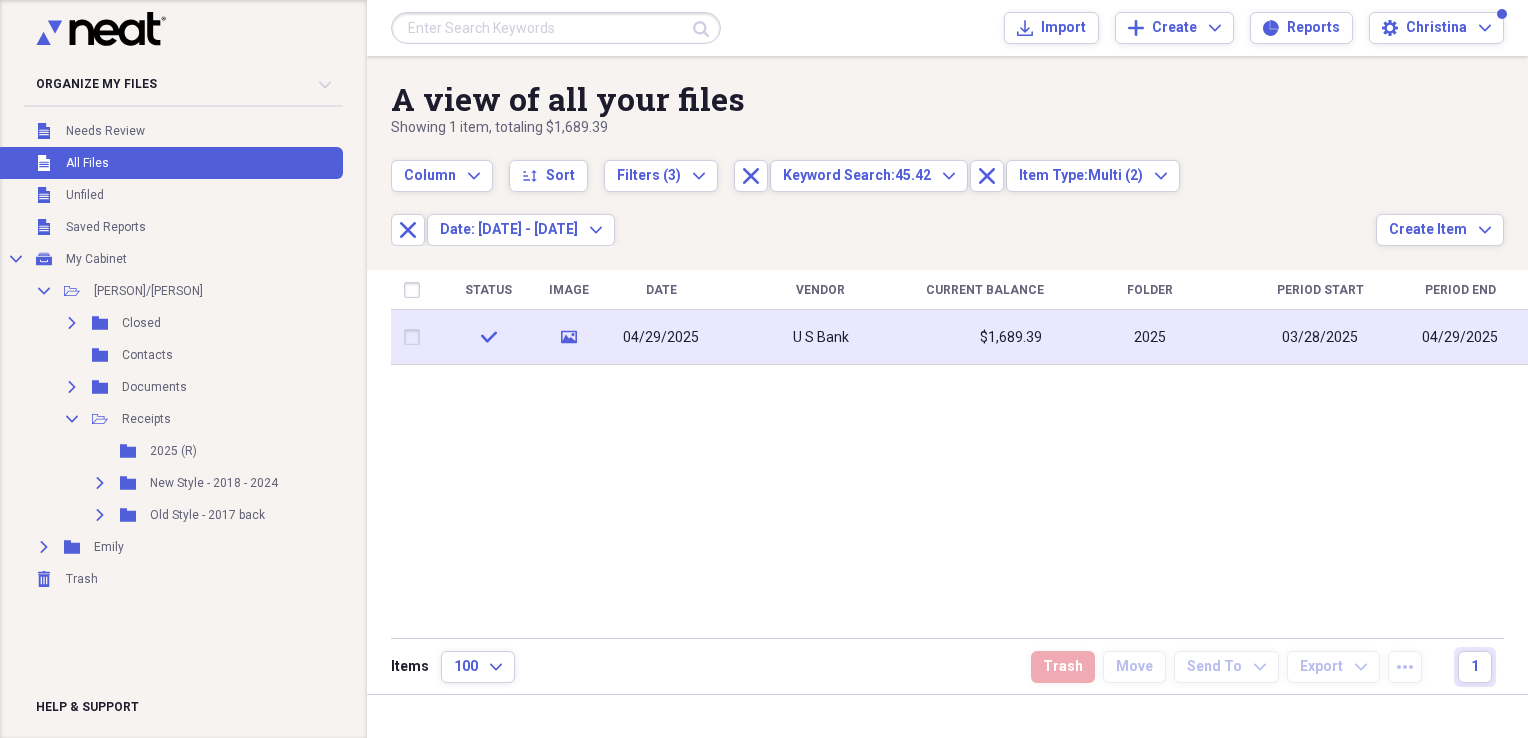 click on "media" 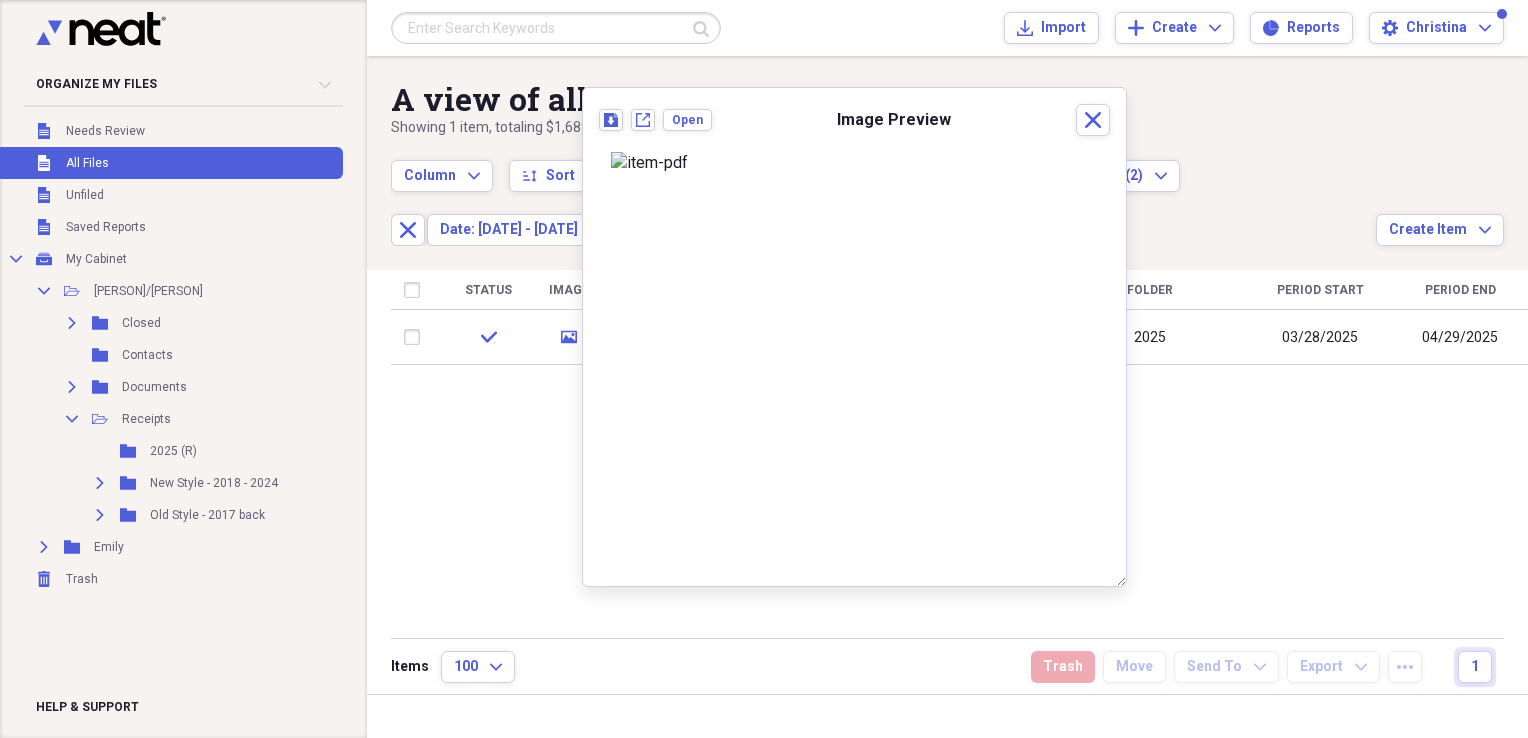 scroll, scrollTop: 0, scrollLeft: 0, axis: both 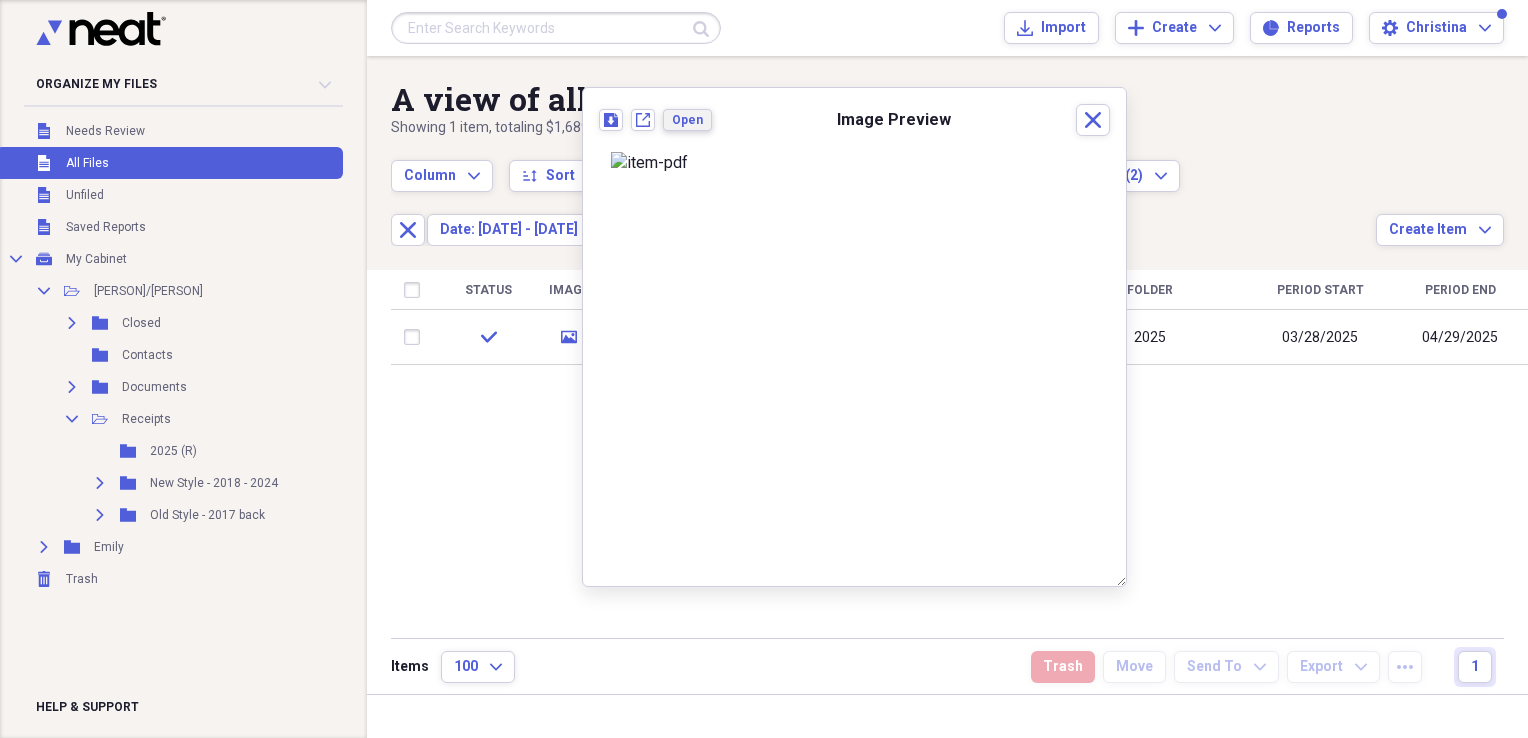 click on "Open" at bounding box center [687, 120] 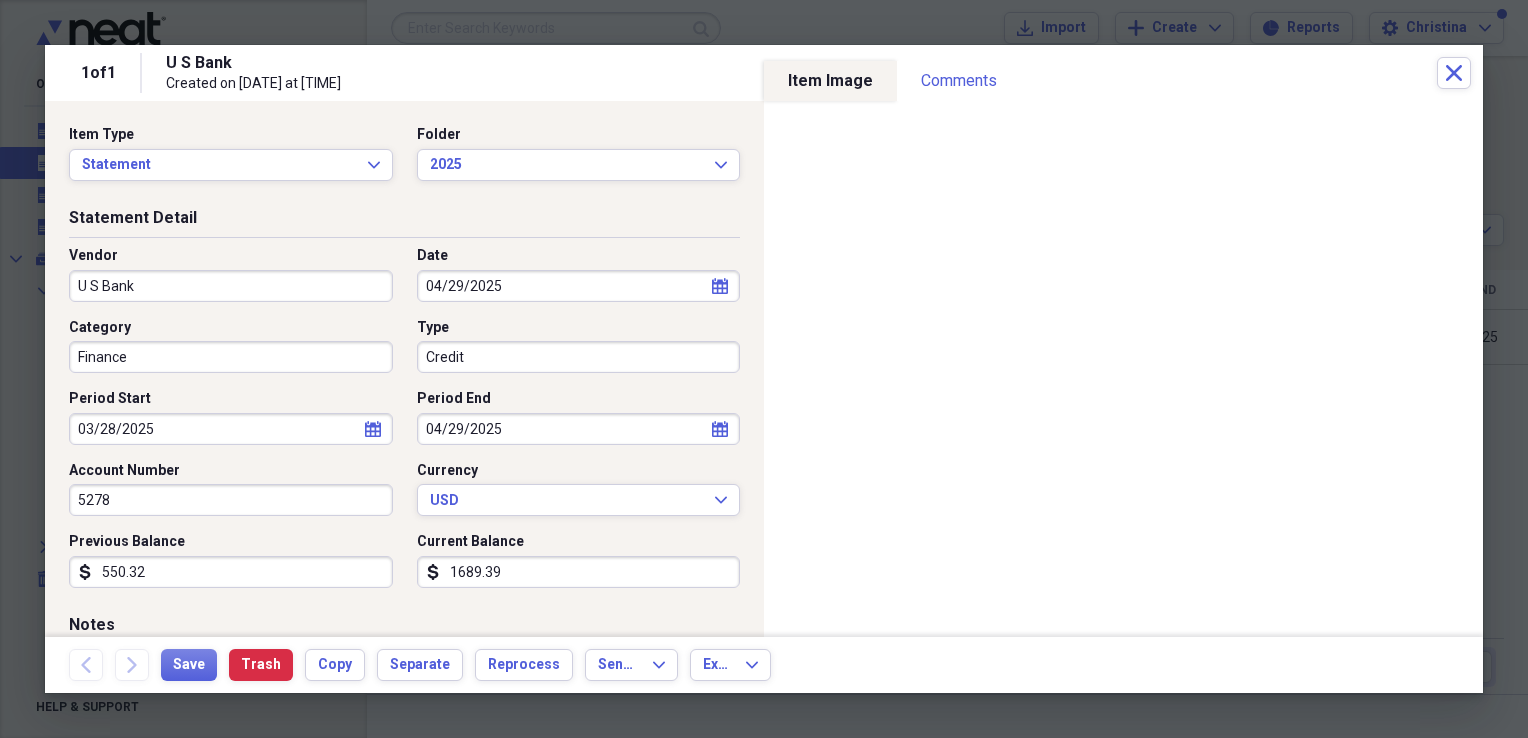 scroll, scrollTop: 100, scrollLeft: 0, axis: vertical 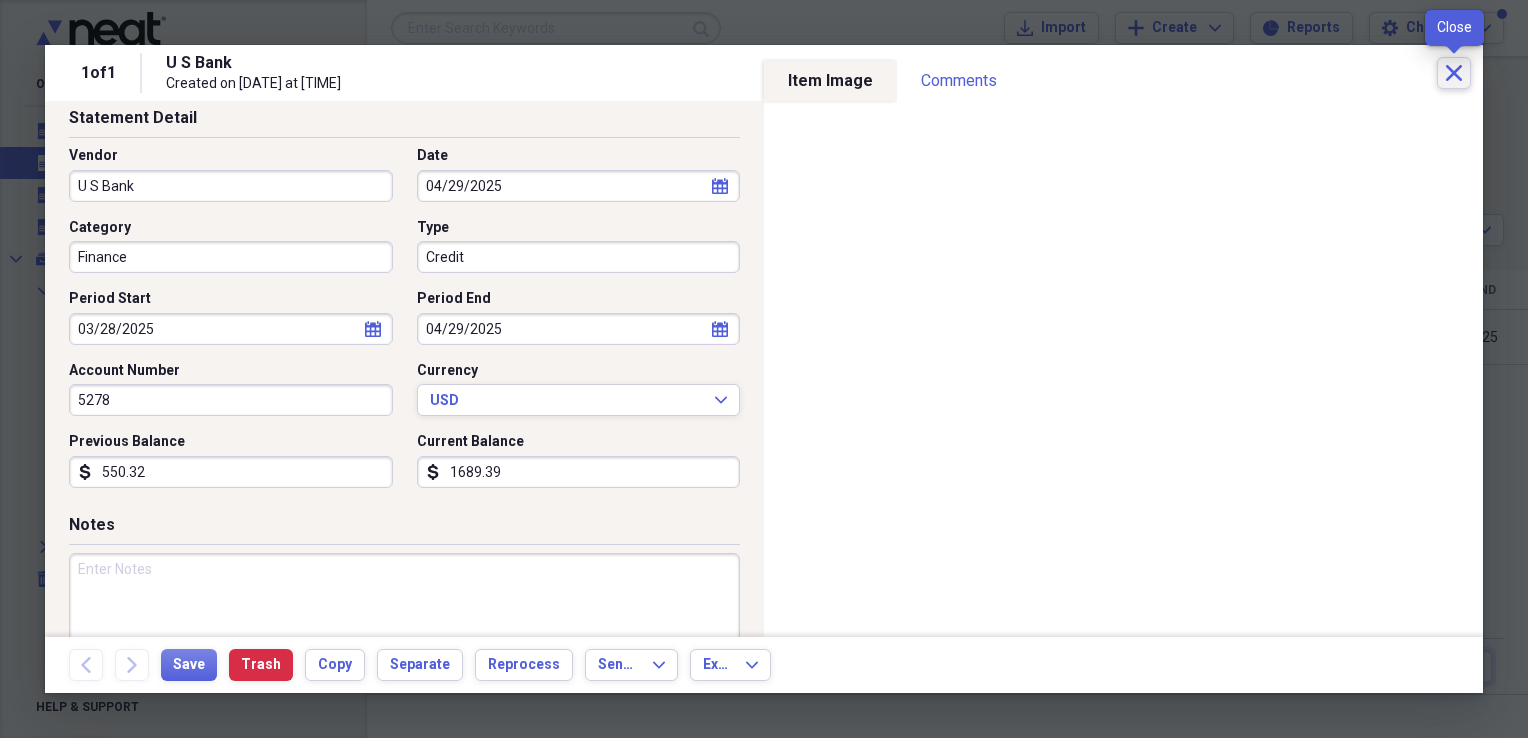 drag, startPoint x: 1447, startPoint y: 63, endPoint x: 1457, endPoint y: 67, distance: 10.770329 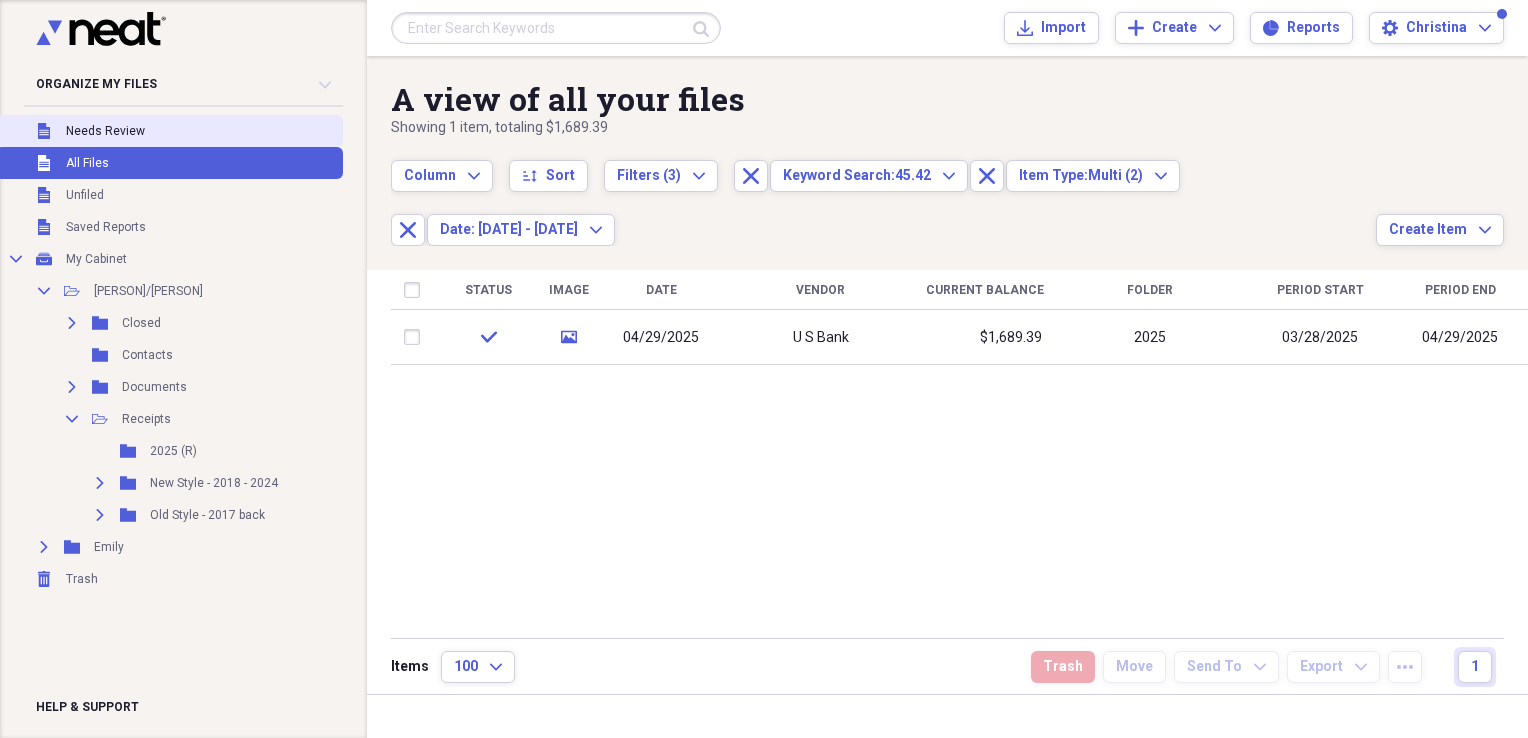 click on "Needs Review" at bounding box center [105, 131] 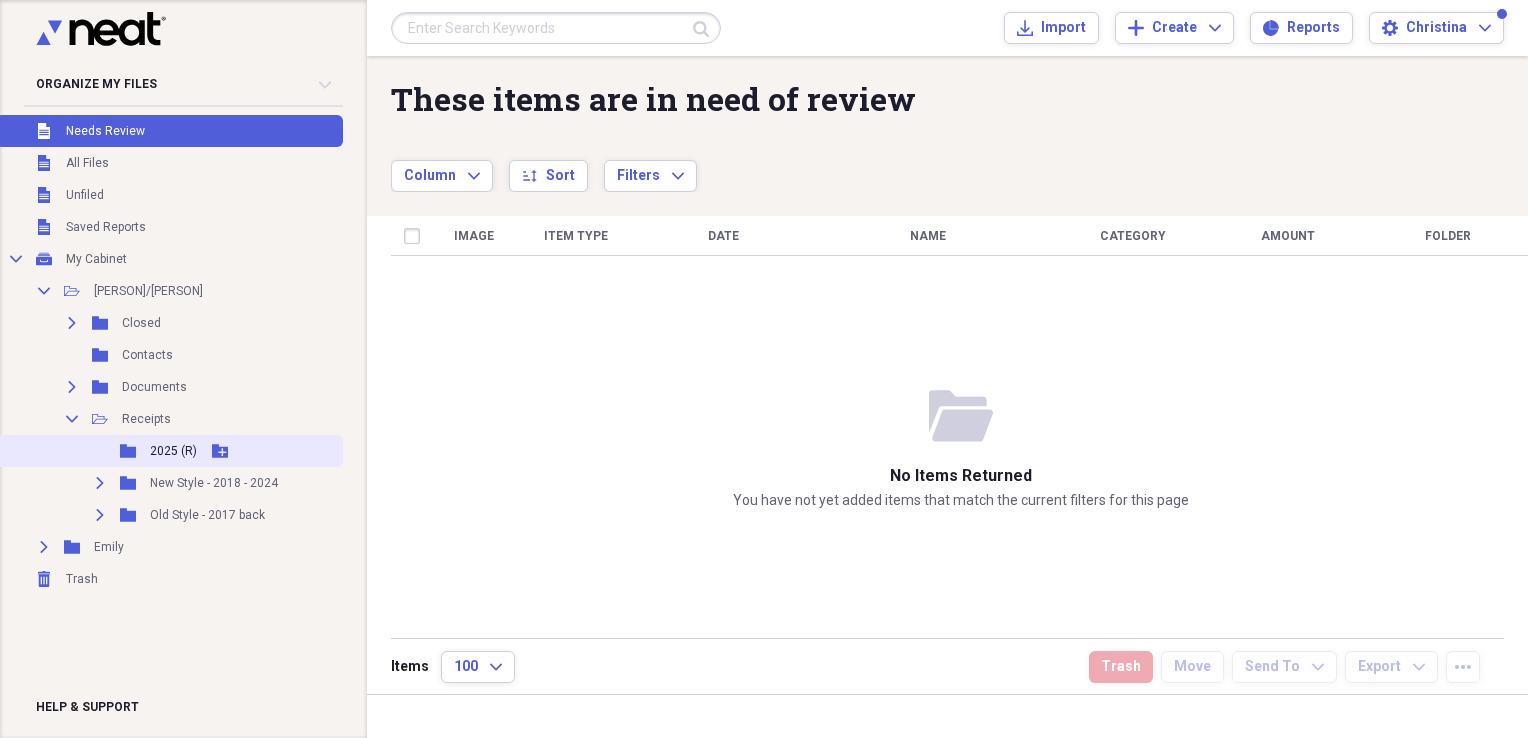 click on "2025 (R)" at bounding box center (173, 451) 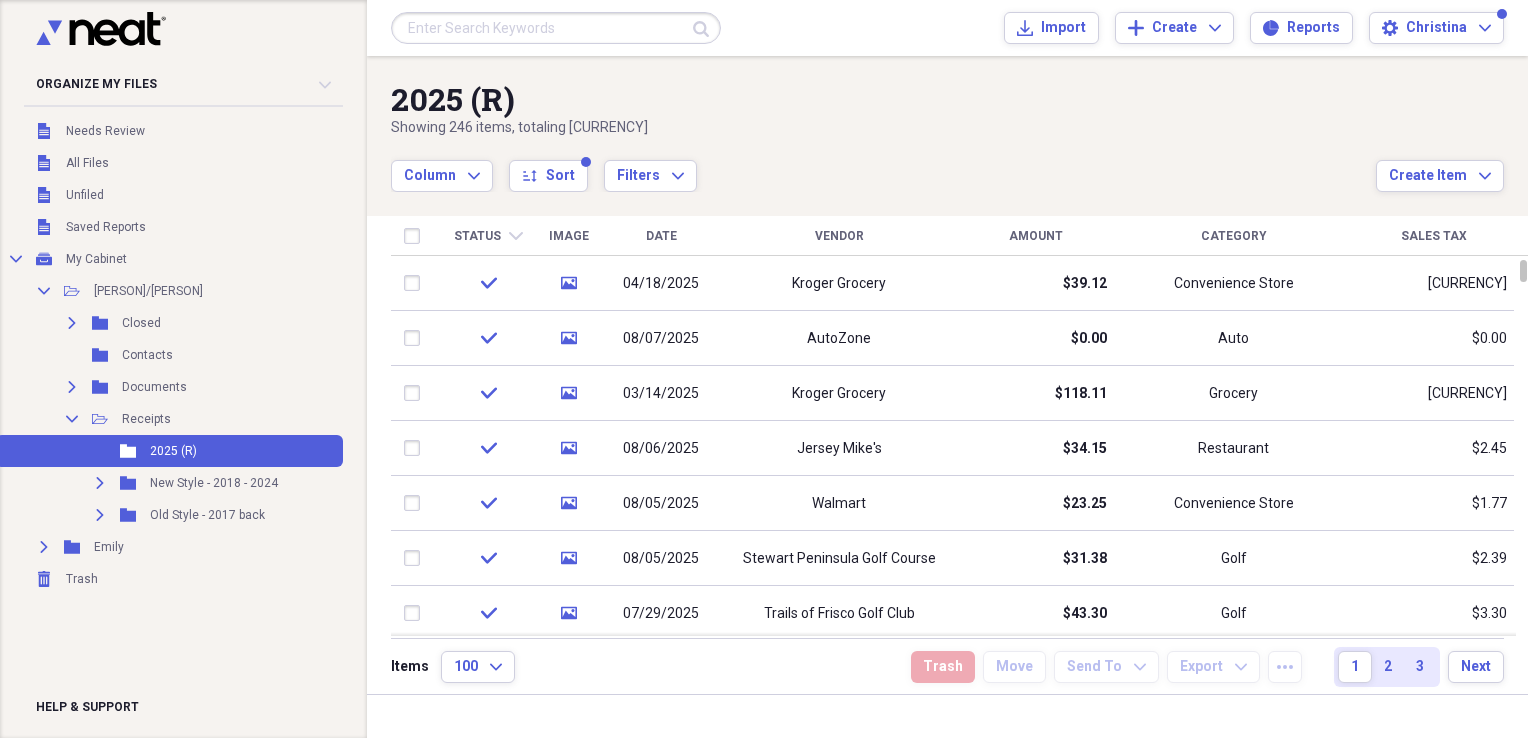 click on "Status" at bounding box center (477, 236) 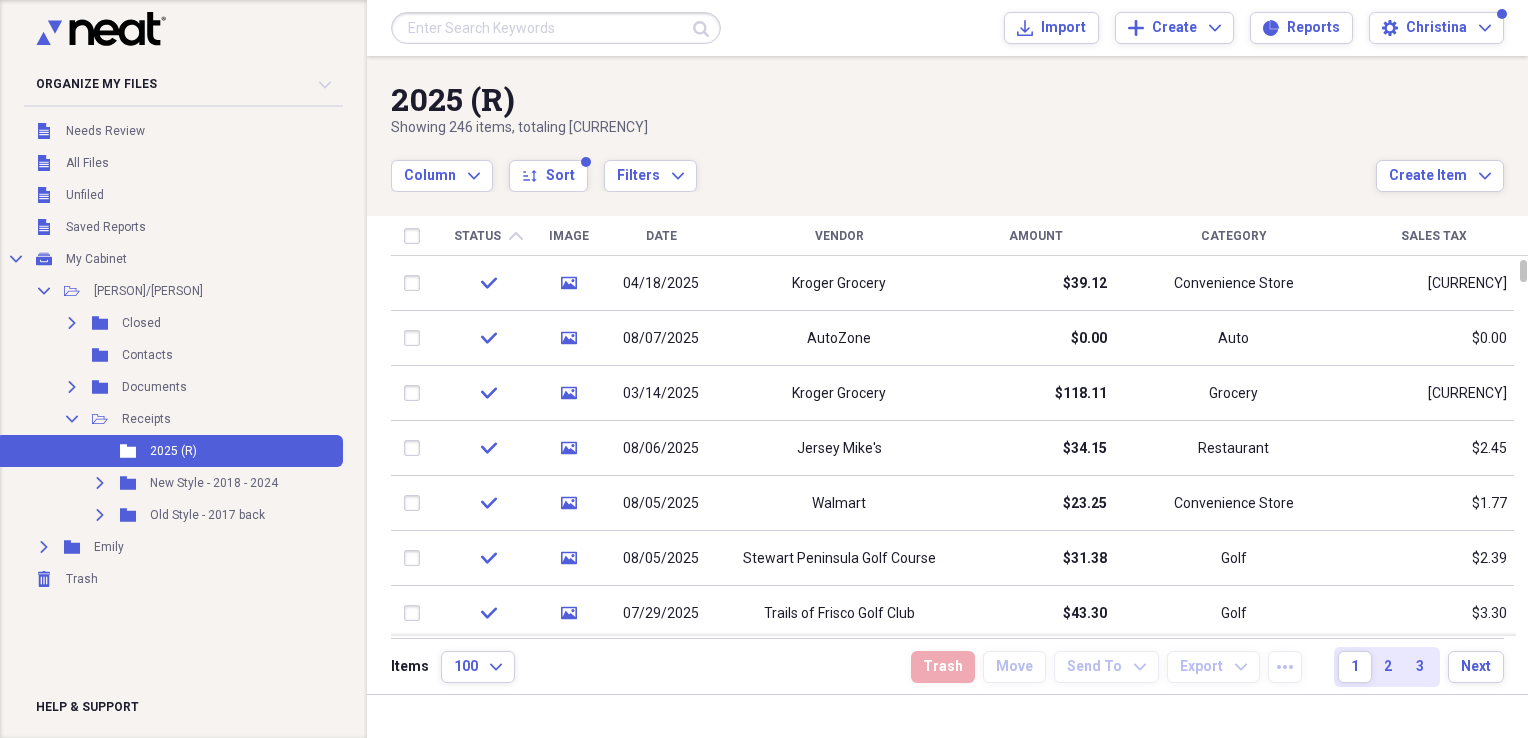 click on "Status" at bounding box center (477, 236) 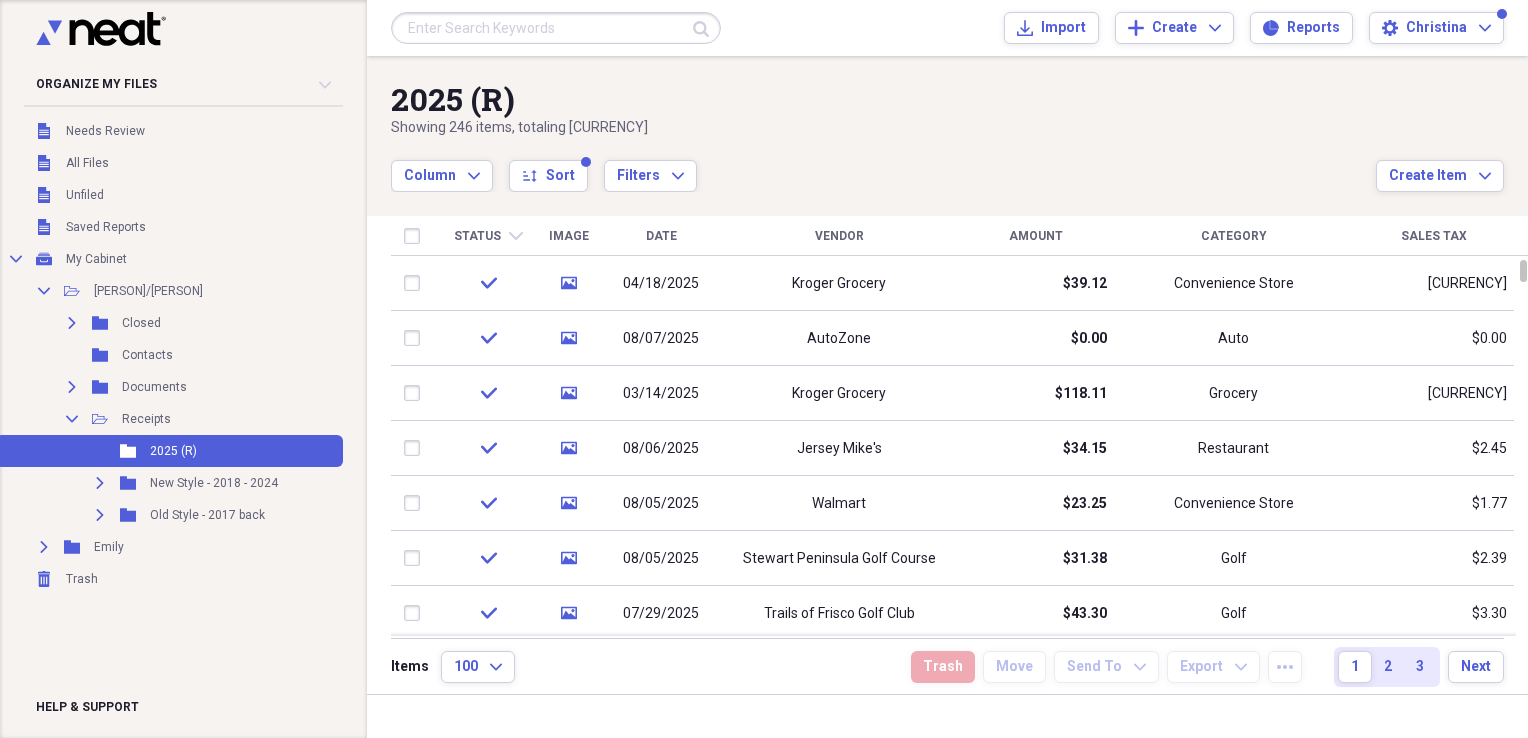 click on "Status" at bounding box center (477, 236) 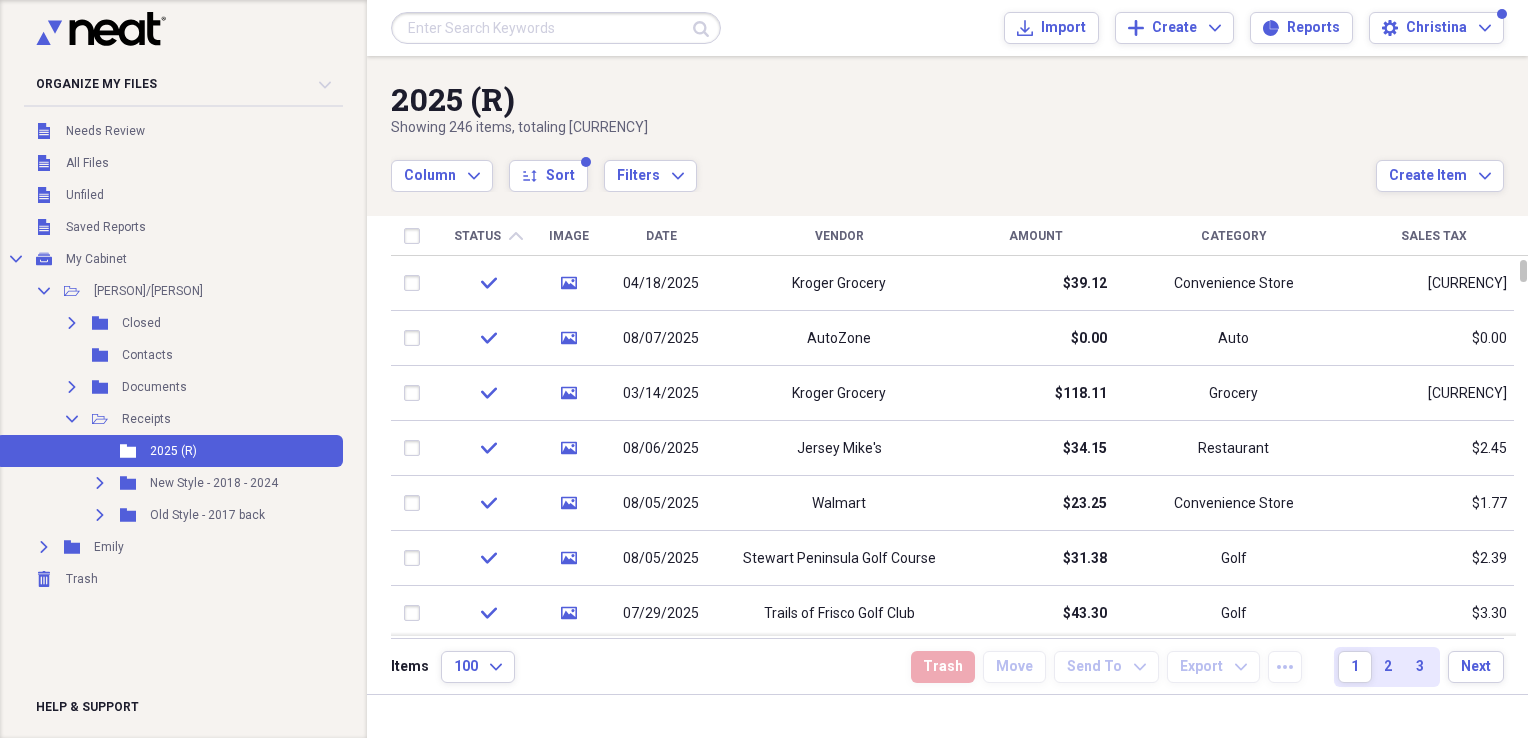 click on "Amount" at bounding box center [1036, 236] 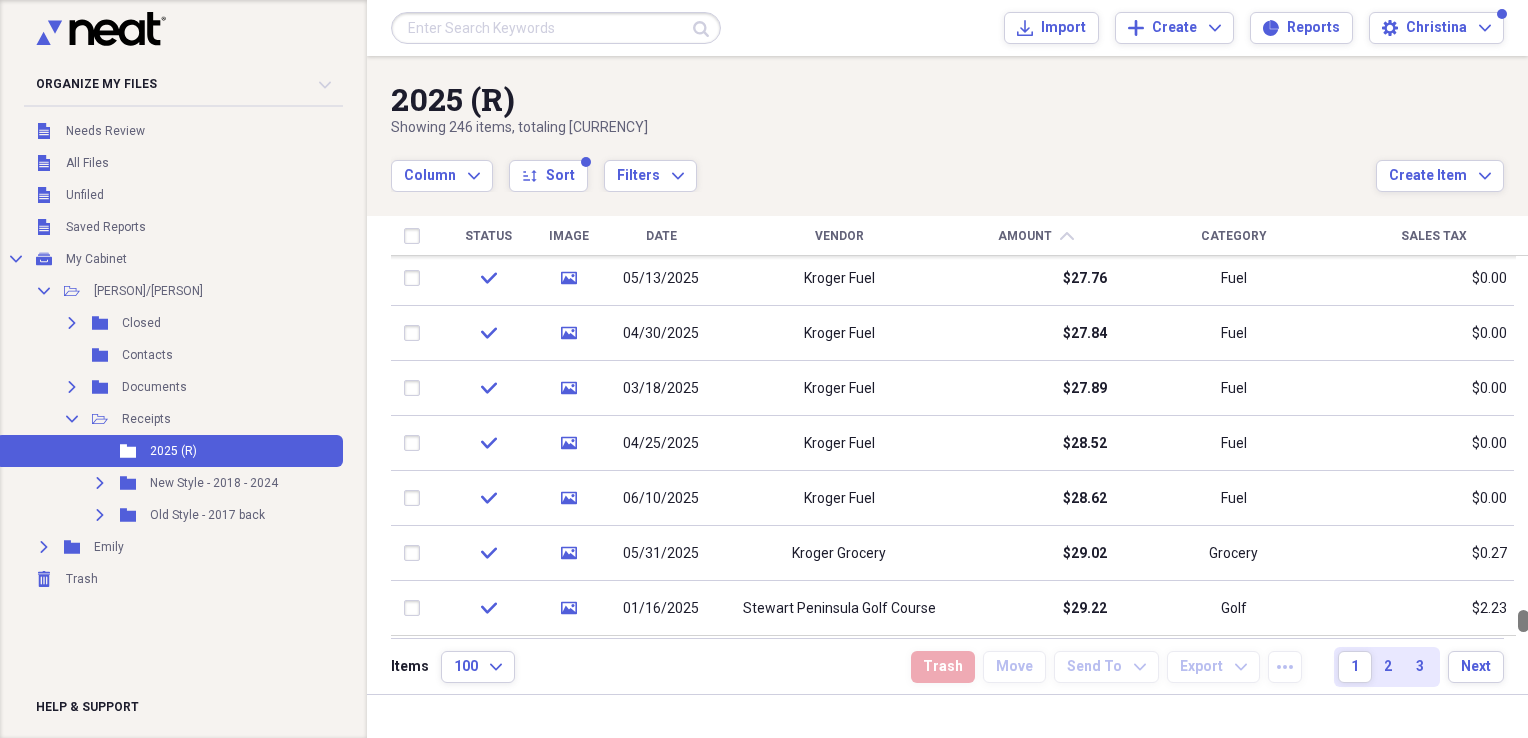 drag, startPoint x: 1518, startPoint y: 266, endPoint x: 1503, endPoint y: 703, distance: 437.25735 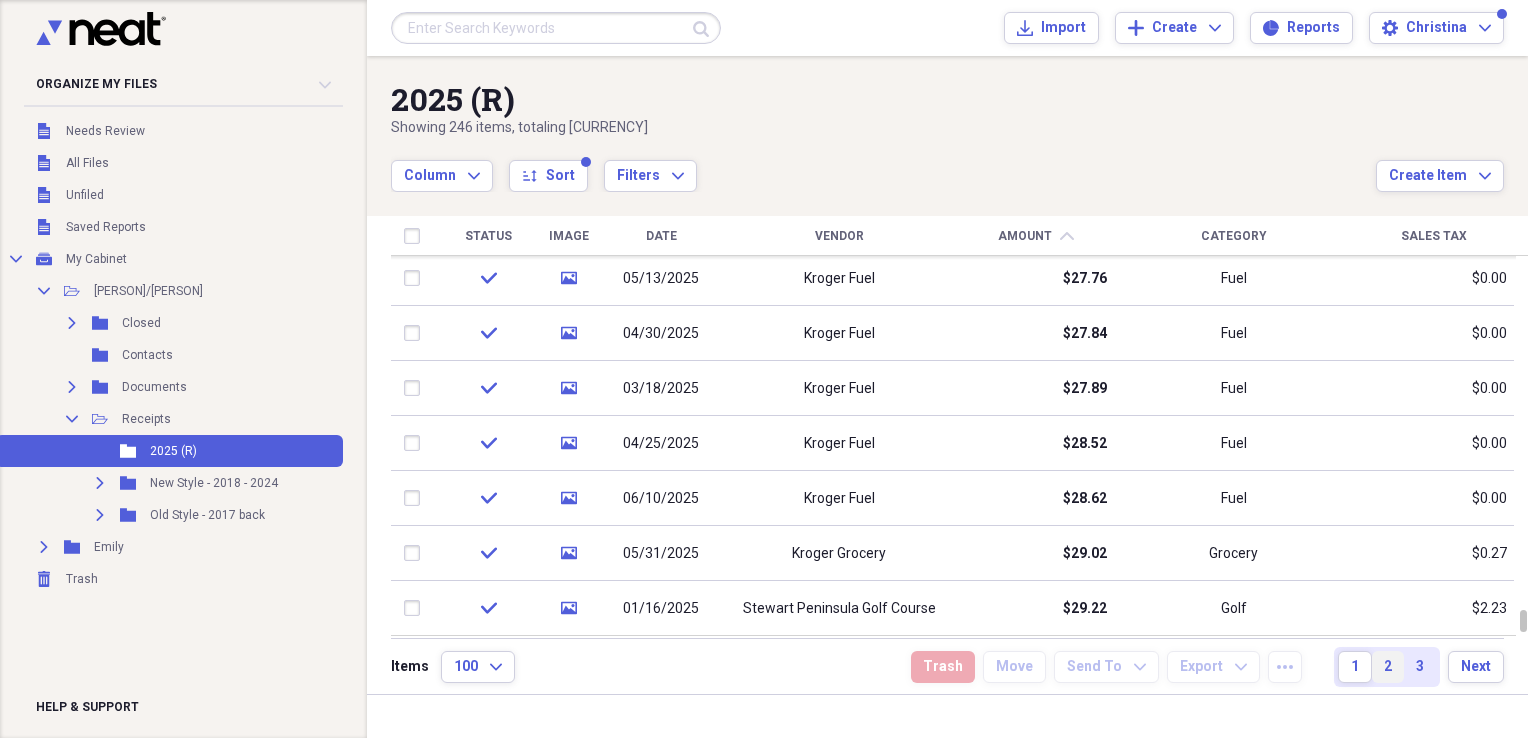 click on "2" at bounding box center (1388, 667) 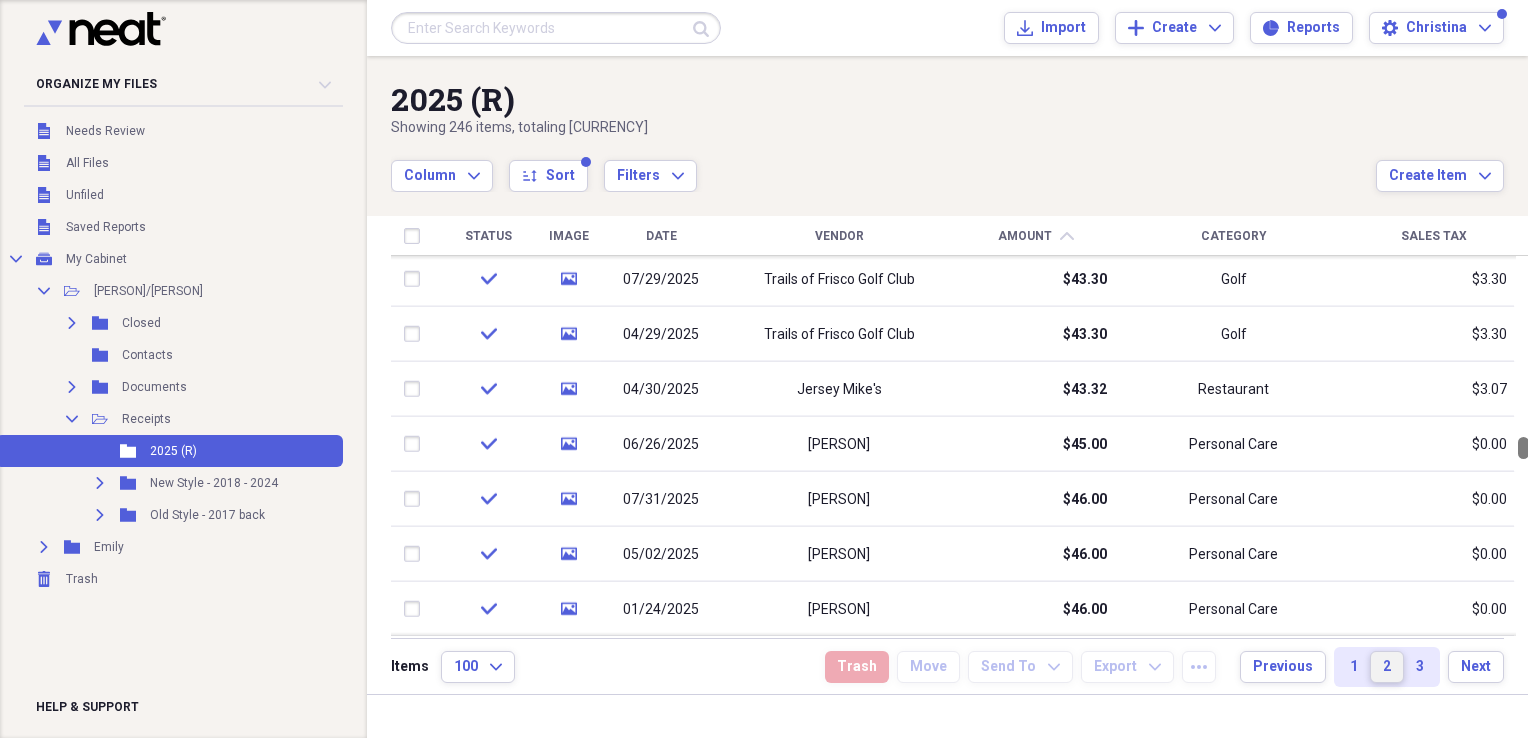 drag, startPoint x: 1520, startPoint y: 269, endPoint x: 1531, endPoint y: 446, distance: 177.34148 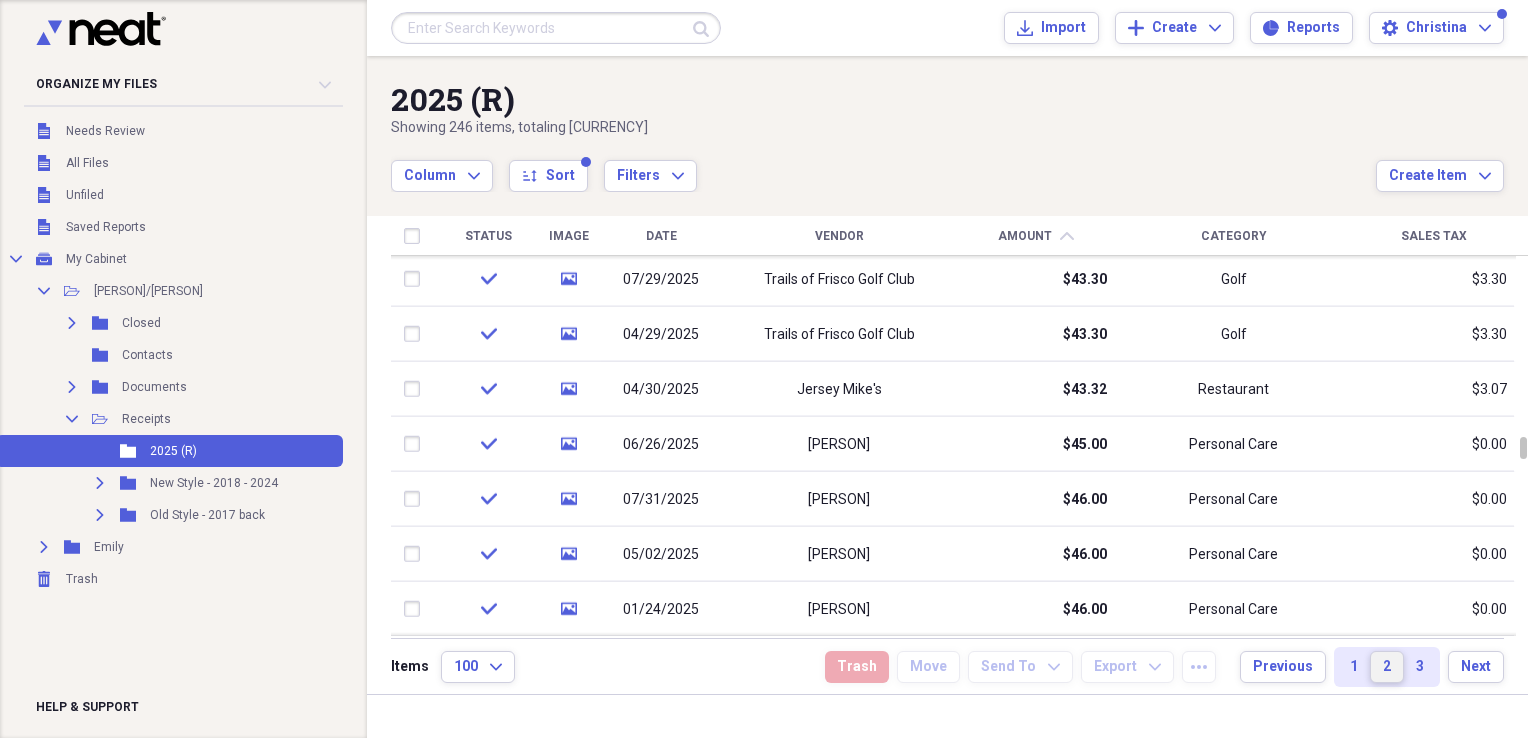 type 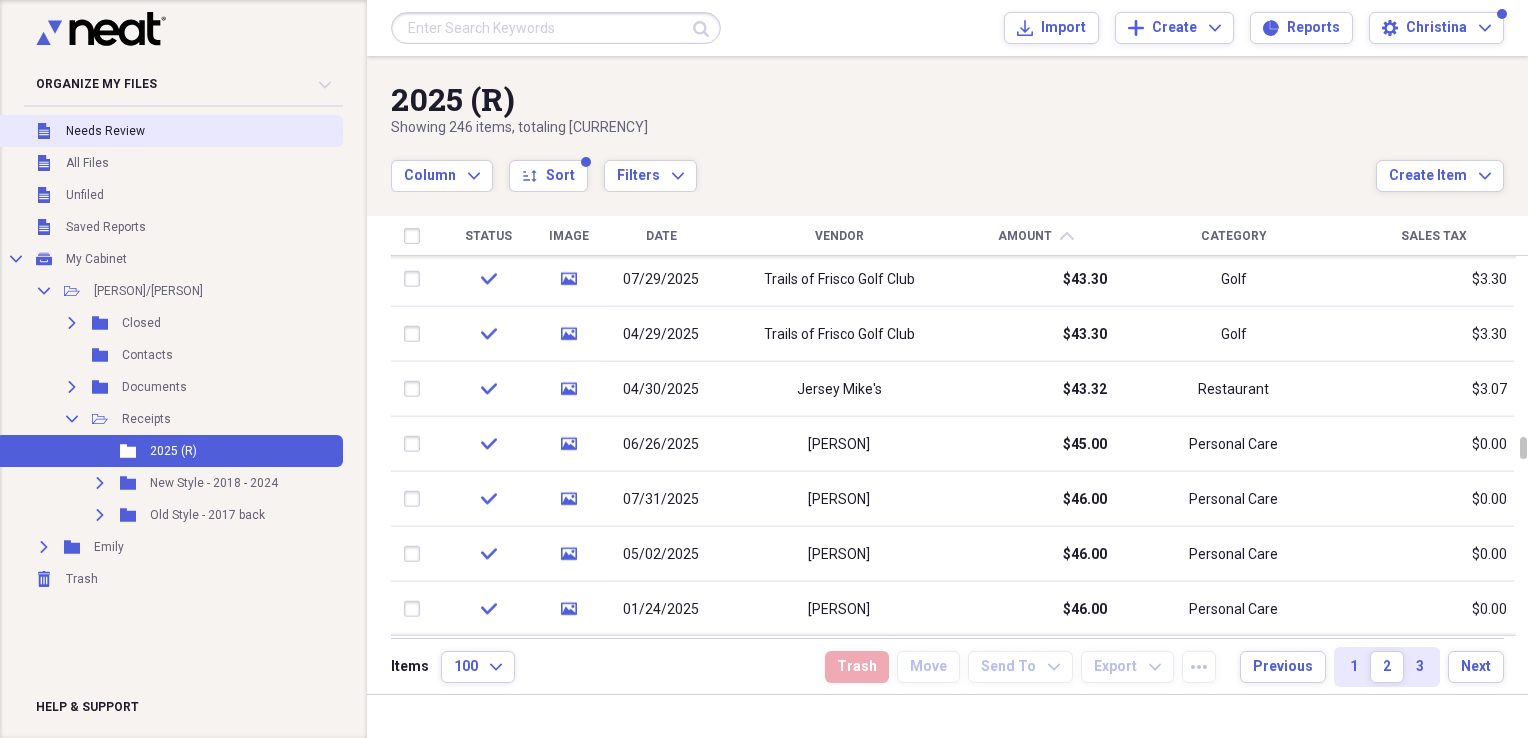 click on "Needs Review" at bounding box center [105, 131] 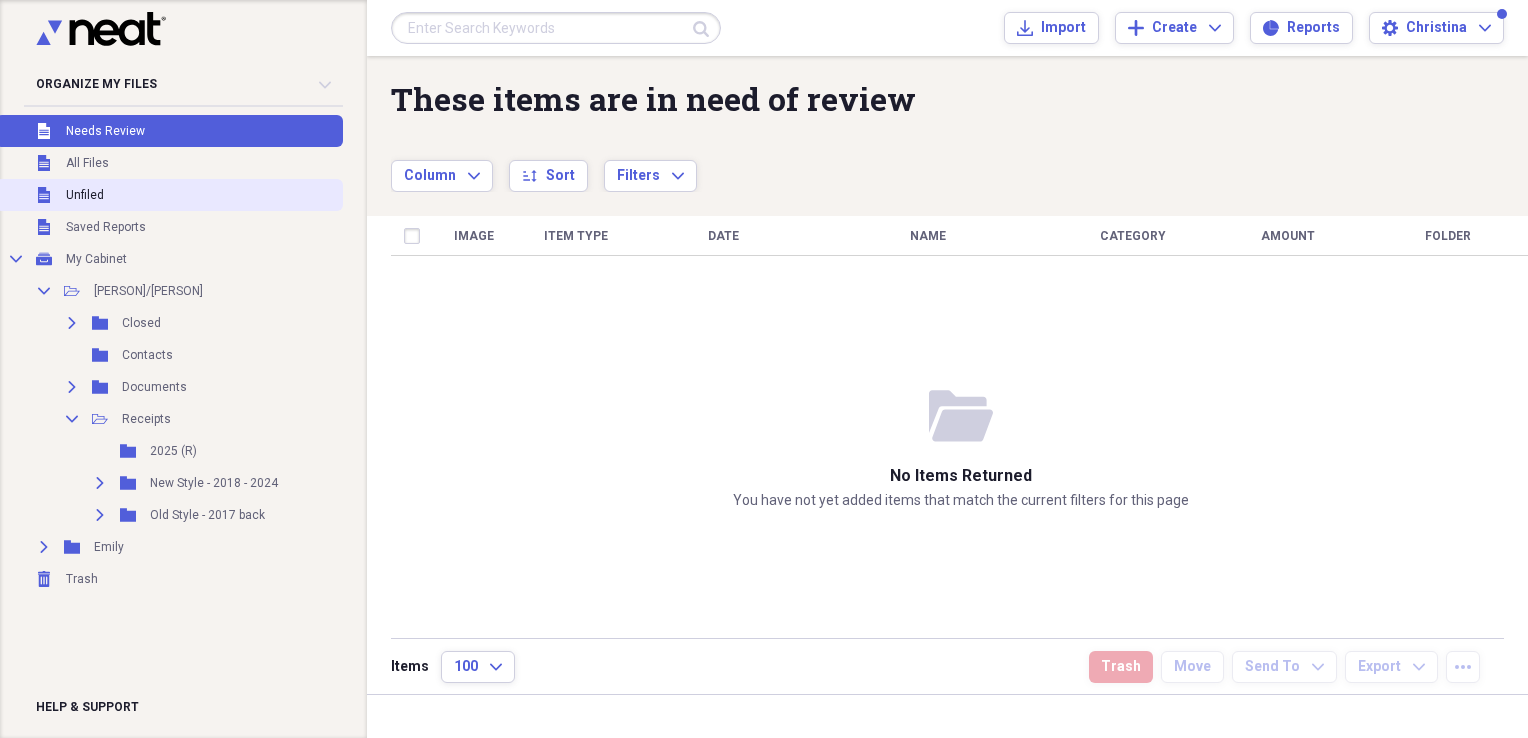click on "Unfiled" at bounding box center (85, 195) 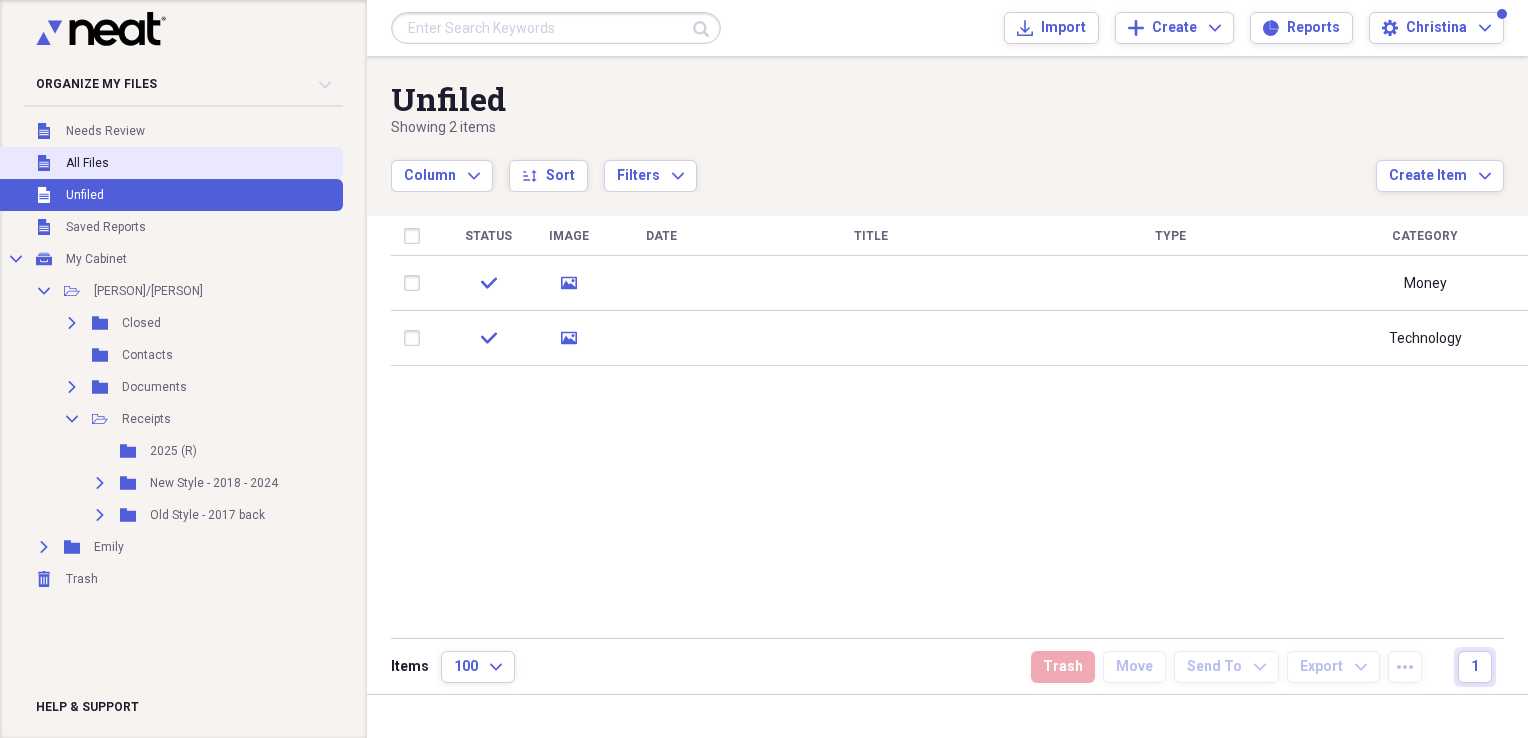 click on "All Files" at bounding box center [87, 163] 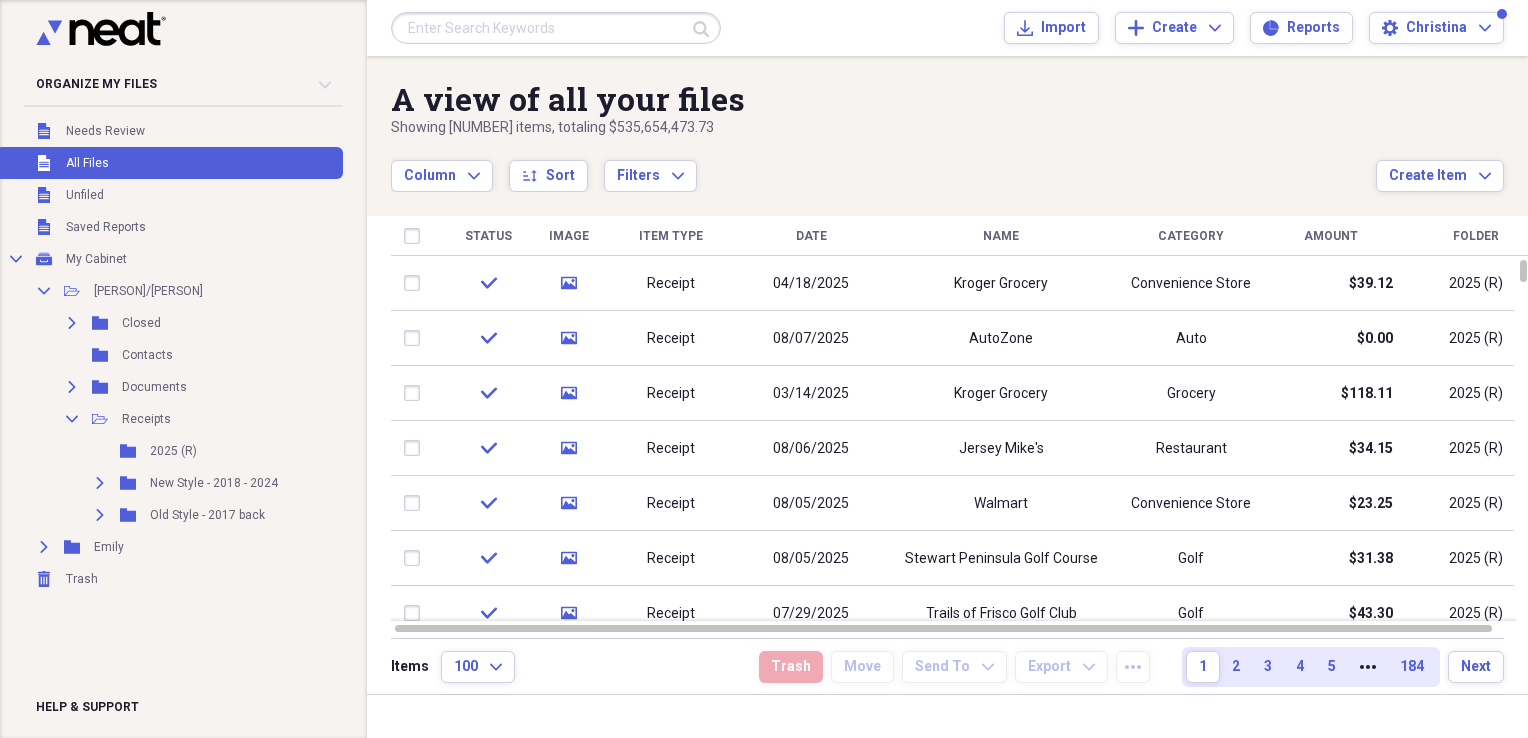 click on "Date" at bounding box center (811, 236) 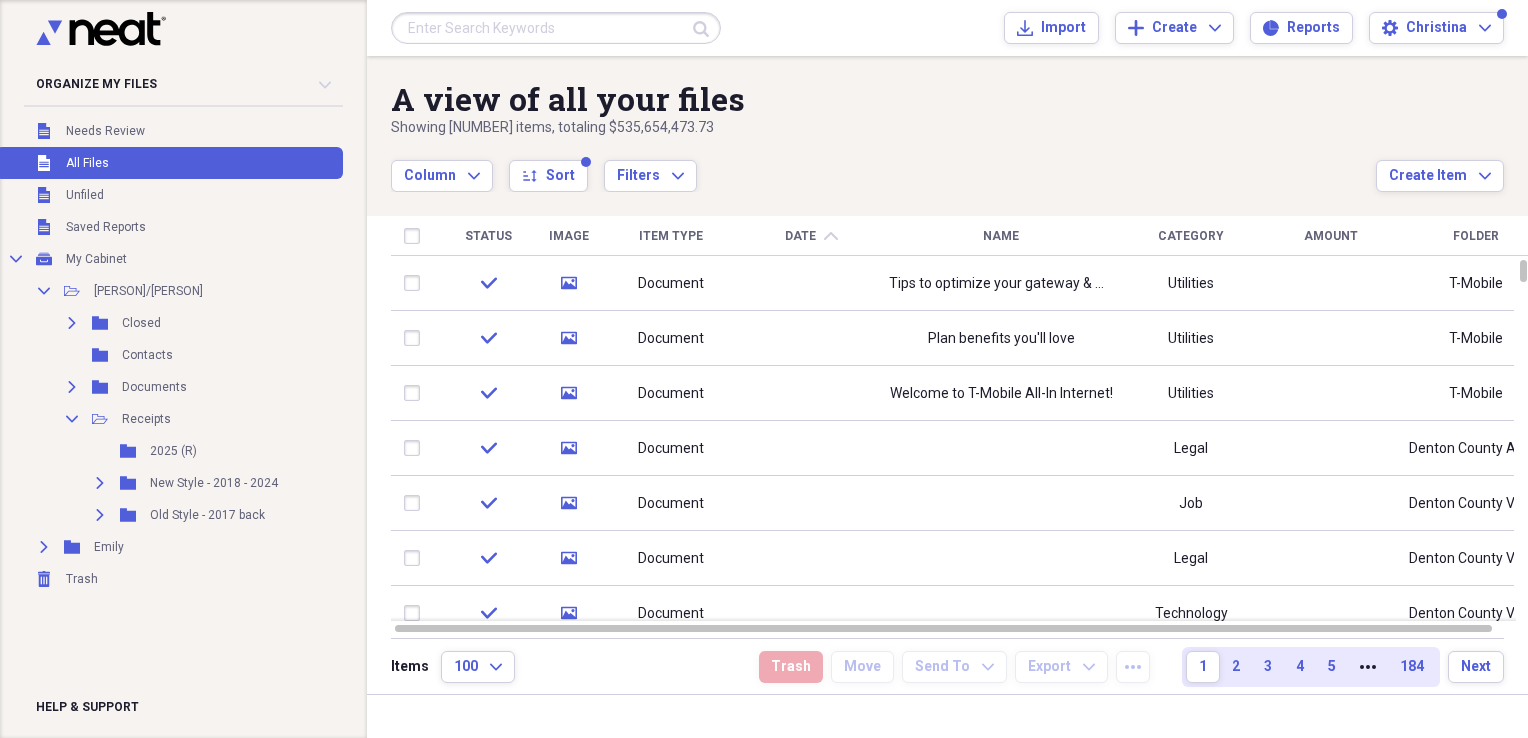 click on "Date" at bounding box center [800, 236] 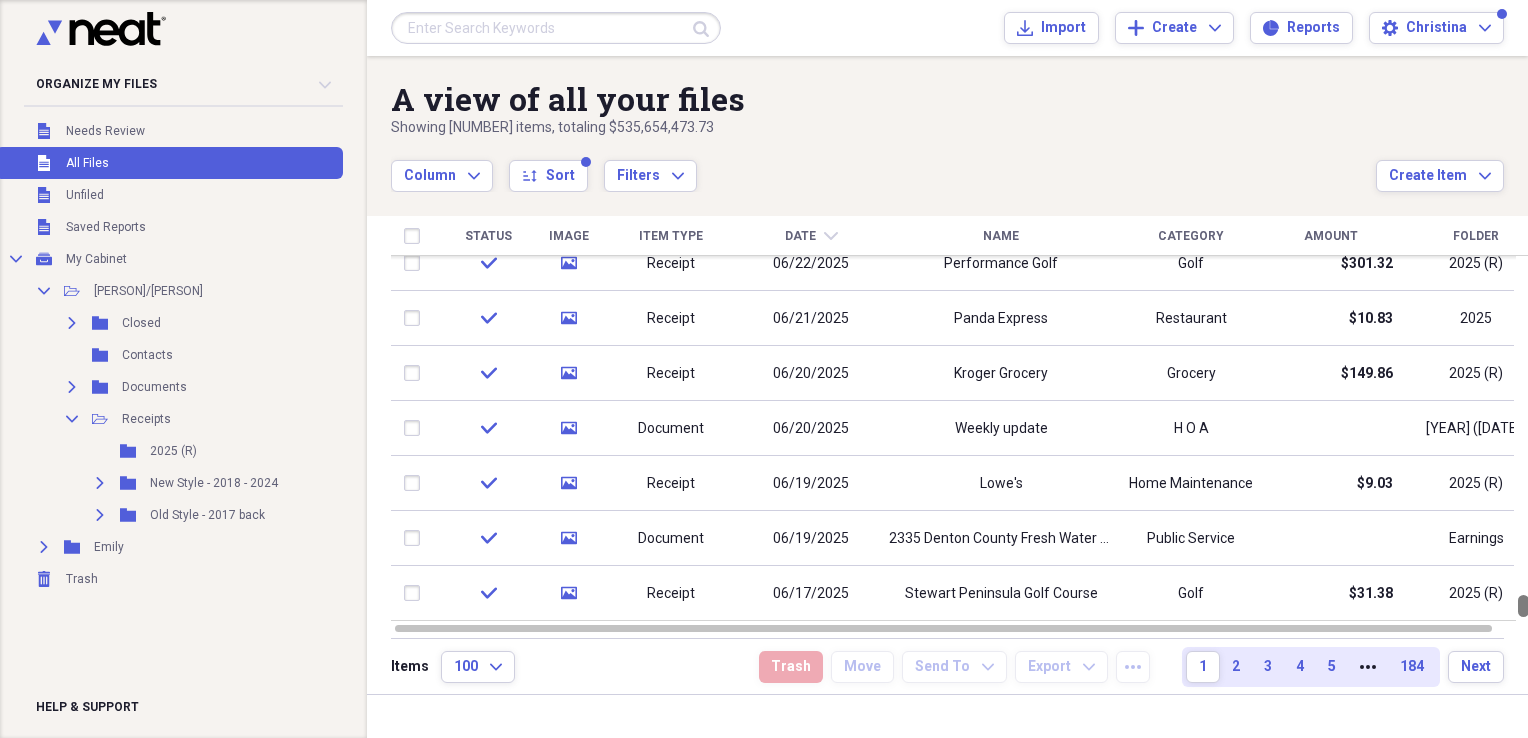 drag, startPoint x: 1531, startPoint y: 454, endPoint x: 1531, endPoint y: 640, distance: 186 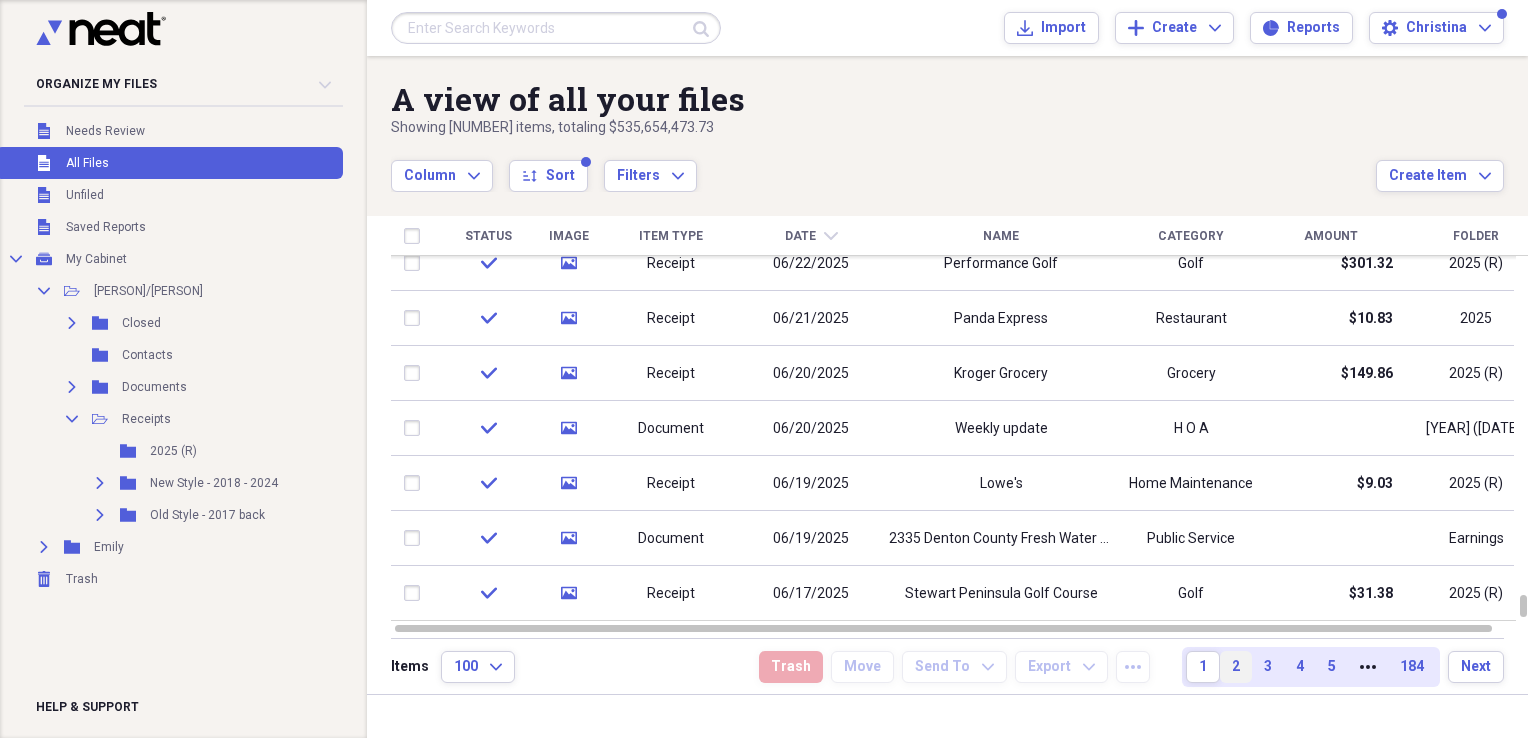 click on "2" at bounding box center [1236, 667] 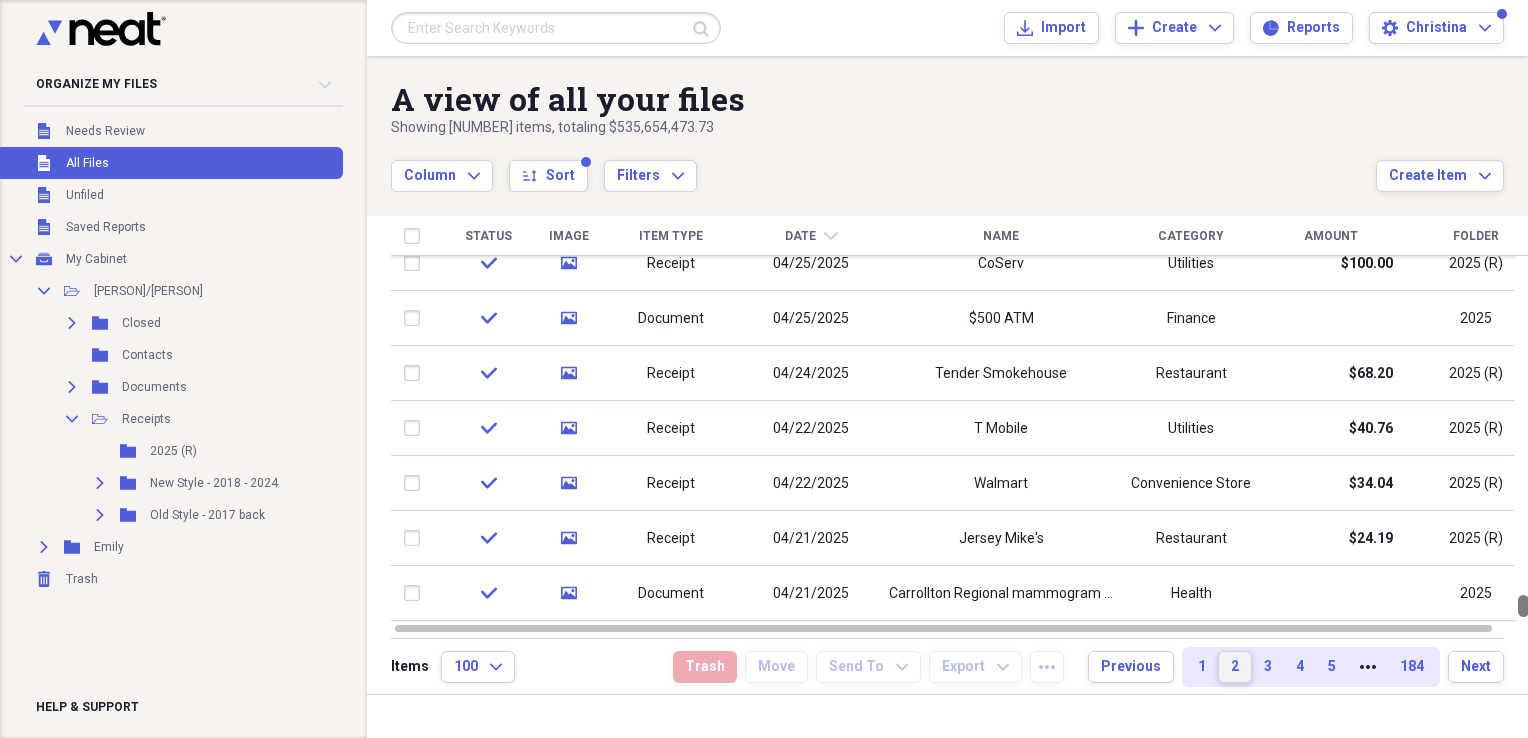 drag, startPoint x: 1520, startPoint y: 268, endPoint x: 1531, endPoint y: 604, distance: 336.18002 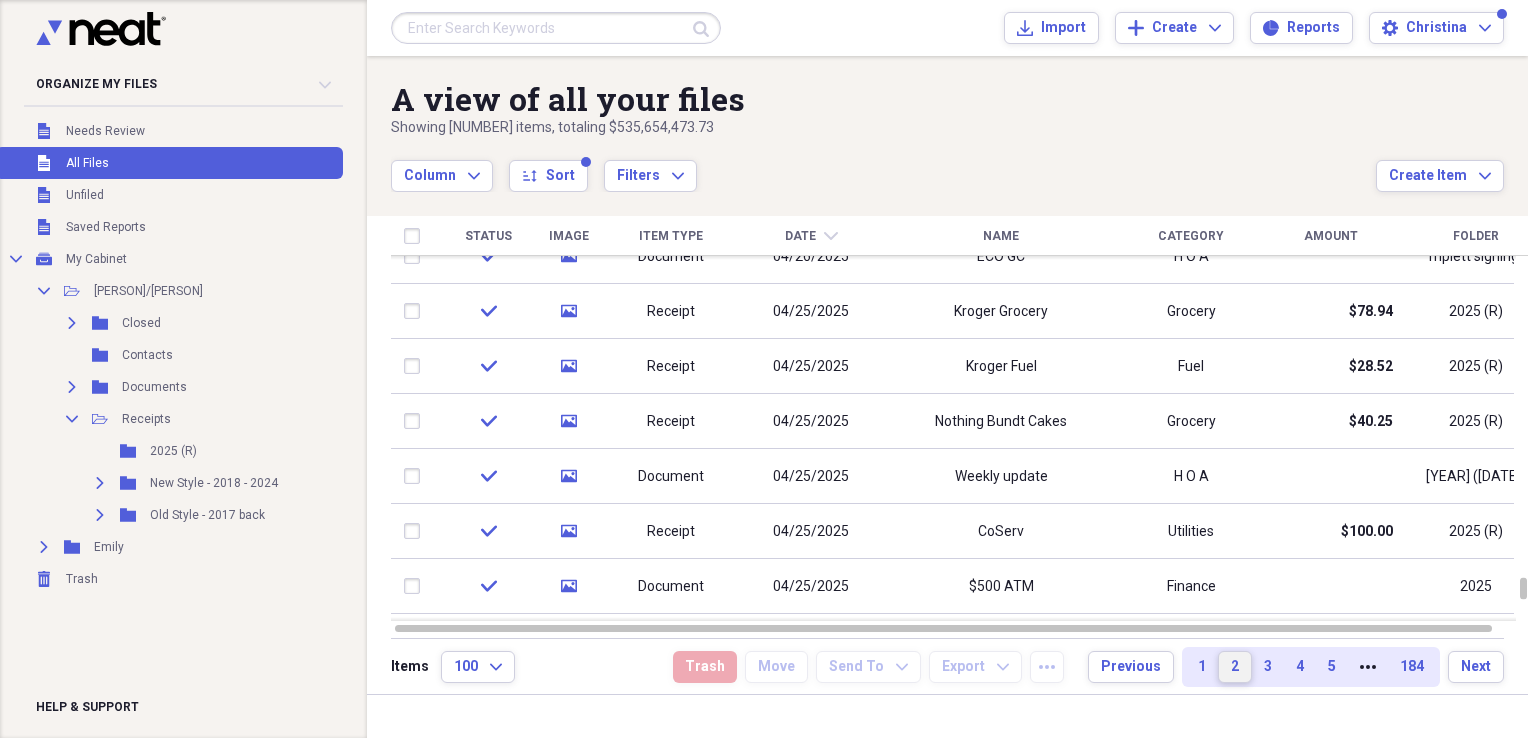 type 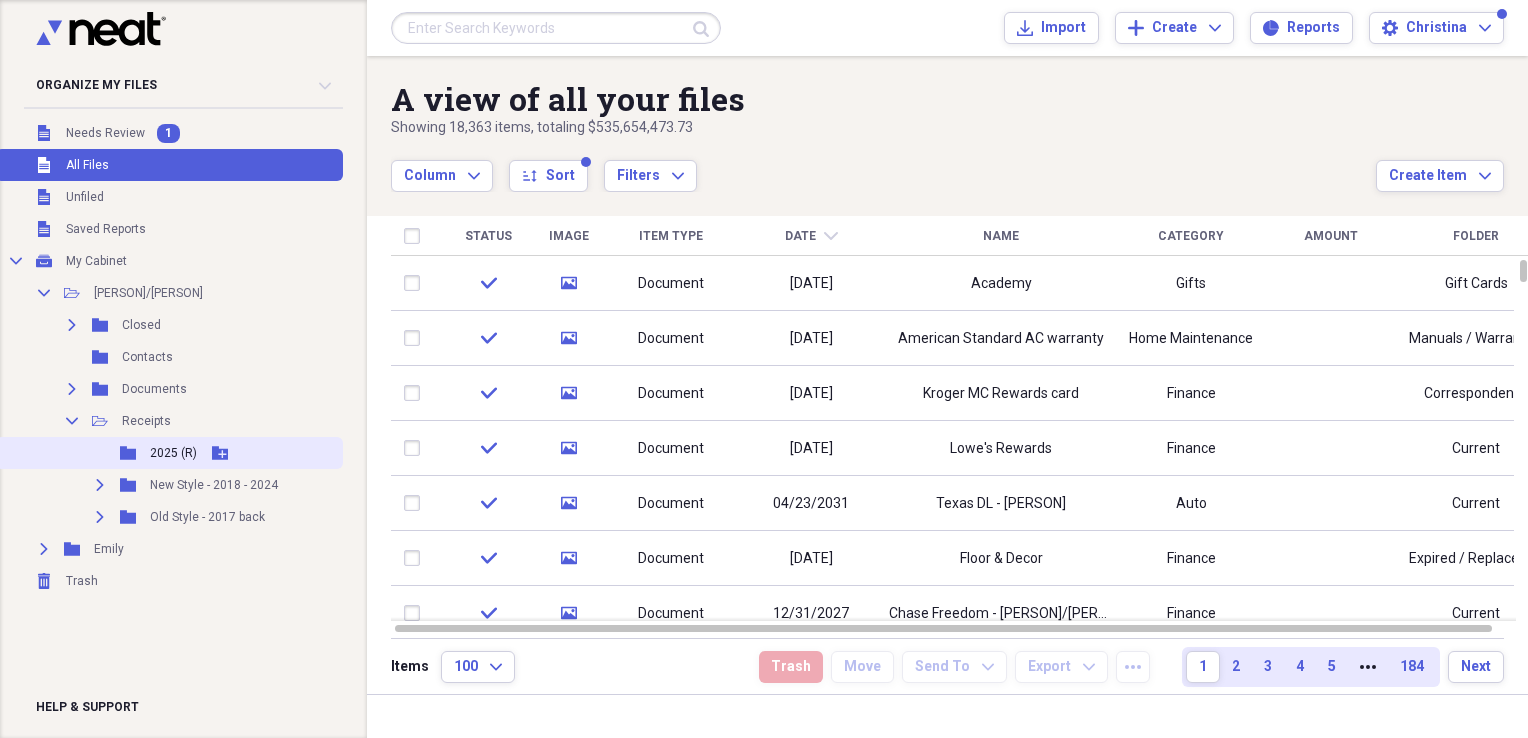click on "2025 (R)" at bounding box center [173, 453] 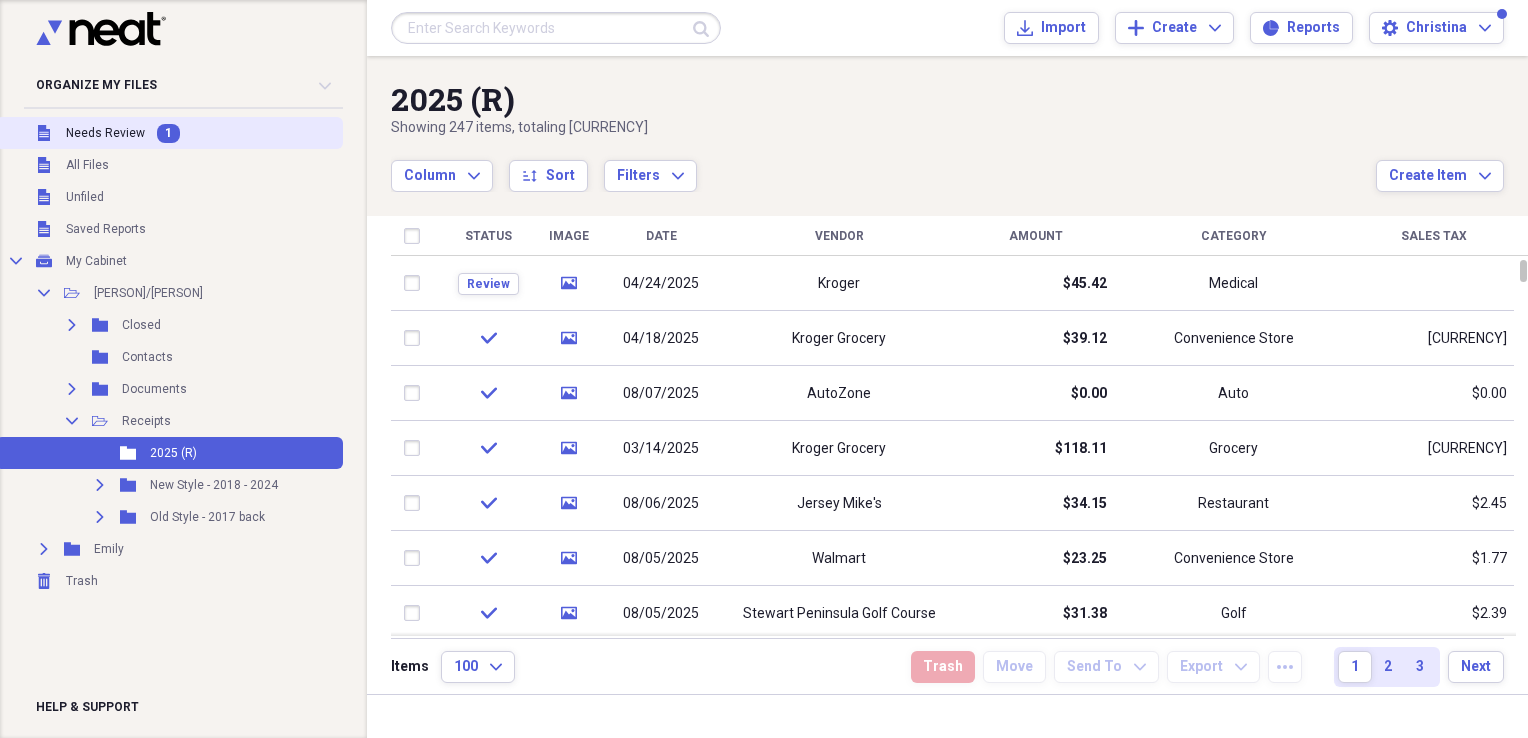 click on "Needs Review" at bounding box center [105, 133] 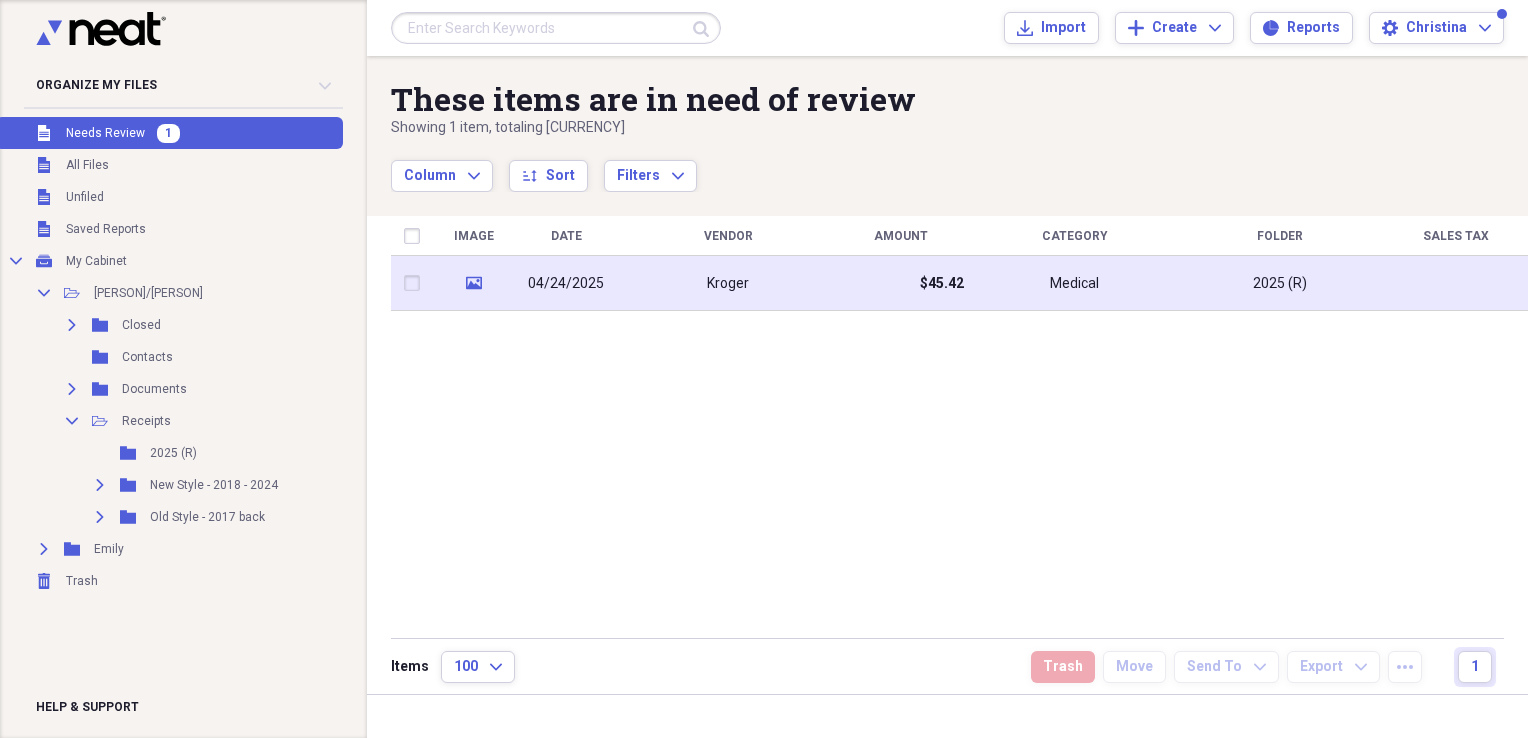 click 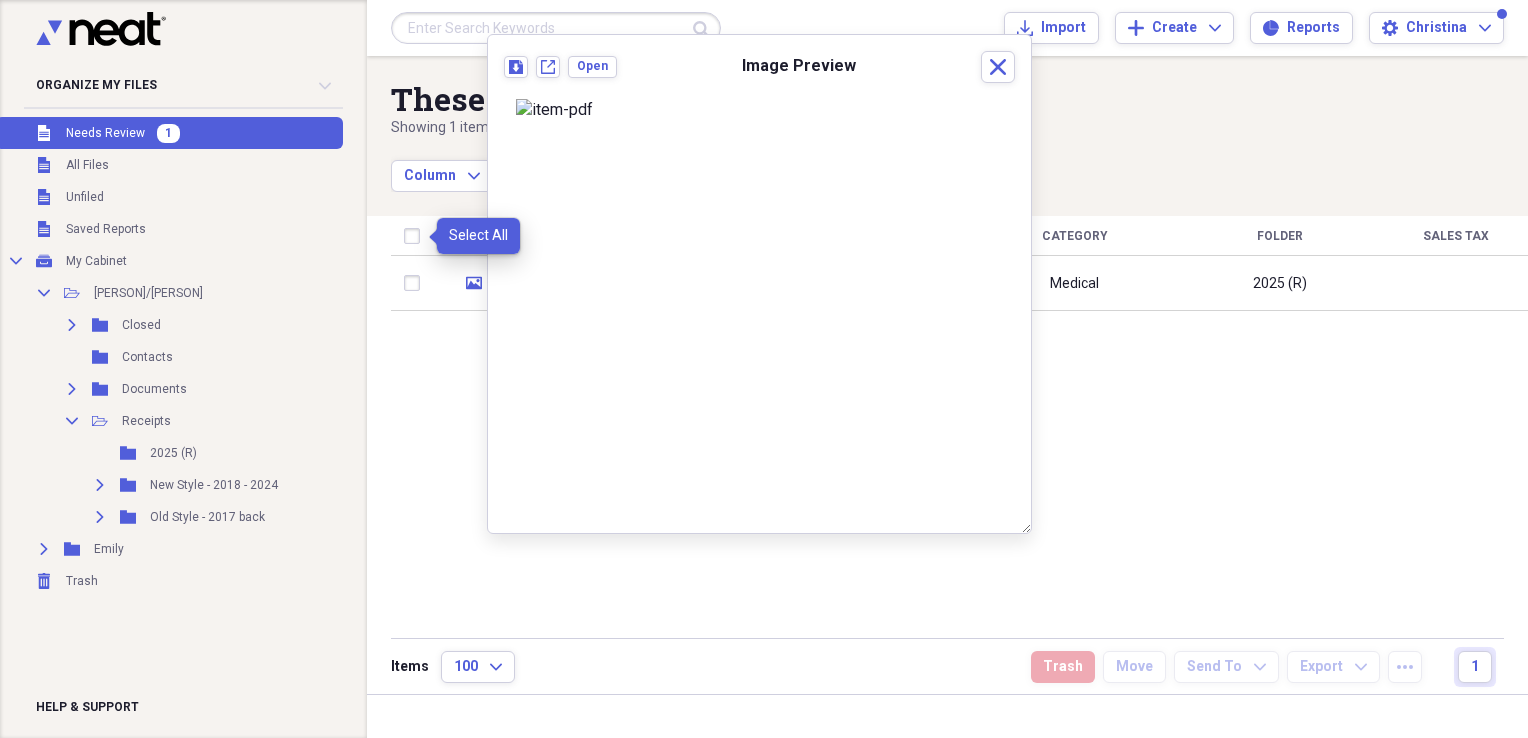 click at bounding box center (416, 236) 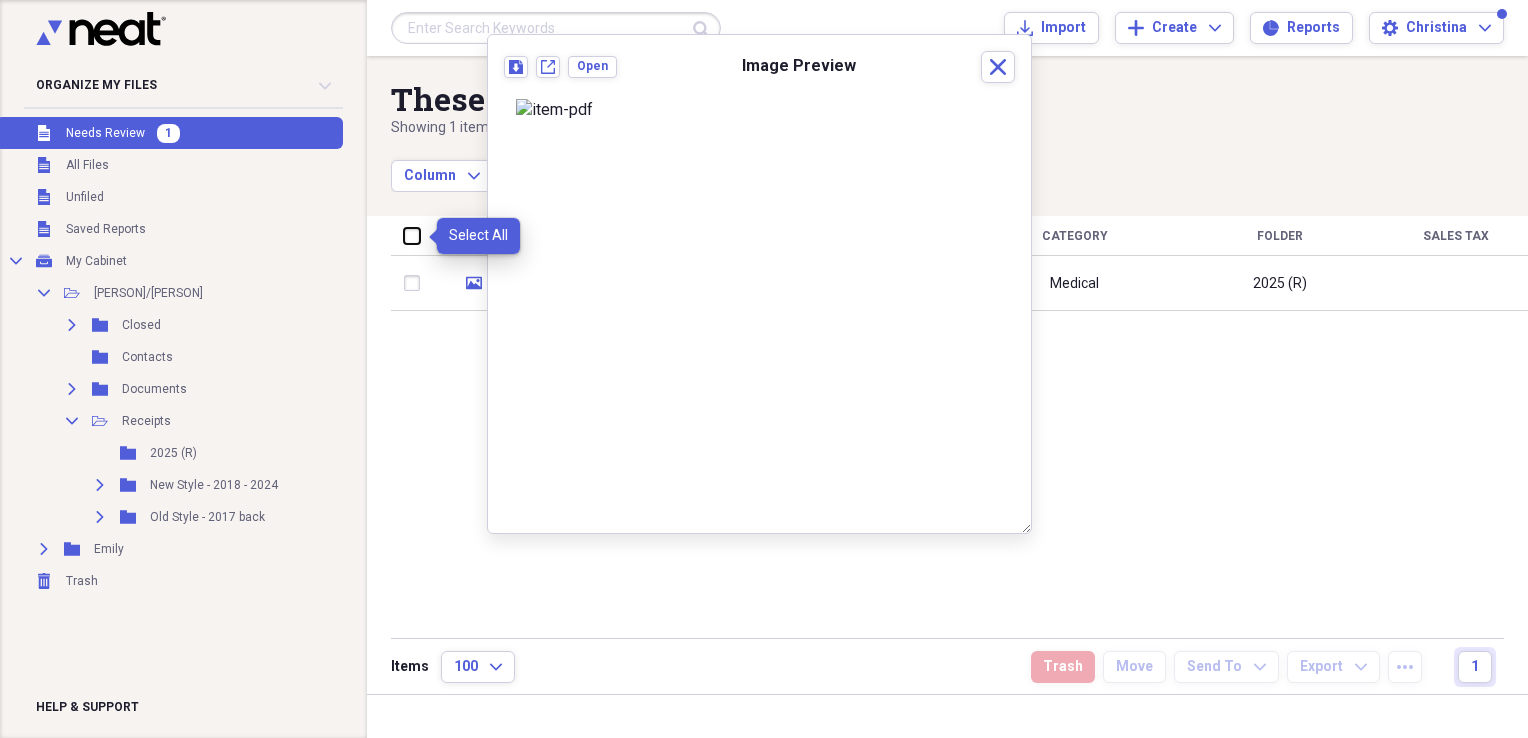 click at bounding box center [404, 235] 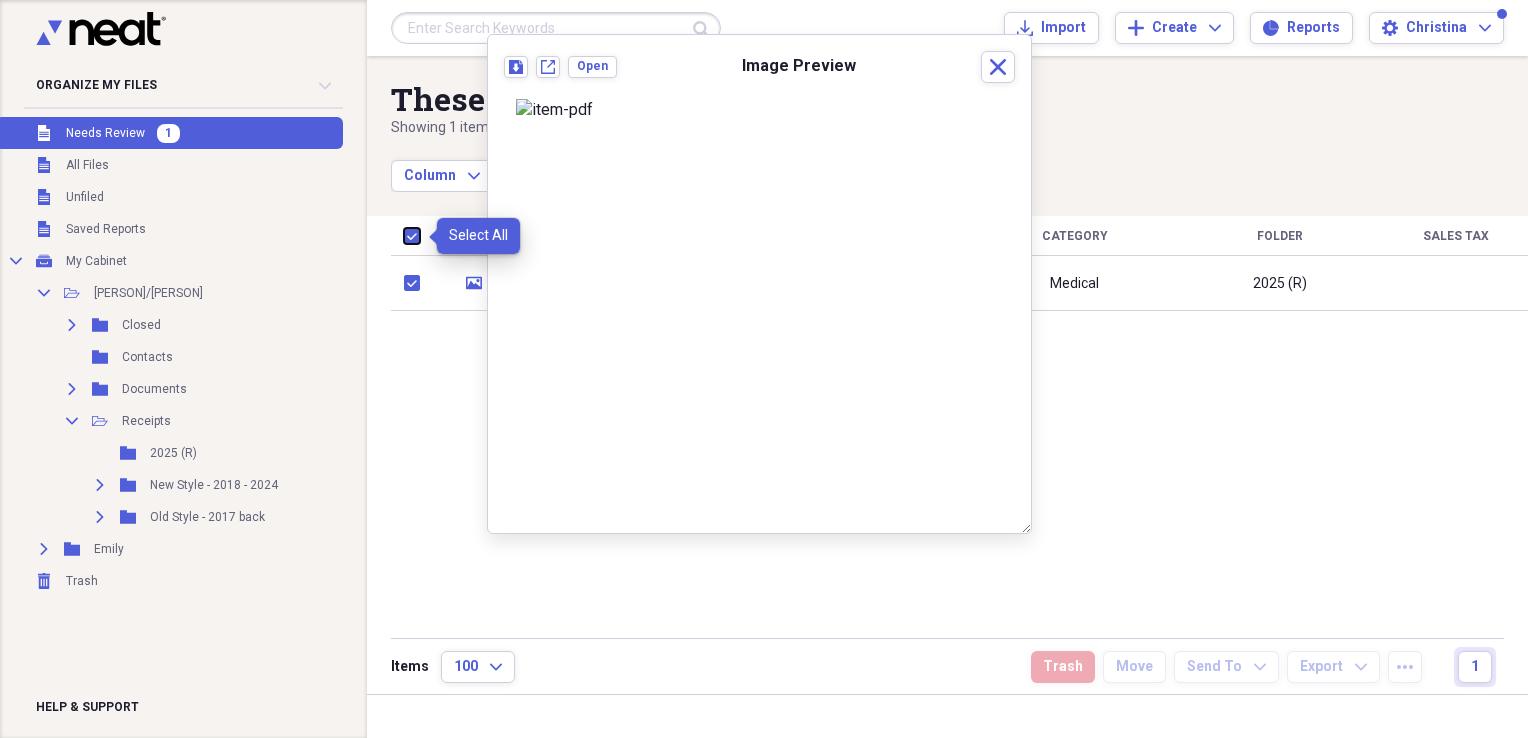checkbox on "true" 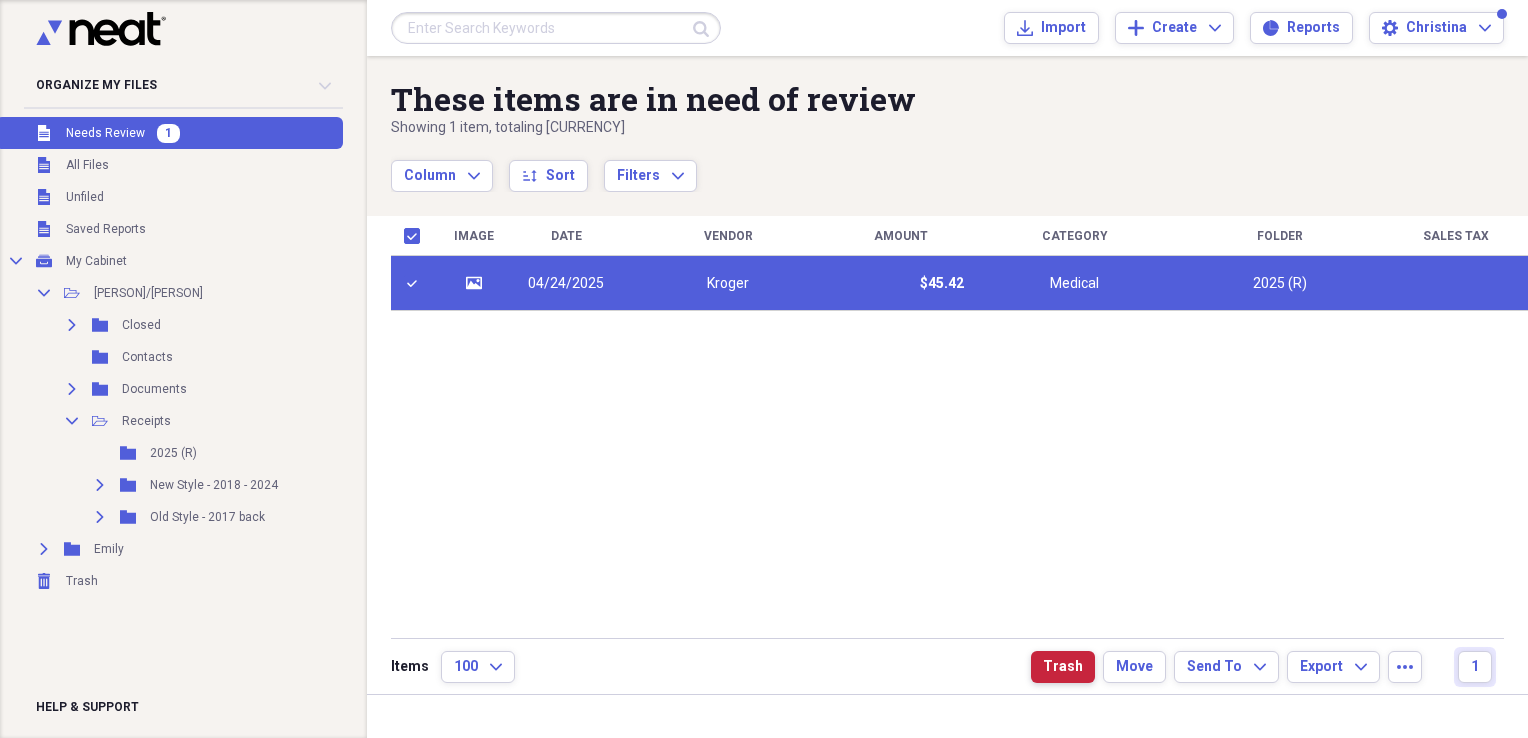 click on "Trash" at bounding box center (1063, 667) 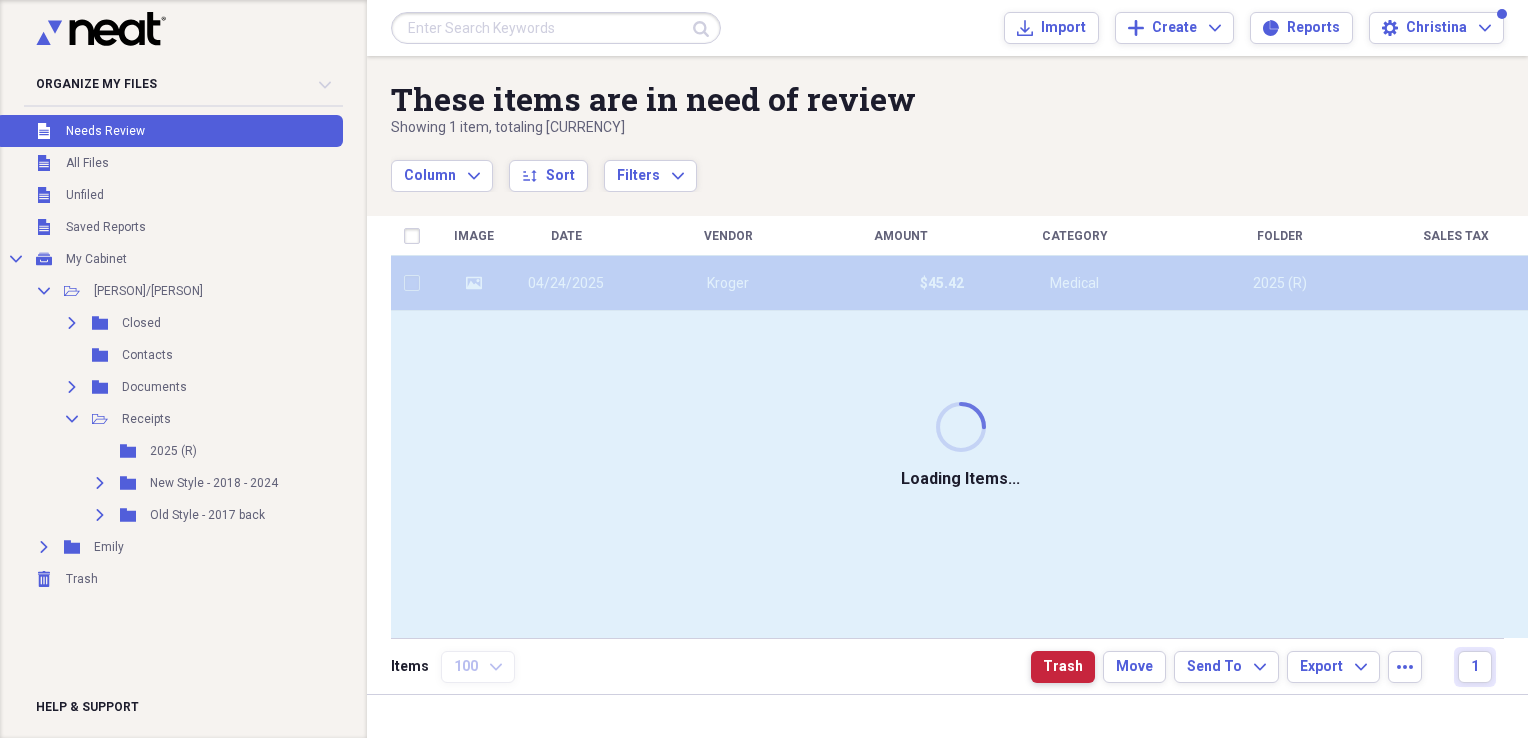 checkbox on "false" 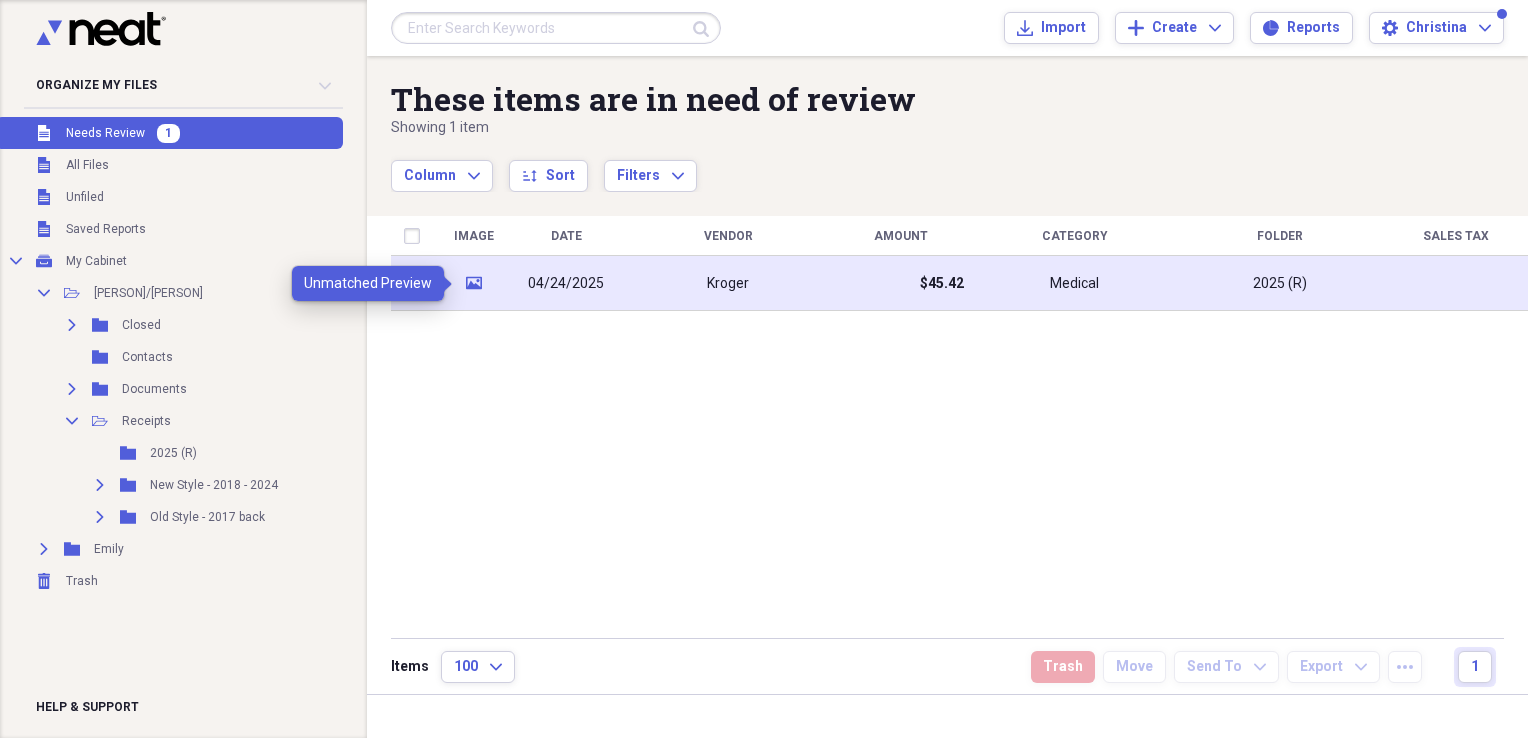 click 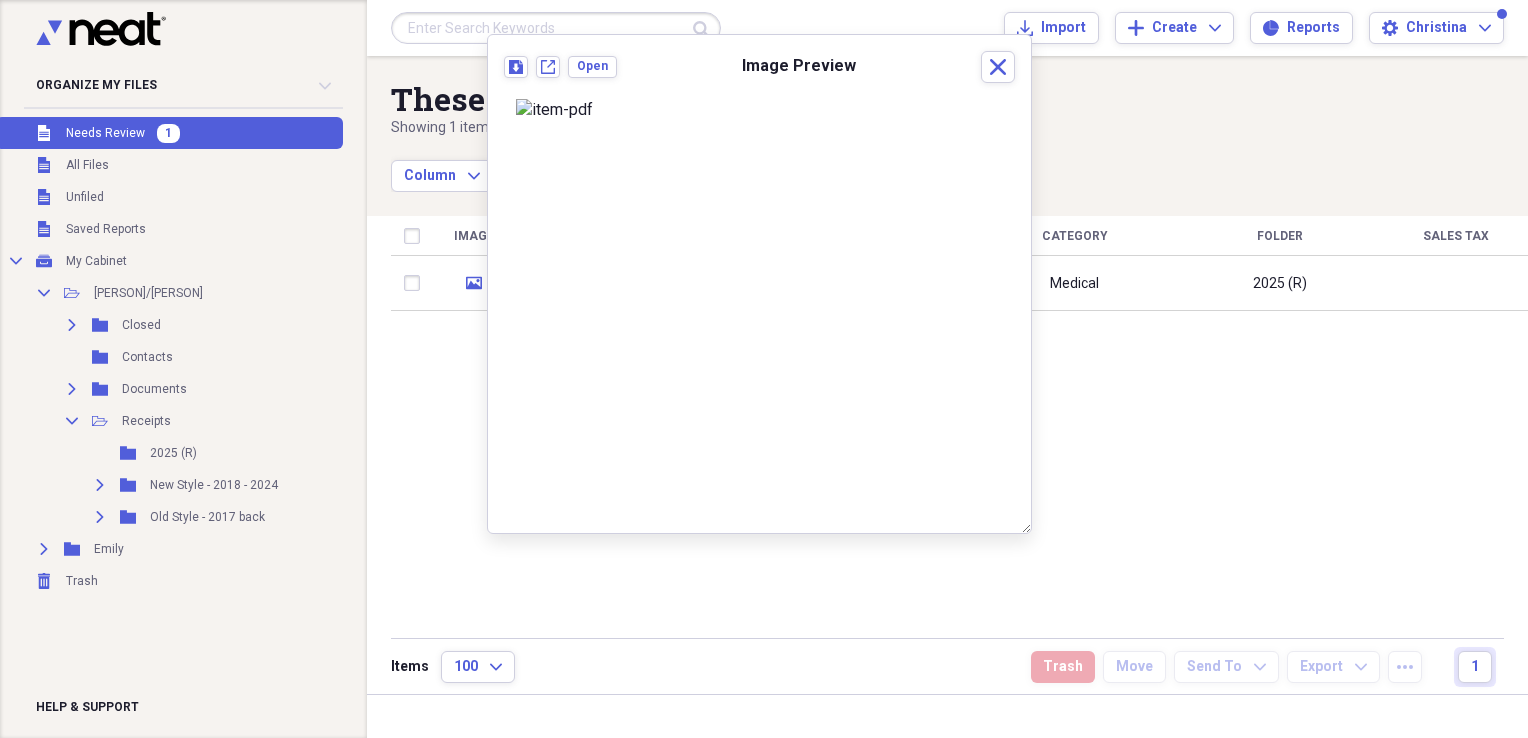scroll, scrollTop: 0, scrollLeft: 0, axis: both 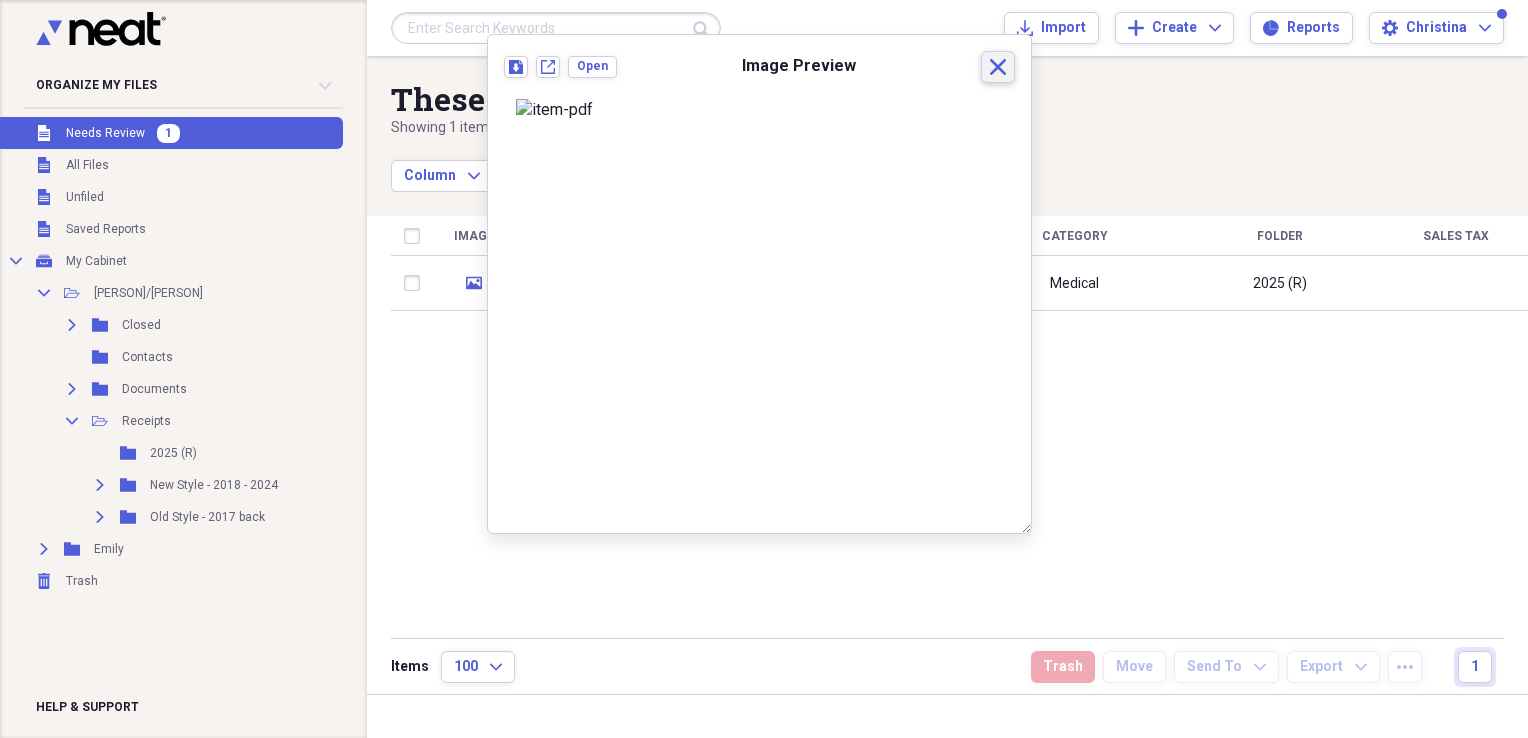 click 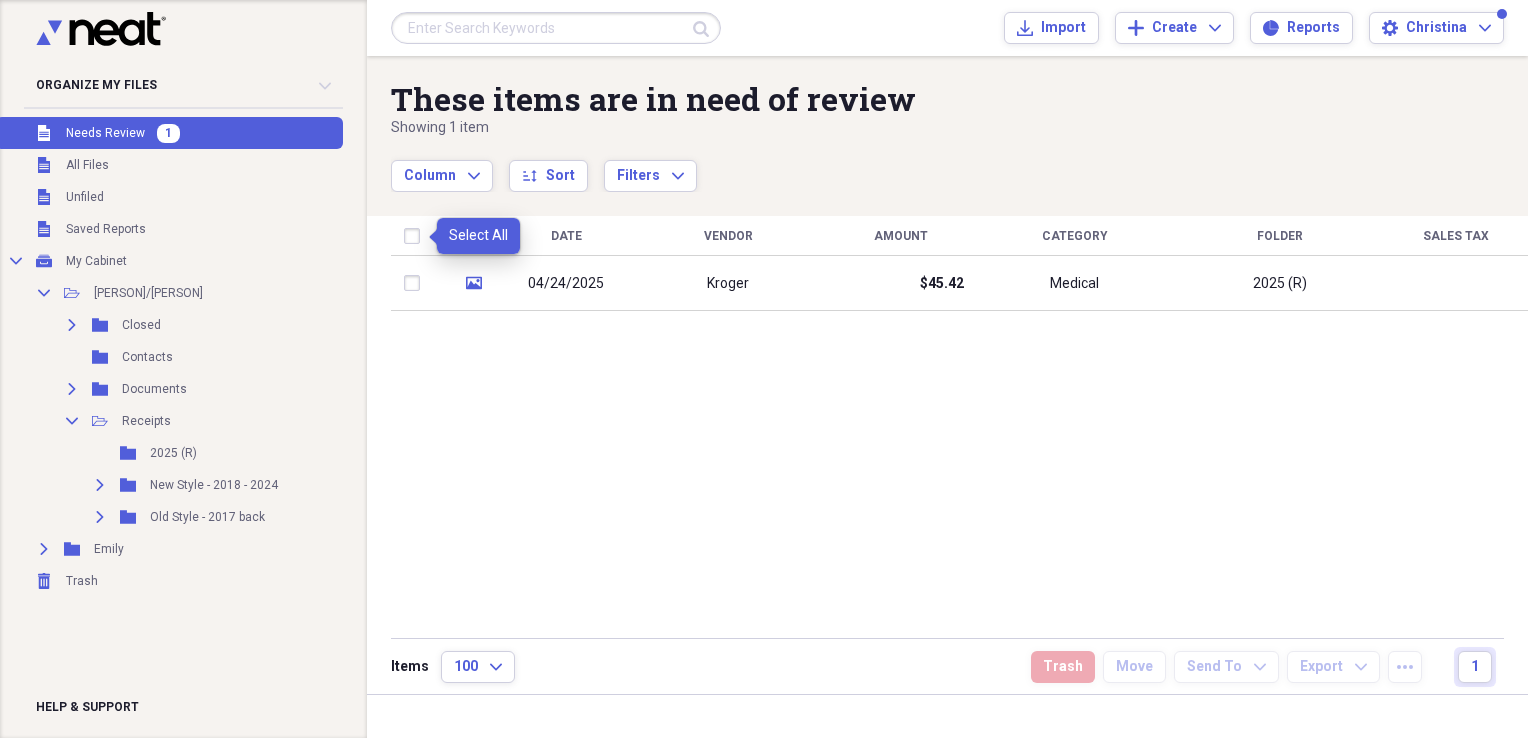 click at bounding box center (416, 236) 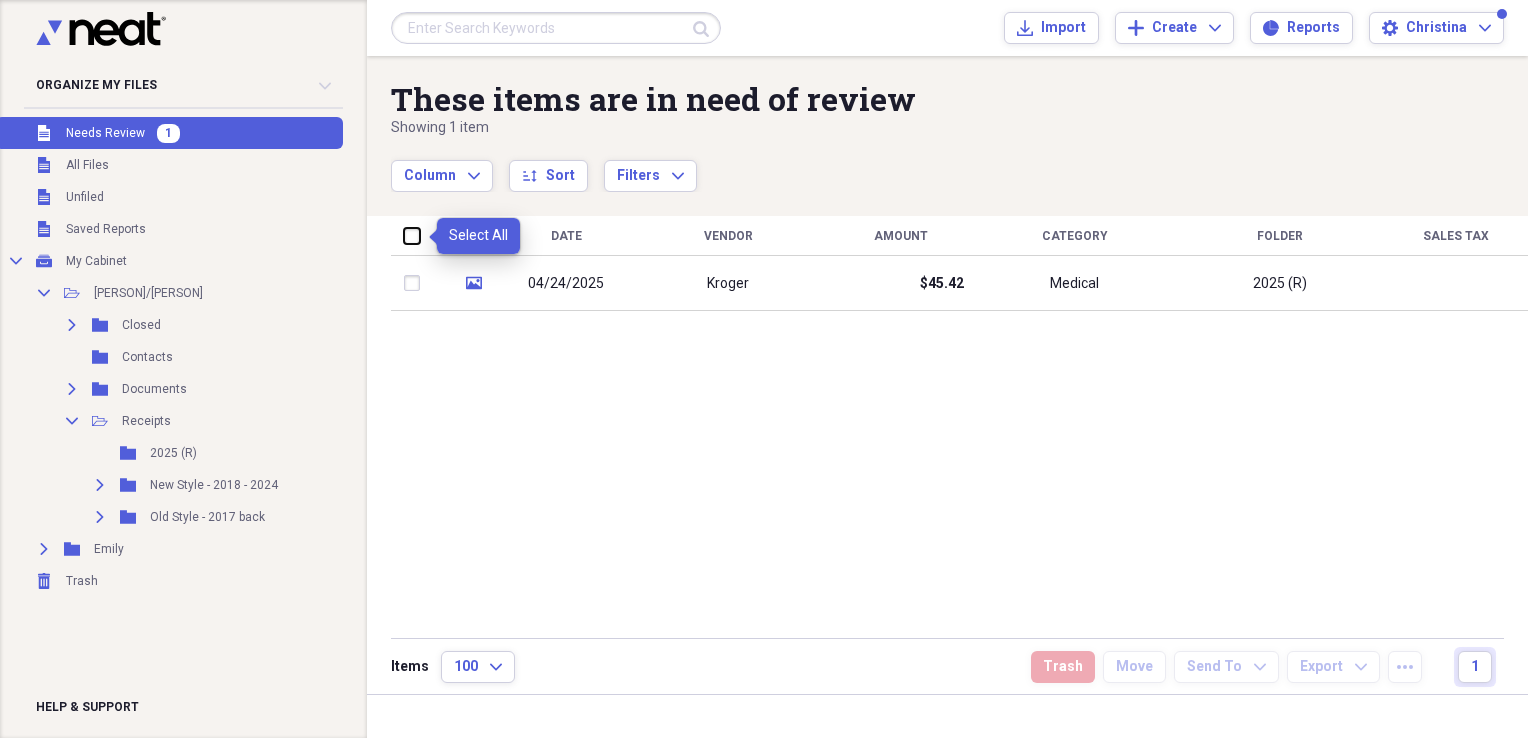 click at bounding box center (404, 235) 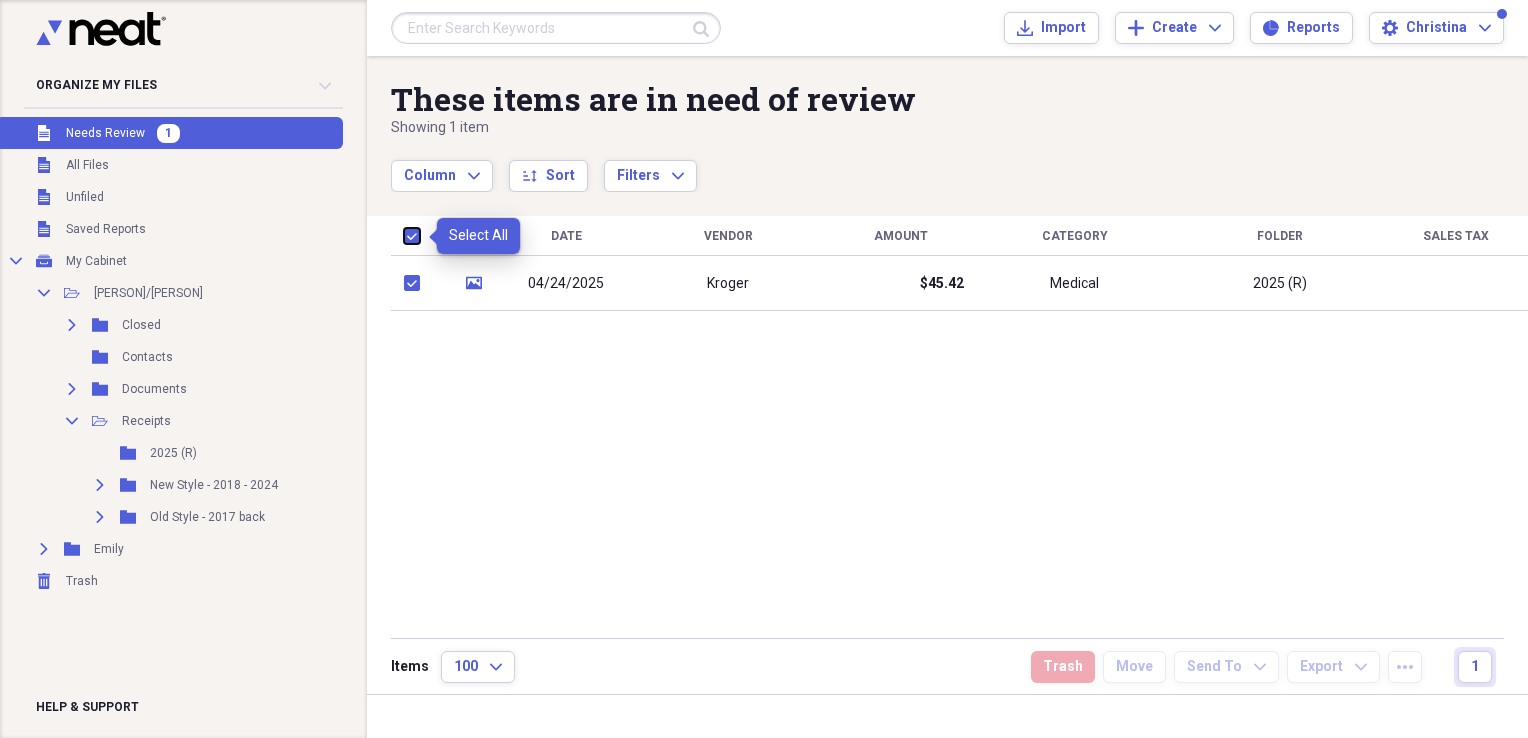 checkbox on "true" 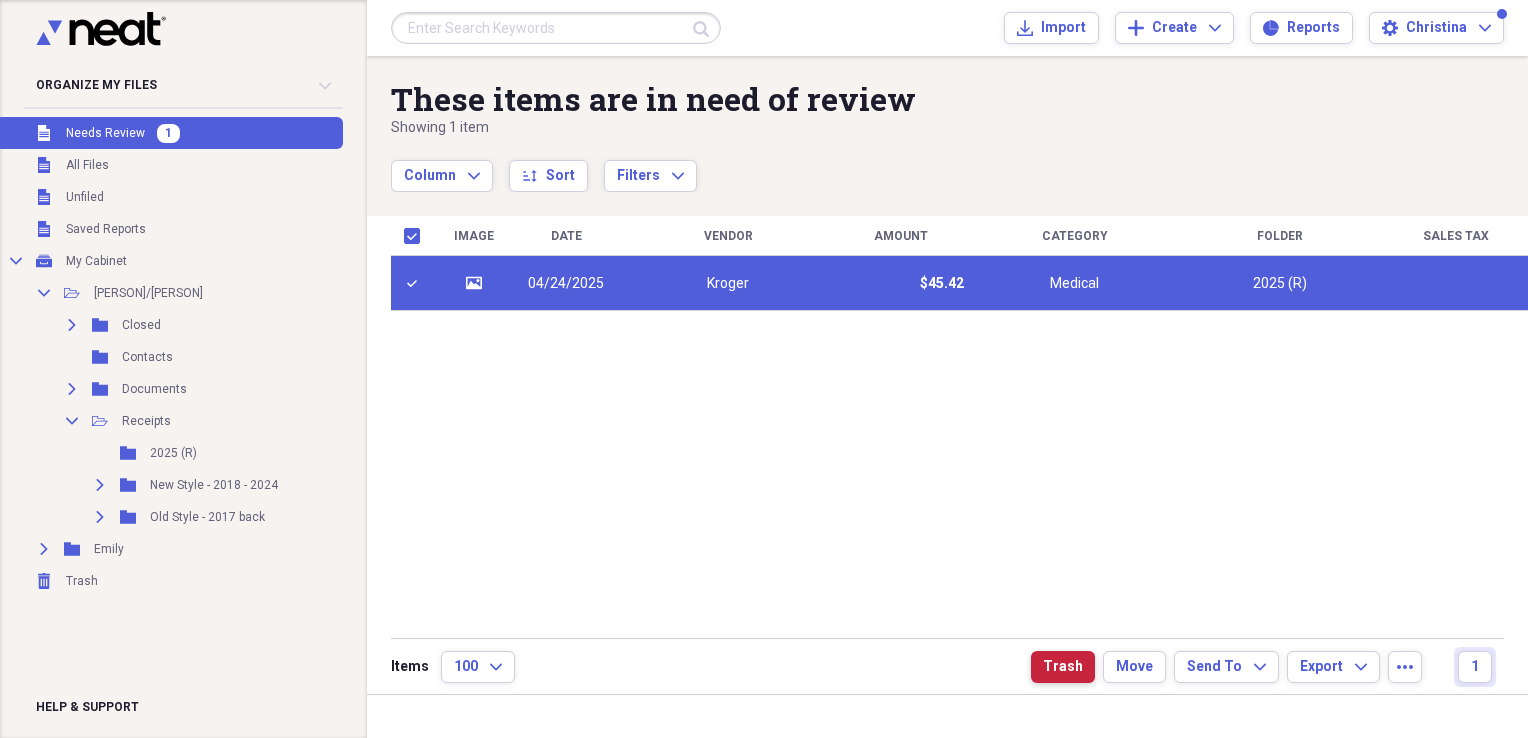 click on "Trash" at bounding box center [1063, 667] 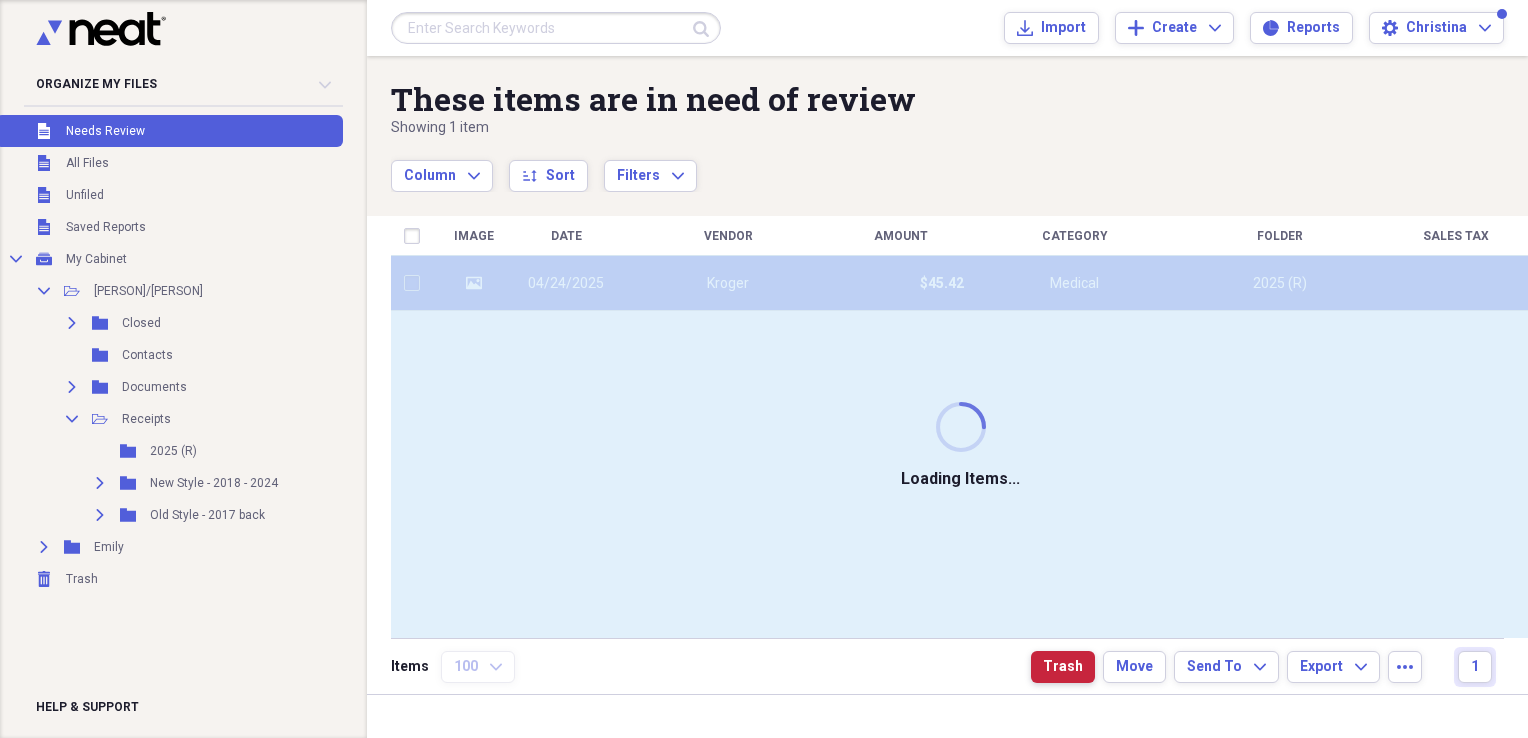 checkbox on "false" 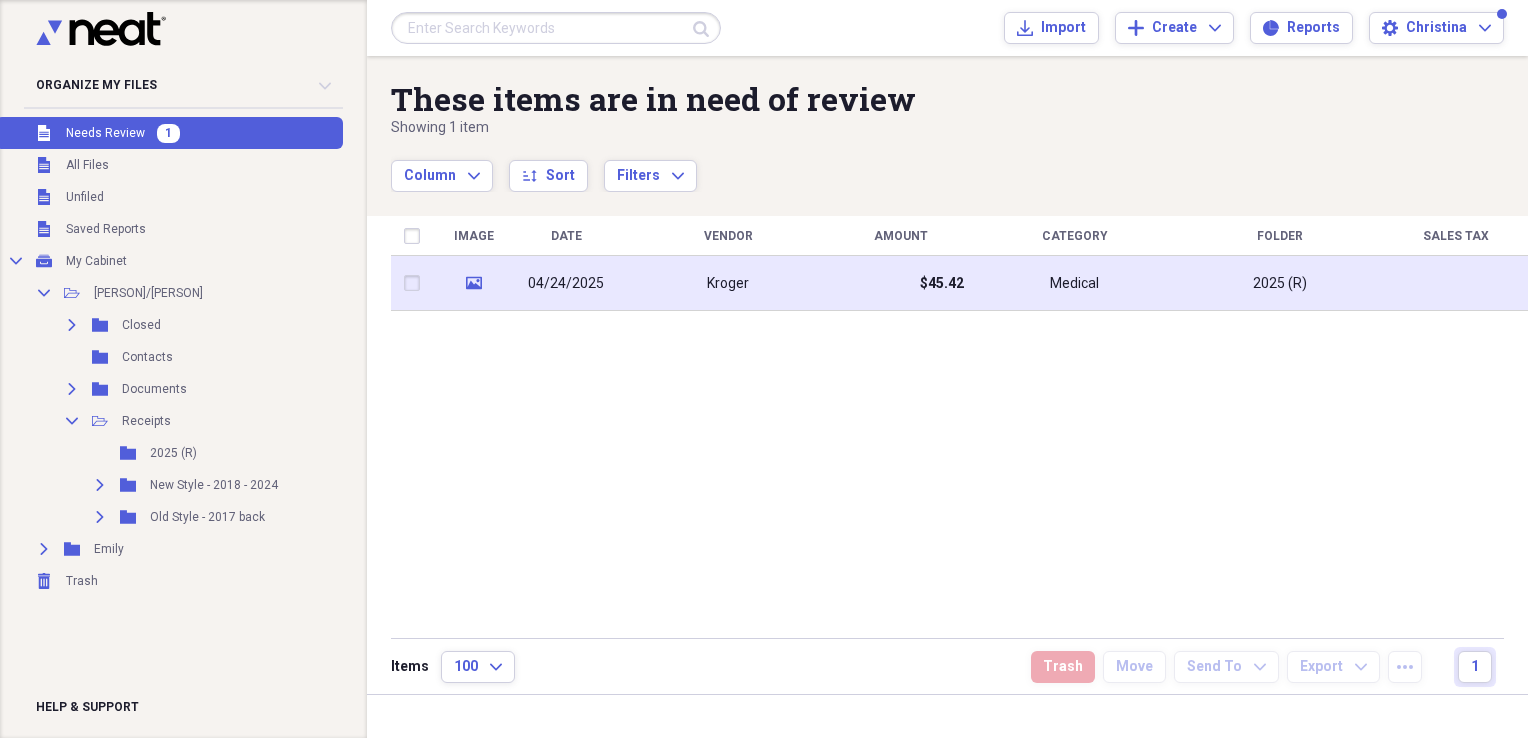 click 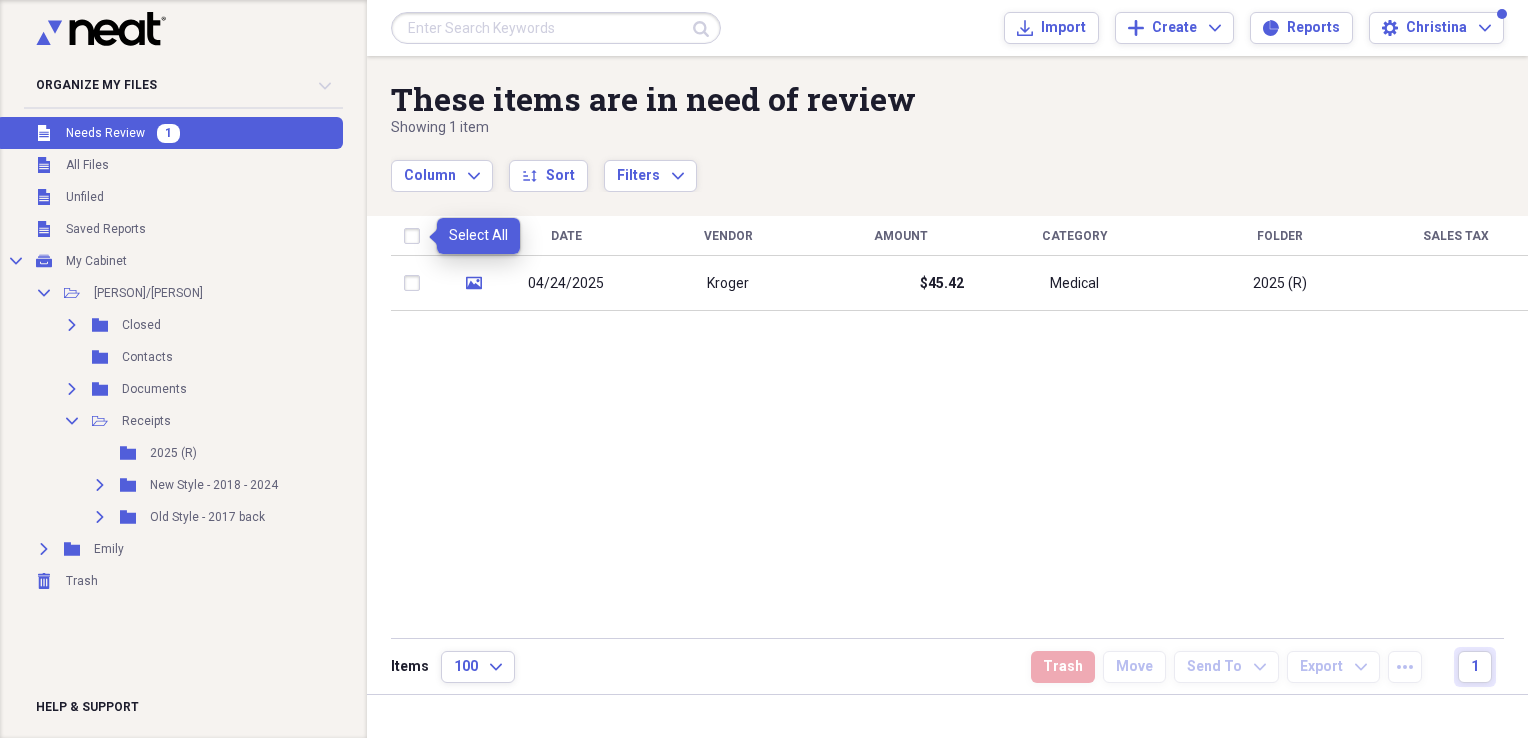 click at bounding box center [416, 236] 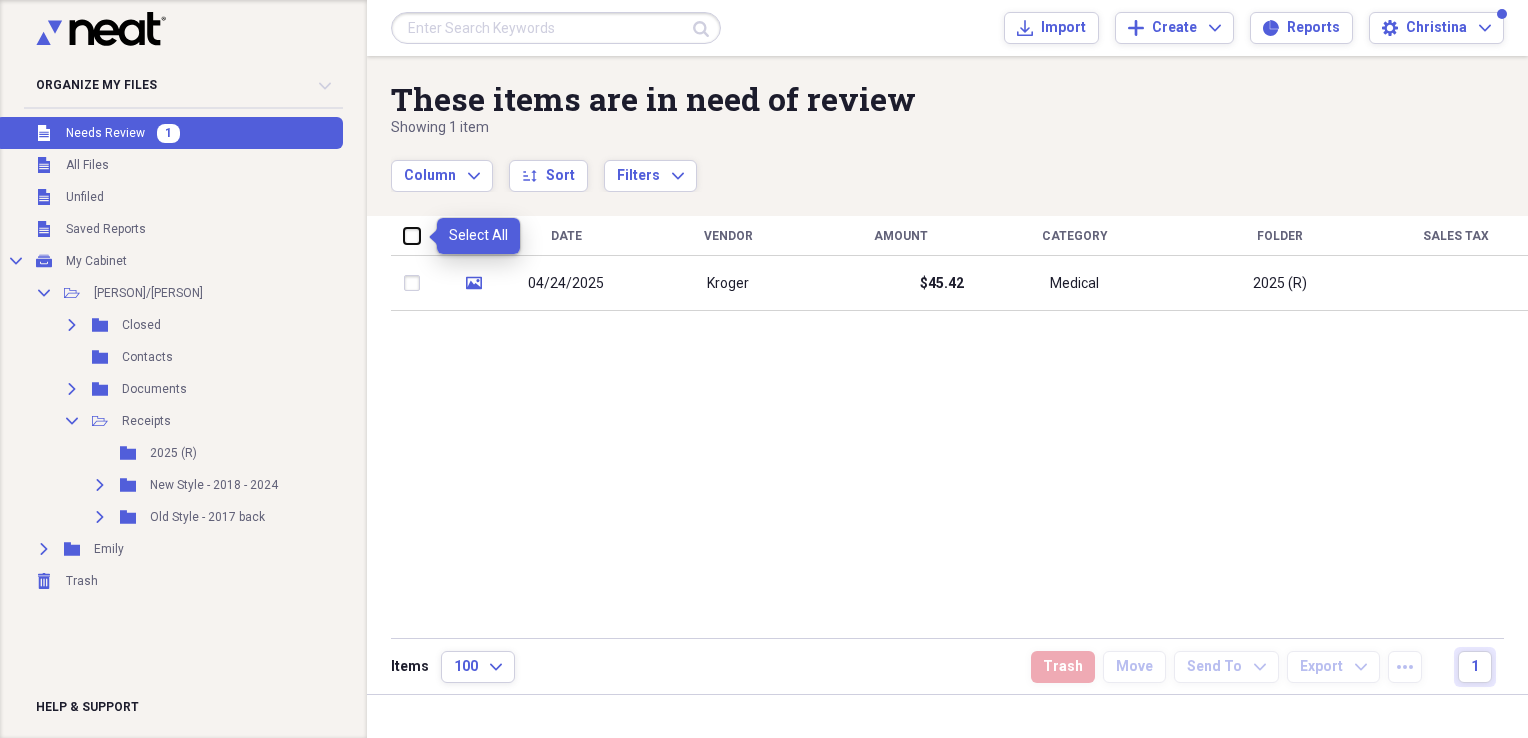 click at bounding box center [404, 235] 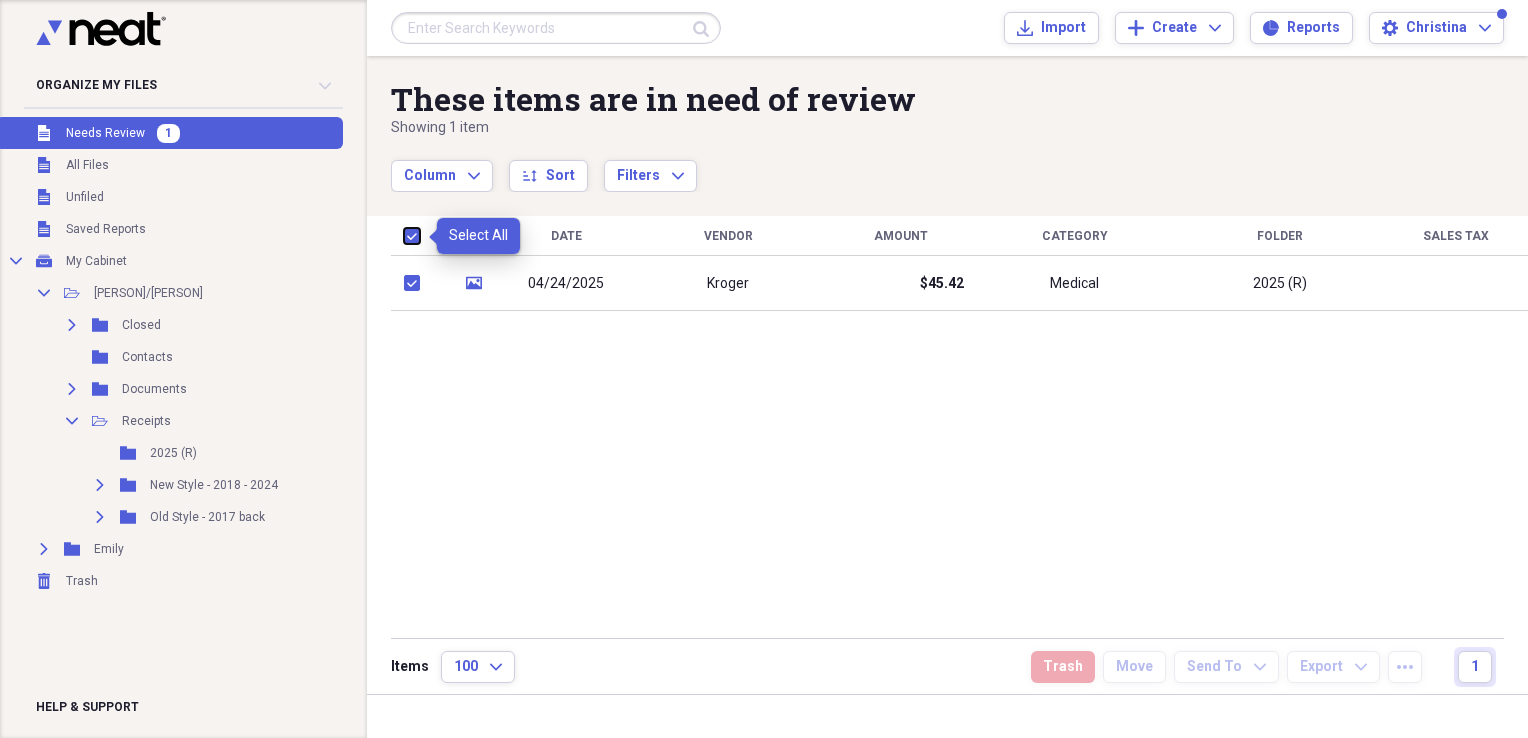 checkbox on "true" 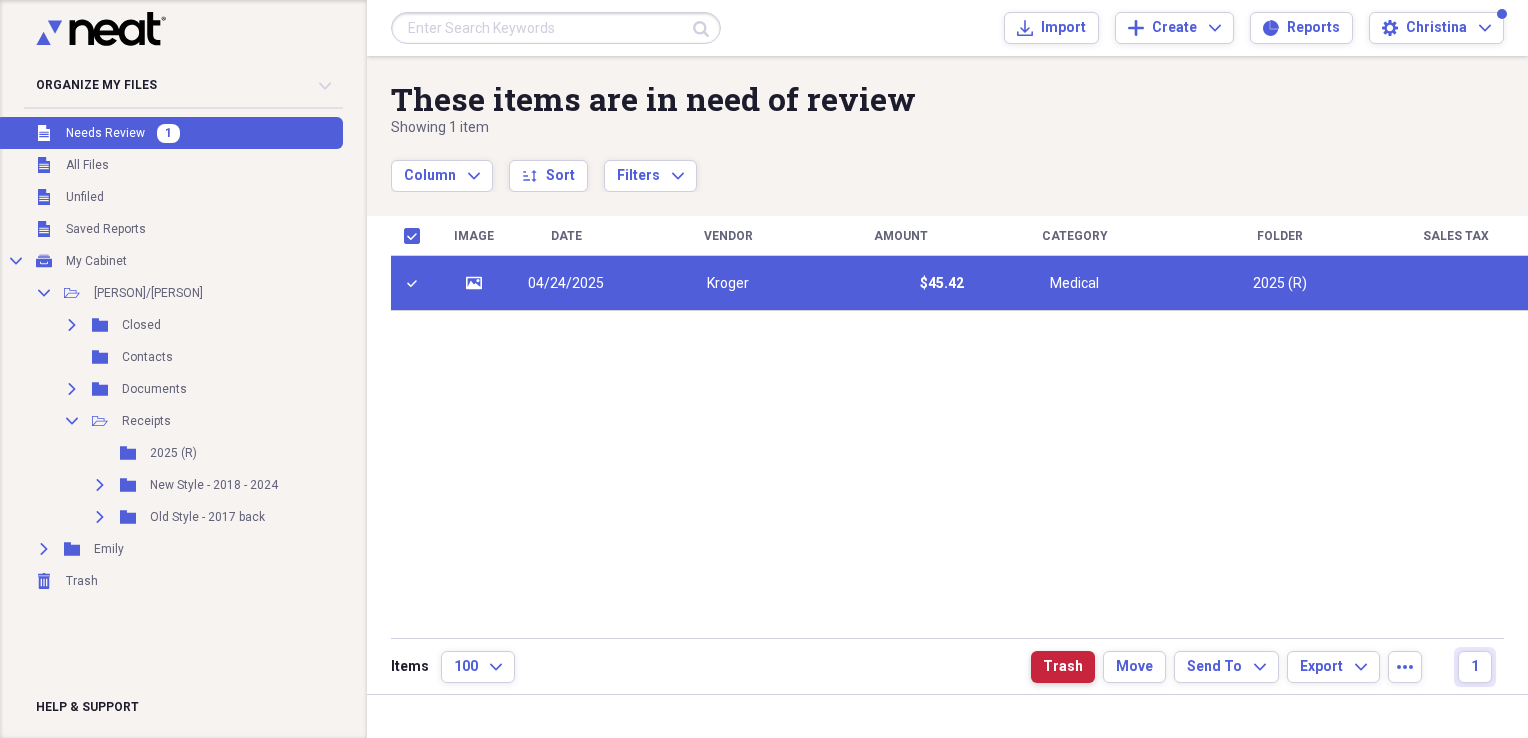 click on "Trash" at bounding box center [1063, 667] 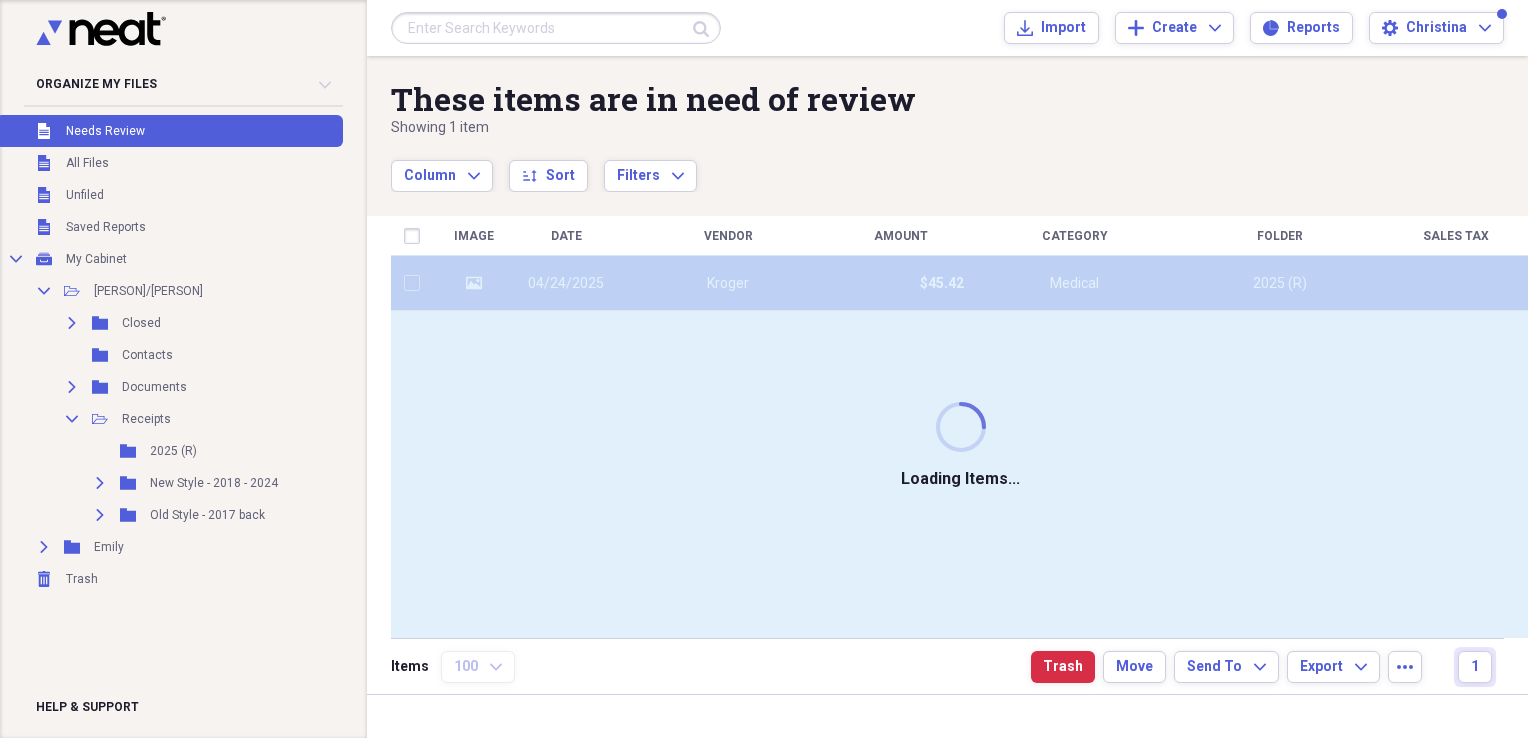 checkbox on "false" 